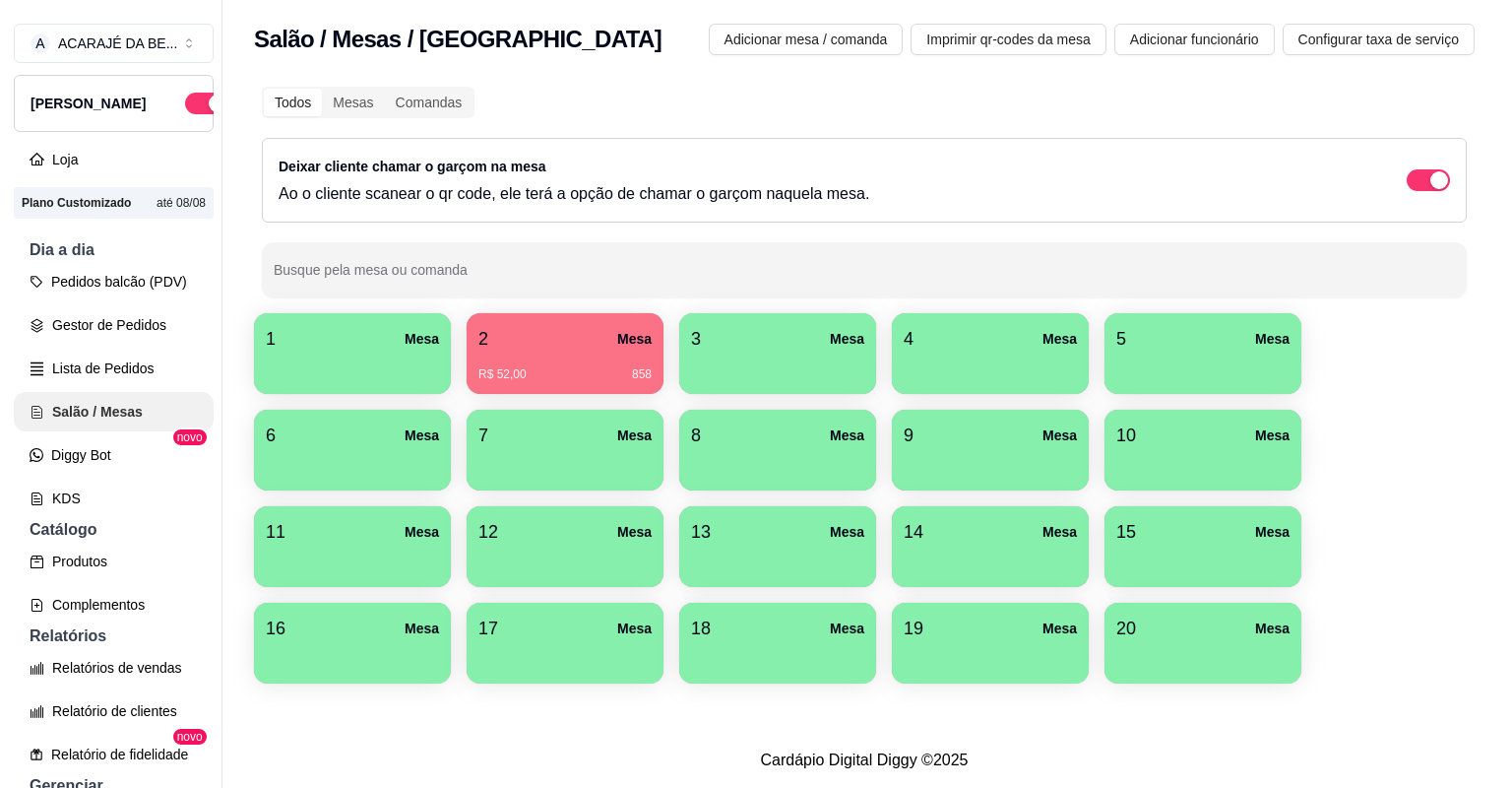 scroll, scrollTop: 0, scrollLeft: 0, axis: both 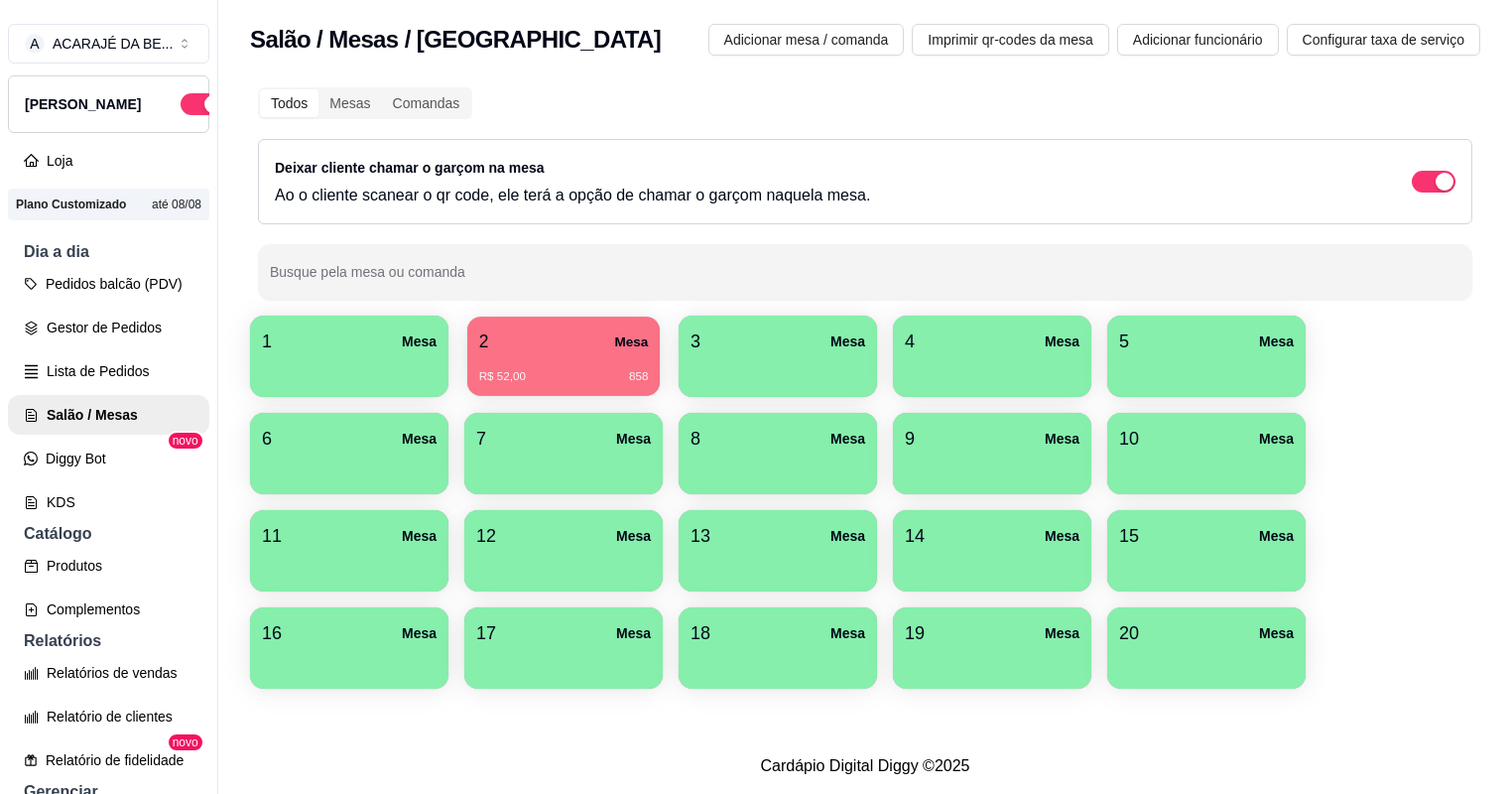 click on "2 Mesa" at bounding box center [564, 341] 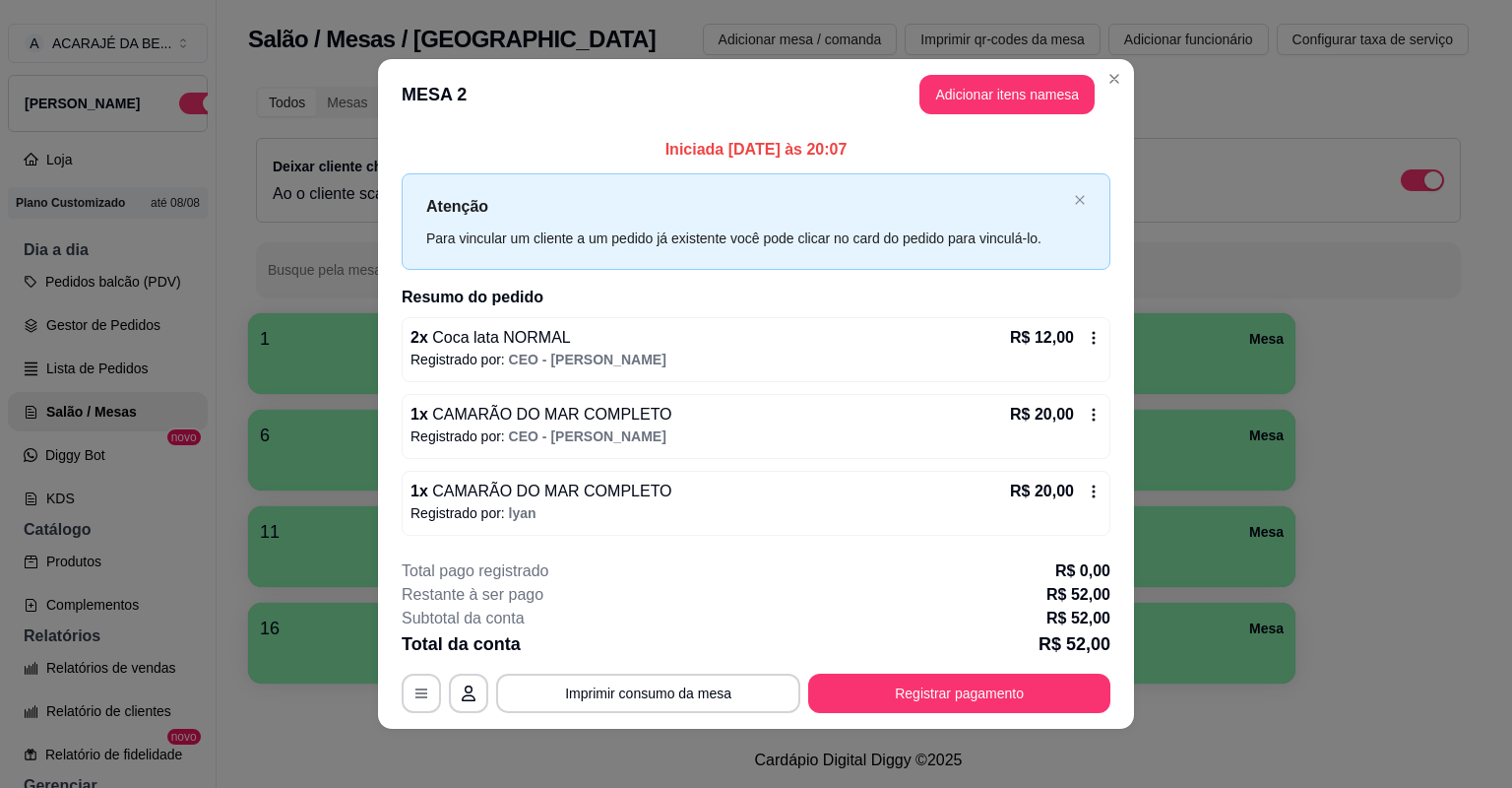 scroll, scrollTop: 2, scrollLeft: 0, axis: vertical 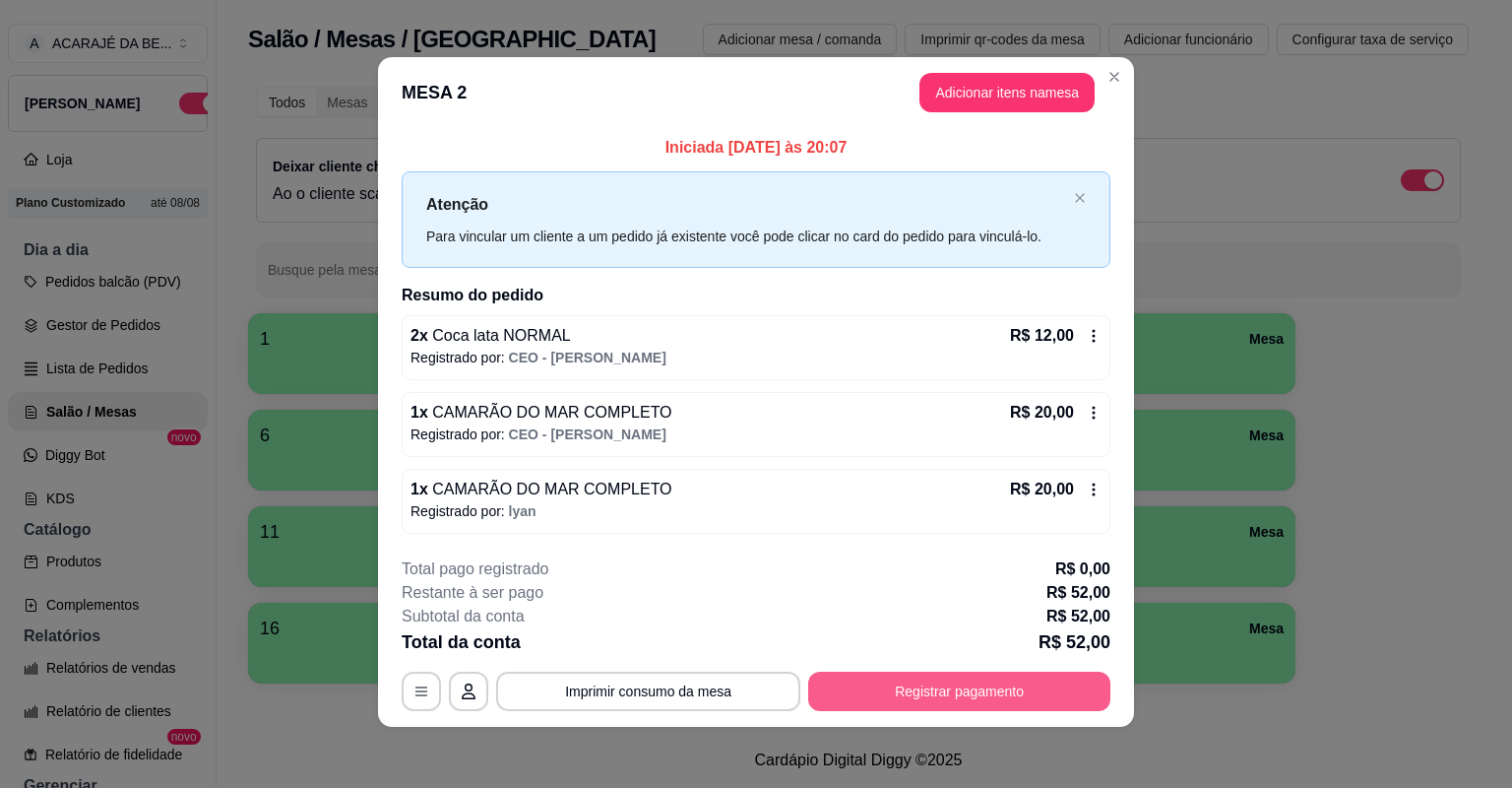 click on "Registrar pagamento" at bounding box center (959, 691) 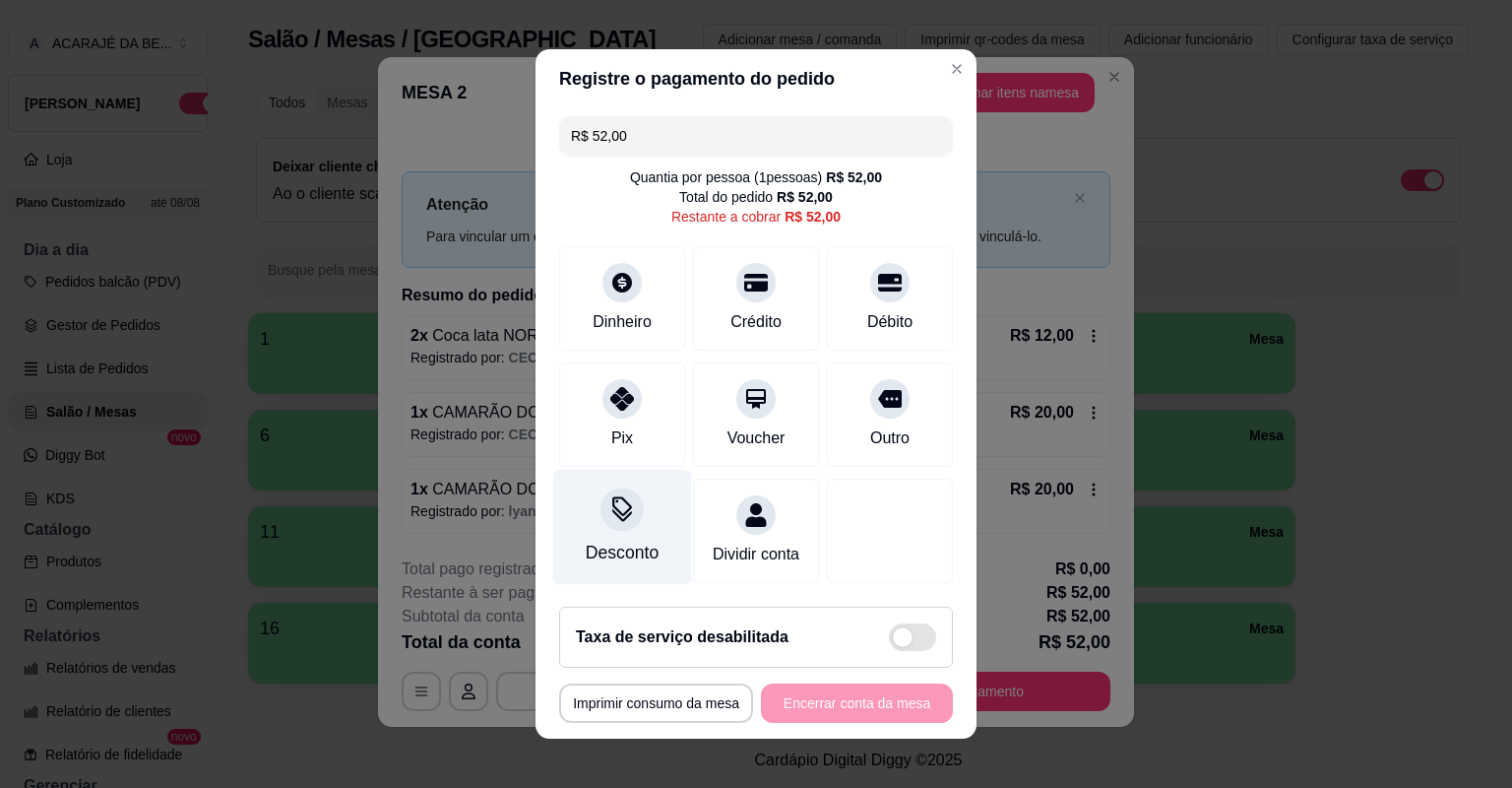 click on "Desconto" at bounding box center (622, 527) 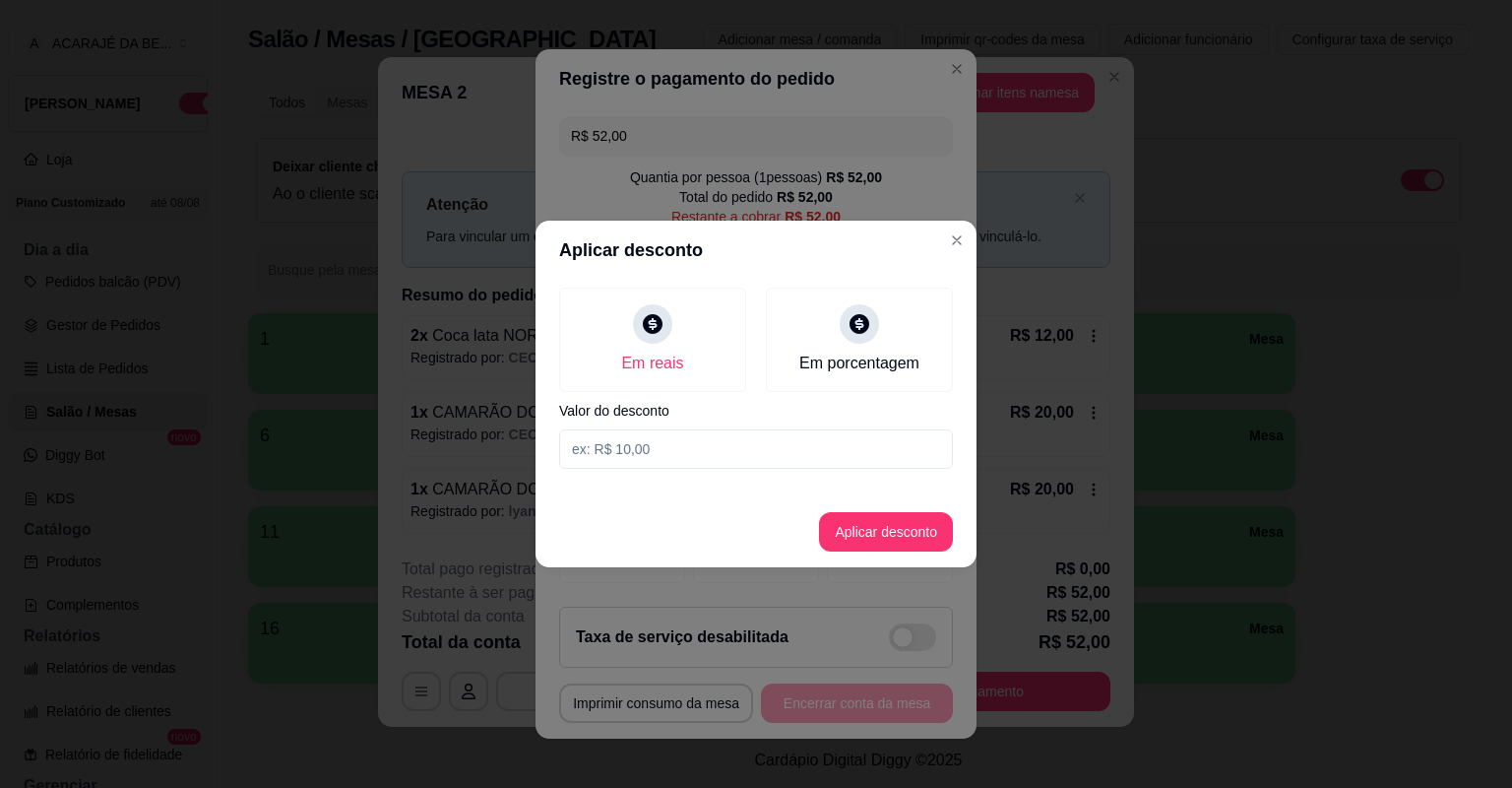 drag, startPoint x: 598, startPoint y: 535, endPoint x: 746, endPoint y: 441, distance: 175.32826 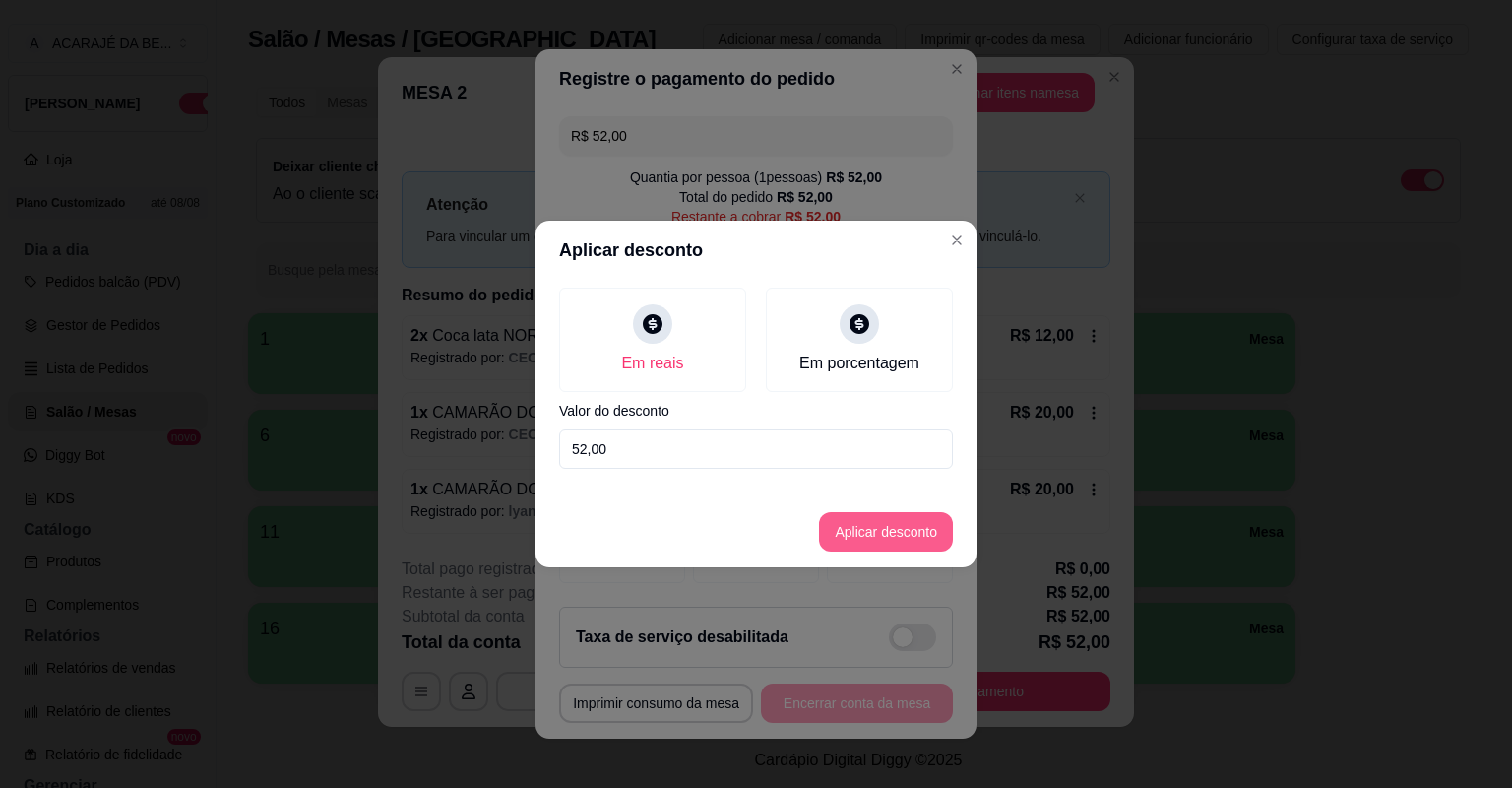 type on "52,00" 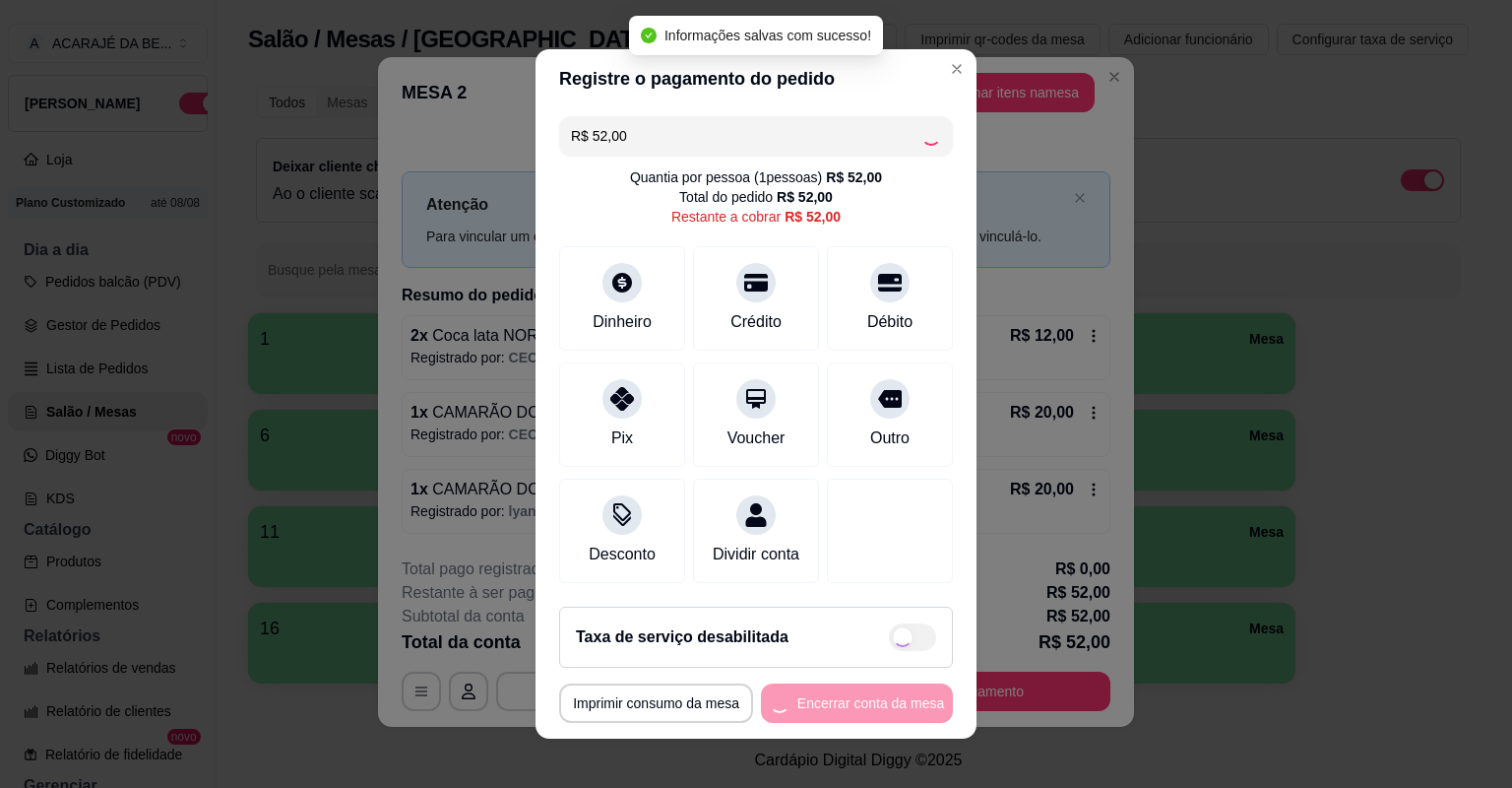 type on "R$ 0,00" 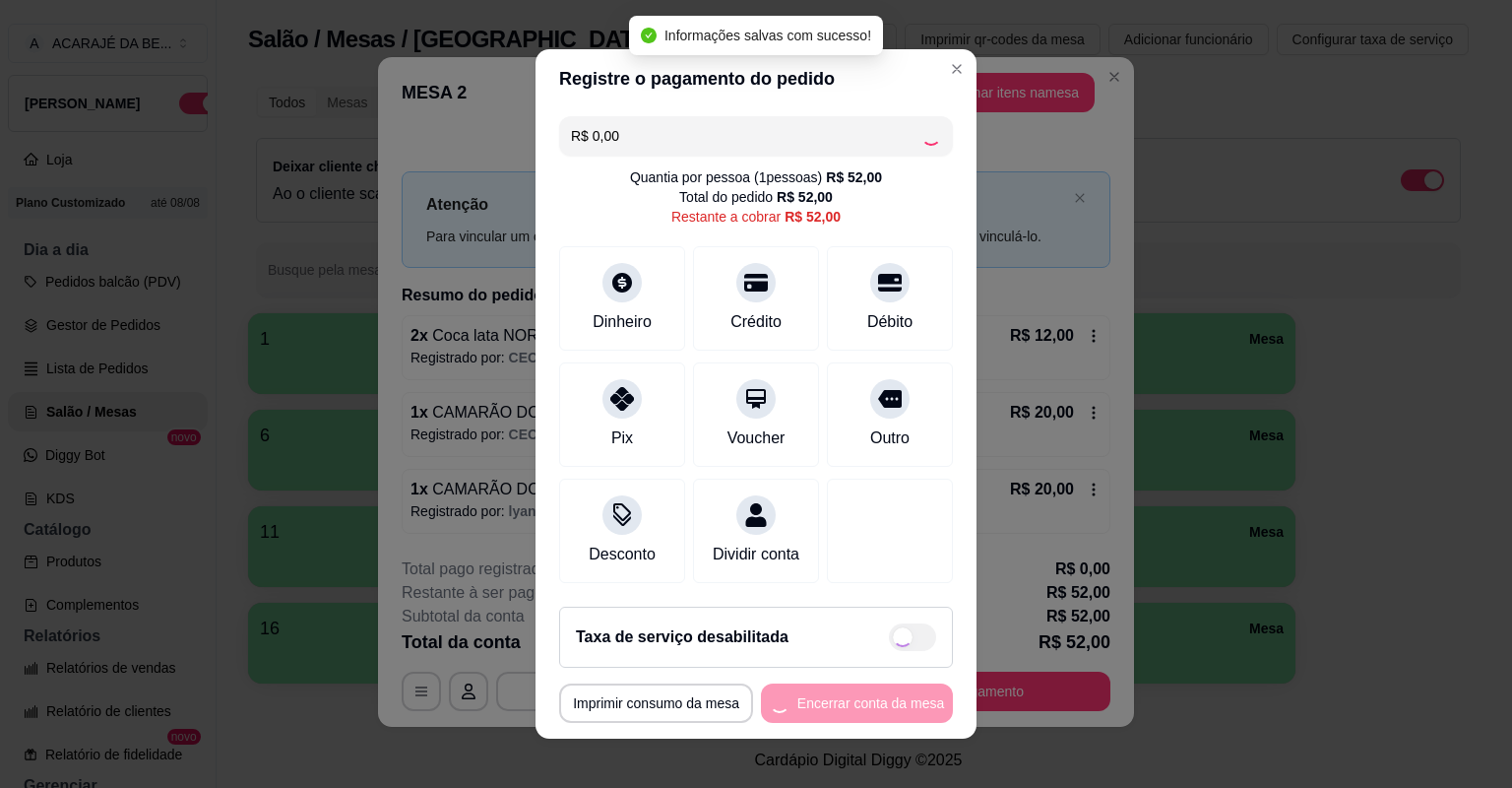 scroll, scrollTop: 0, scrollLeft: 0, axis: both 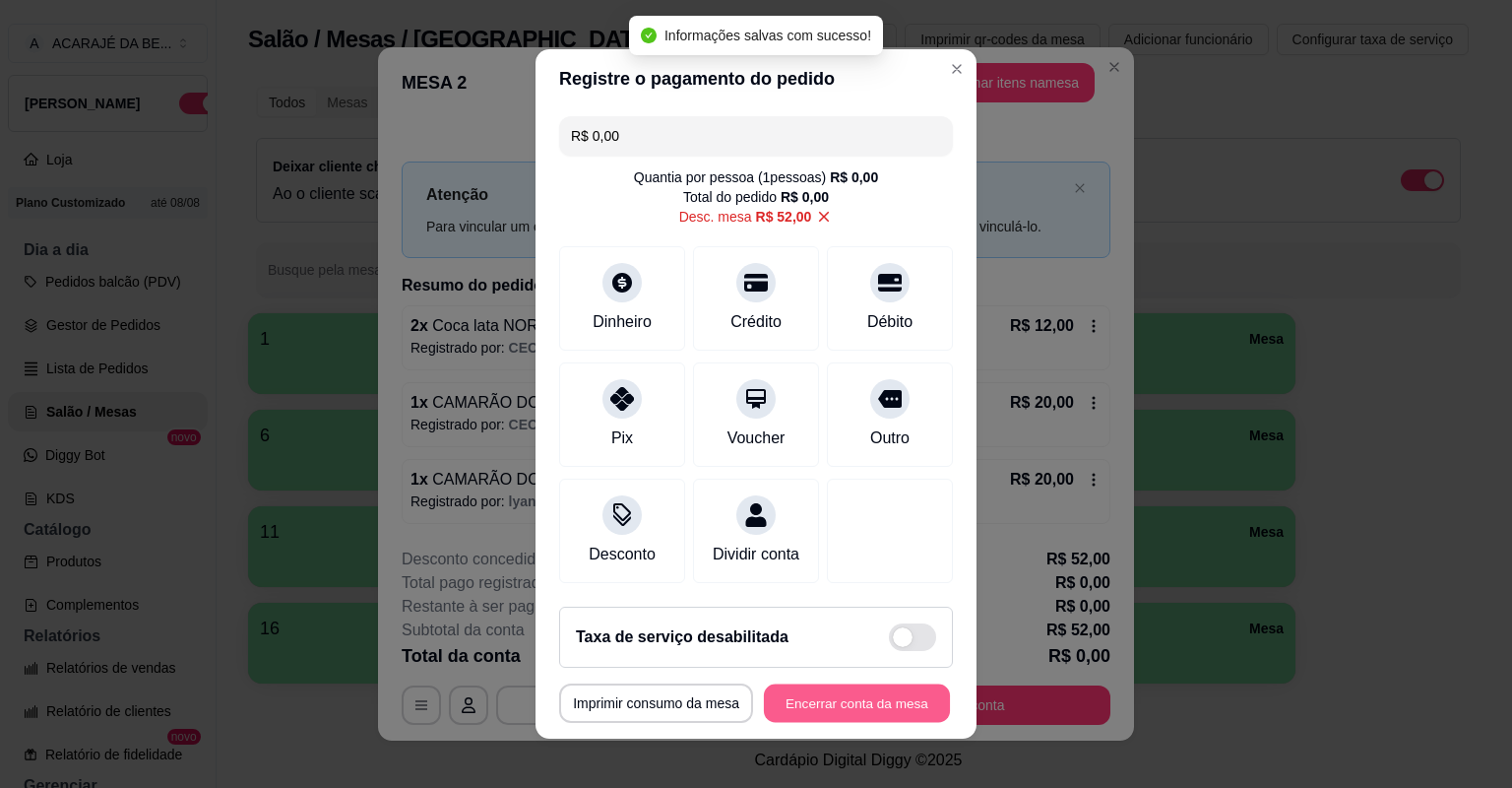 click on "Encerrar conta da mesa" at bounding box center (856, 703) 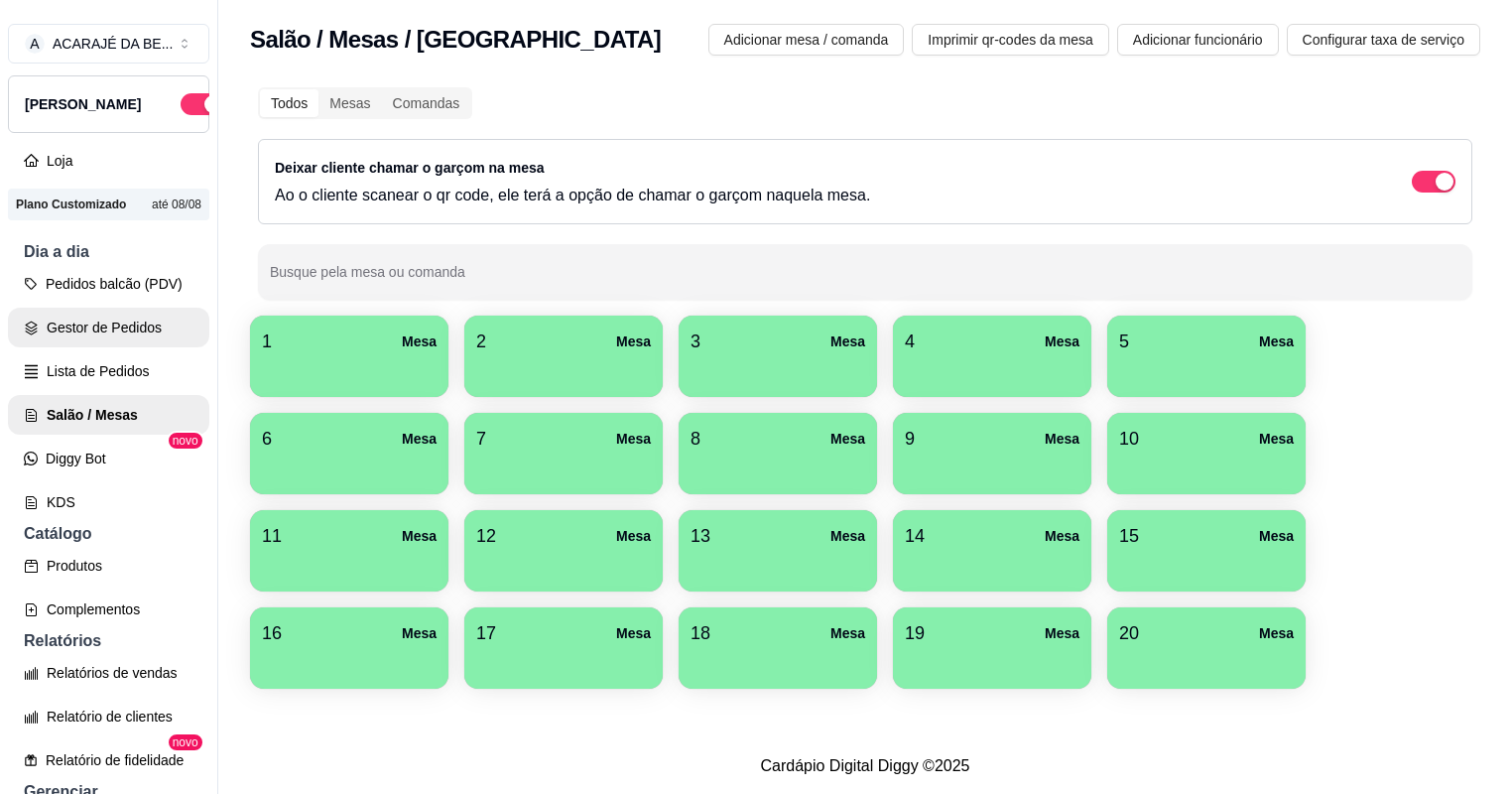 click on "Gestor de Pedidos" at bounding box center [108, 328] 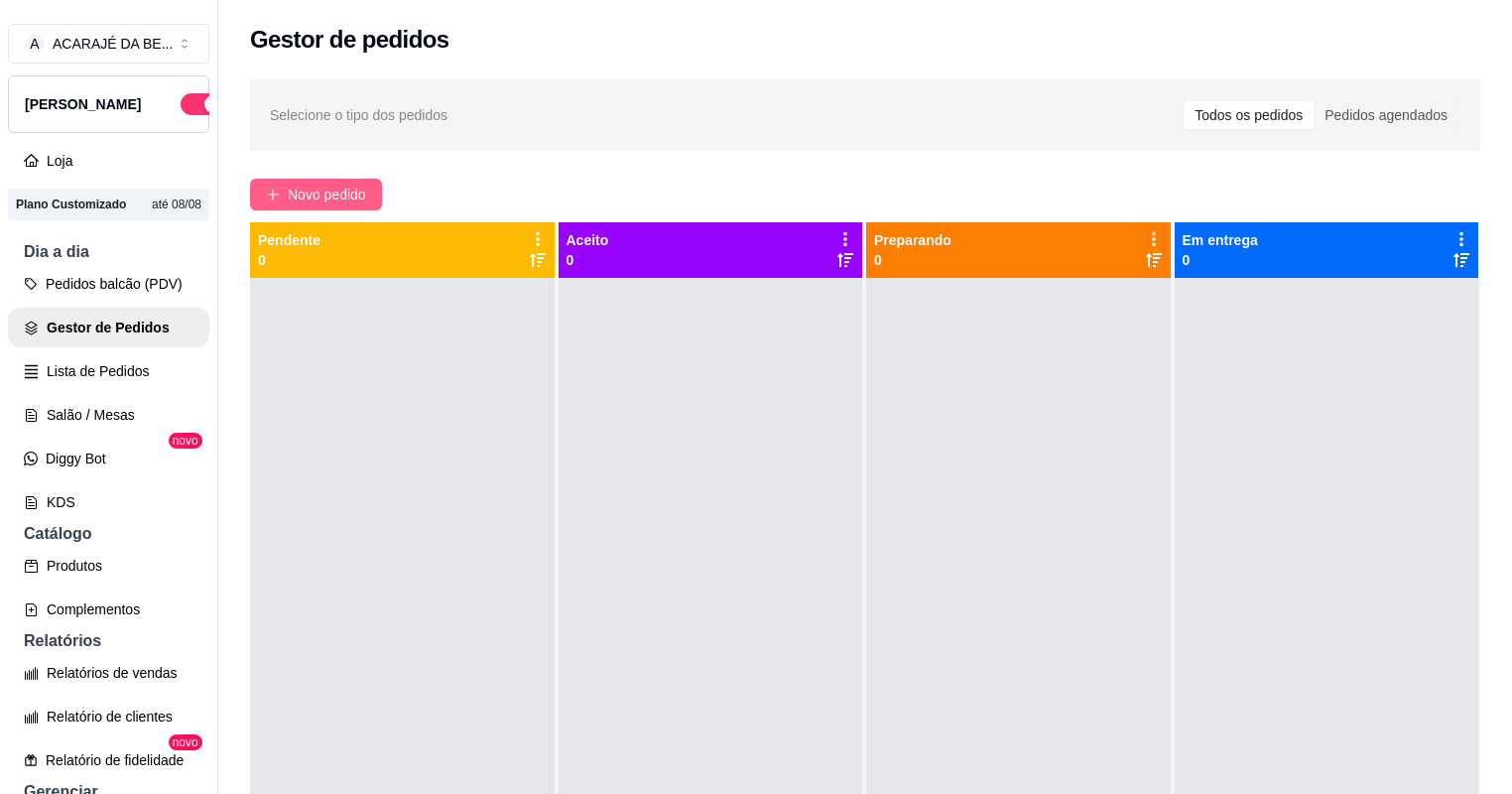 click on "Novo pedido" at bounding box center (326, 195) 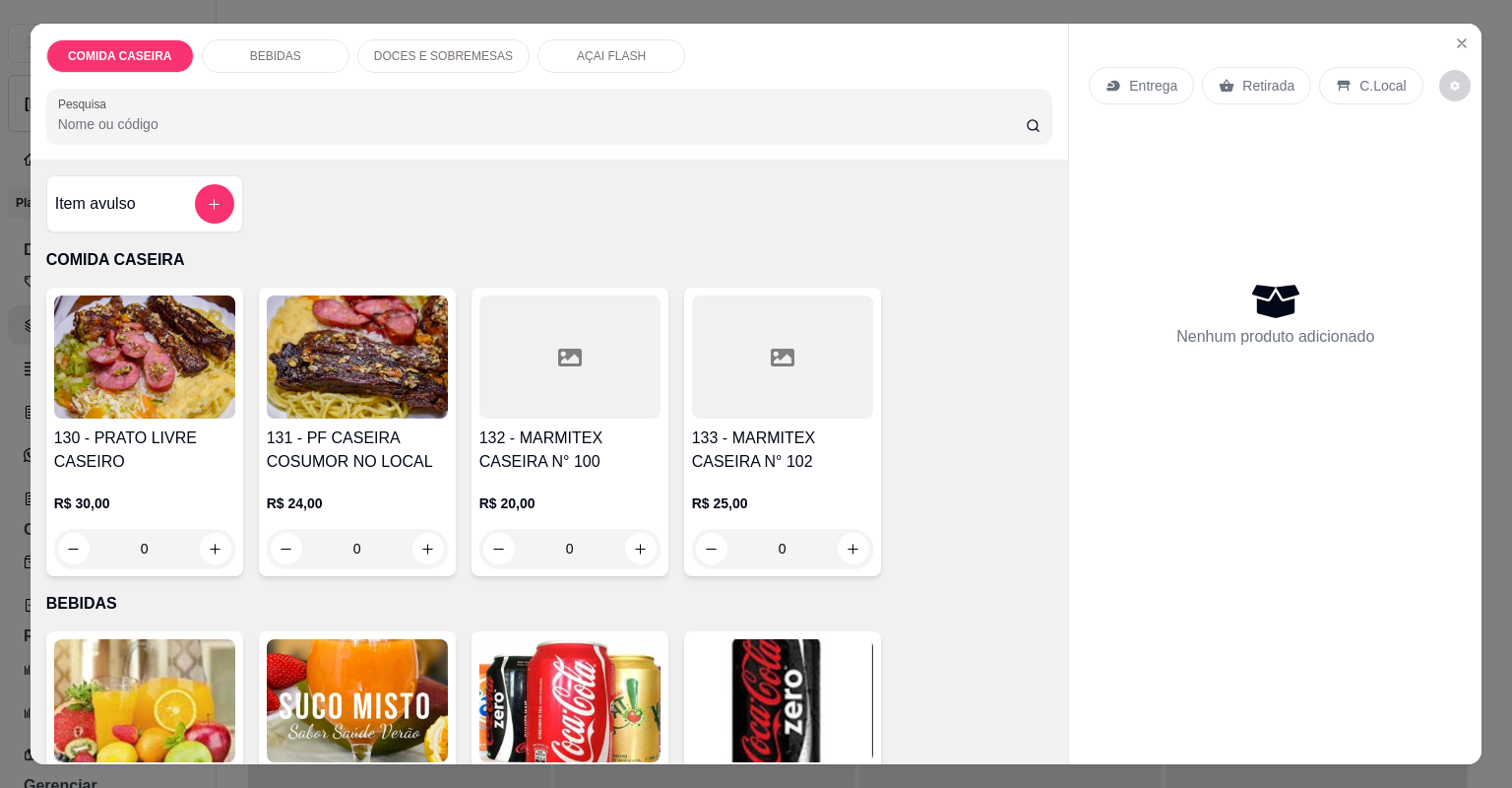 click at bounding box center (570, 357) 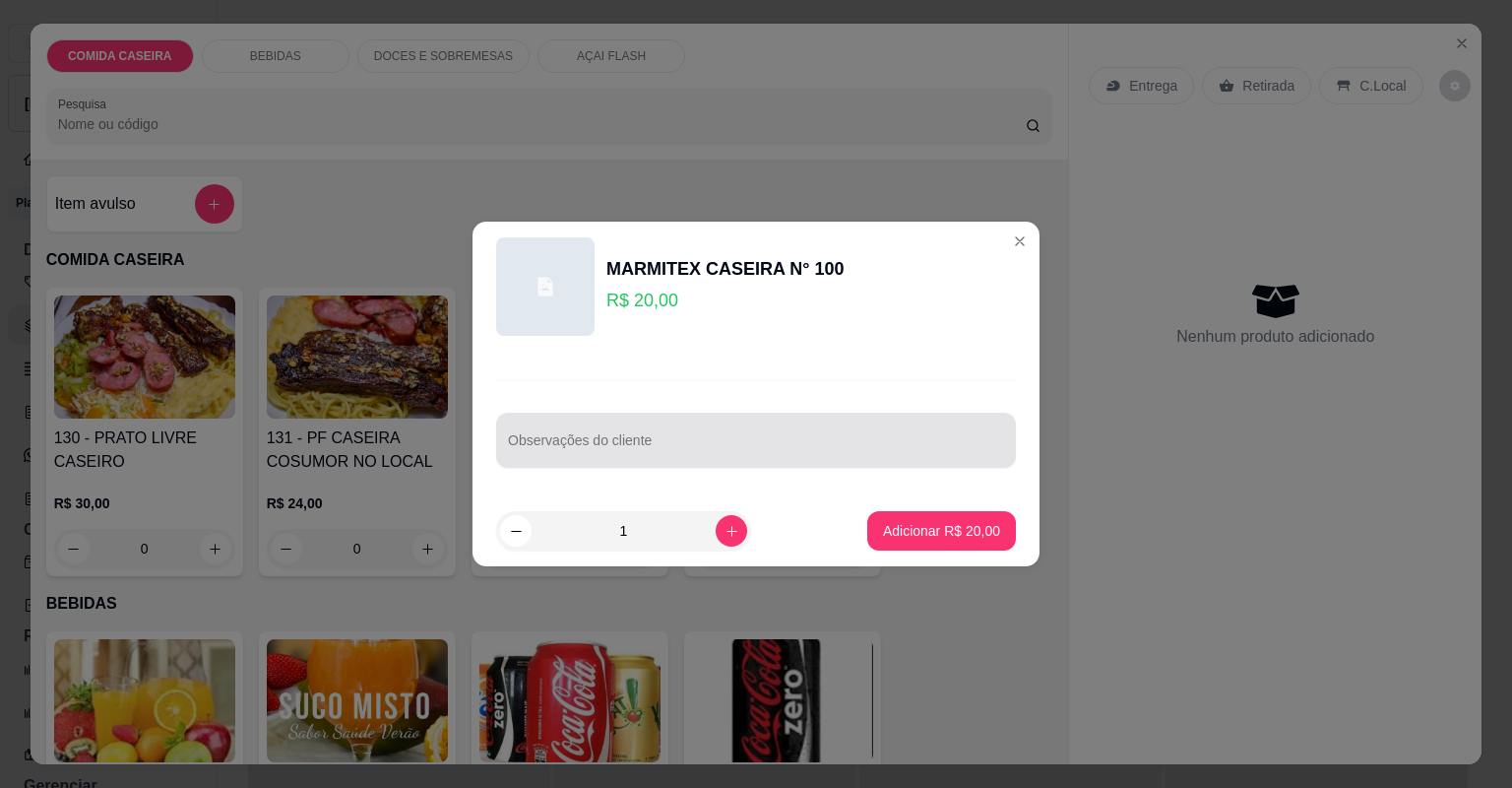 click on "Observações do cliente" at bounding box center [756, 448] 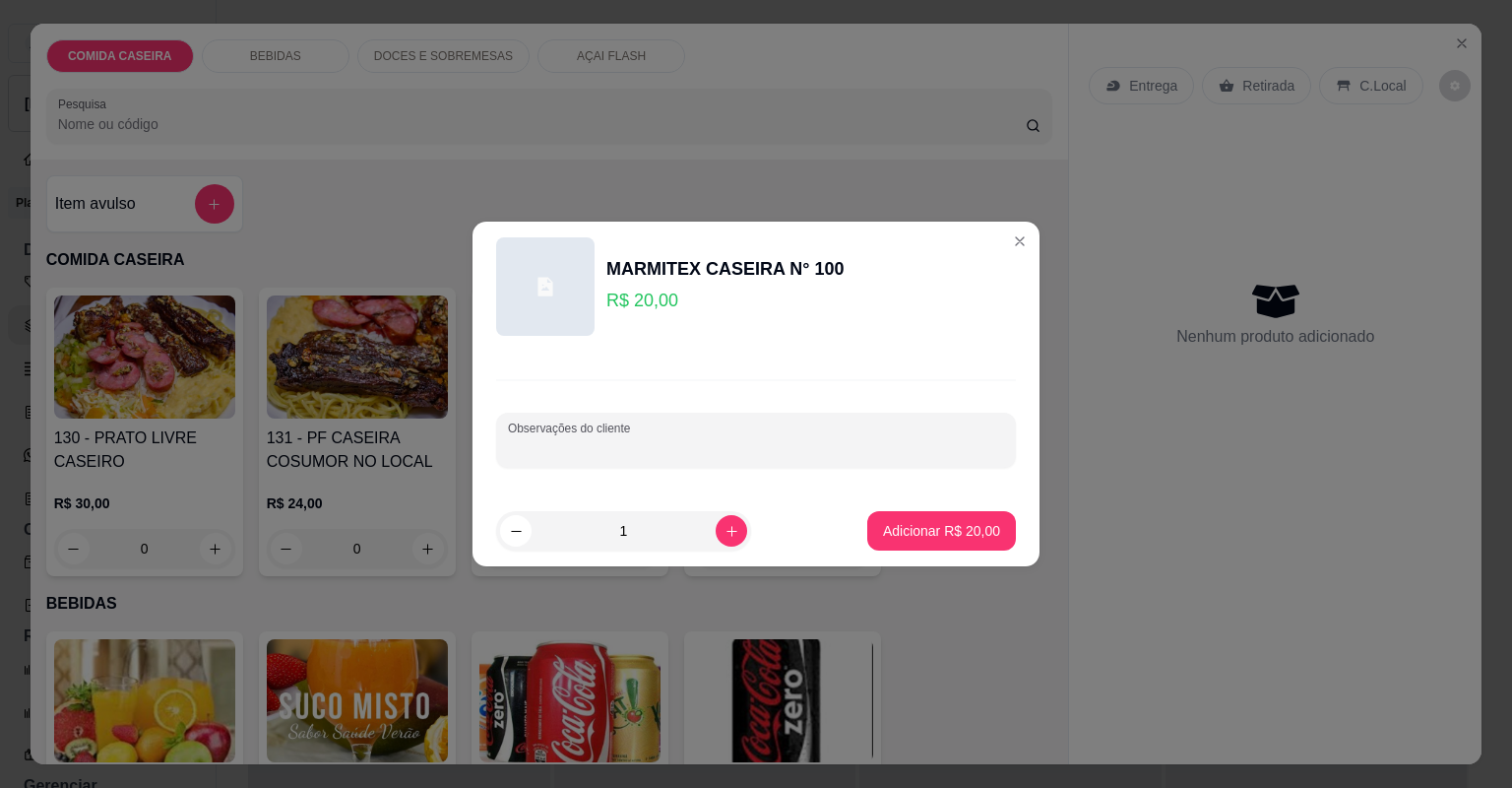 paste on "Arroz temperado  Macarrão  Purê de batata  Farofa Chuchu Beterraba  Alface Vinagrete  Fígado" 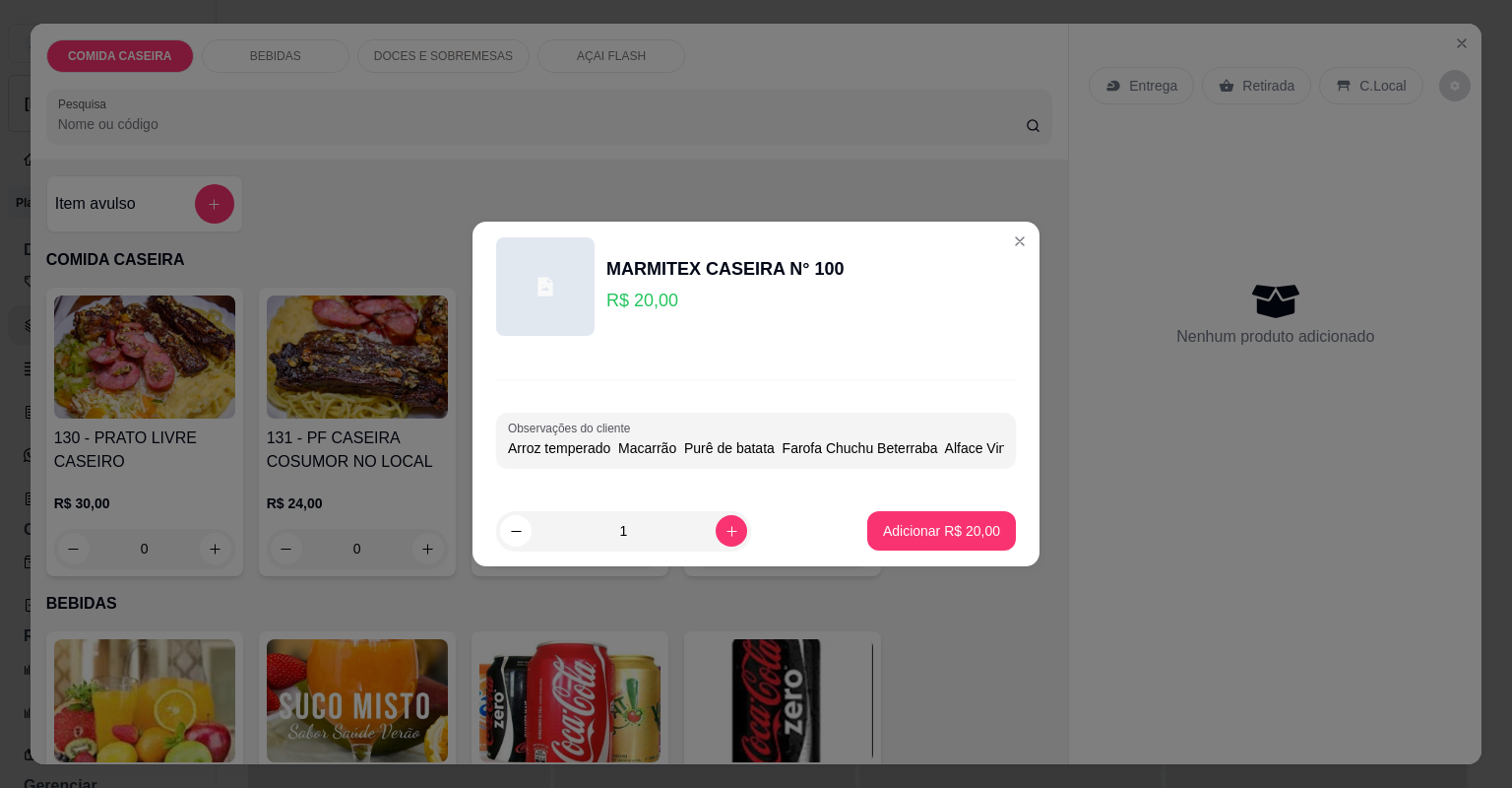 scroll, scrollTop: 0, scrollLeft: 94, axis: horizontal 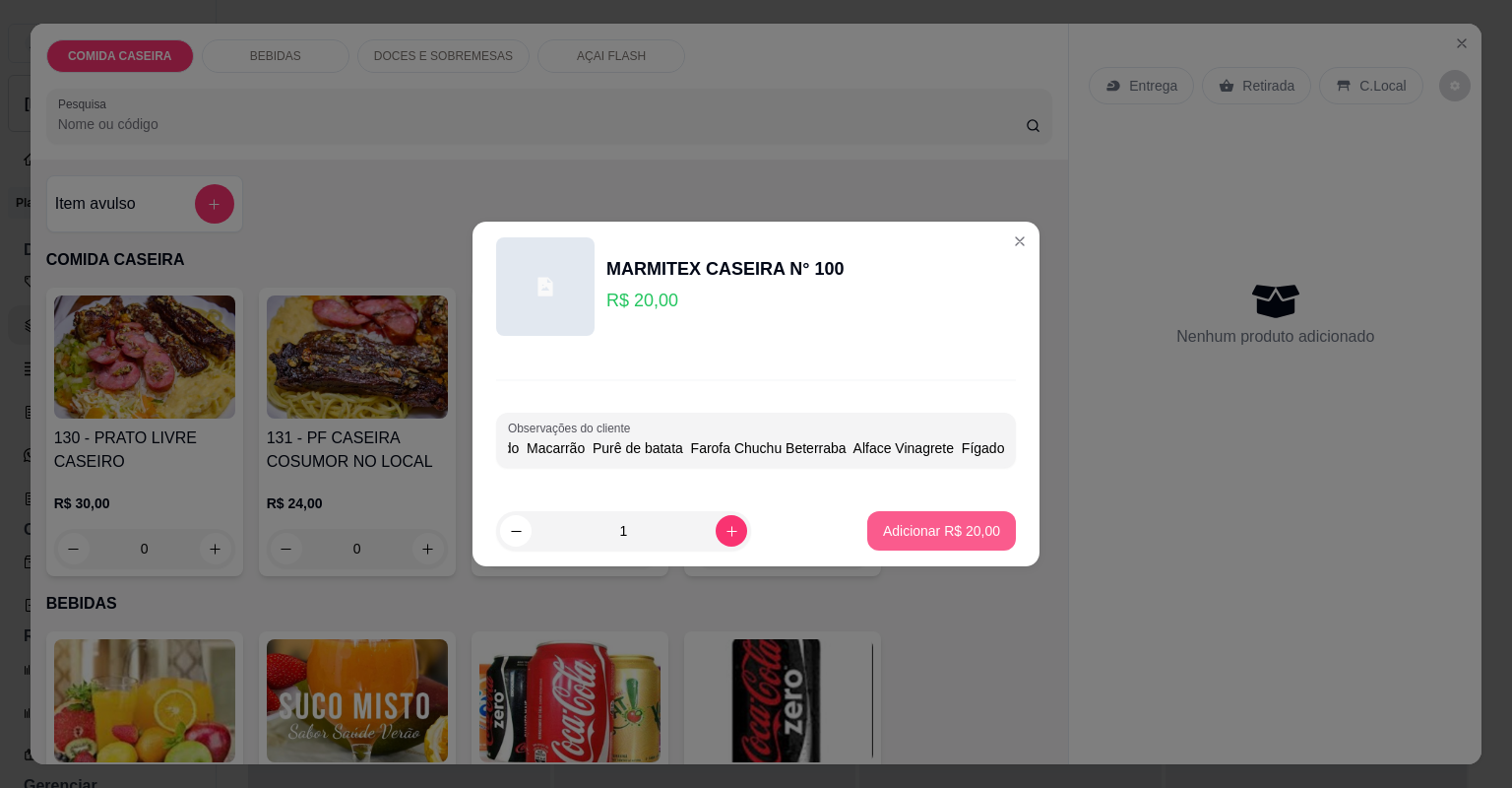 type on "Arroz temperado  Macarrão  Purê de batata  Farofa Chuchu Beterraba  Alface Vinagrete  Fígado" 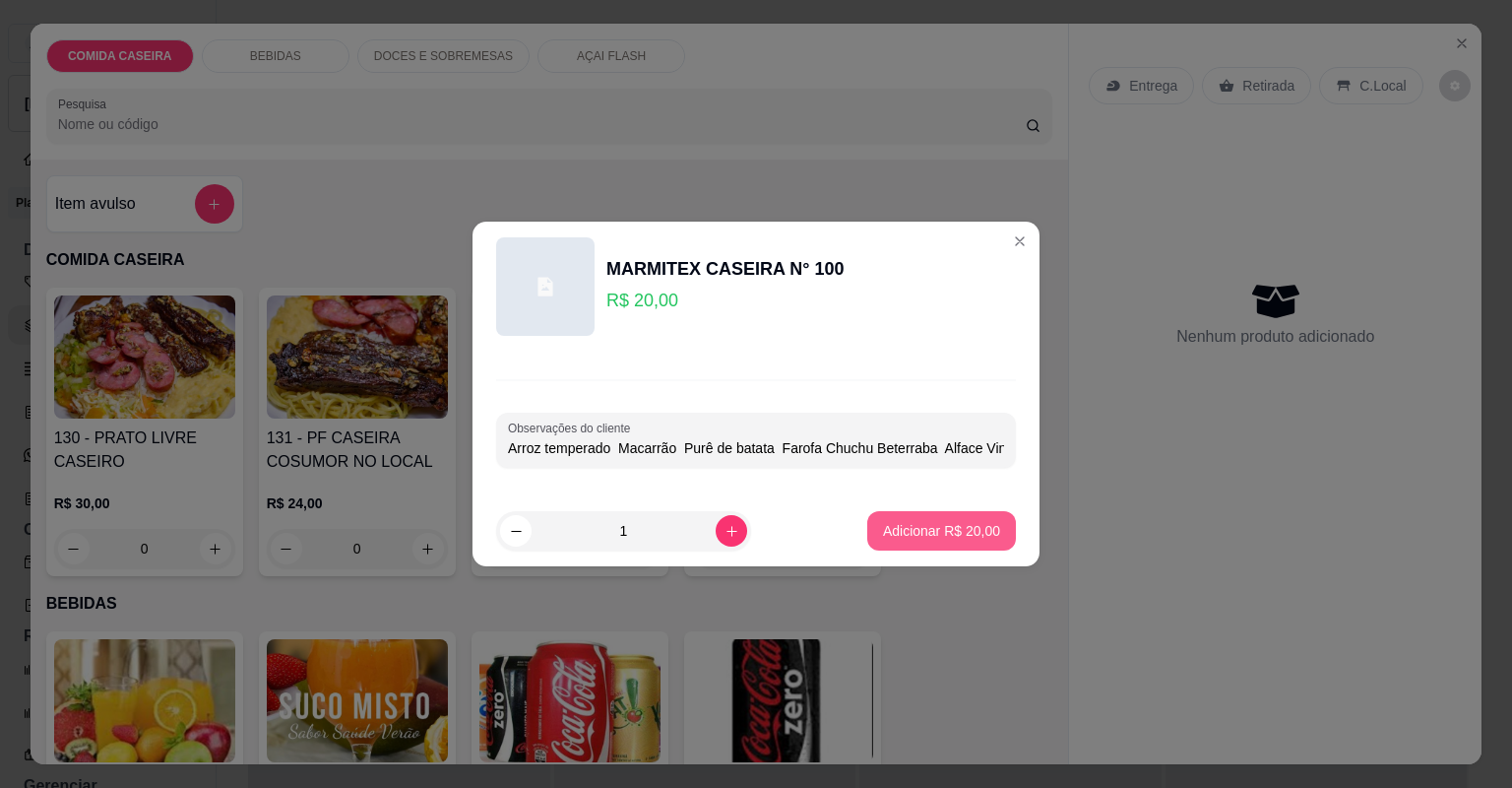 click on "Adicionar   R$ 20,00" at bounding box center (941, 531) 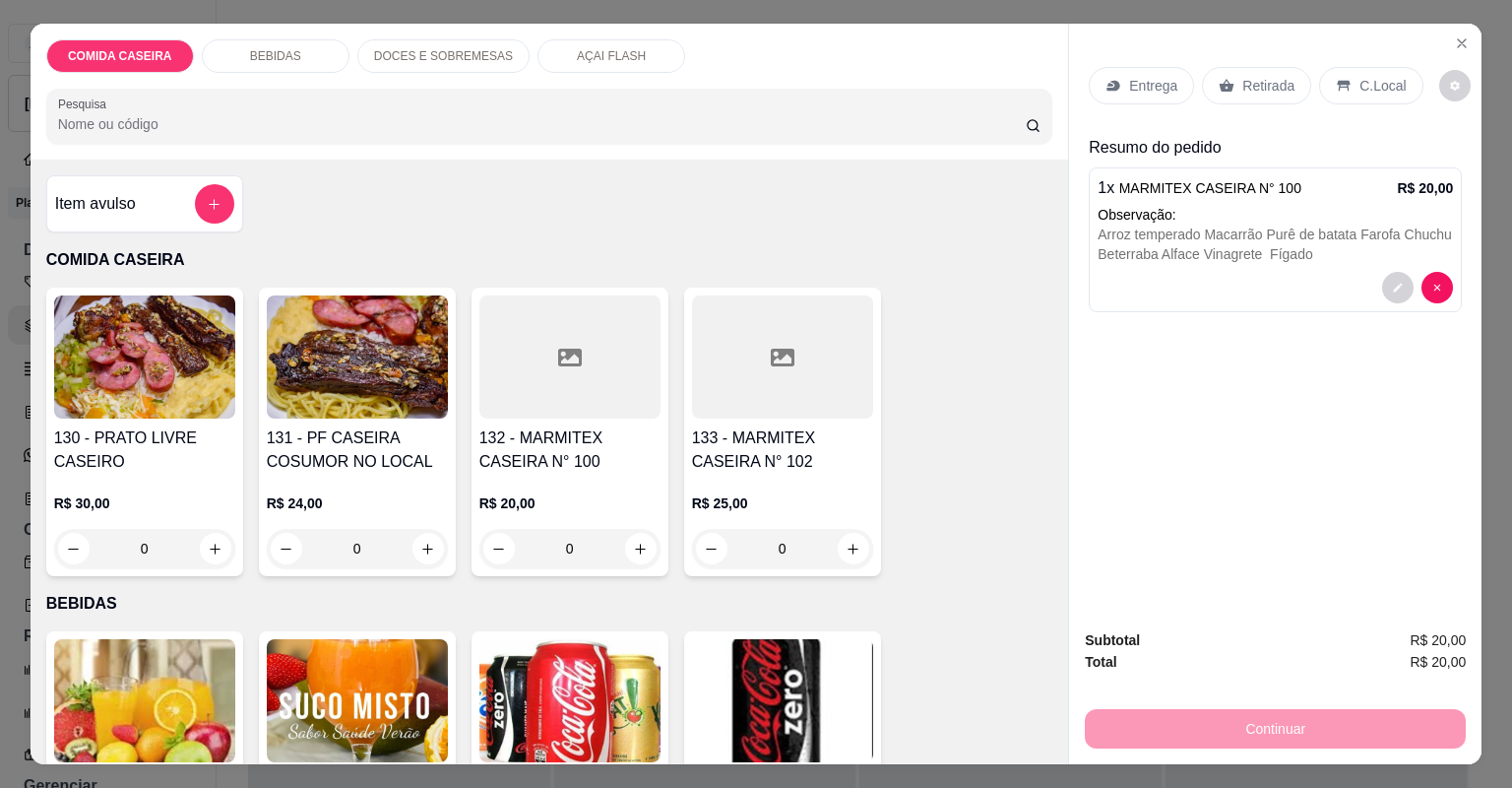 click on "Entrega" at bounding box center (1141, 86) 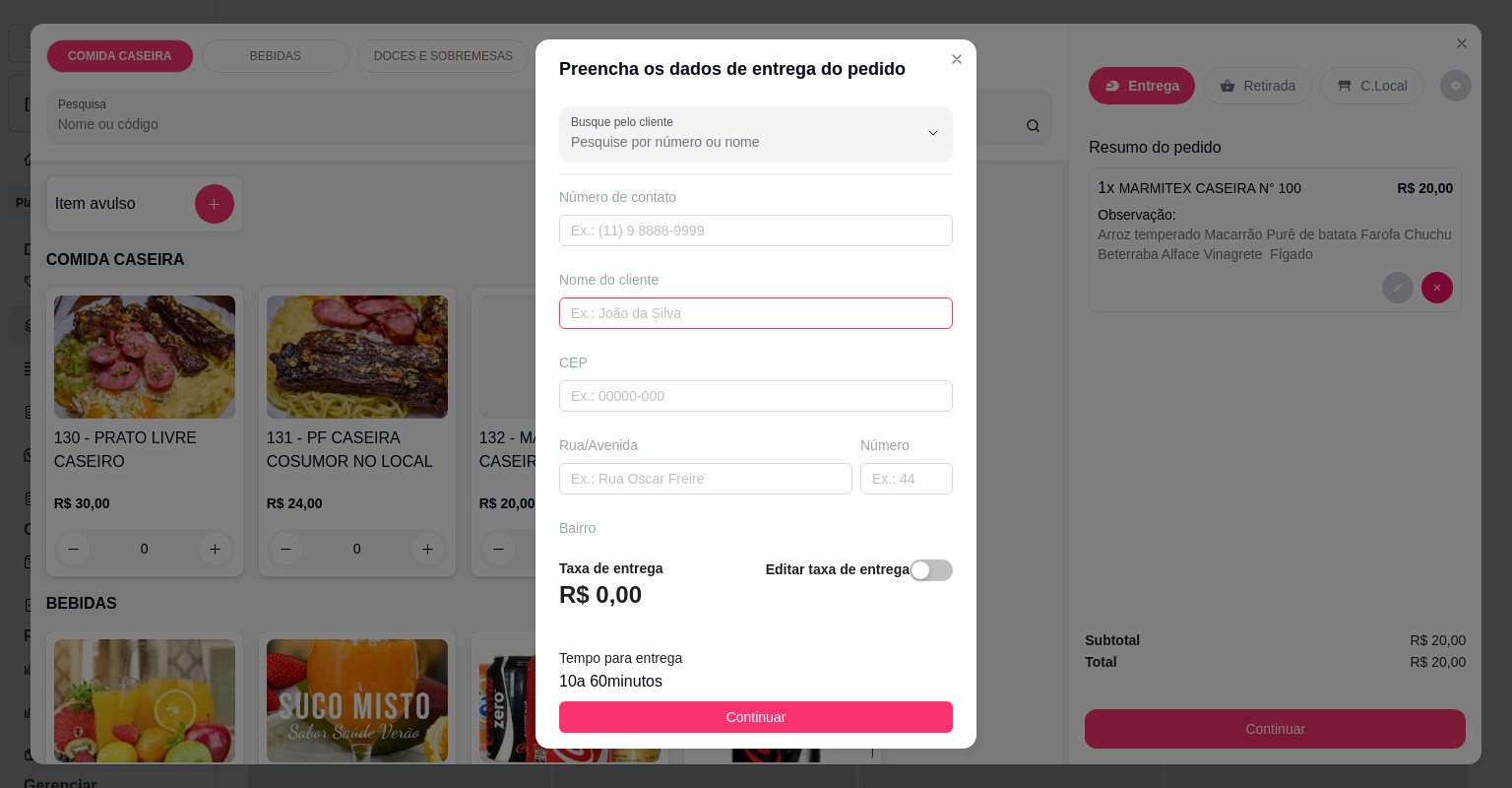 click at bounding box center [756, 313] 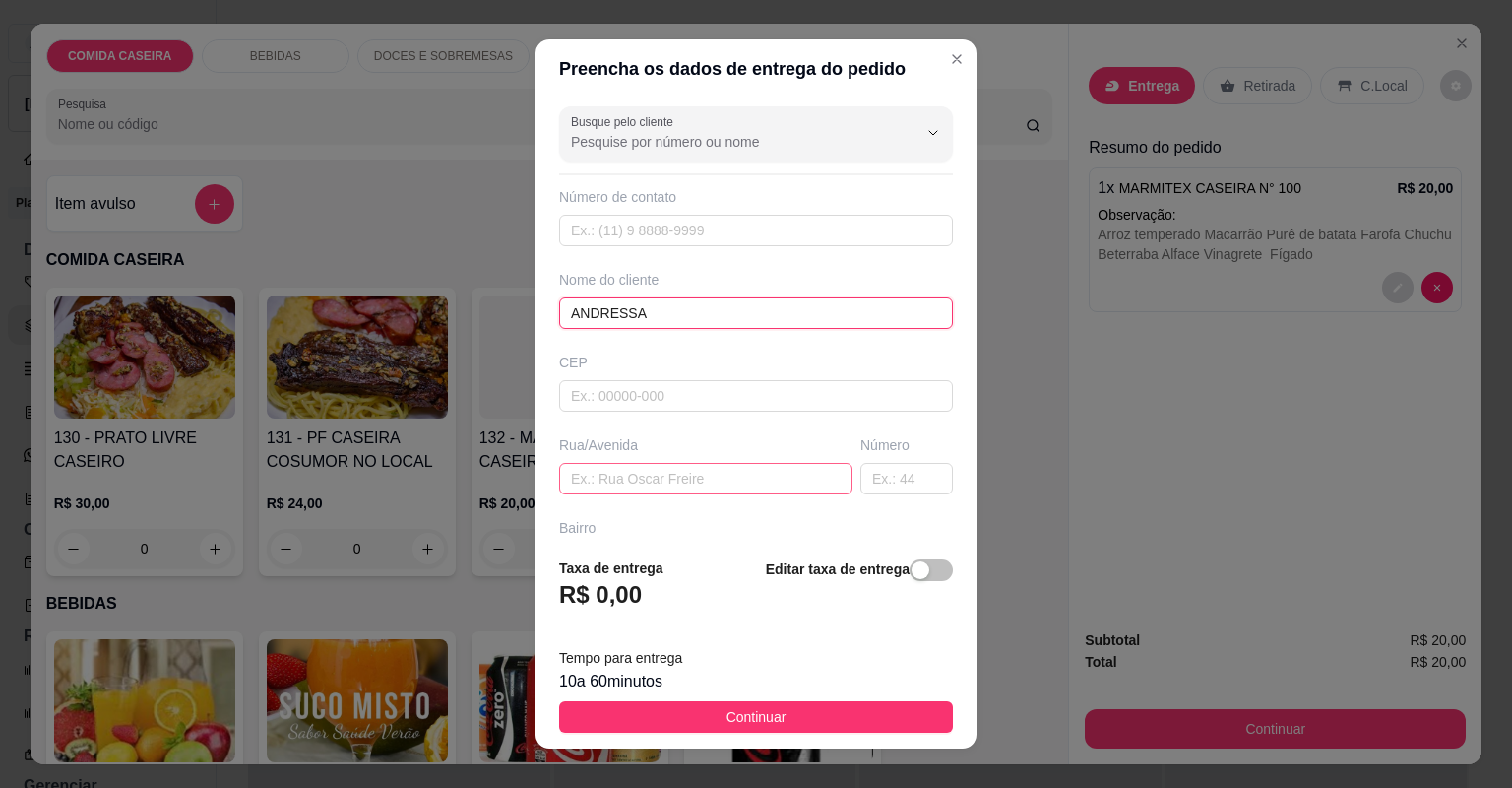 type on "ANDRESSA" 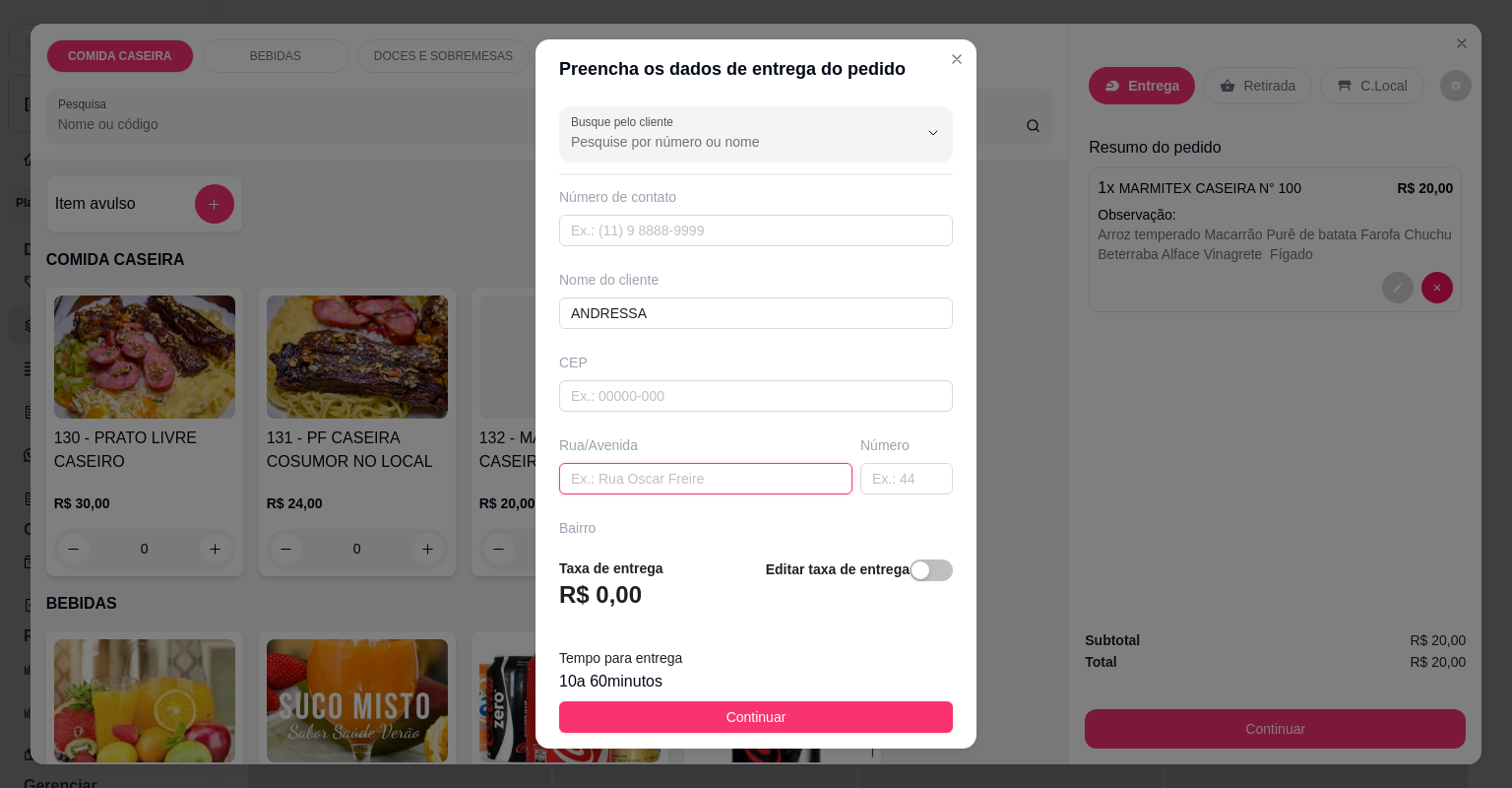 click at bounding box center [706, 479] 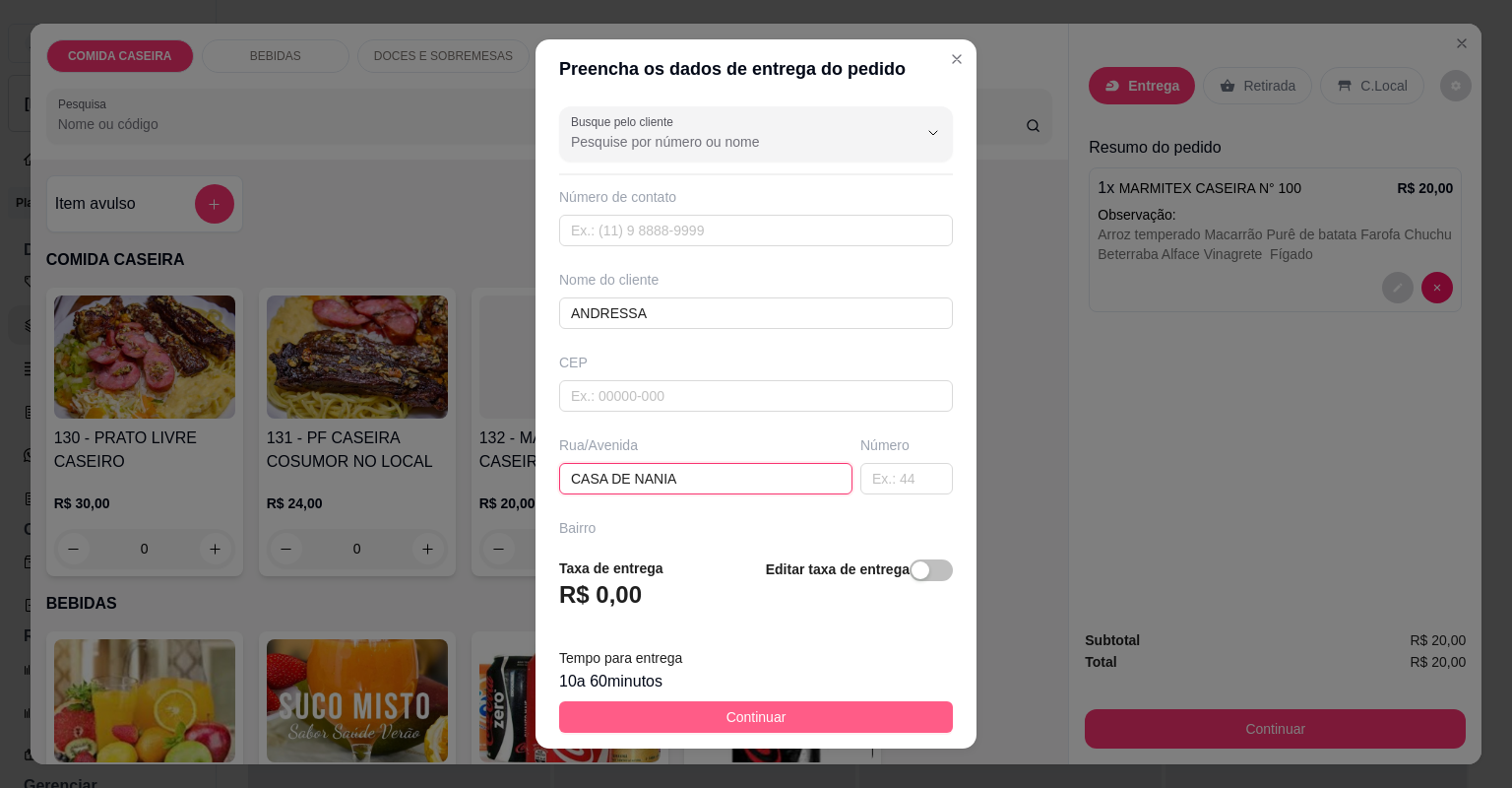 type on "CASA DE NANIA" 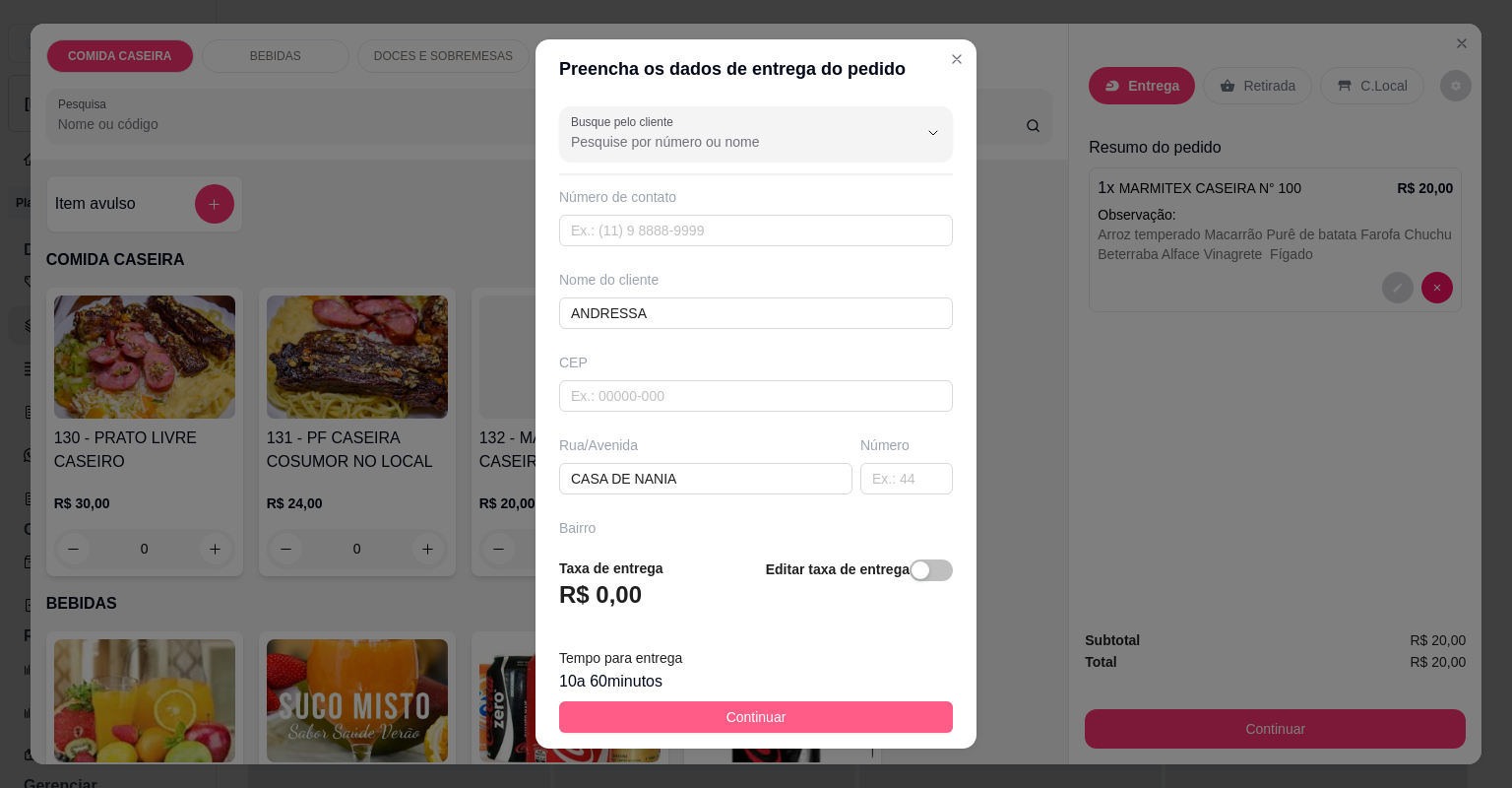 click on "Continuar" at bounding box center (756, 717) 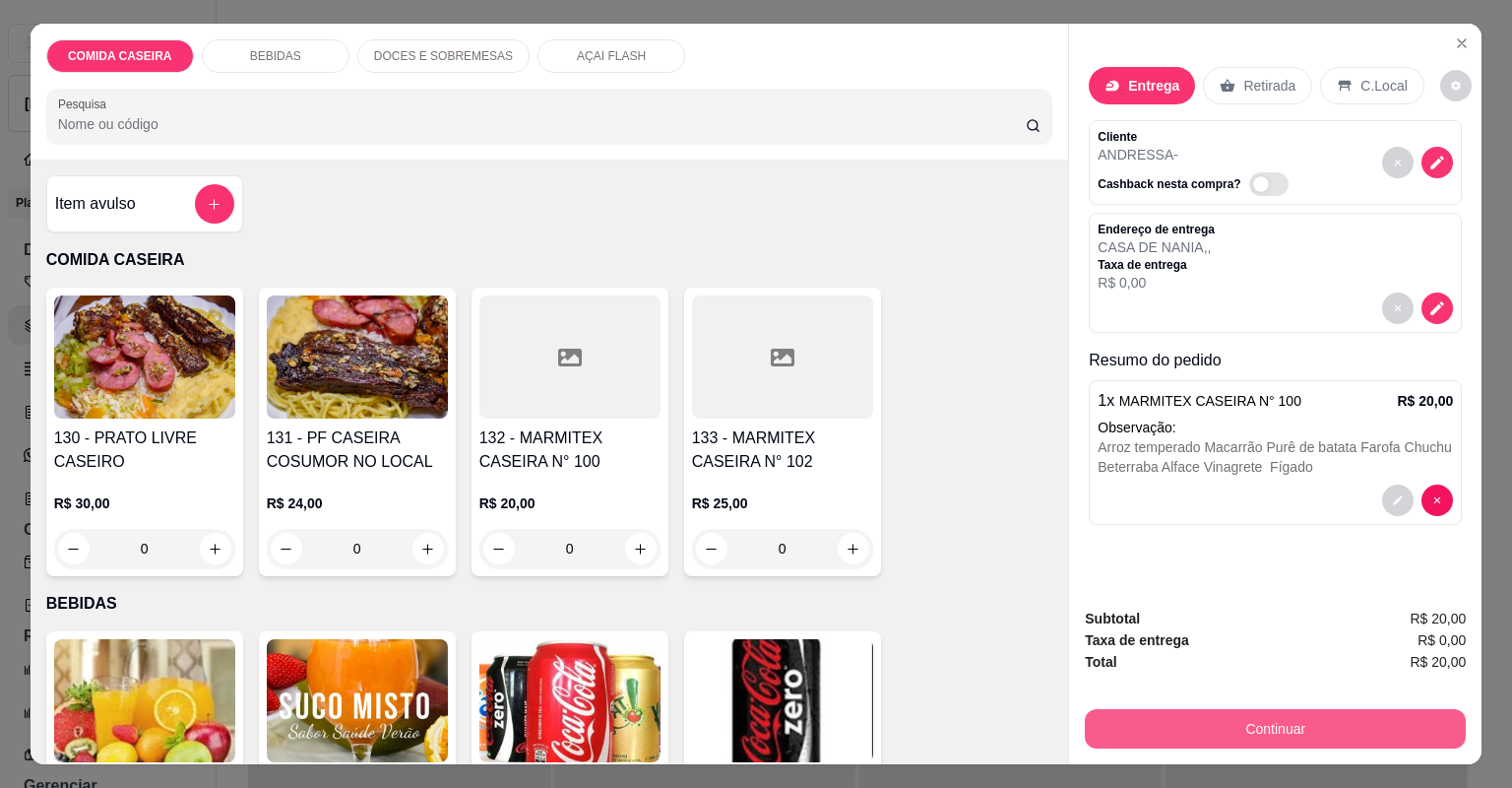 click on "Continuar" at bounding box center [1275, 729] 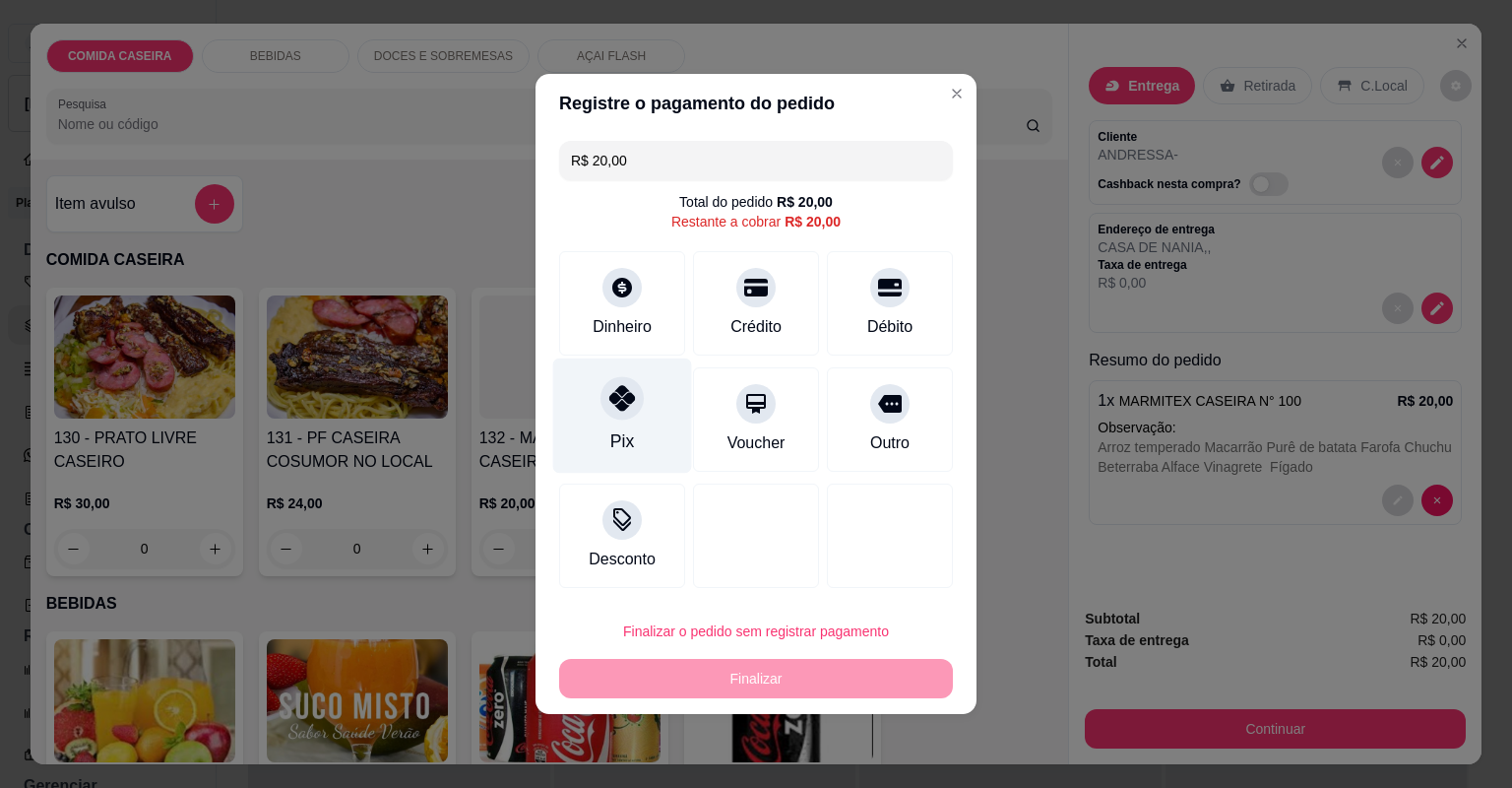 click on "Pix" at bounding box center [622, 416] 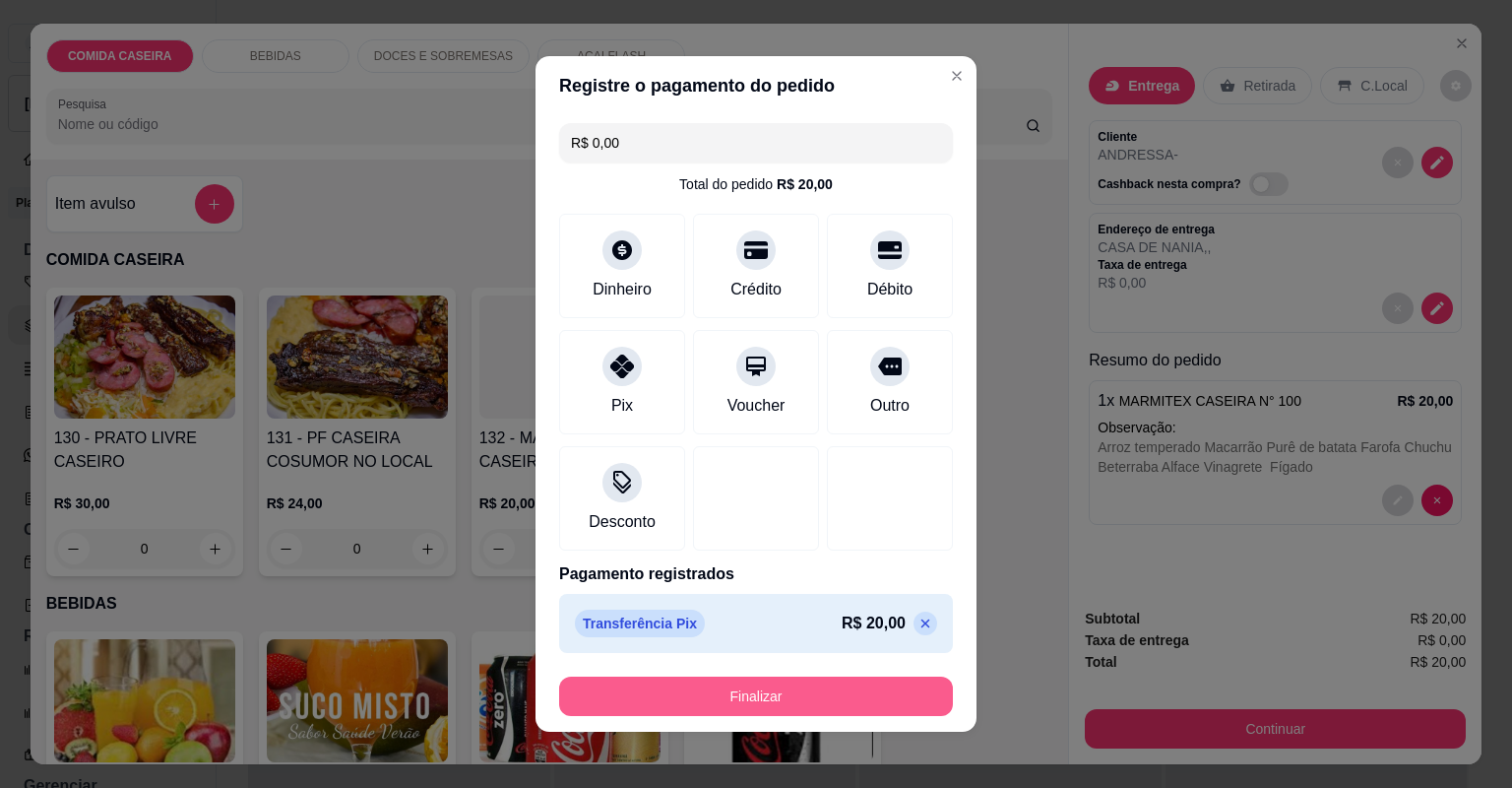 click on "Finalizar" at bounding box center (756, 696) 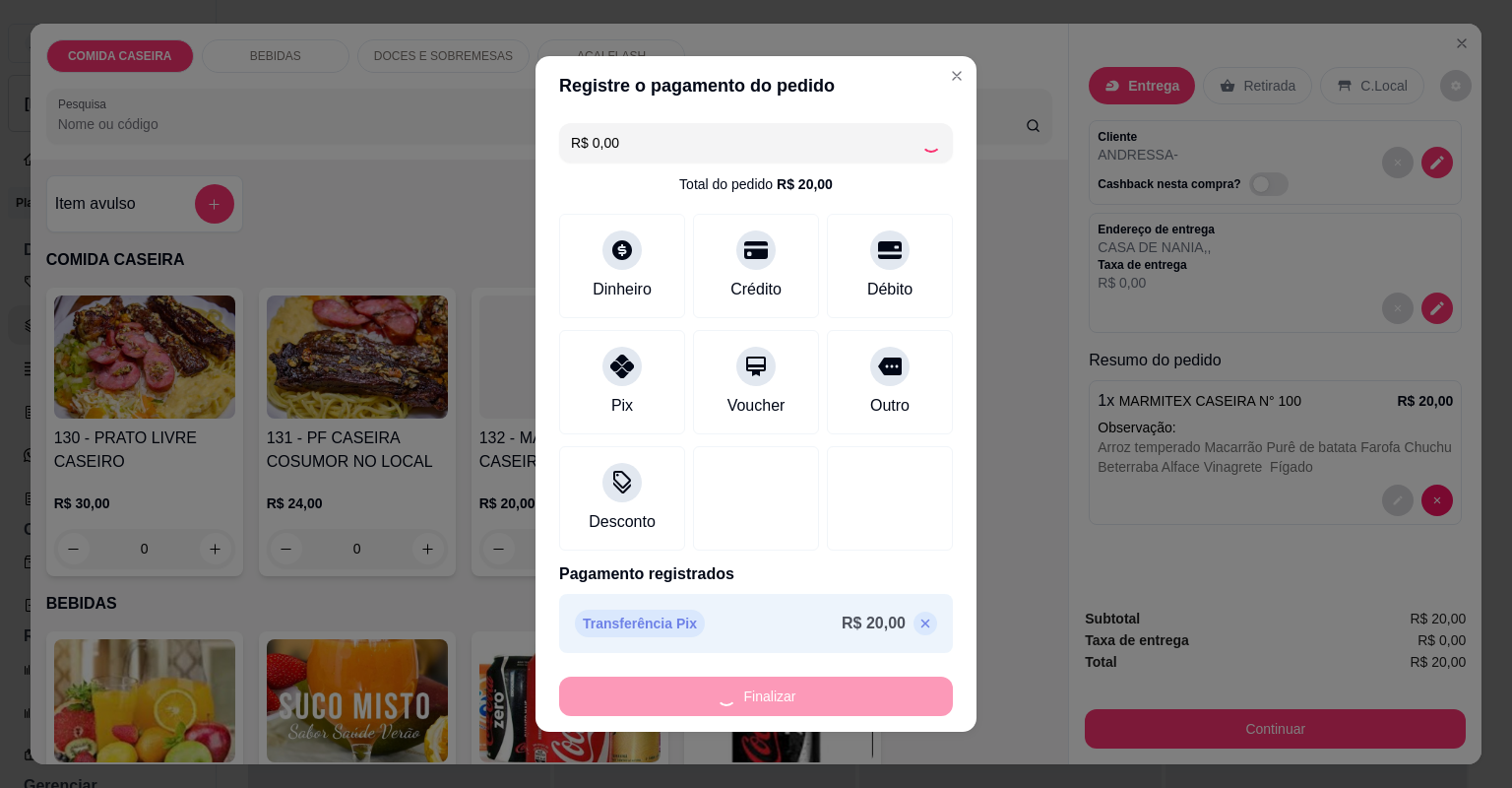click on "Finalizar" at bounding box center (756, 696) 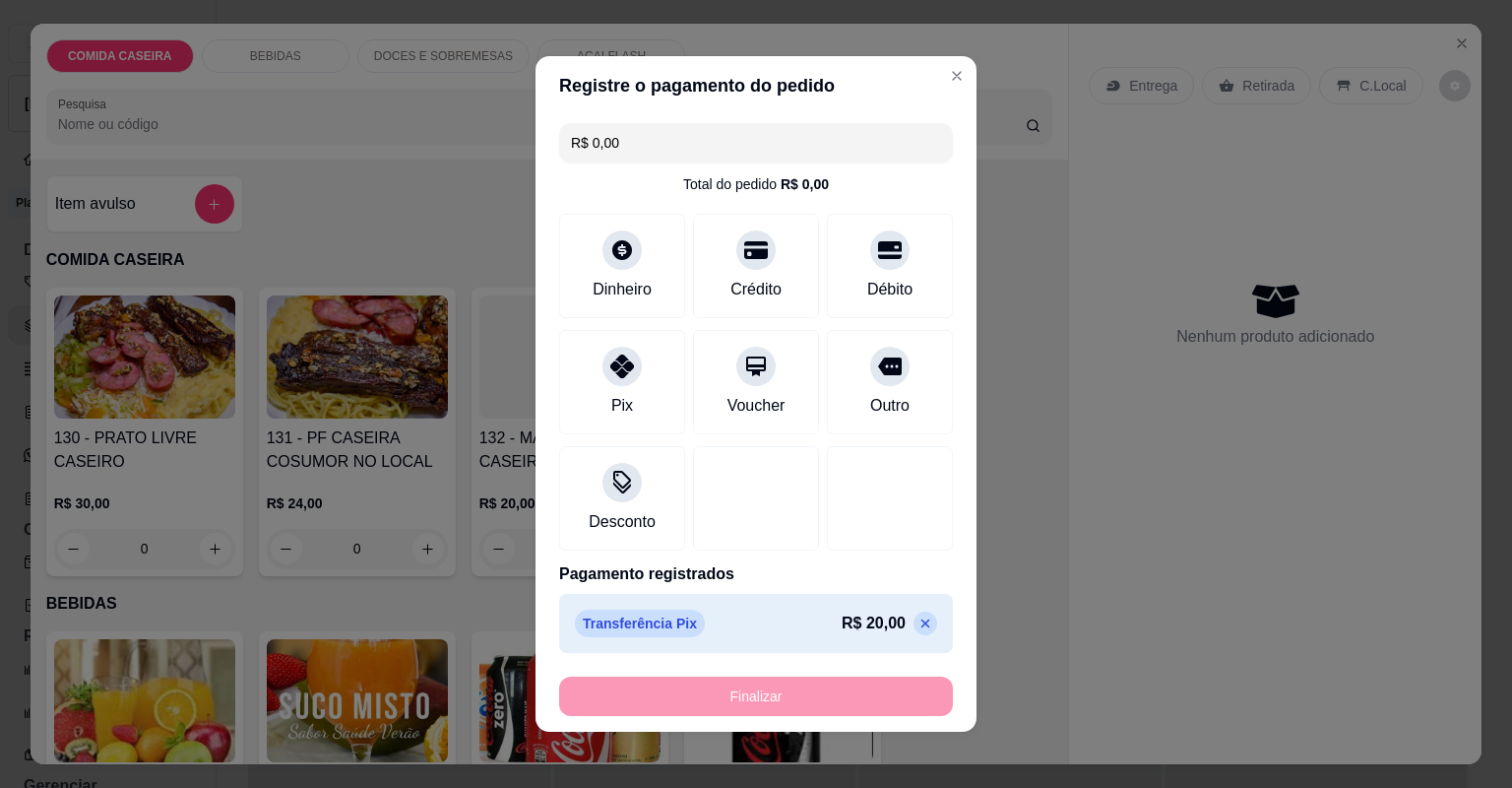 type on "-R$ 20,00" 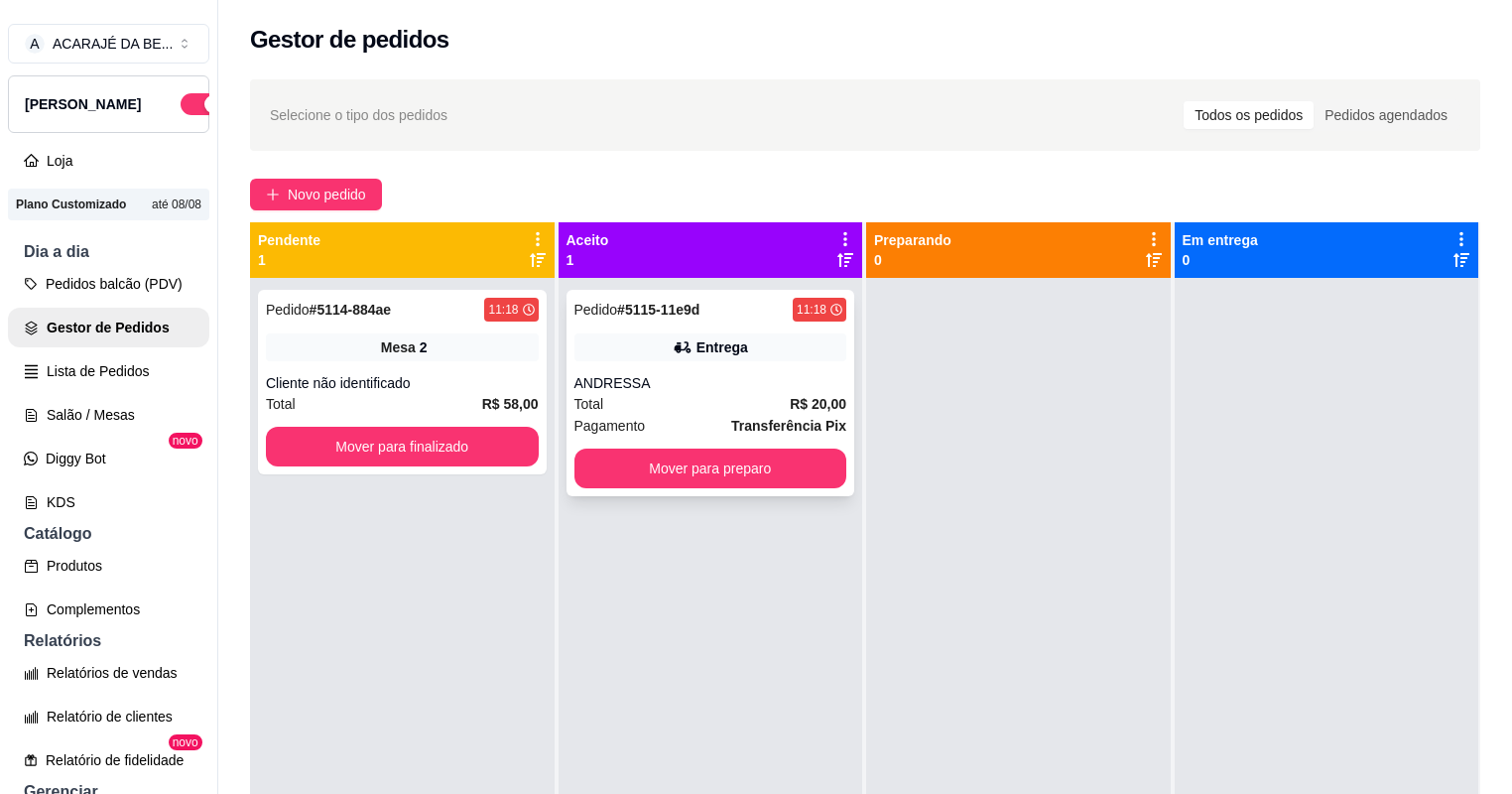 click on "Transferência Pix" at bounding box center [789, 426] 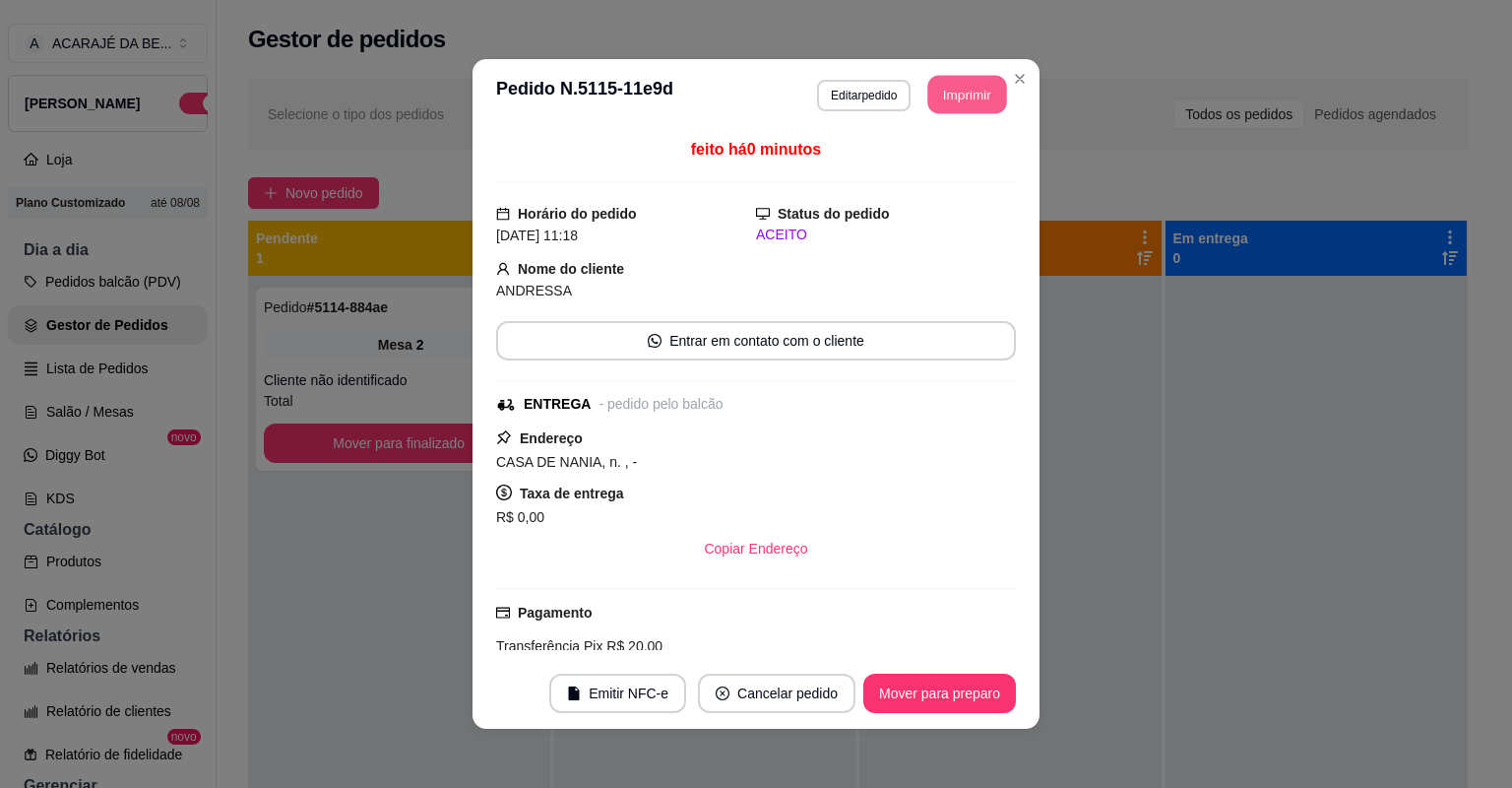 click on "Imprimir" at bounding box center [968, 95] 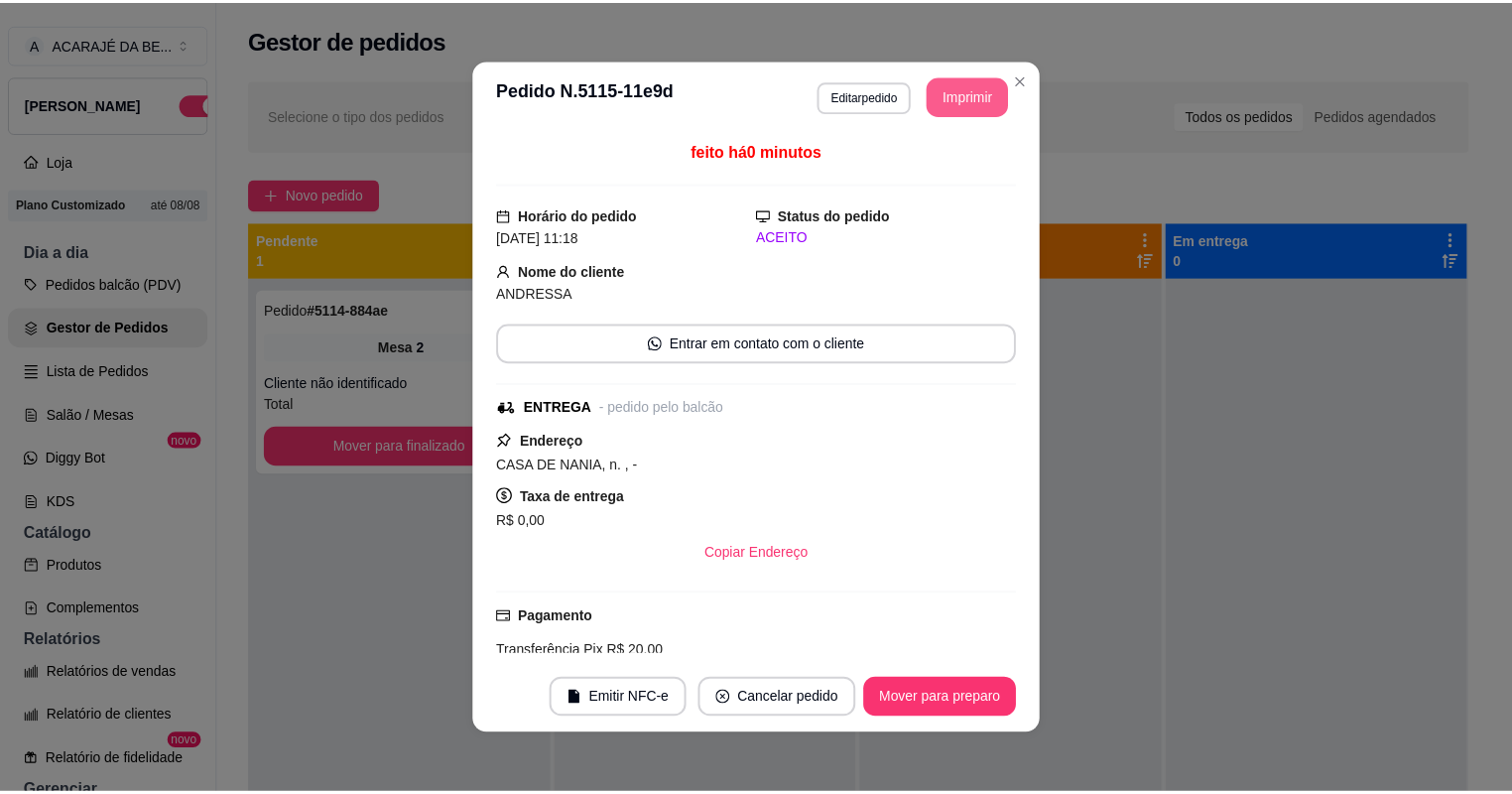 scroll, scrollTop: 0, scrollLeft: 0, axis: both 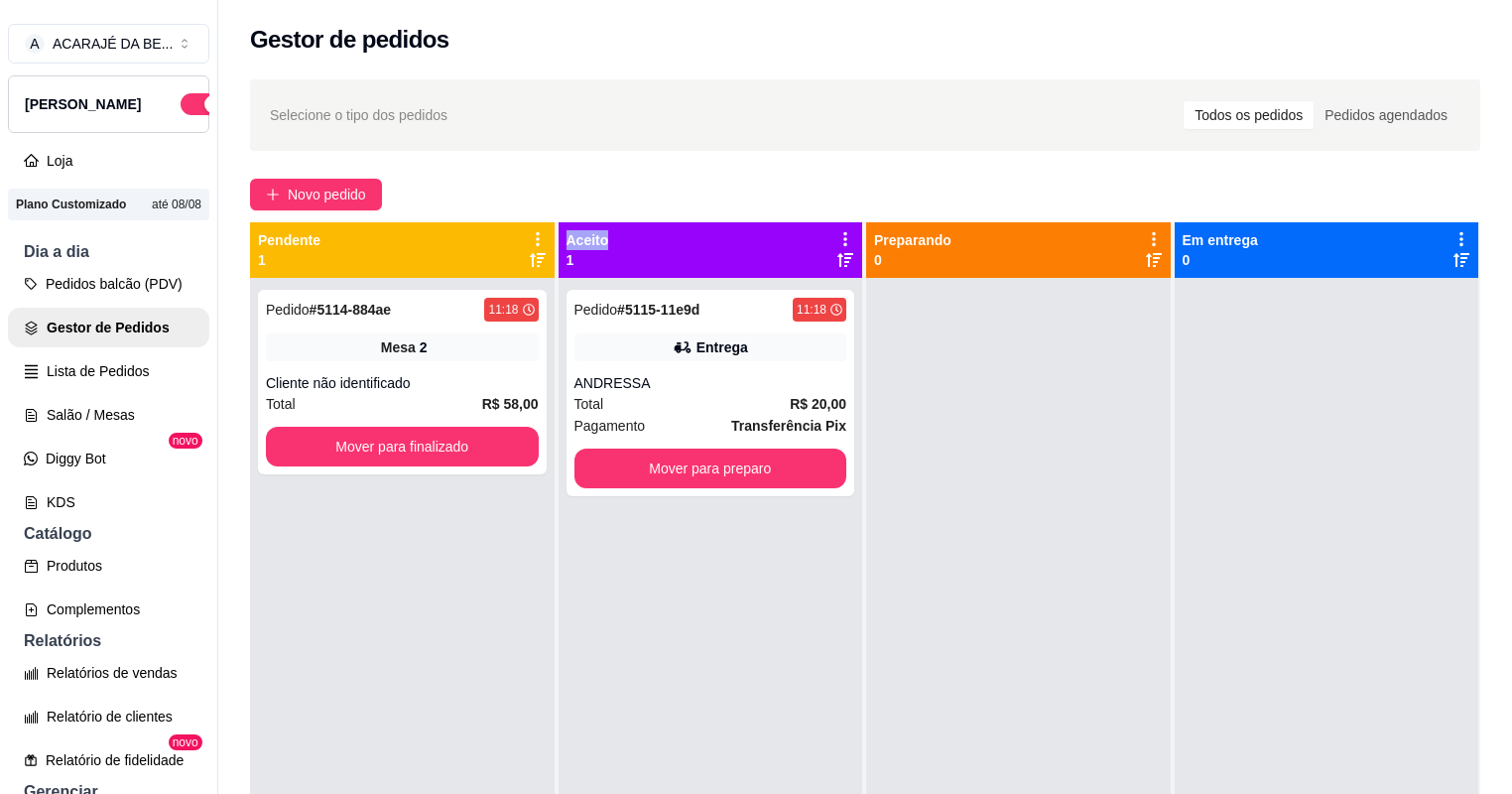 click on "Pedido  # 5114-884ae 11:18 Mesa 2 Cliente não identificado Total R$ 58,00 Mover para finalizado" at bounding box center (402, 675) 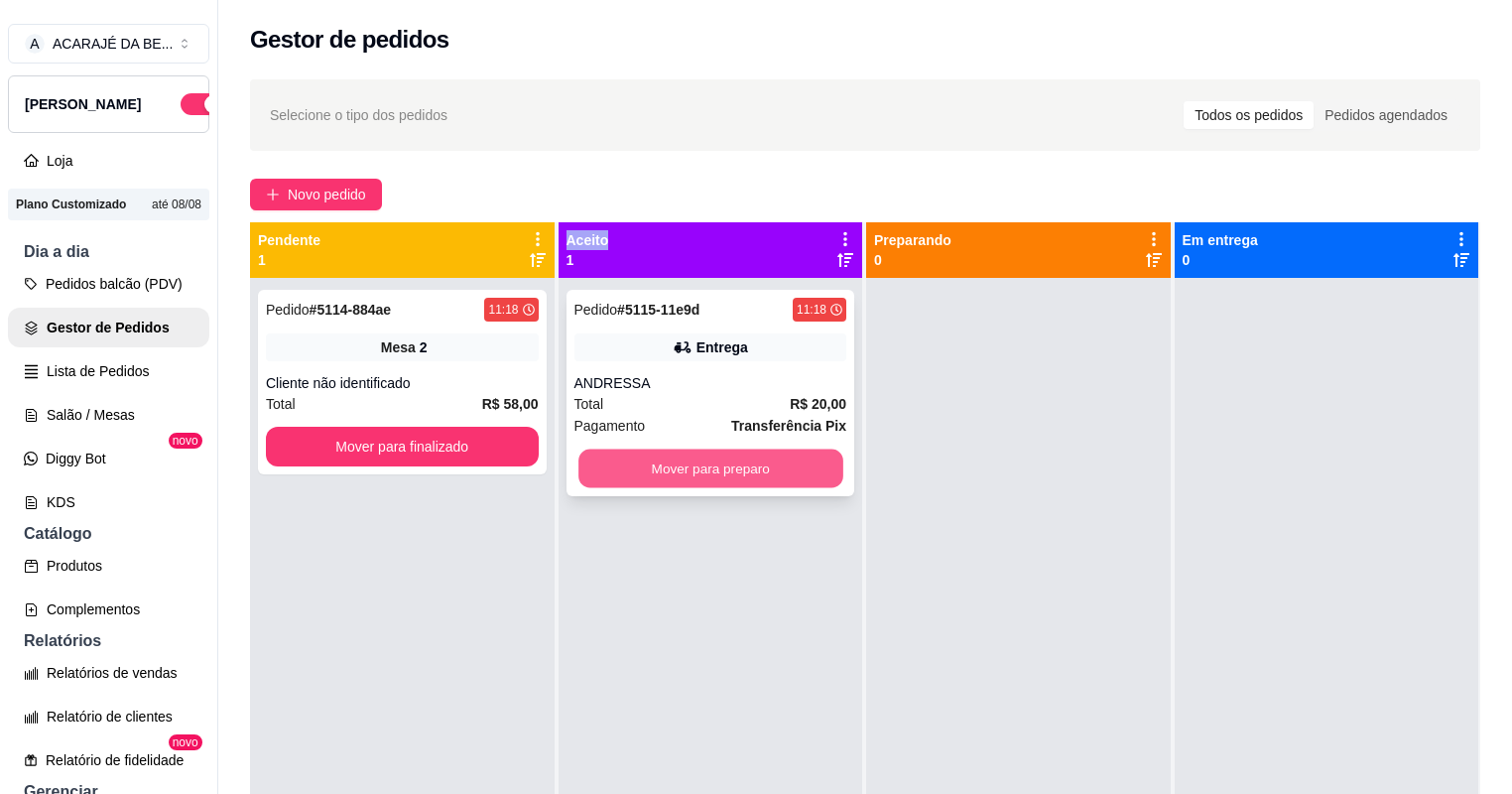 click on "Mover para preparo" at bounding box center [710, 468] 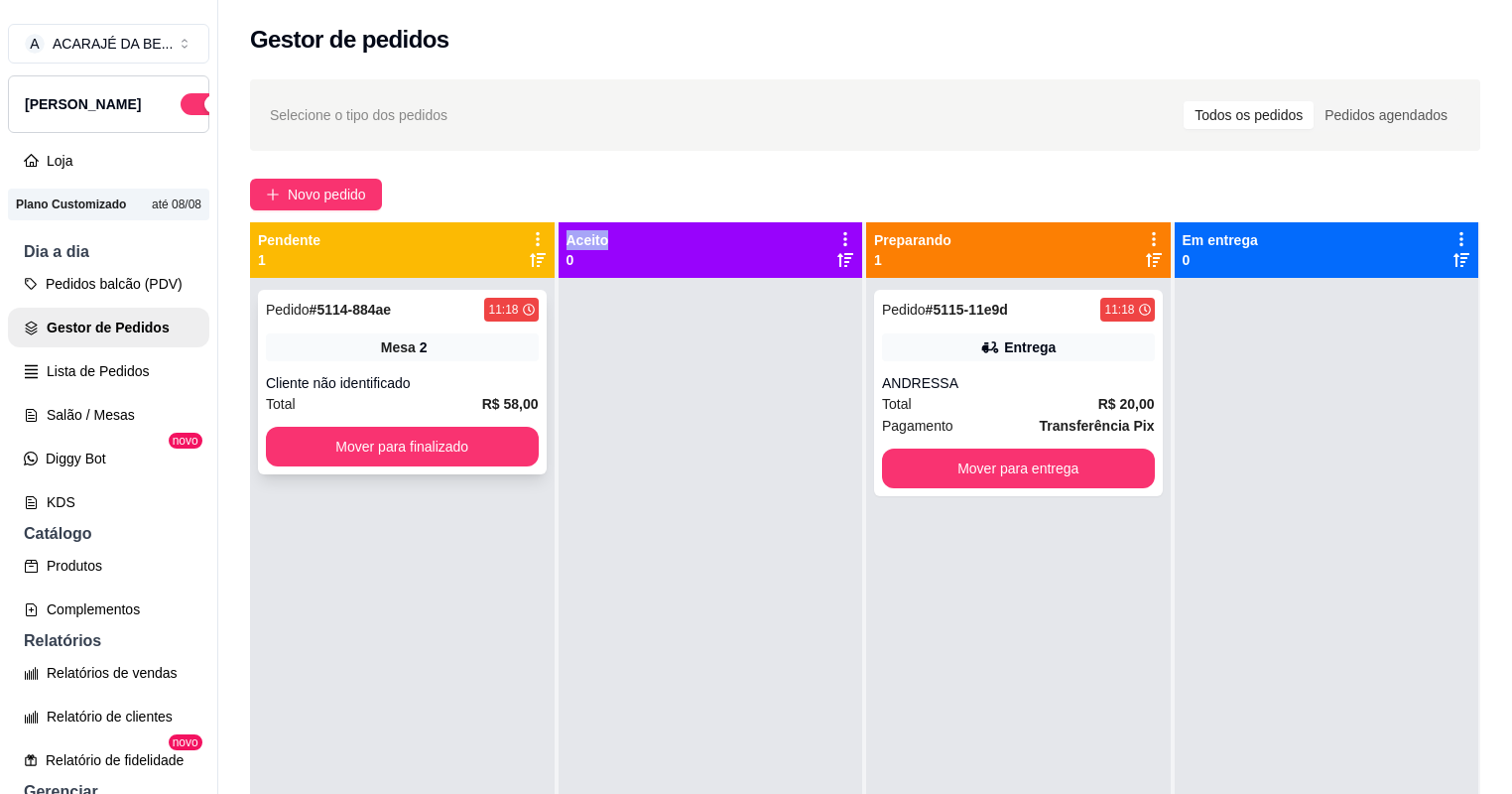 click on "Pedido  # 5114-884ae 11:18 Mesa 2 Cliente não identificado Total R$ 58,00 Mover para finalizado" at bounding box center (402, 382) 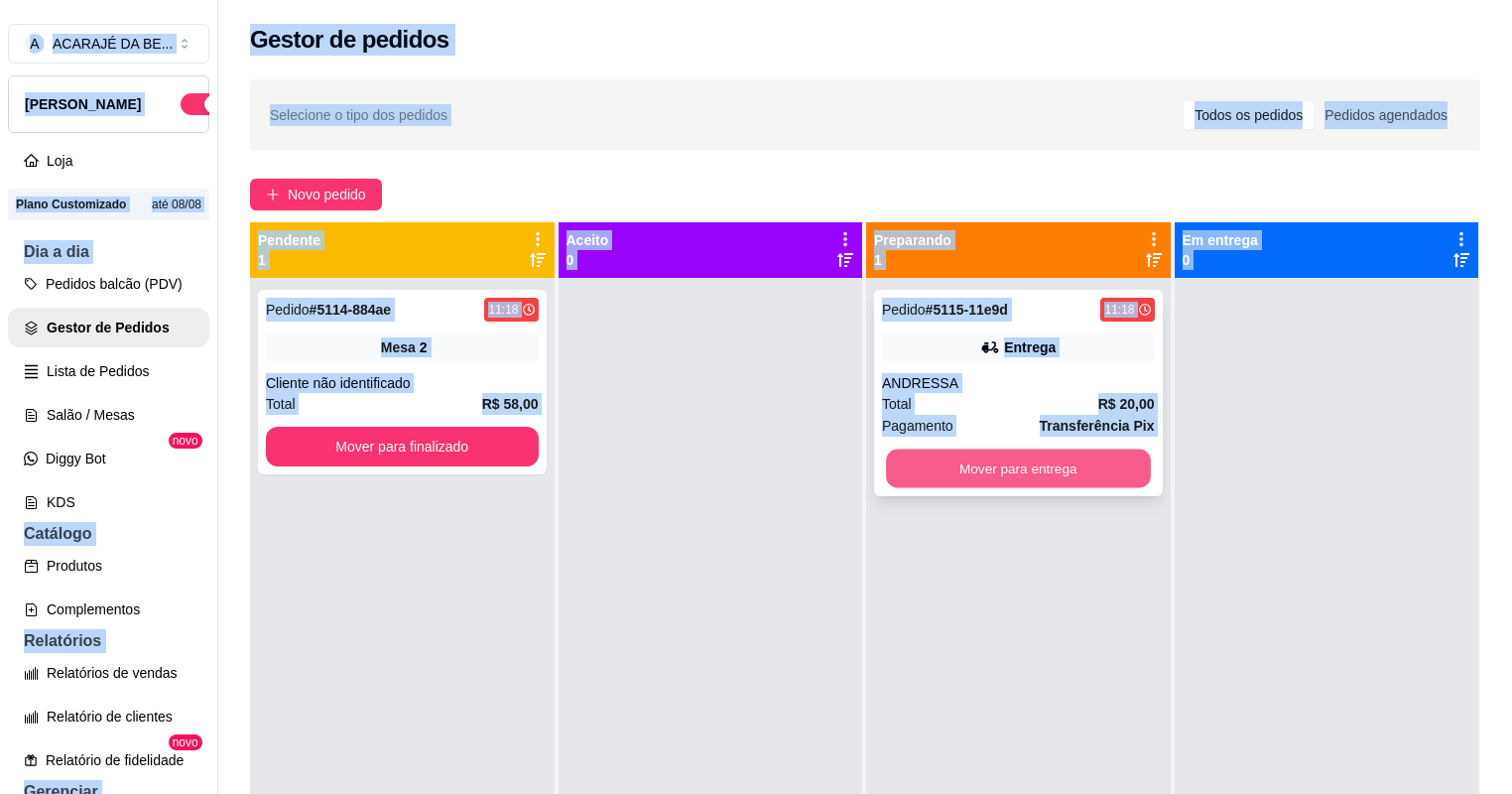 click on "Mover para entrega" at bounding box center (1018, 468) 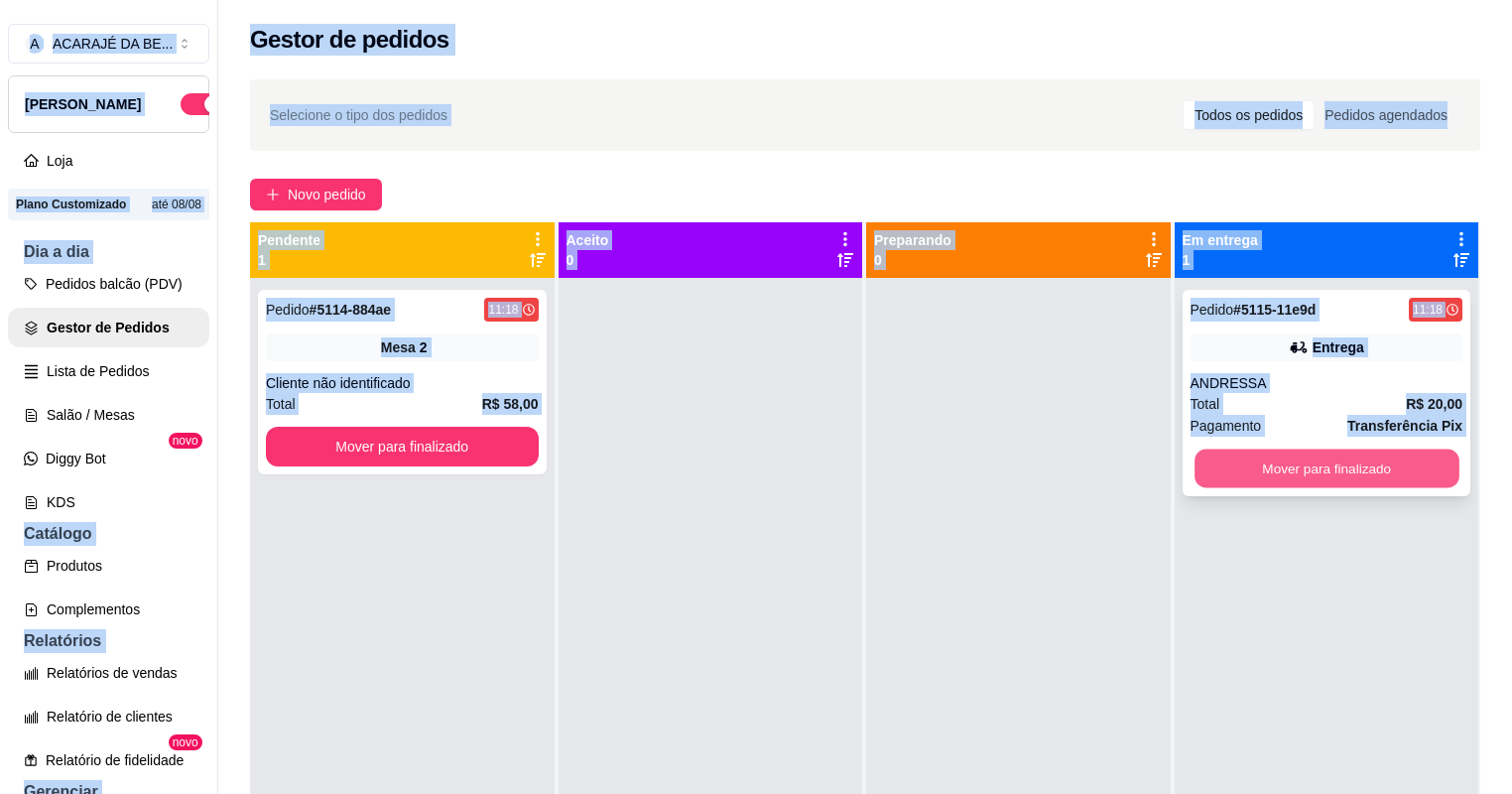 click on "Mover para finalizado" at bounding box center (1326, 468) 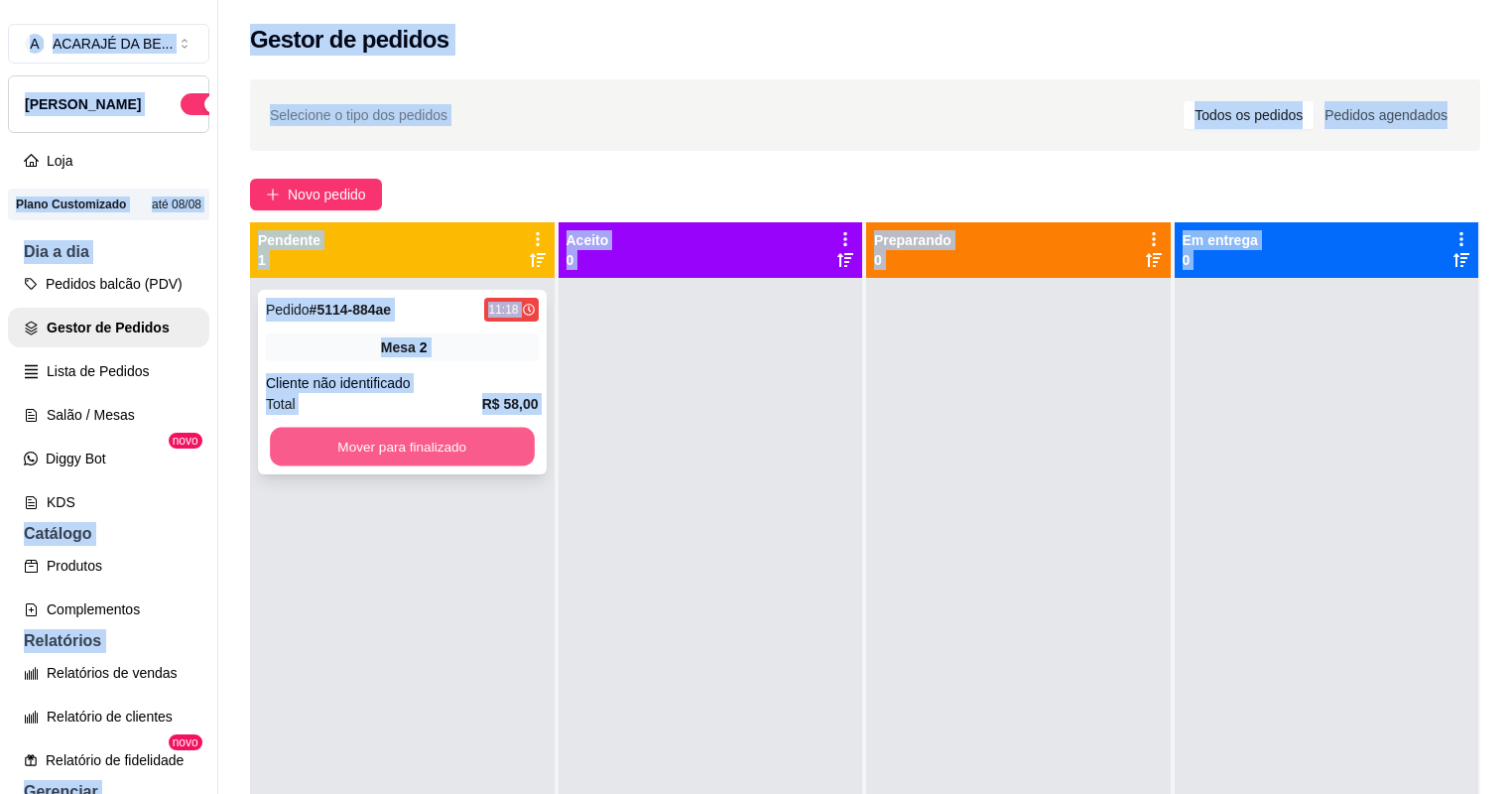 click on "Mover para finalizado" at bounding box center [402, 447] 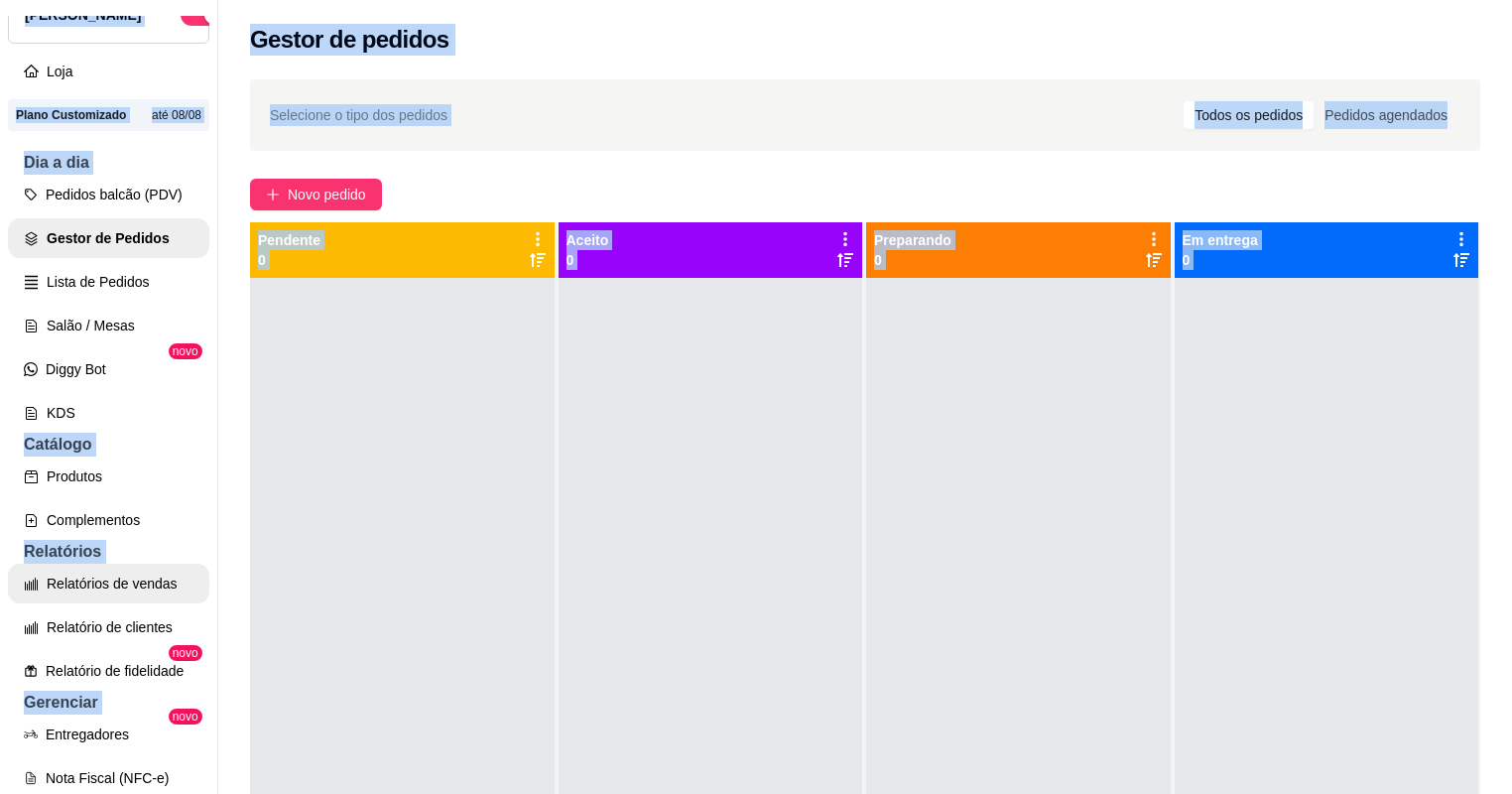scroll, scrollTop: 238, scrollLeft: 0, axis: vertical 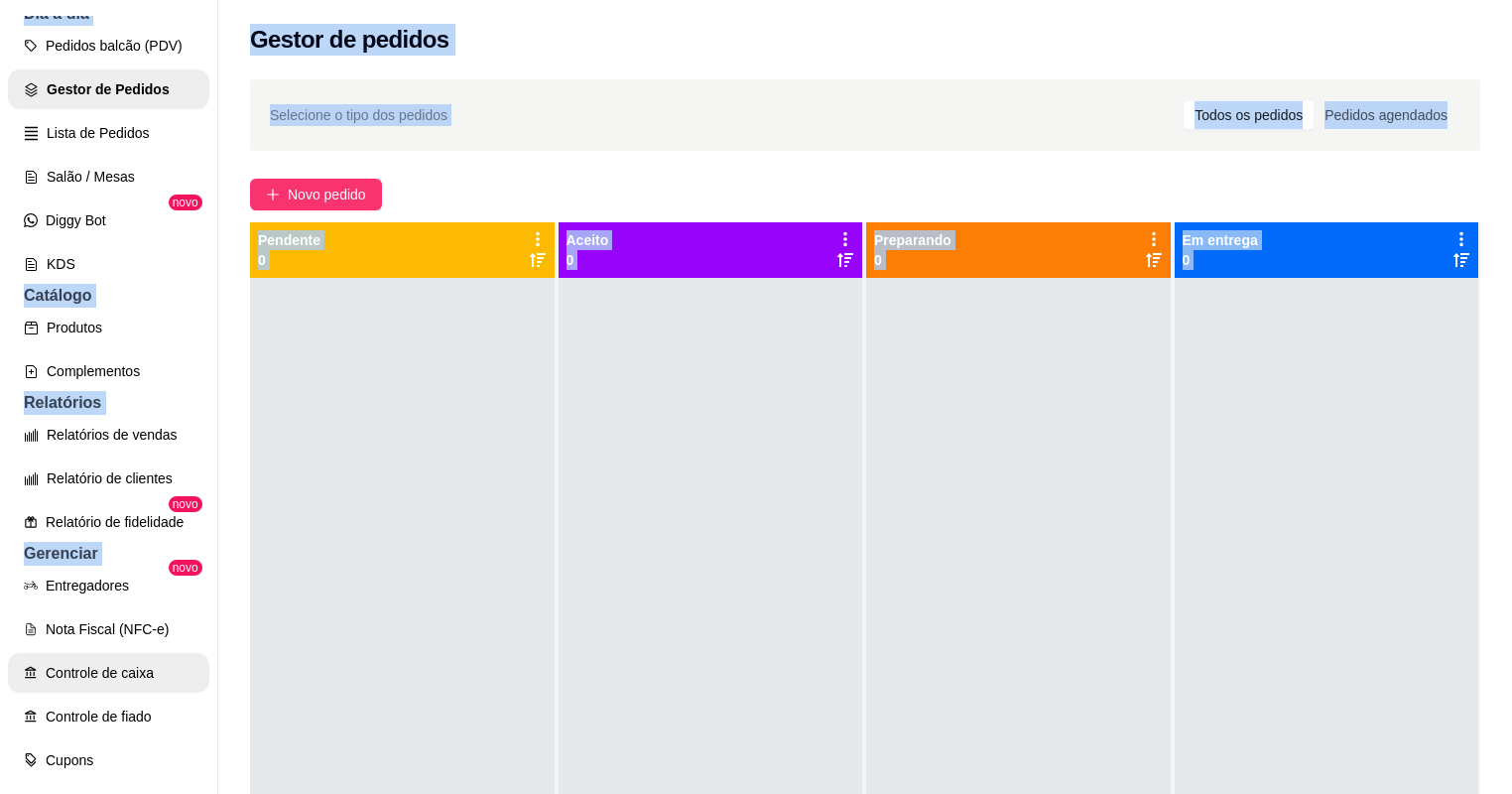 click on "Controle de caixa" at bounding box center (108, 673) 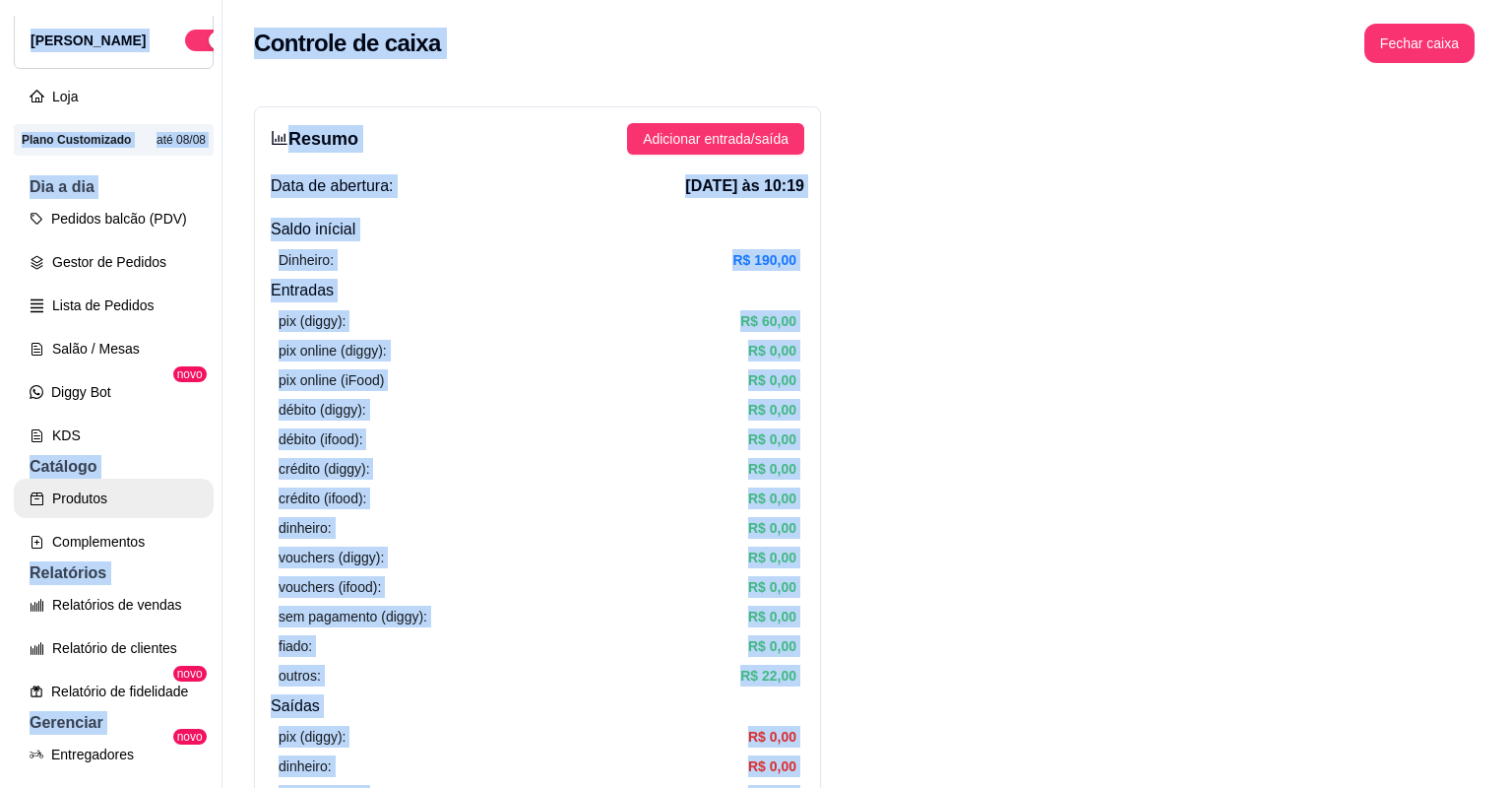 scroll, scrollTop: 0, scrollLeft: 0, axis: both 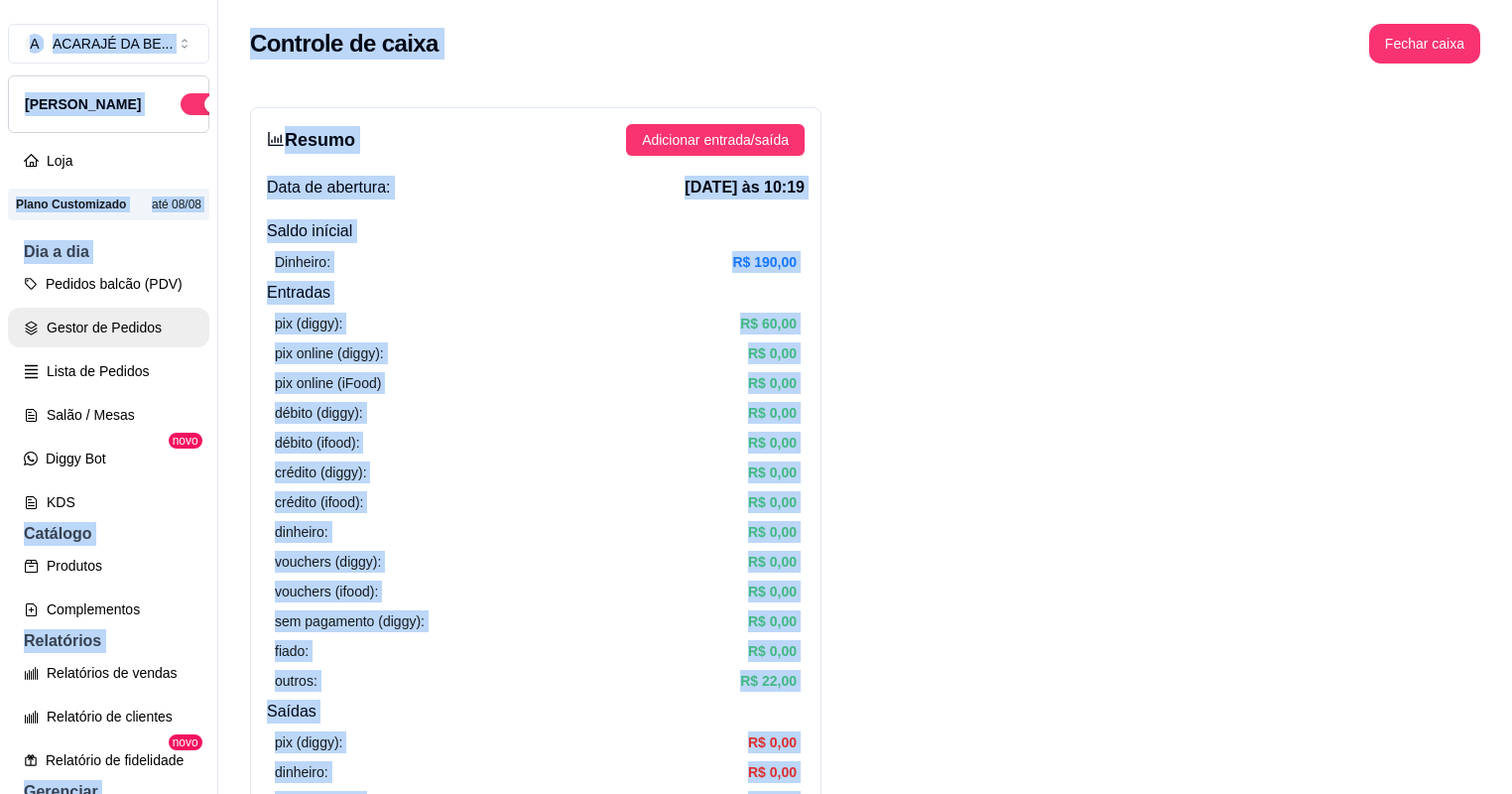 click on "Gestor de Pedidos" at bounding box center [108, 328] 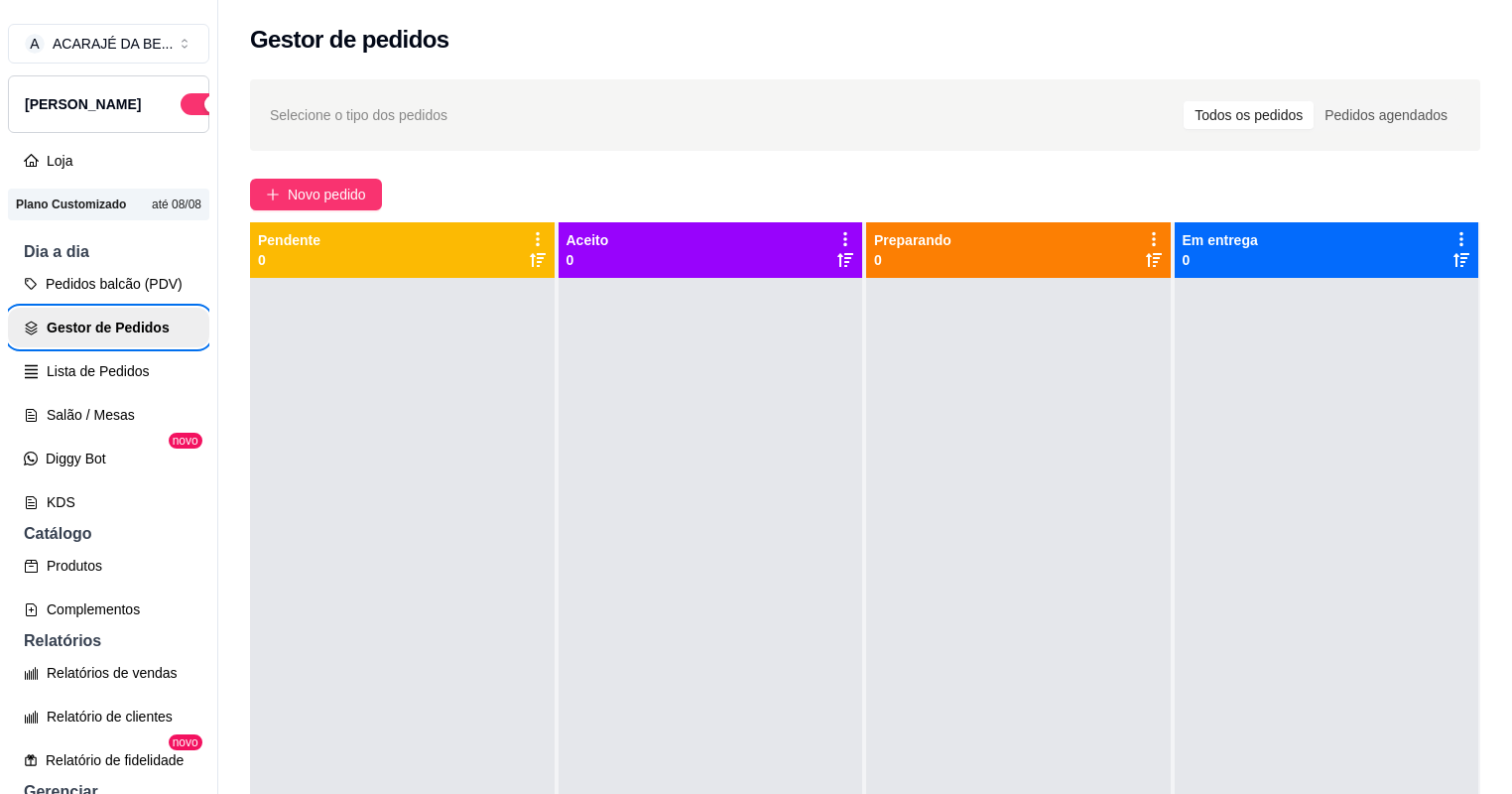 click at bounding box center [402, 675] 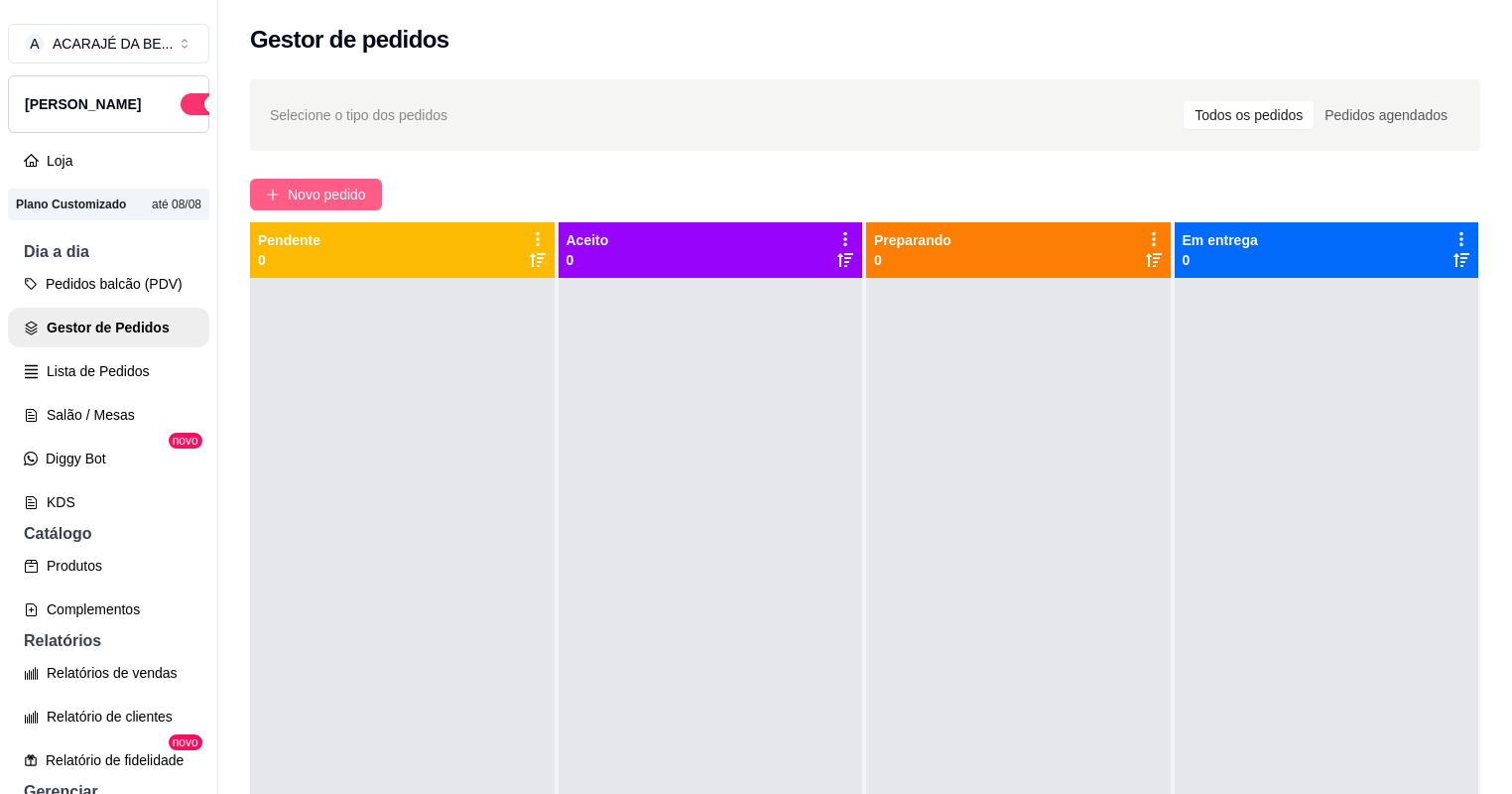 click on "Novo pedido" at bounding box center [326, 195] 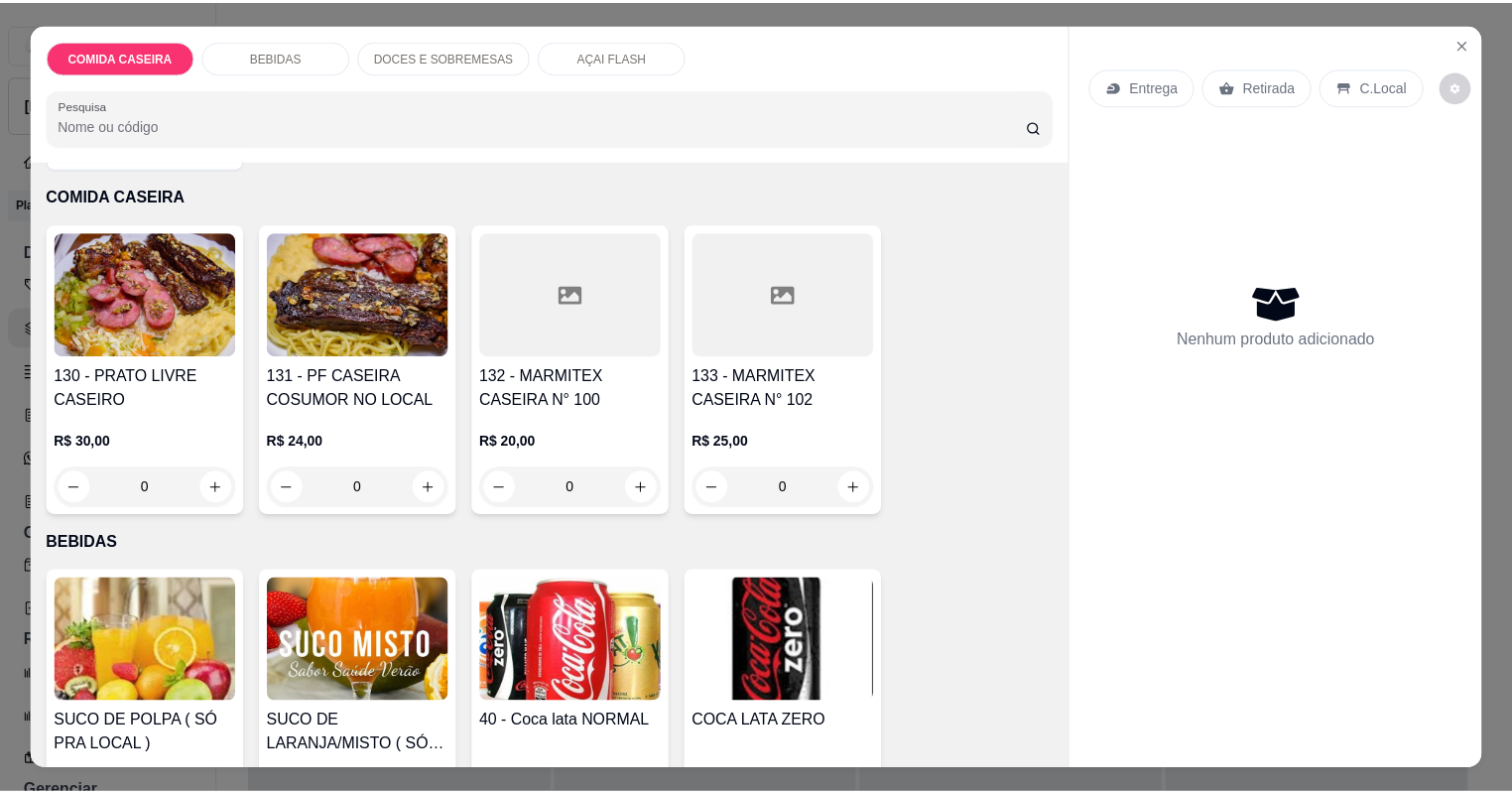 scroll, scrollTop: 79, scrollLeft: 0, axis: vertical 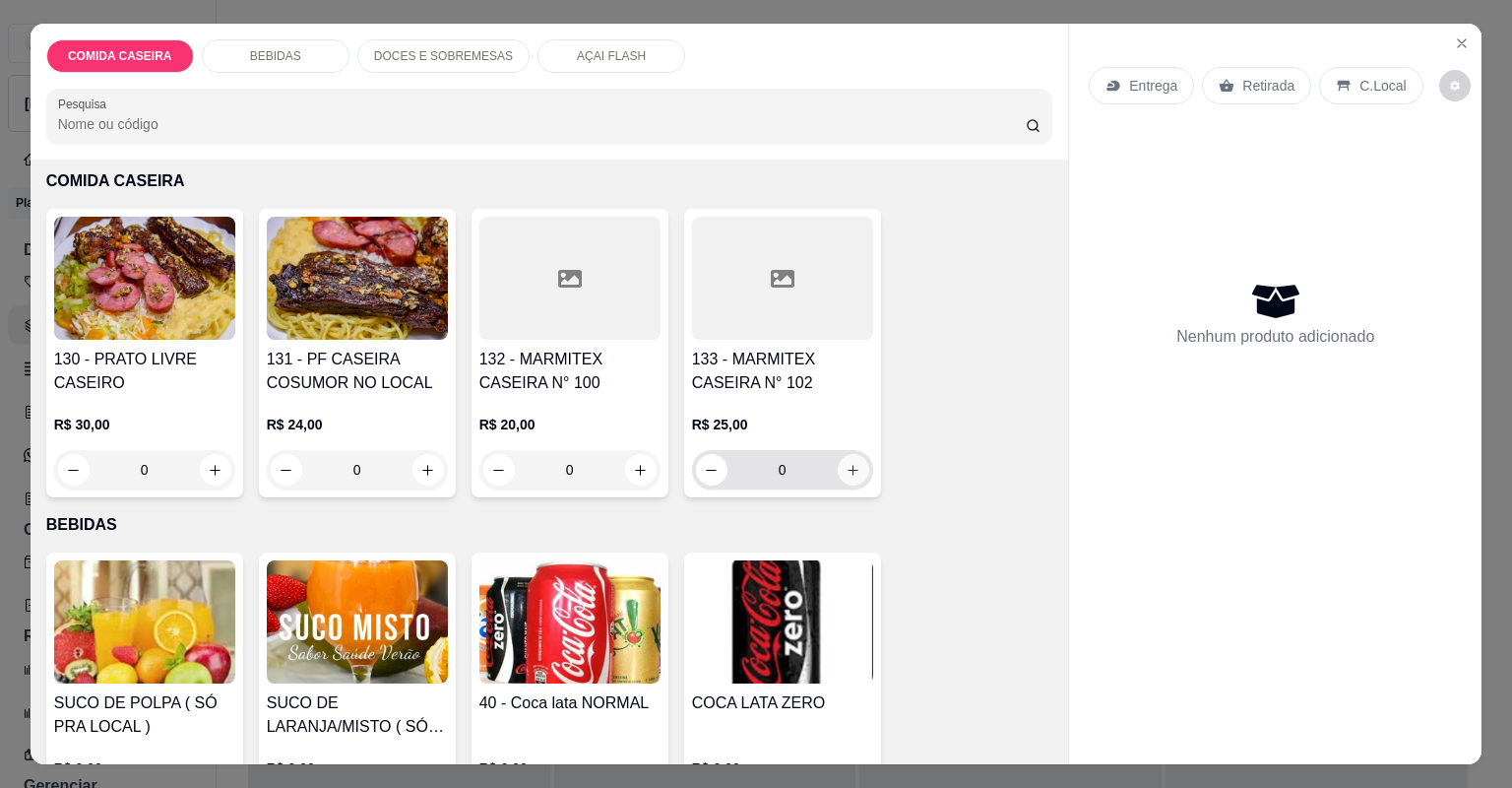 click 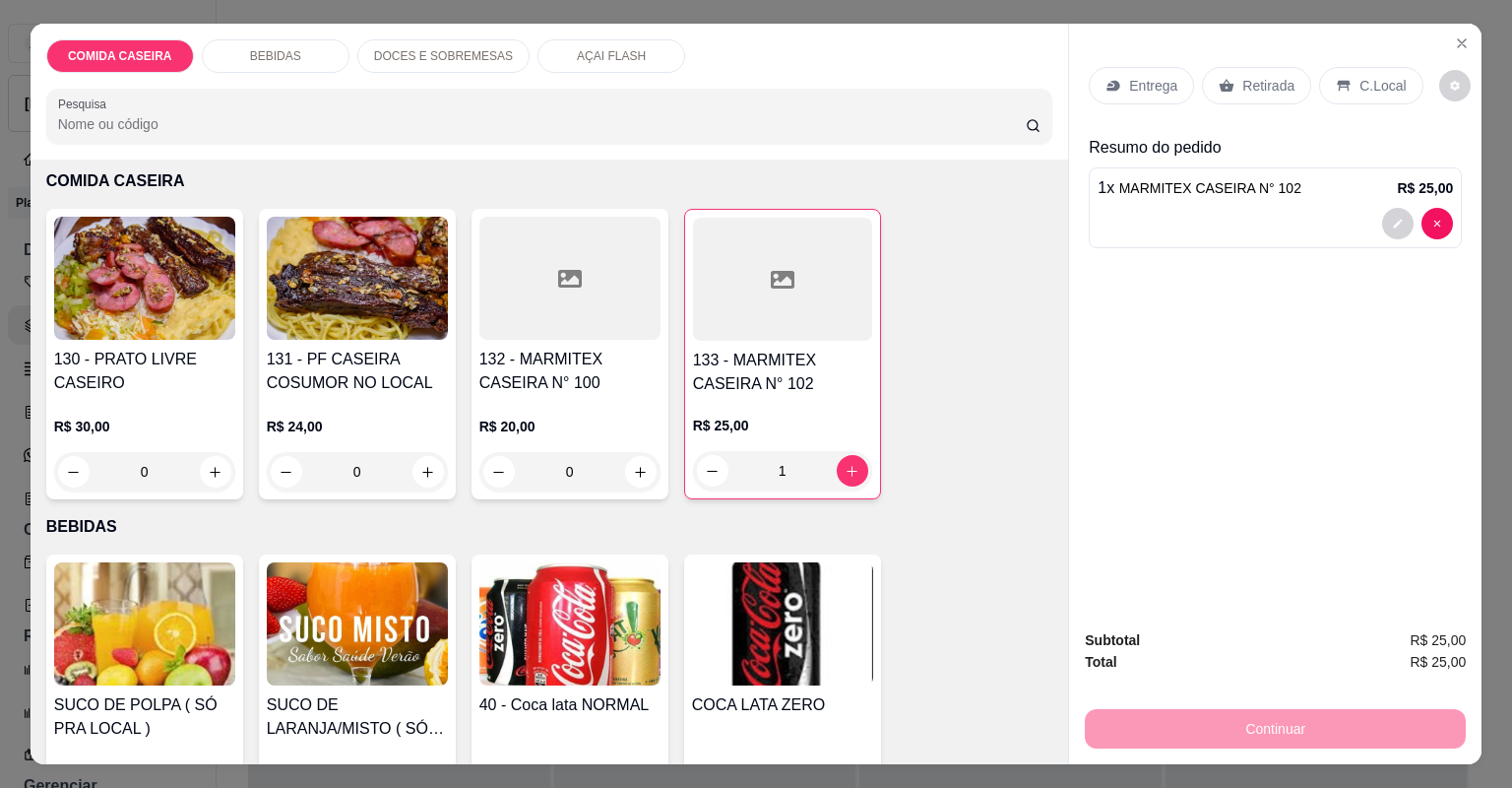 click on "Retirada" at bounding box center (1268, 86) 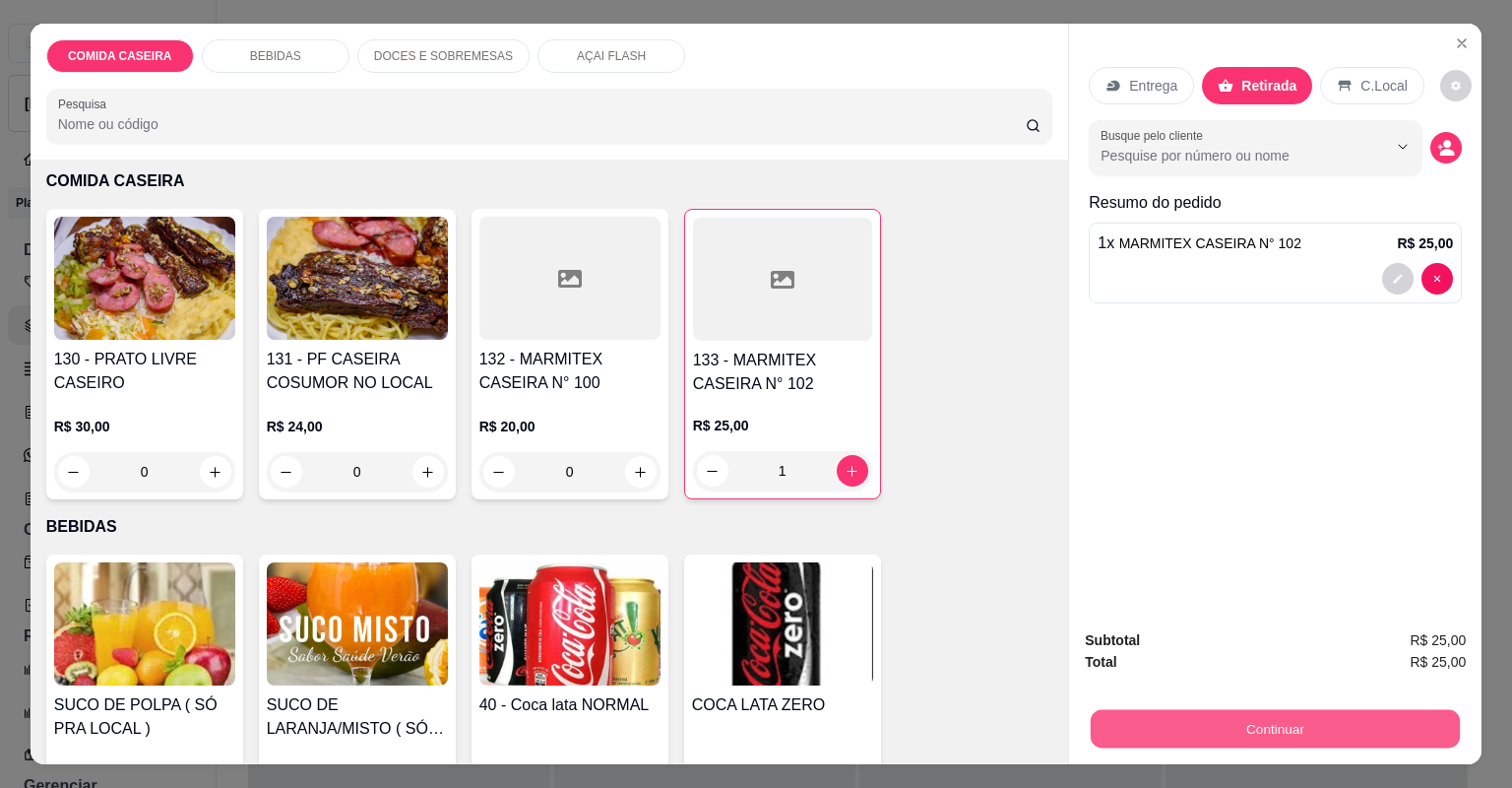 click on "Continuar" at bounding box center [1275, 729] 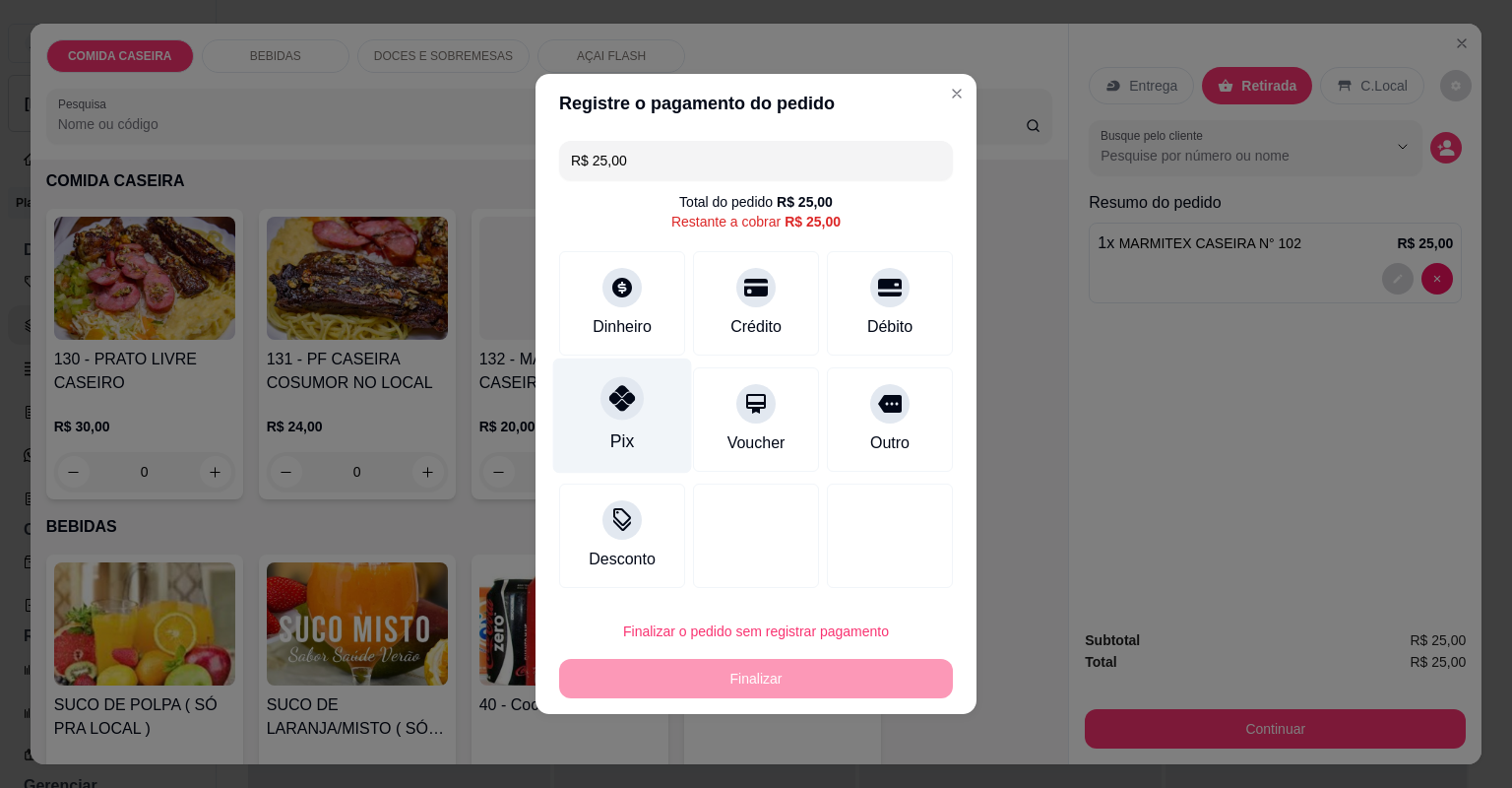 click on "Pix" at bounding box center (622, 416) 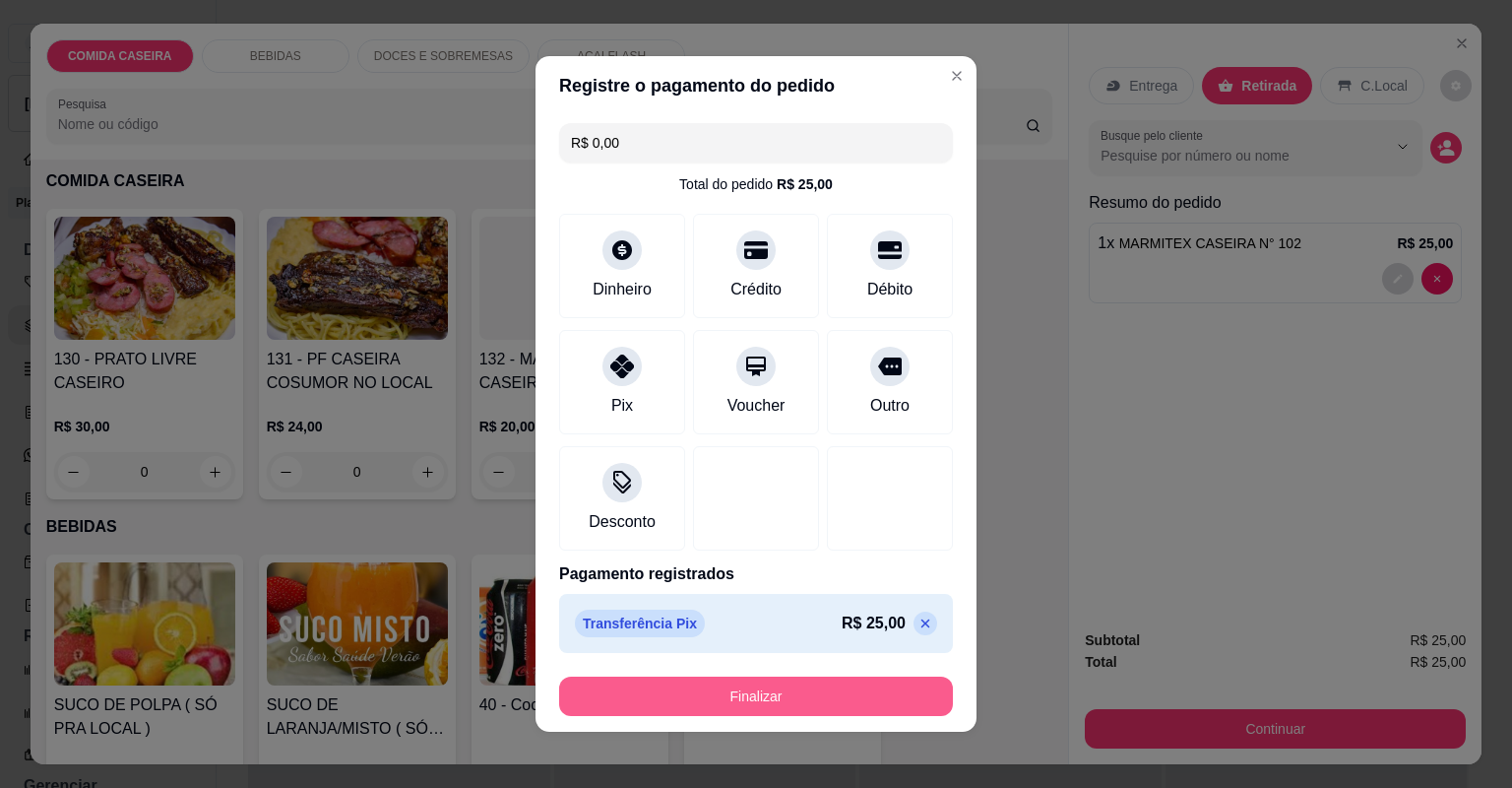 click on "Finalizar" at bounding box center [756, 696] 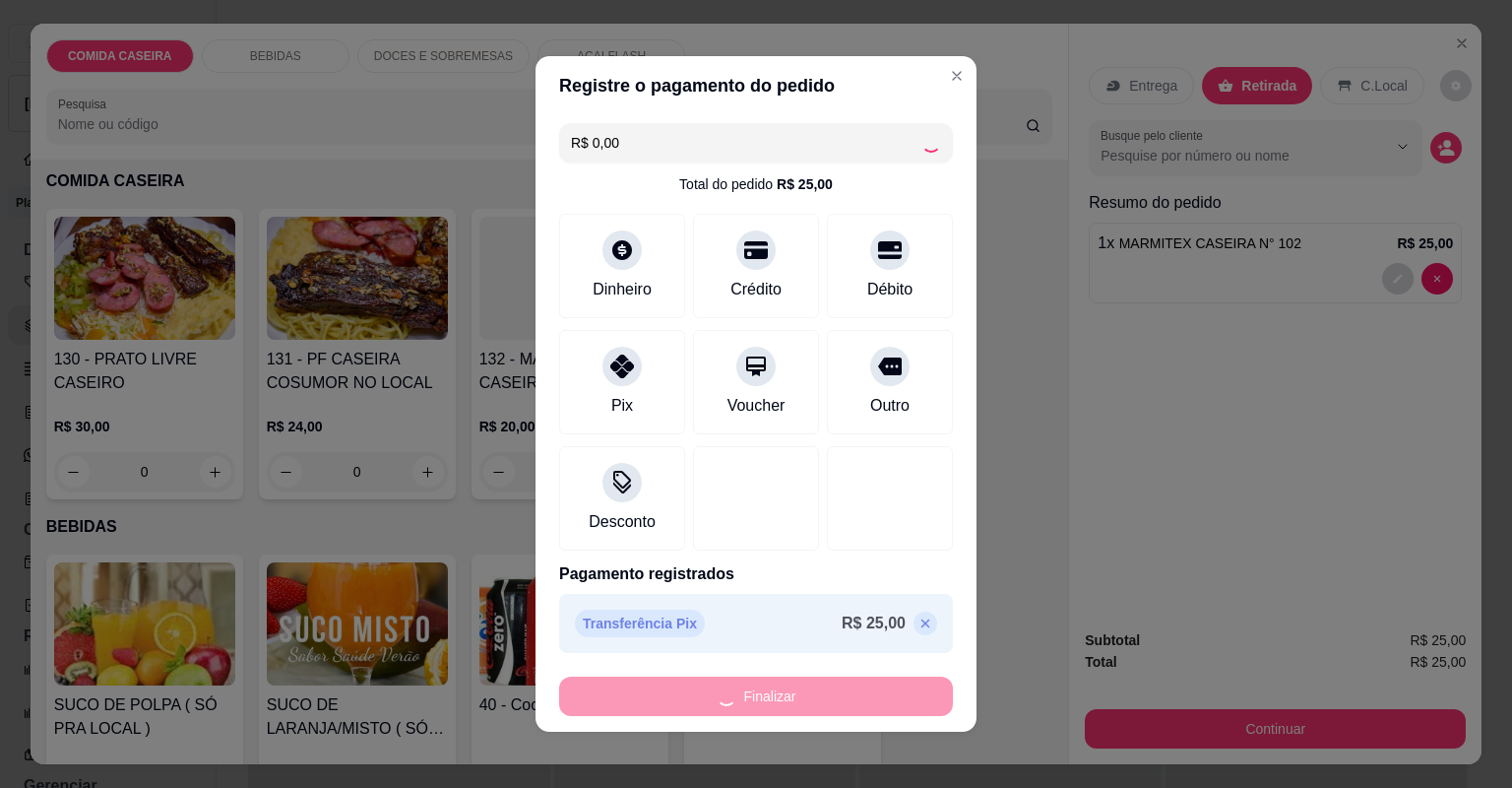 type on "0" 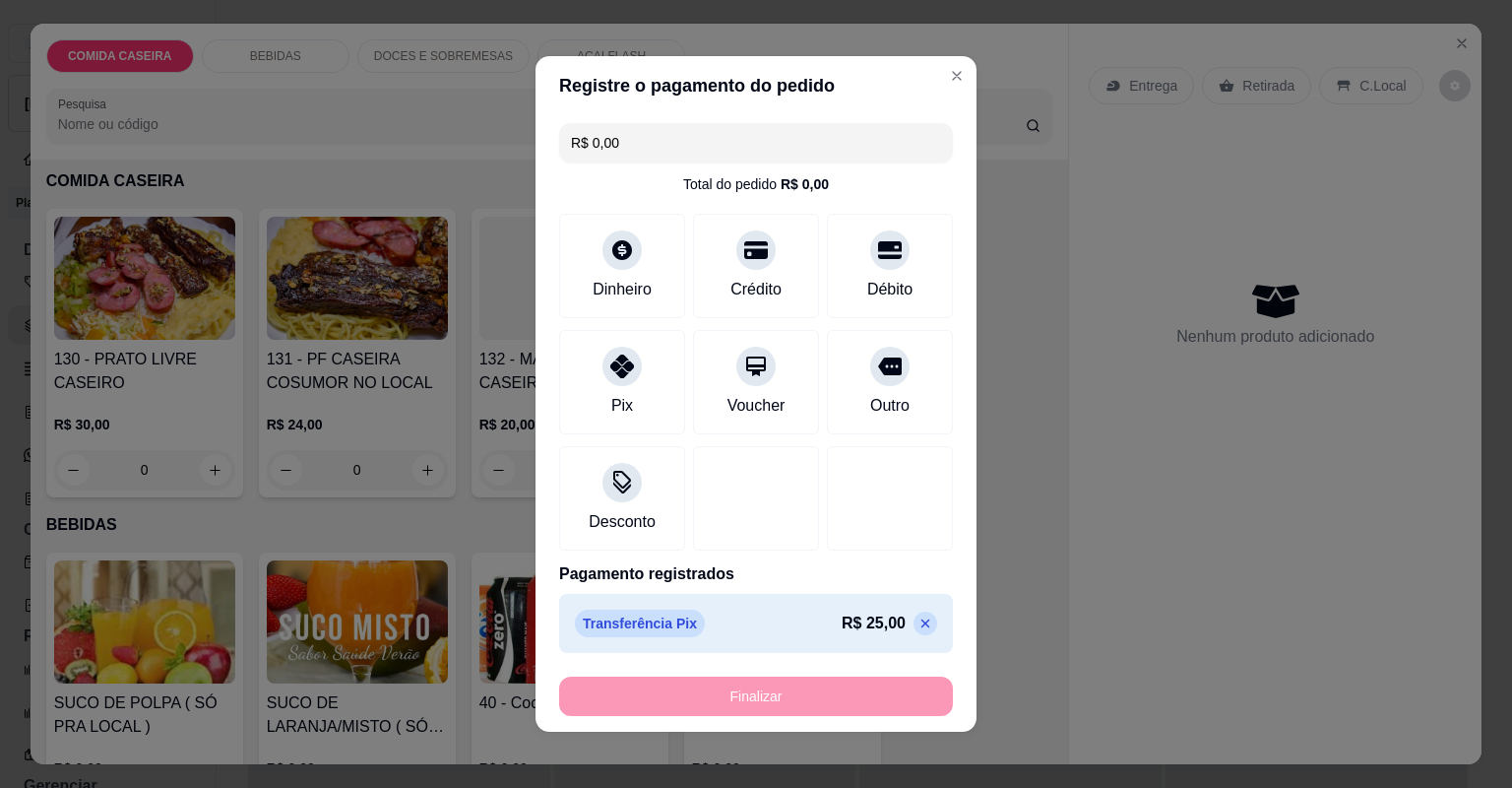 type on "-R$ 25,00" 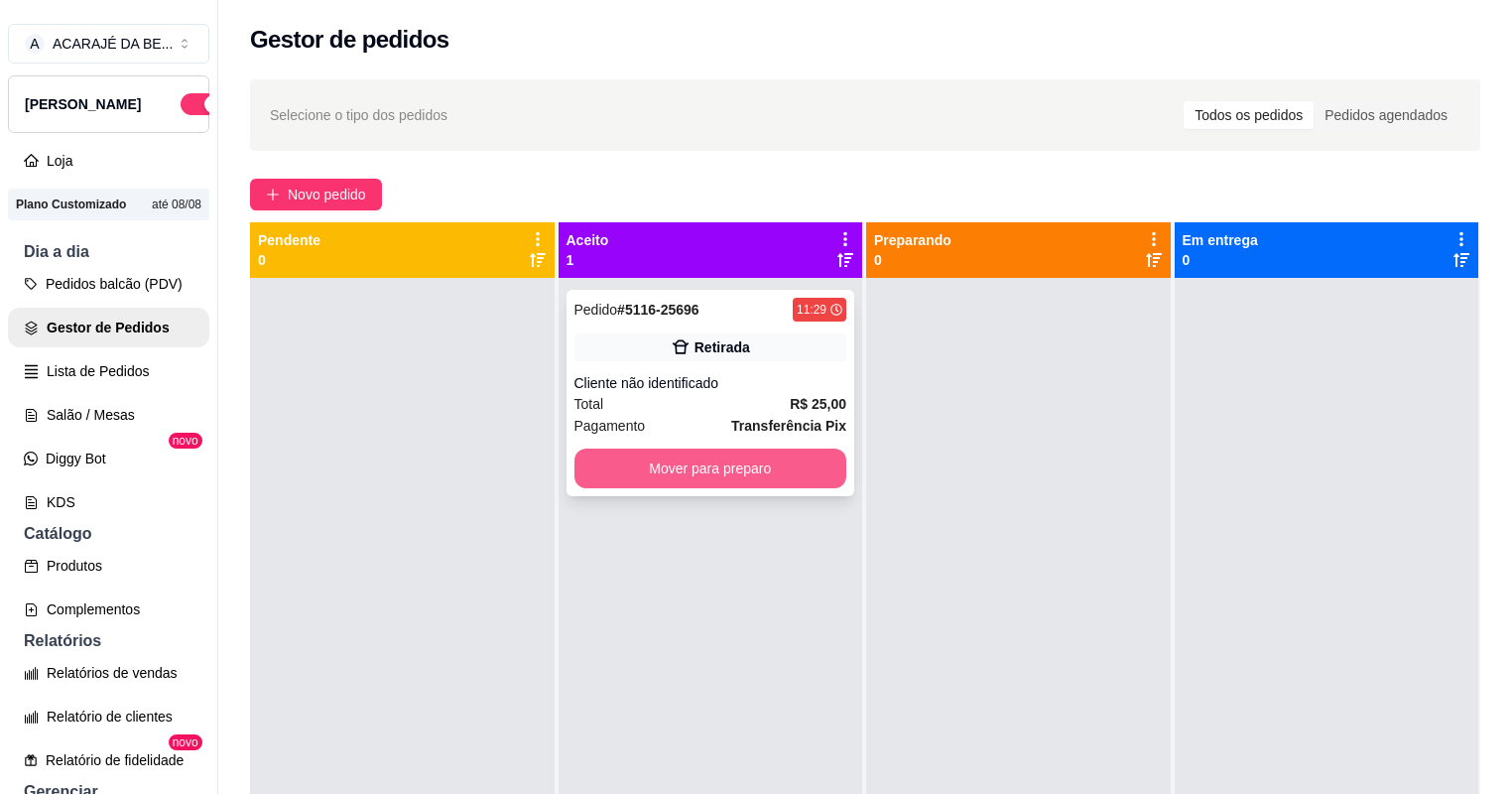 click on "Mover para preparo" at bounding box center (710, 468) 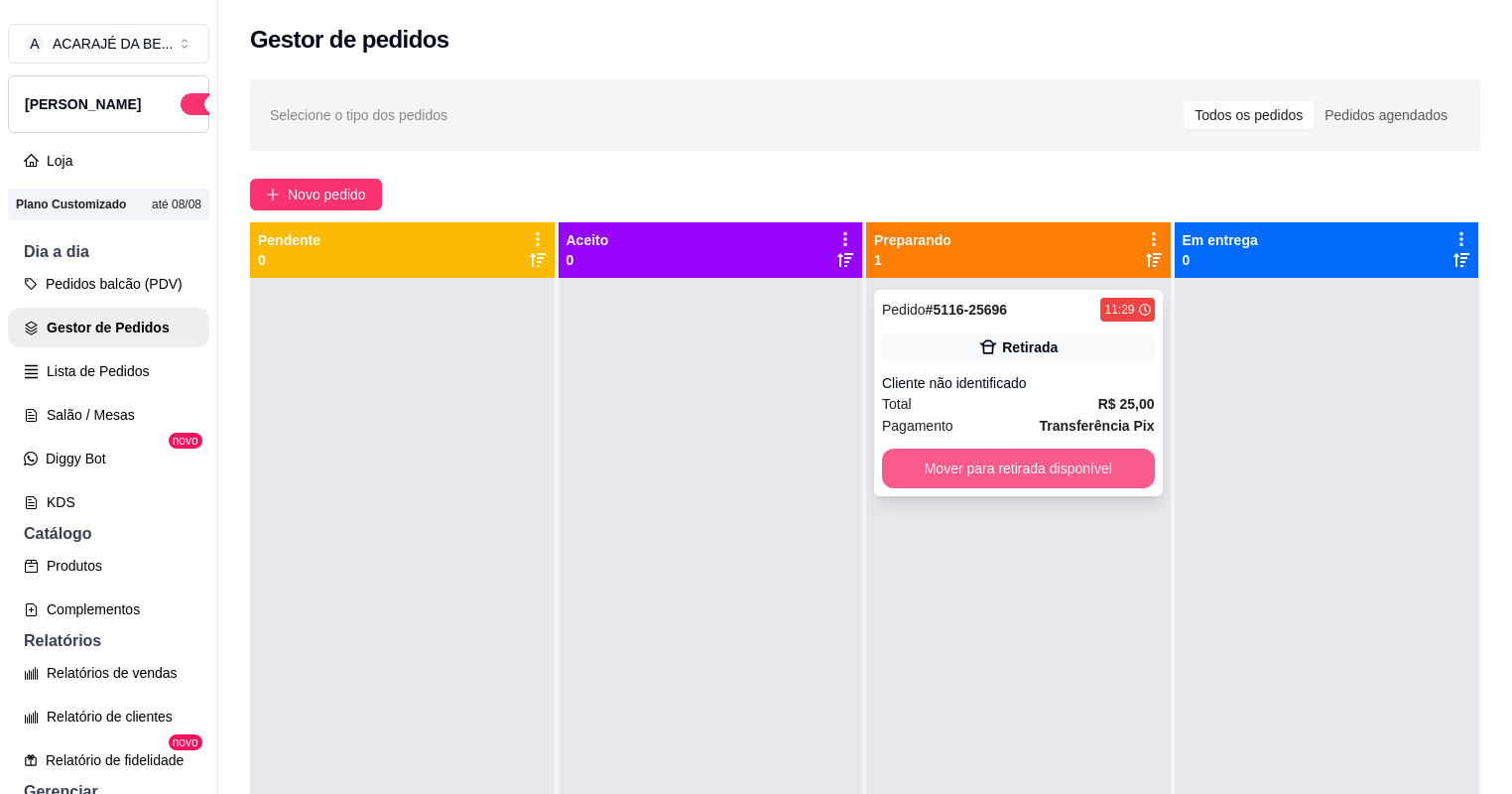 click on "Mover para retirada disponível" at bounding box center [1018, 468] 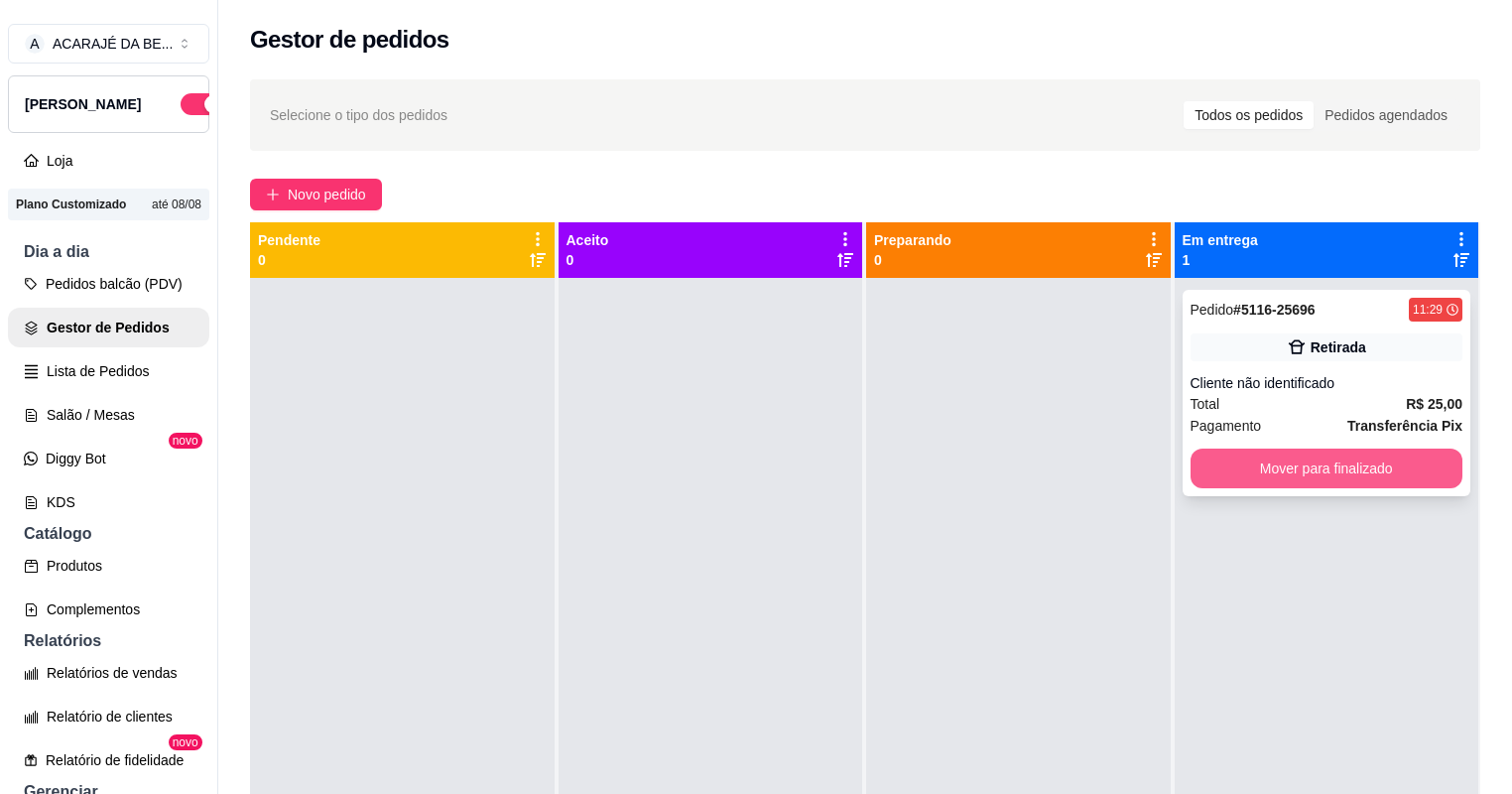 click on "Mover para finalizado" at bounding box center [1326, 468] 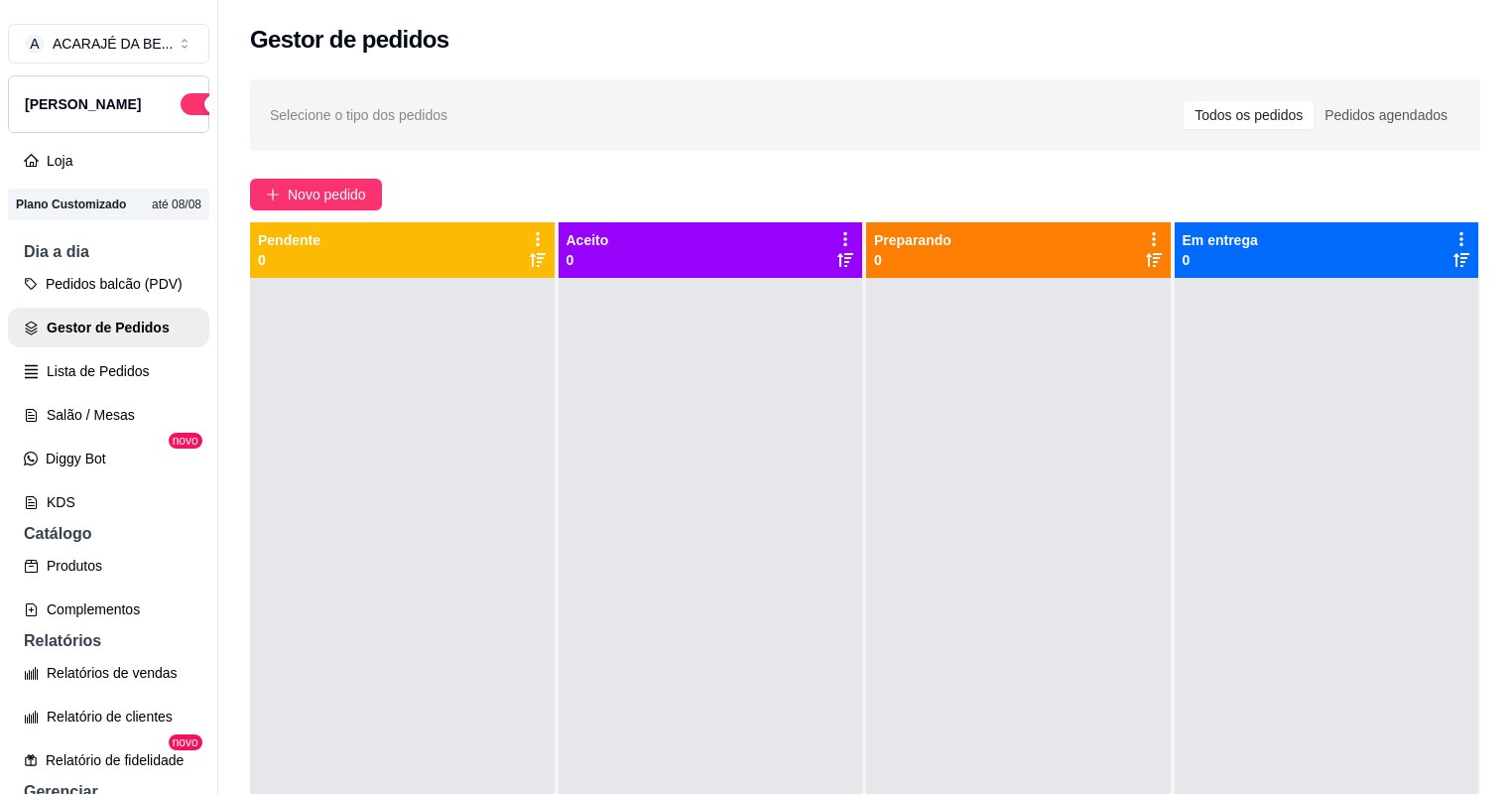 click at bounding box center [1018, 675] 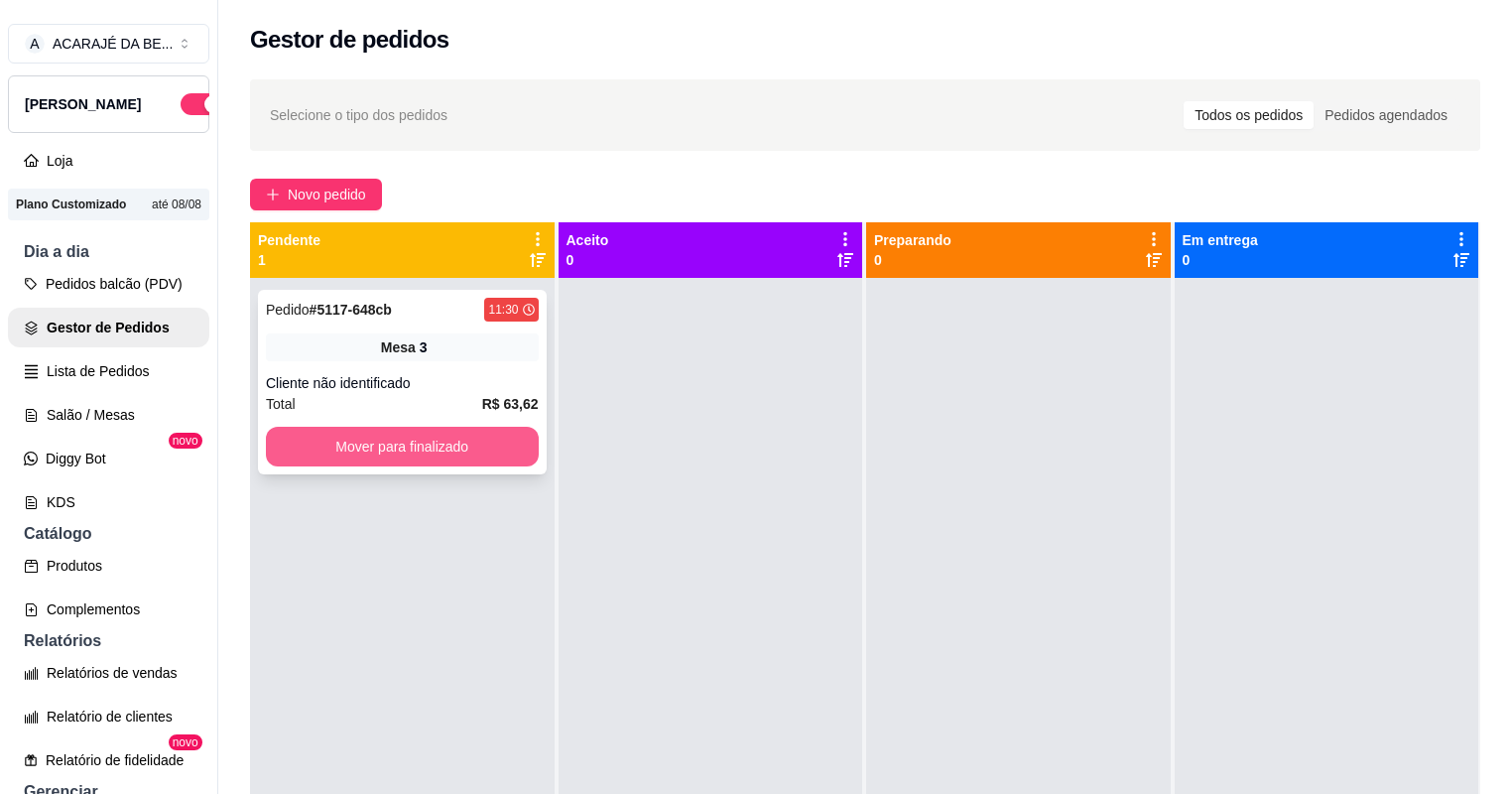 click on "Mover para finalizado" at bounding box center [402, 447] 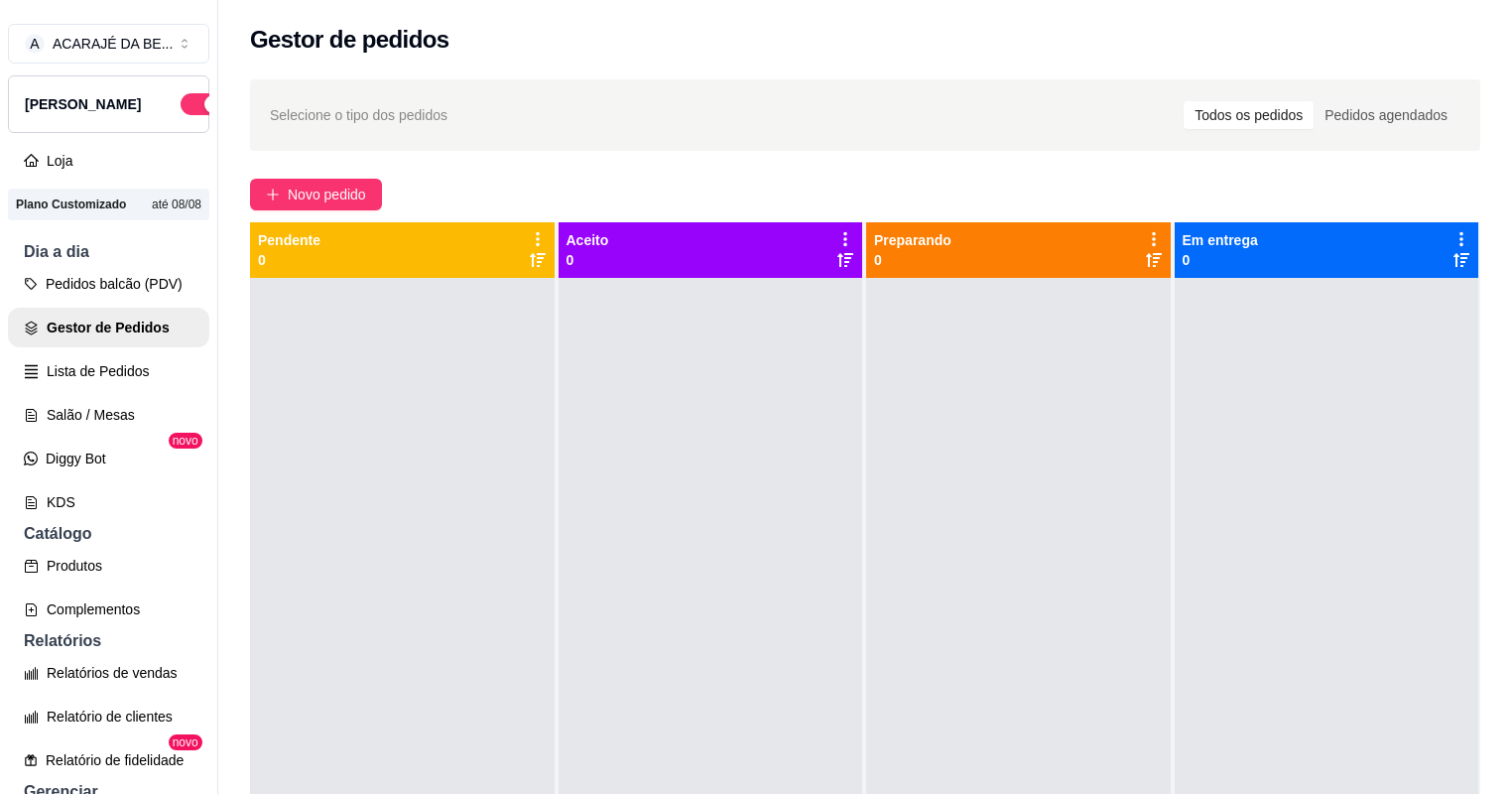 click at bounding box center [710, 675] 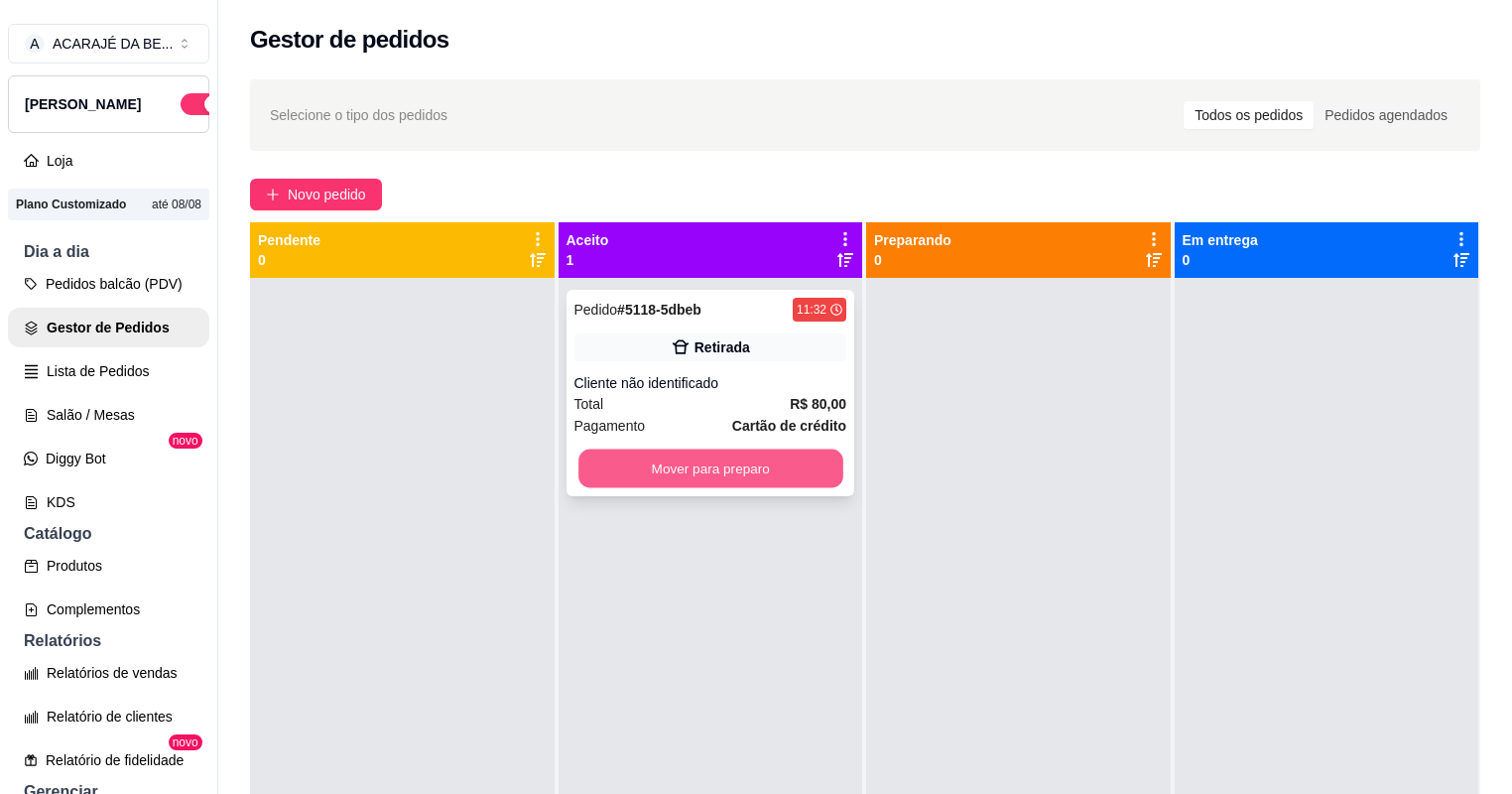 click on "Mover para preparo" at bounding box center [710, 468] 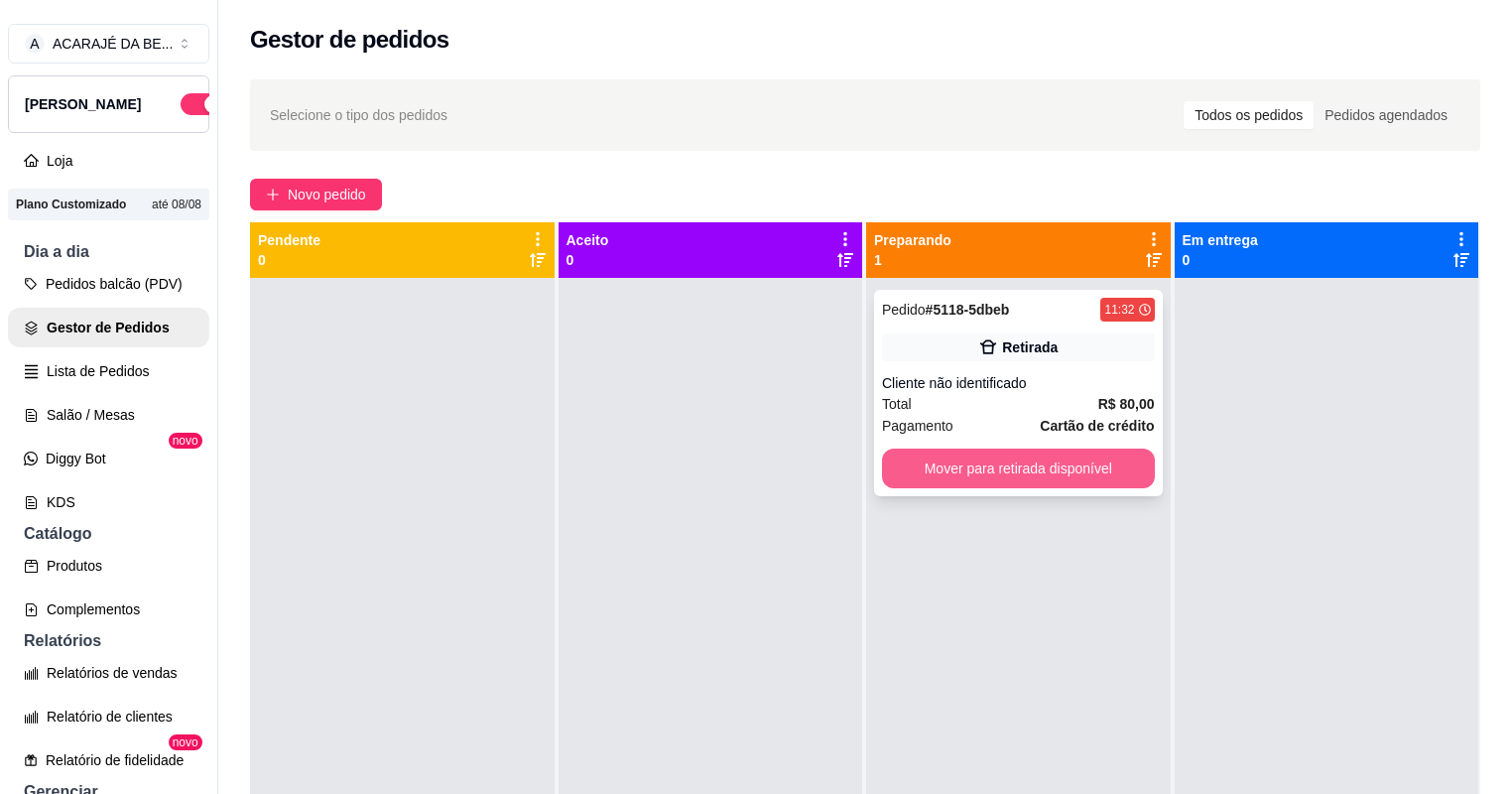 click on "Mover para retirada disponível" at bounding box center (1018, 468) 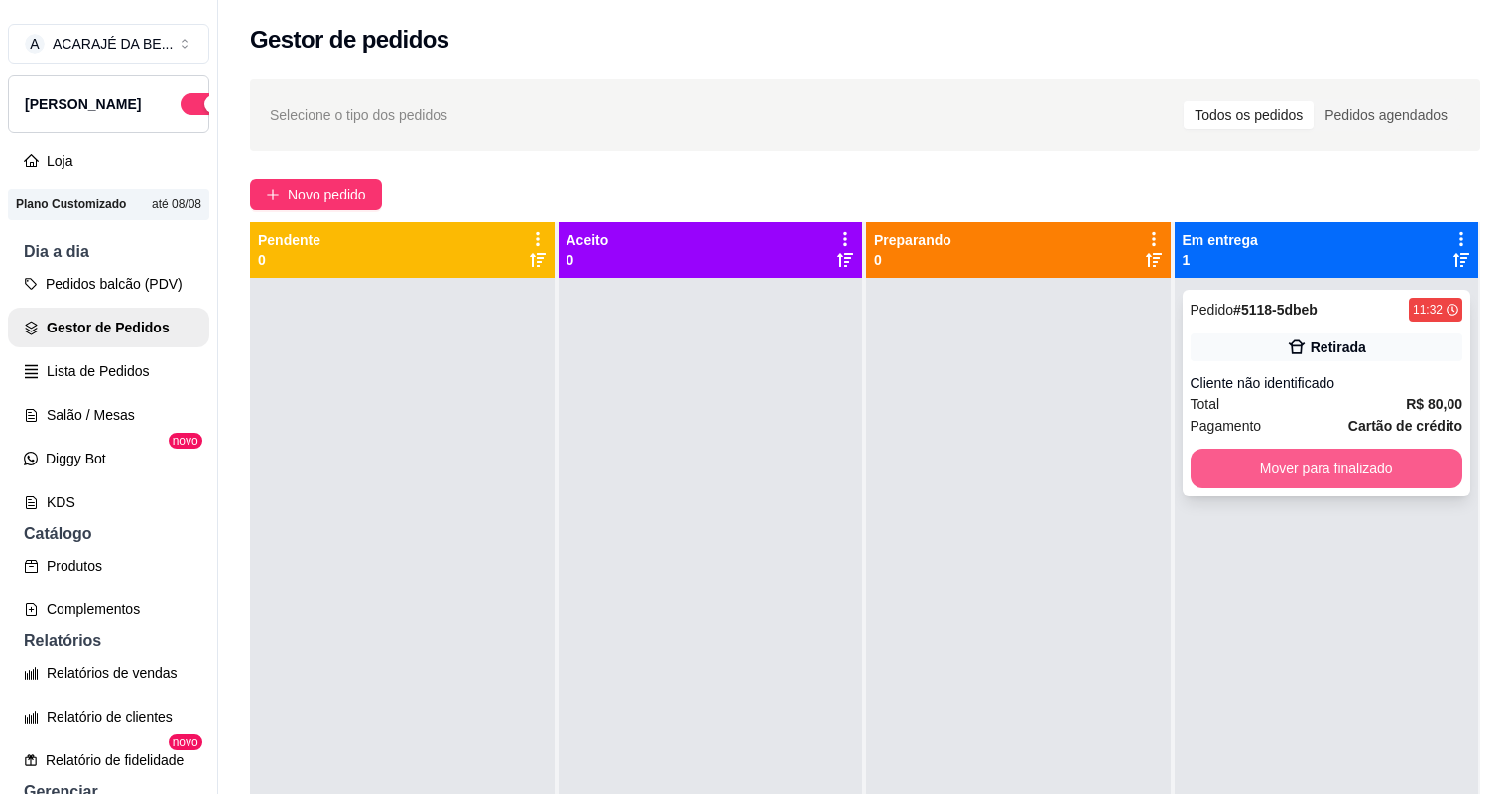 click on "Mover para finalizado" at bounding box center [1326, 468] 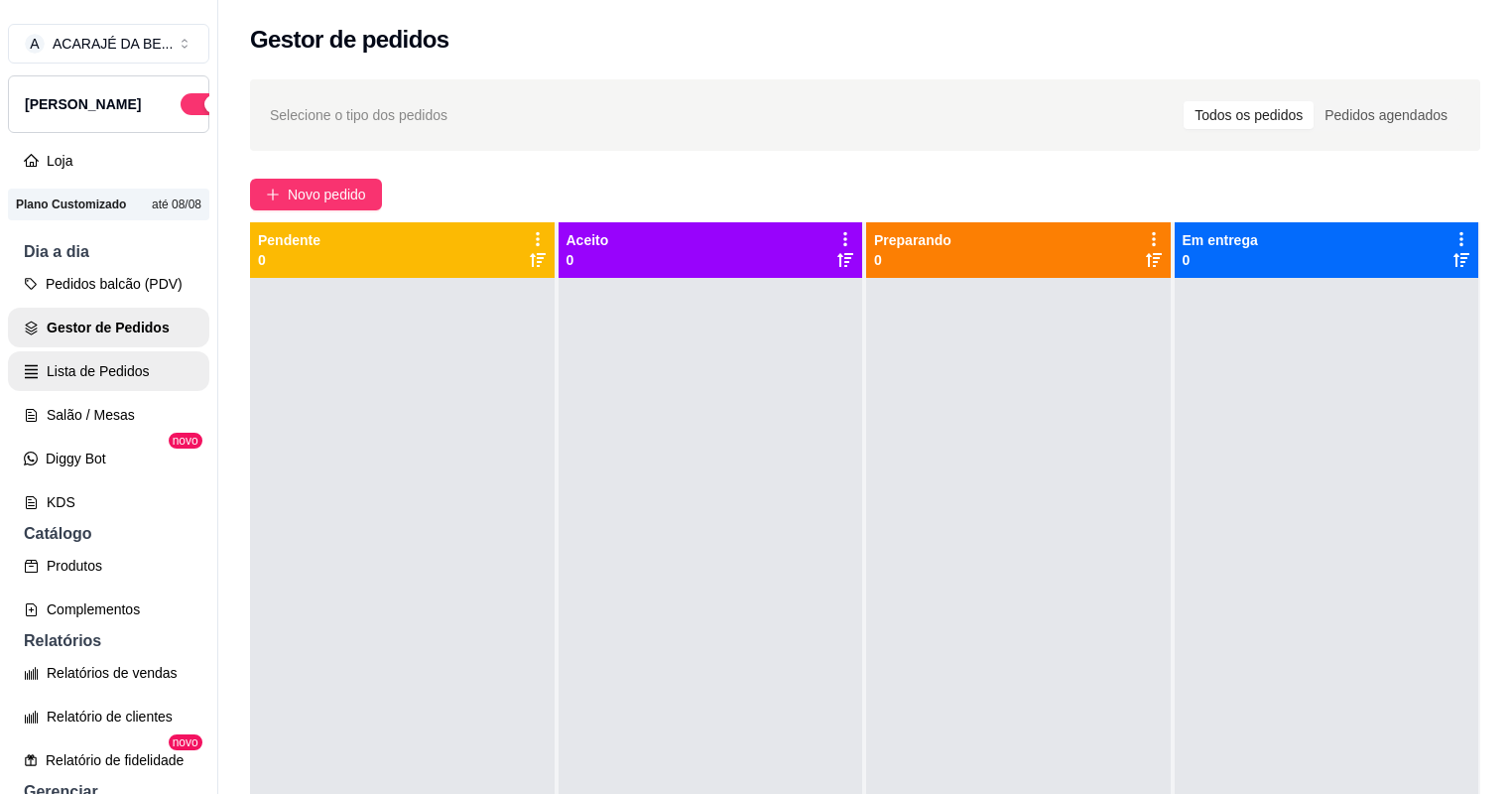 click on "Lista de Pedidos" at bounding box center [108, 371] 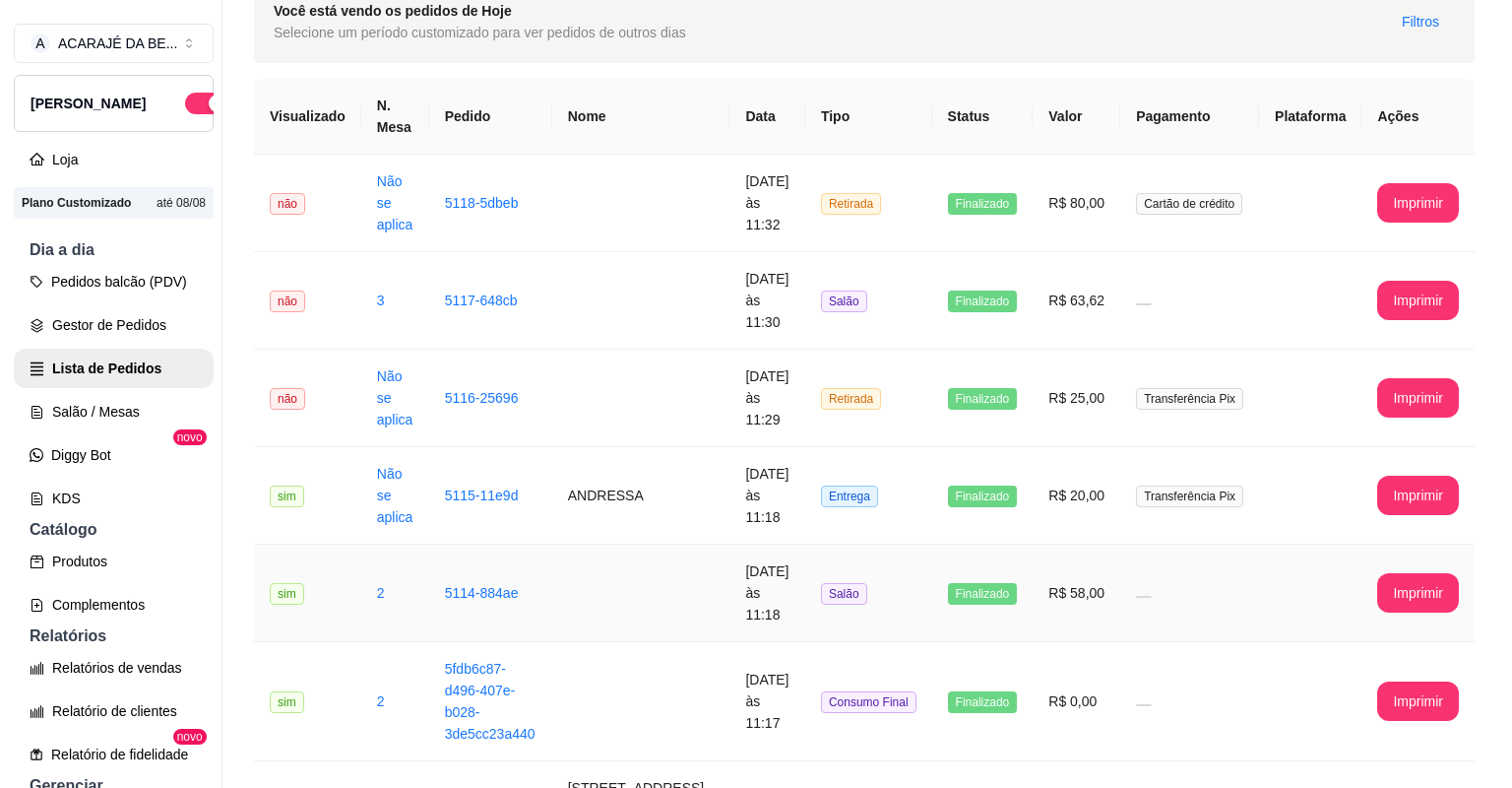 scroll, scrollTop: 0, scrollLeft: 0, axis: both 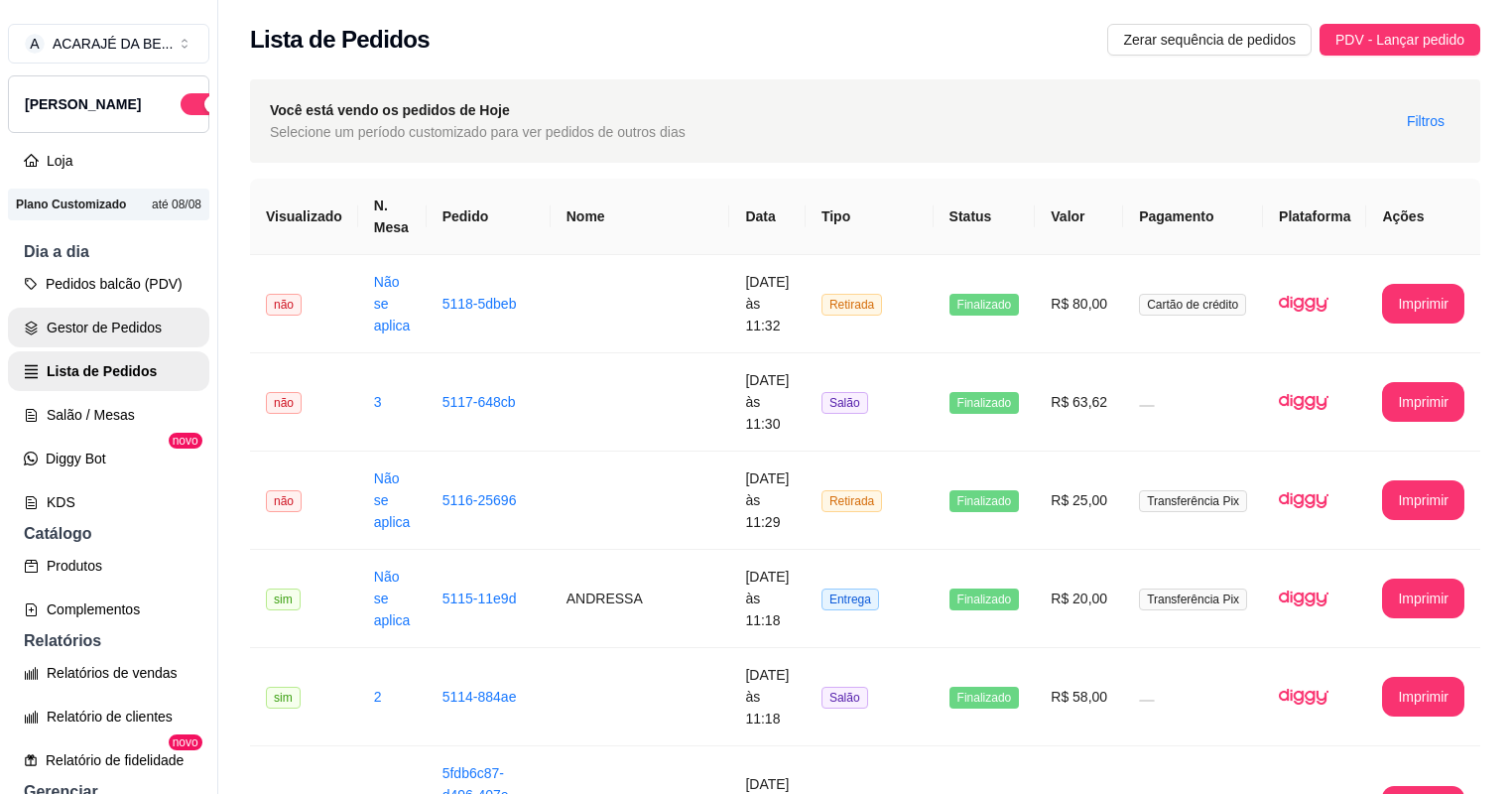 click on "Gestor de Pedidos" at bounding box center (108, 328) 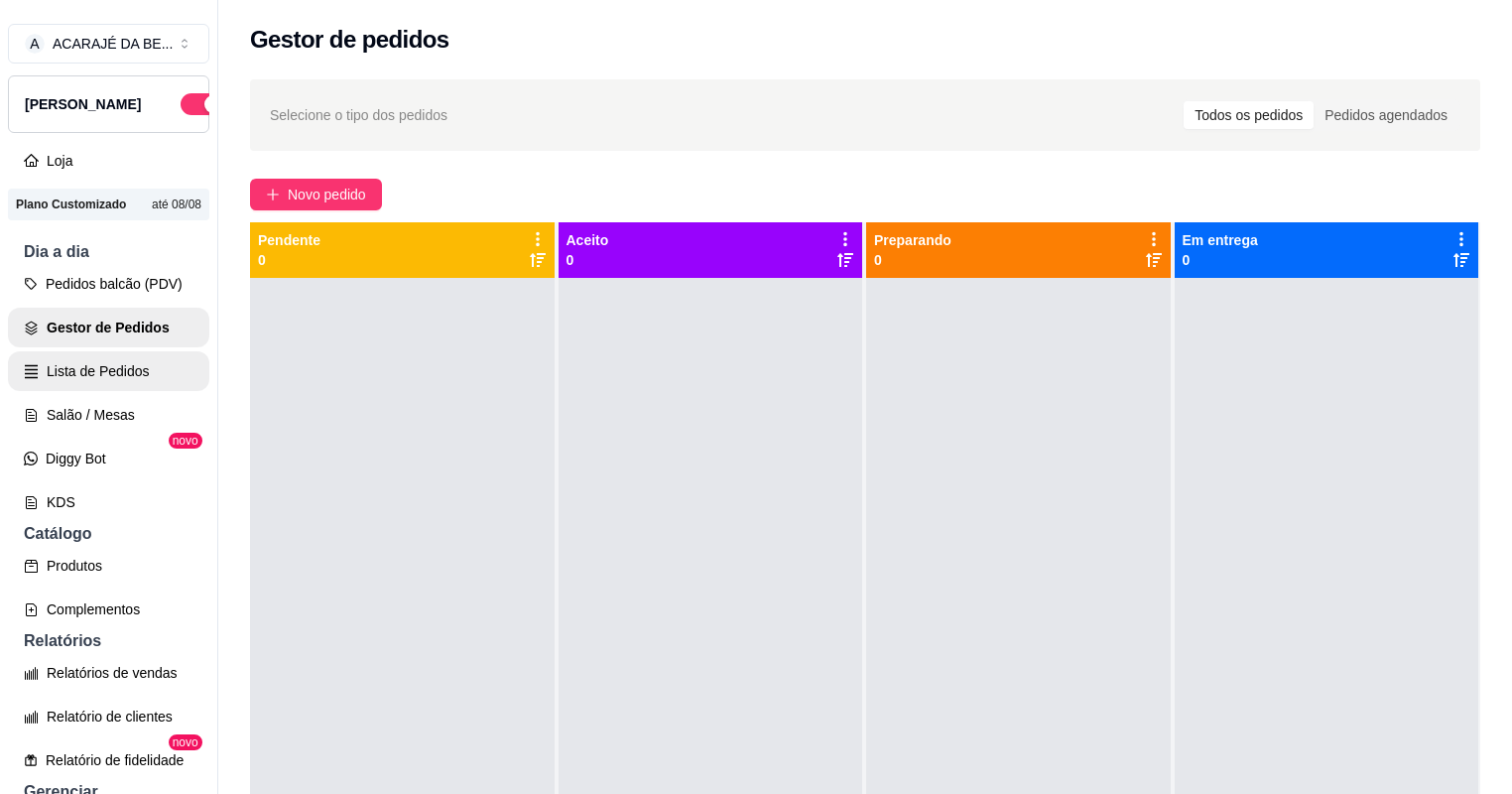 click on "Lista de Pedidos" at bounding box center [108, 371] 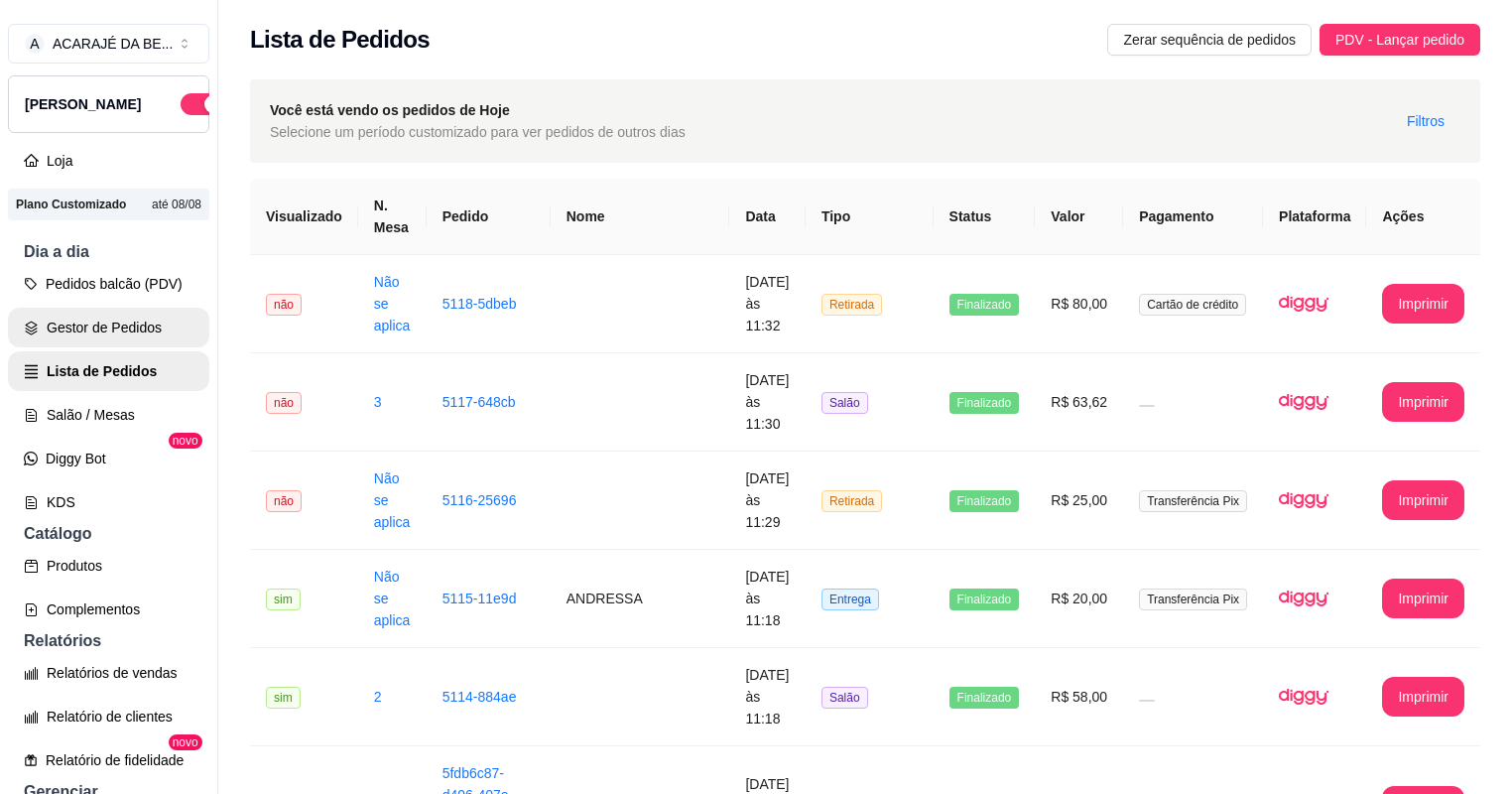 click on "Gestor de Pedidos" at bounding box center [108, 328] 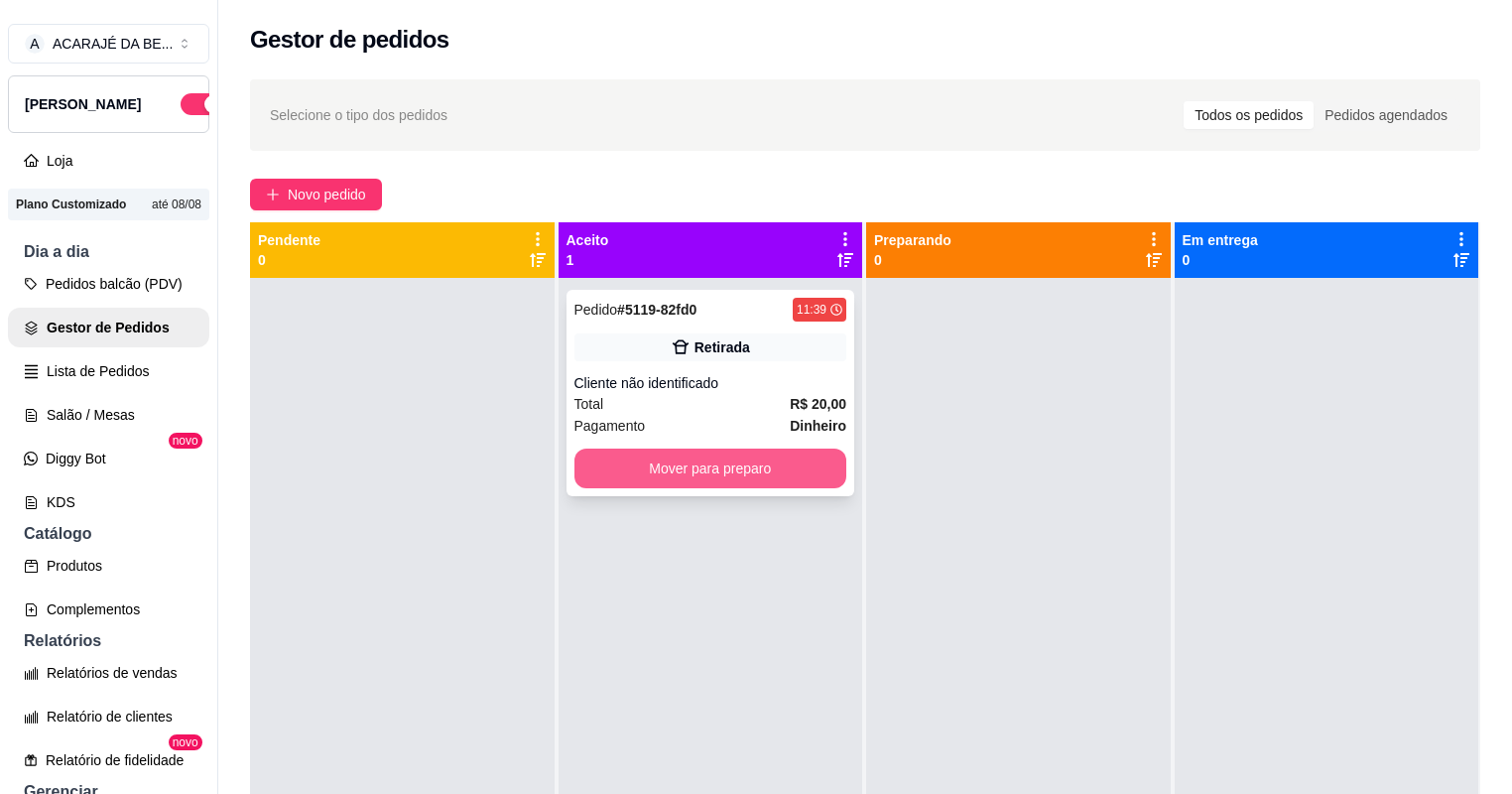 click on "Mover para preparo" at bounding box center [710, 468] 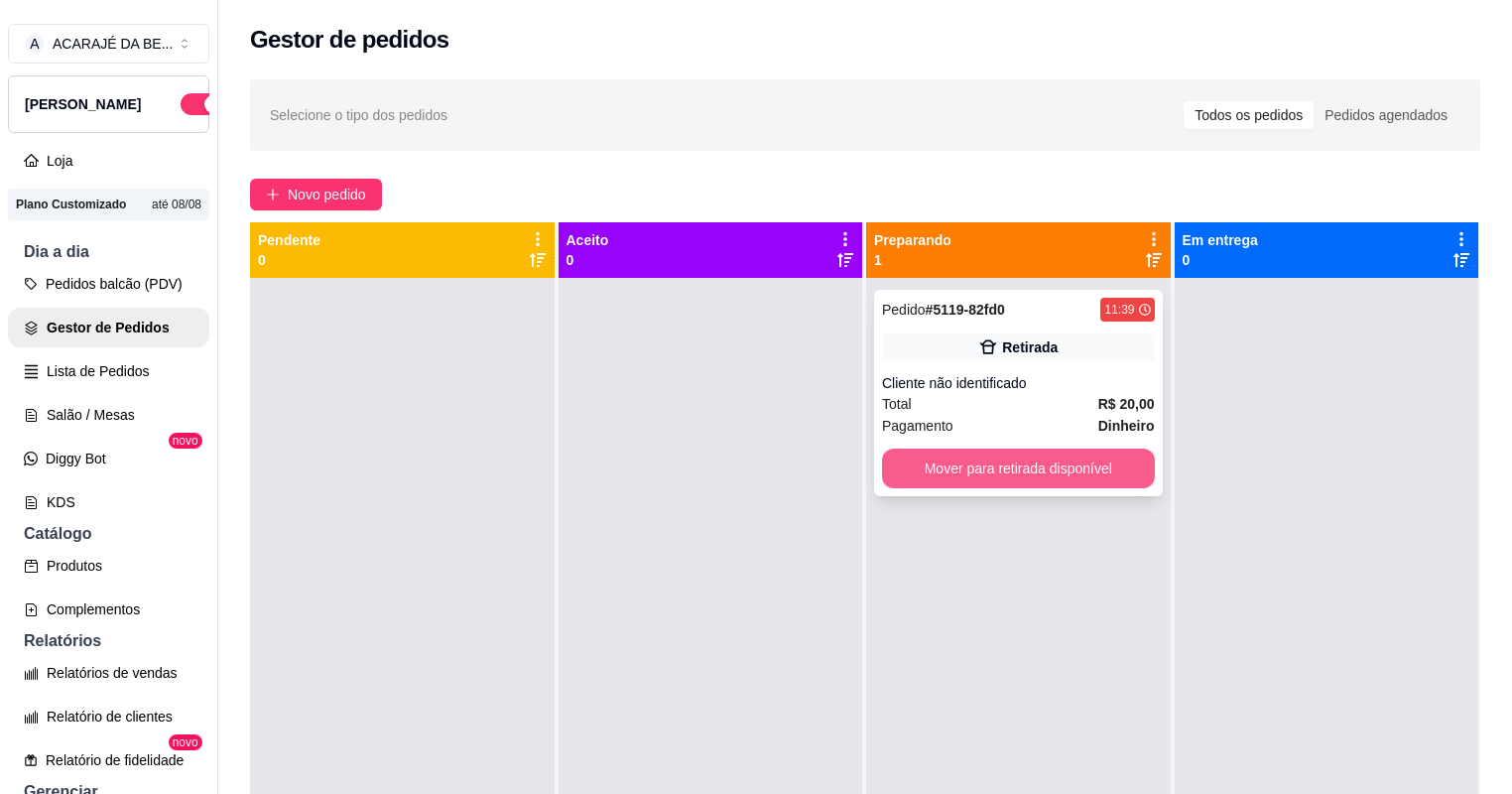 click on "Mover para retirada disponível" at bounding box center (1018, 468) 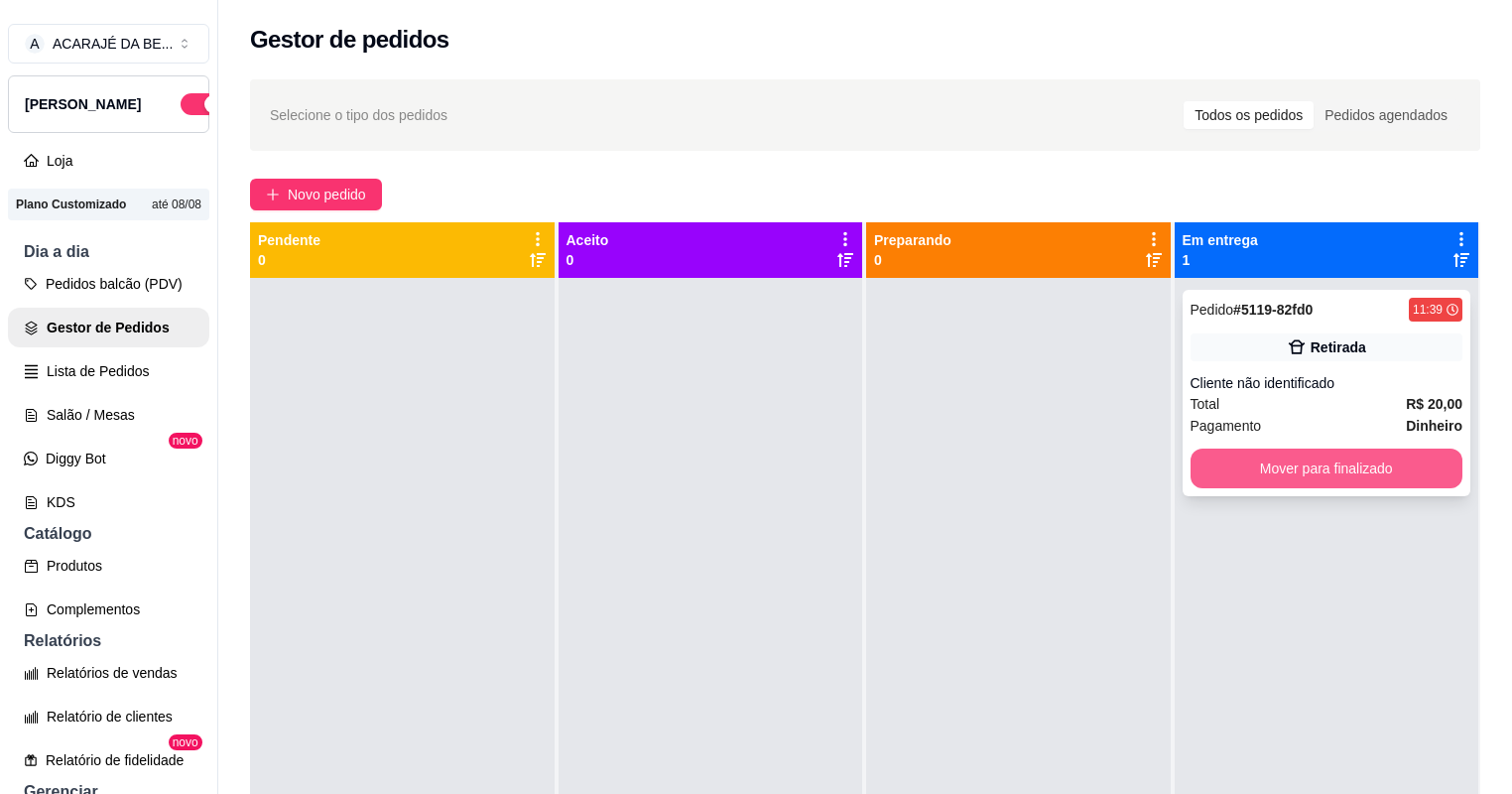 click on "Mover para finalizado" at bounding box center (1326, 468) 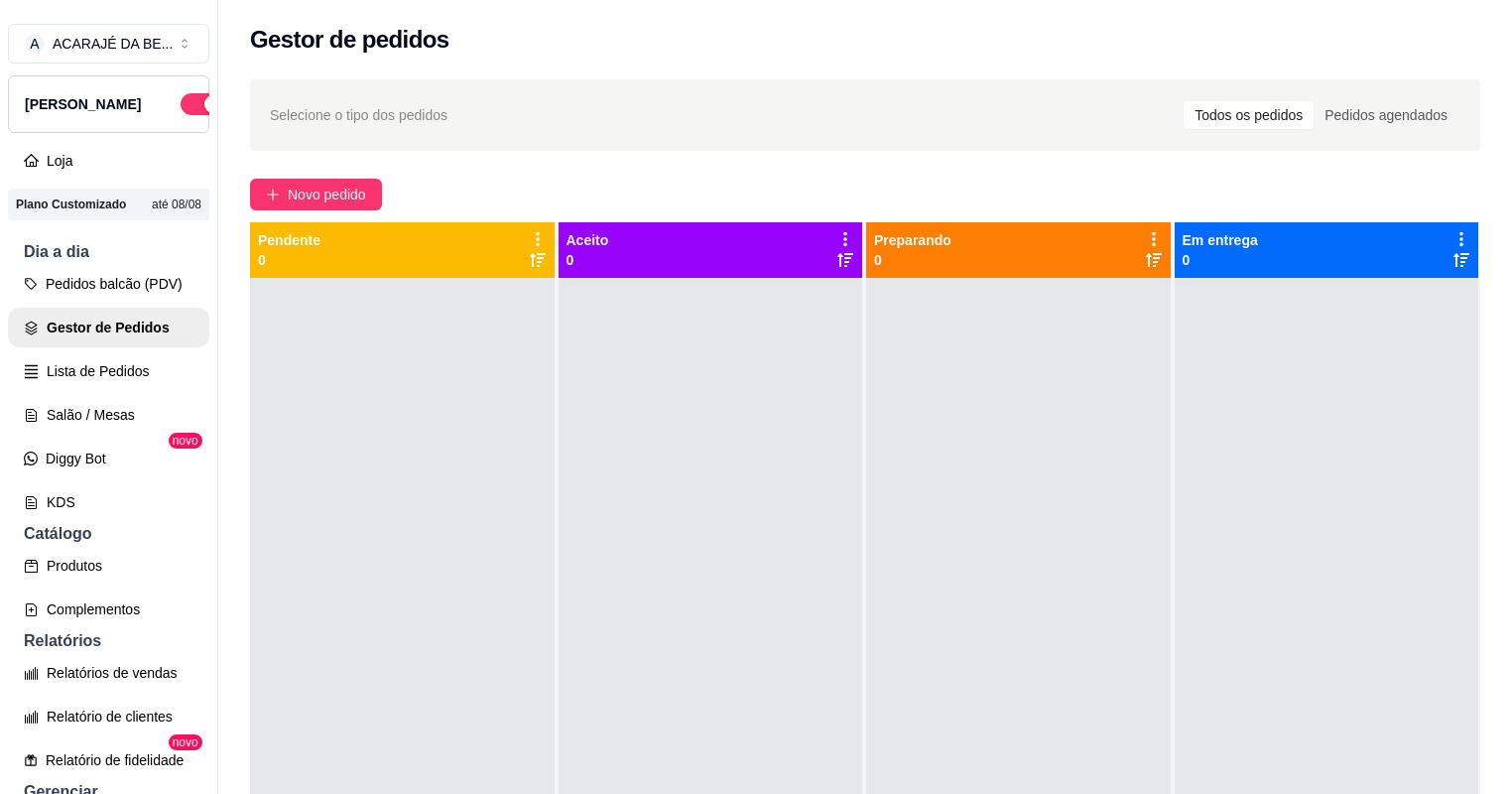click at bounding box center [710, 675] 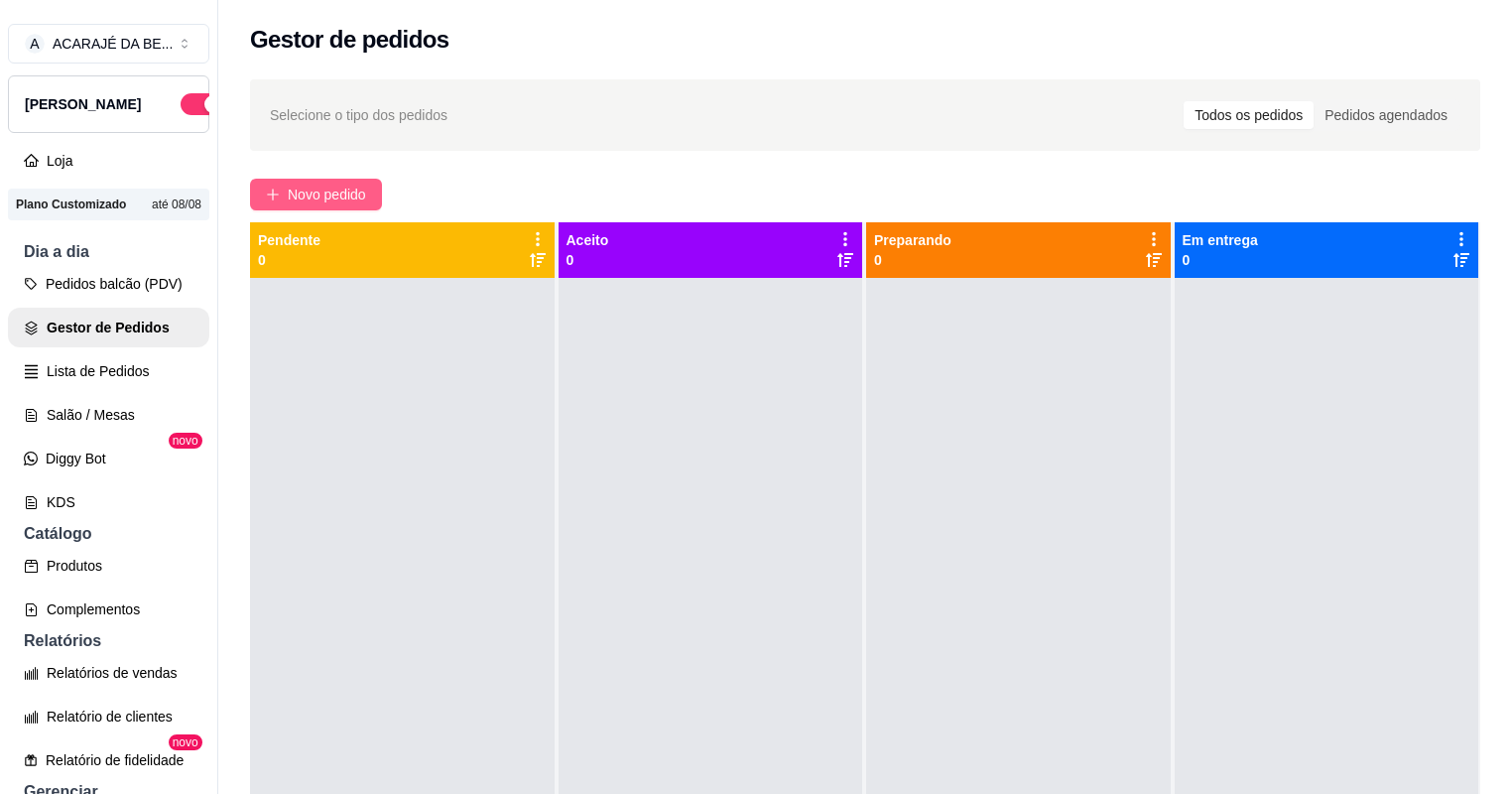 click on "Novo pedido" at bounding box center [326, 195] 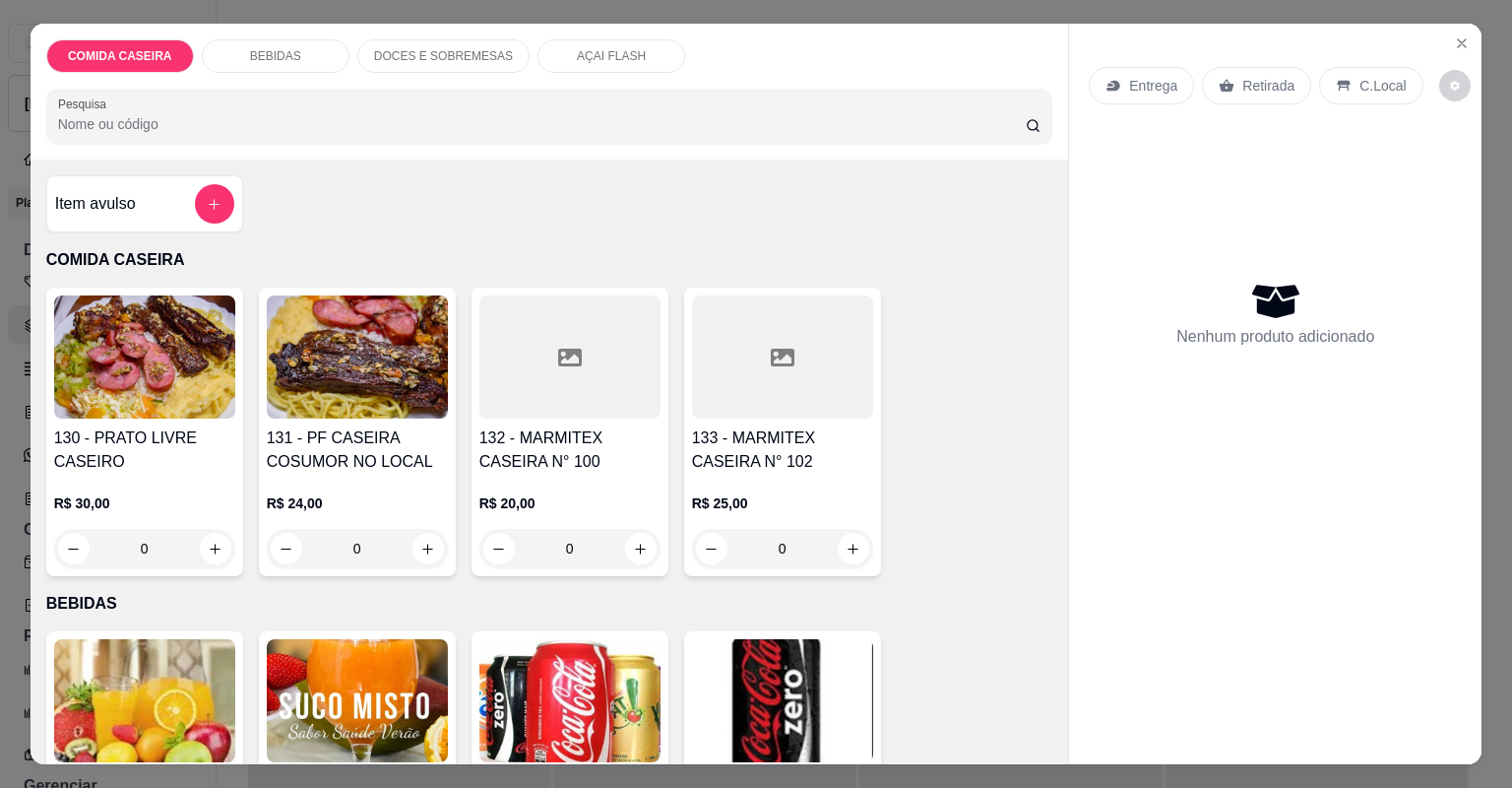 click at bounding box center (570, 357) 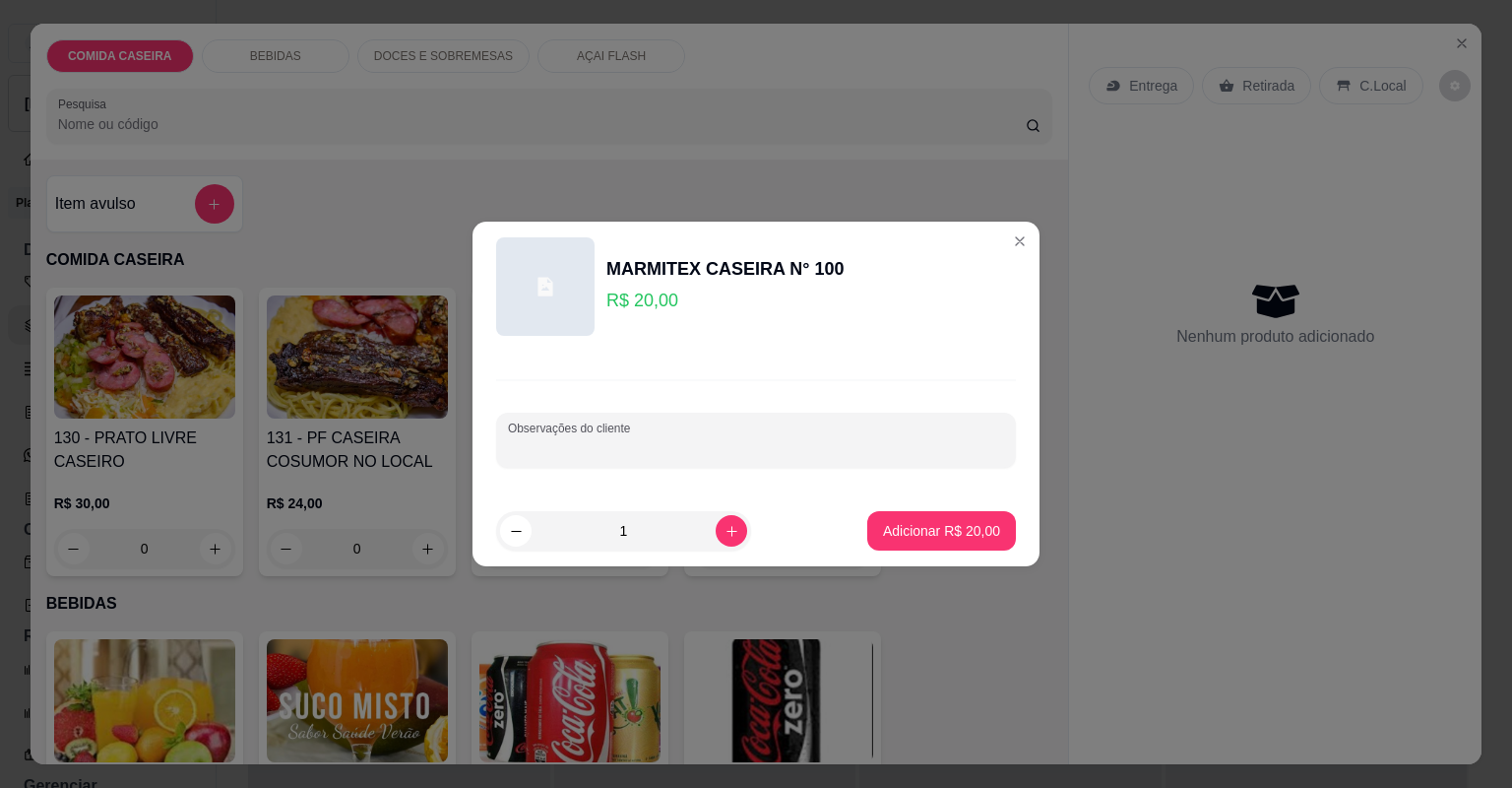 click on "Observações do cliente" at bounding box center [756, 448] 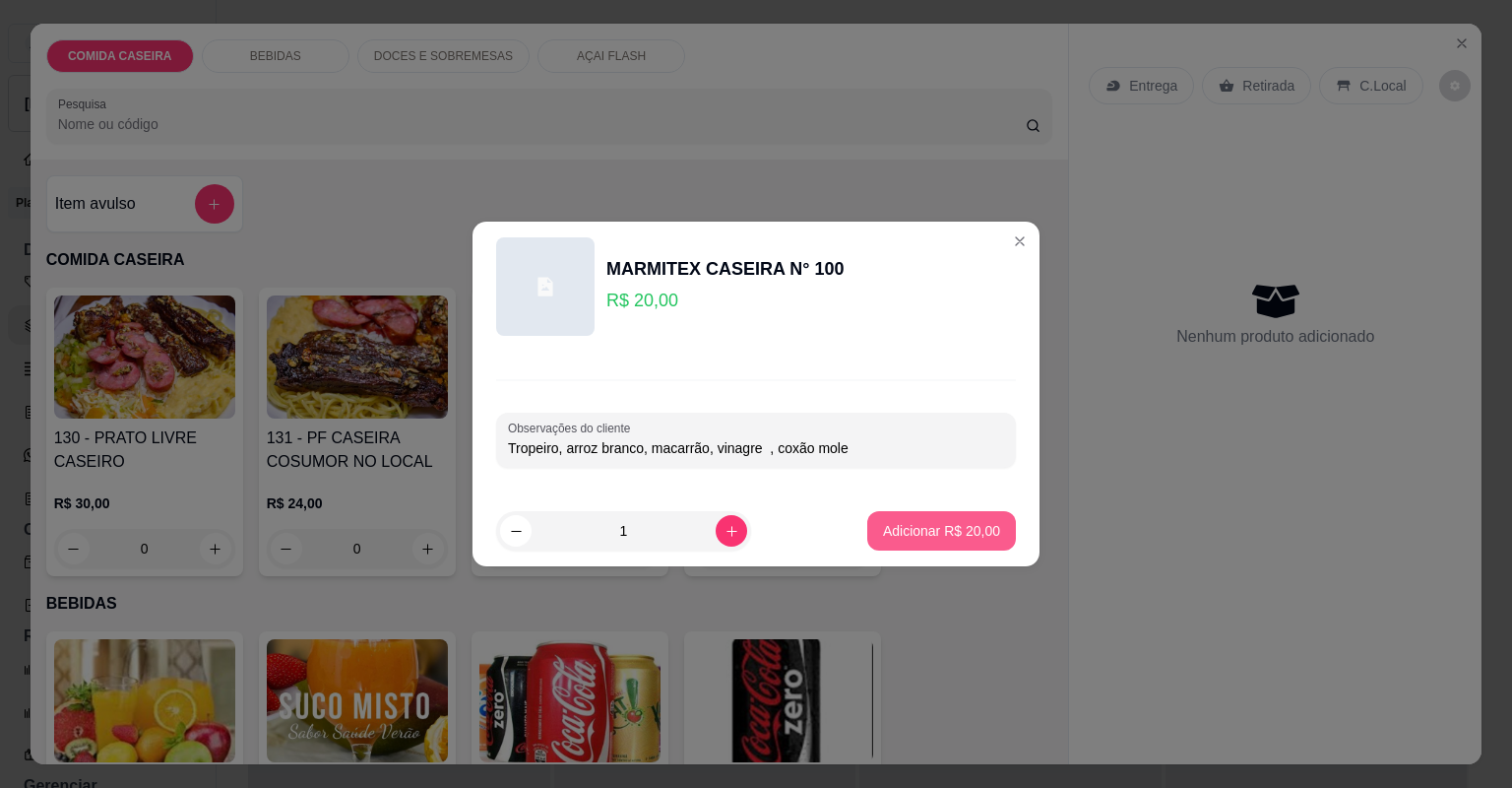 type on "Tropeiro, arroz branco, macarrão, vinagre  , coxão mole" 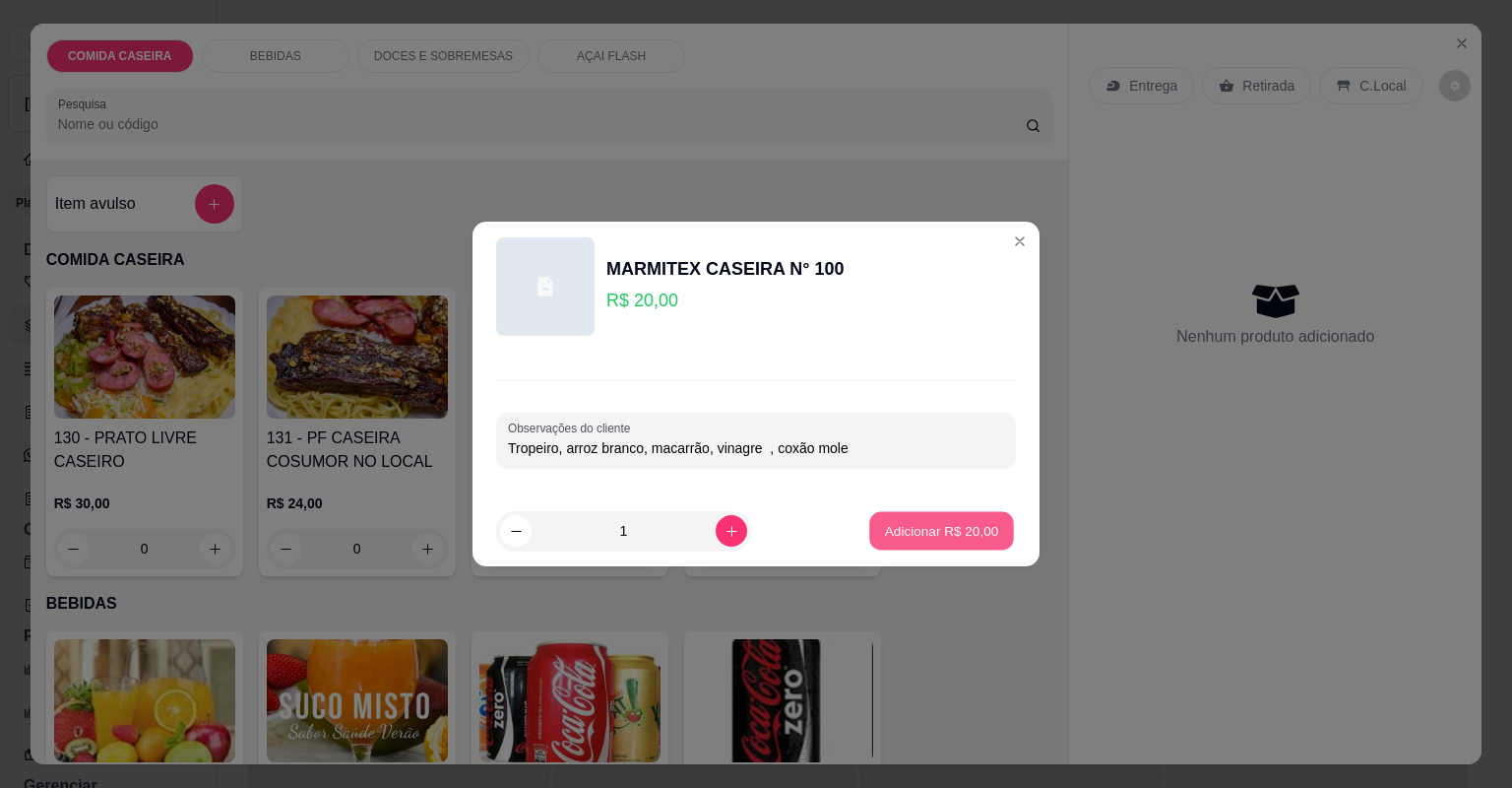 click on "Adicionar   R$ 20,00" at bounding box center [942, 530] 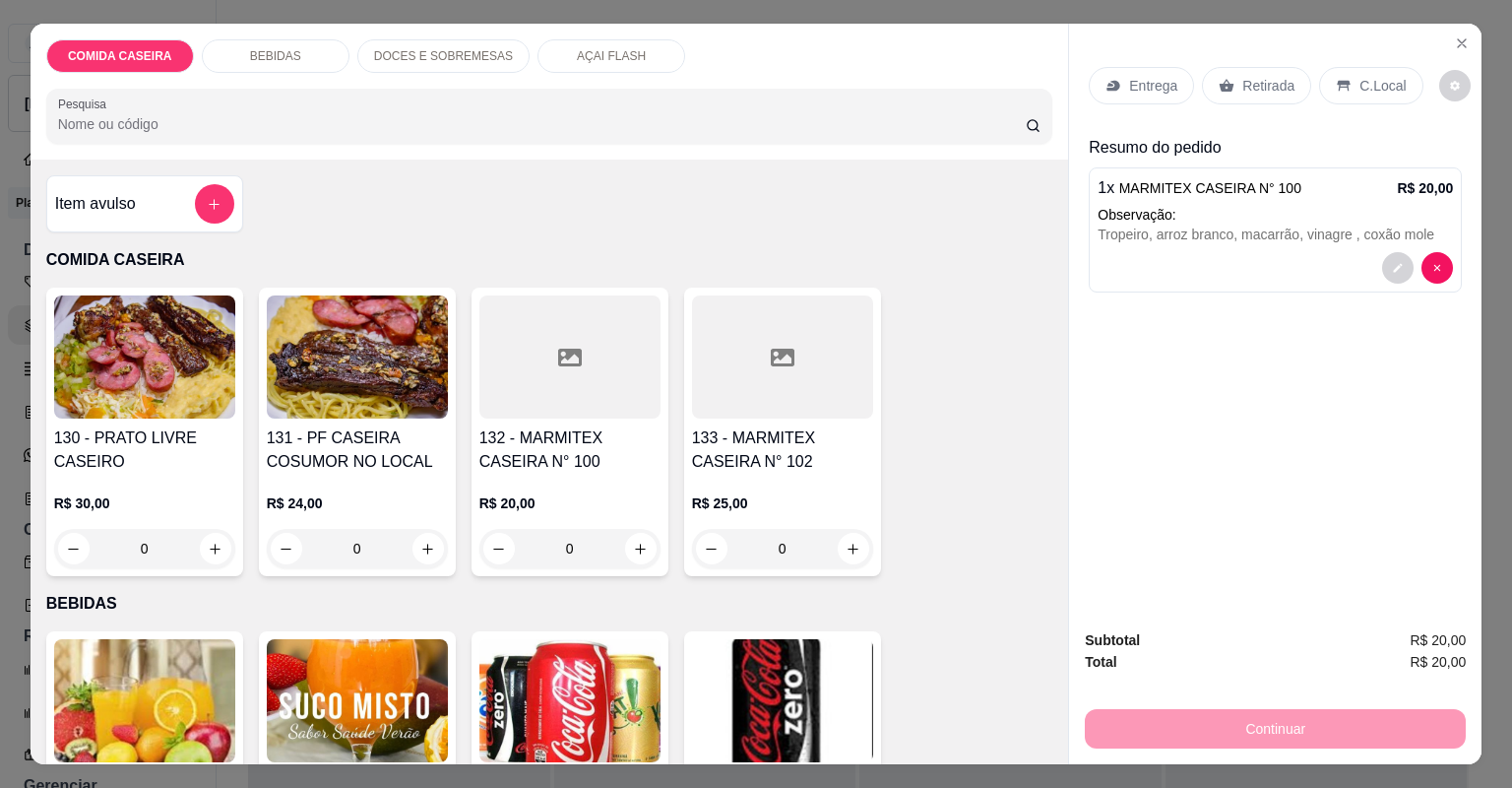 click on "Entrega" at bounding box center (1153, 86) 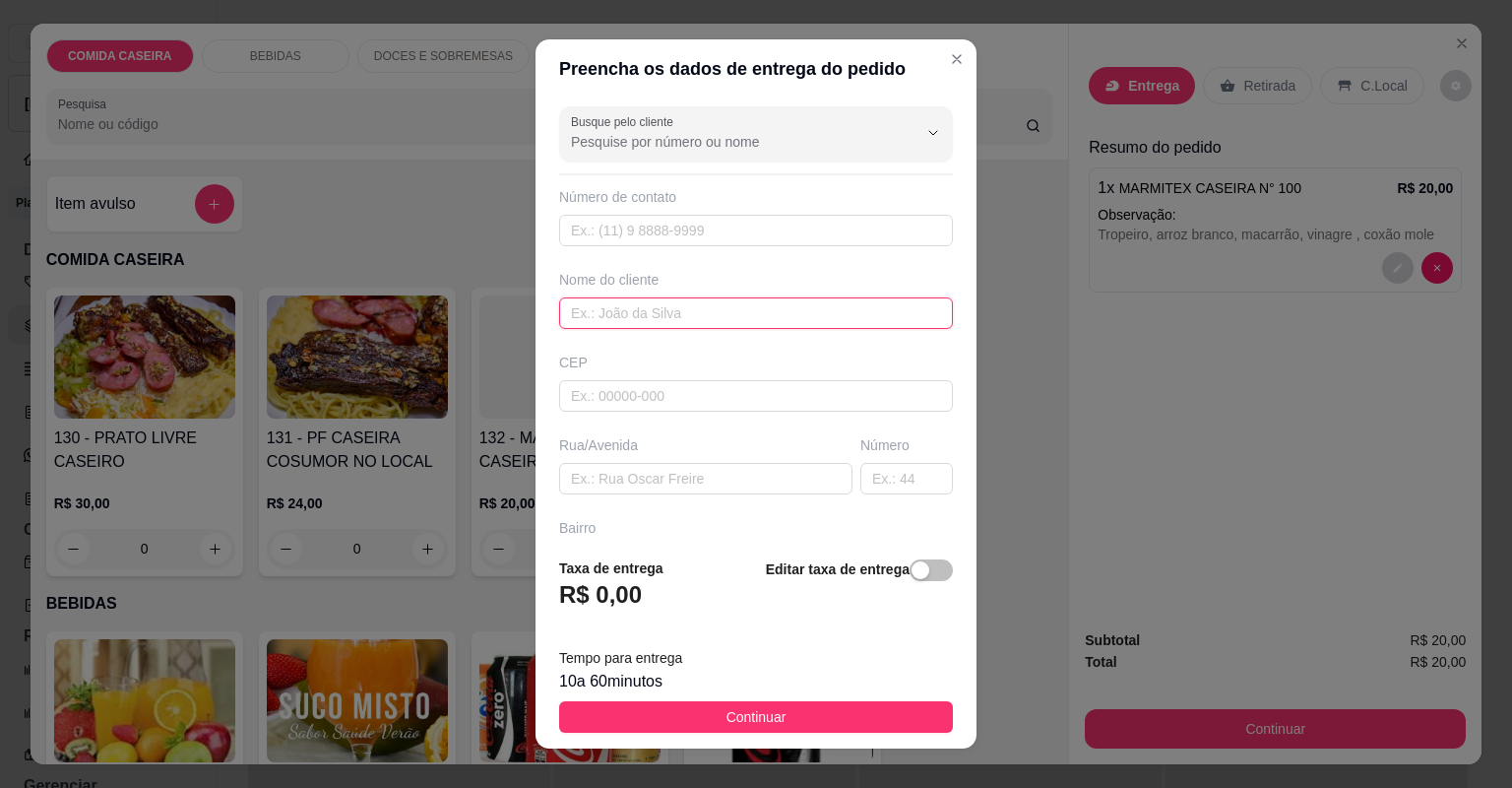 click at bounding box center [756, 313] 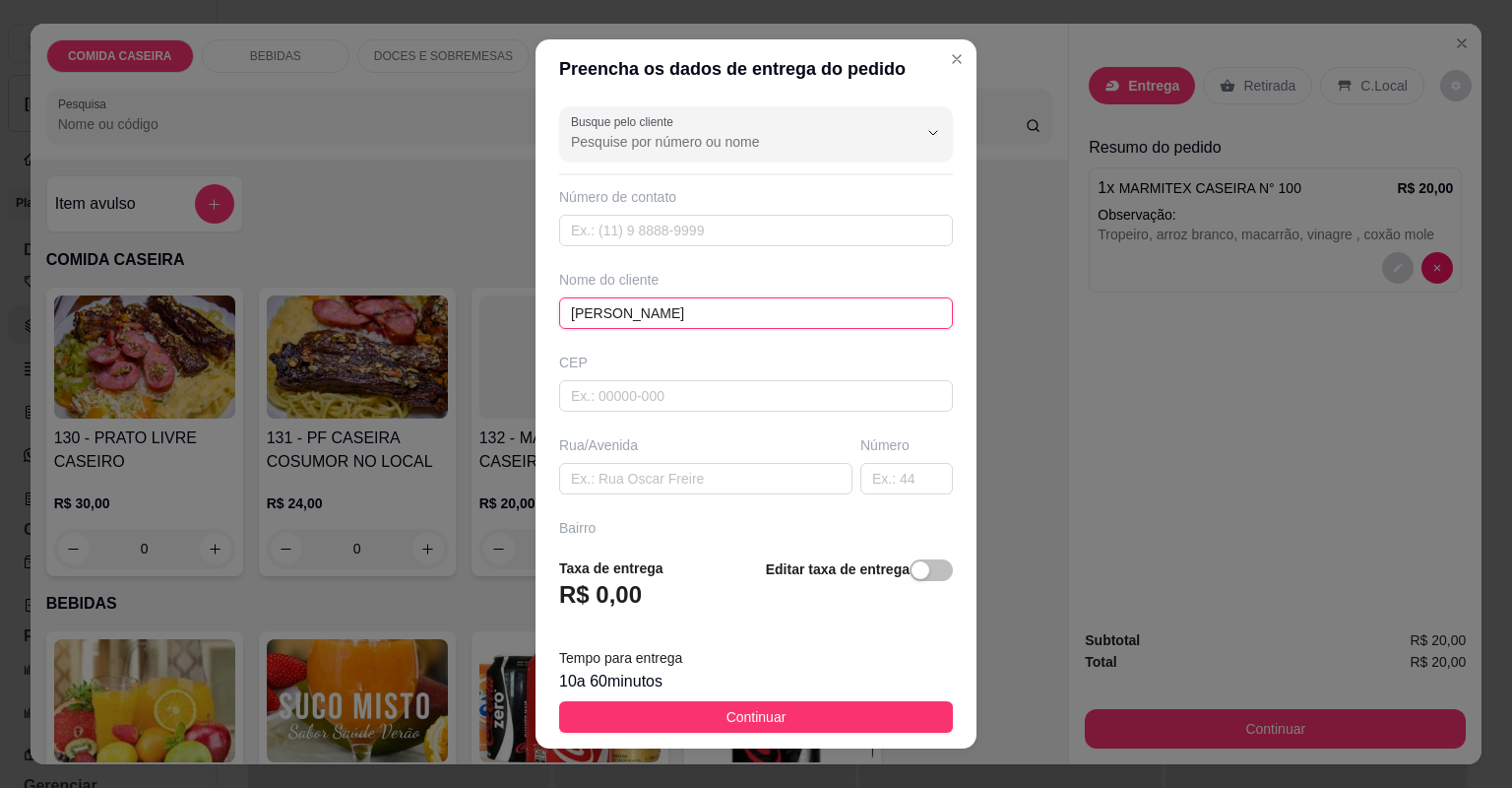 type on "ALAN" 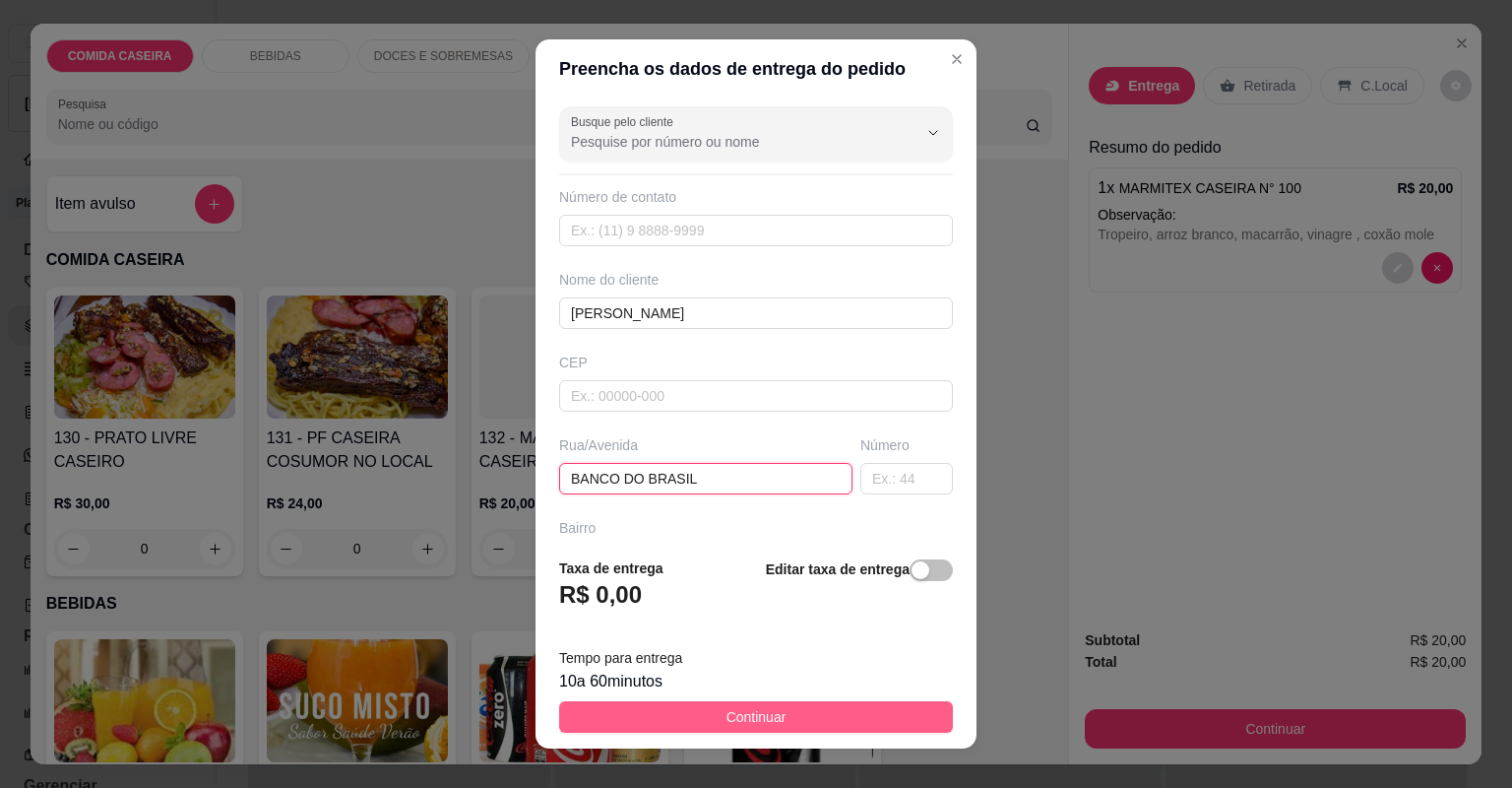 type on "BANCO DO BRASIL" 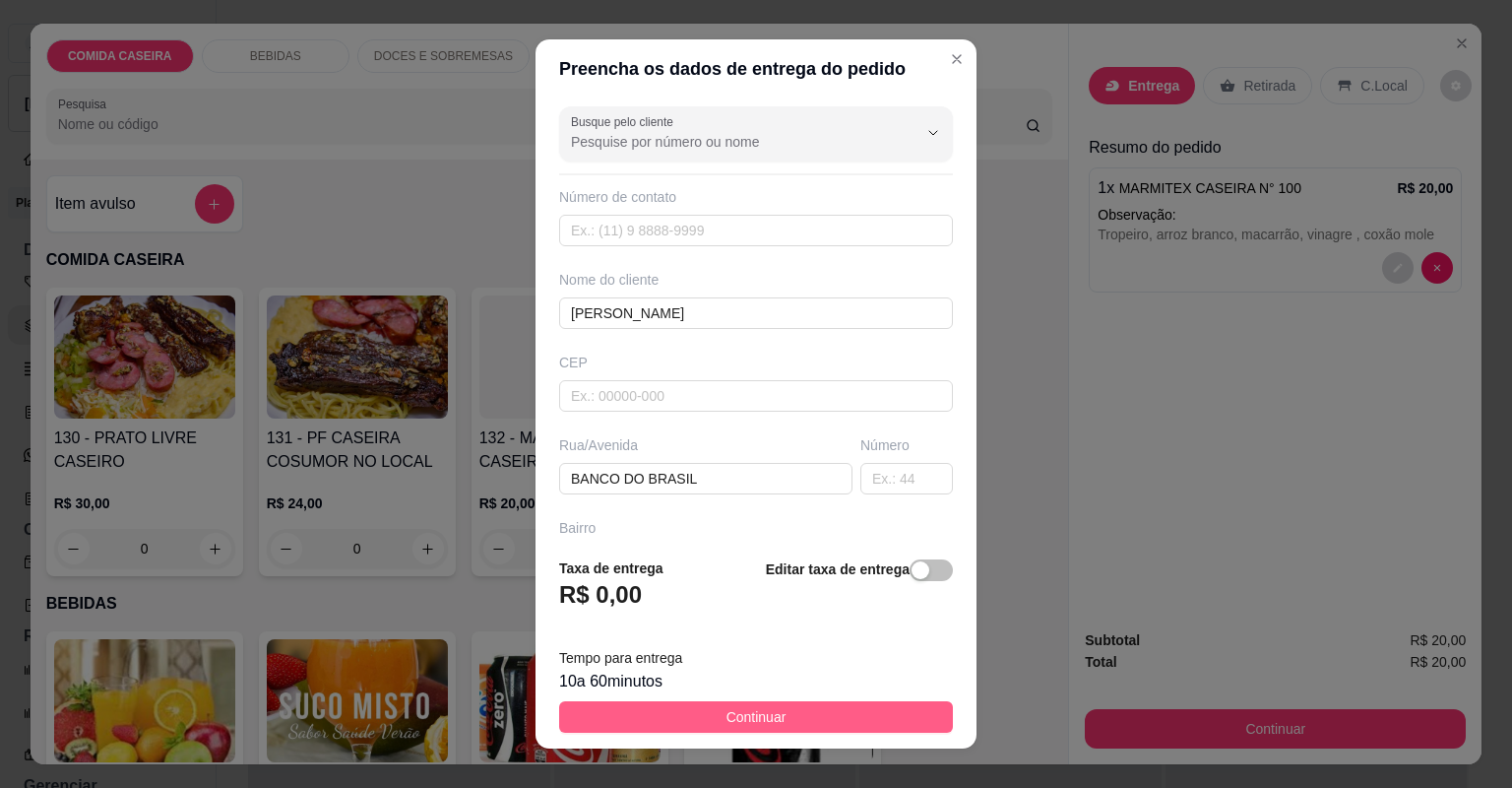 click on "Continuar" at bounding box center (756, 717) 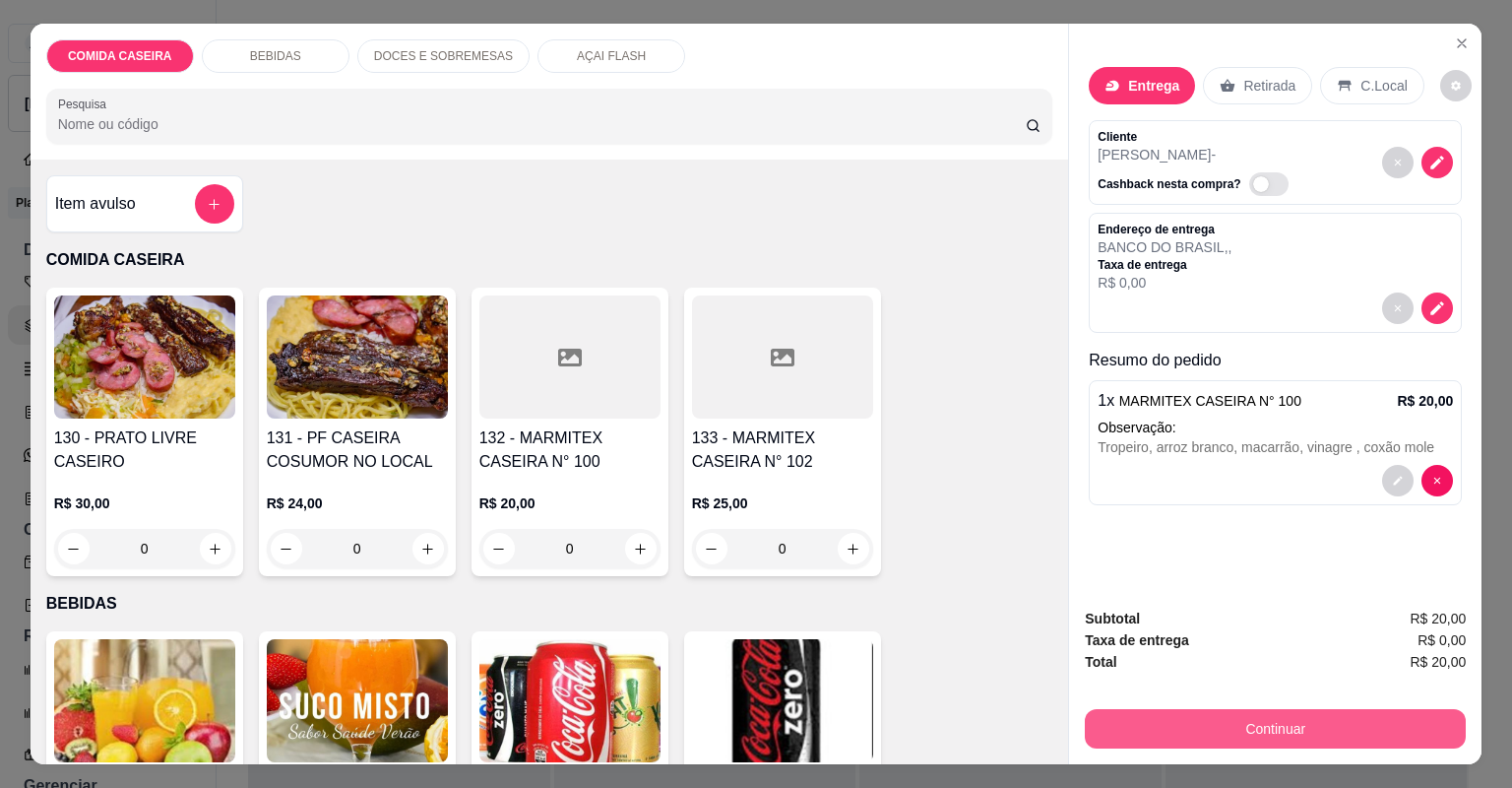 click on "Continuar" at bounding box center (1275, 729) 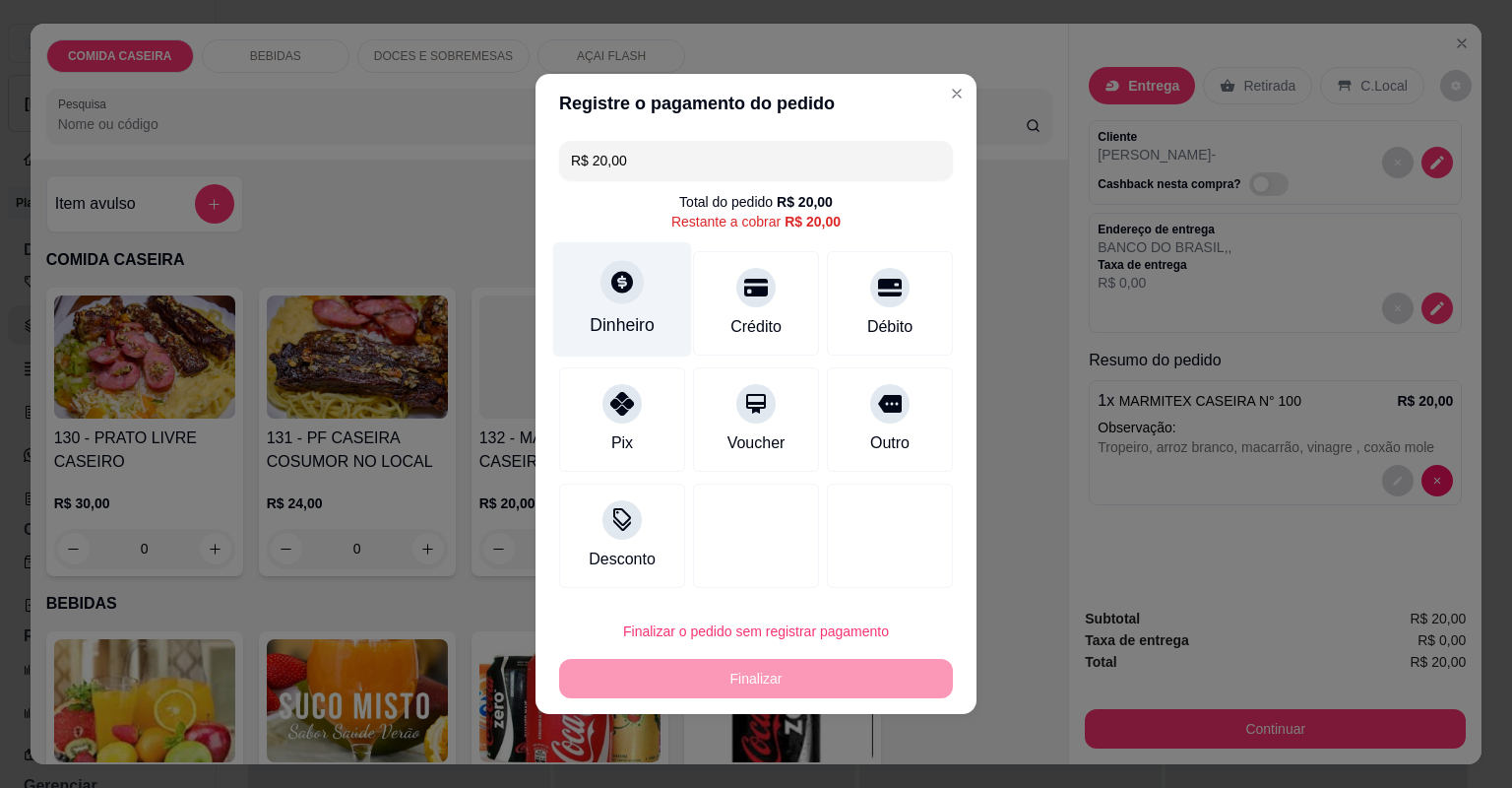 click on "Dinheiro" at bounding box center [622, 325] 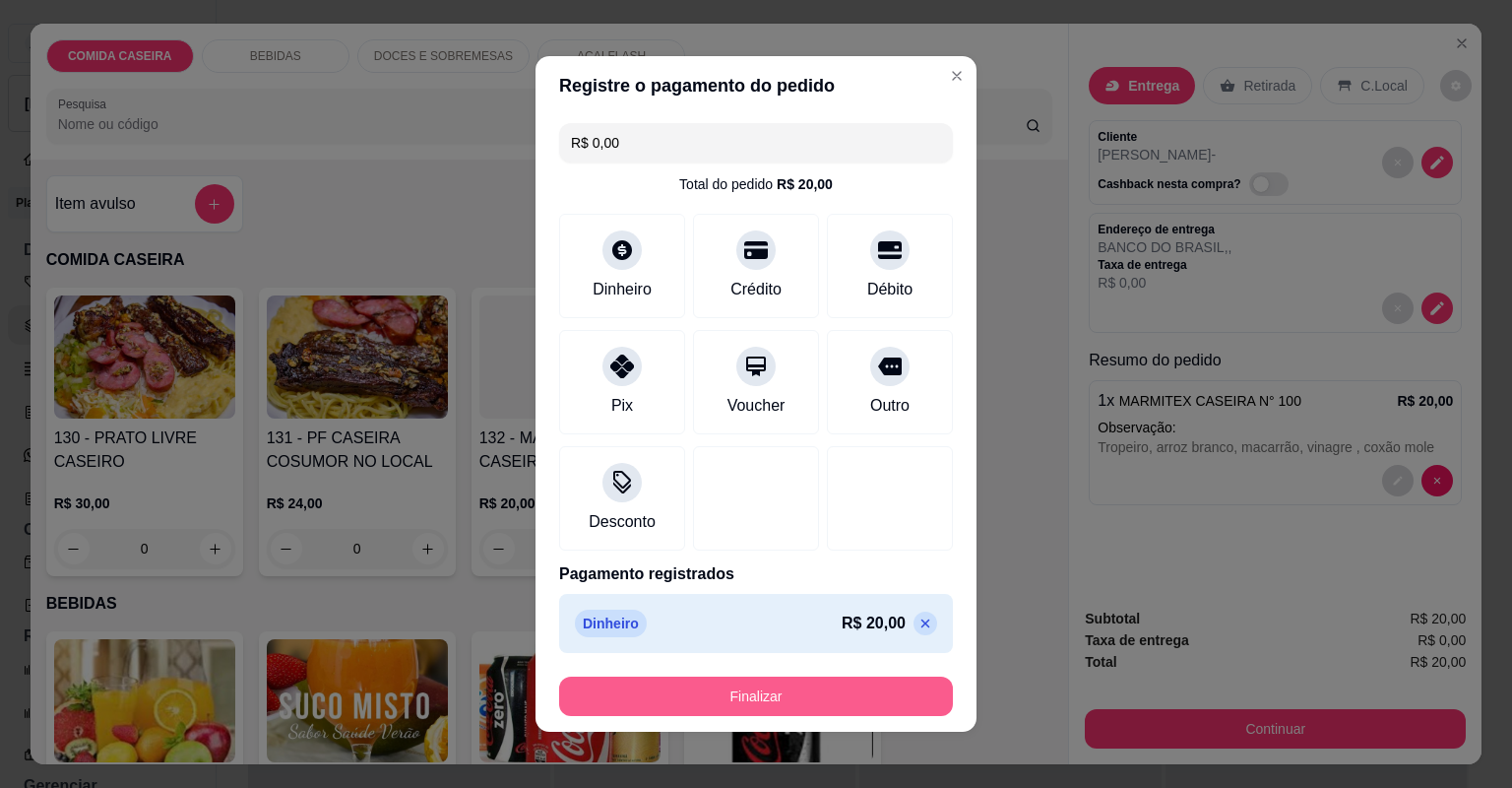 click on "Finalizar" at bounding box center (756, 696) 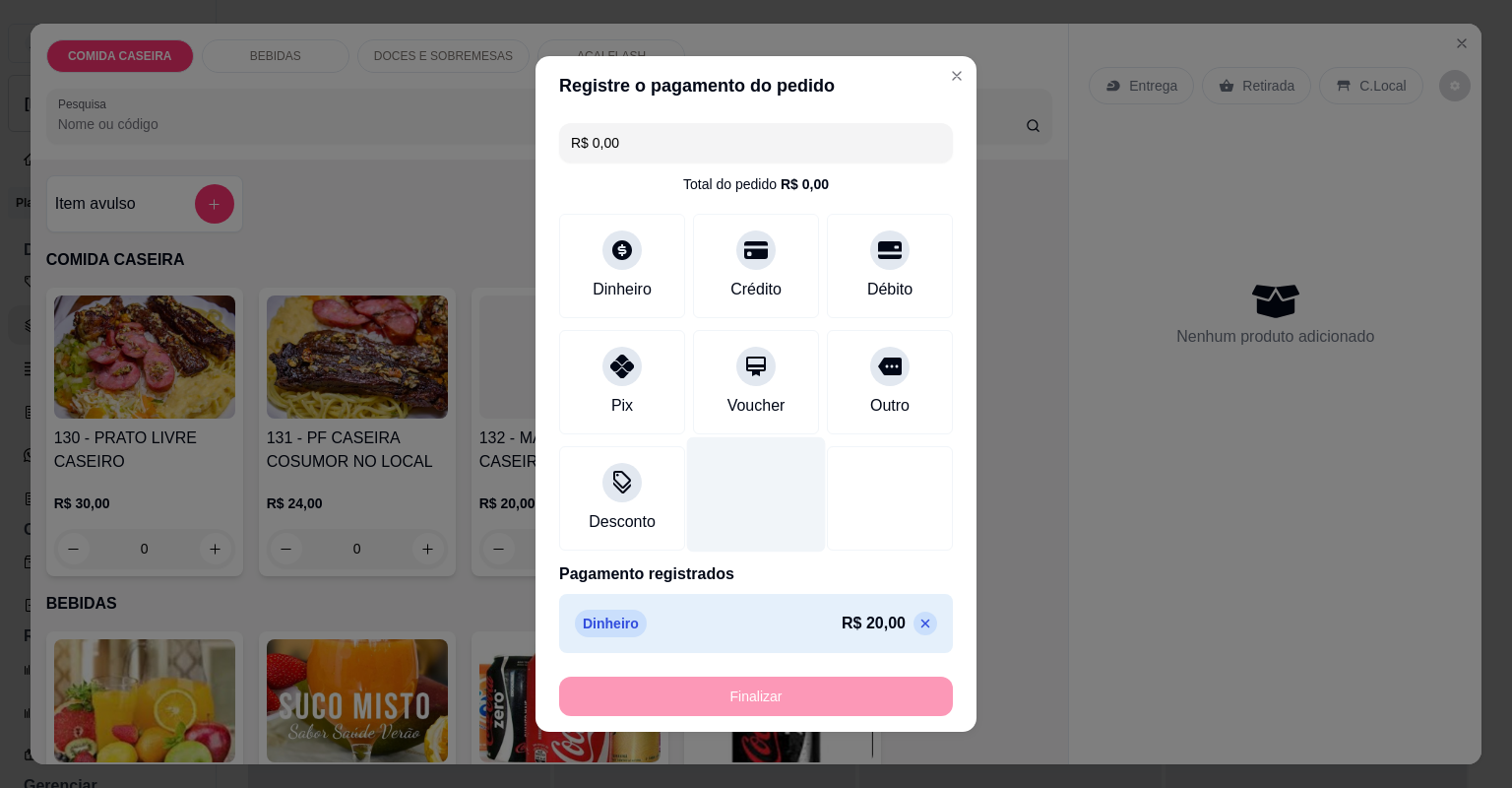 type on "-R$ 20,00" 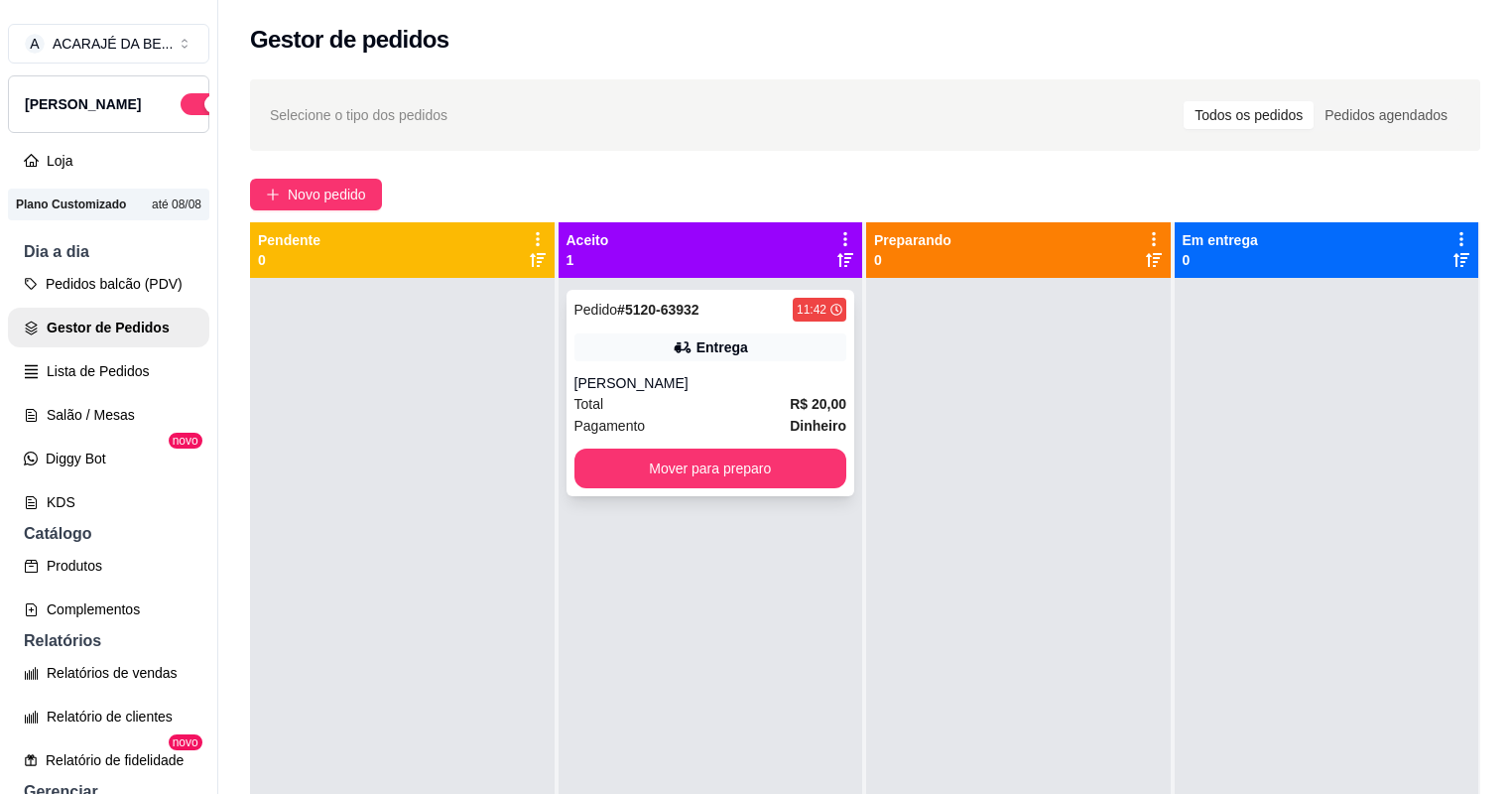 click on "ALAN" at bounding box center [710, 383] 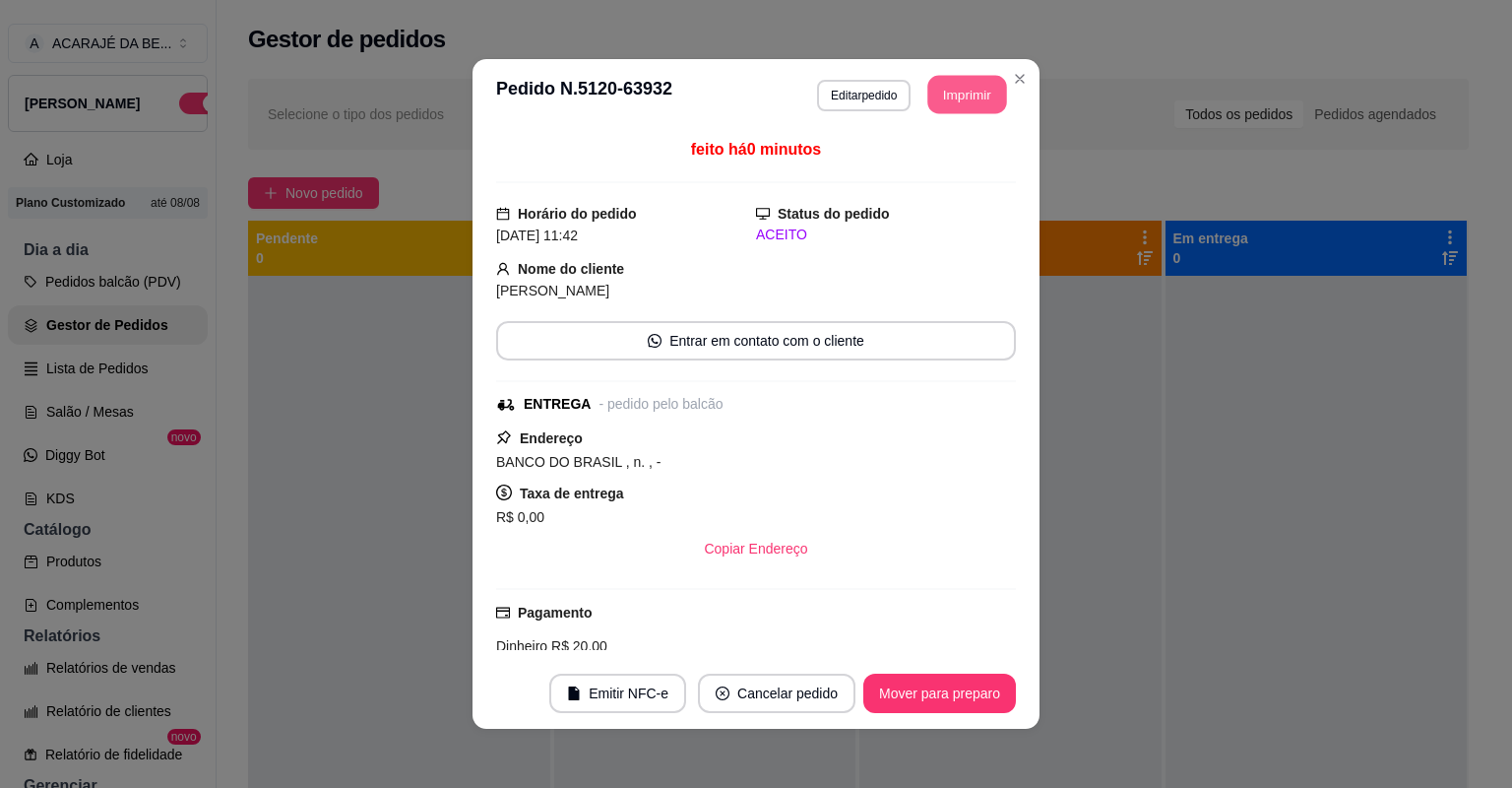 click on "Imprimir" at bounding box center (968, 95) 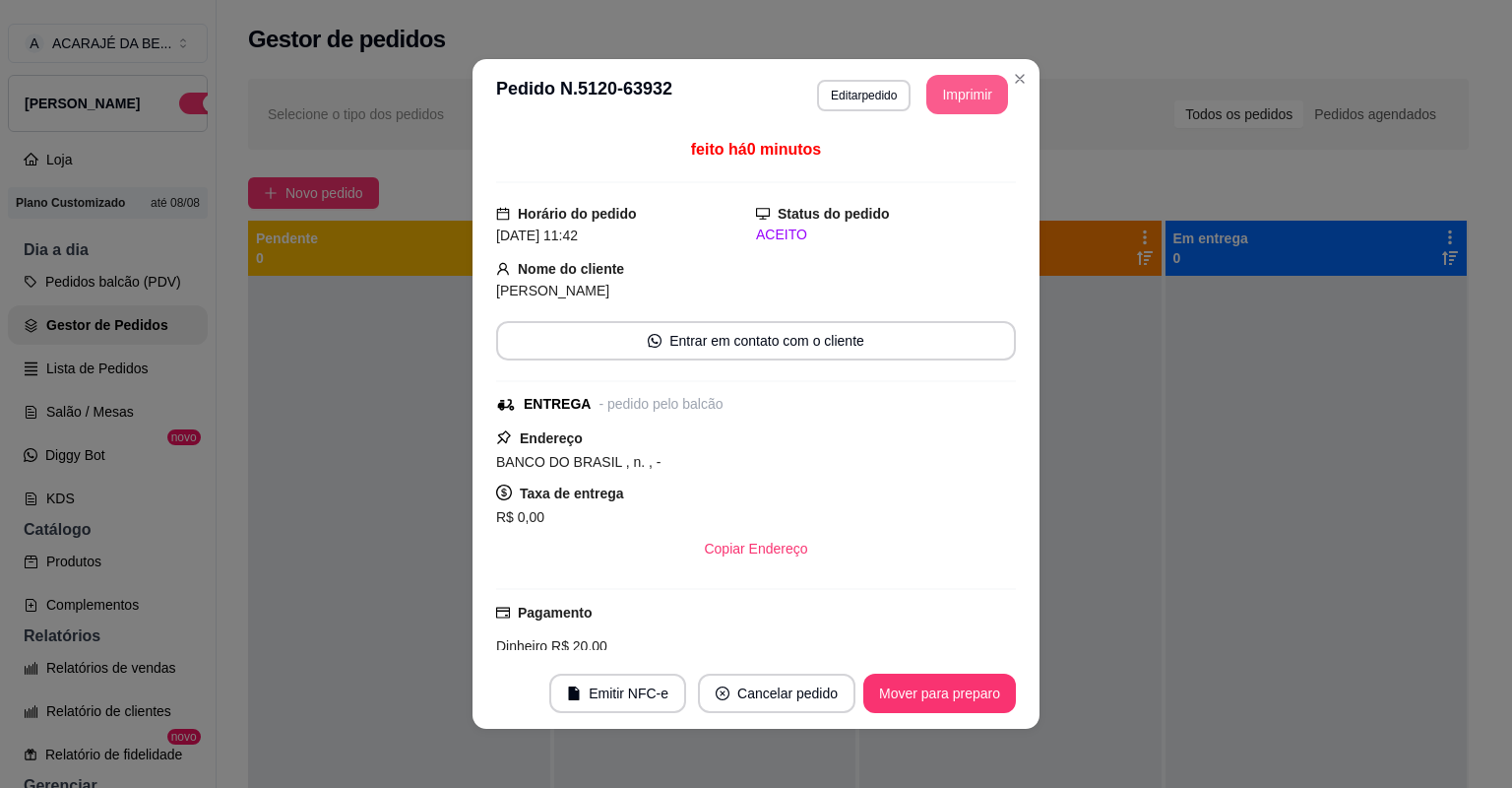 scroll, scrollTop: 0, scrollLeft: 0, axis: both 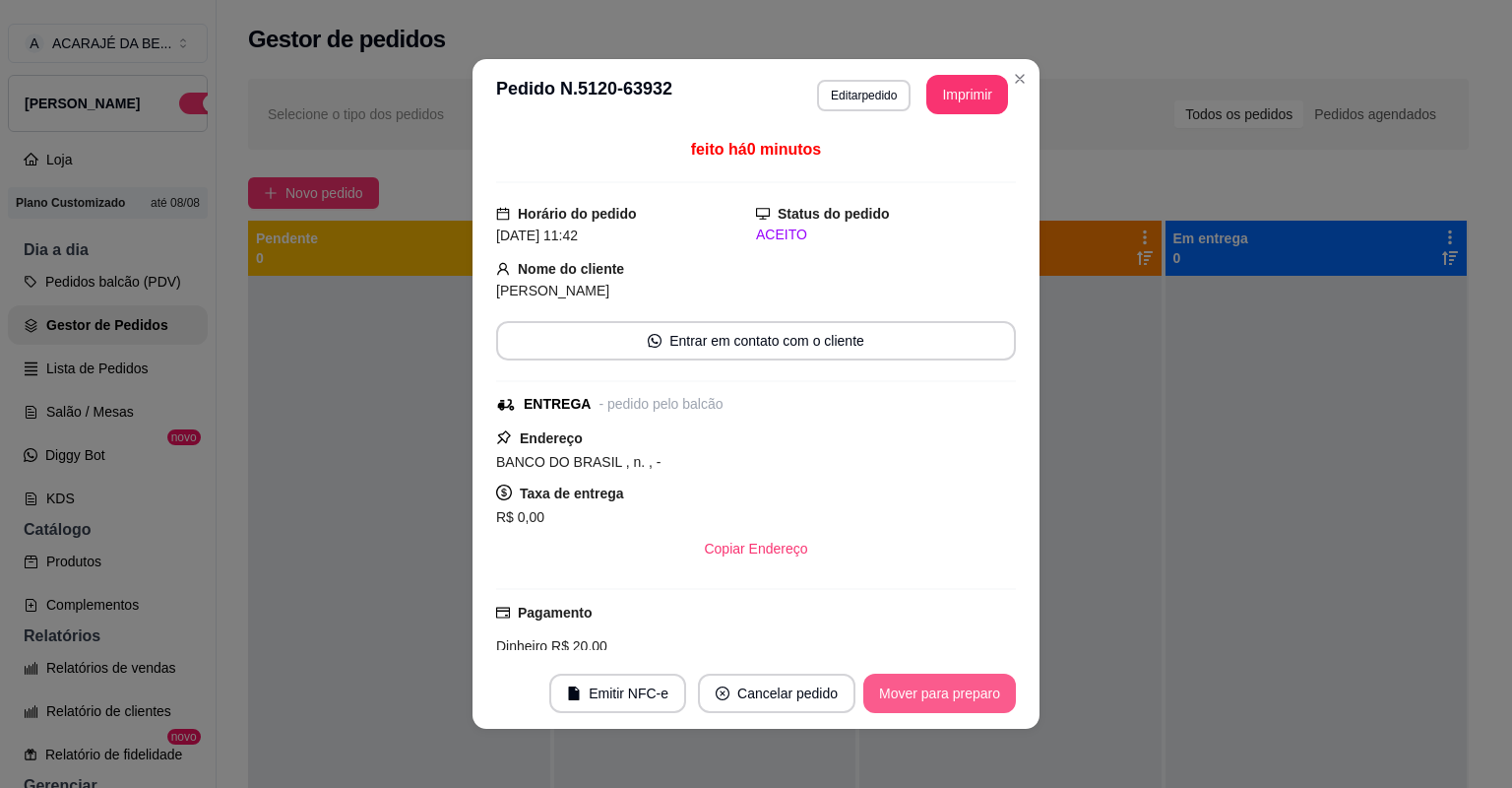 click on "Mover para preparo" at bounding box center [939, 693] 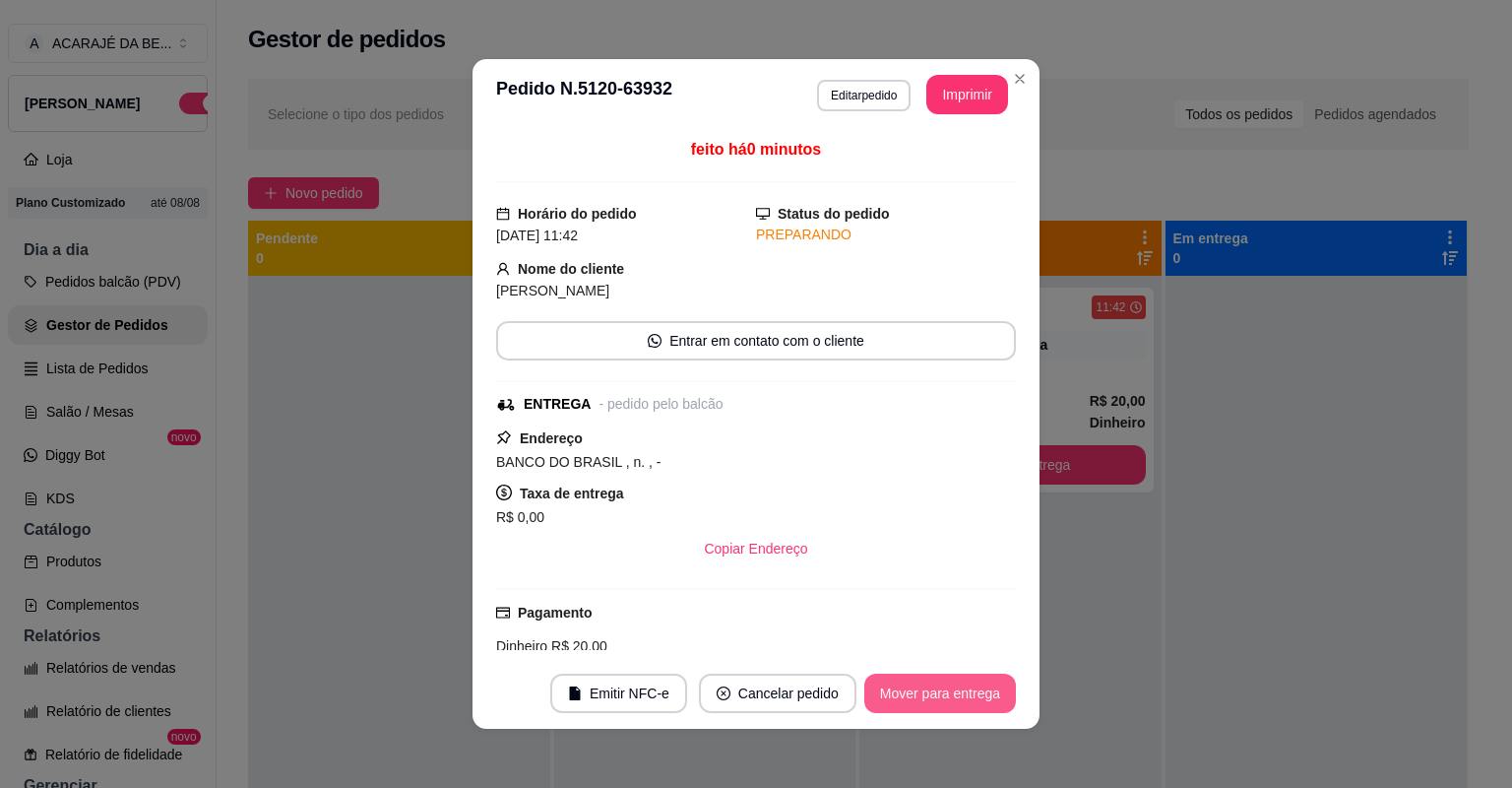 click on "Mover para entrega" at bounding box center [940, 693] 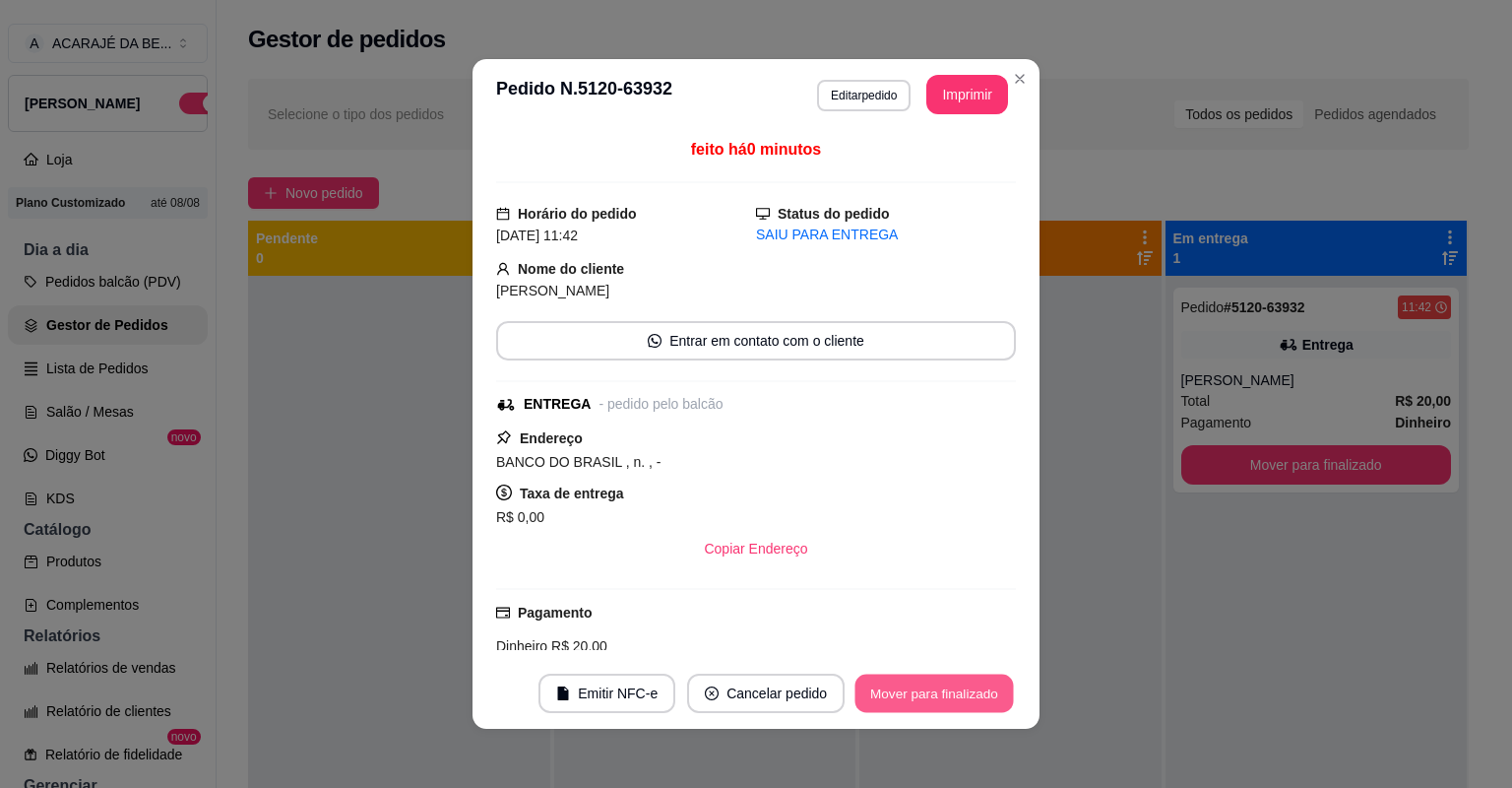 click on "Mover para finalizado" at bounding box center (934, 693) 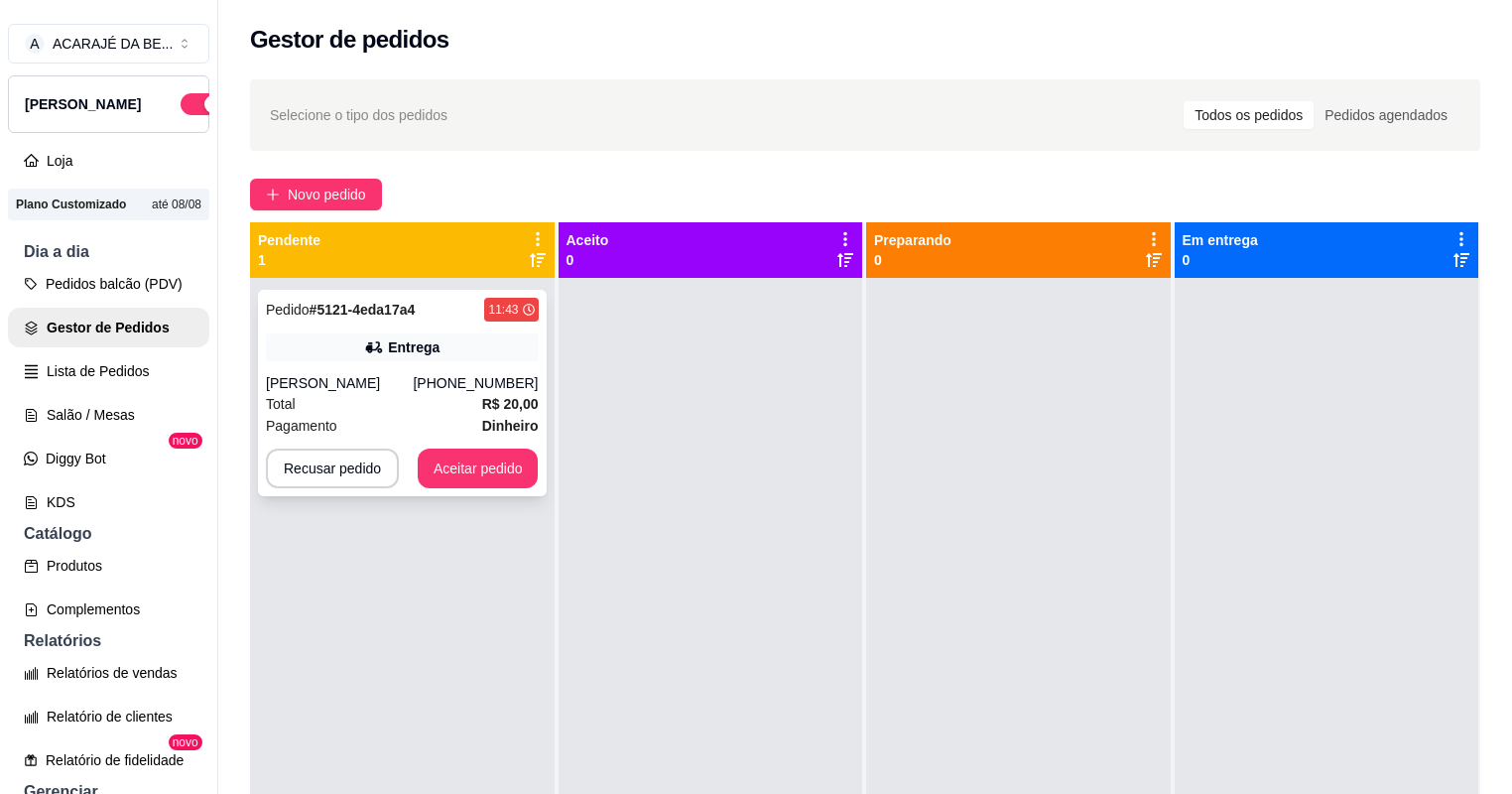 click on "Total R$ 20,00" at bounding box center (402, 404) 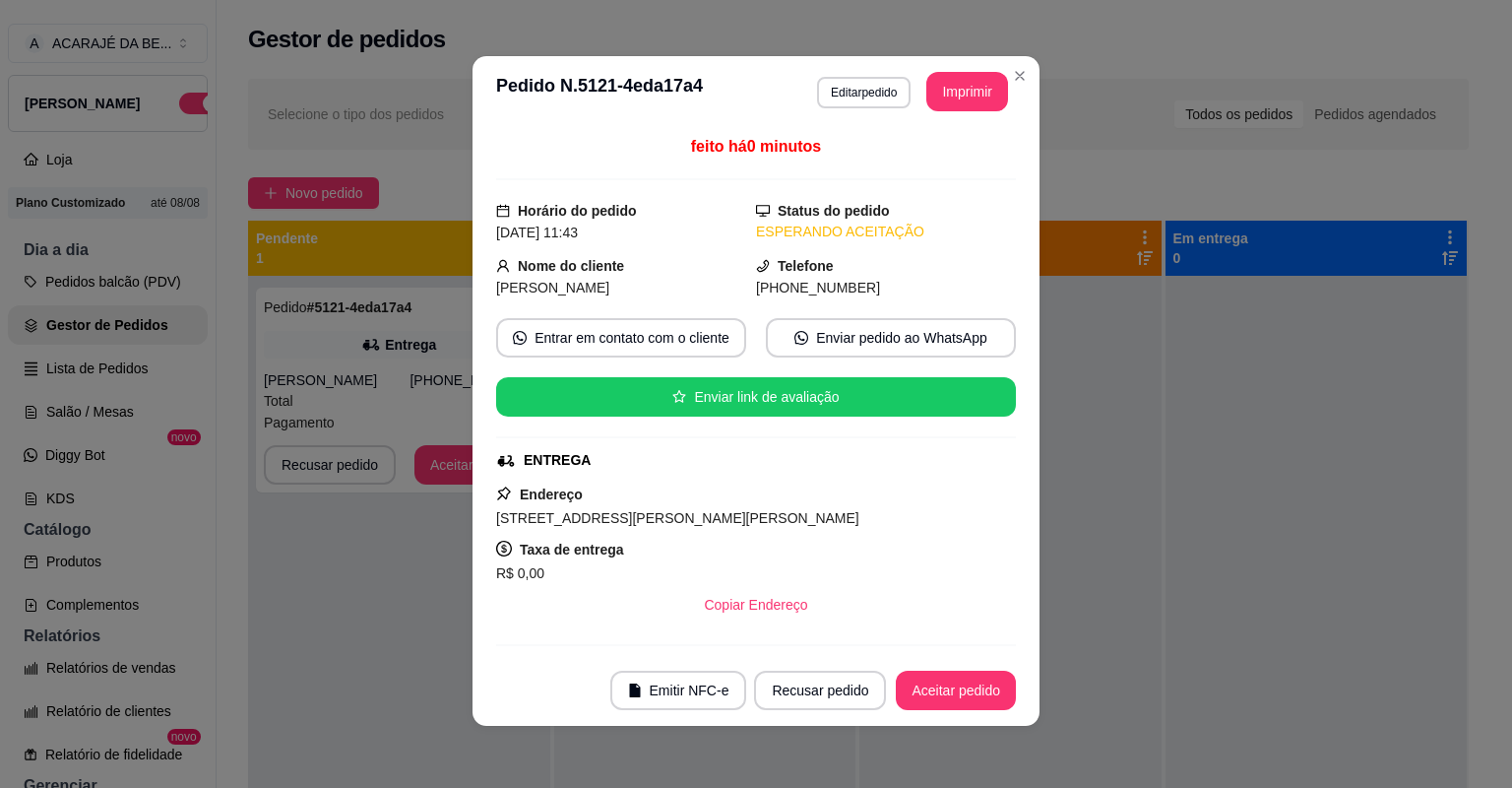scroll, scrollTop: 4, scrollLeft: 0, axis: vertical 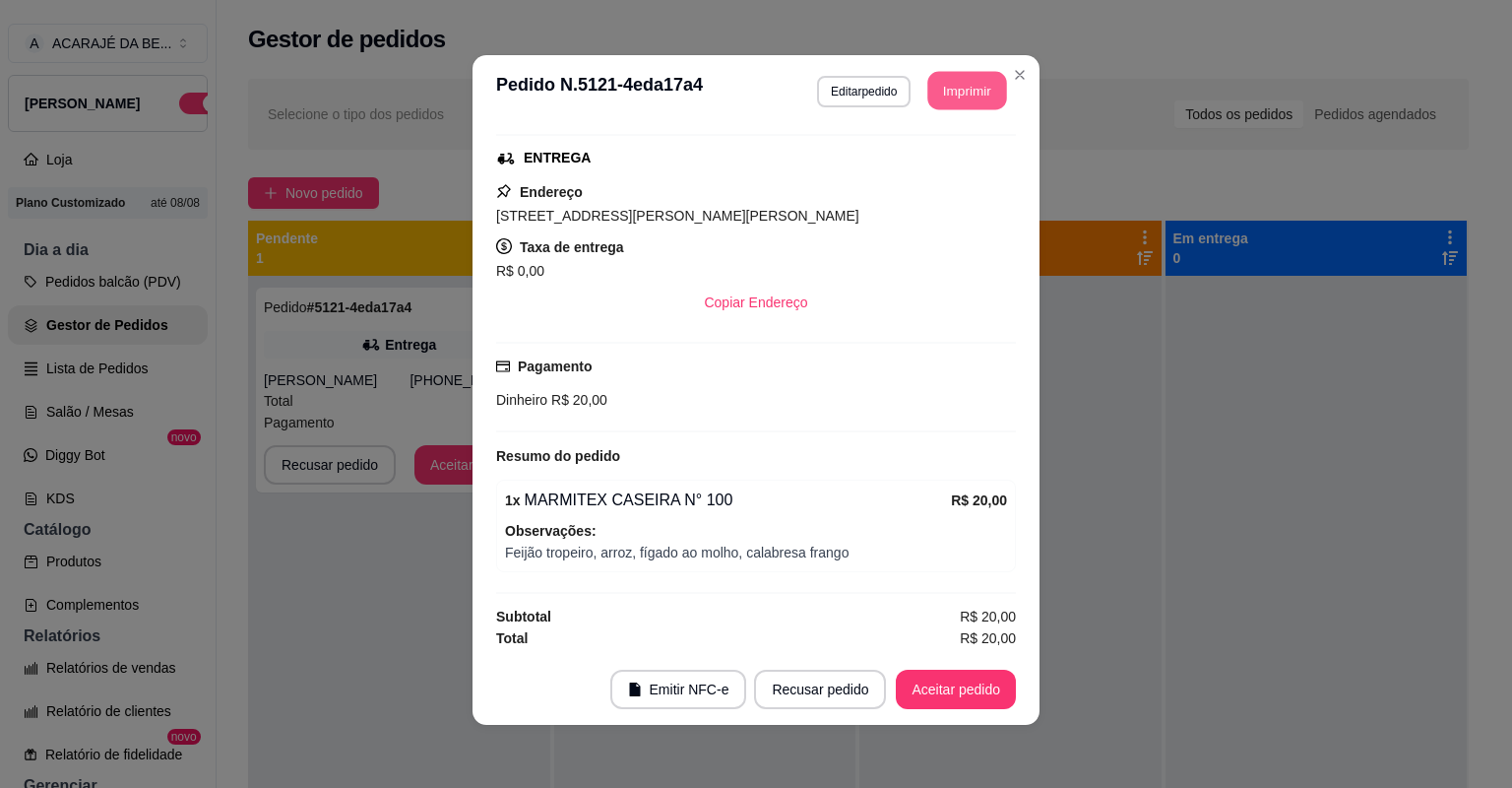 click on "Imprimir" at bounding box center [968, 91] 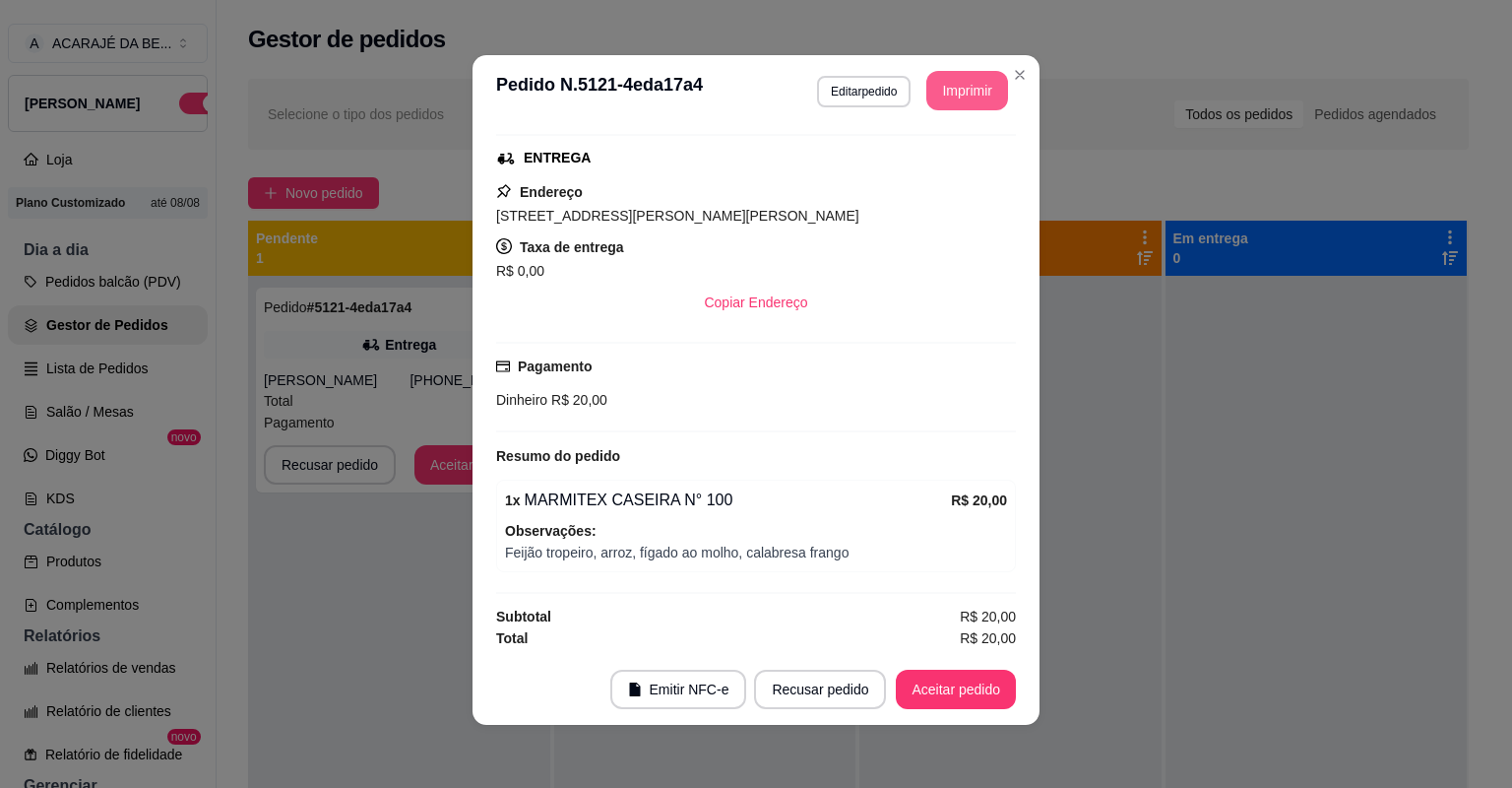 scroll, scrollTop: 0, scrollLeft: 0, axis: both 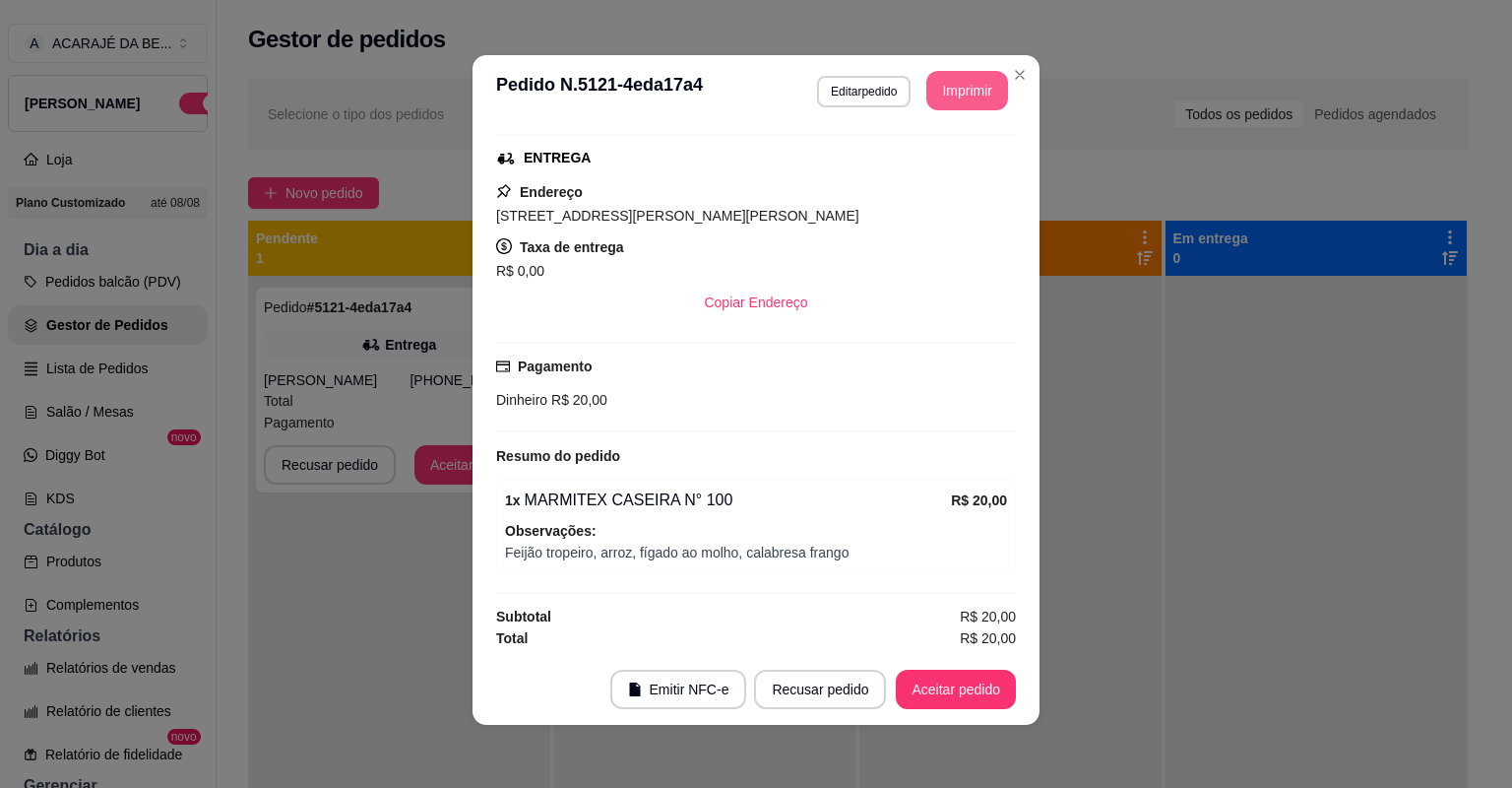 click on "Aceitar pedido" at bounding box center (956, 690) 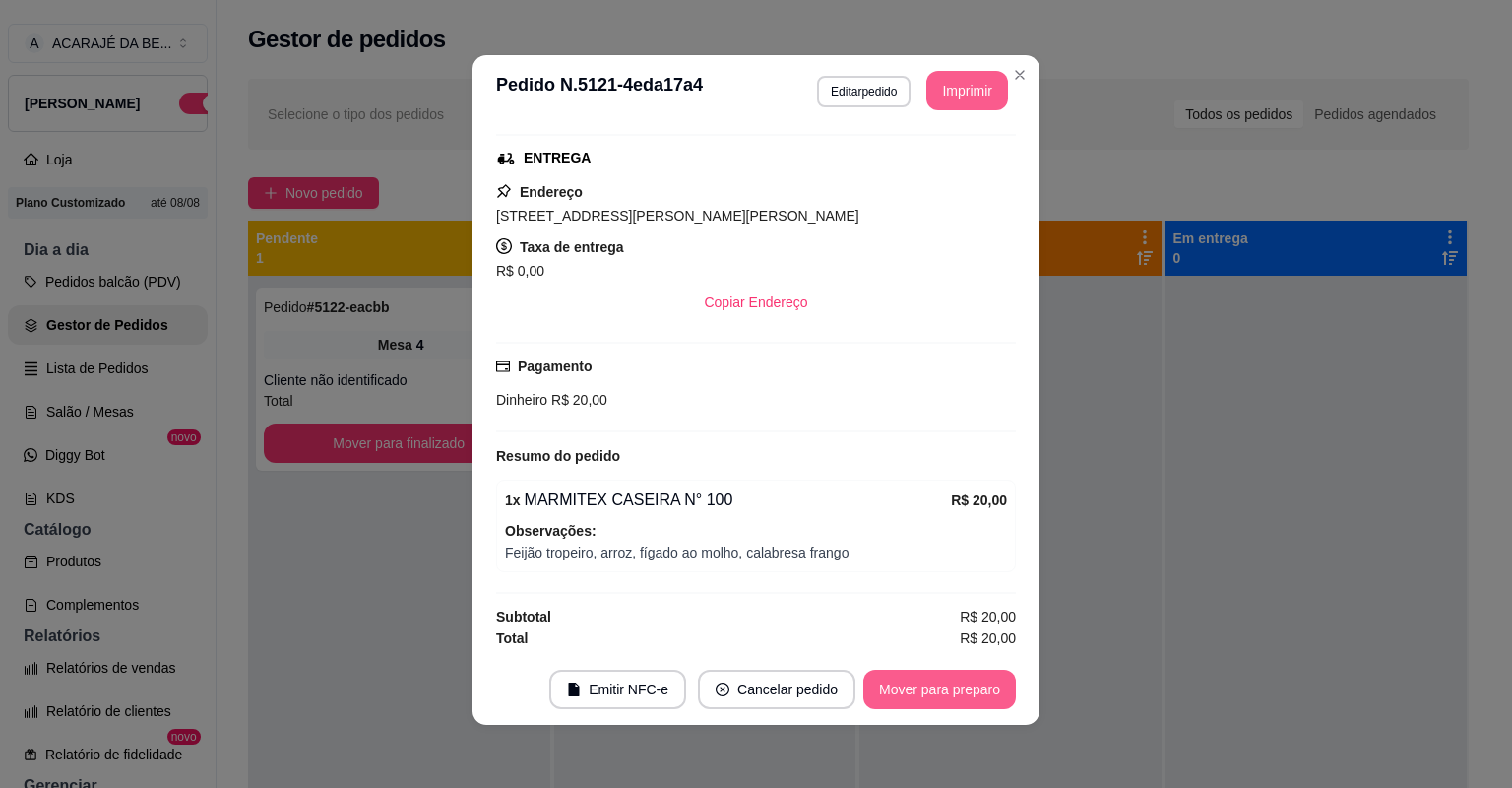 click on "Mover para preparo" at bounding box center (939, 690) 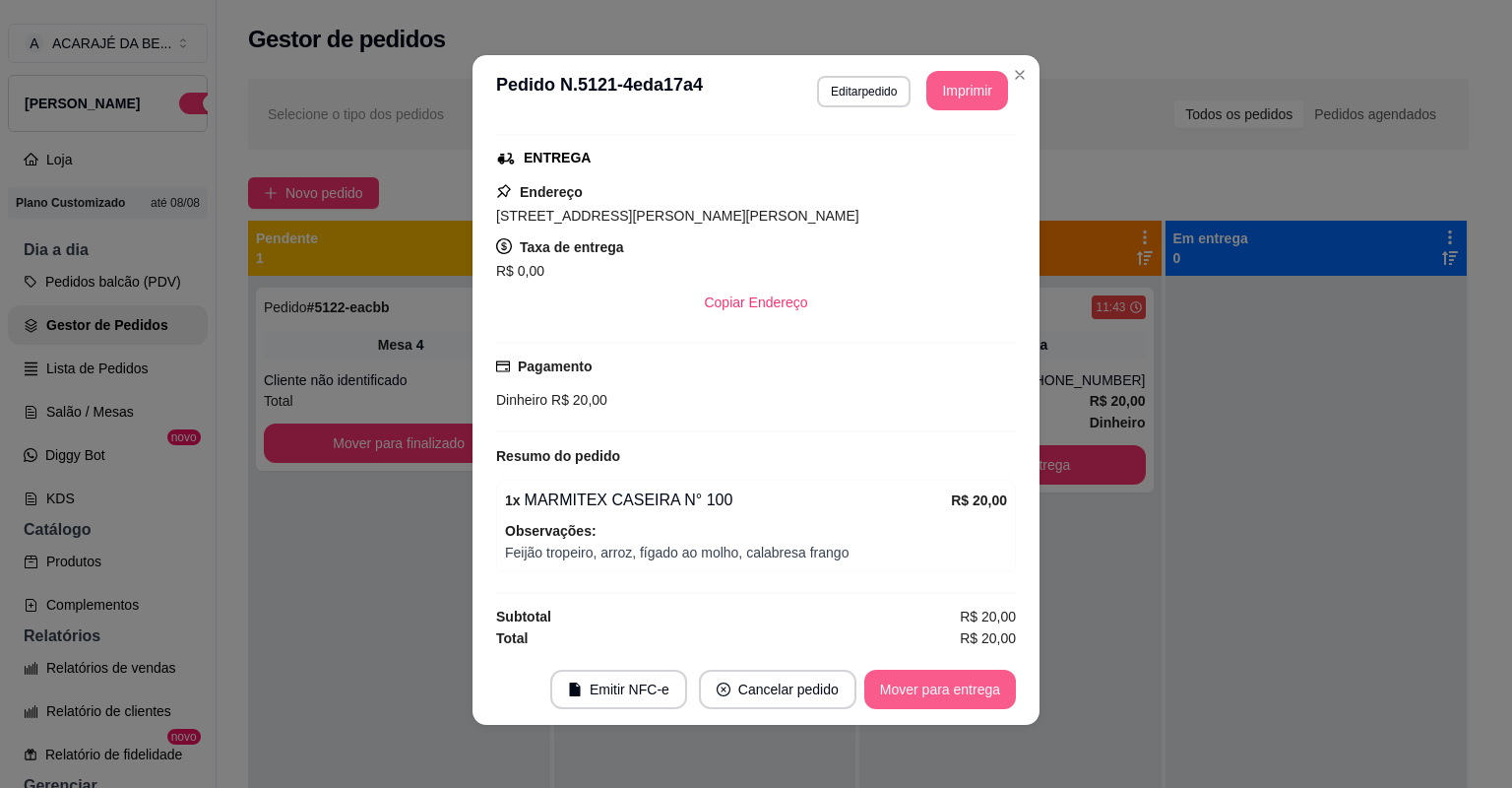 click on "Mover para entrega" 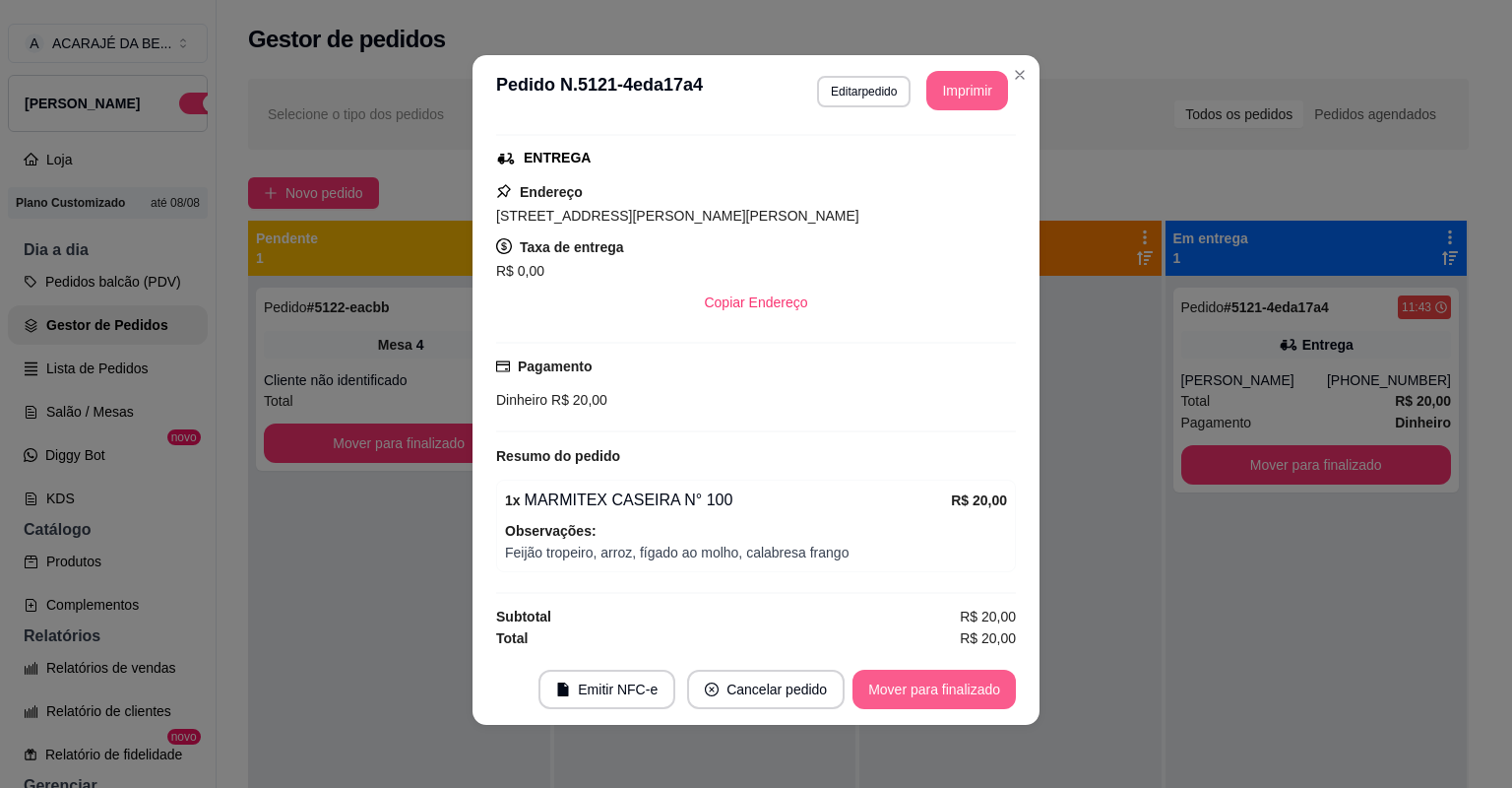 click on "Mover para finalizado" 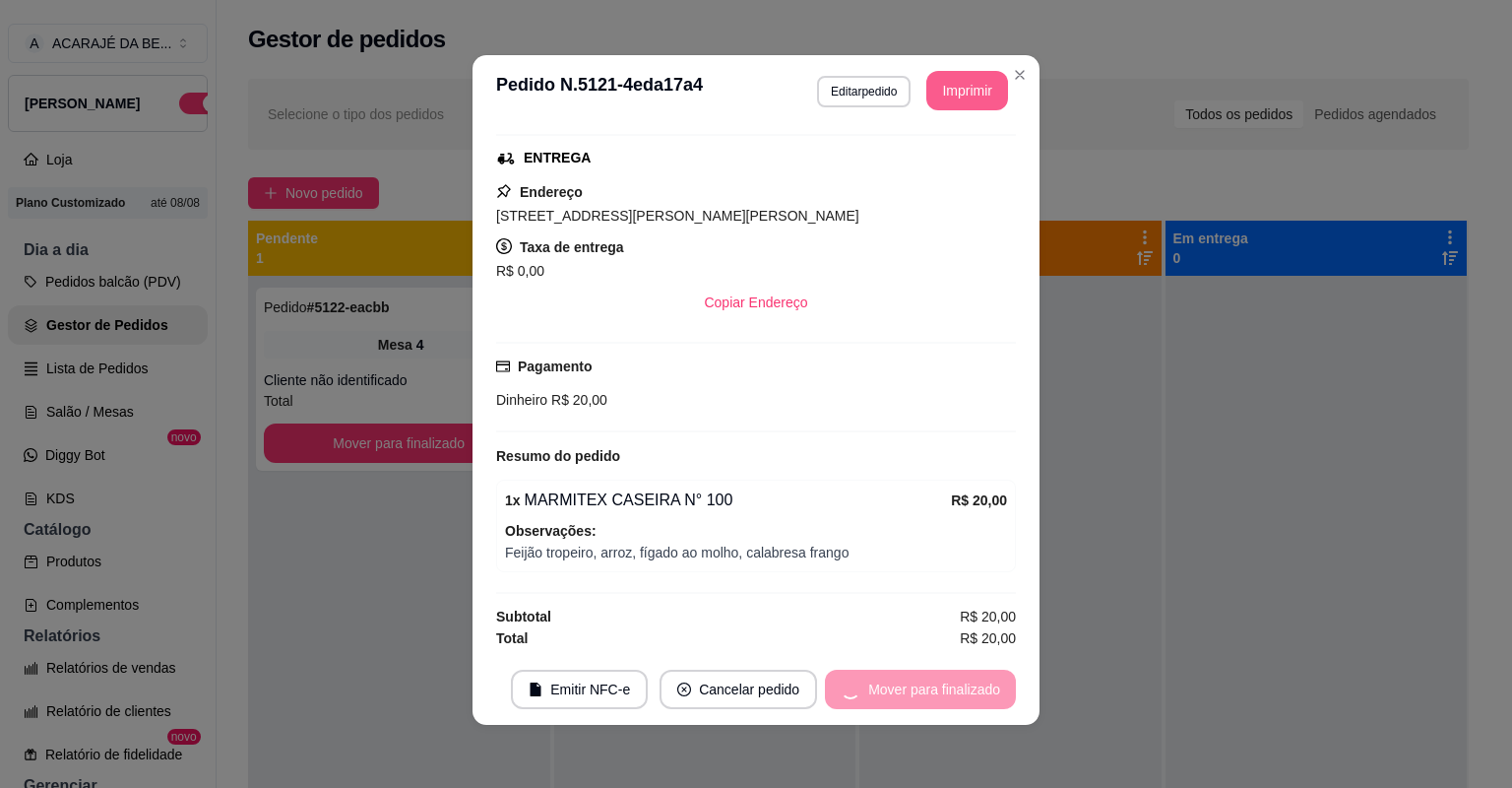 scroll, scrollTop: 256, scrollLeft: 0, axis: vertical 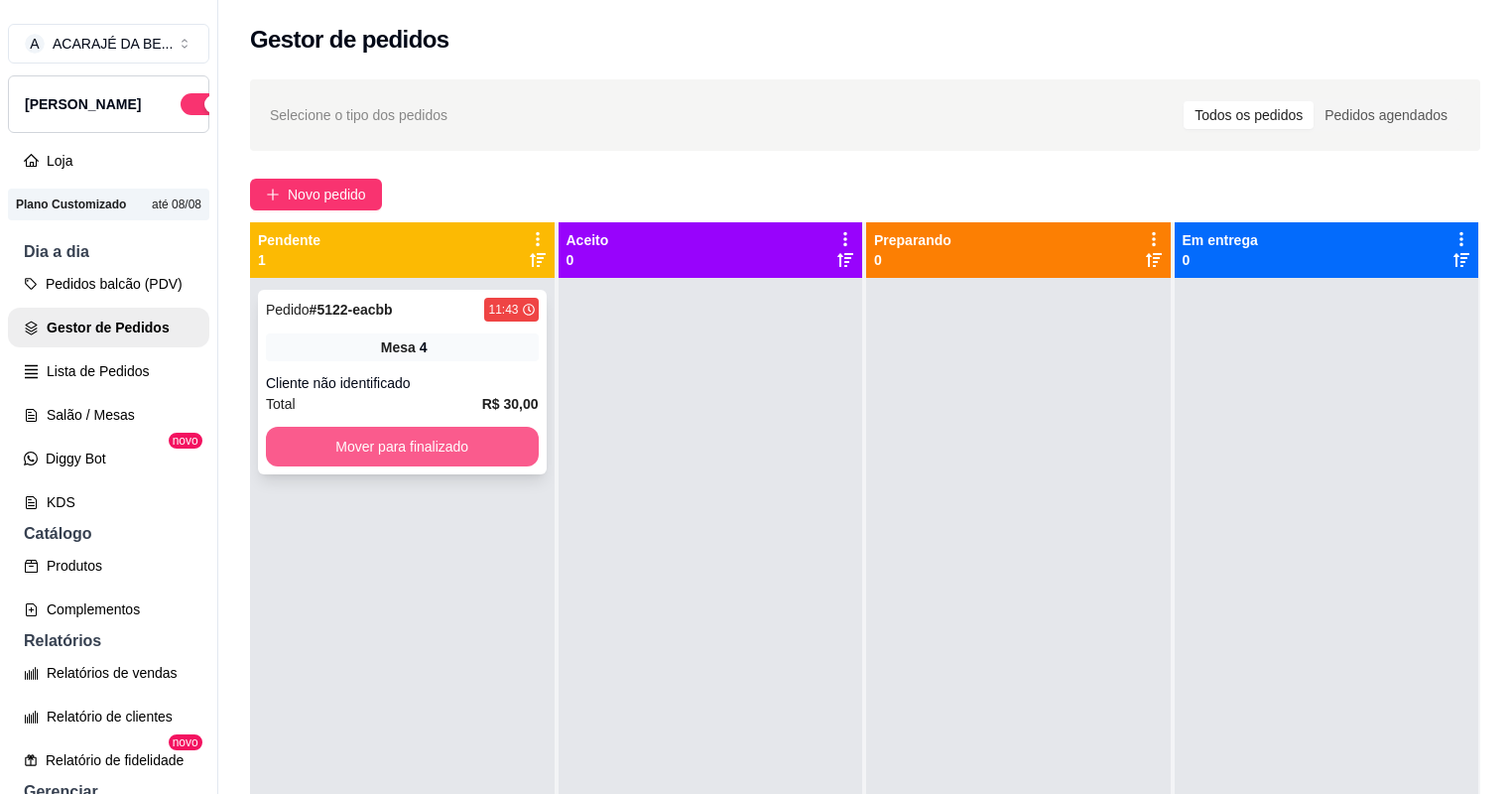 click on "Mover para finalizado" 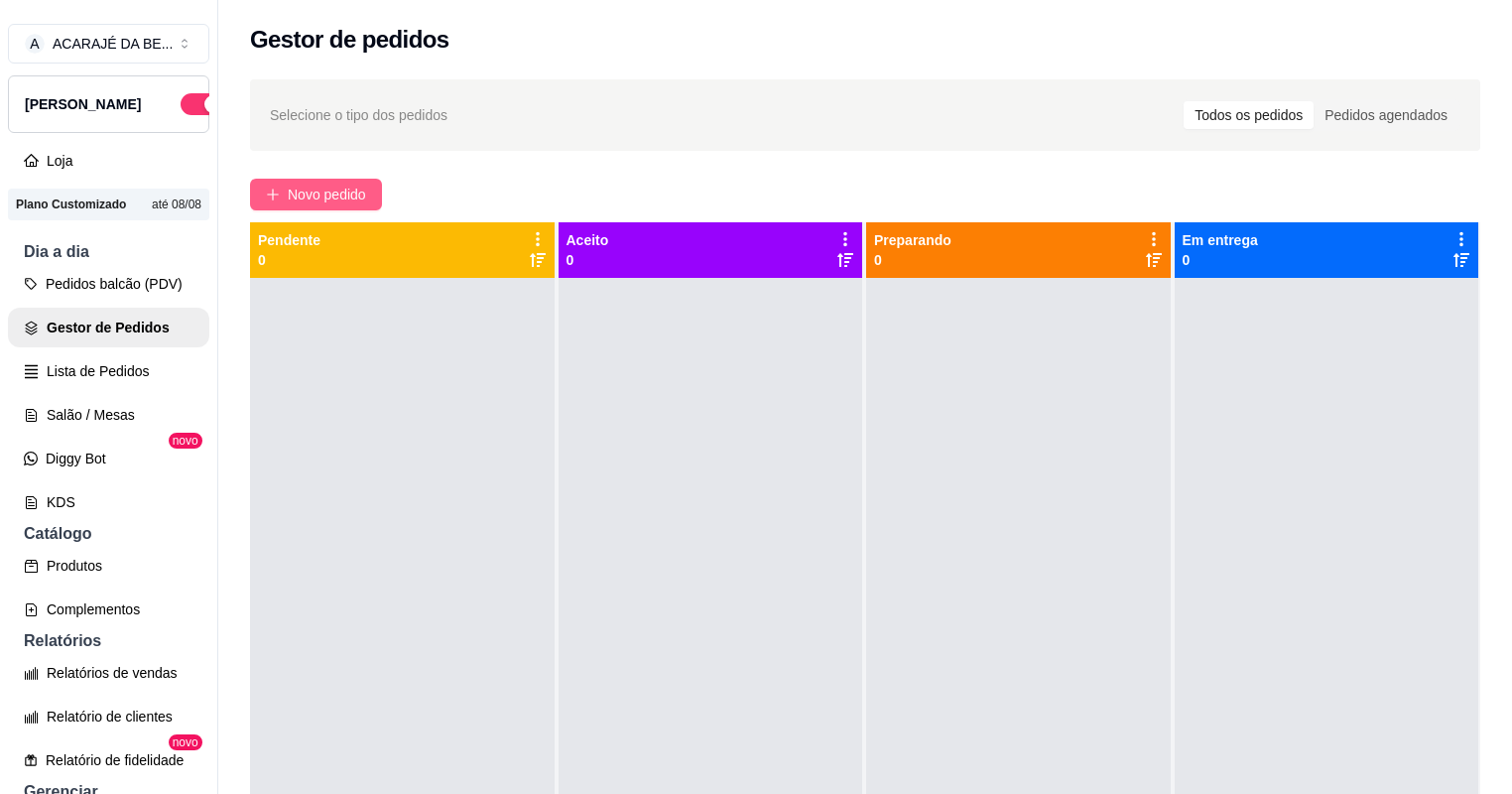 click on "Novo pedido" 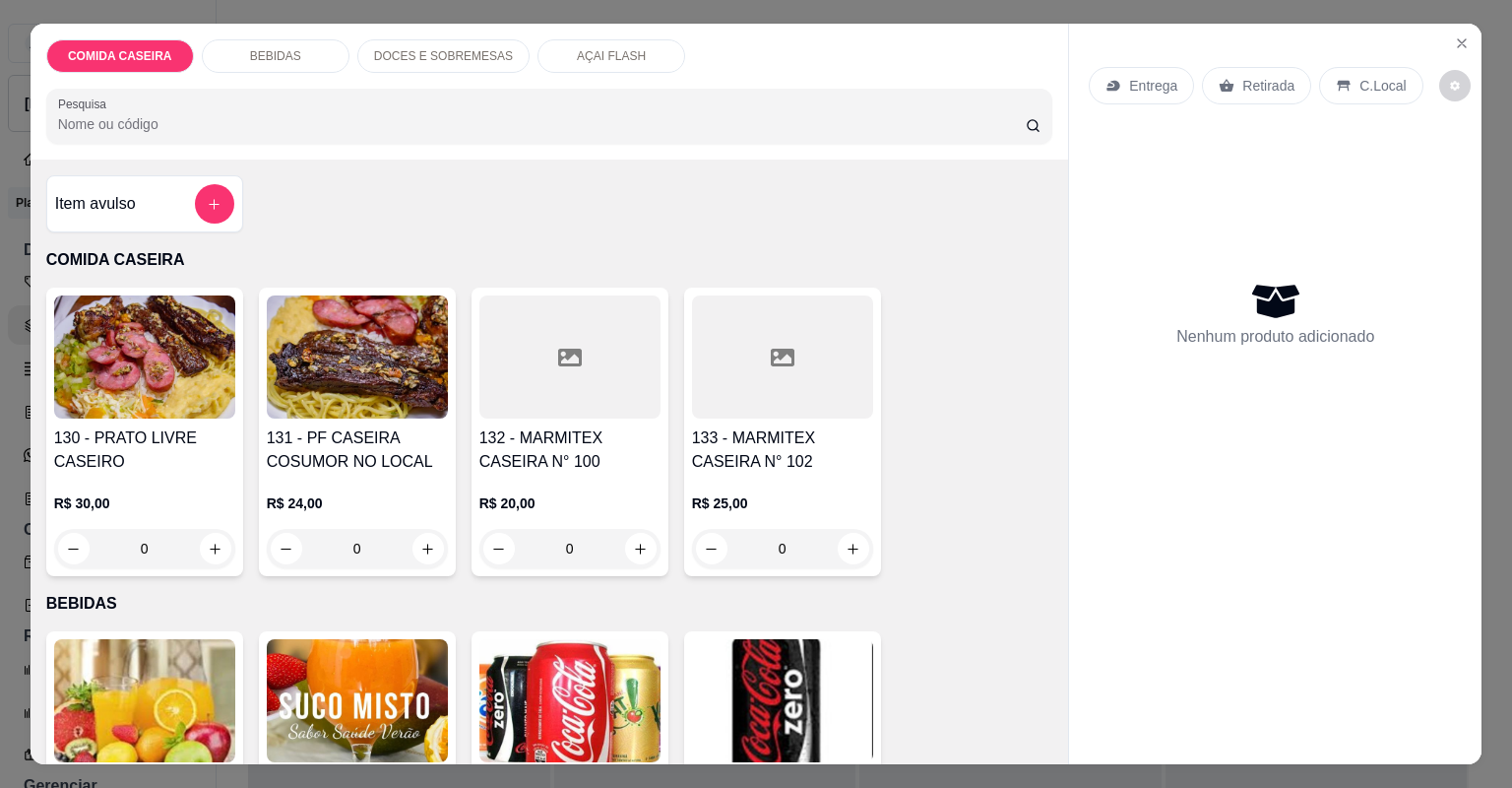 click 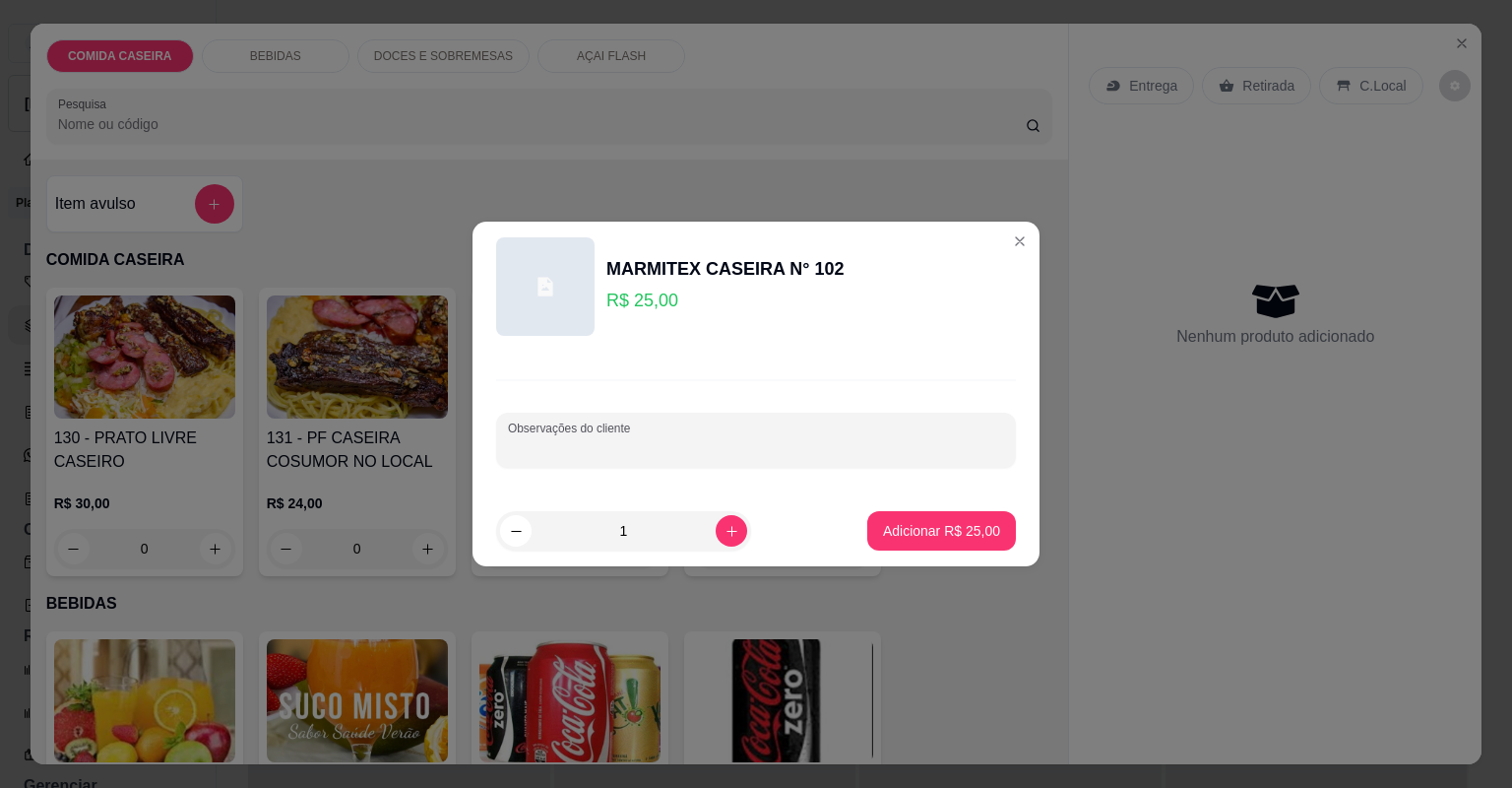 click on "Observações do cliente" 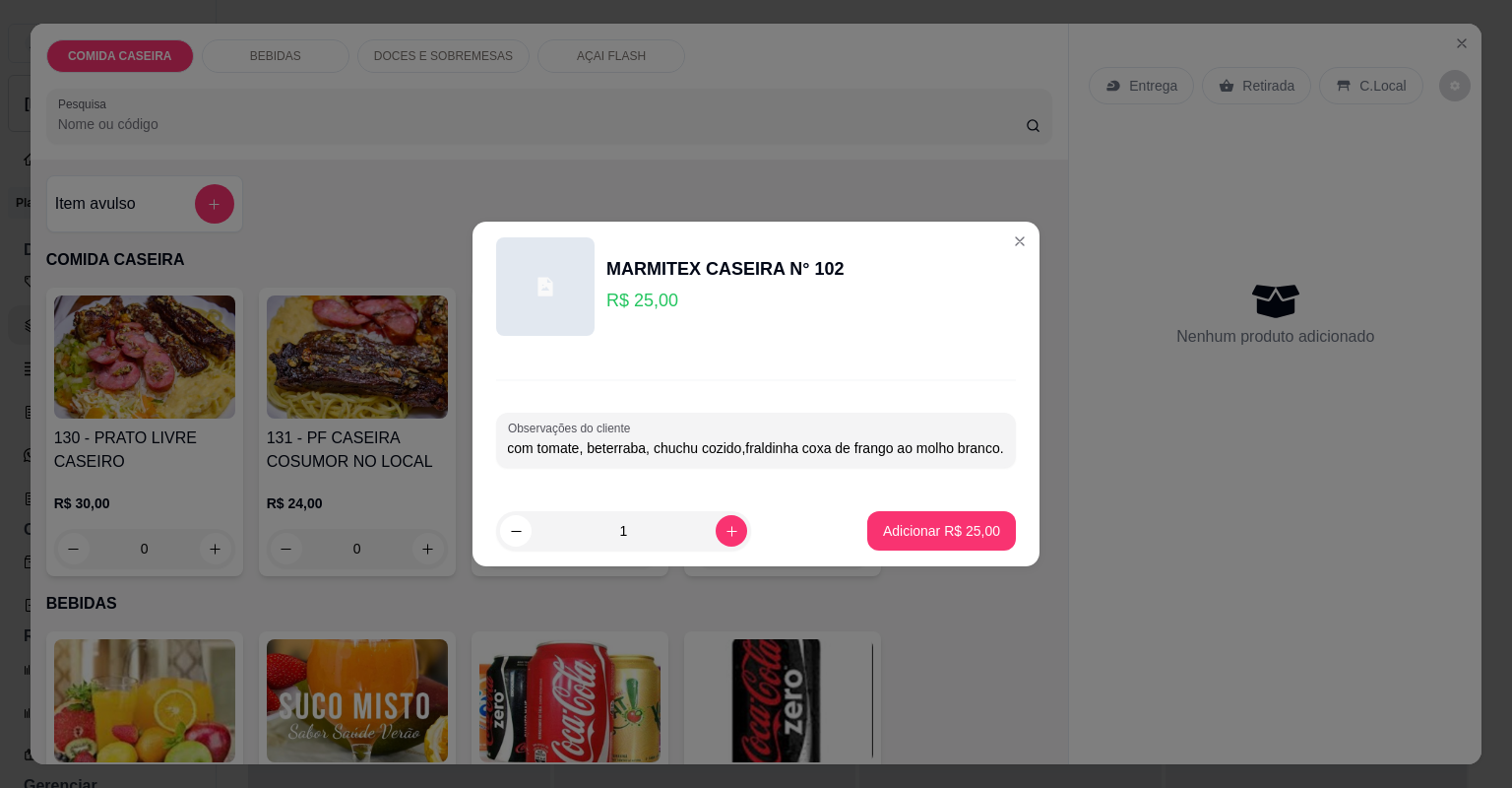 scroll, scrollTop: 0, scrollLeft: 656, axis: horizontal 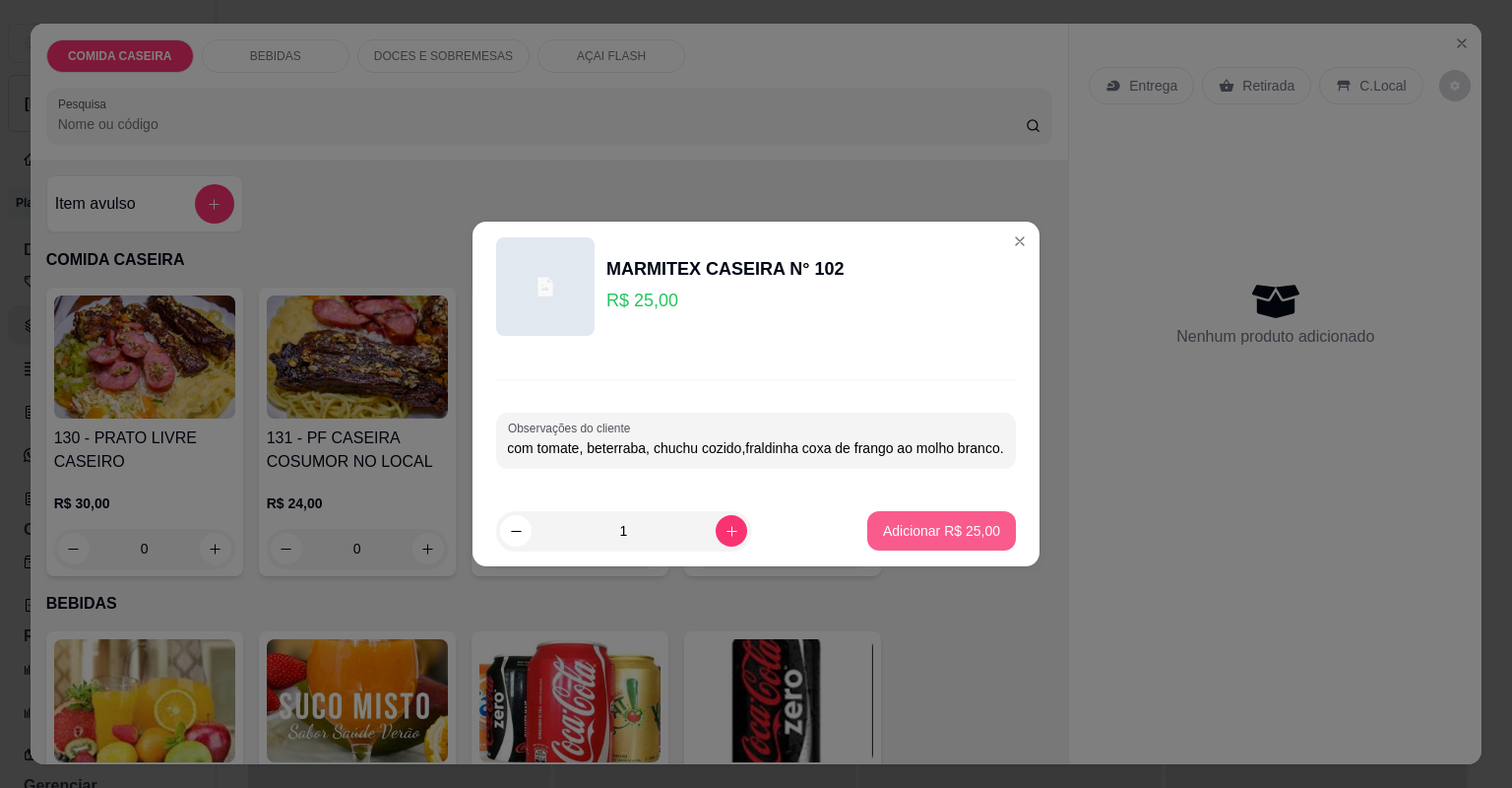 type on "Feijão tropeiro, arroz temperado, macarrão ao molho, purê de batata, farofa temperado, vinagrete, alface com tomate, beterraba, chuchu cozido,fraldinha coxa de frango ao molho branco." 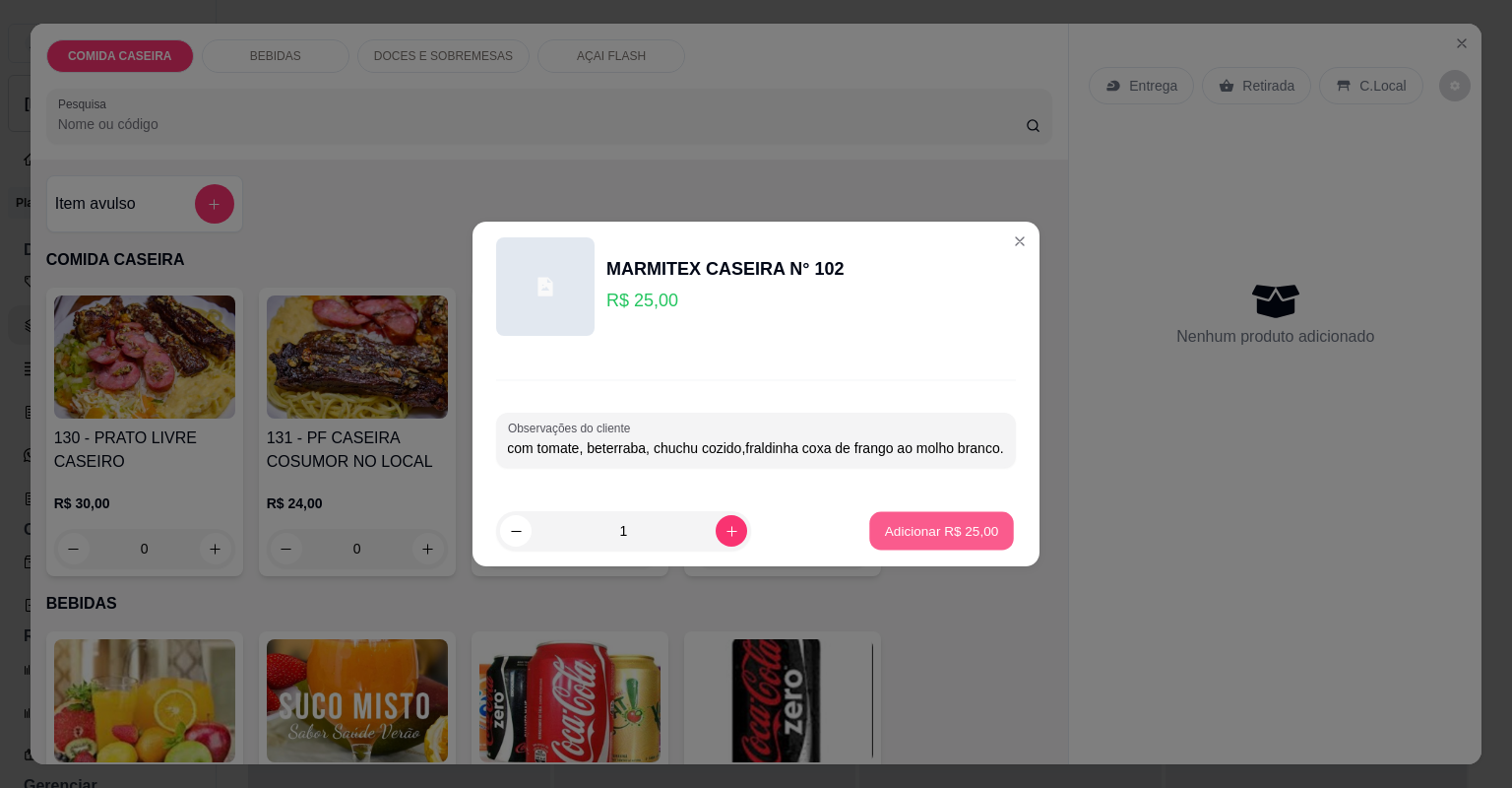 scroll, scrollTop: 0, scrollLeft: 0, axis: both 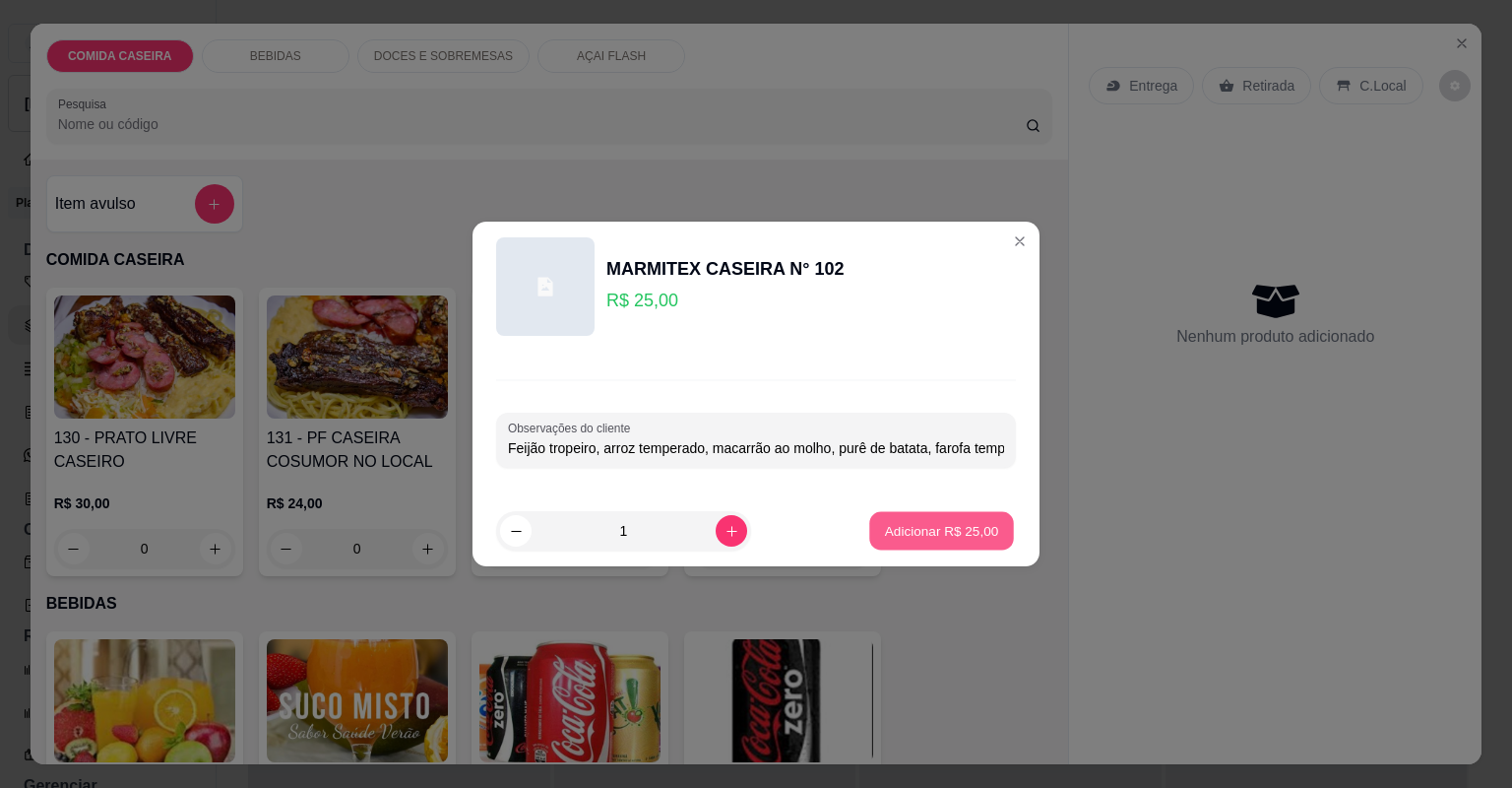 click on "Adicionar   R$ 25,00" 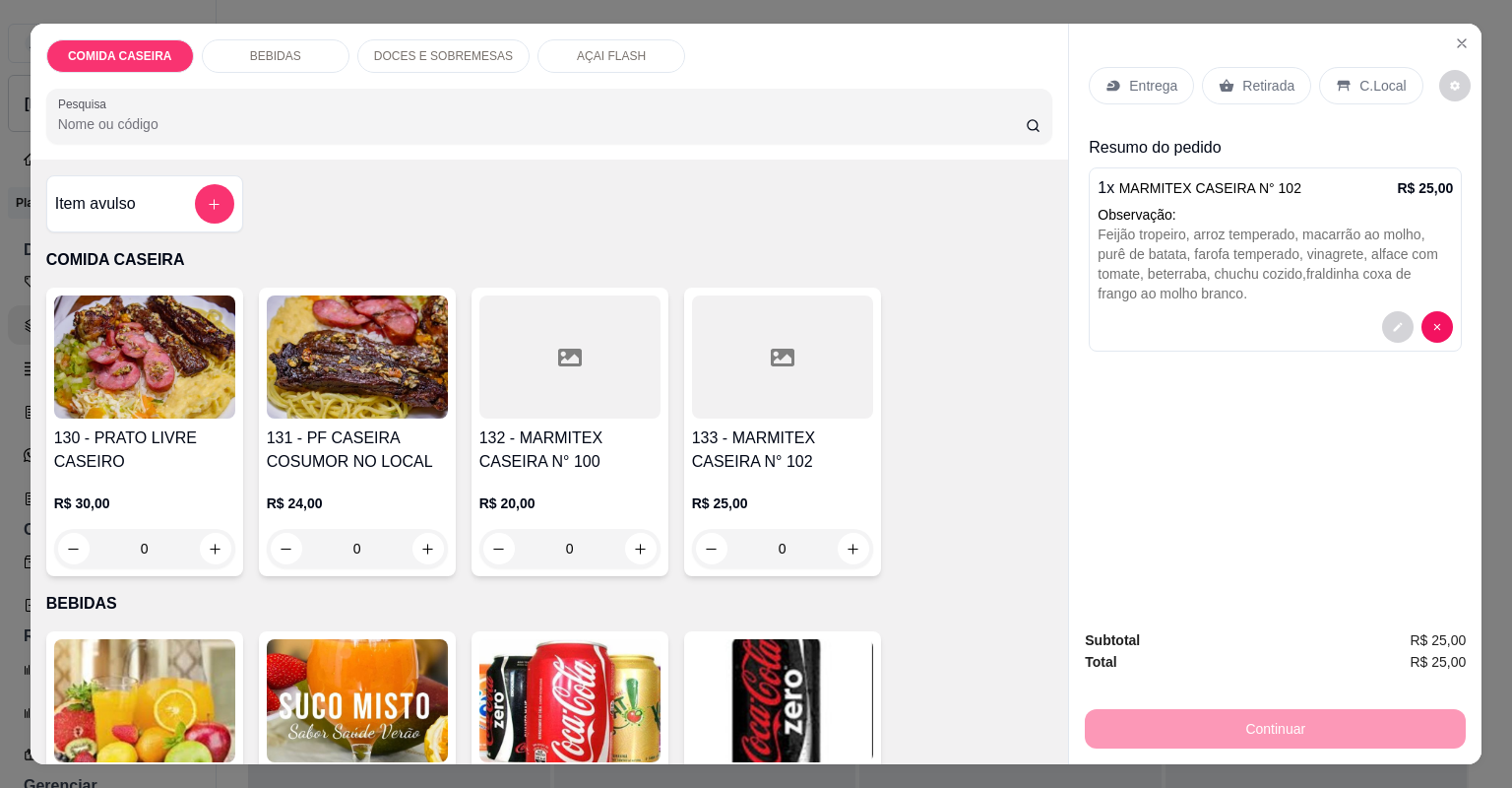 click on "Entrega" 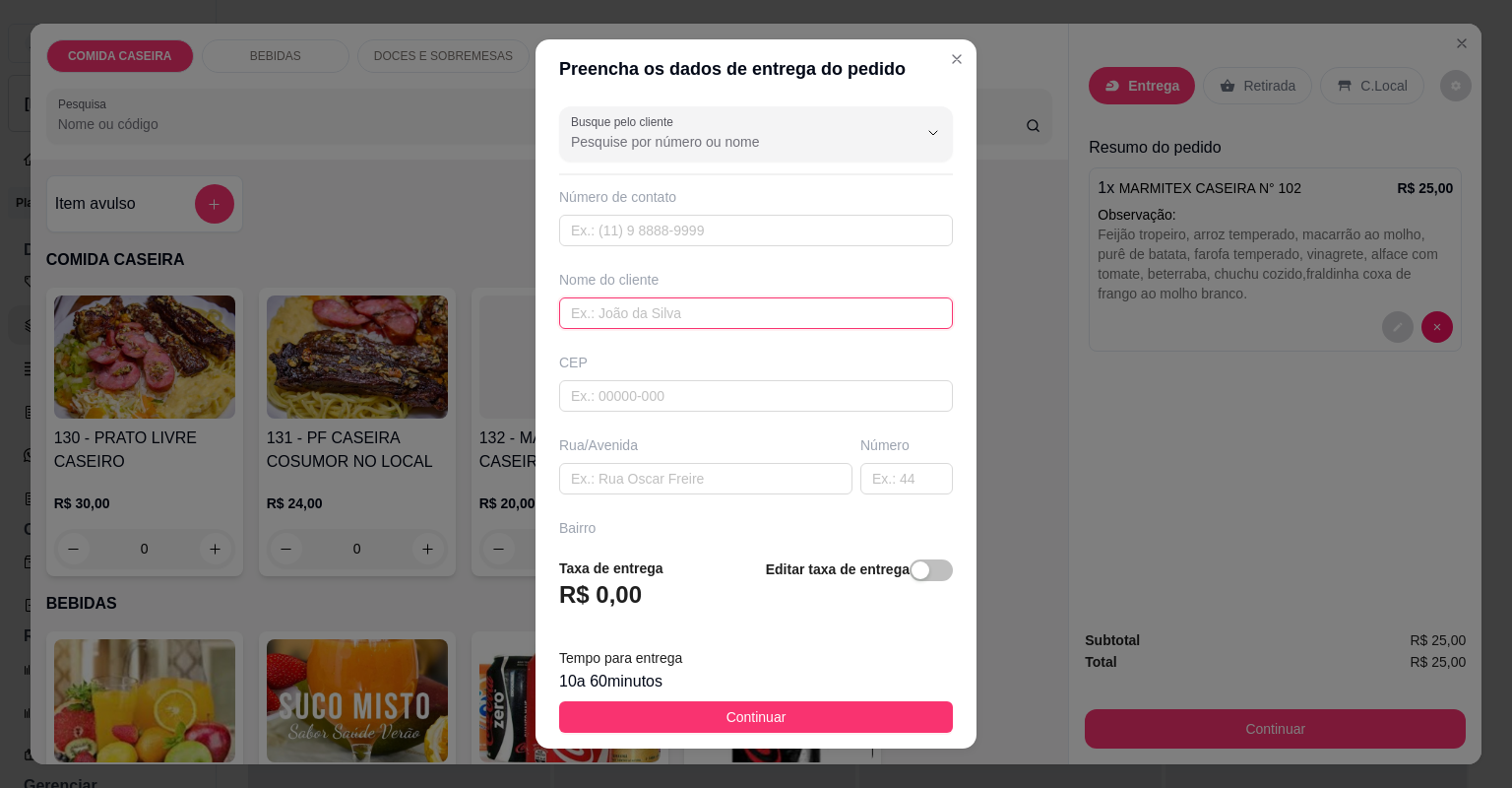 click 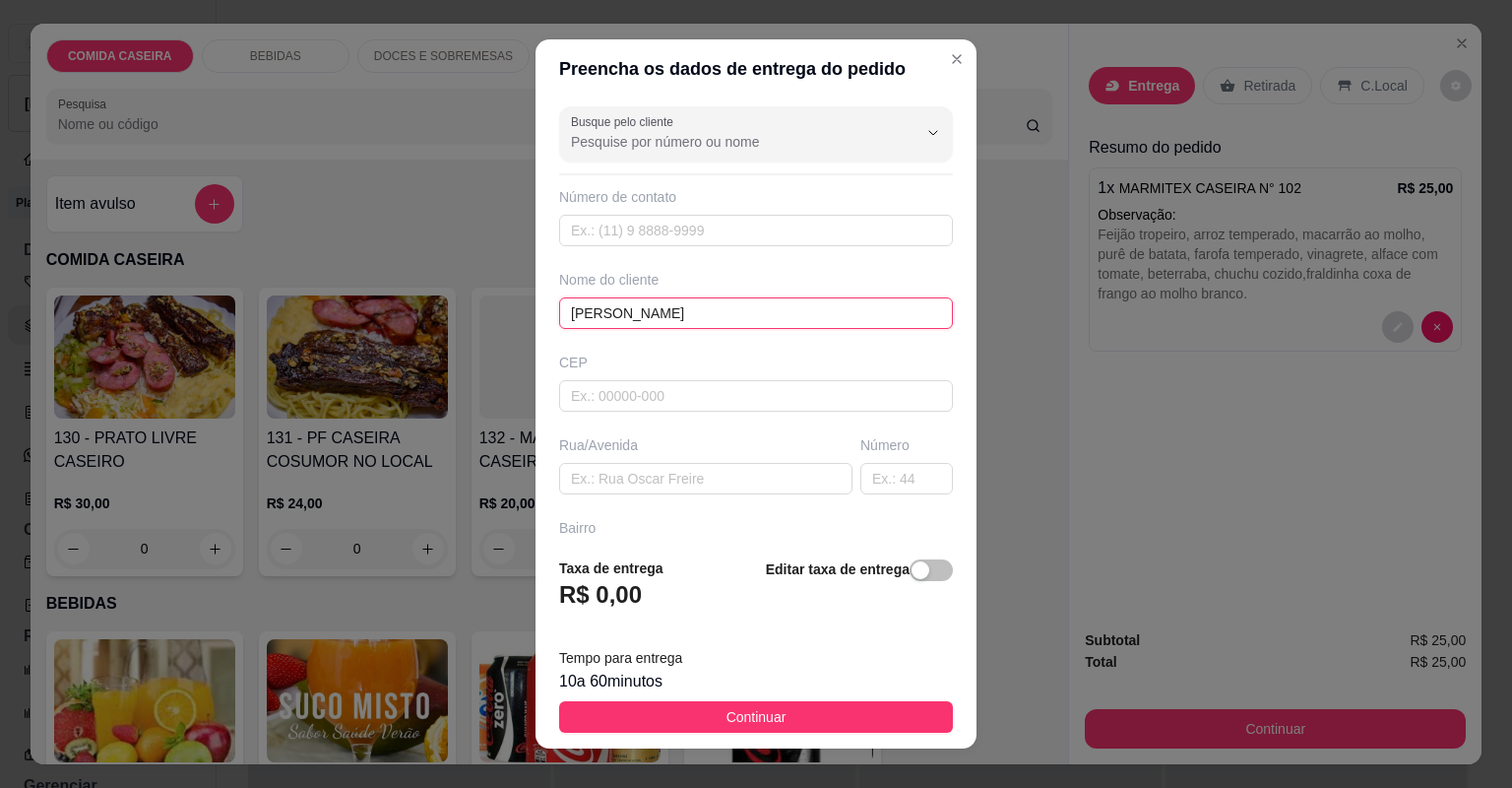 type on "DEBORAH" 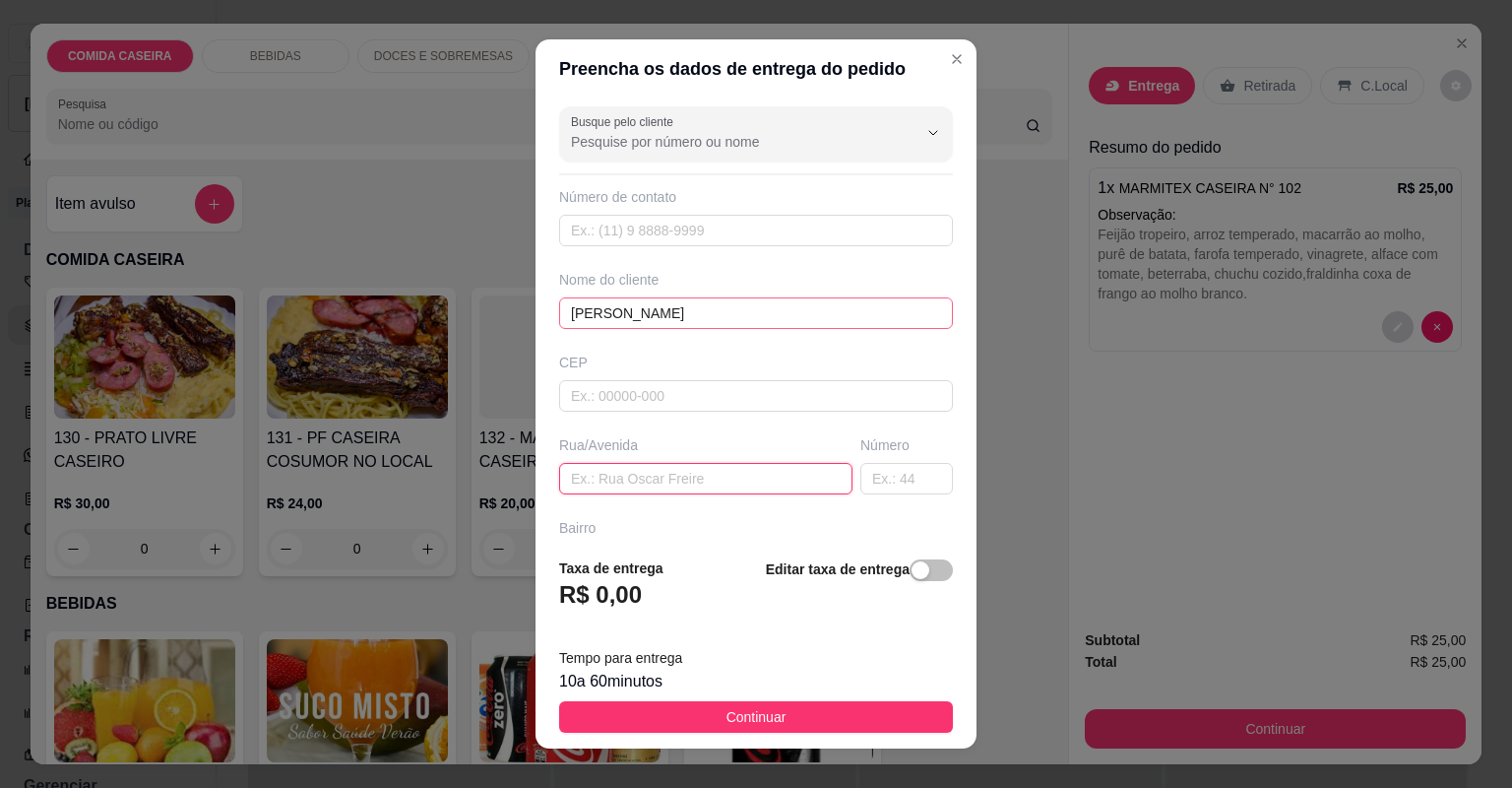 paste on "Rua Castro Alves 11centro  Em frente a casa de Edson Neves, portão verde." 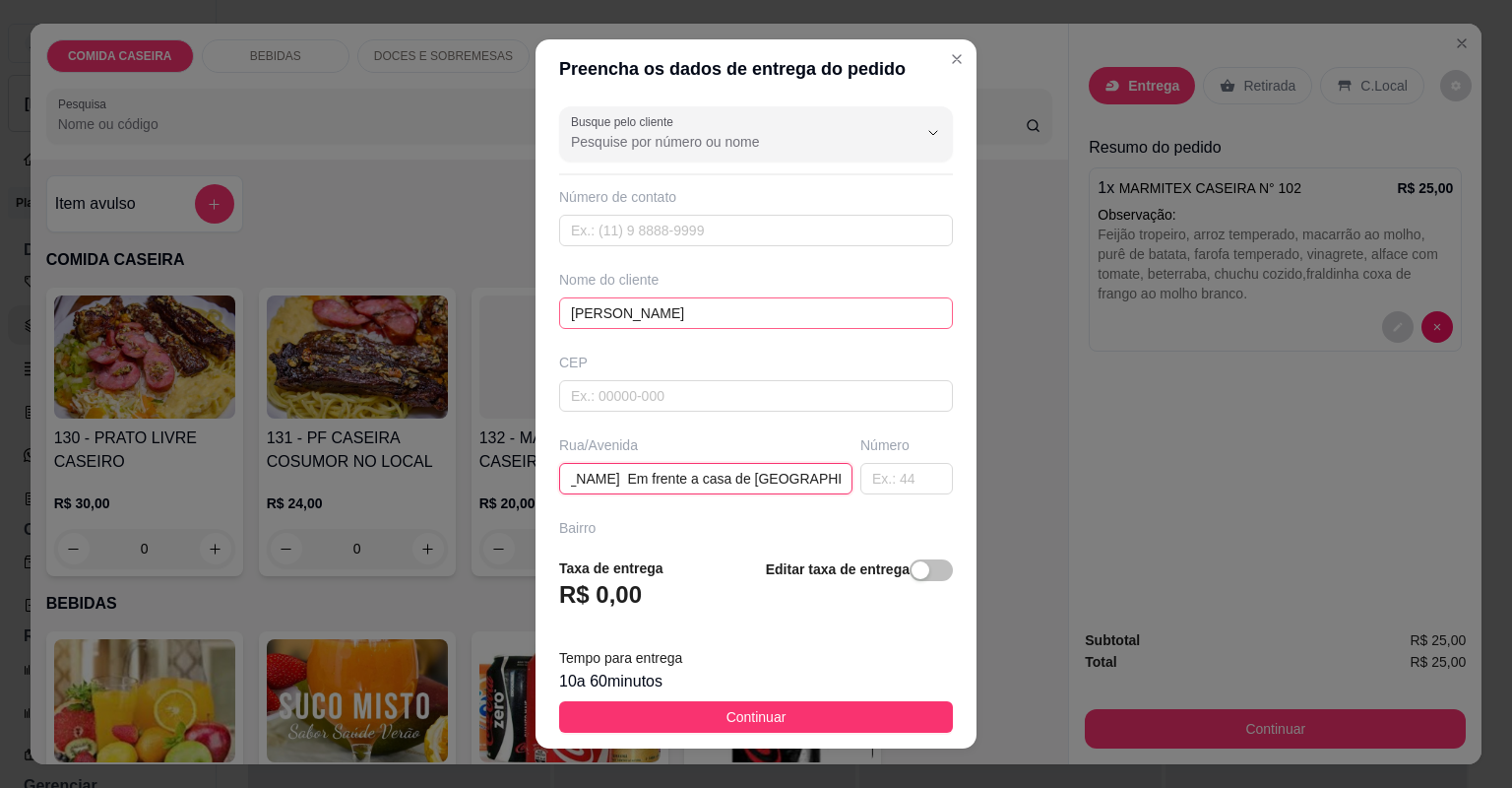 scroll, scrollTop: 0, scrollLeft: 205, axis: horizontal 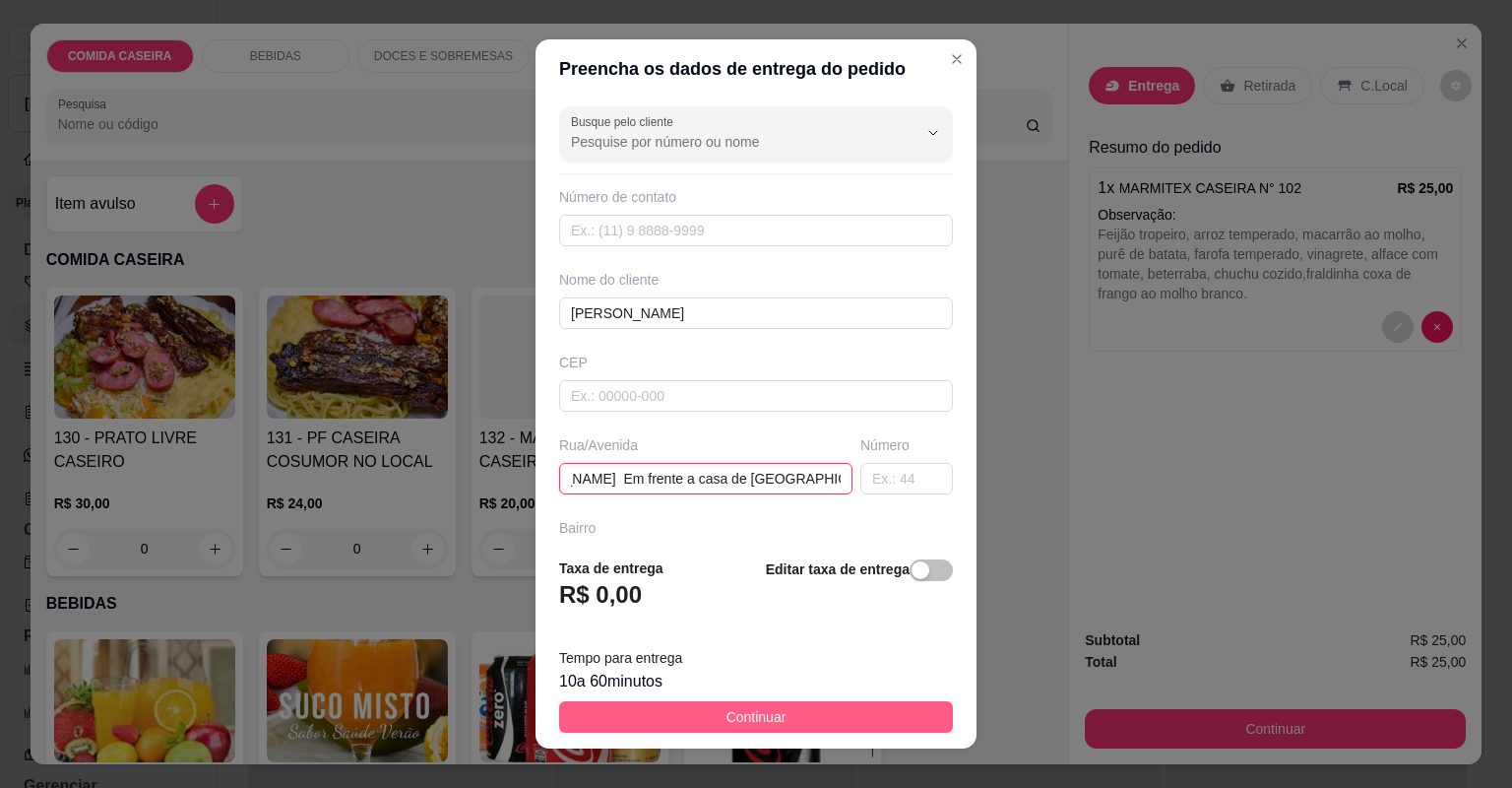 type on "Rua Castro Alves 11centro  Em frente a casa de Edson Neves, portão verde." 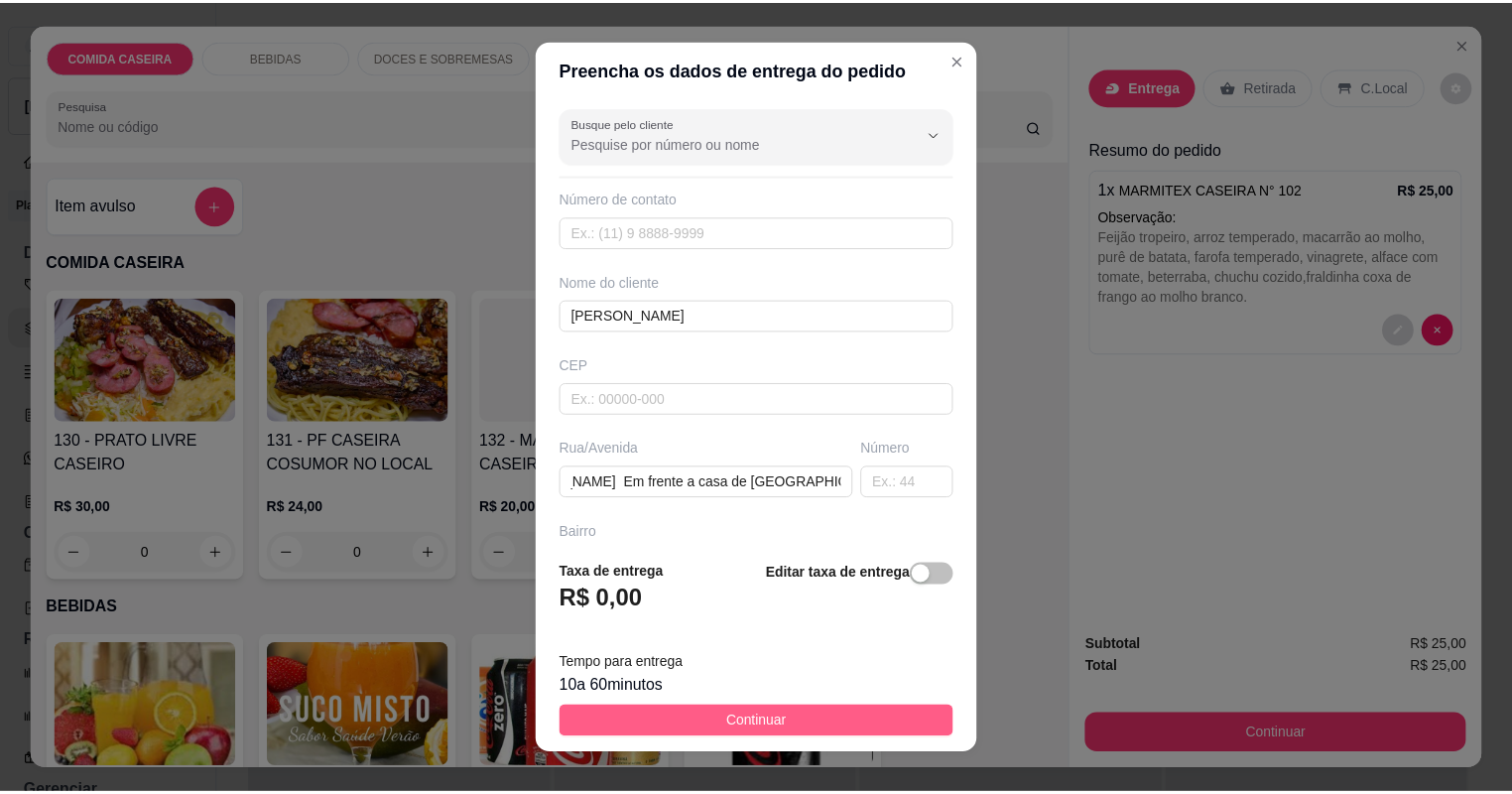 scroll, scrollTop: 0, scrollLeft: 0, axis: both 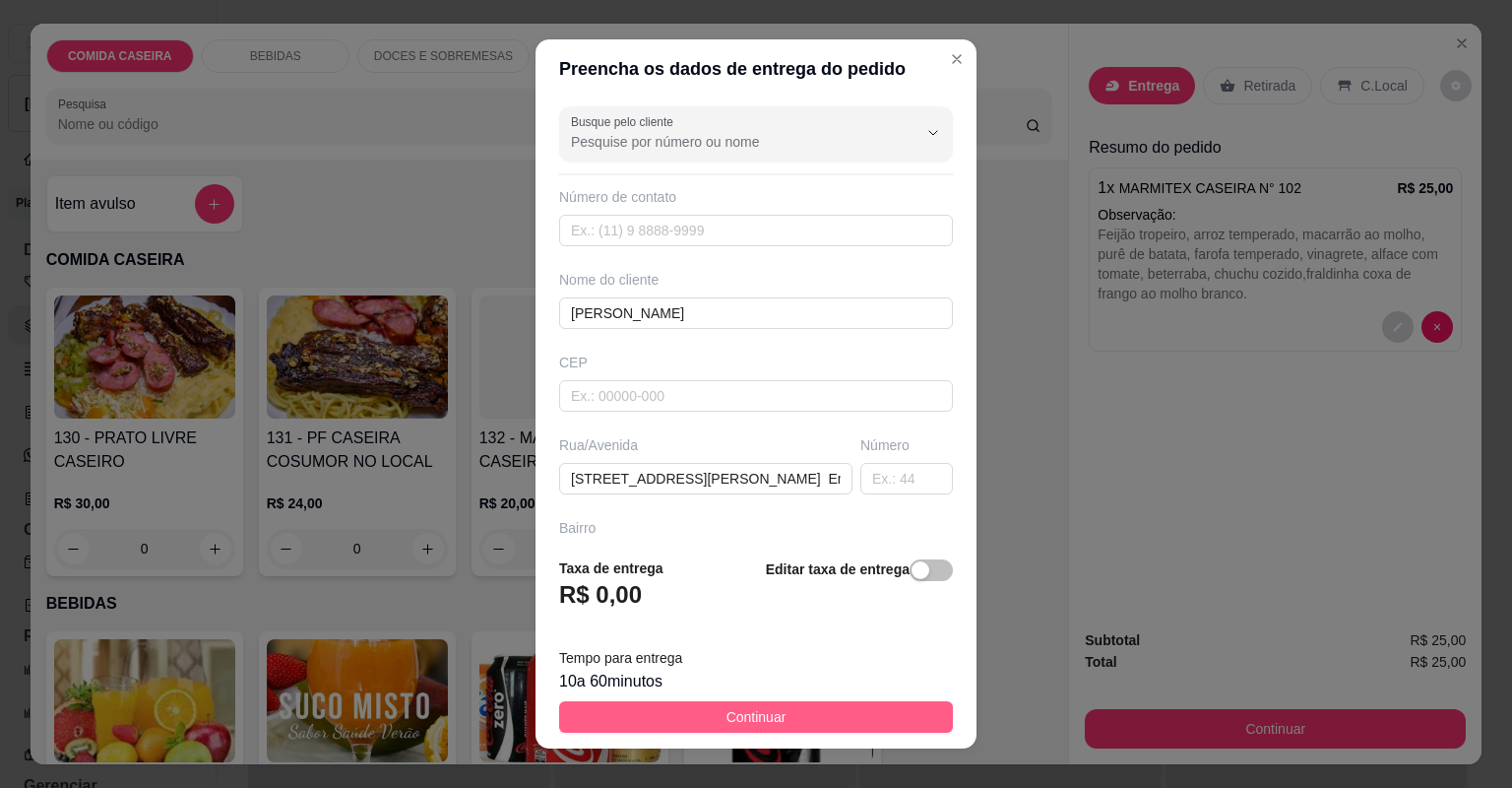 click on "Continuar" 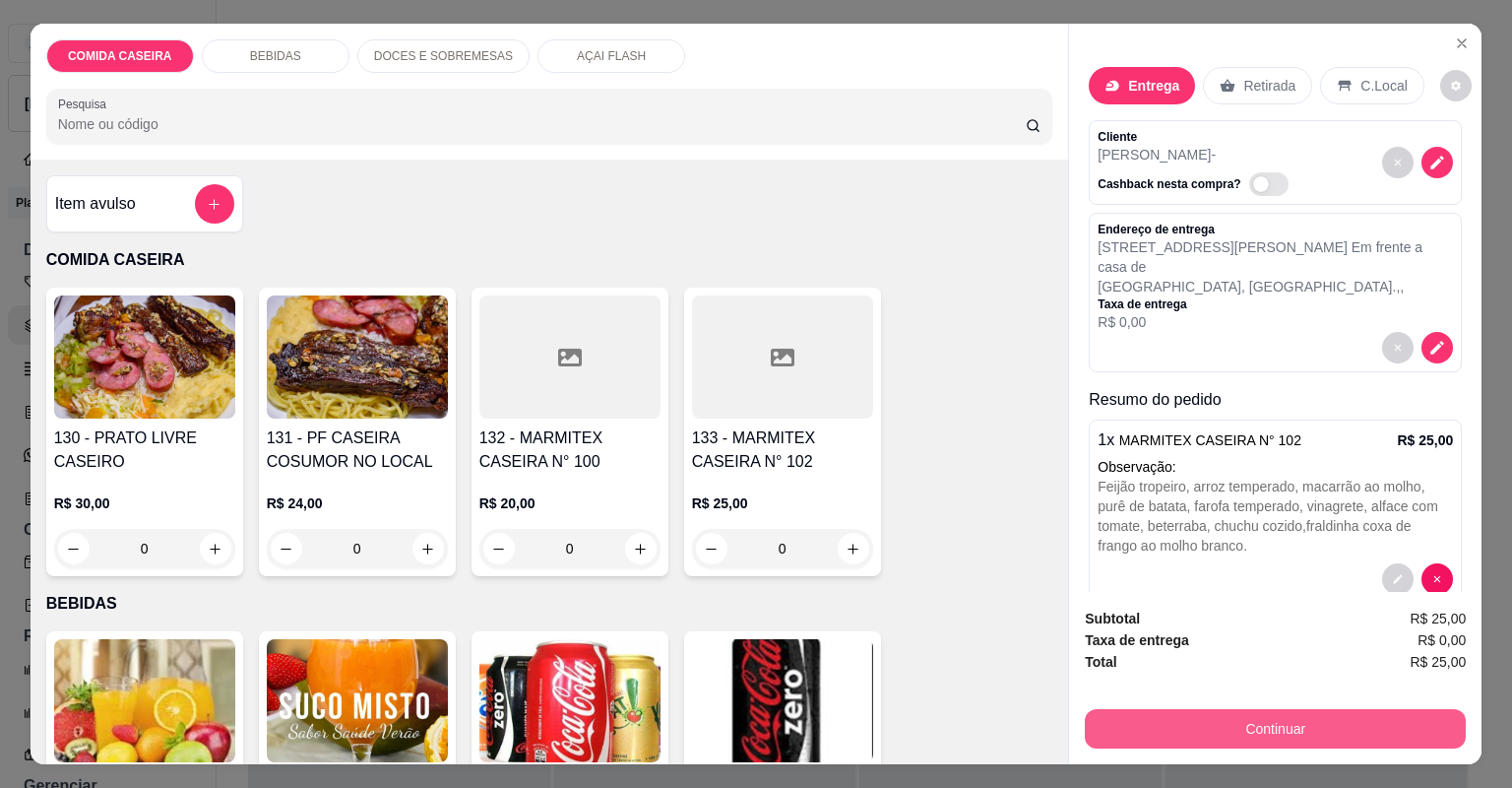 click on "Continuar" 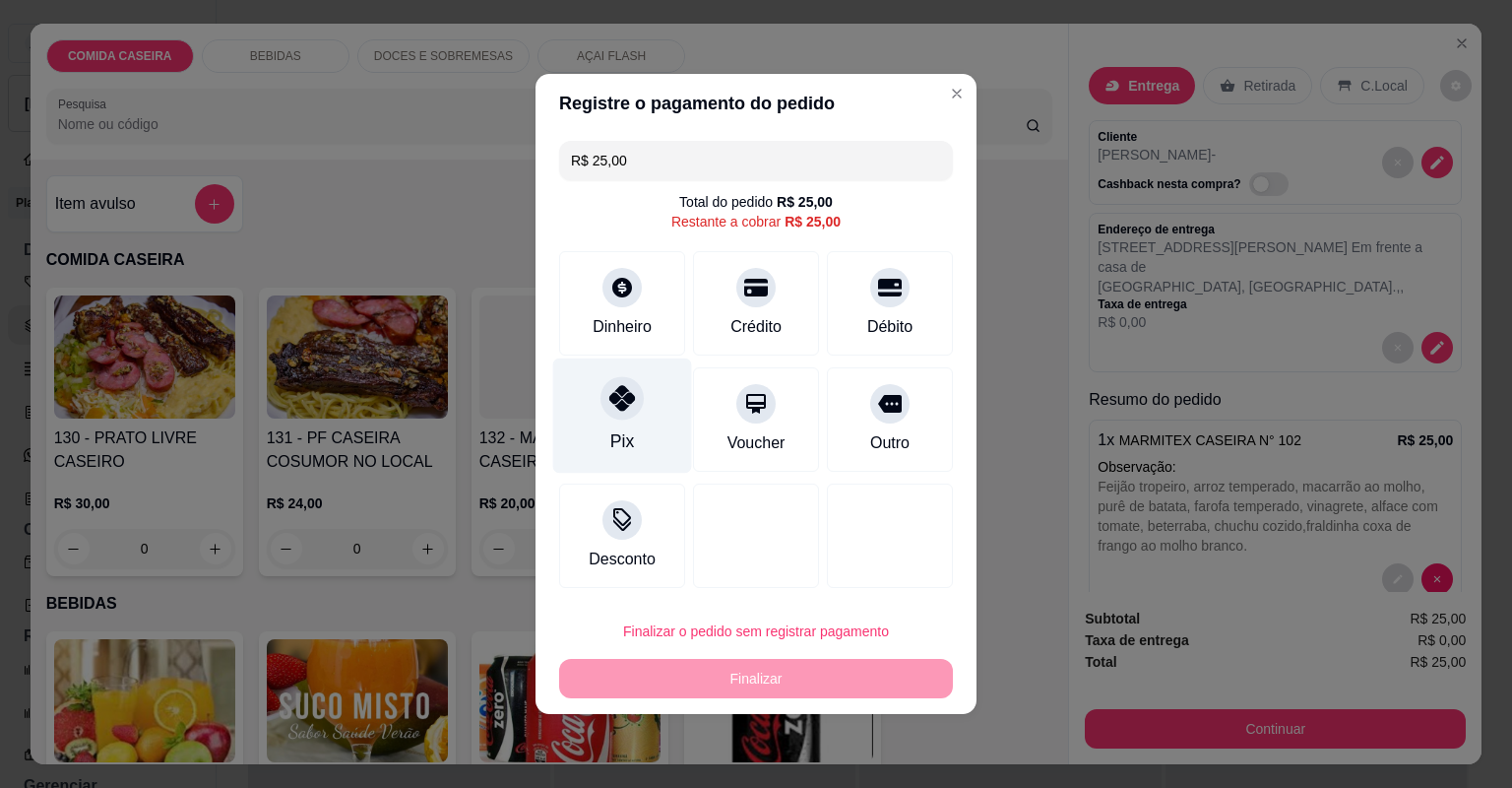 click on "Pix" 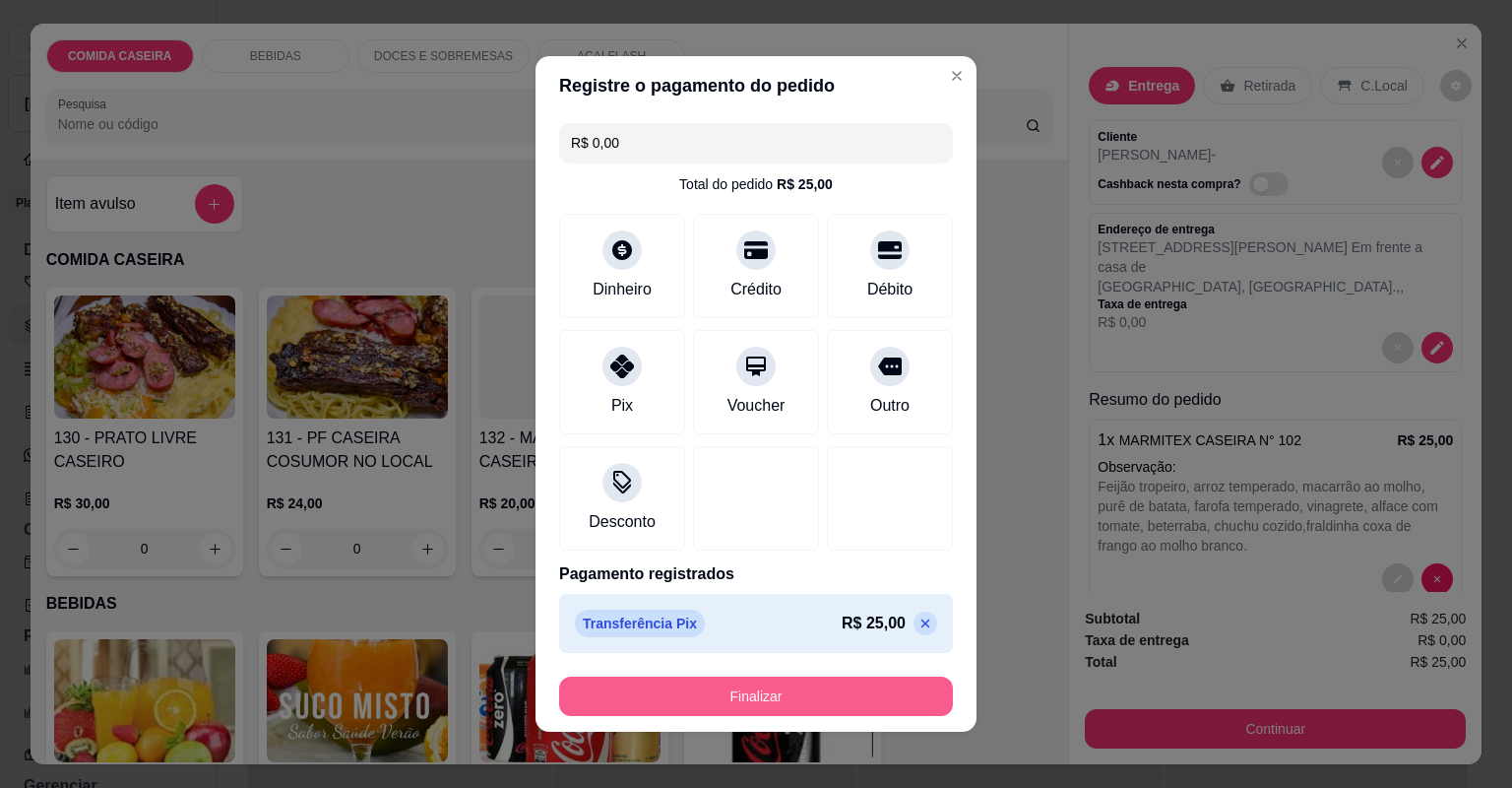 click on "Finalizar" 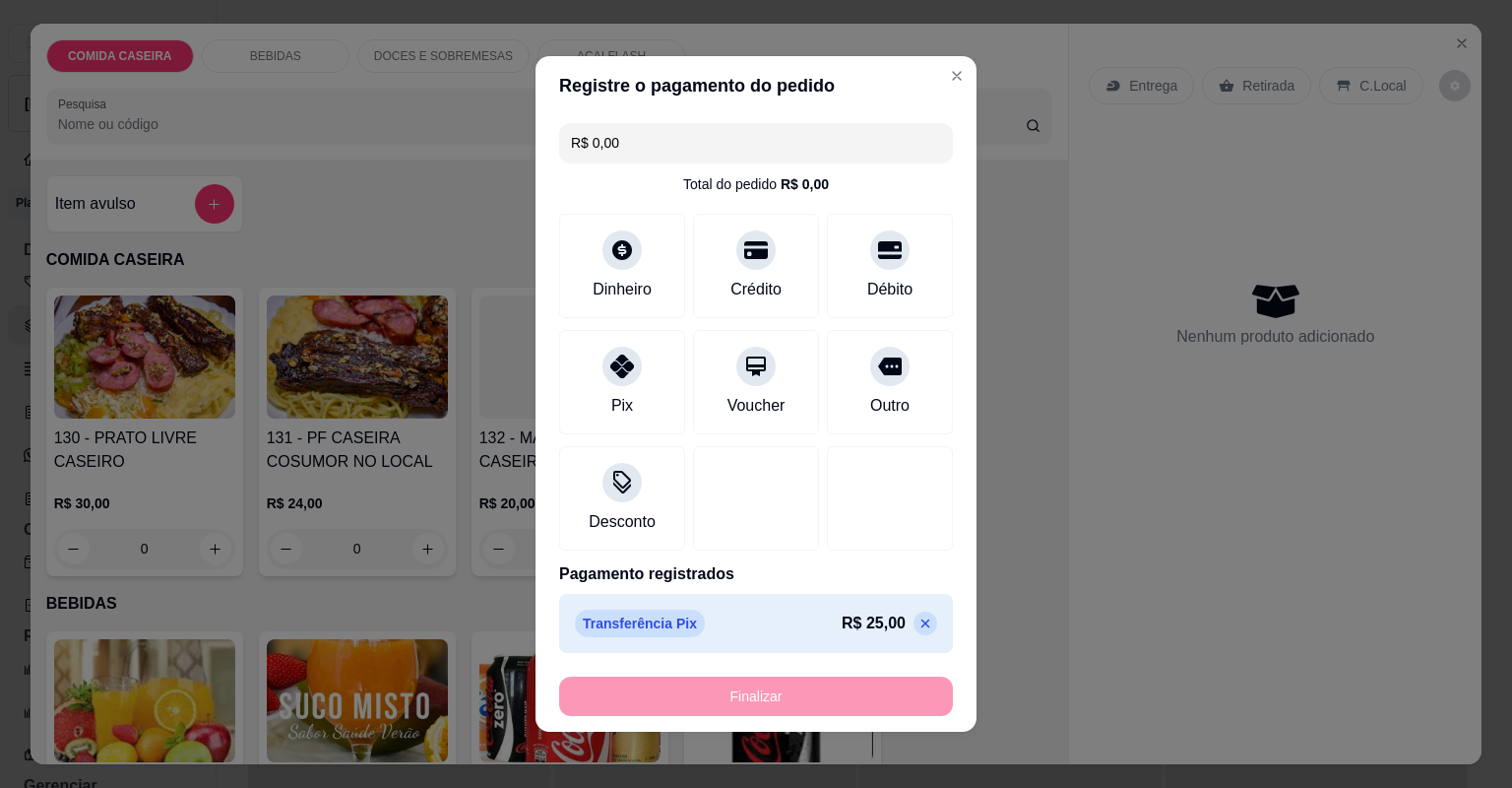 type on "-R$ 25,00" 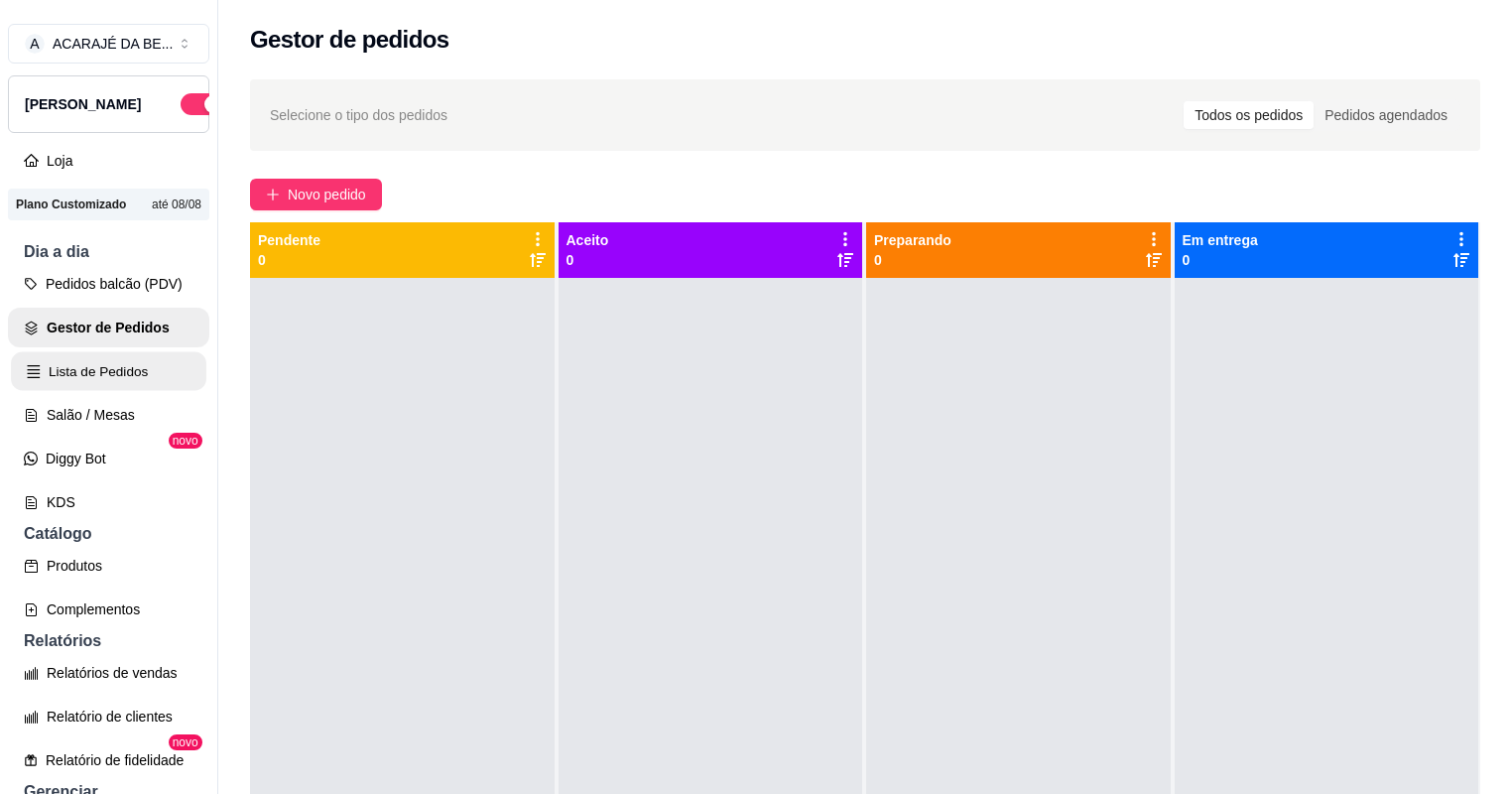 click on "Lista de Pedidos" 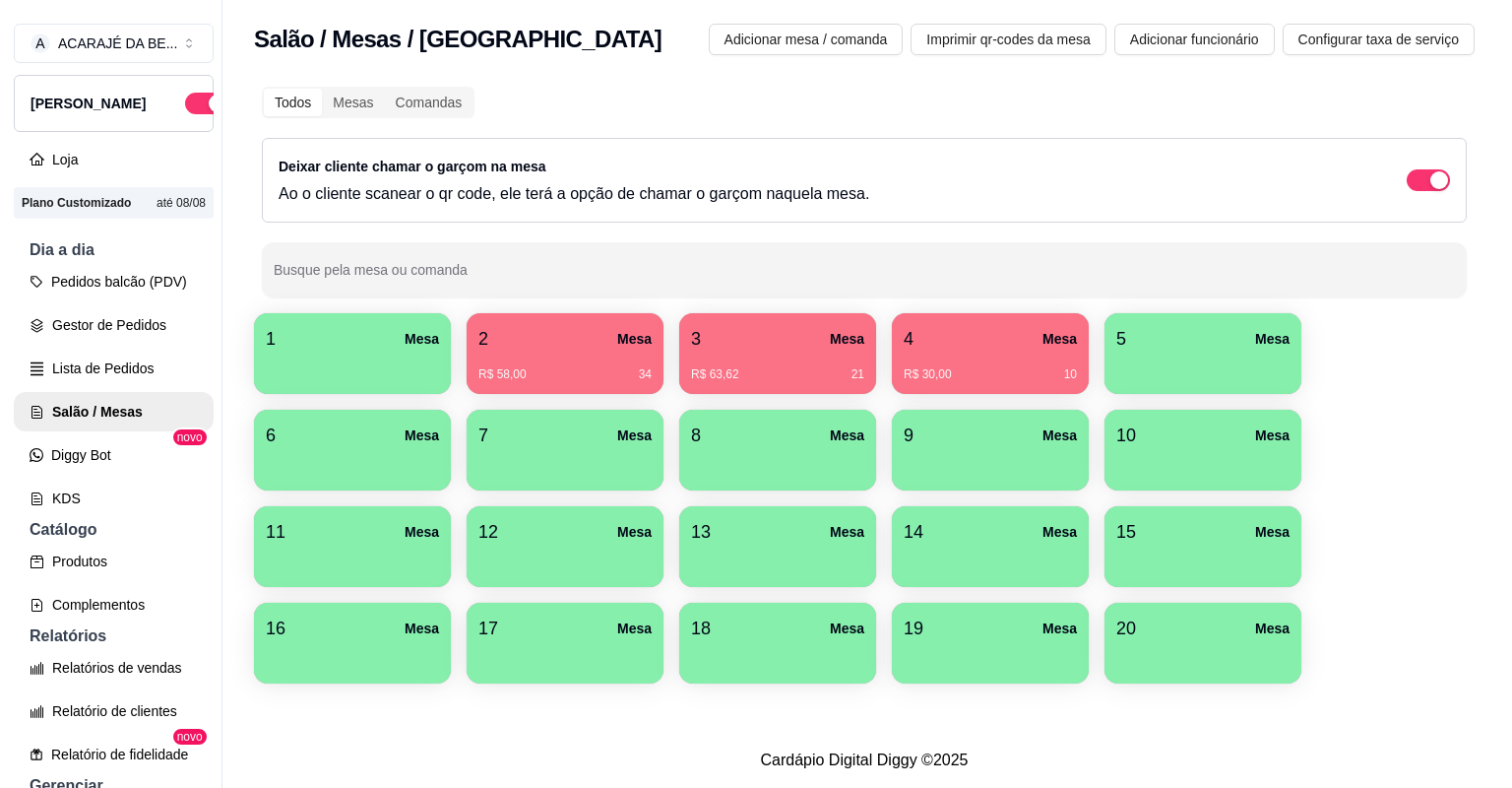 scroll, scrollTop: 0, scrollLeft: 0, axis: both 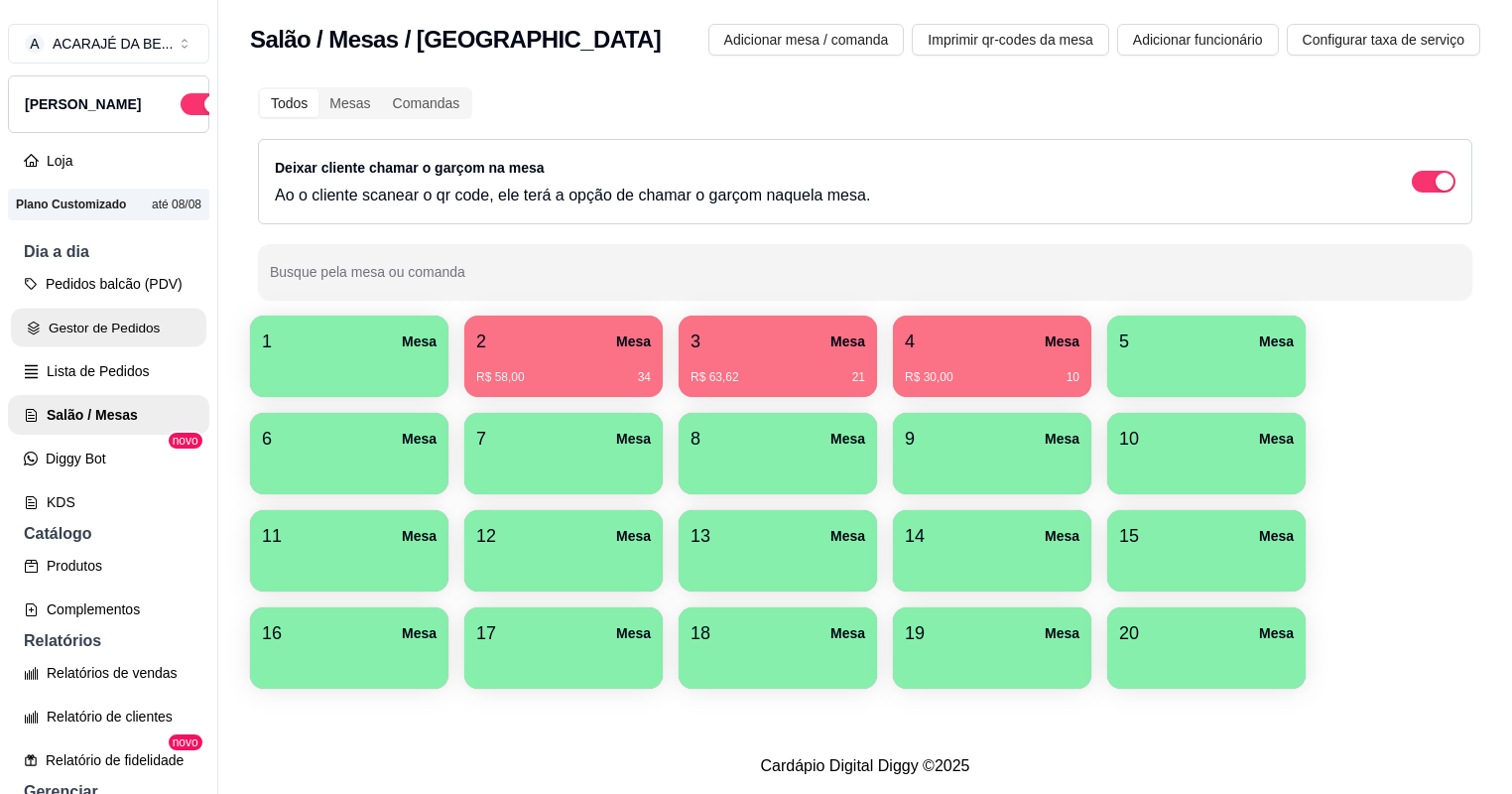 click on "Gestor de Pedidos" at bounding box center [108, 328] 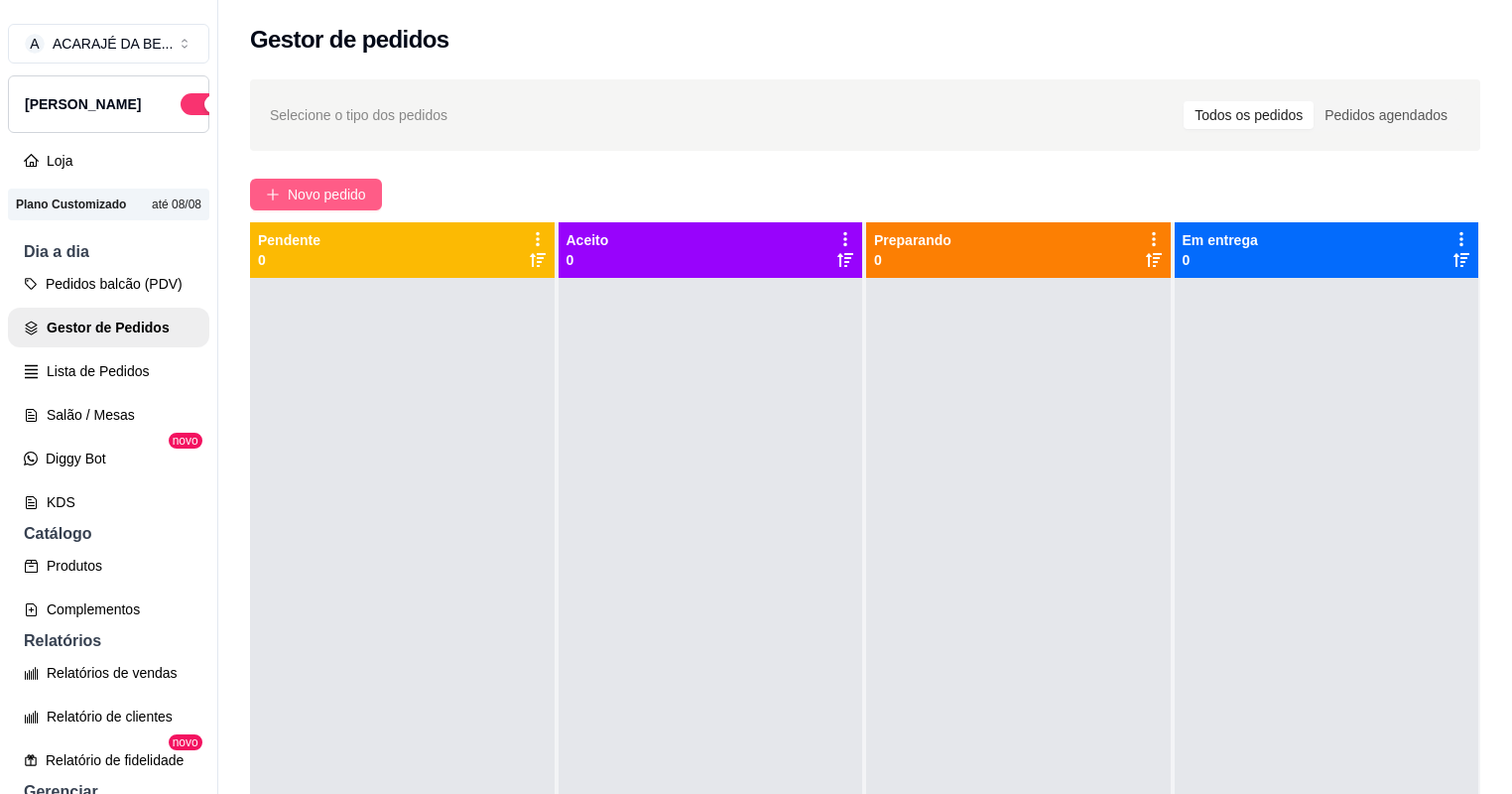 click on "Novo pedido" at bounding box center (326, 195) 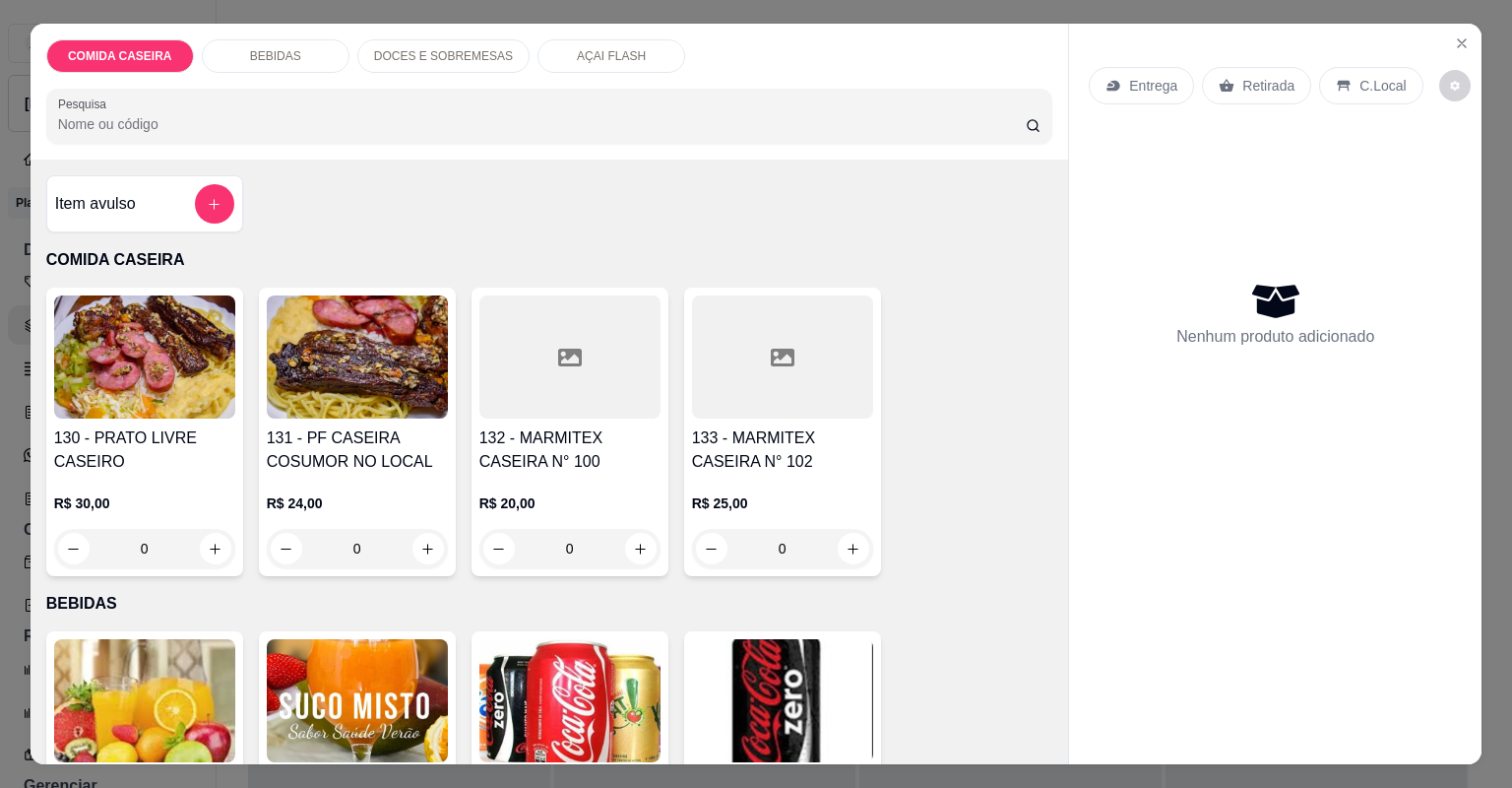 click on "132 - MARMITEX CASEIRA N° 100" at bounding box center [570, 450] 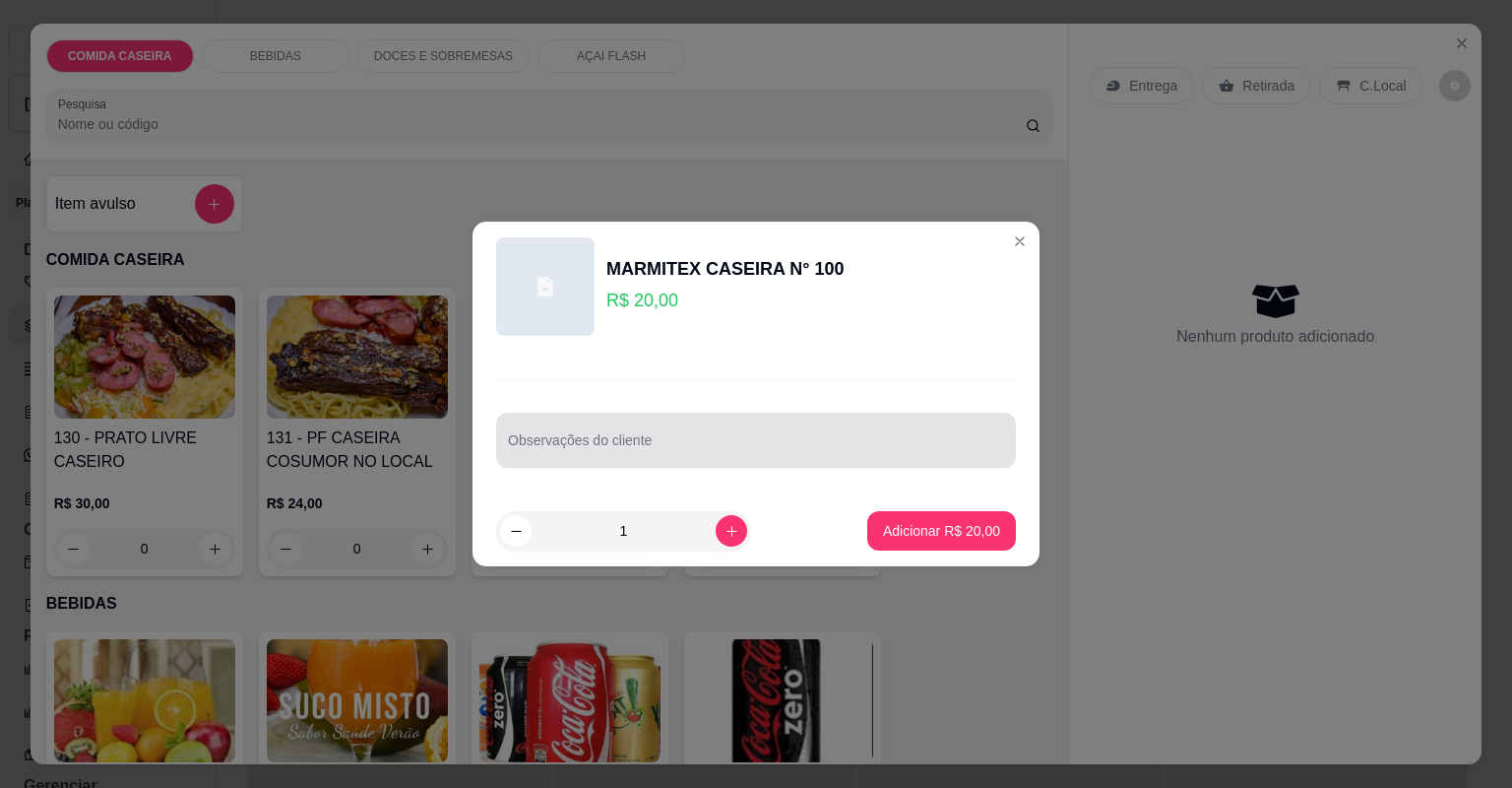 click on "Observações do cliente" at bounding box center (756, 440) 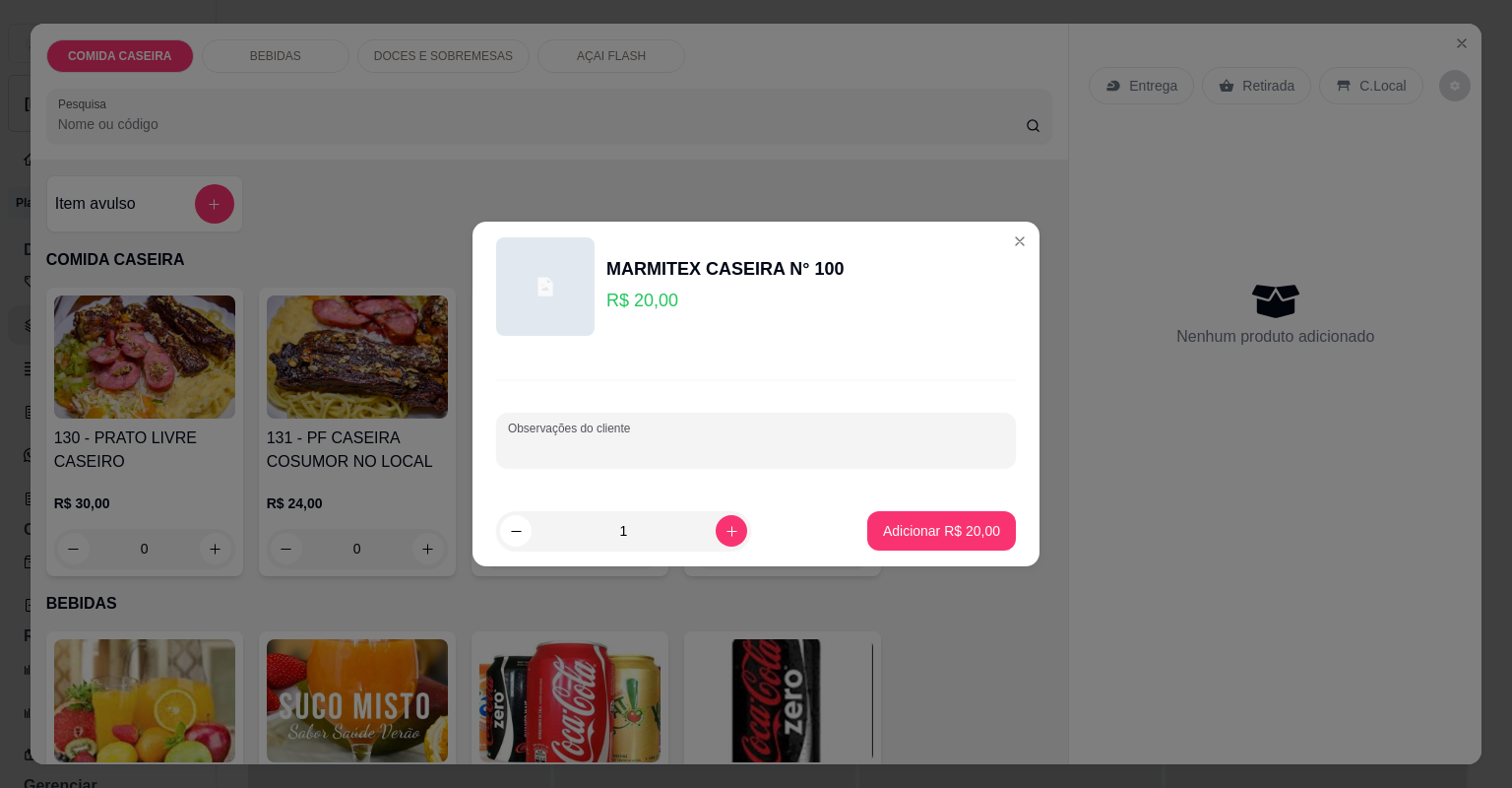 paste on "Vou querer uma marmita tamanho M Feijão tropeiro  Macarrão Purê de batata  Vinagrete  E churrasco ( só mandem carne)" 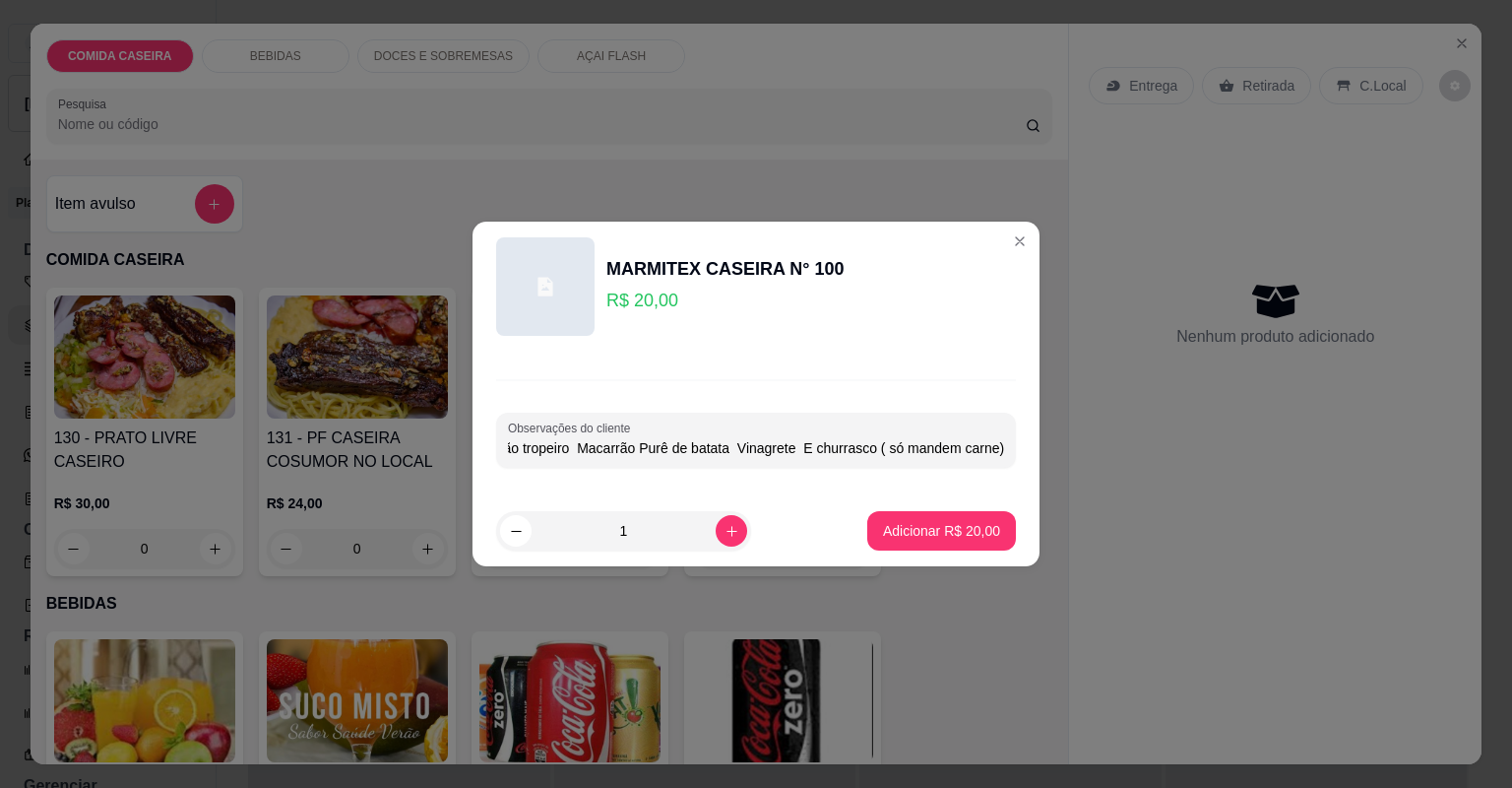 scroll, scrollTop: 0, scrollLeft: 263, axis: horizontal 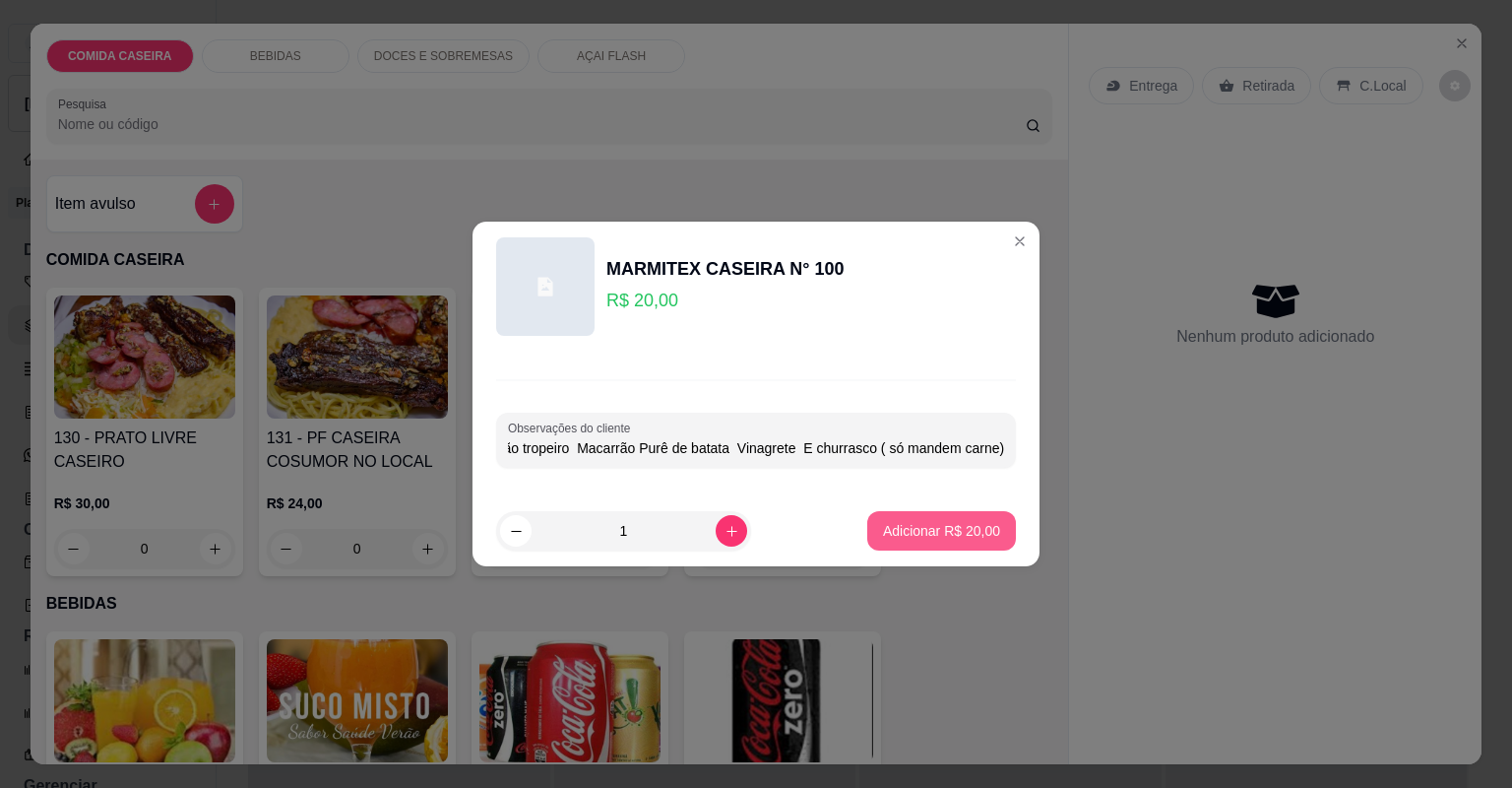 type on "Vou querer uma marmita tamanho M Feijão tropeiro  Macarrão Purê de batata  Vinagrete  E churrasco ( só mandem carne)" 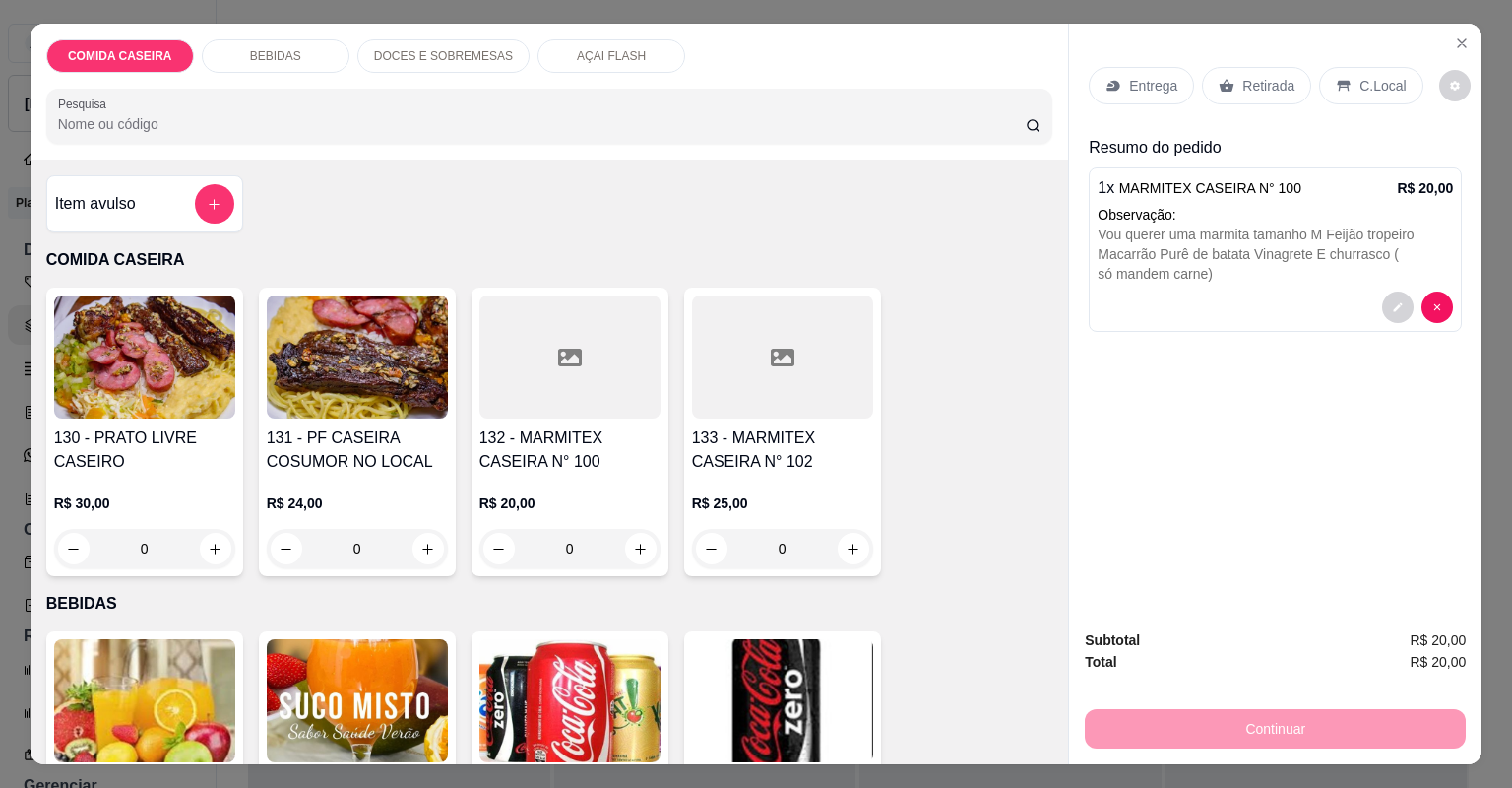 click on "Entrega" at bounding box center (1153, 86) 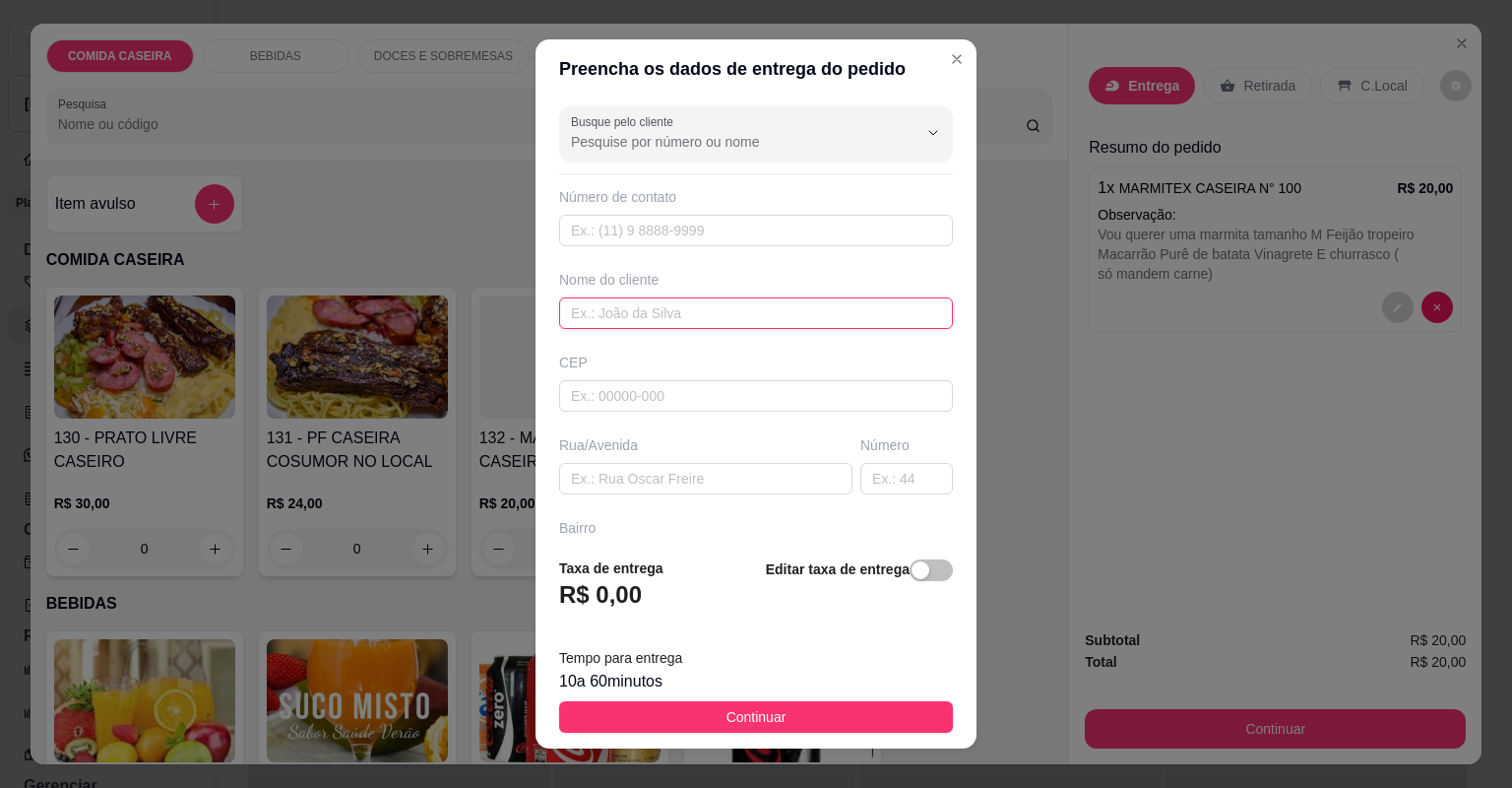 click at bounding box center [756, 313] 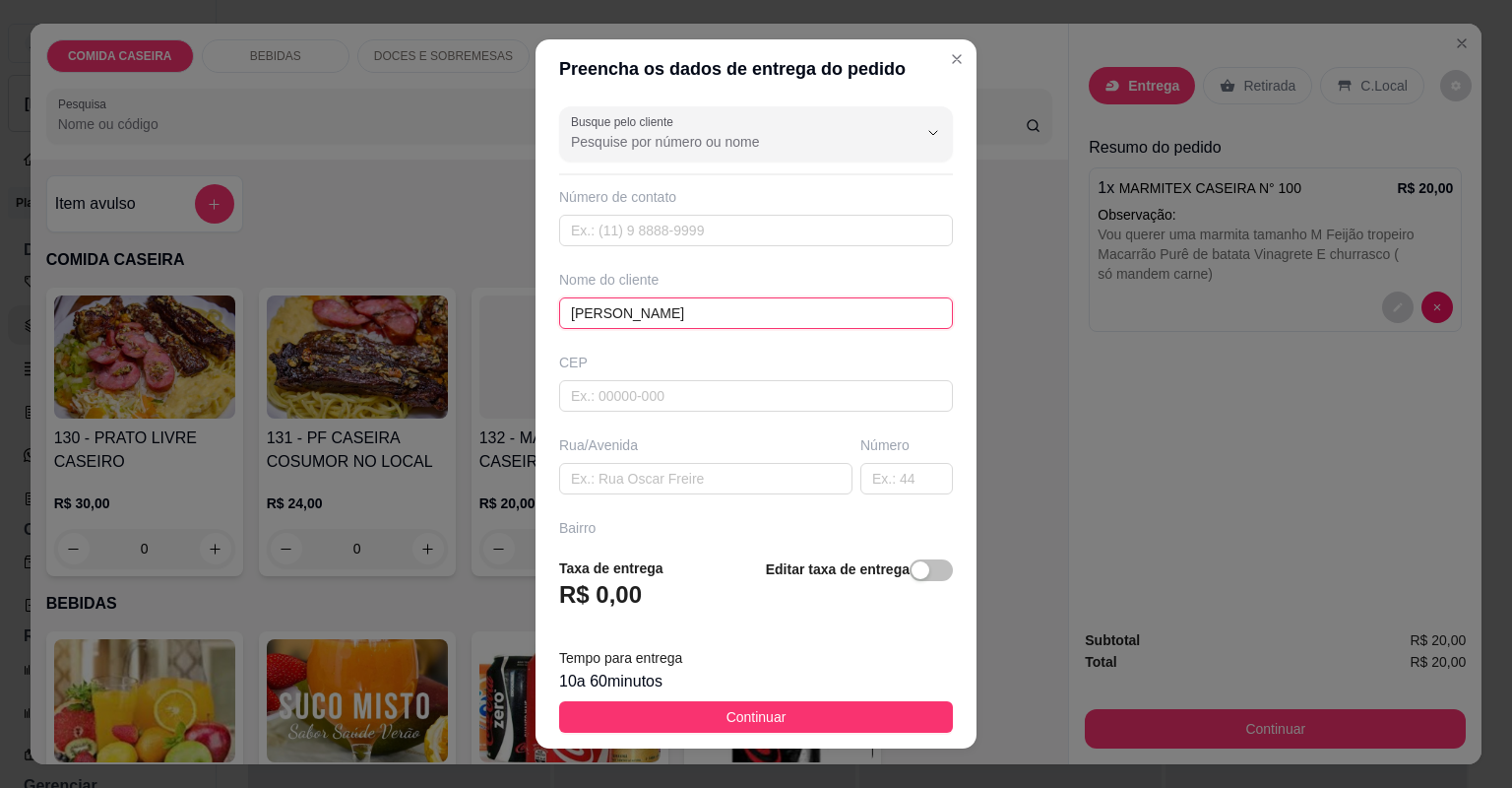 type on "[PERSON_NAME]" 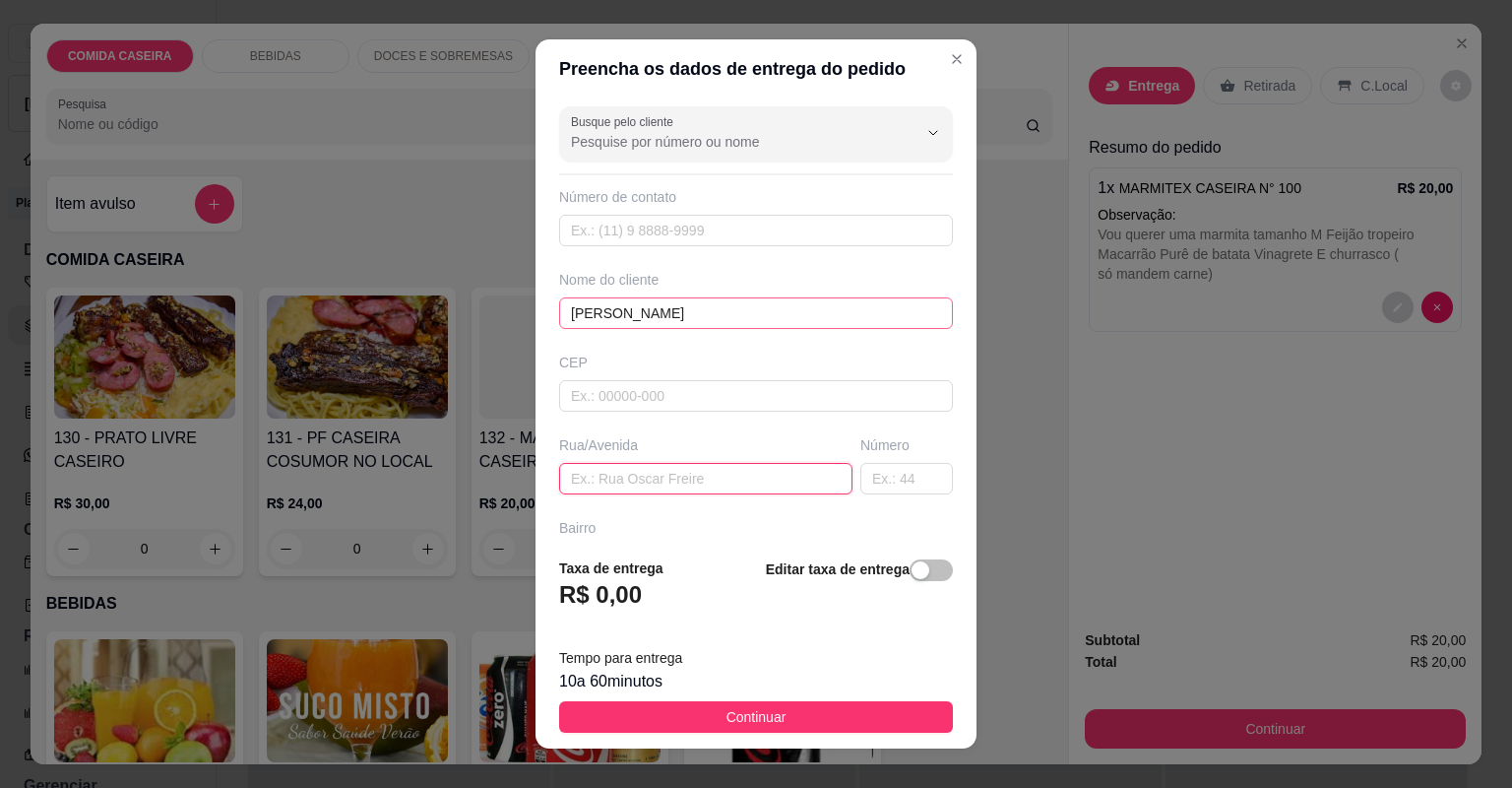 paste on "[STREET_ADDRESS][PERSON_NAME]" 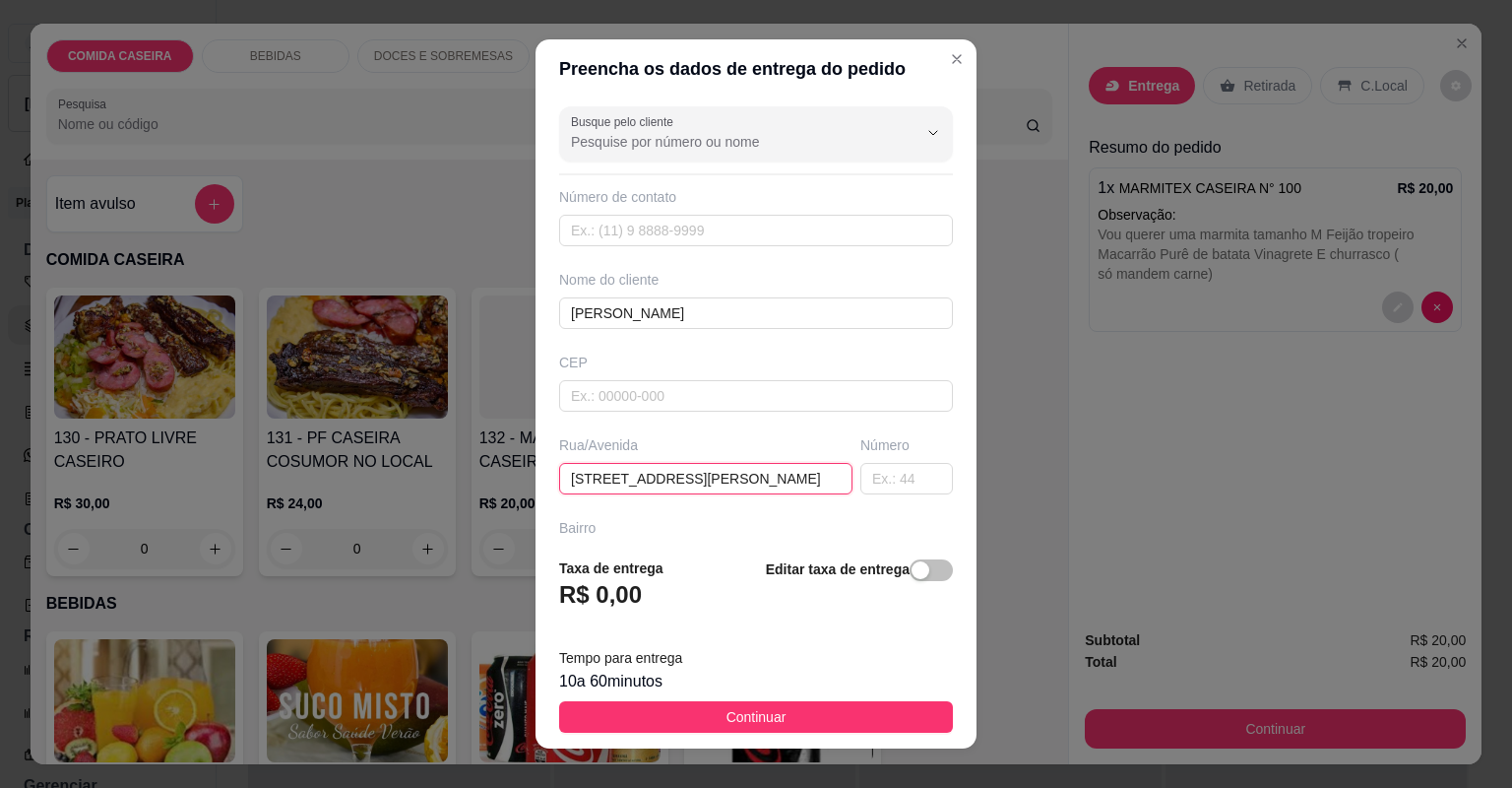 scroll, scrollTop: 0, scrollLeft: 101, axis: horizontal 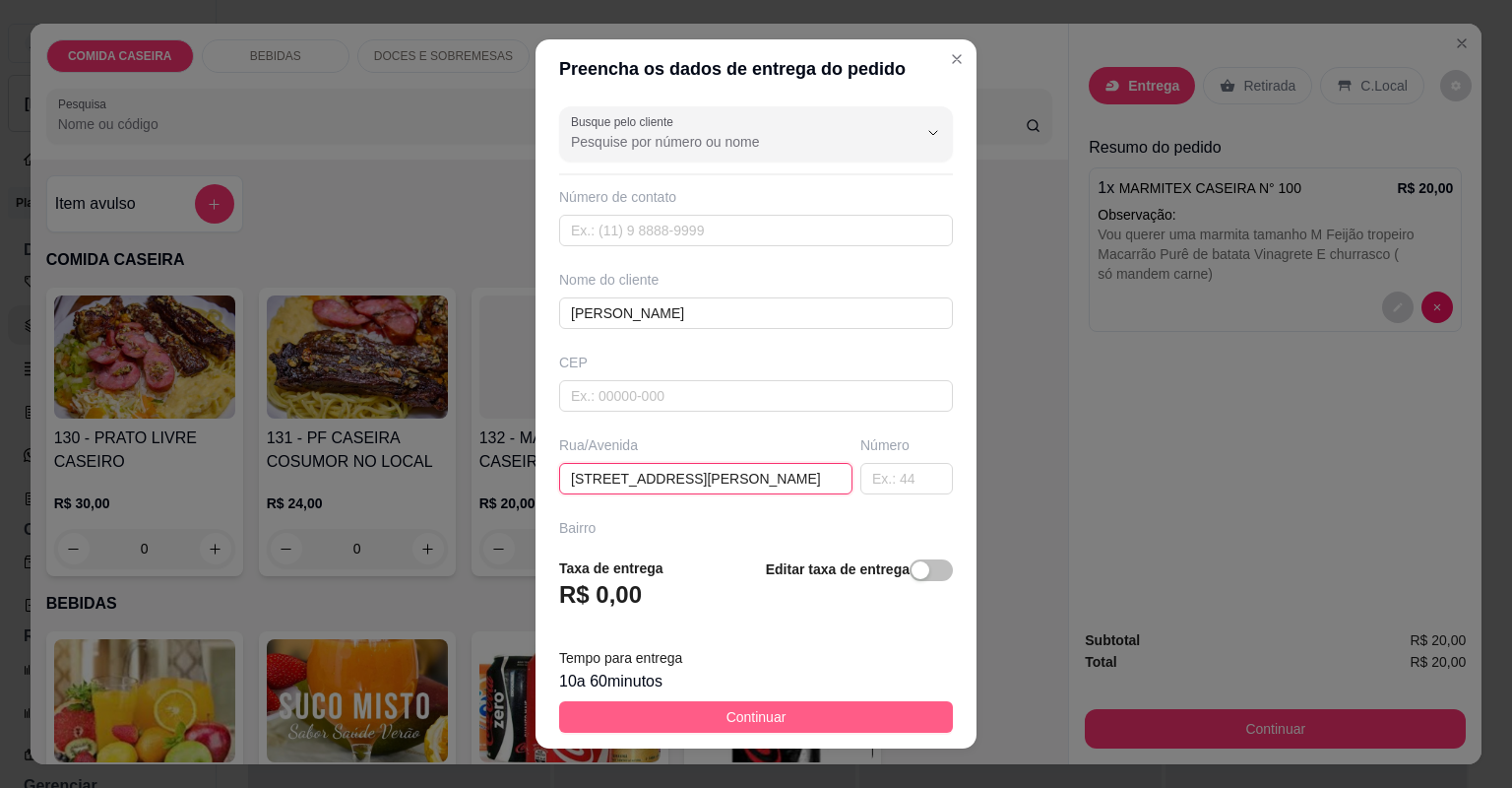 type on "[STREET_ADDRESS][PERSON_NAME]" 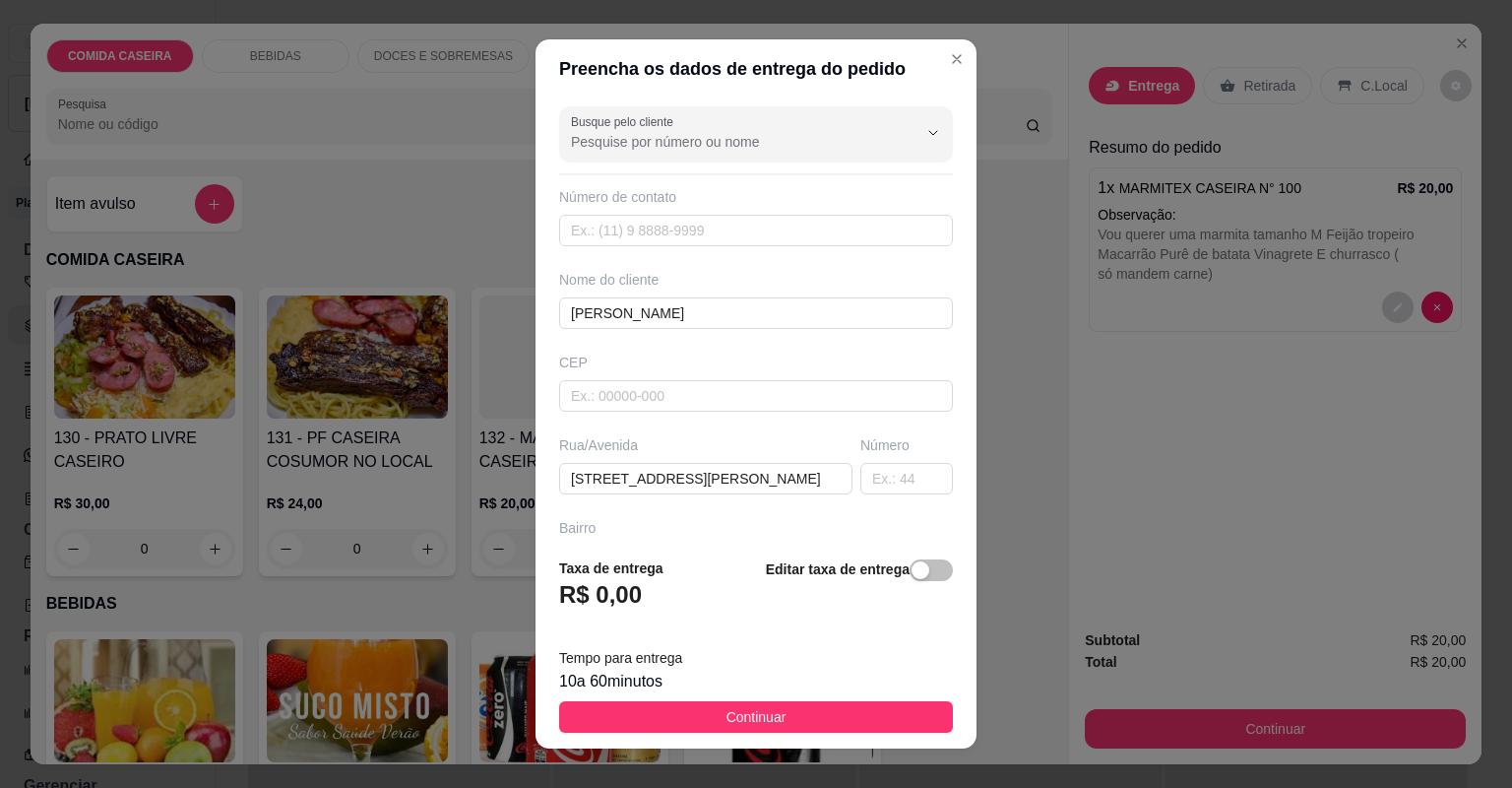 click on "Continuar" at bounding box center [756, 717] 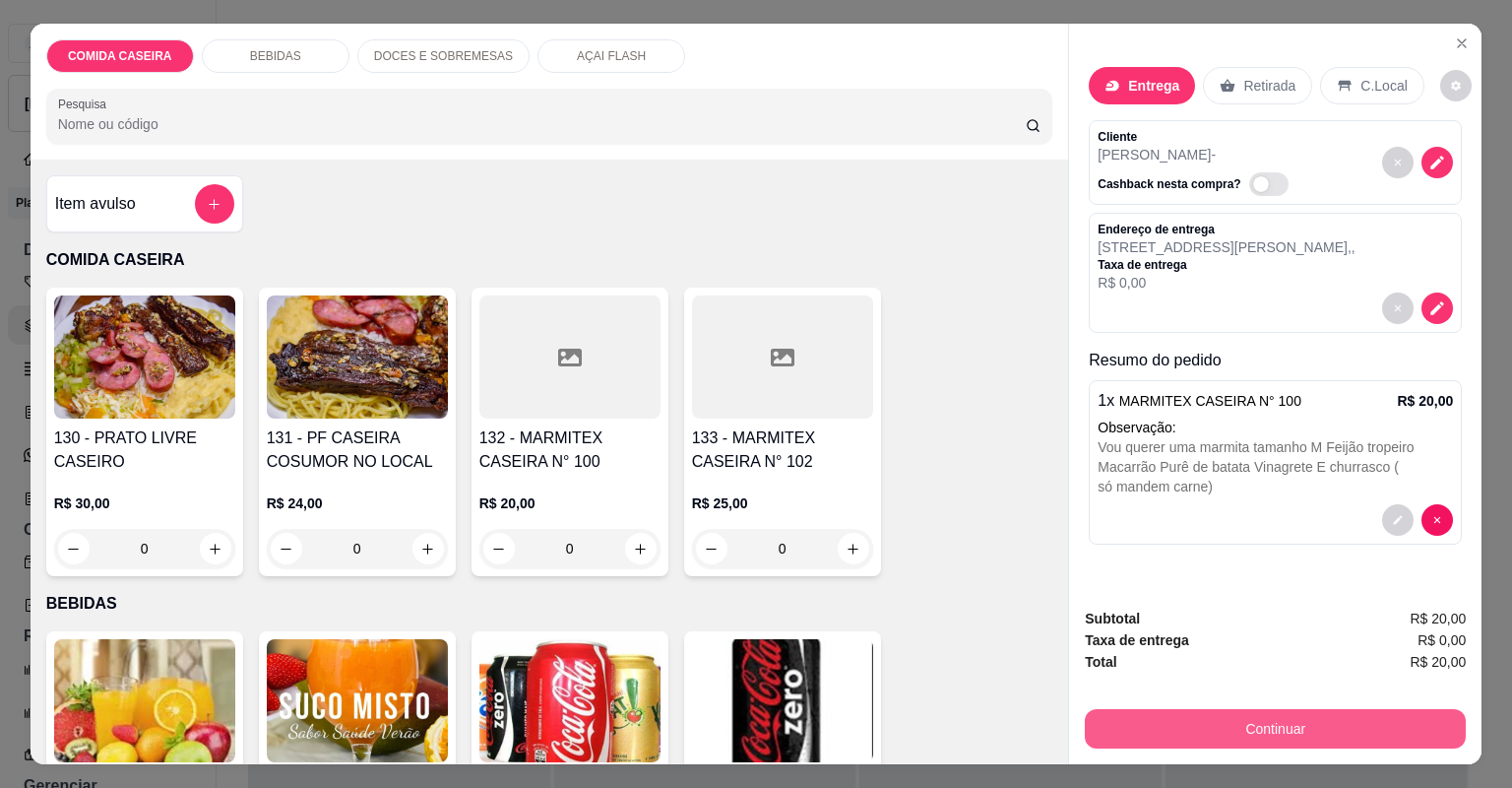 click on "Continuar" at bounding box center (1275, 729) 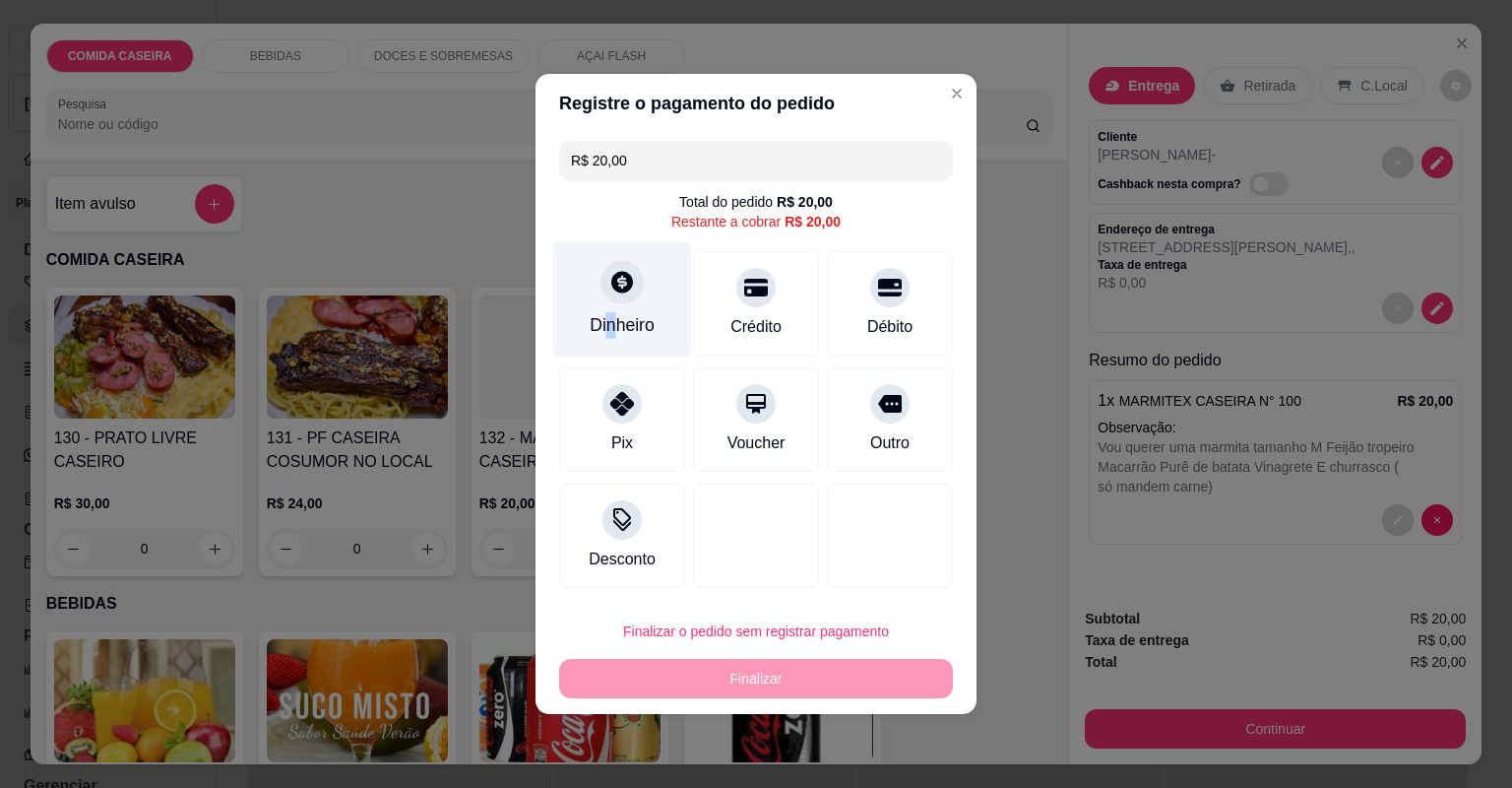 click on "Dinheiro" at bounding box center [622, 325] 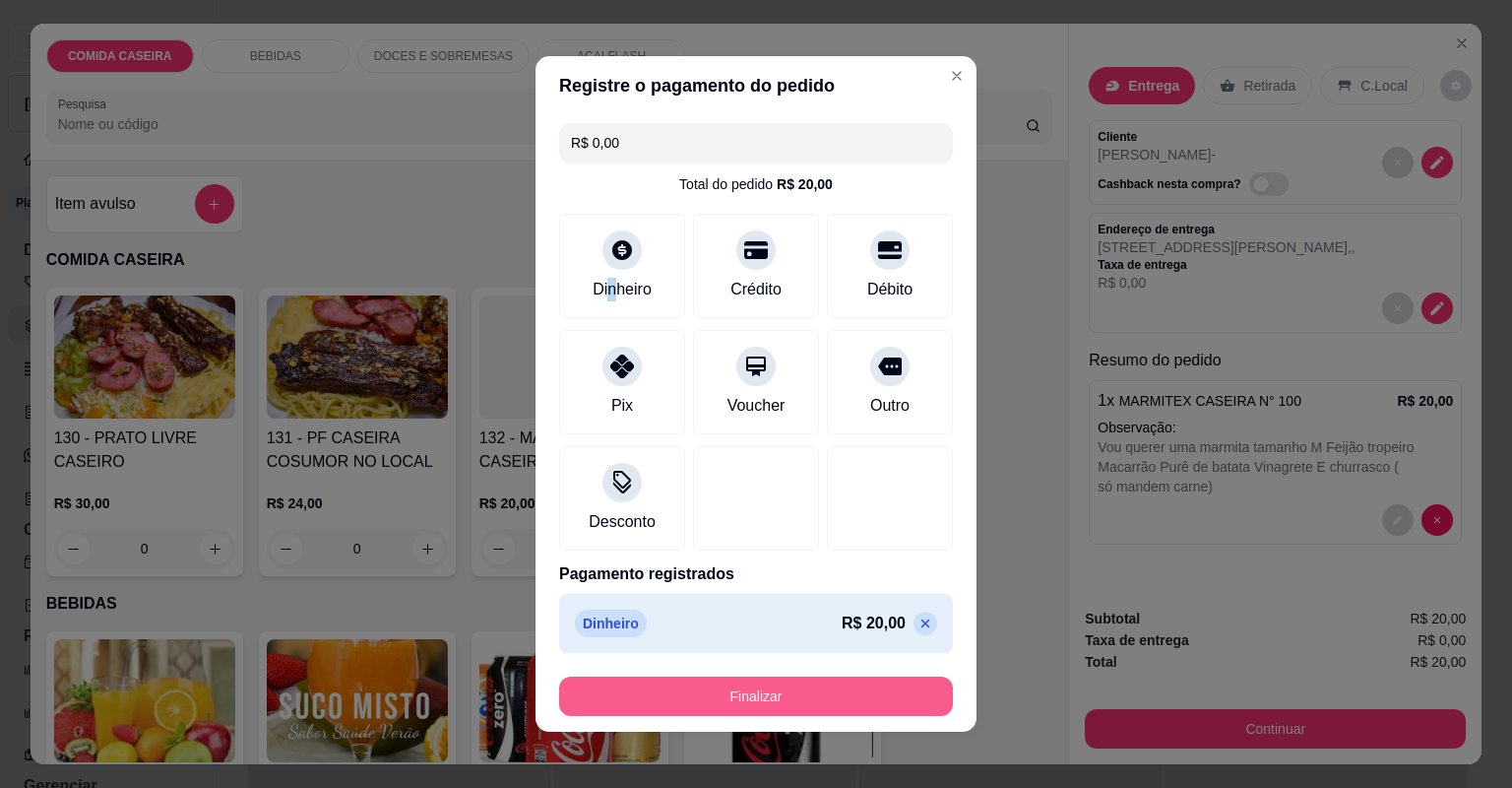 click on "Finalizar" at bounding box center (756, 696) 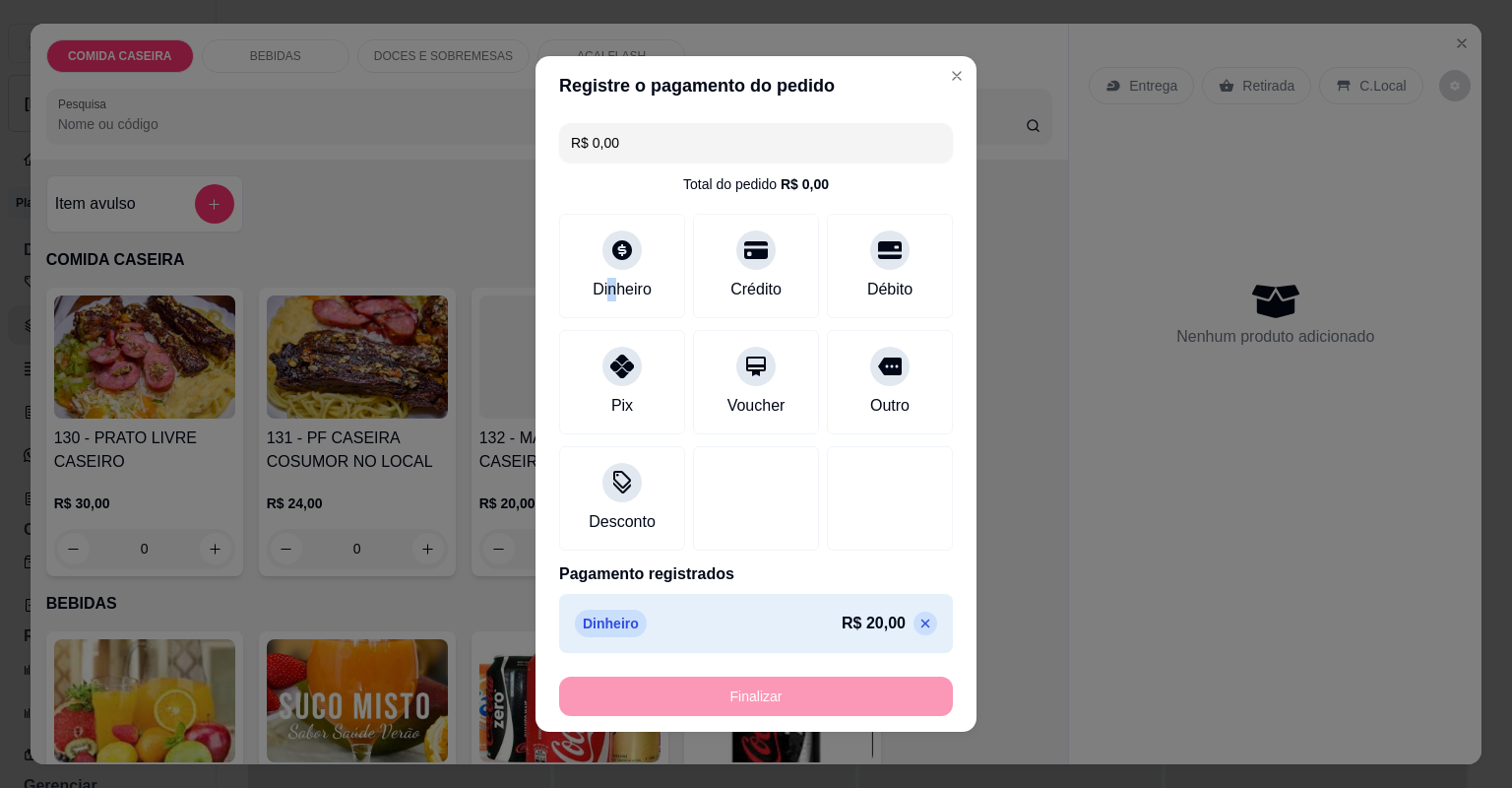 type on "-R$ 20,00" 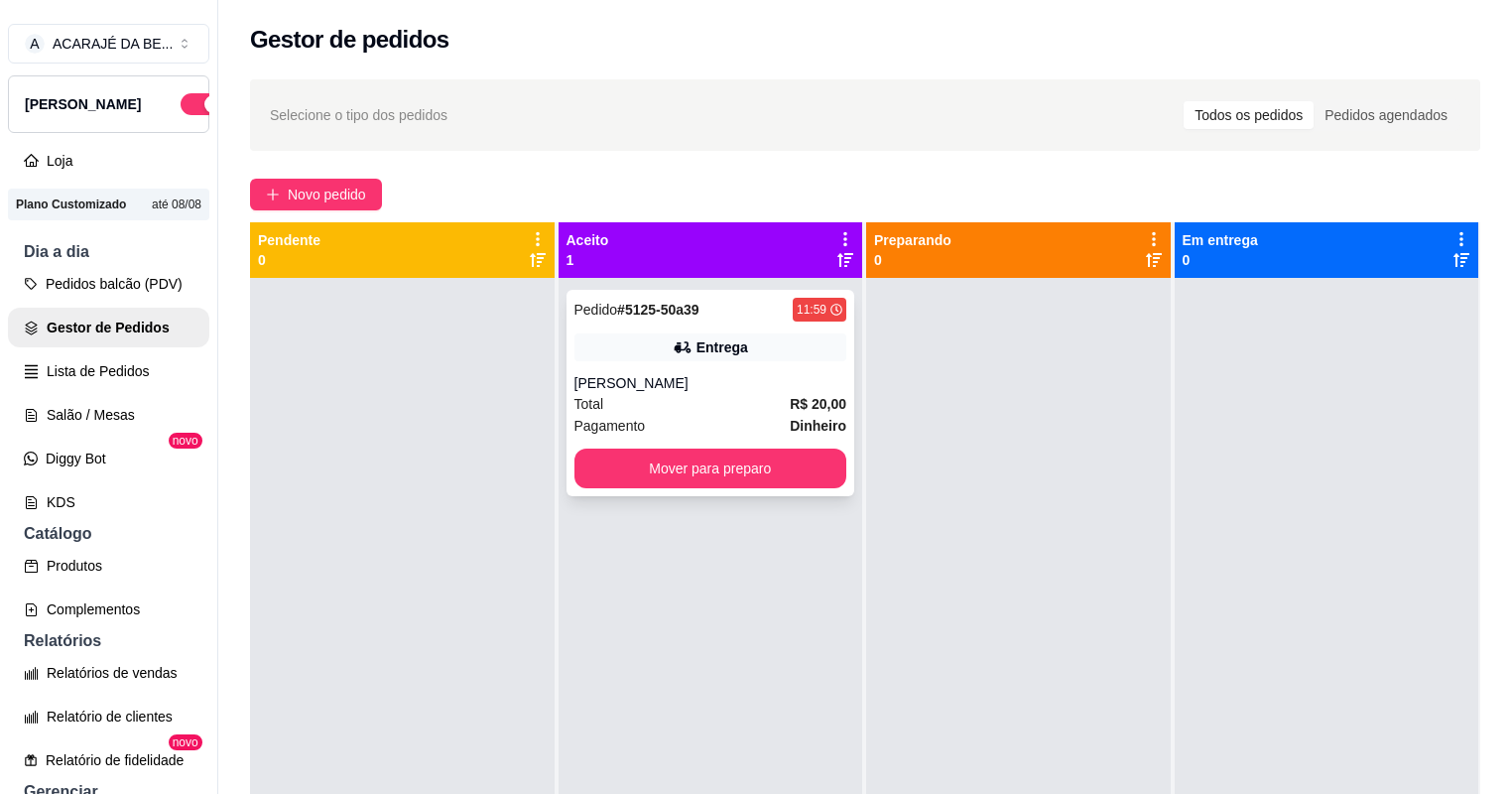 click on "Total R$ 20,00" at bounding box center (710, 404) 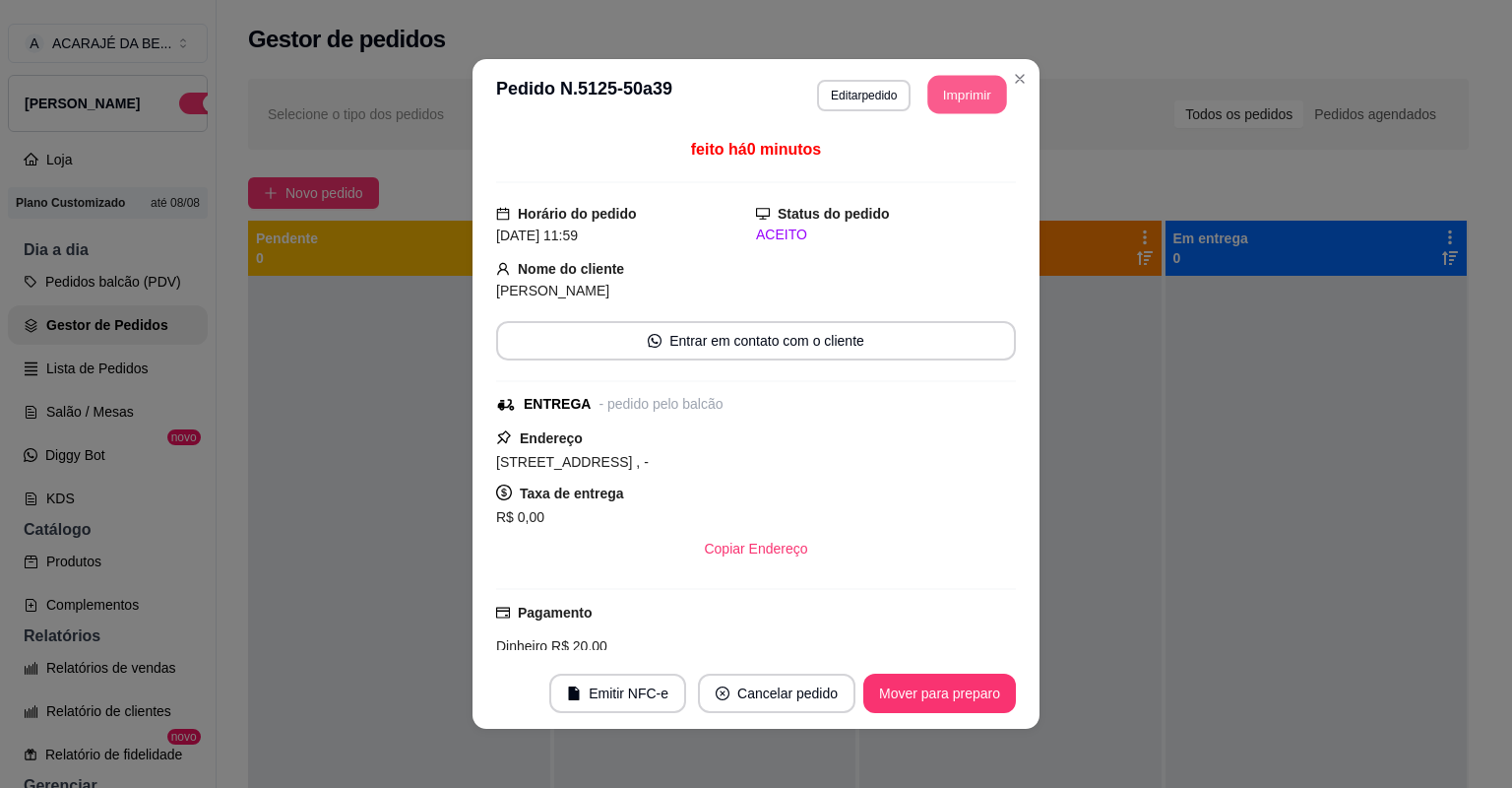 click on "Imprimir" at bounding box center (968, 95) 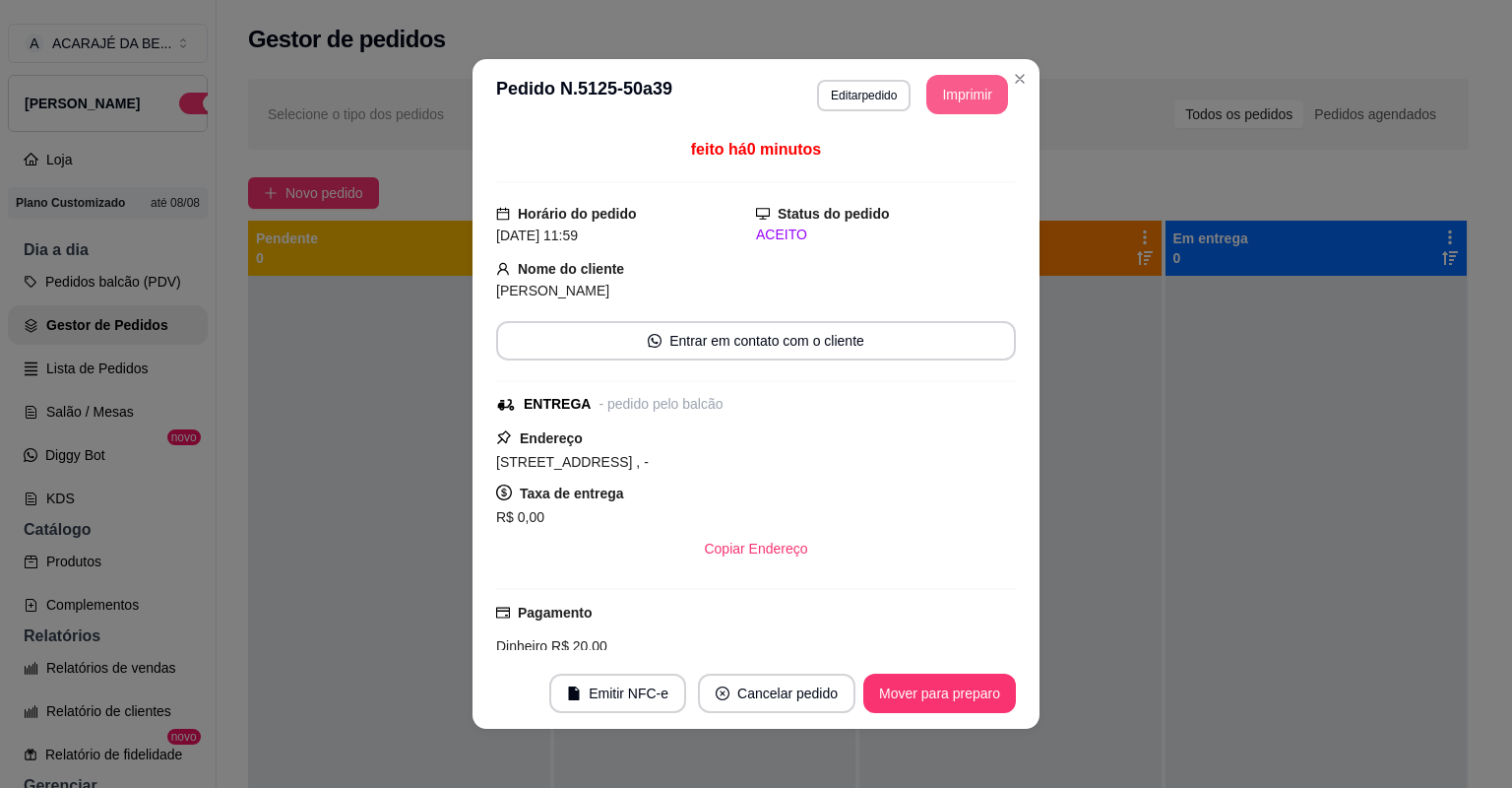 scroll, scrollTop: 0, scrollLeft: 0, axis: both 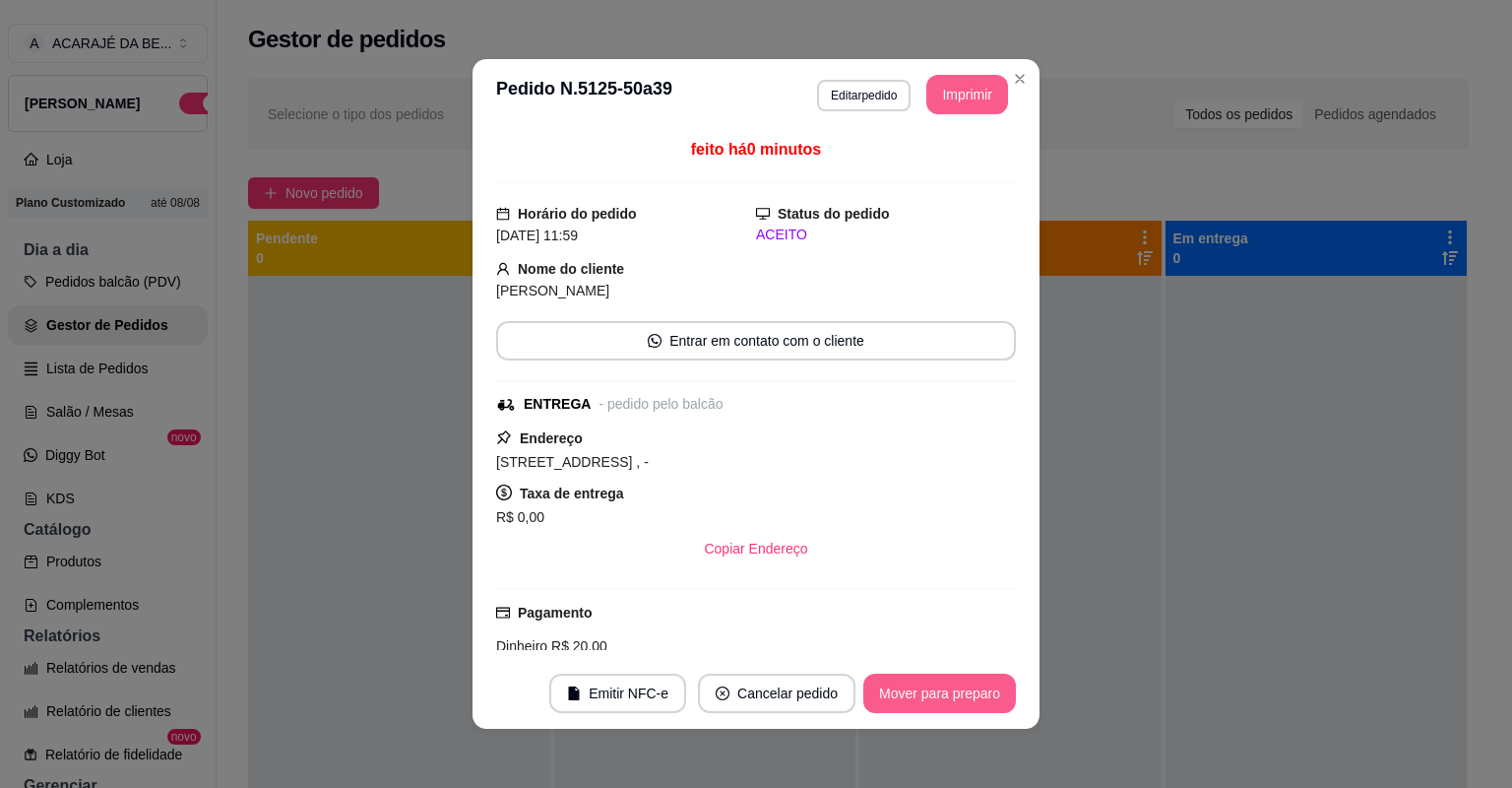 click on "Mover para preparo" at bounding box center [939, 693] 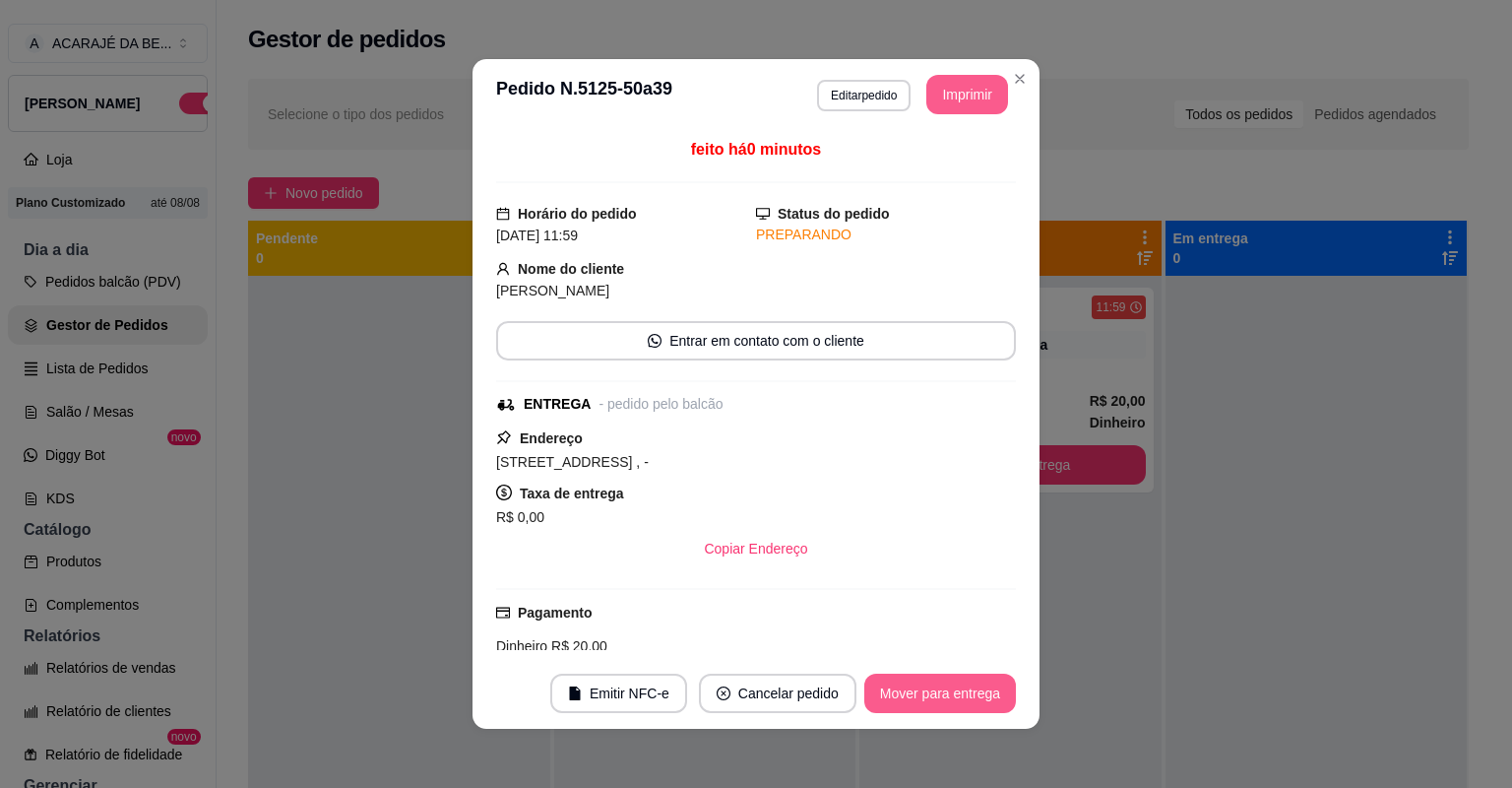 click on "Mover para entrega" at bounding box center (940, 693) 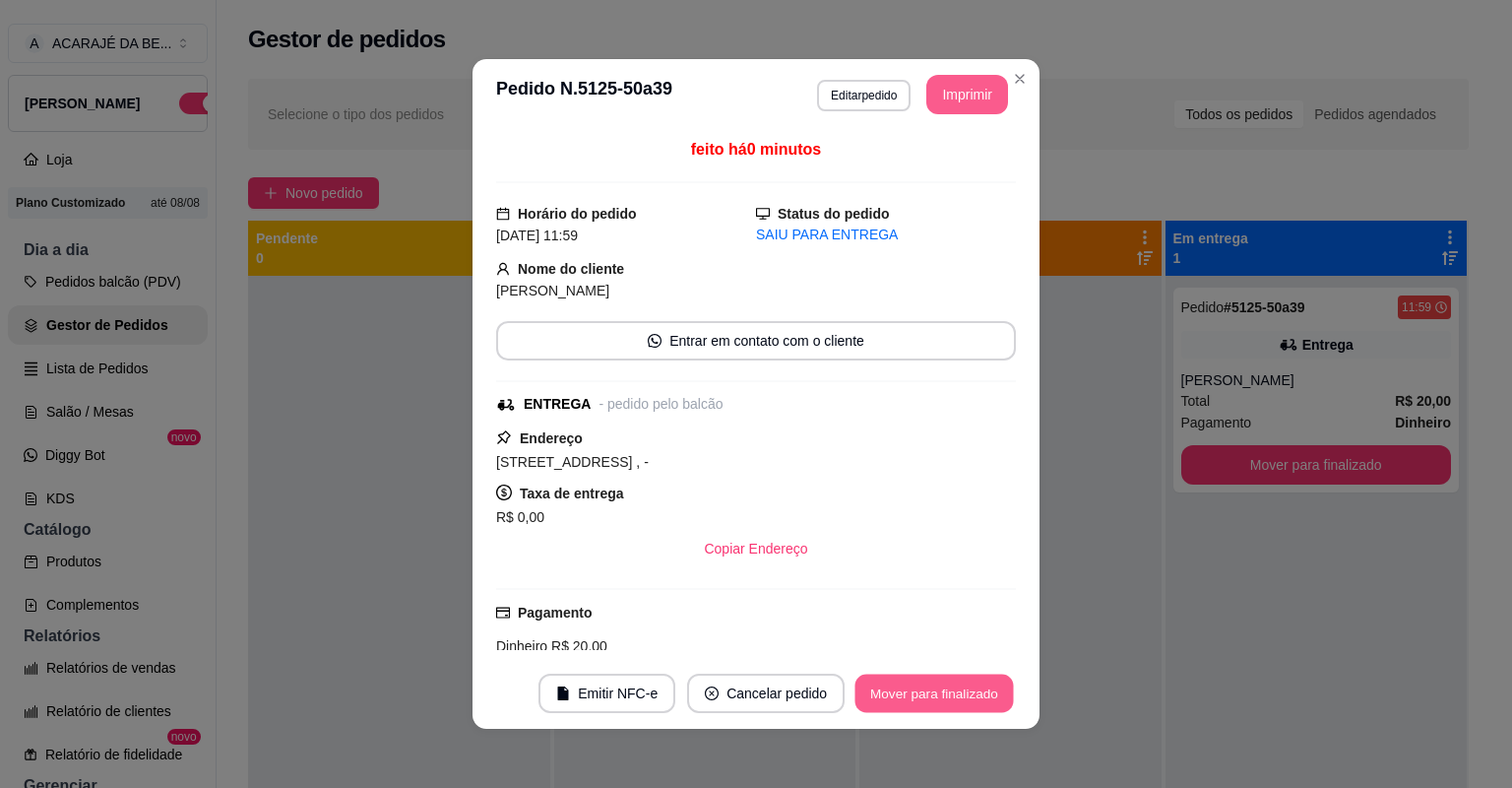 click on "Mover para finalizado" at bounding box center (934, 693) 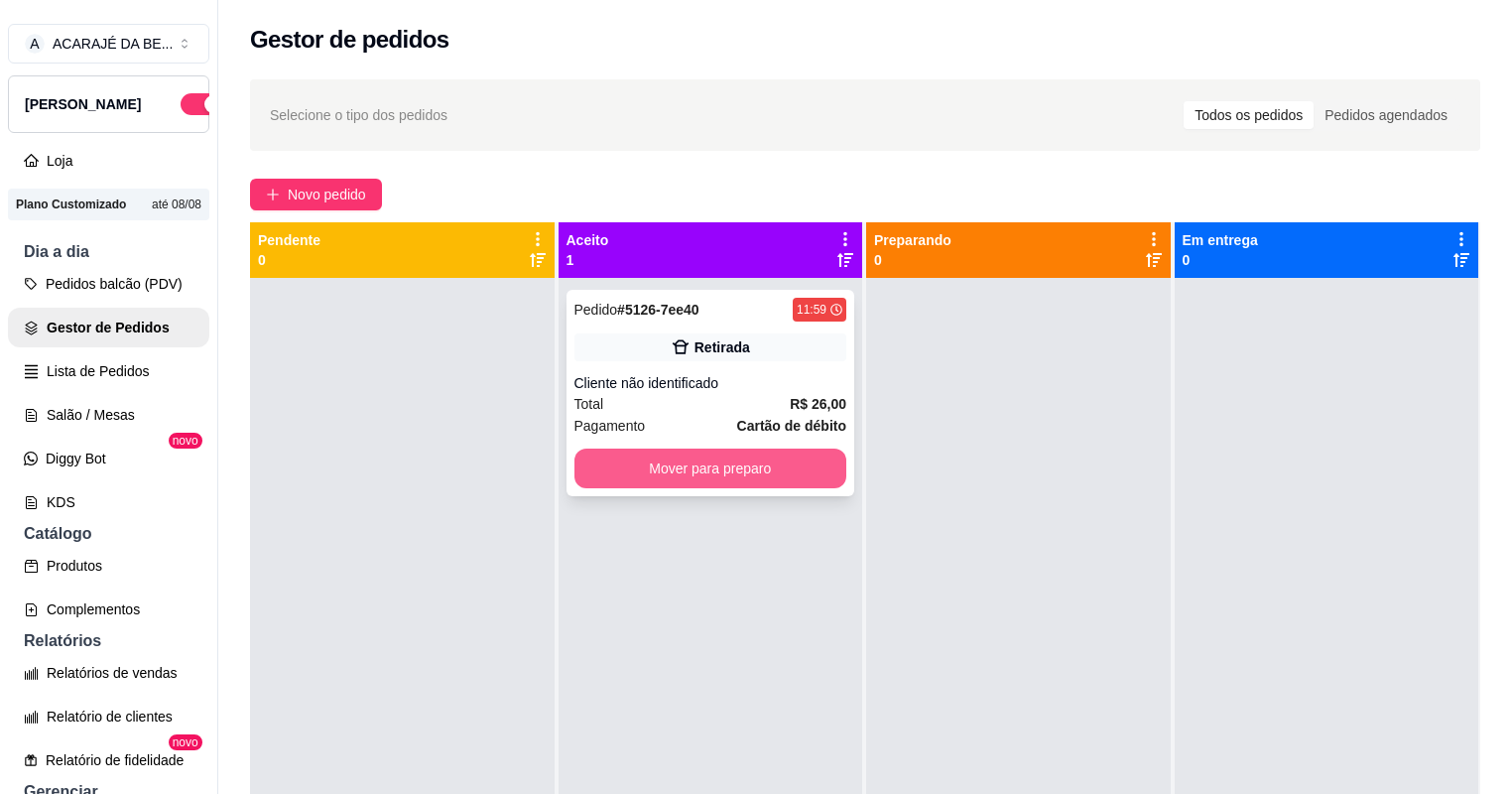 click on "Mover para preparo" at bounding box center [710, 468] 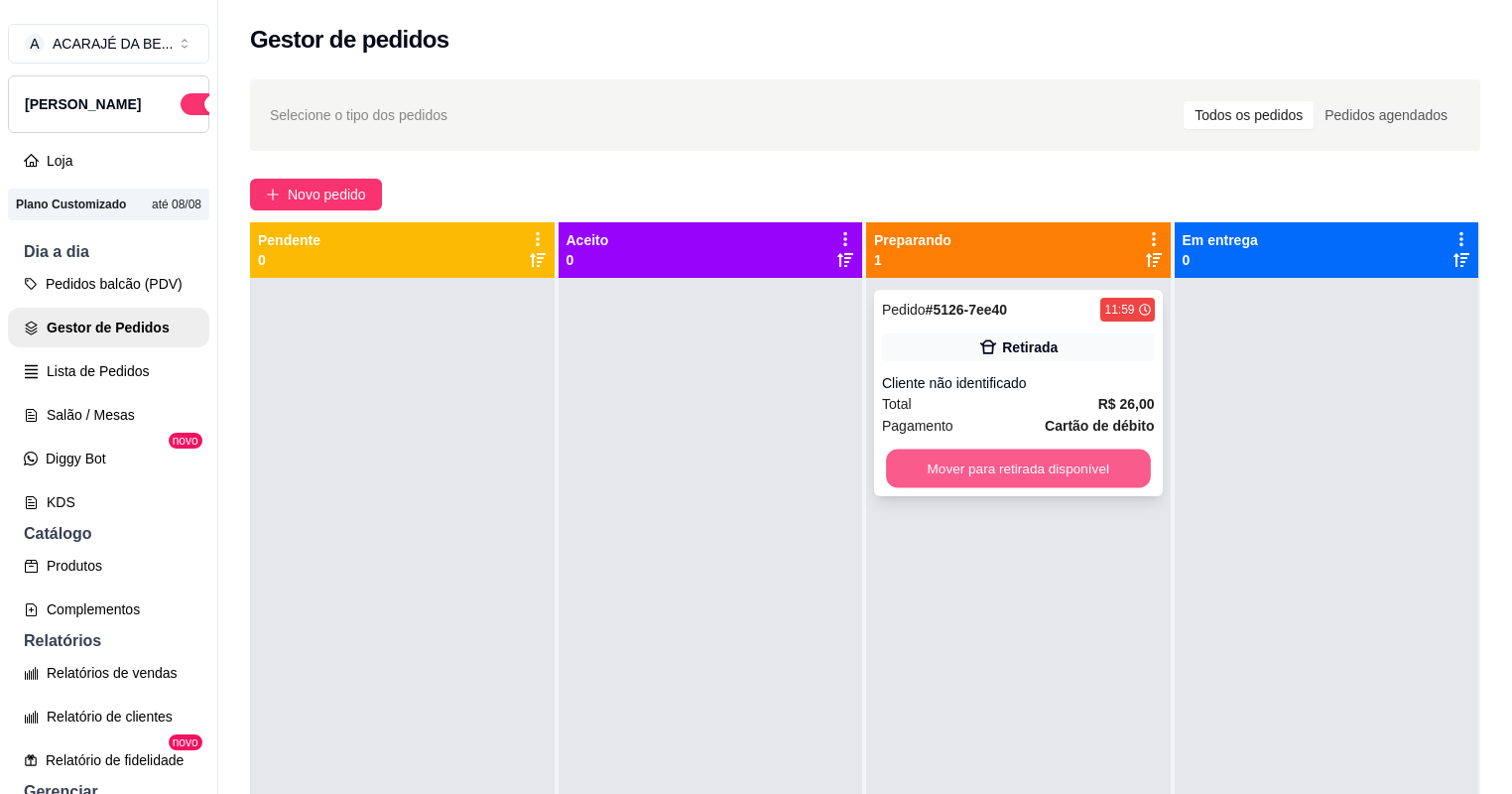 click on "Mover para retirada disponível" at bounding box center [1018, 468] 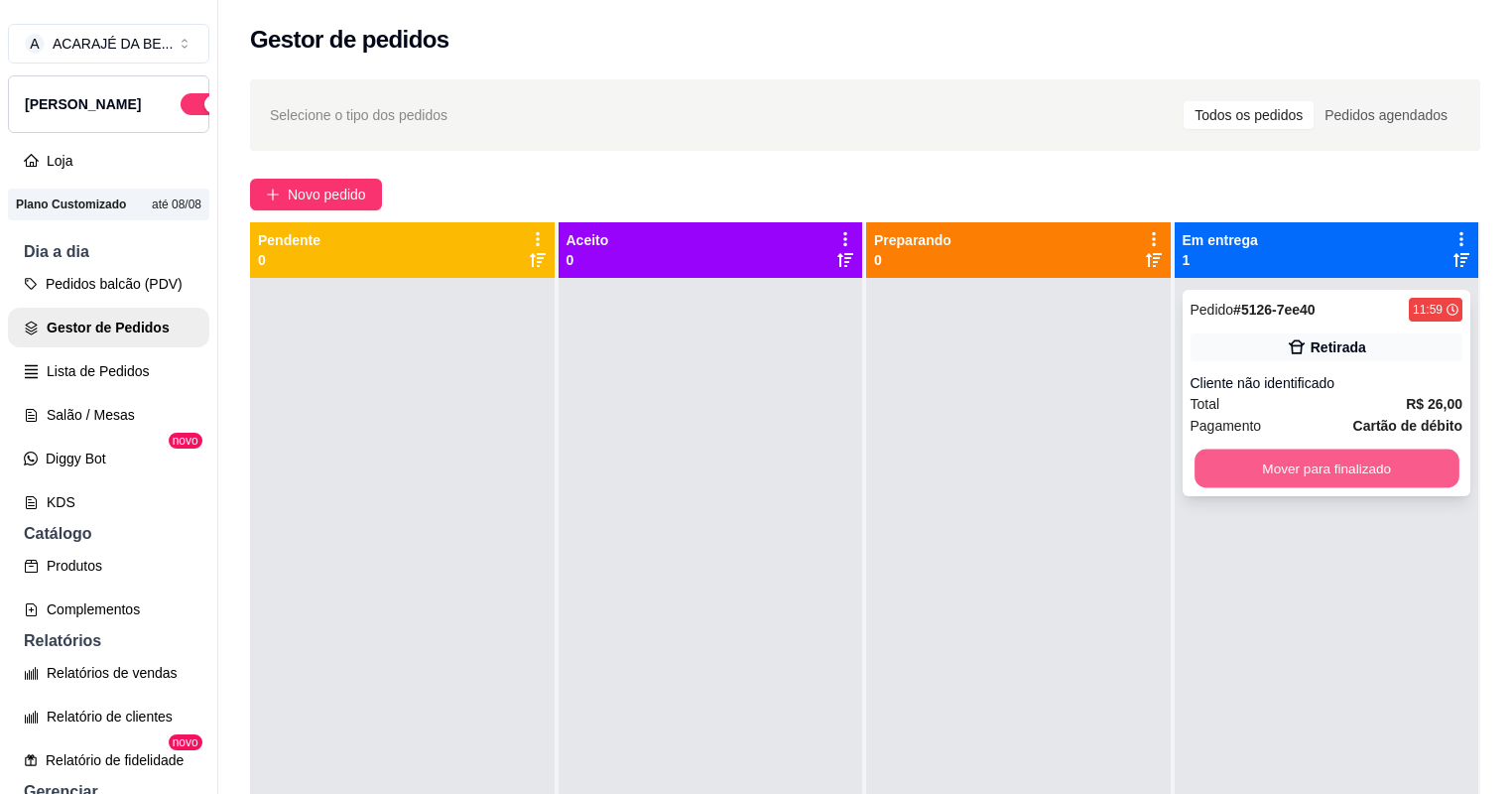 click on "Mover para finalizado" at bounding box center (1326, 468) 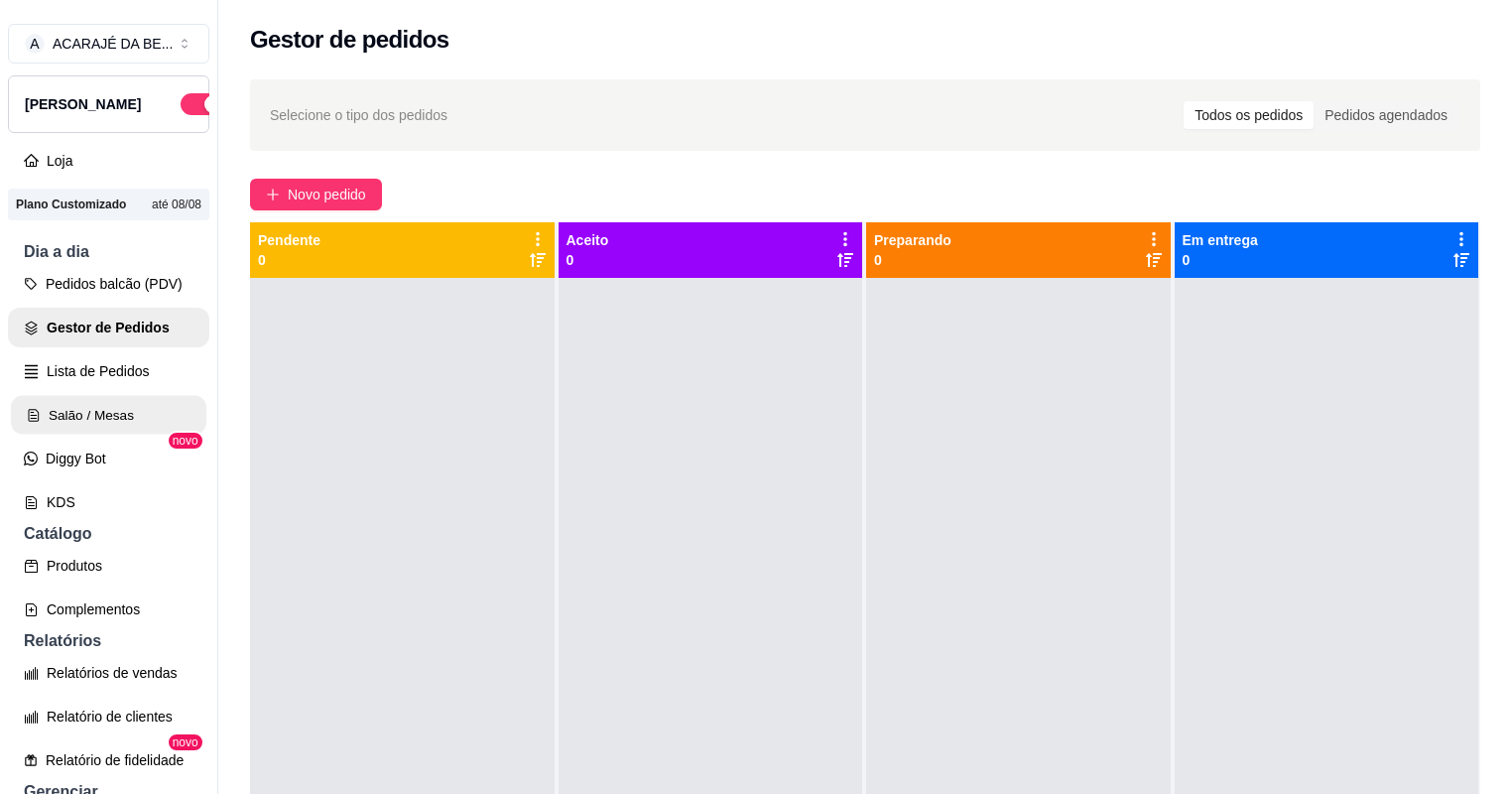 click on "Salão / Mesas" at bounding box center (108, 415) 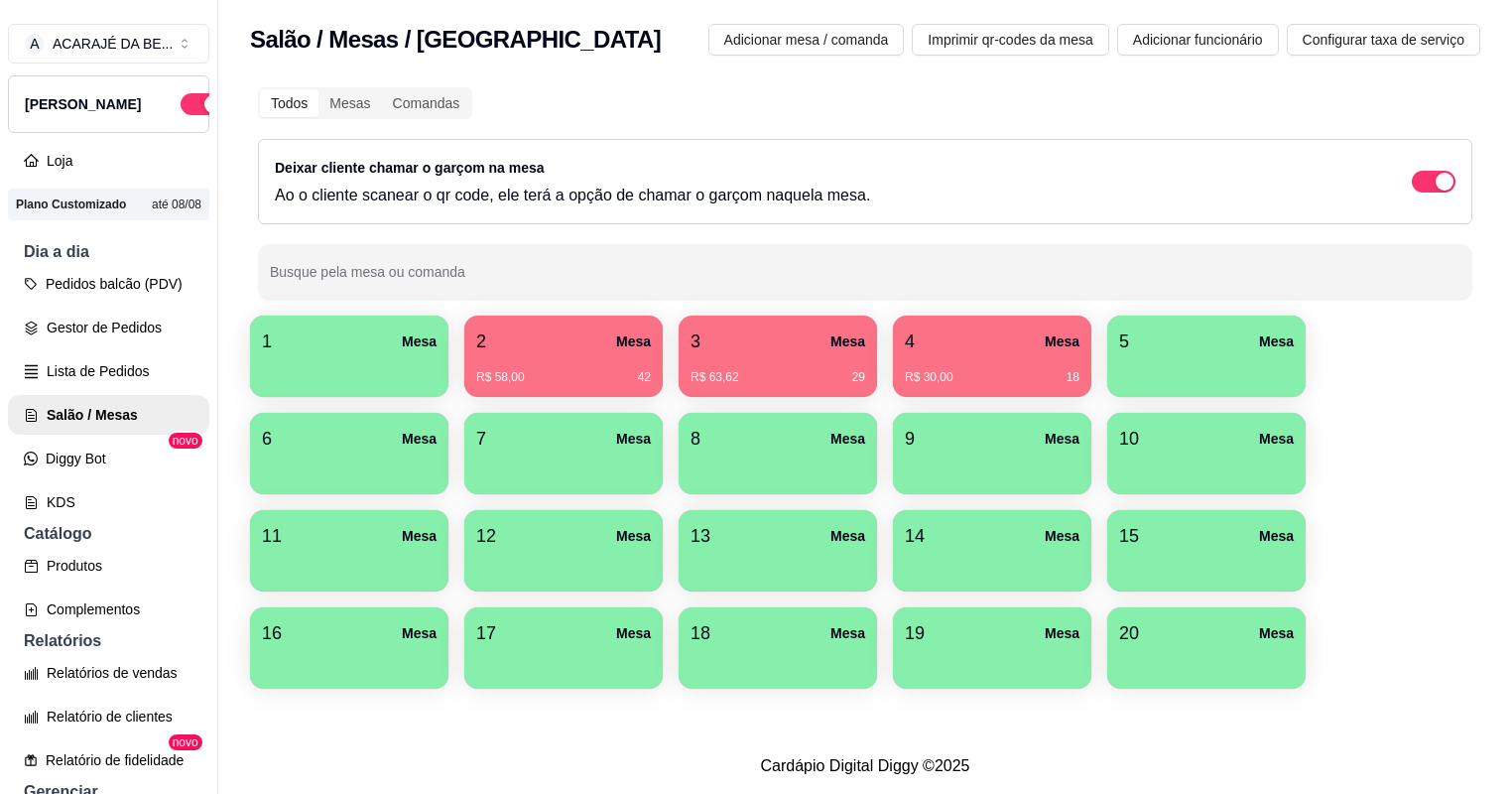 click on "2 Mesa R$ 58,00 42" at bounding box center [564, 356] 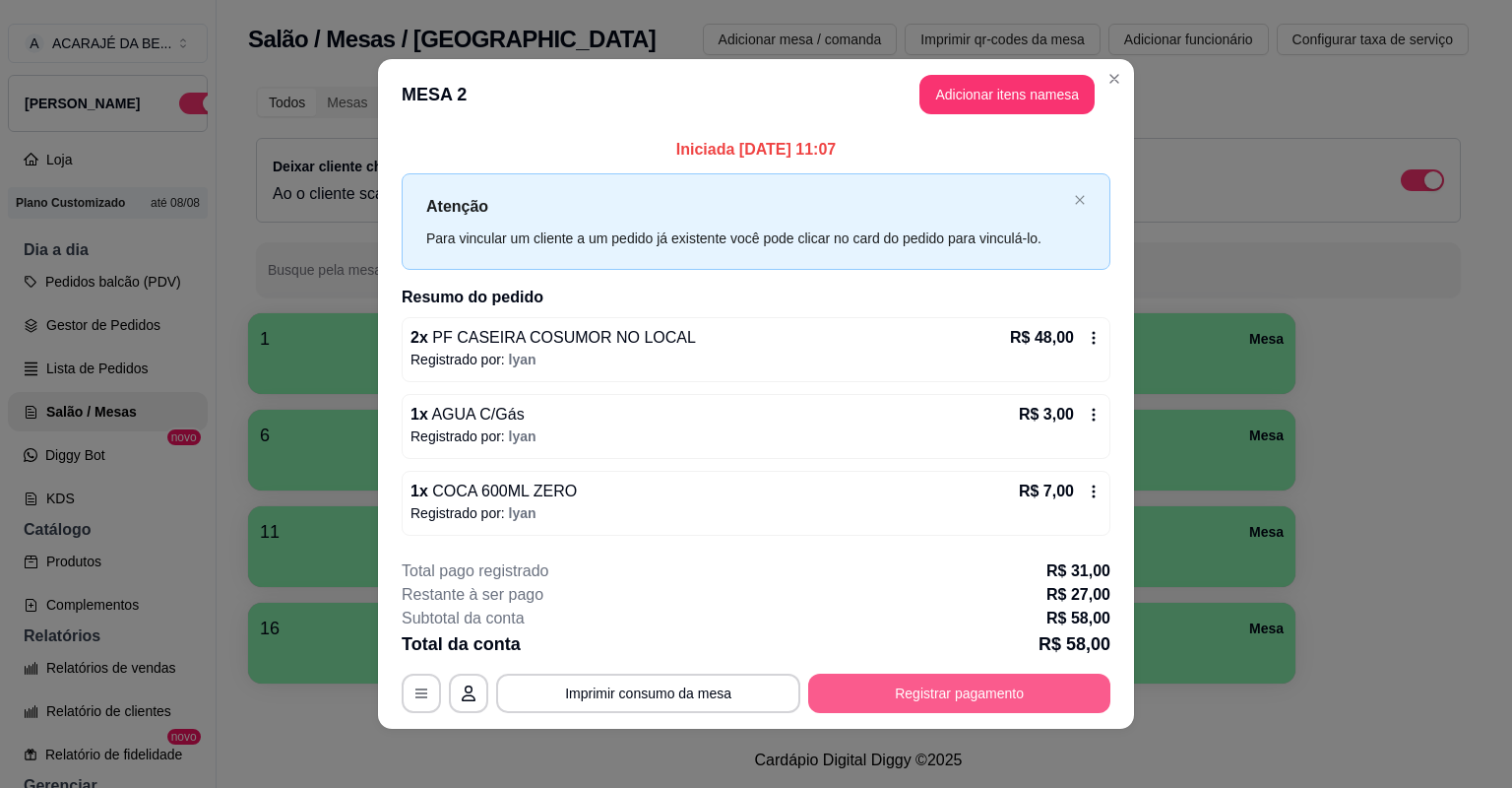 click on "Registrar pagamento" at bounding box center [959, 693] 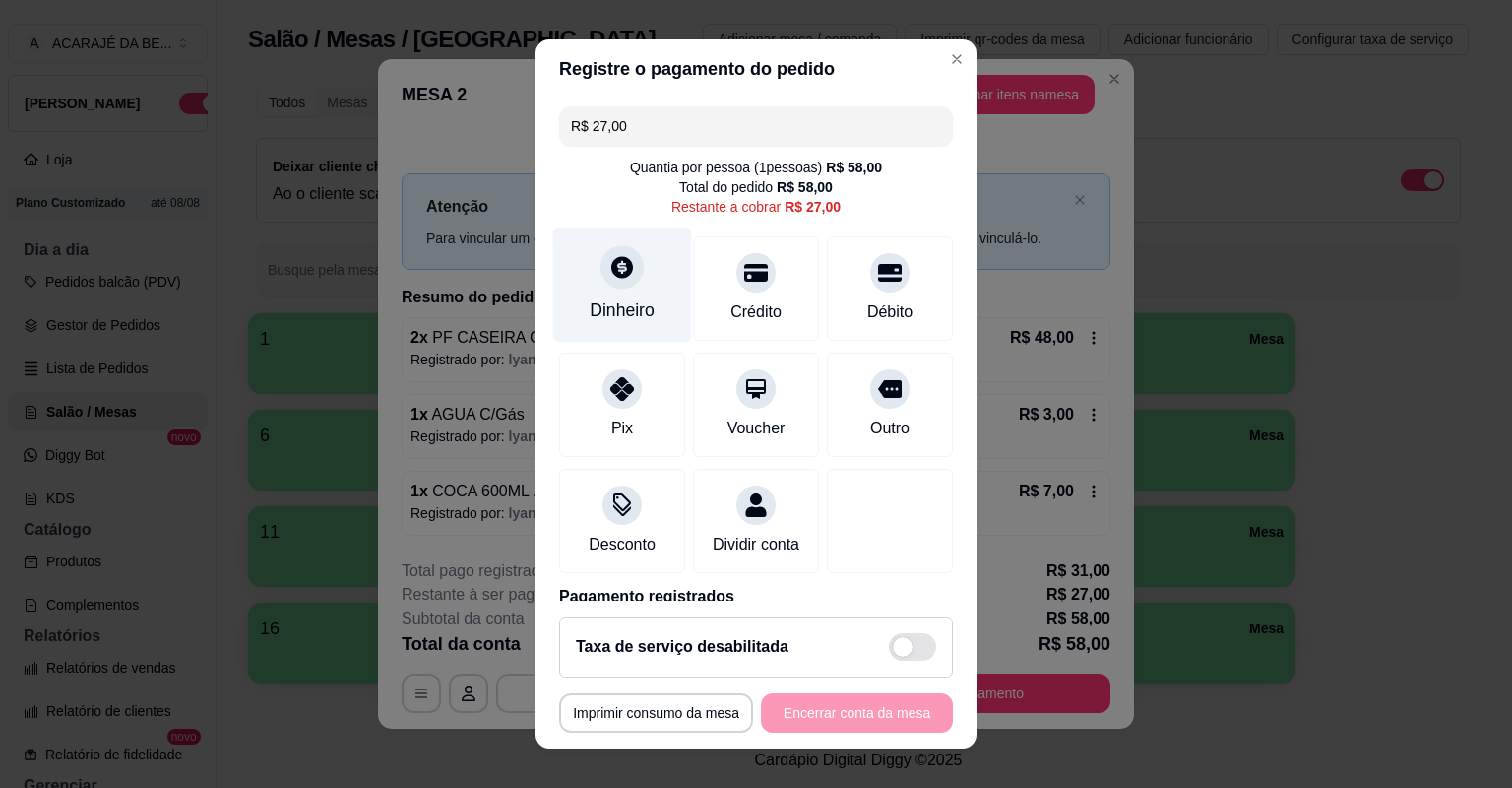 click at bounding box center [622, 267] 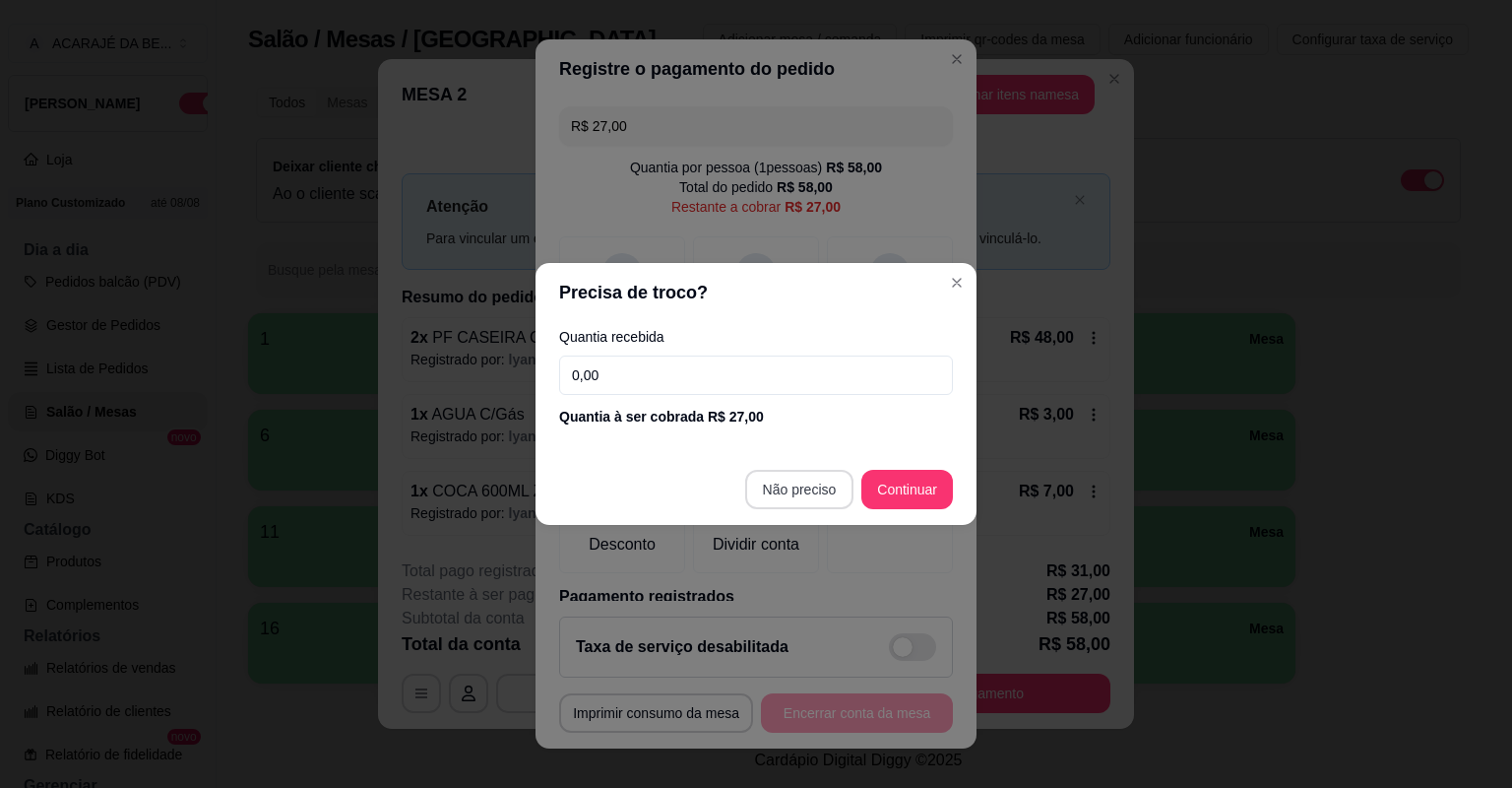 click on "Precisa de troco? Quantia recebida 0,00 Quantia à ser cobrada   R$ 27,00 Não preciso Continuar" at bounding box center [756, 394] 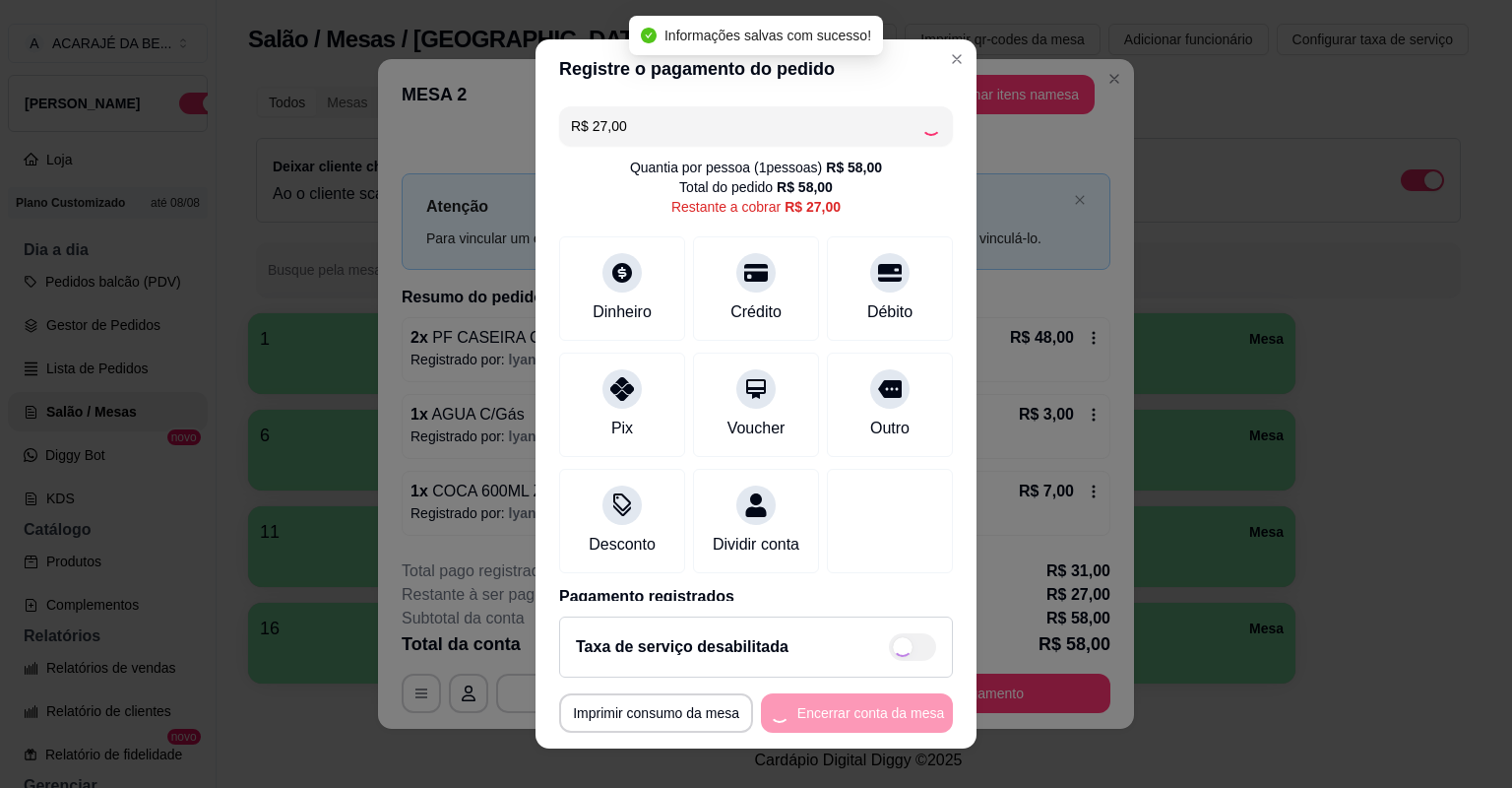 type on "R$ 0,00" 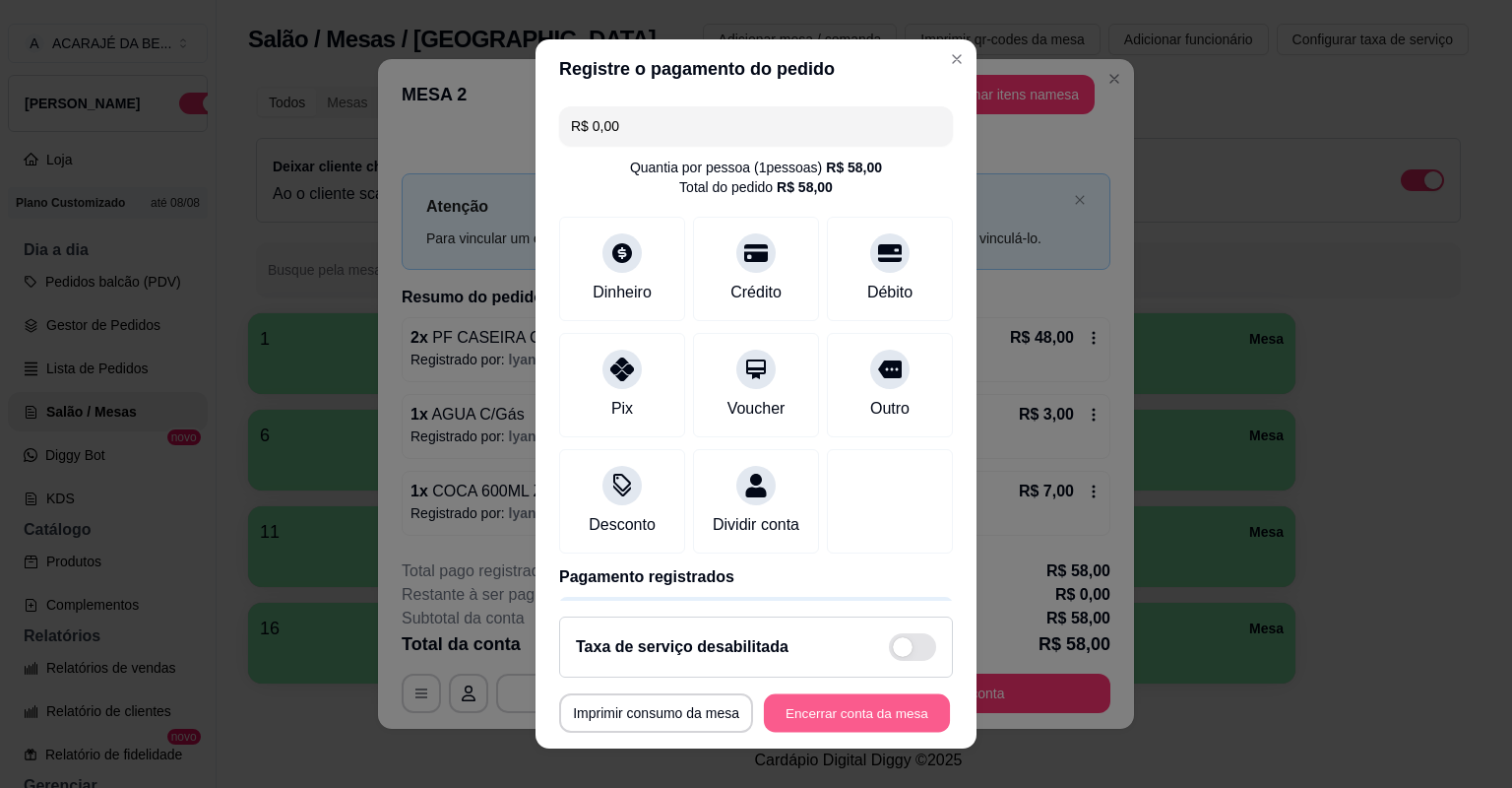 click on "Encerrar conta da mesa" at bounding box center [856, 713] 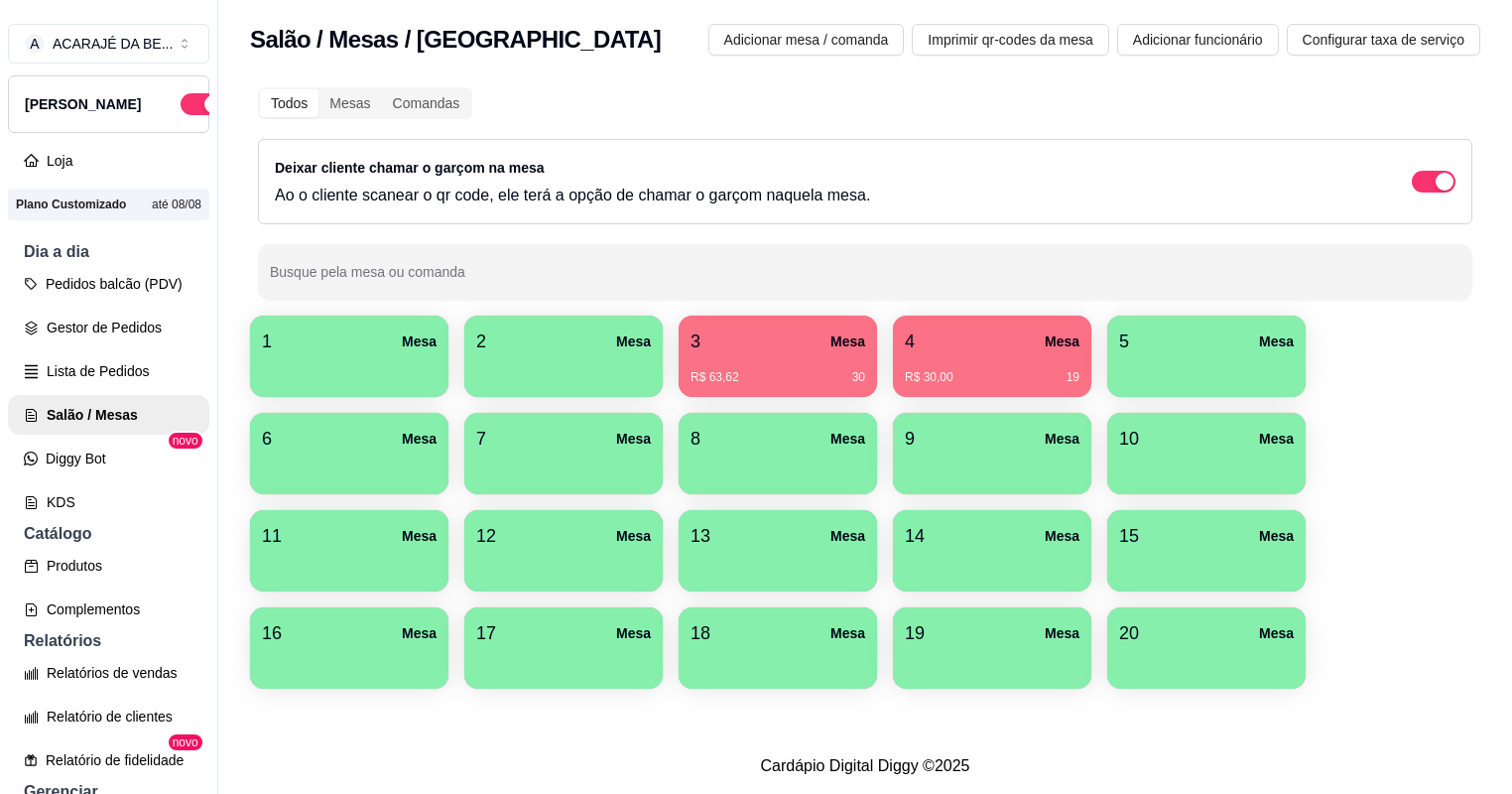 click on "4 Mesa" at bounding box center [992, 341] 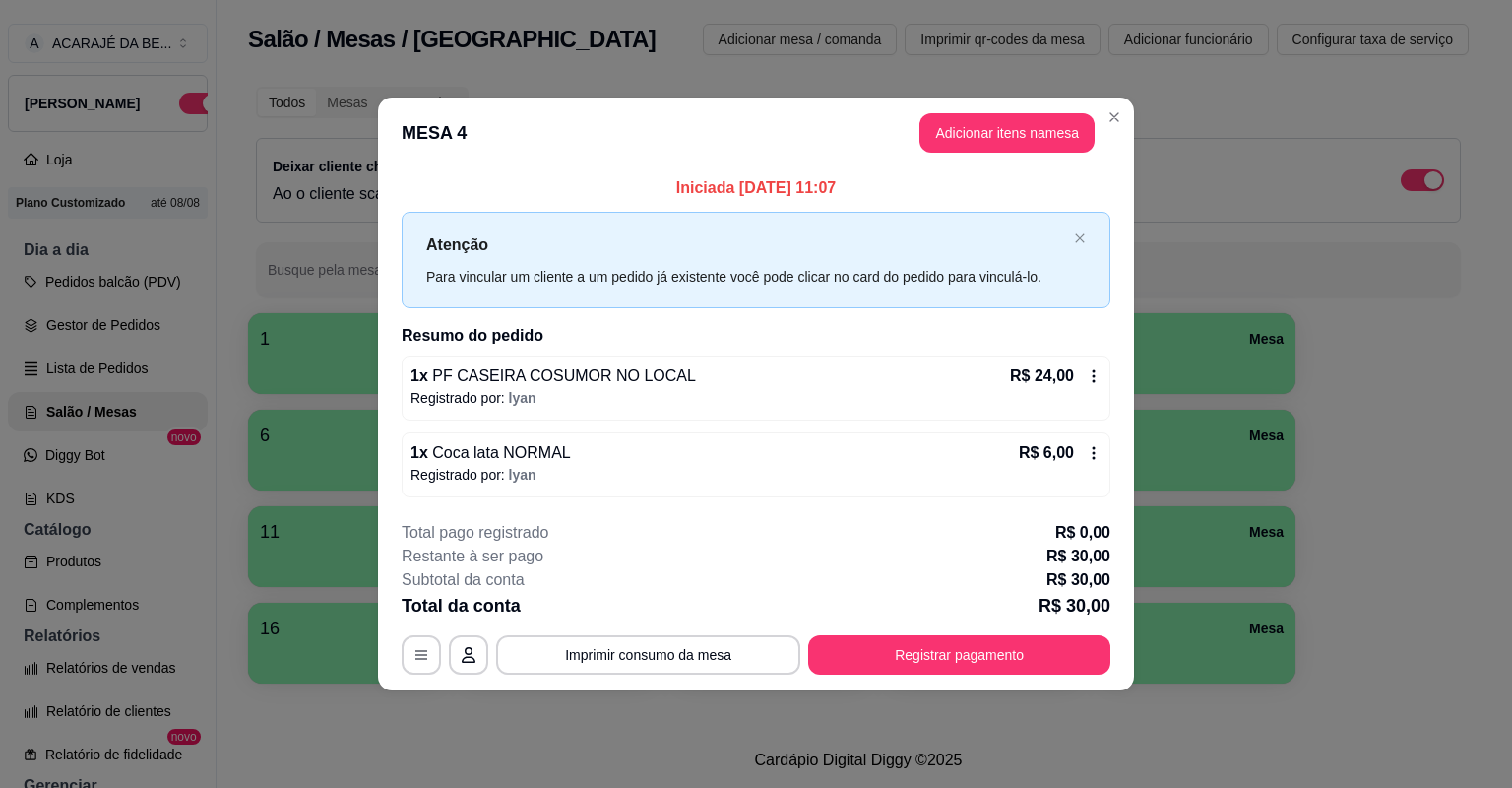 click 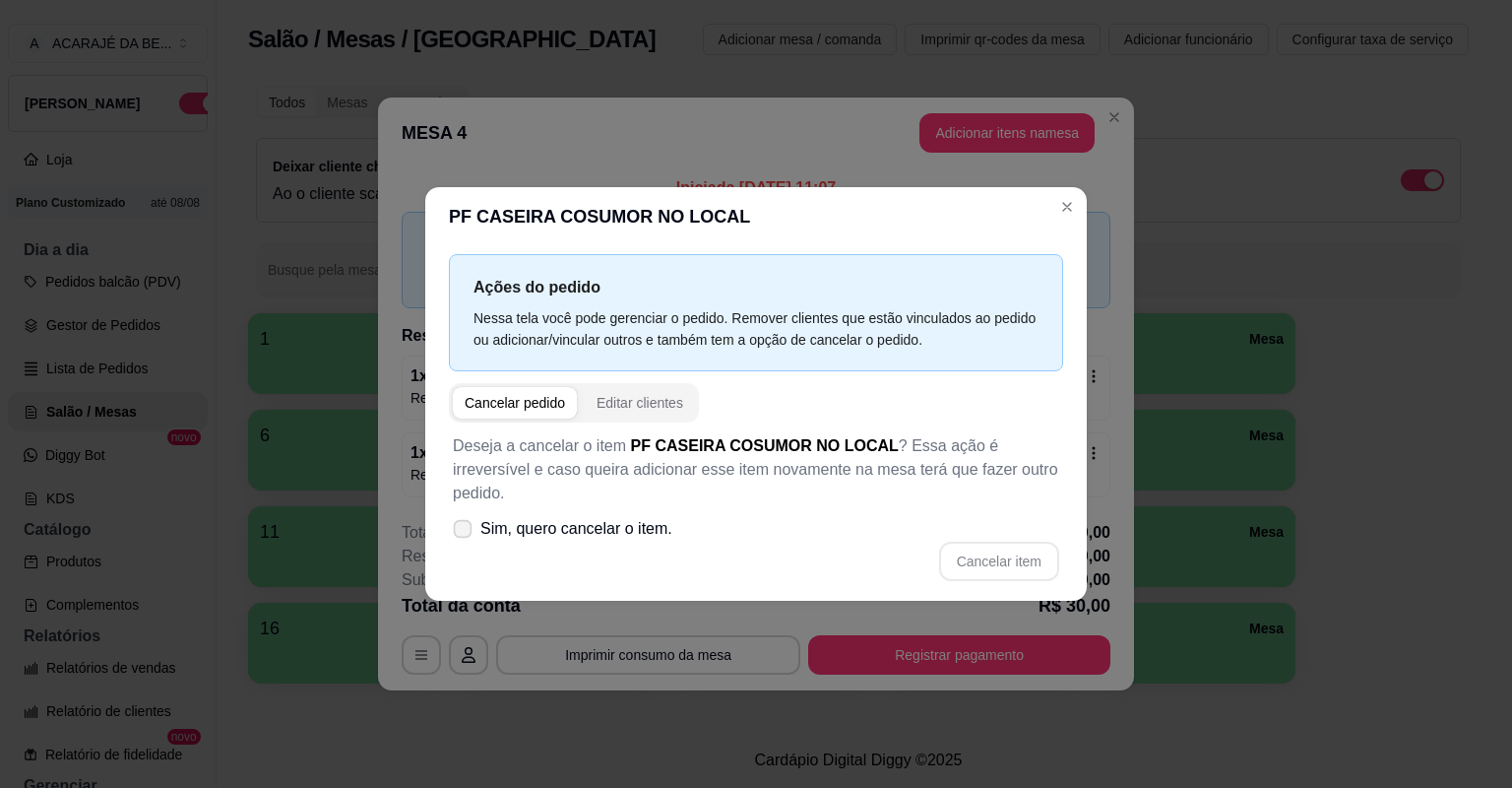 click 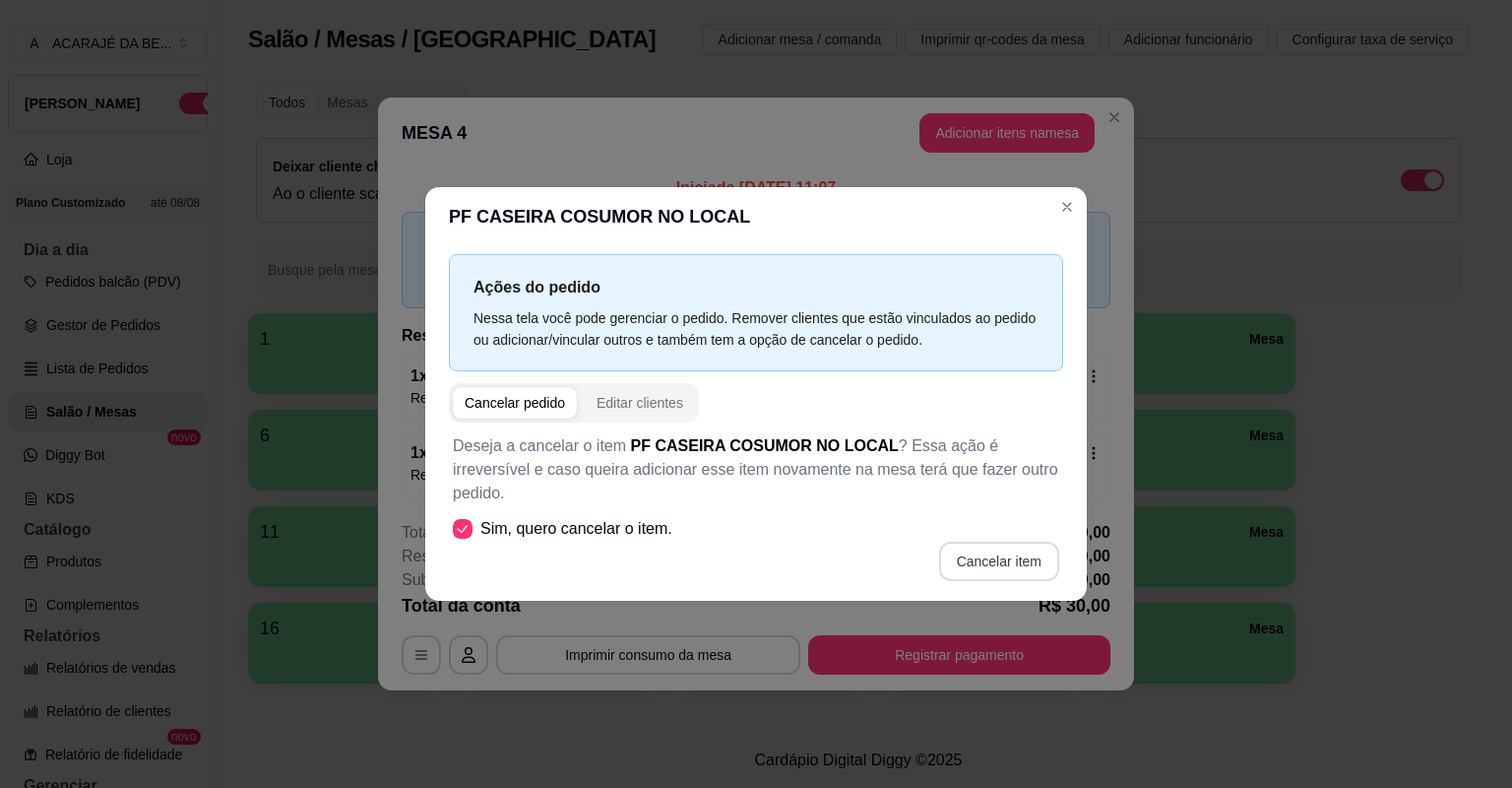 click on "Cancelar item" at bounding box center (999, 561) 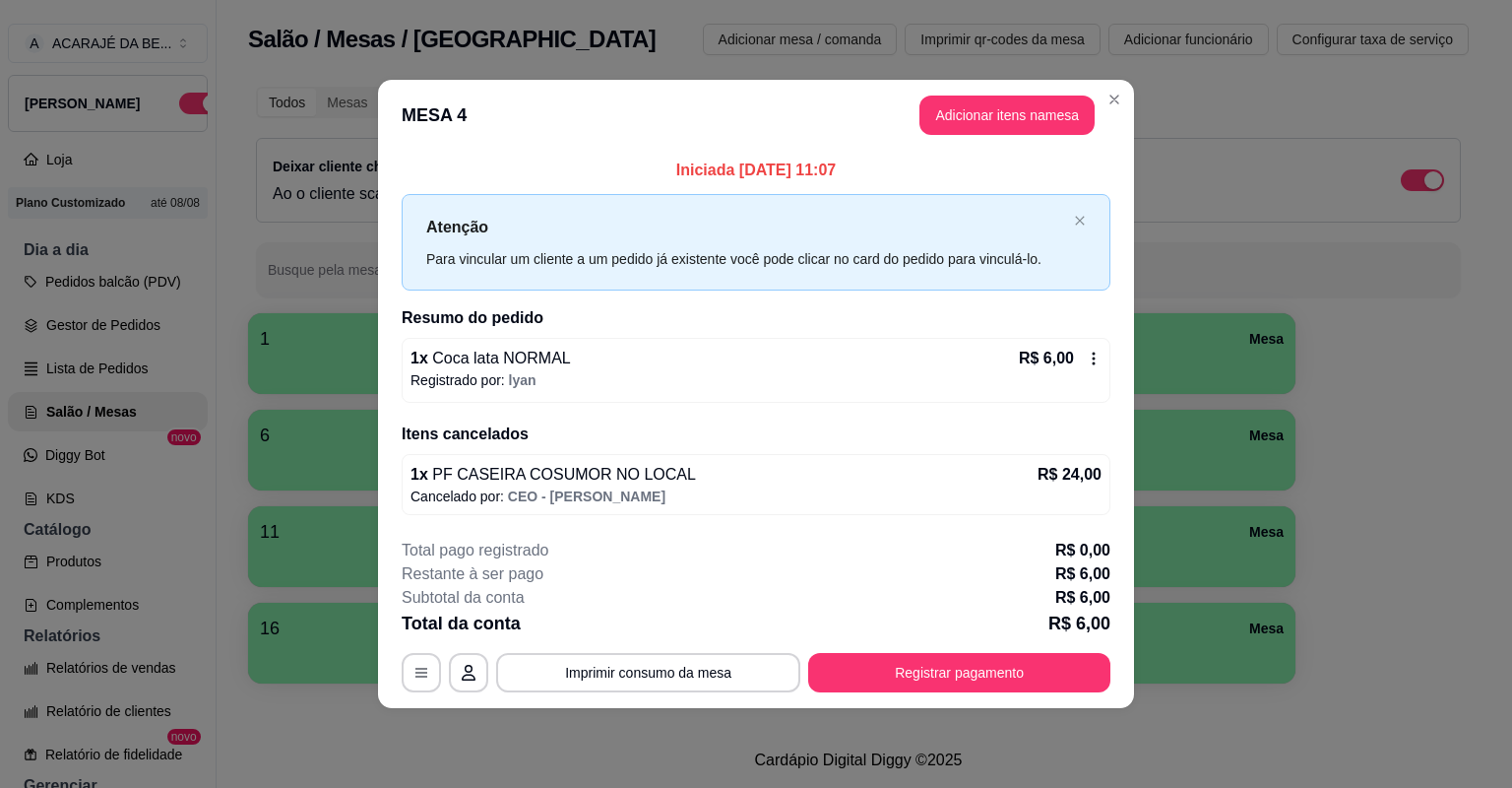click 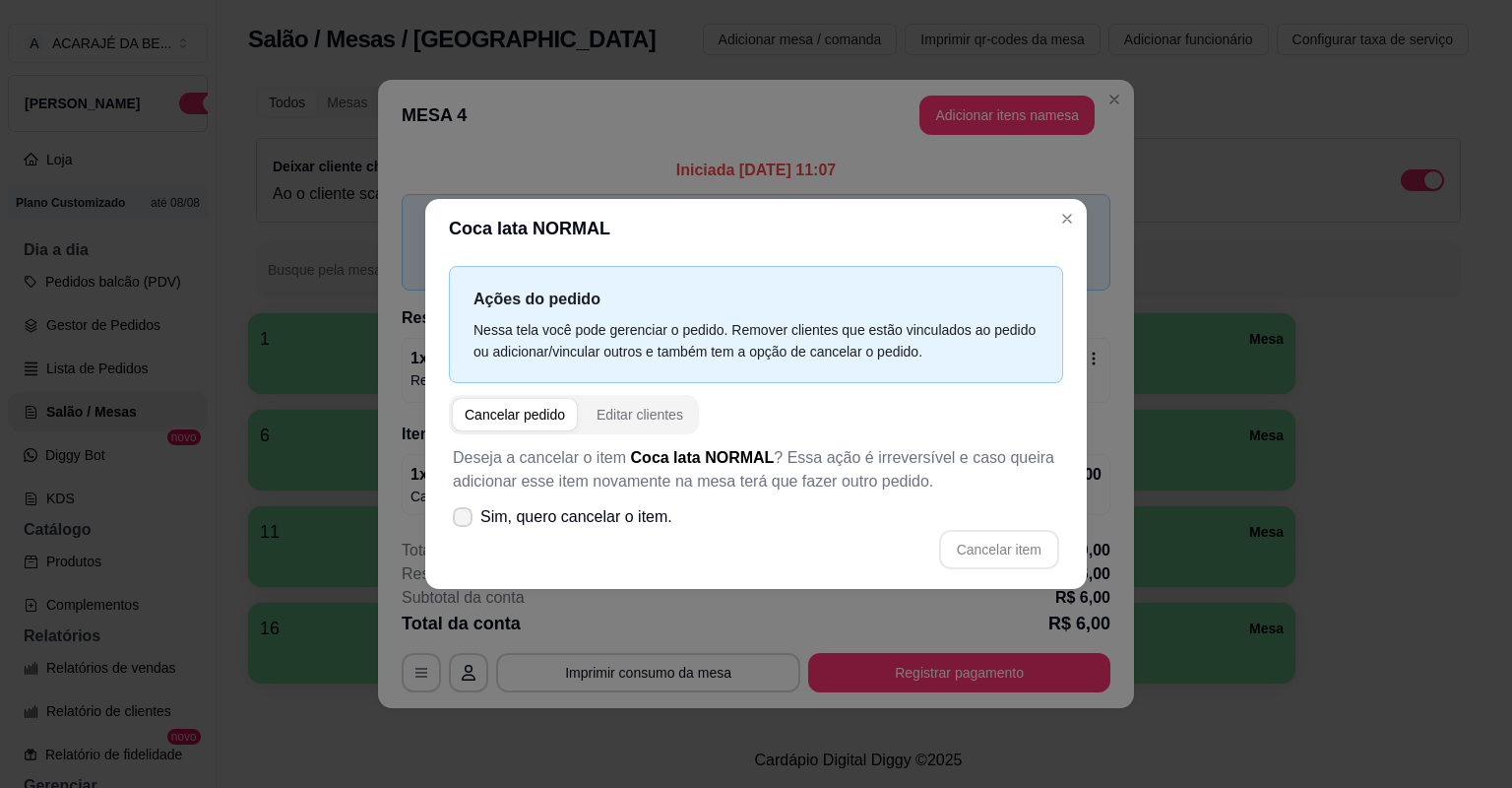 click 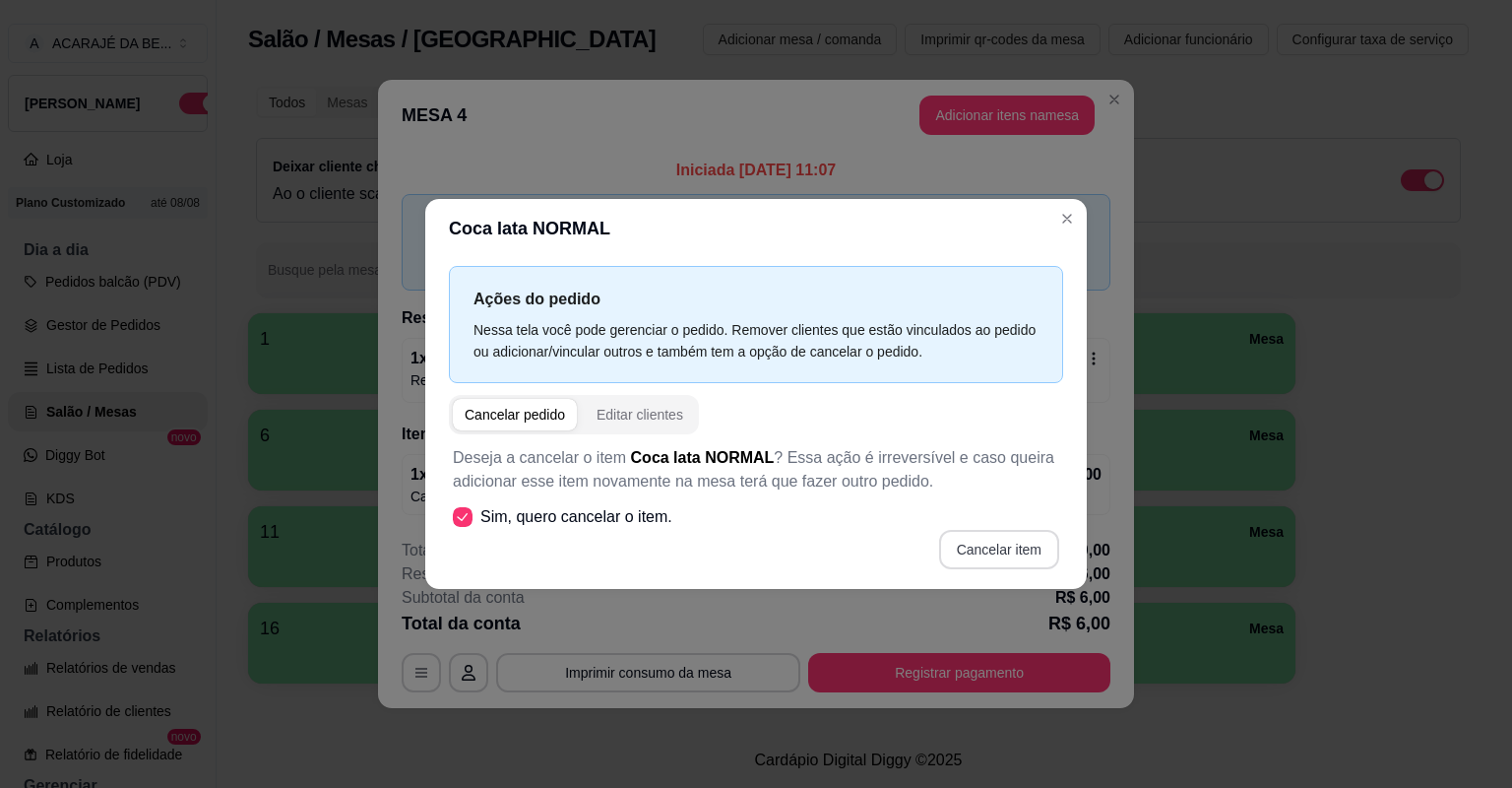 click on "Cancelar item" at bounding box center [999, 550] 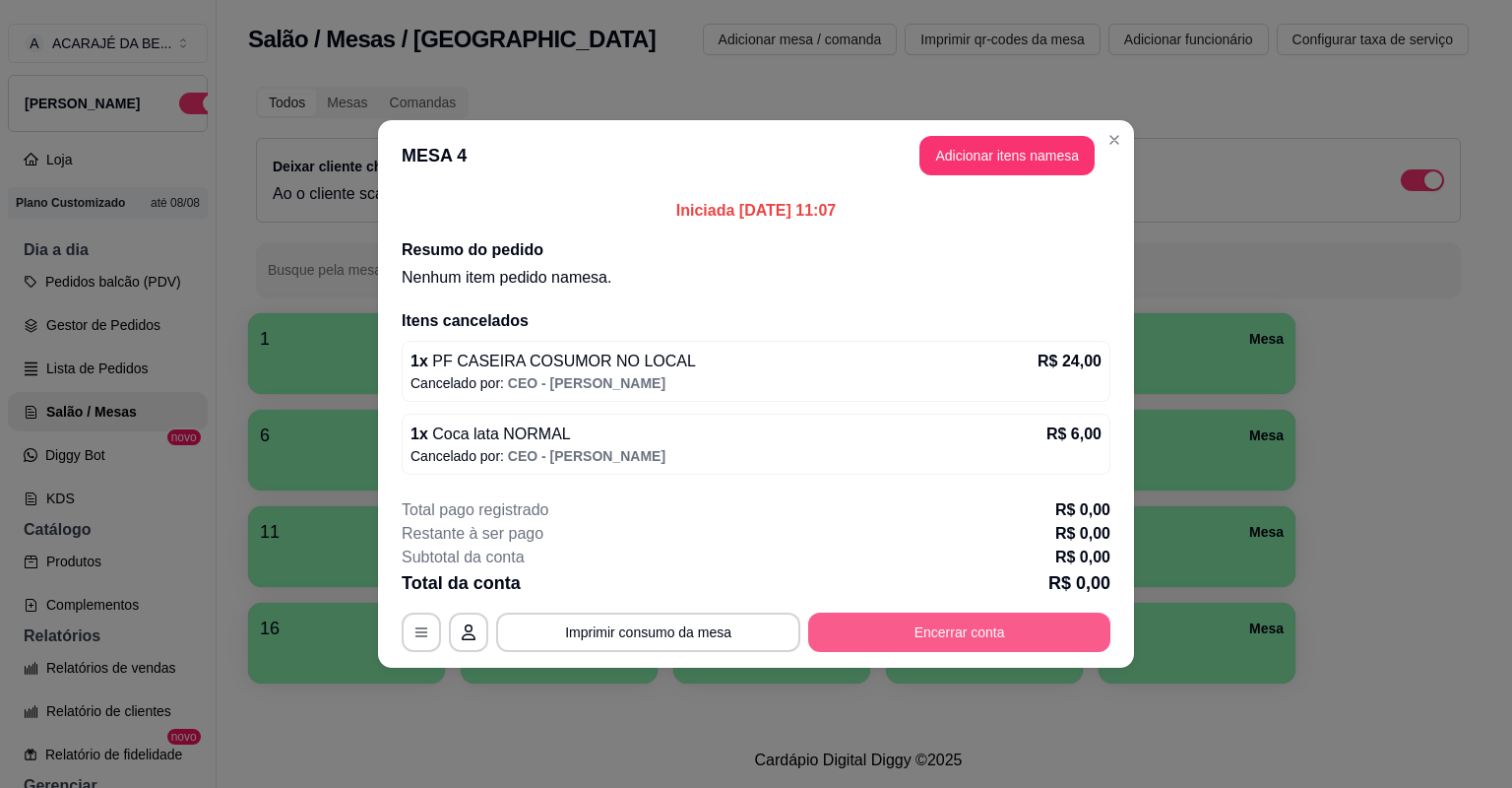 click on "Encerrar conta" at bounding box center (959, 632) 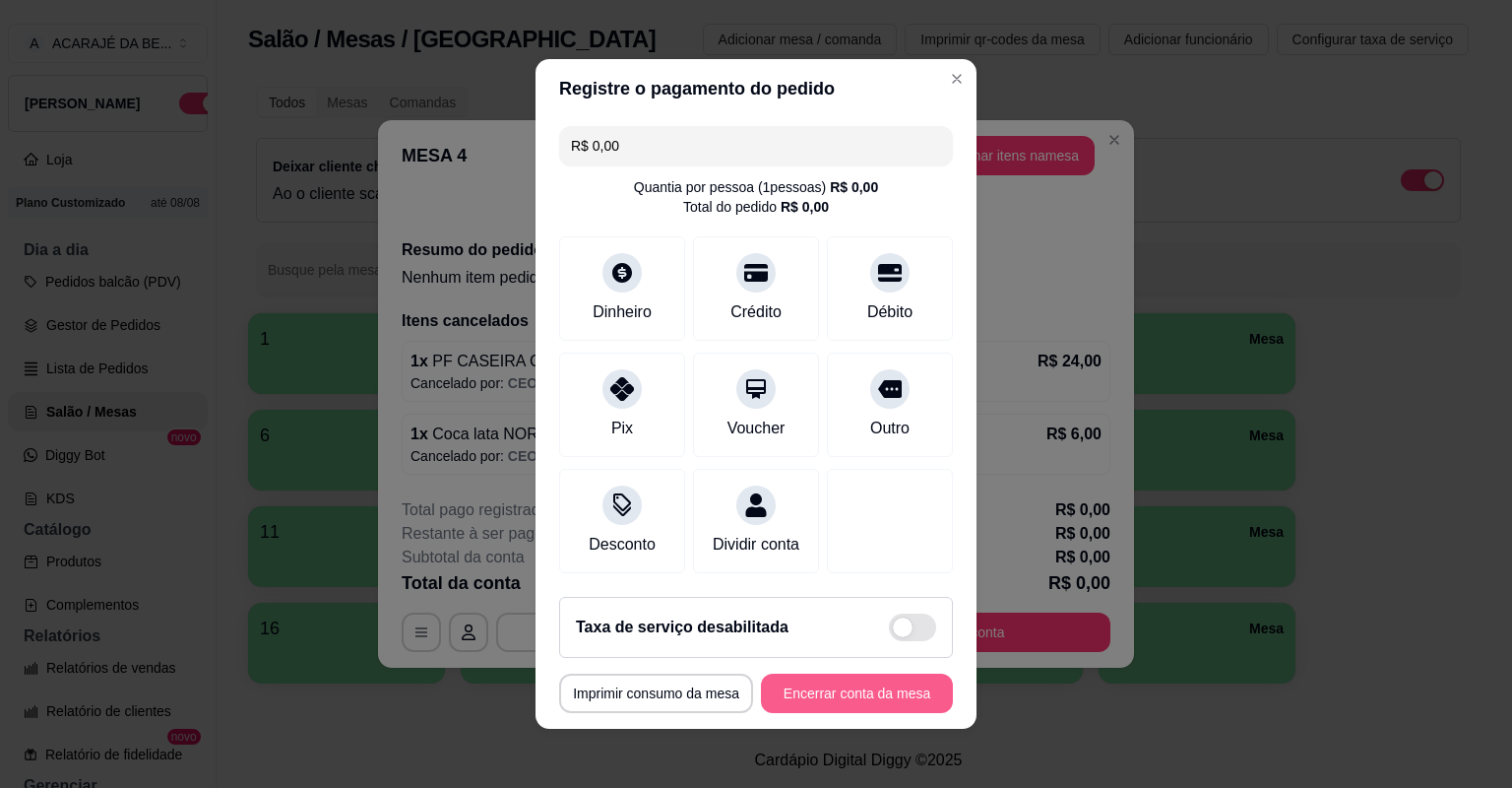 click on "Encerrar conta da mesa" at bounding box center (856, 693) 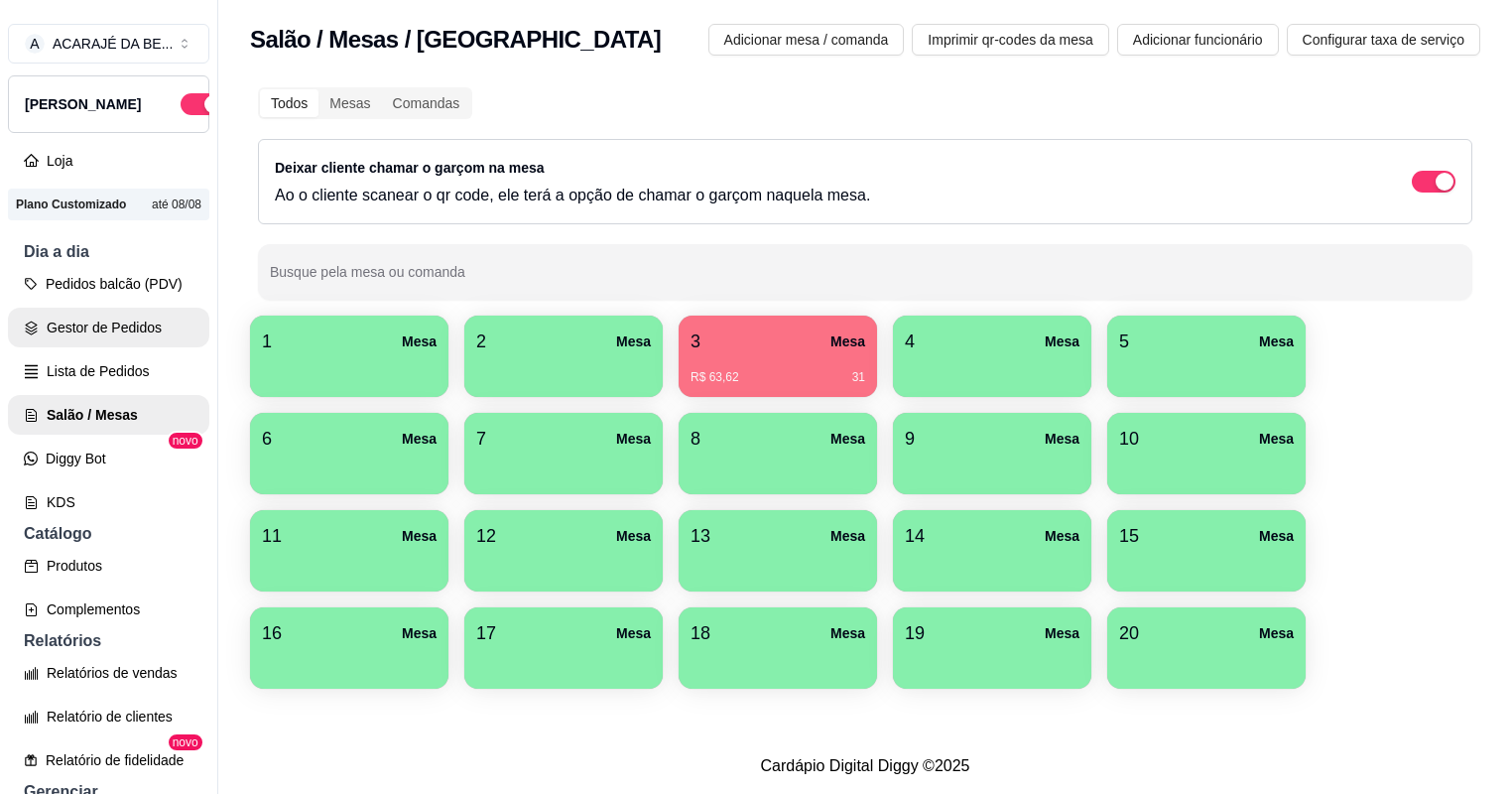 click on "Gestor de Pedidos" at bounding box center [108, 328] 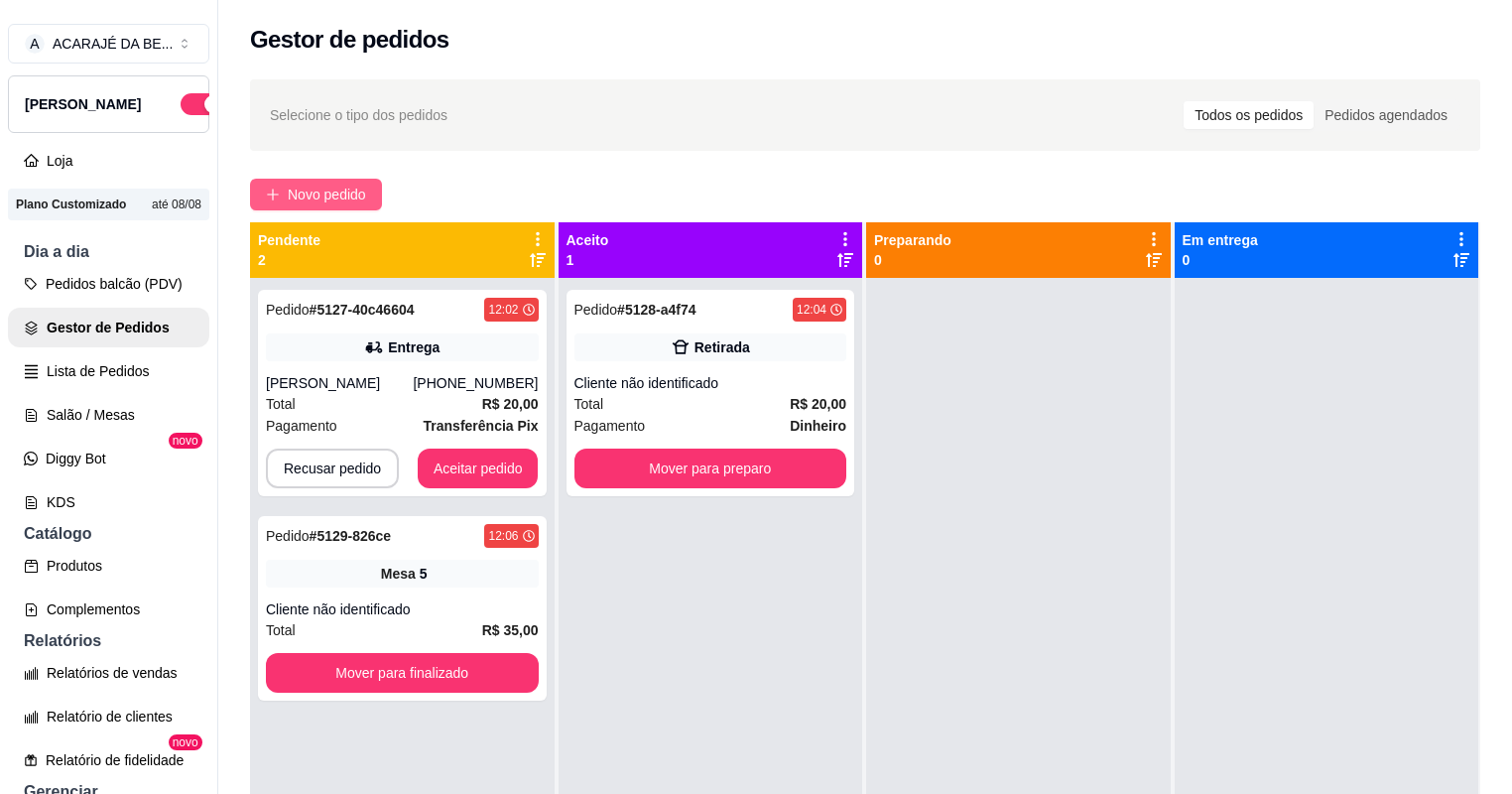 click on "Novo pedido" at bounding box center [326, 195] 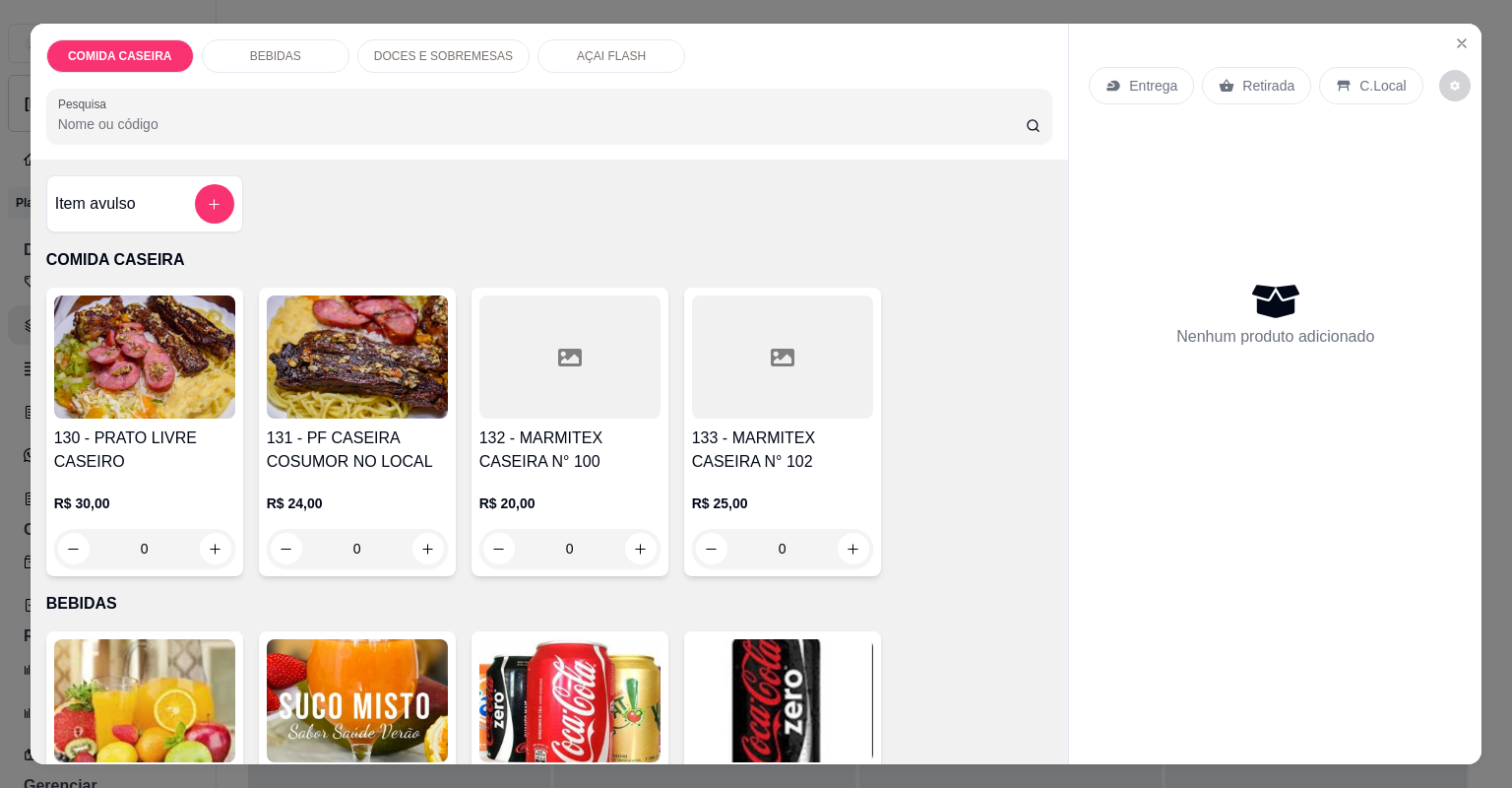 click on "132 - MARMITEX CASEIRA N° 100" at bounding box center [570, 450] 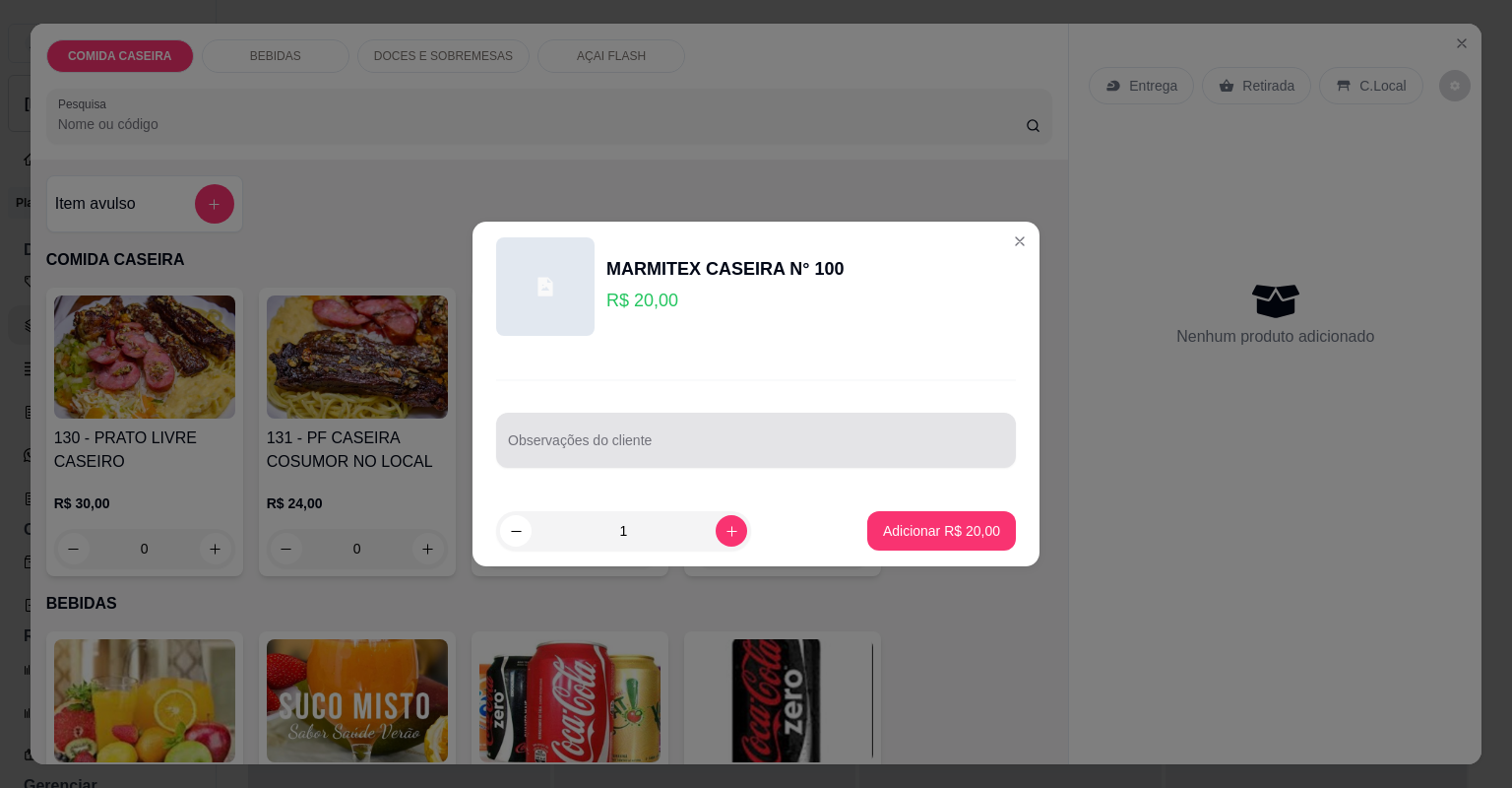 click on "Observações do cliente" at bounding box center [756, 440] 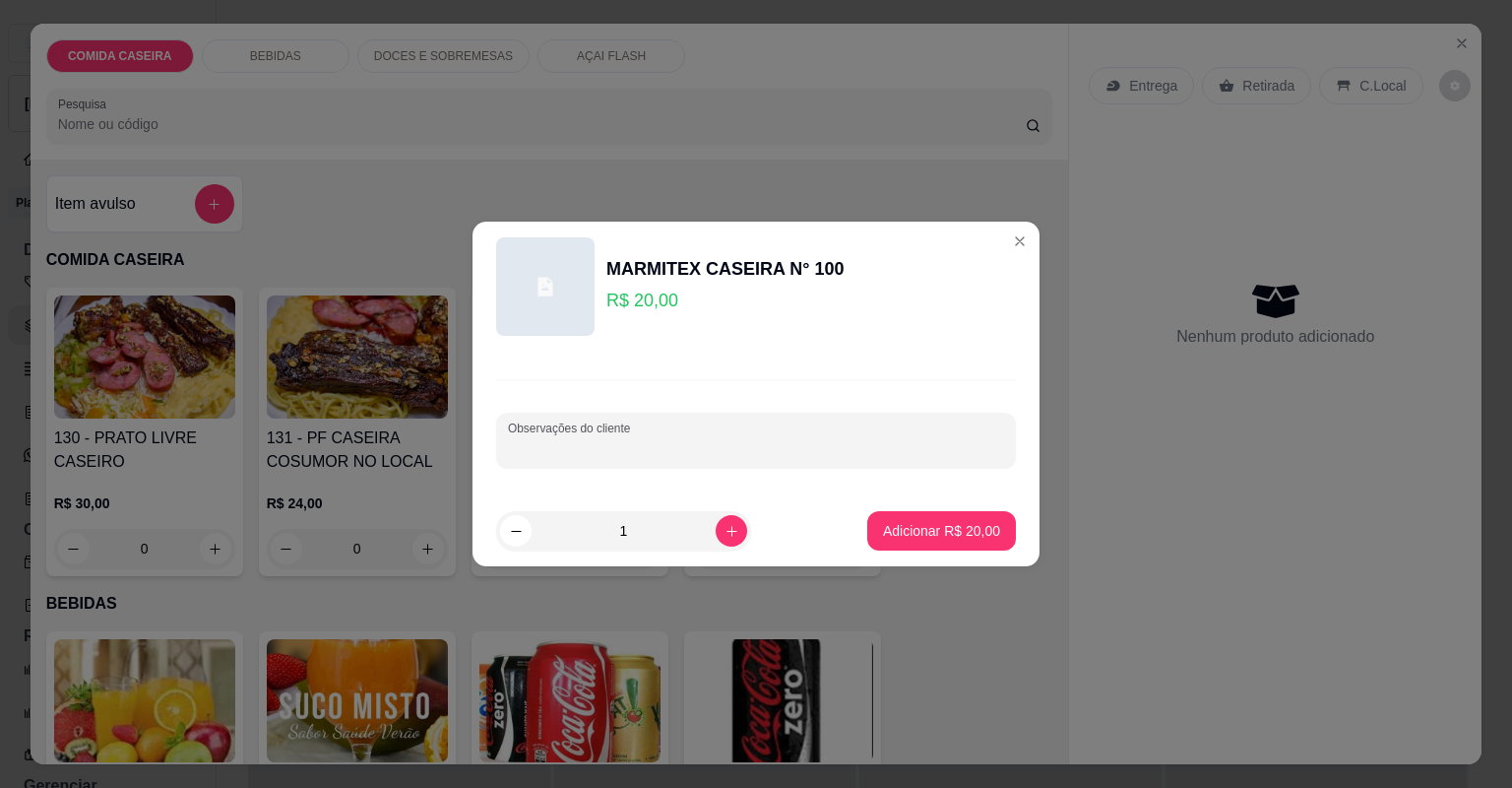 paste on "CARNE E [PERSON_NAME]  TROPEIRO" 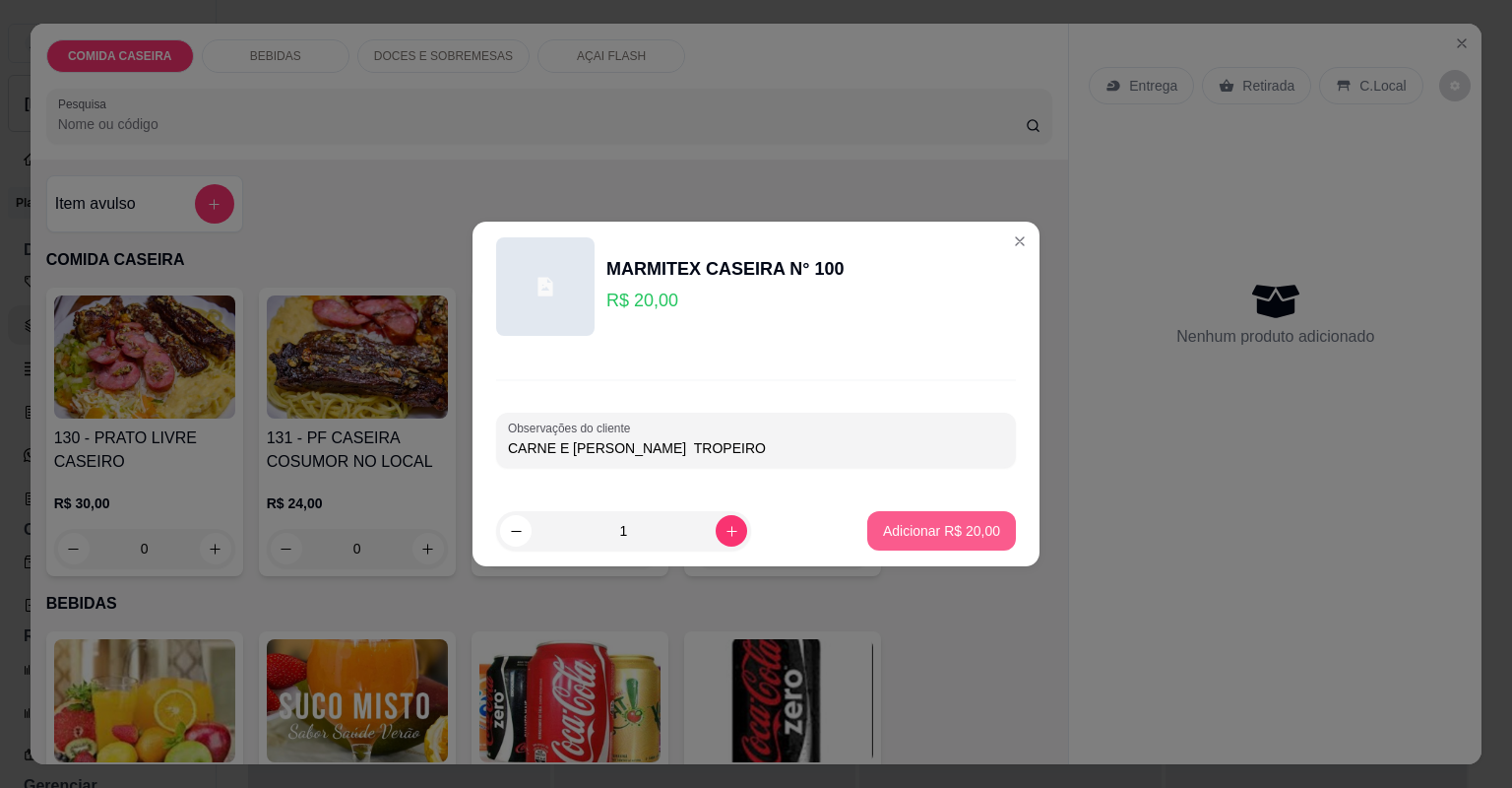 type on "CARNE E [PERSON_NAME]  TROPEIRO" 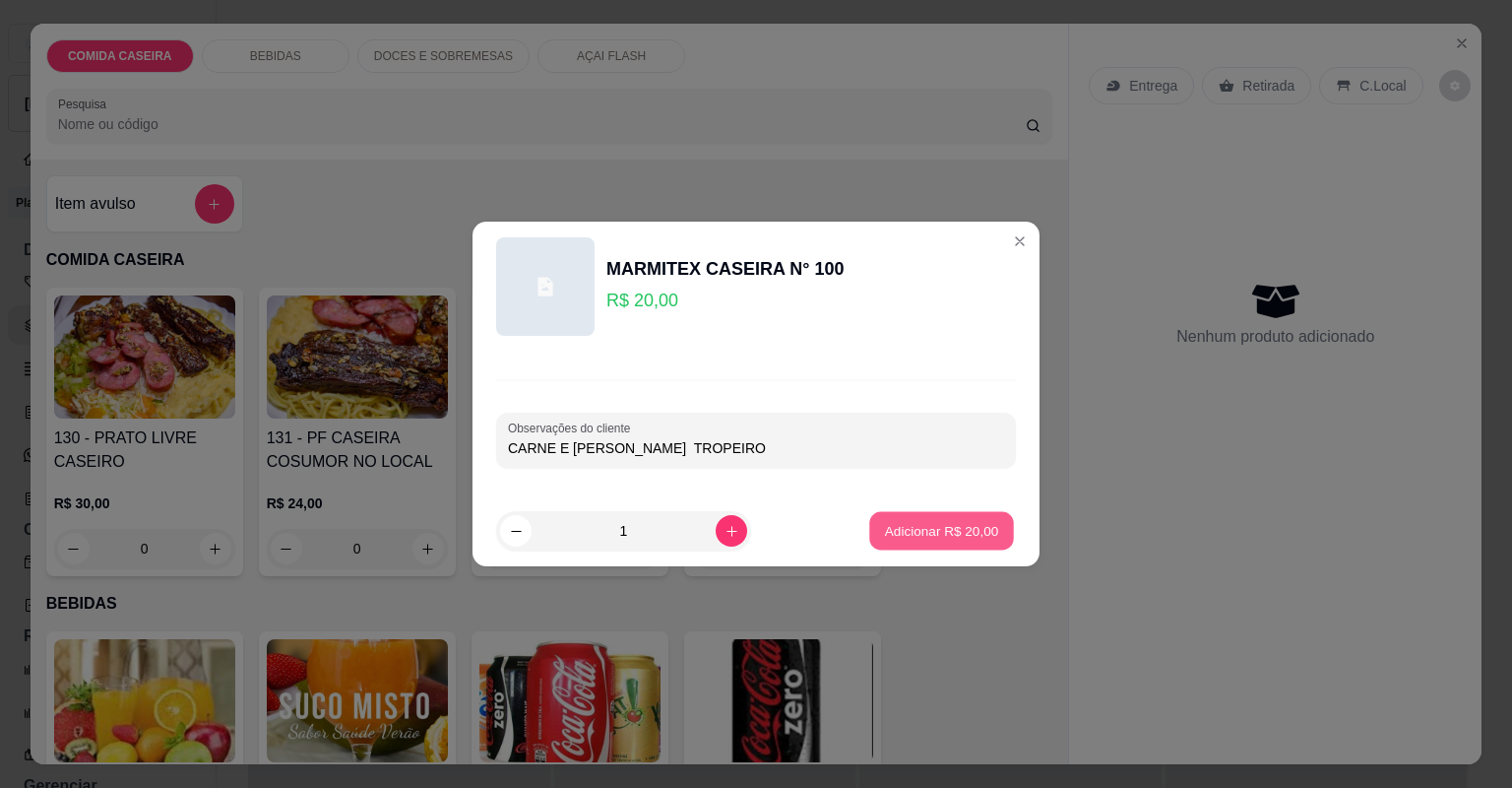 click on "Adicionar   R$ 20,00" at bounding box center (941, 531) 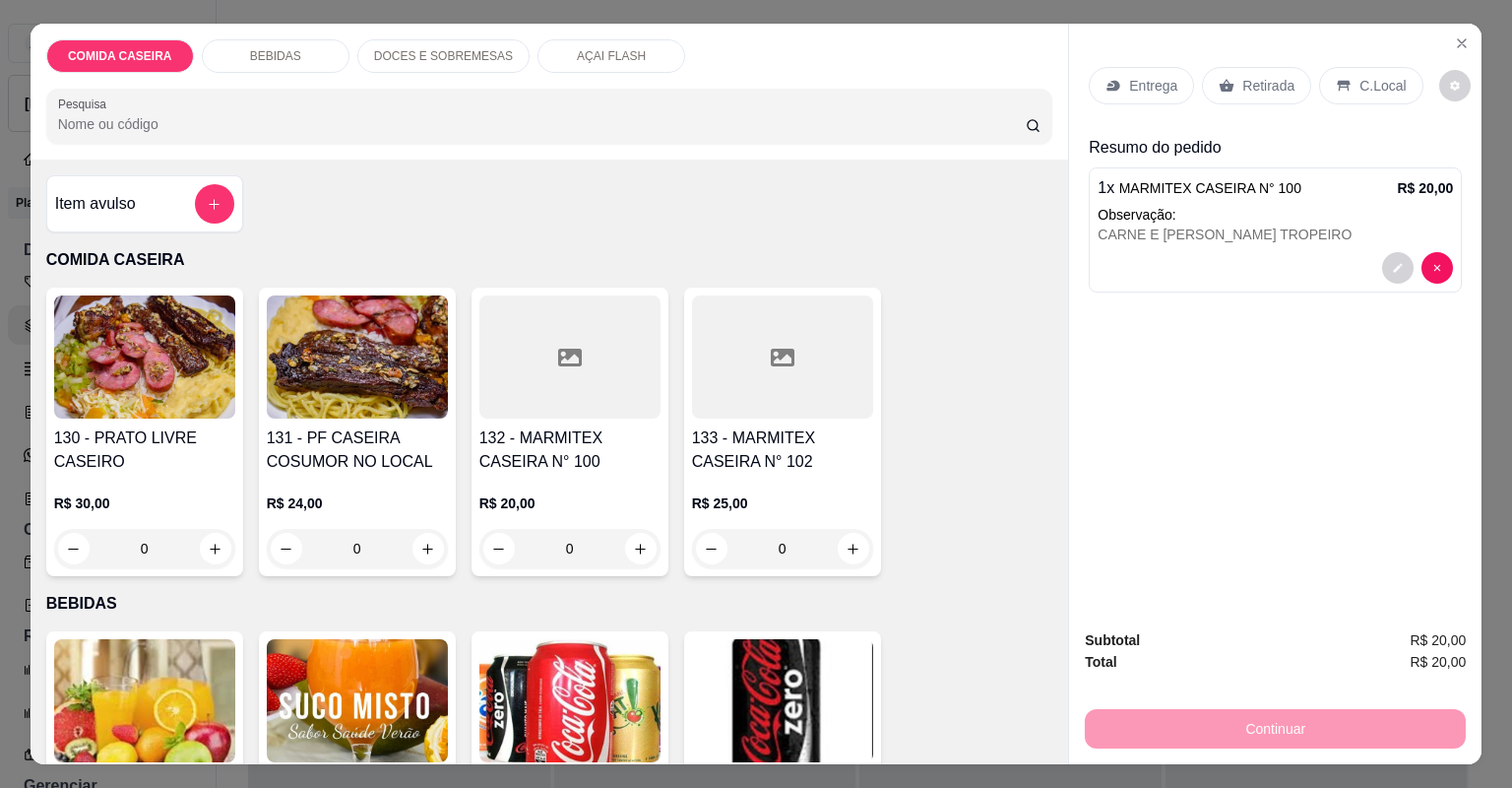 click on "Entrega" at bounding box center [1141, 86] 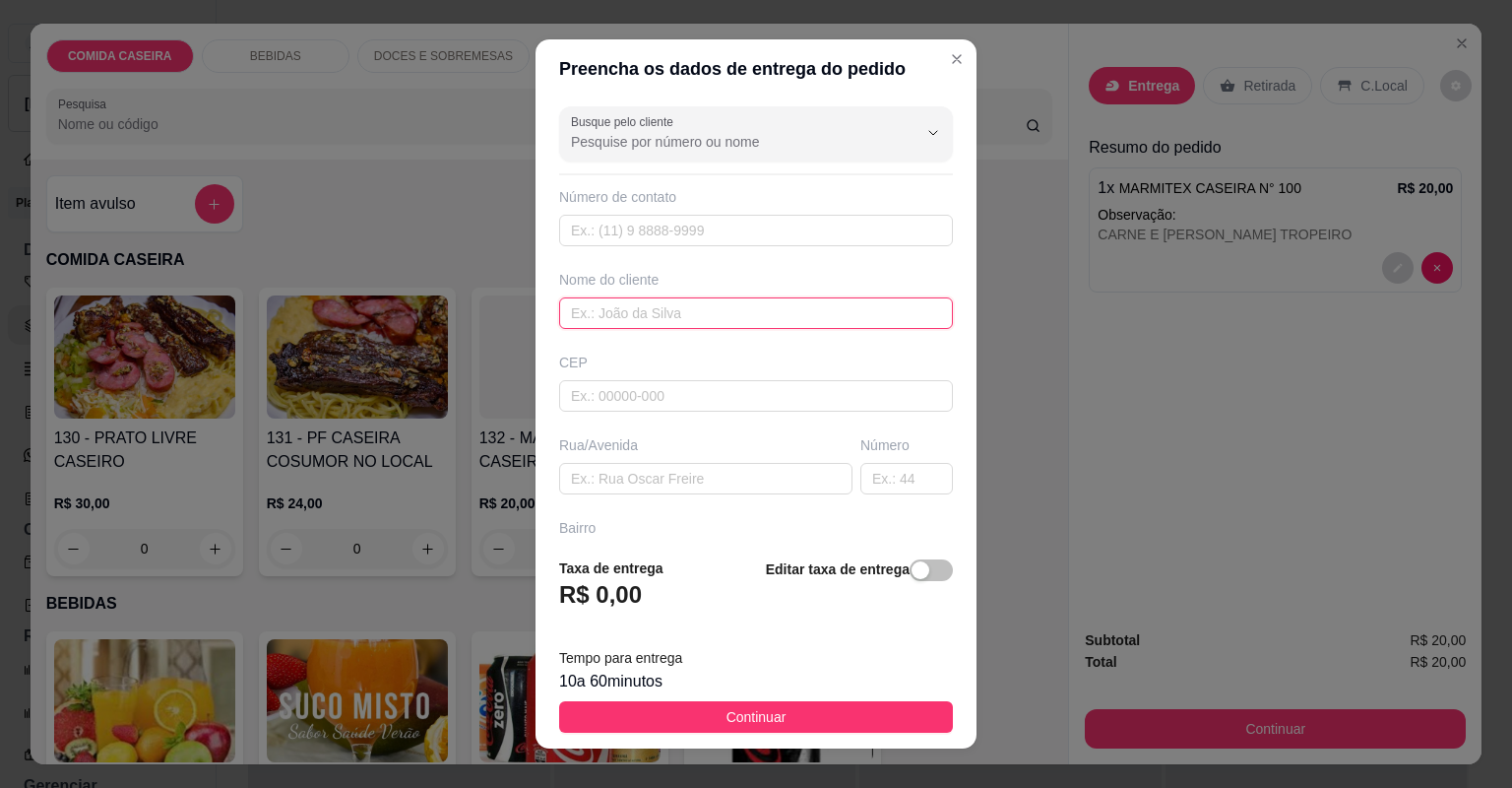 click at bounding box center (756, 313) 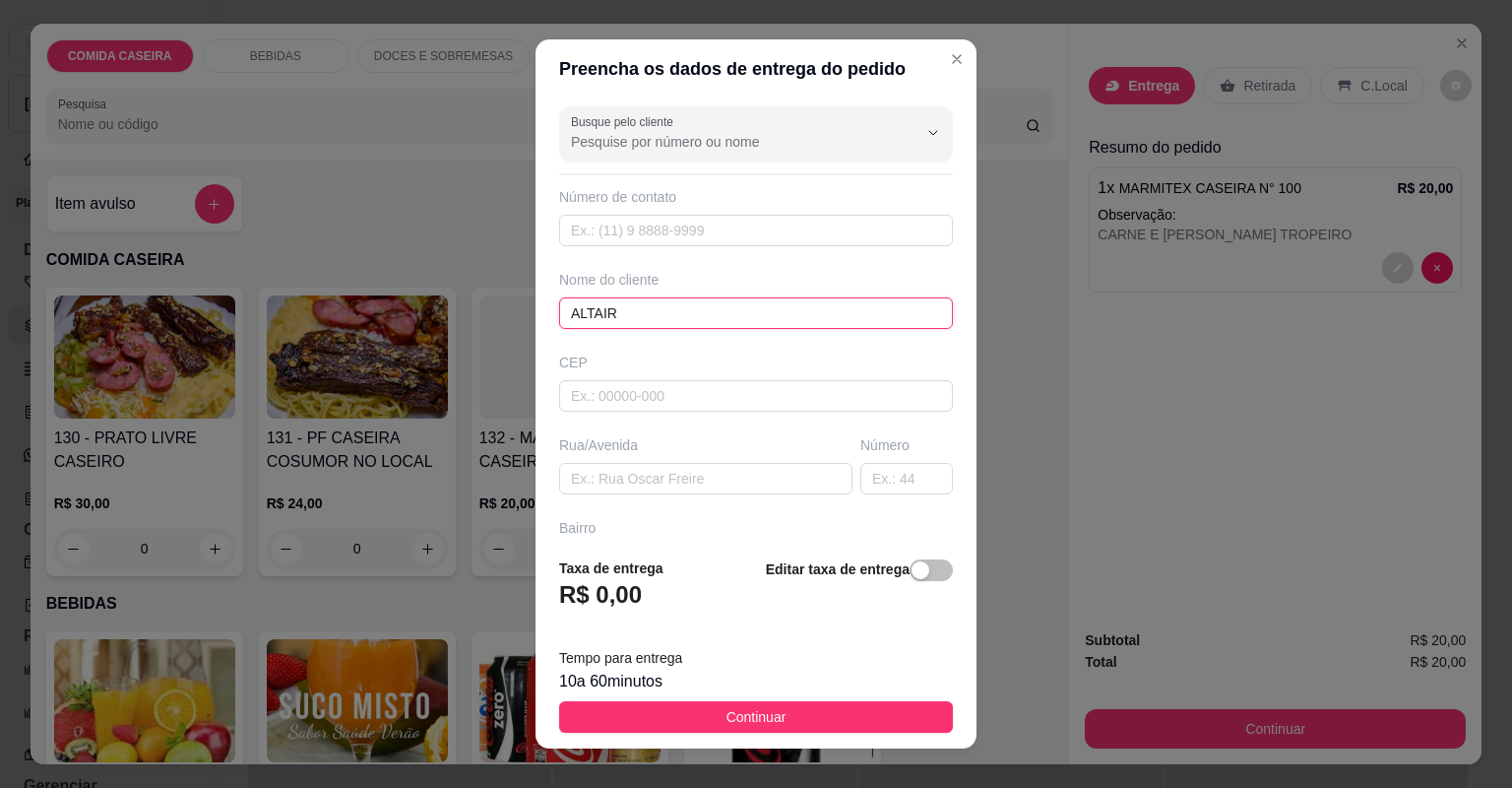 type on "ALTAIR" 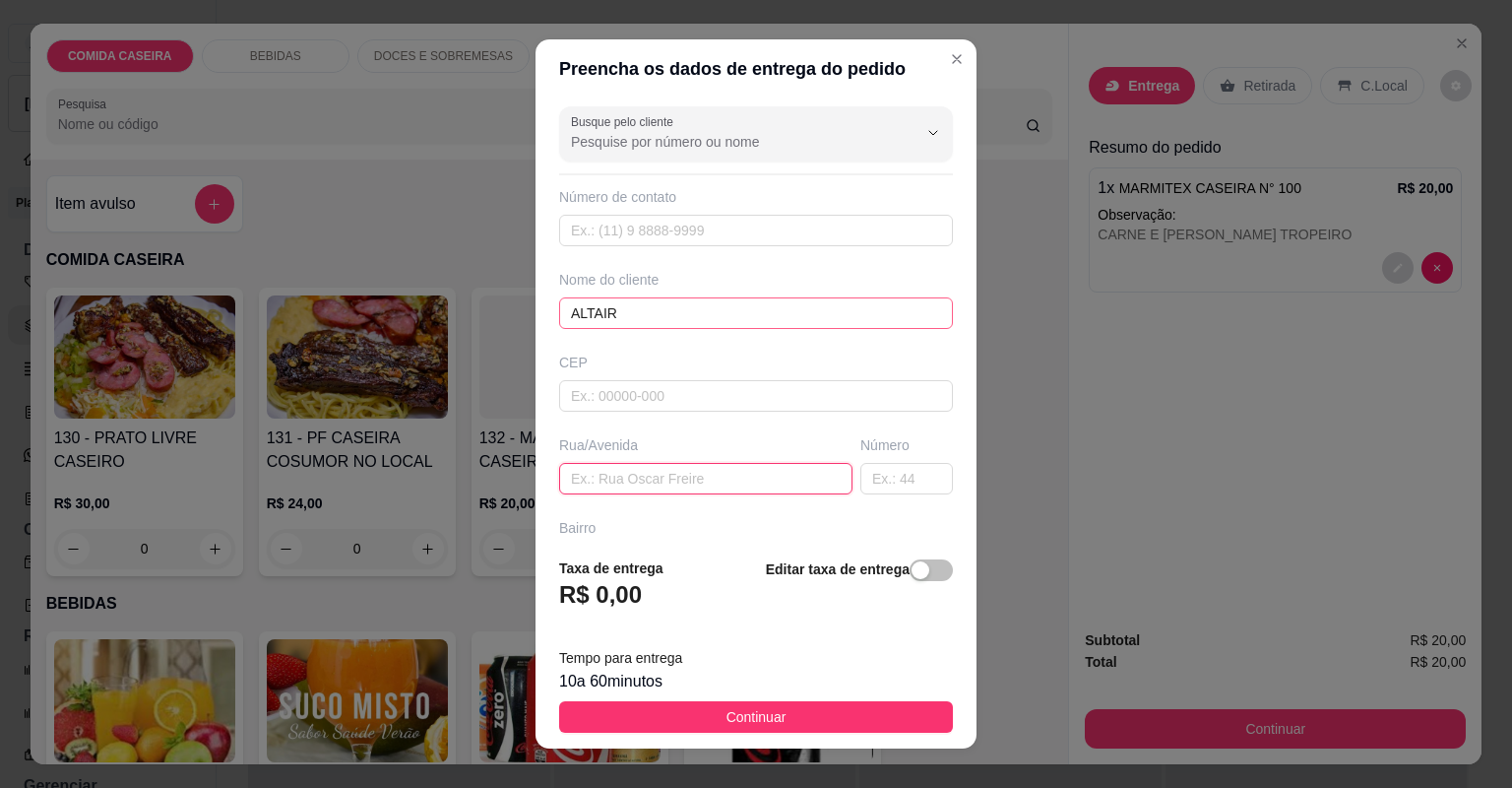 paste on "Aqui na [GEOGRAPHIC_DATA][PERSON_NAME] no bada [PERSON_NAME]" 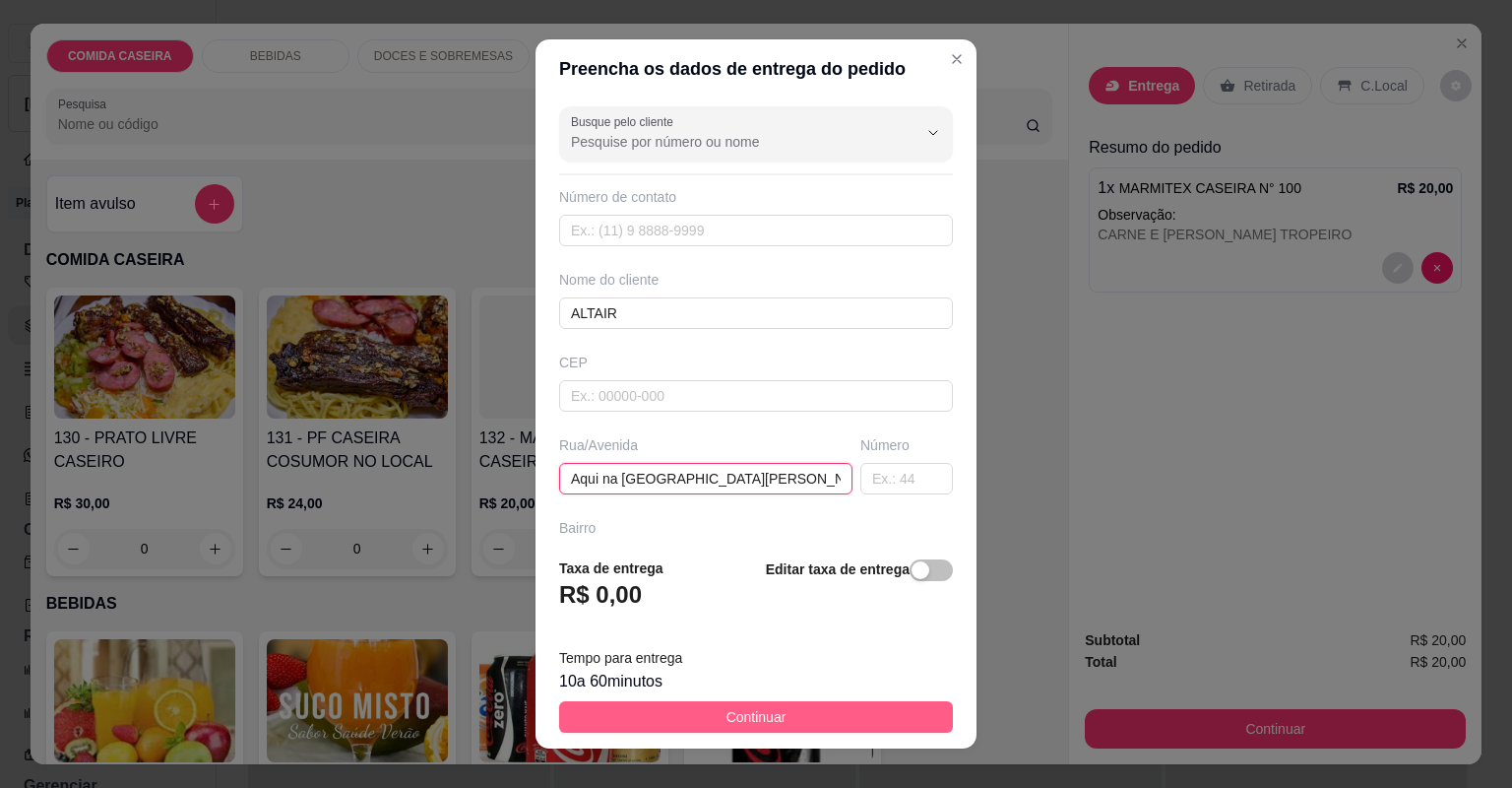 type on "Aqui na [GEOGRAPHIC_DATA][PERSON_NAME] no bada [PERSON_NAME]" 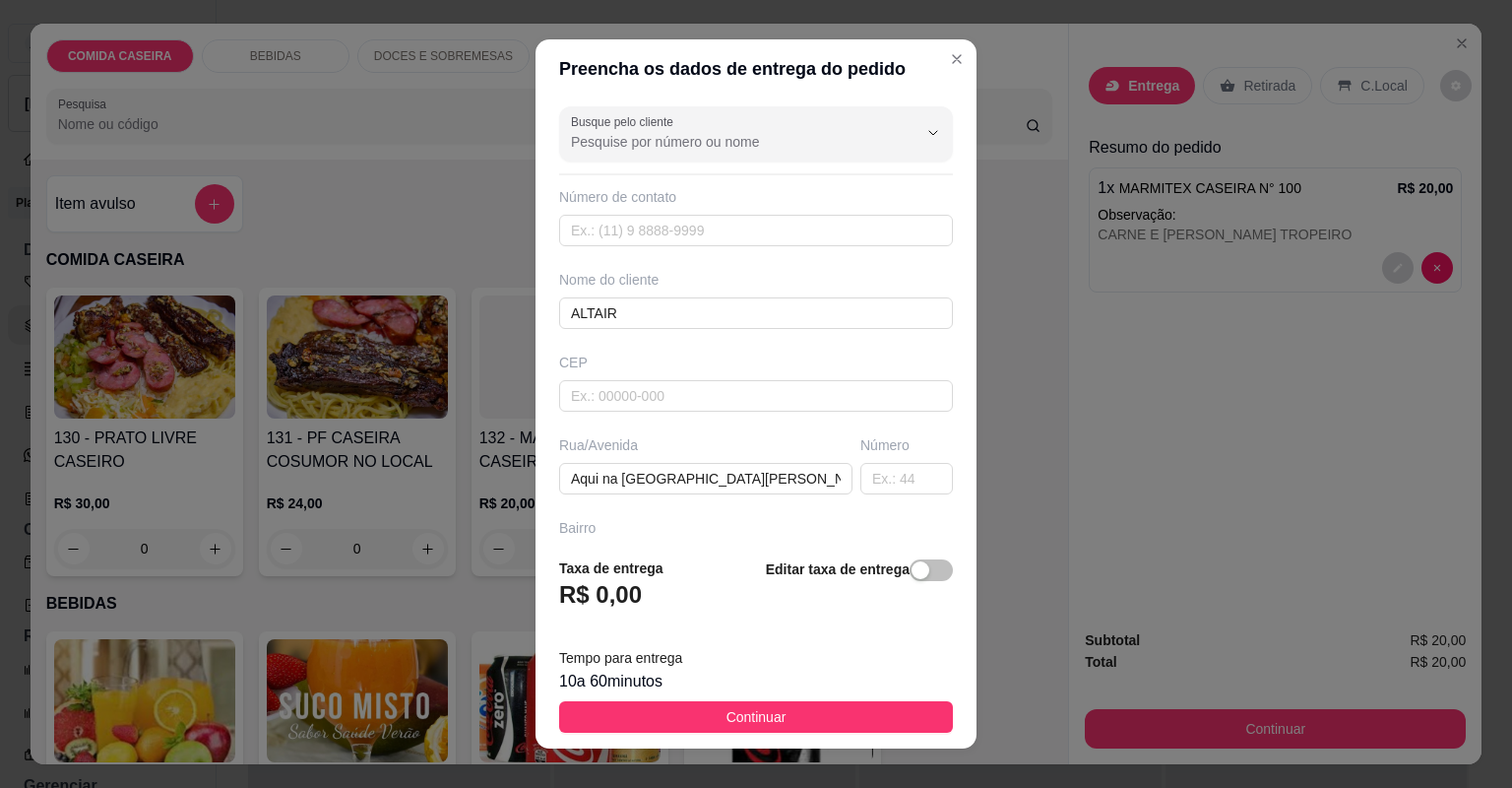 click on "Continuar" at bounding box center [756, 717] 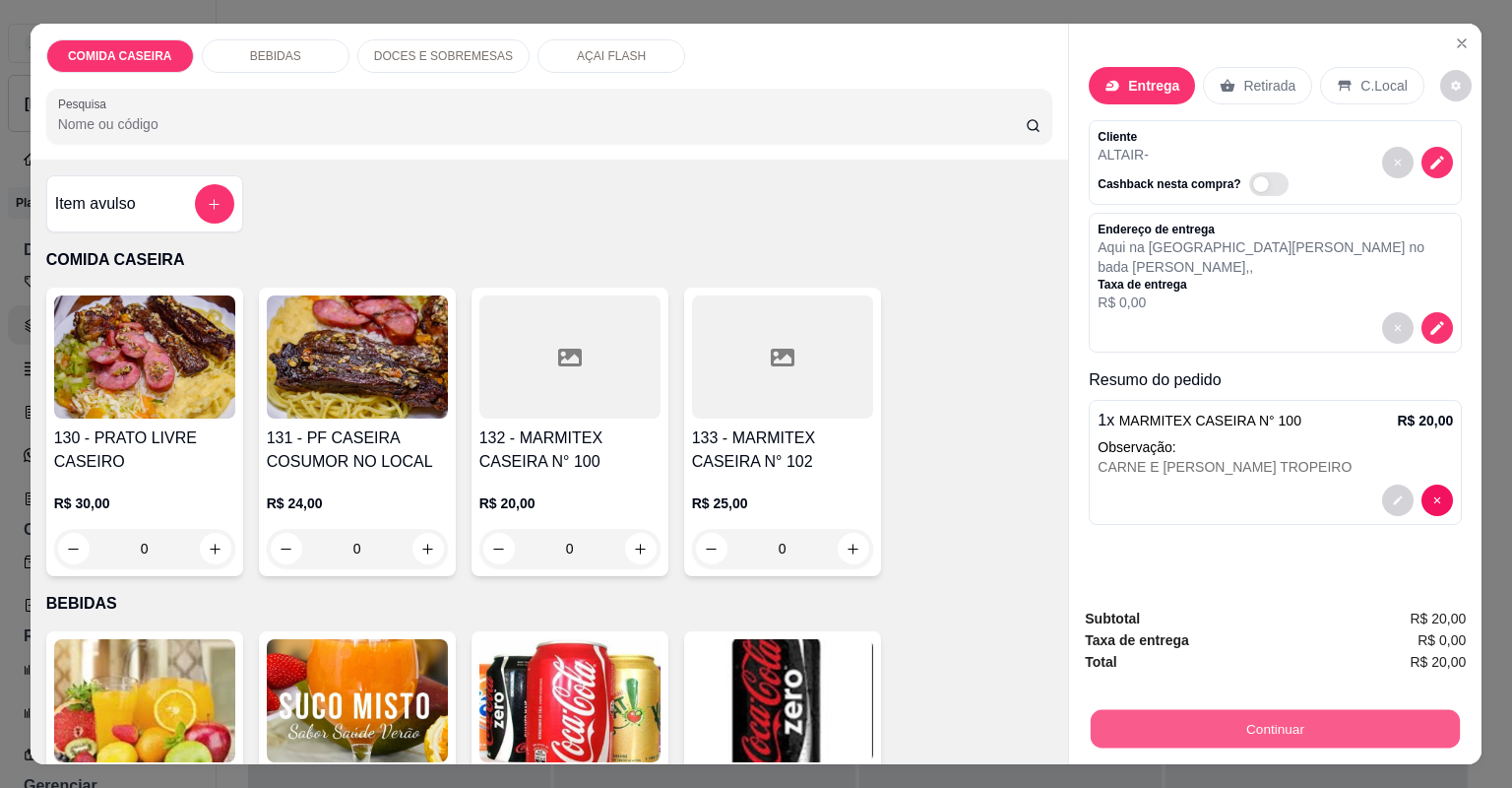 click on "Continuar" at bounding box center [1275, 729] 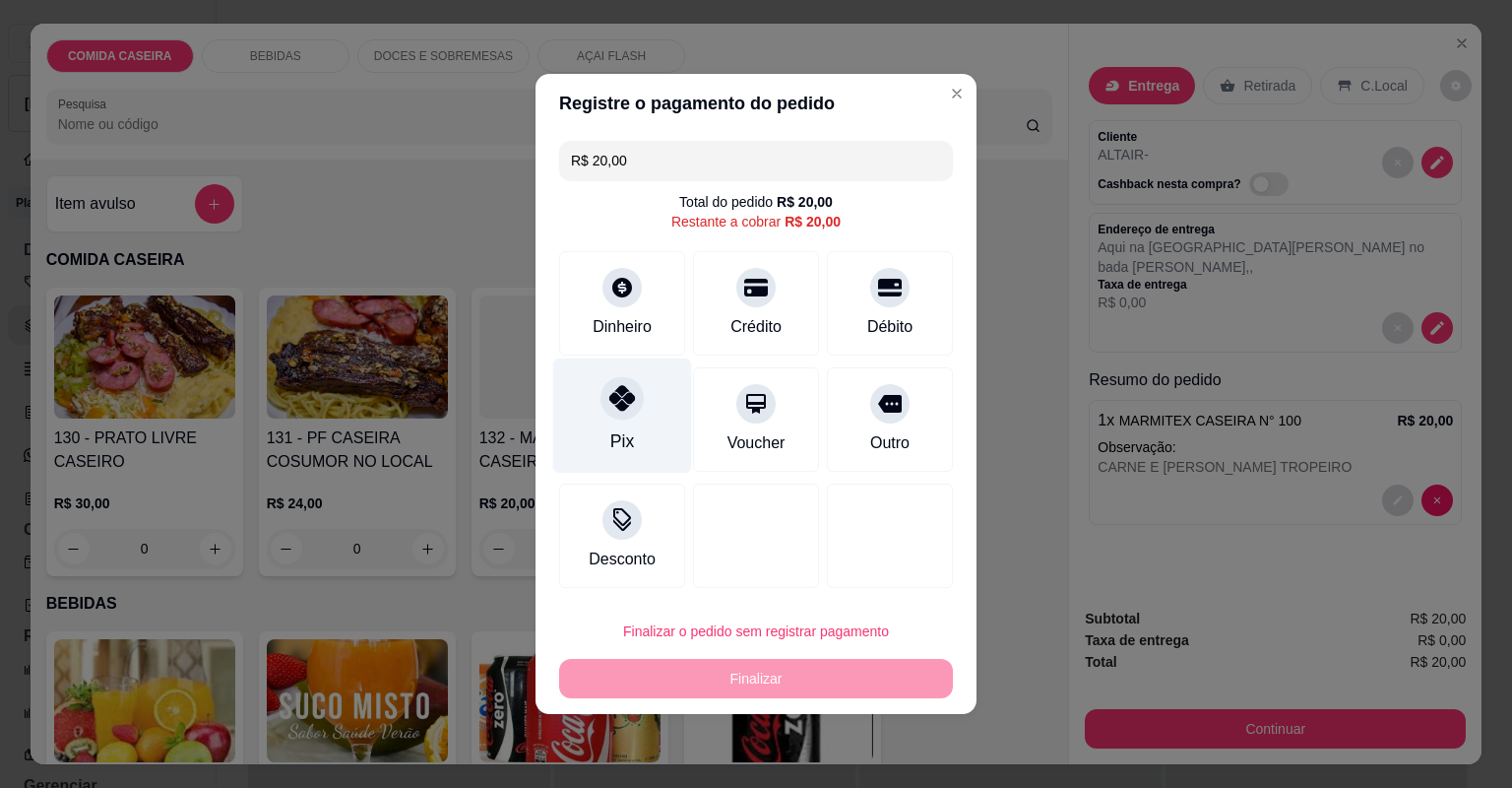 click on "Pix" at bounding box center [622, 416] 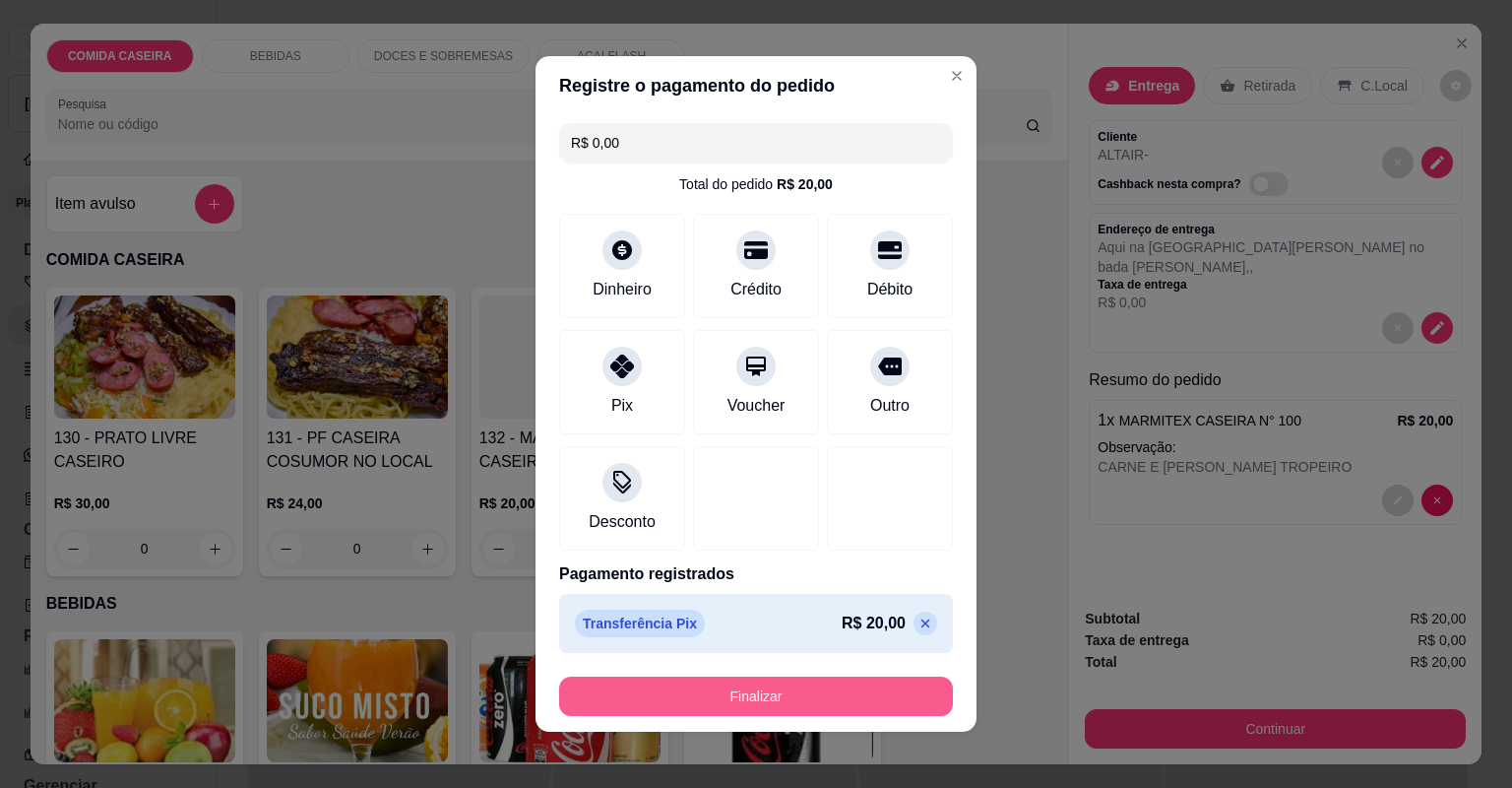 click on "Finalizar" at bounding box center [756, 696] 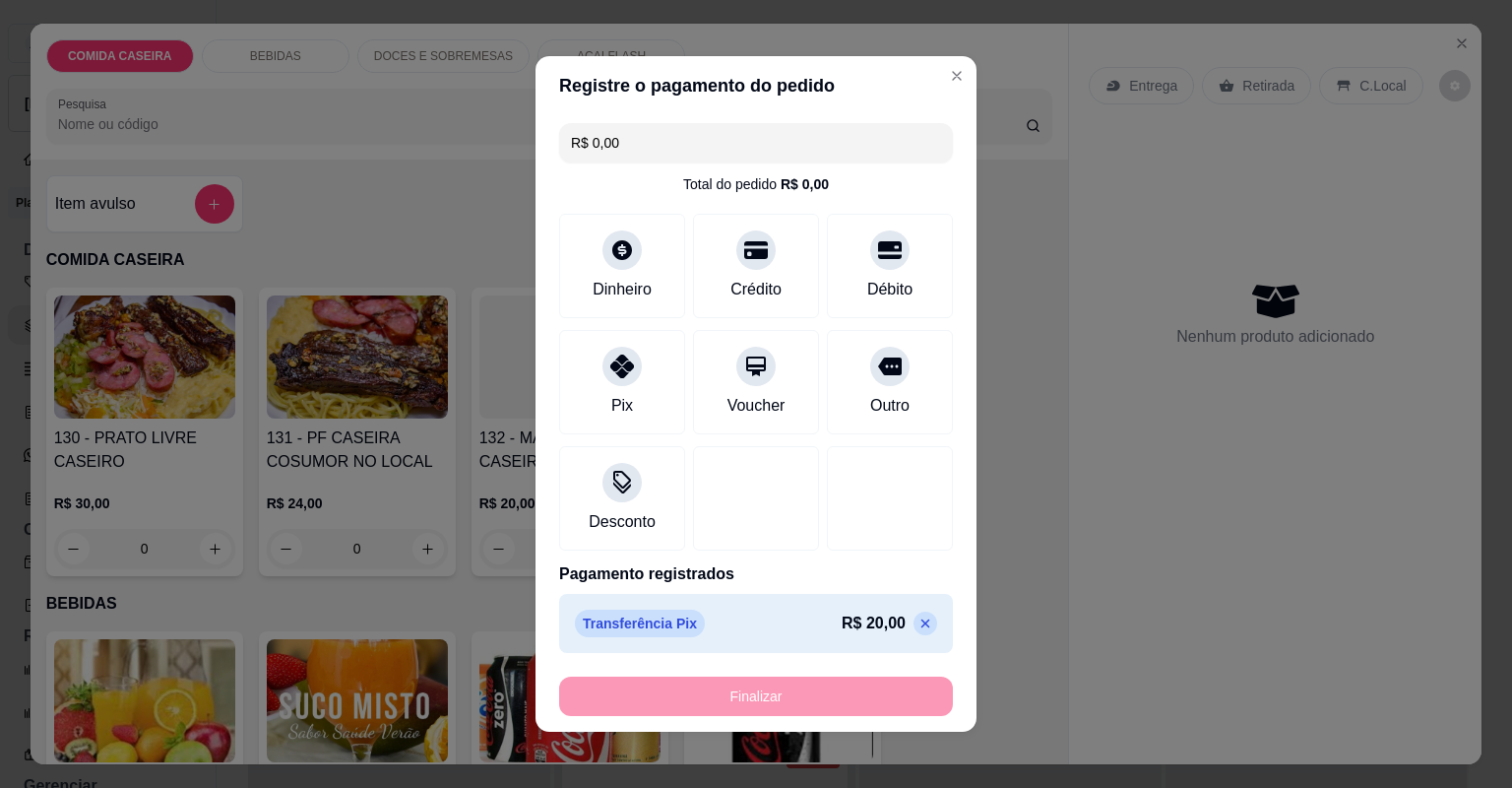 type on "-R$ 20,00" 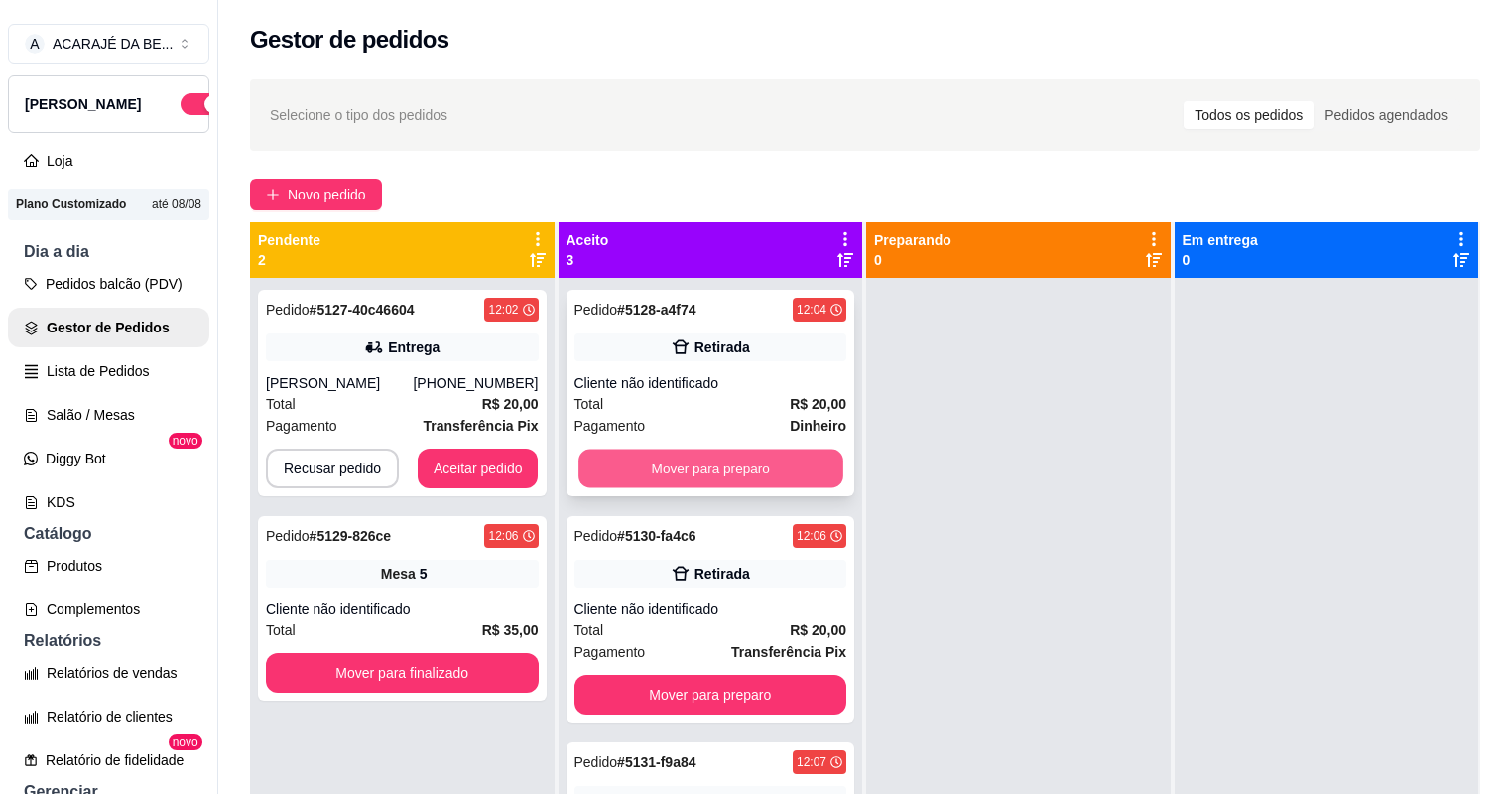 click on "Mover para preparo" at bounding box center [710, 468] 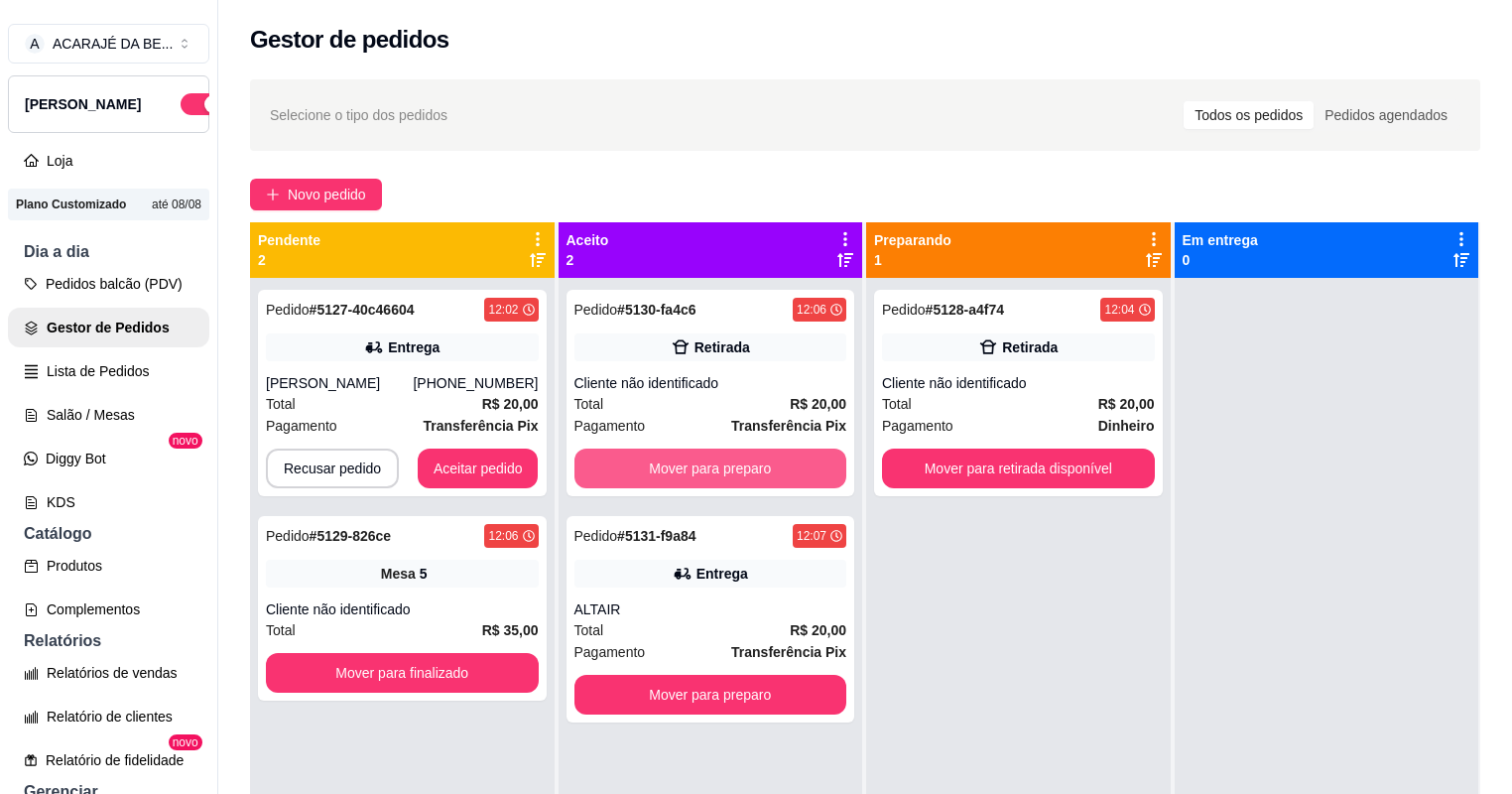 click on "Mover para preparo" at bounding box center [710, 468] 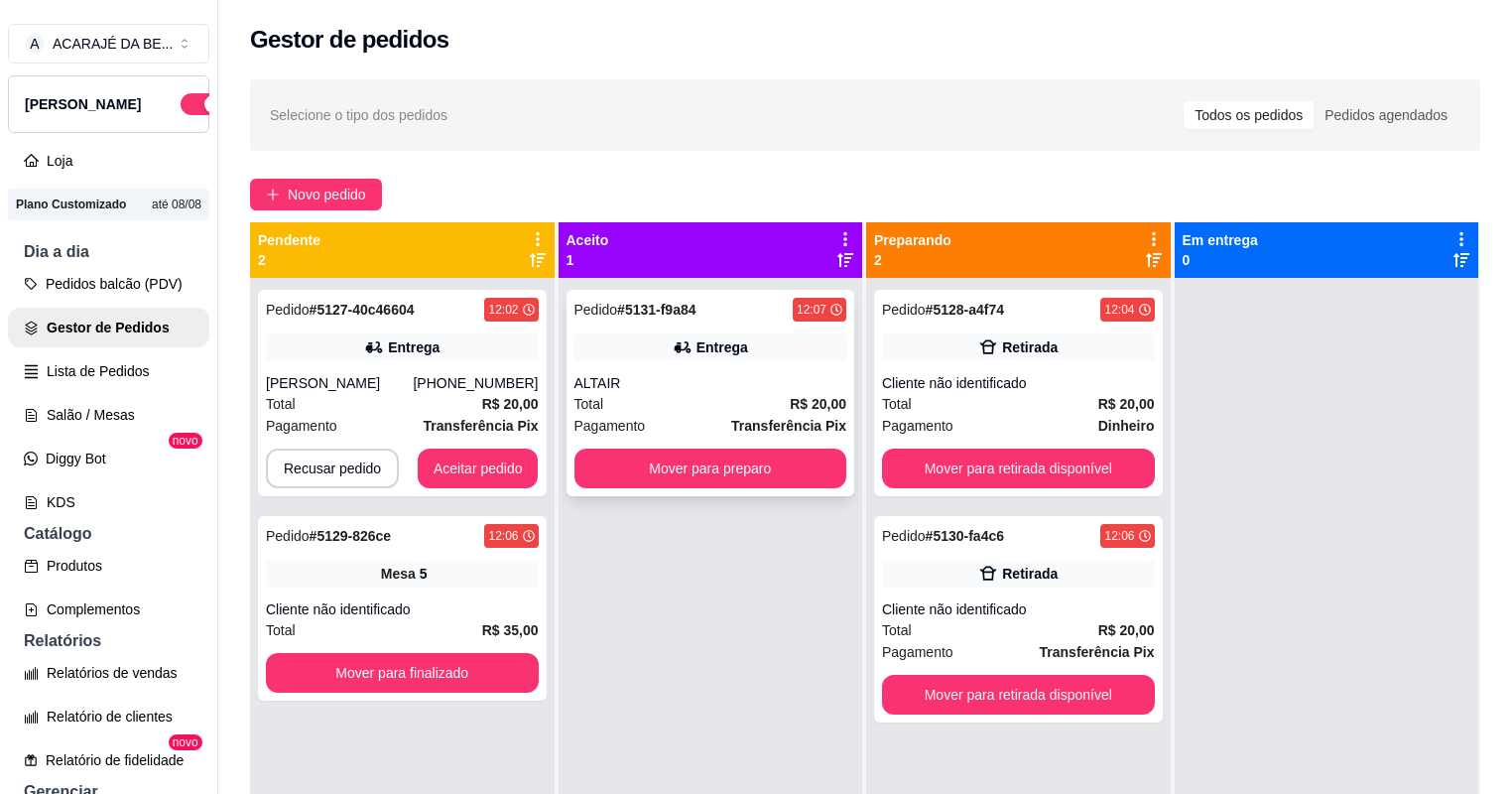 click on "Pedido  # 5131-f9a84 12:07 Entrega ALTAIR  Total R$ 20,00 Pagamento Transferência Pix Mover para preparo" at bounding box center [710, 393] 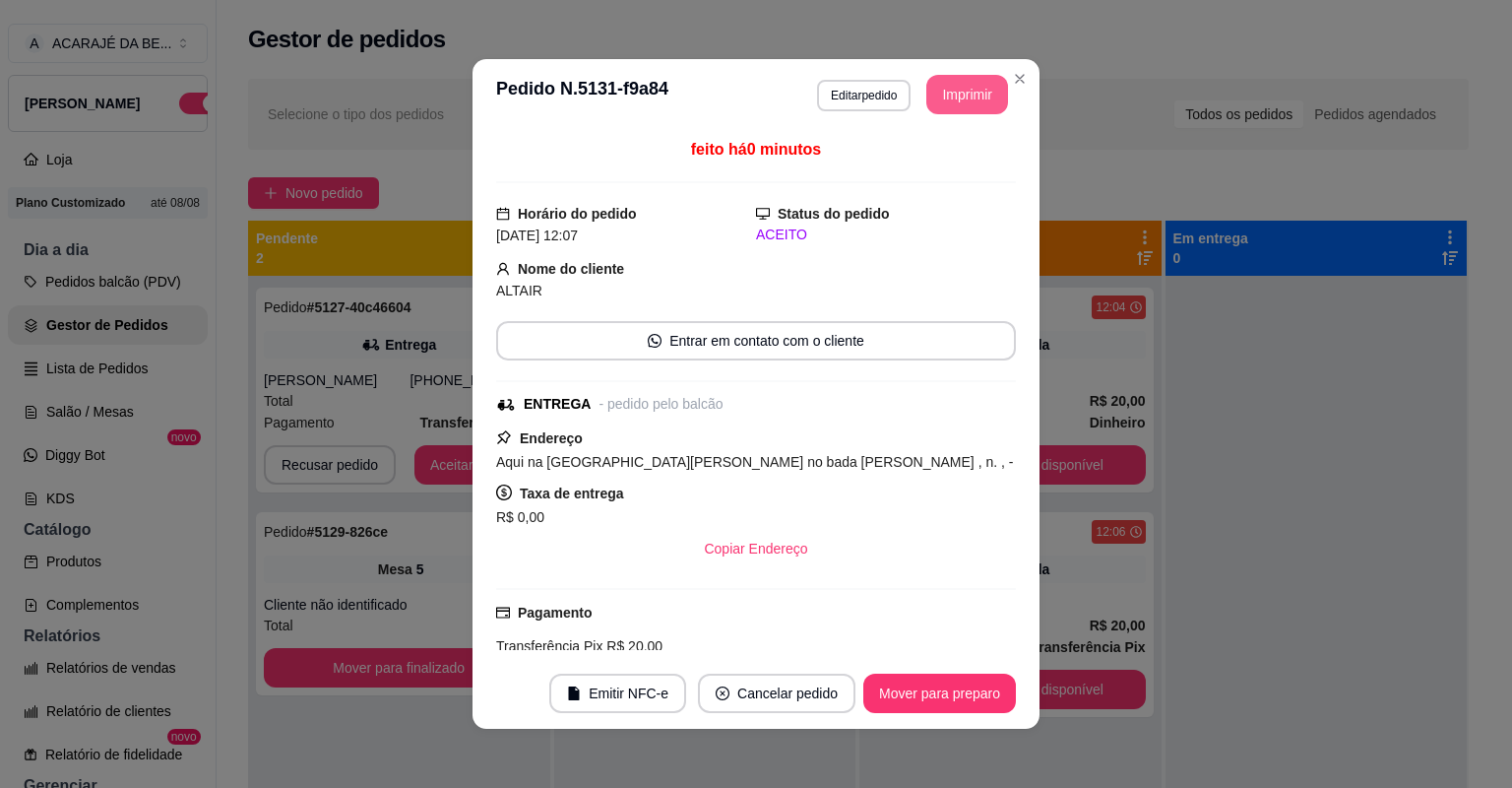 click on "Imprimir" at bounding box center [967, 95] 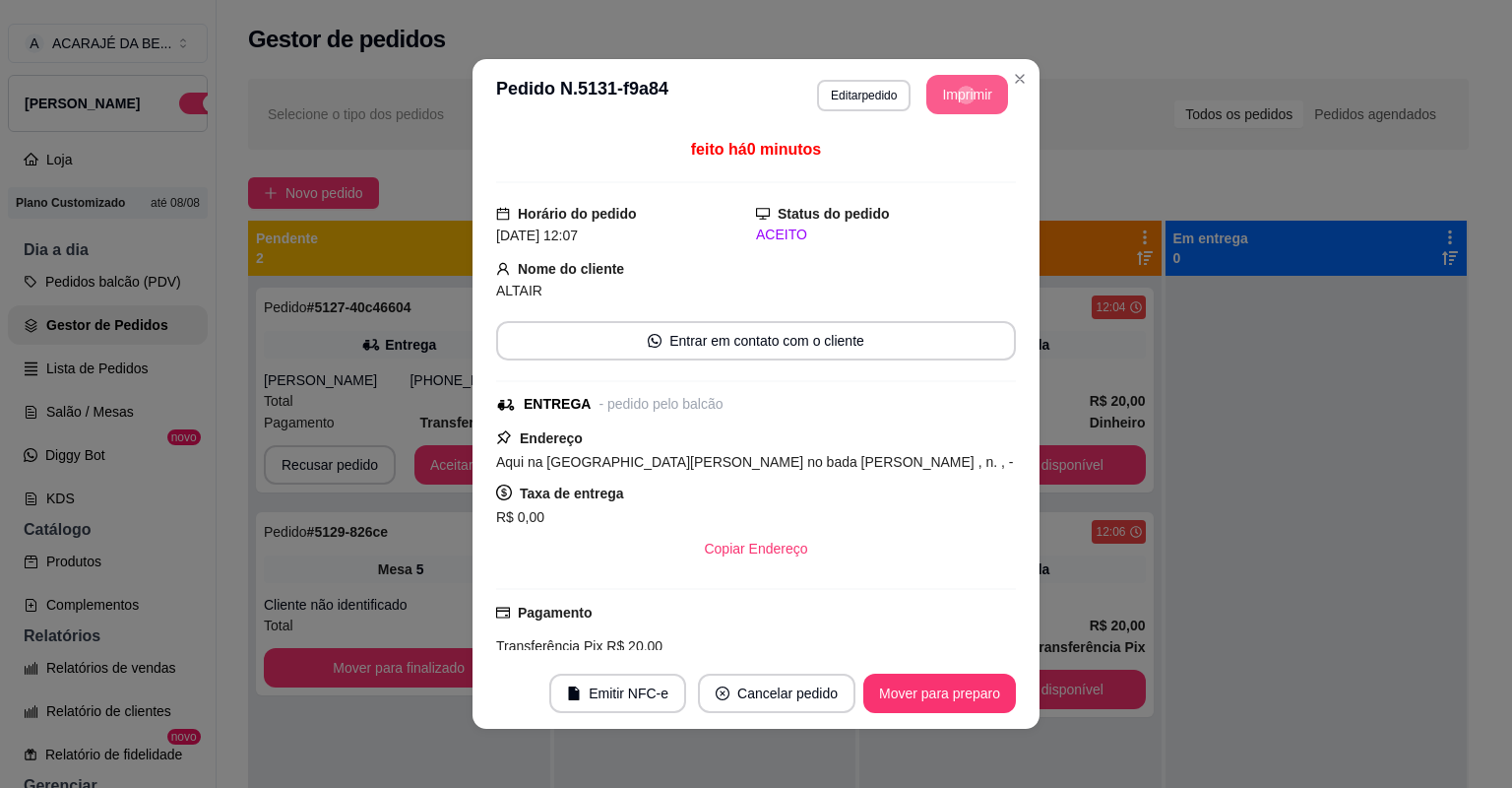 scroll, scrollTop: 0, scrollLeft: 0, axis: both 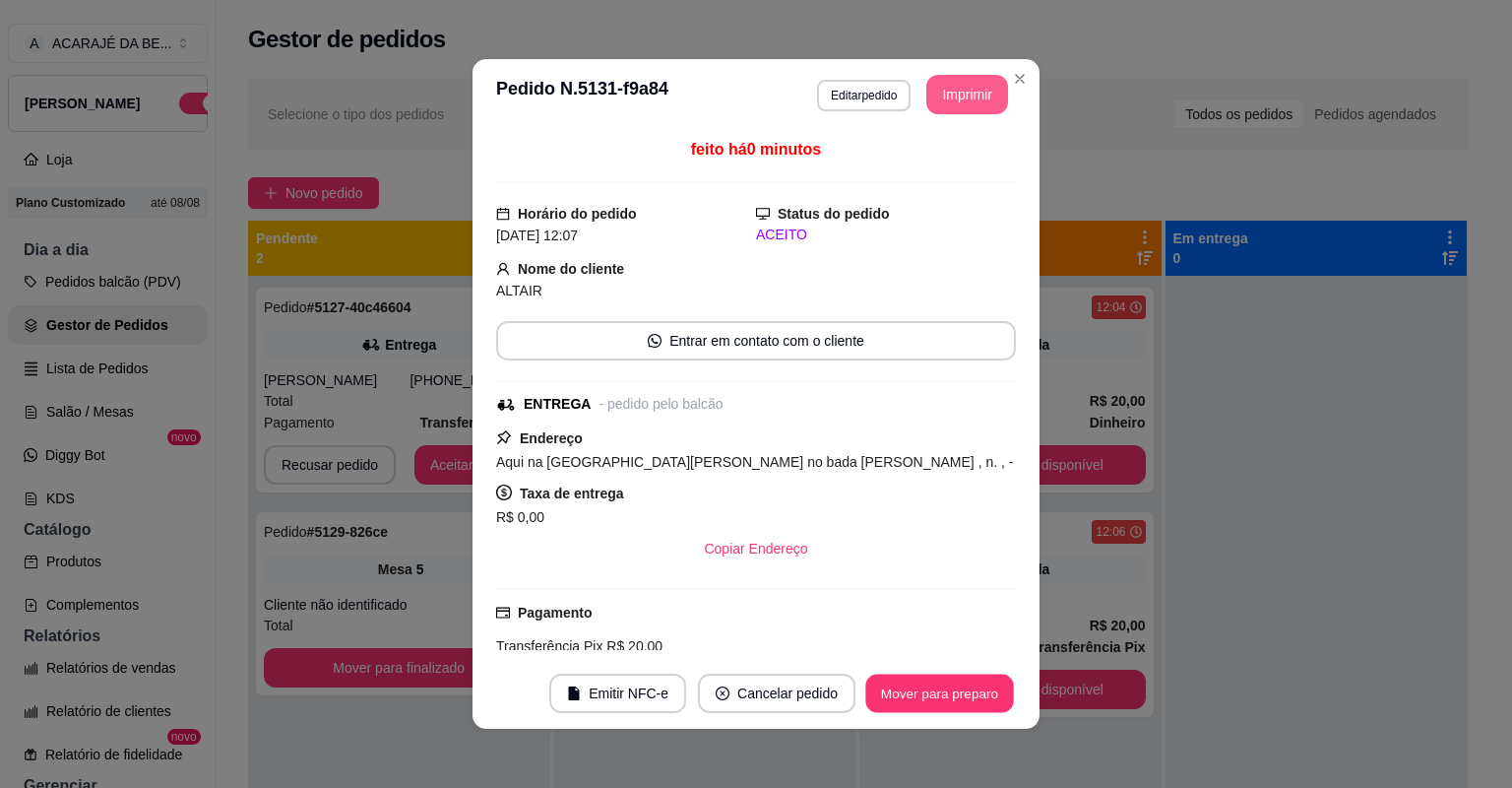 click on "Mover para preparo" at bounding box center (939, 693) 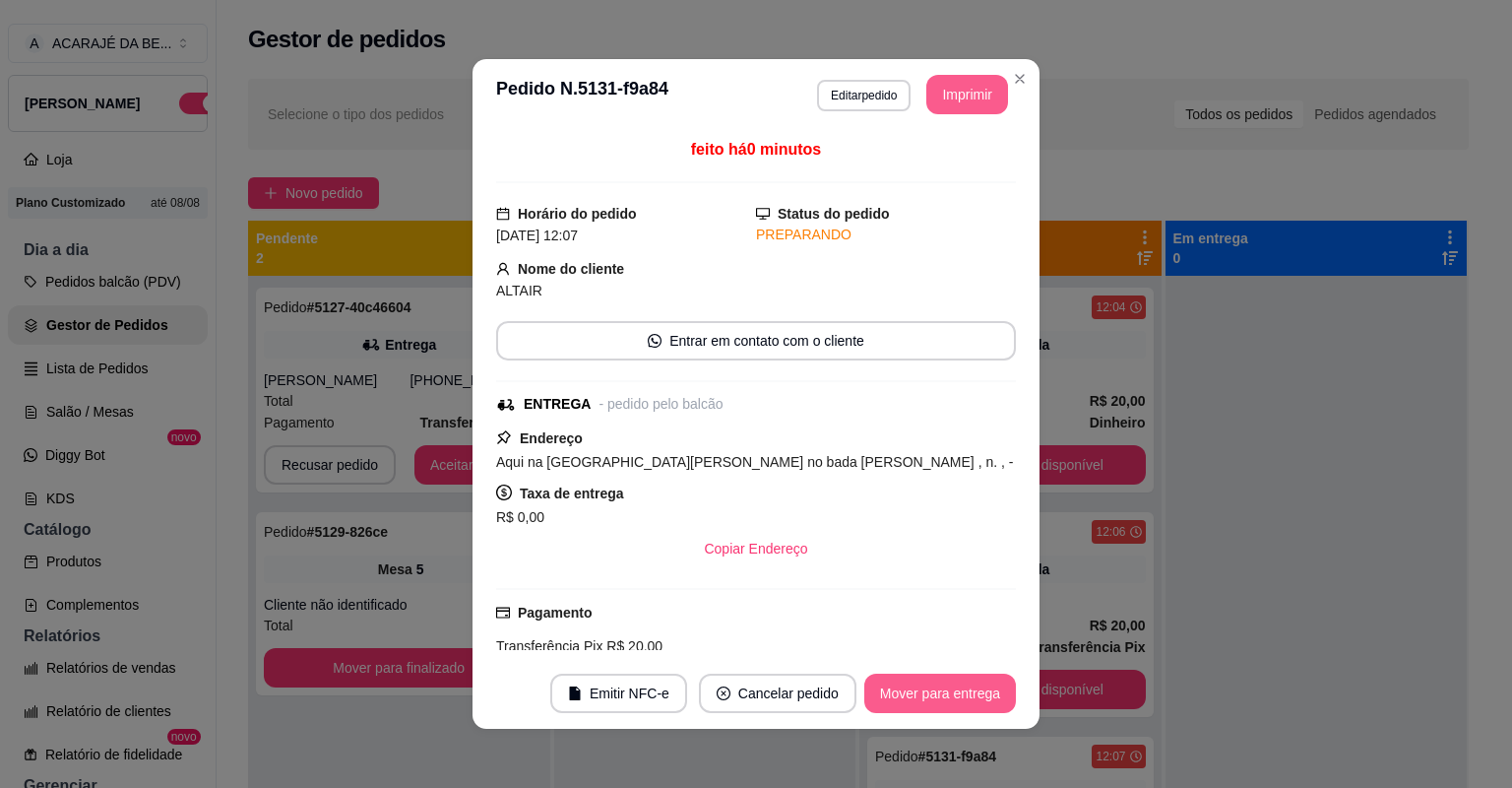 click on "Mover para entrega" at bounding box center [940, 693] 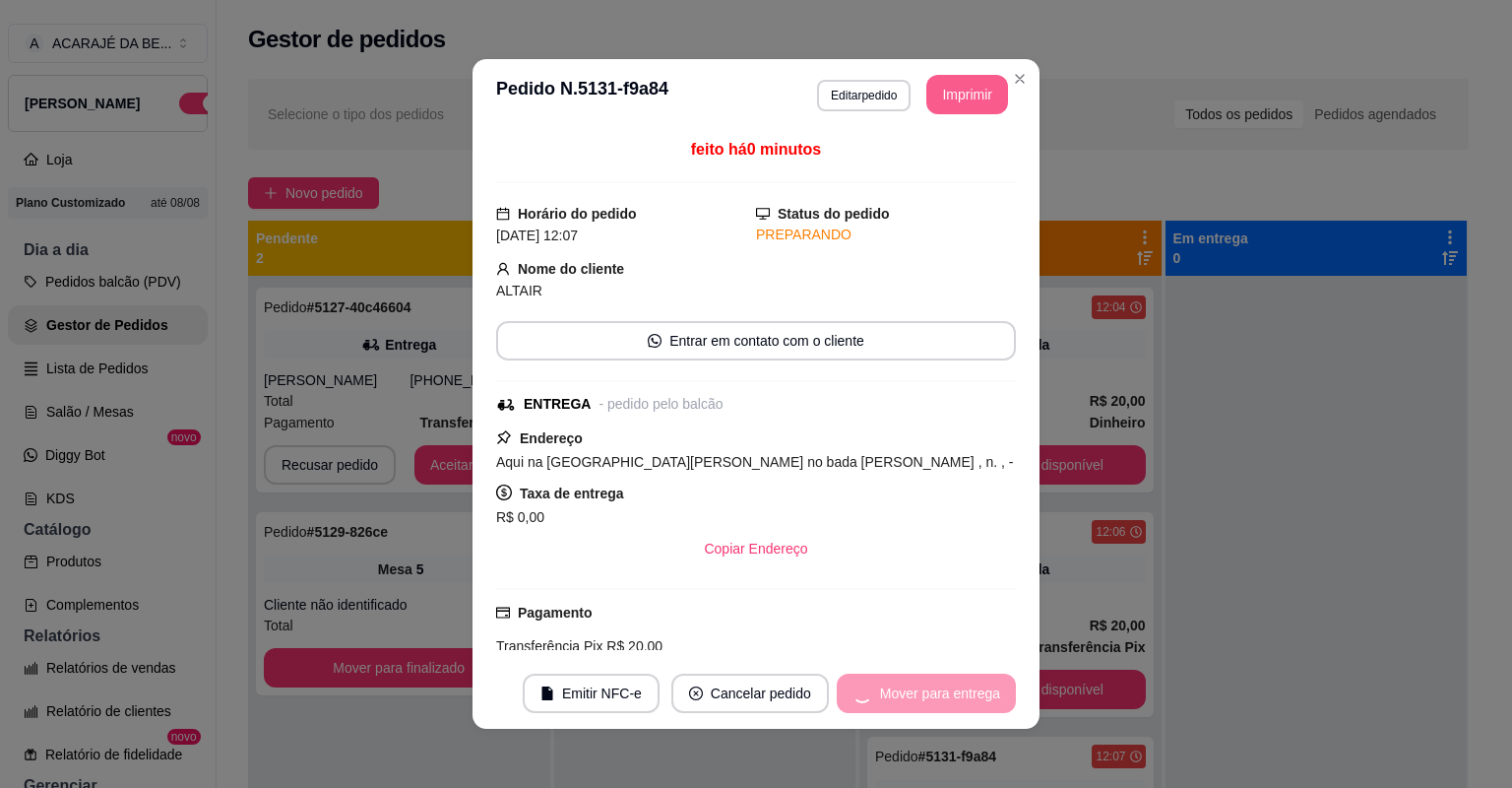 click on "Mover para entrega" at bounding box center [926, 693] 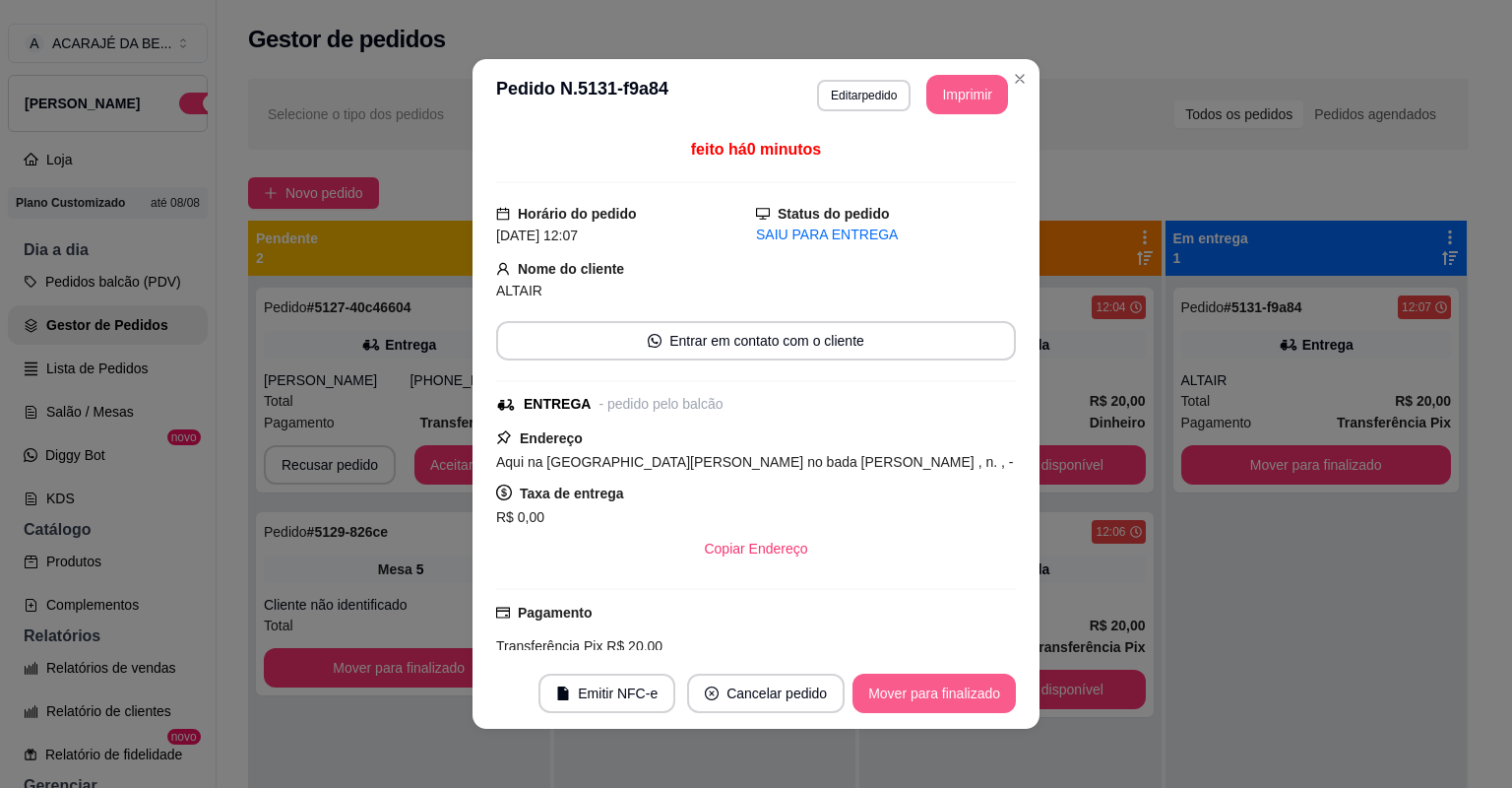 click on "Mover para finalizado" at bounding box center (934, 693) 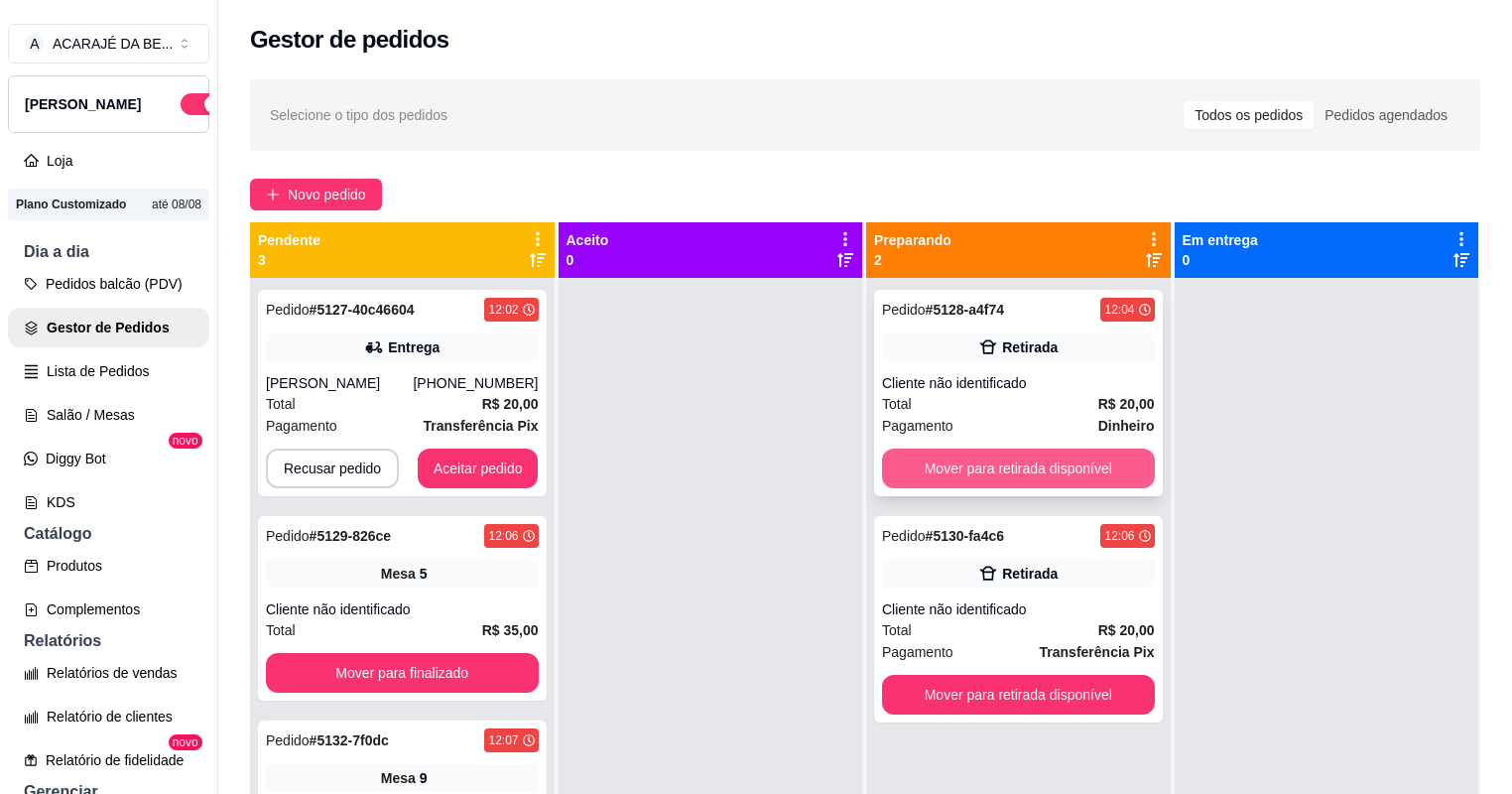 click on "Mover para retirada disponível" at bounding box center (1018, 468) 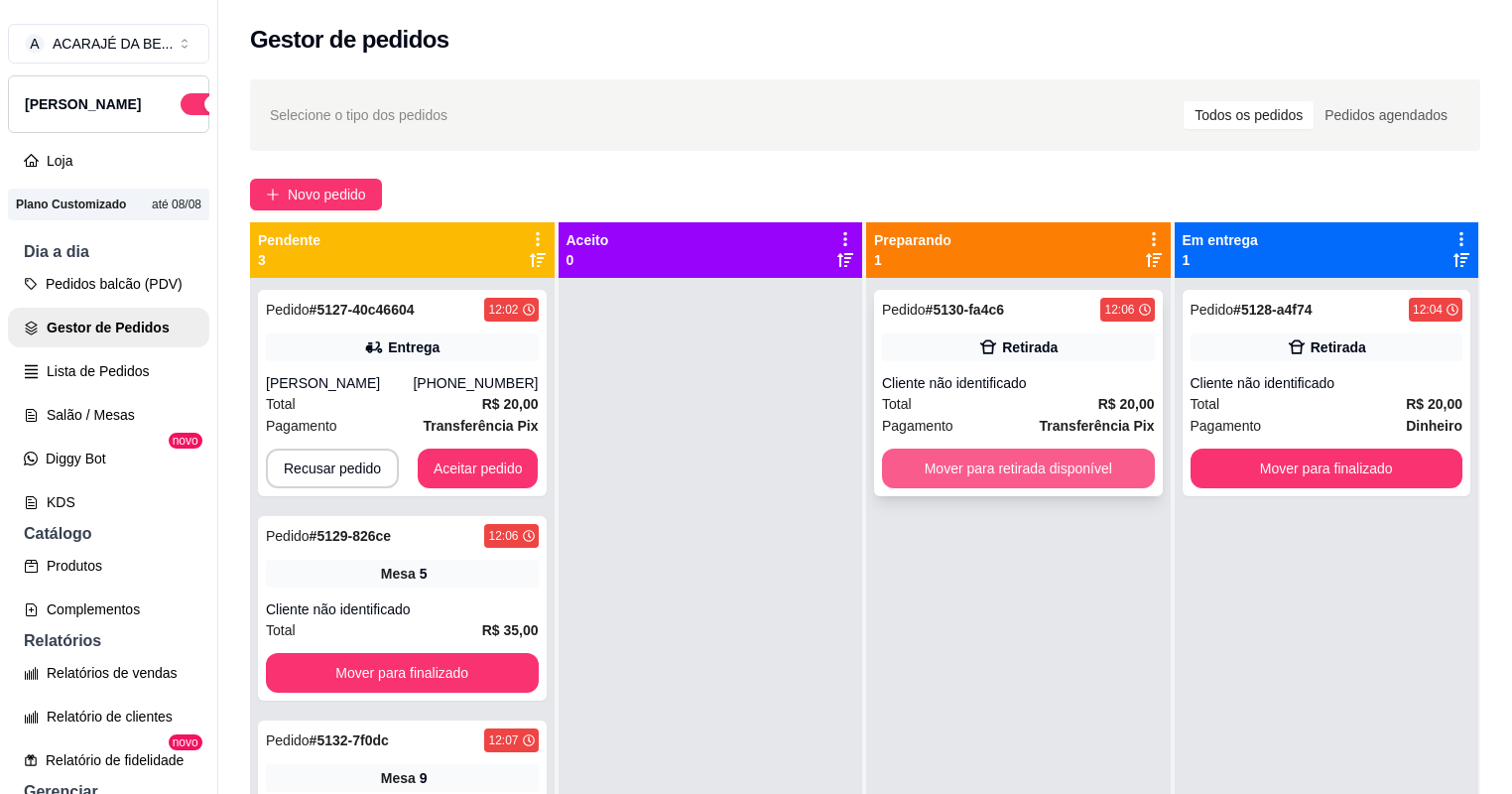 click on "Mover para retirada disponível" at bounding box center (1018, 468) 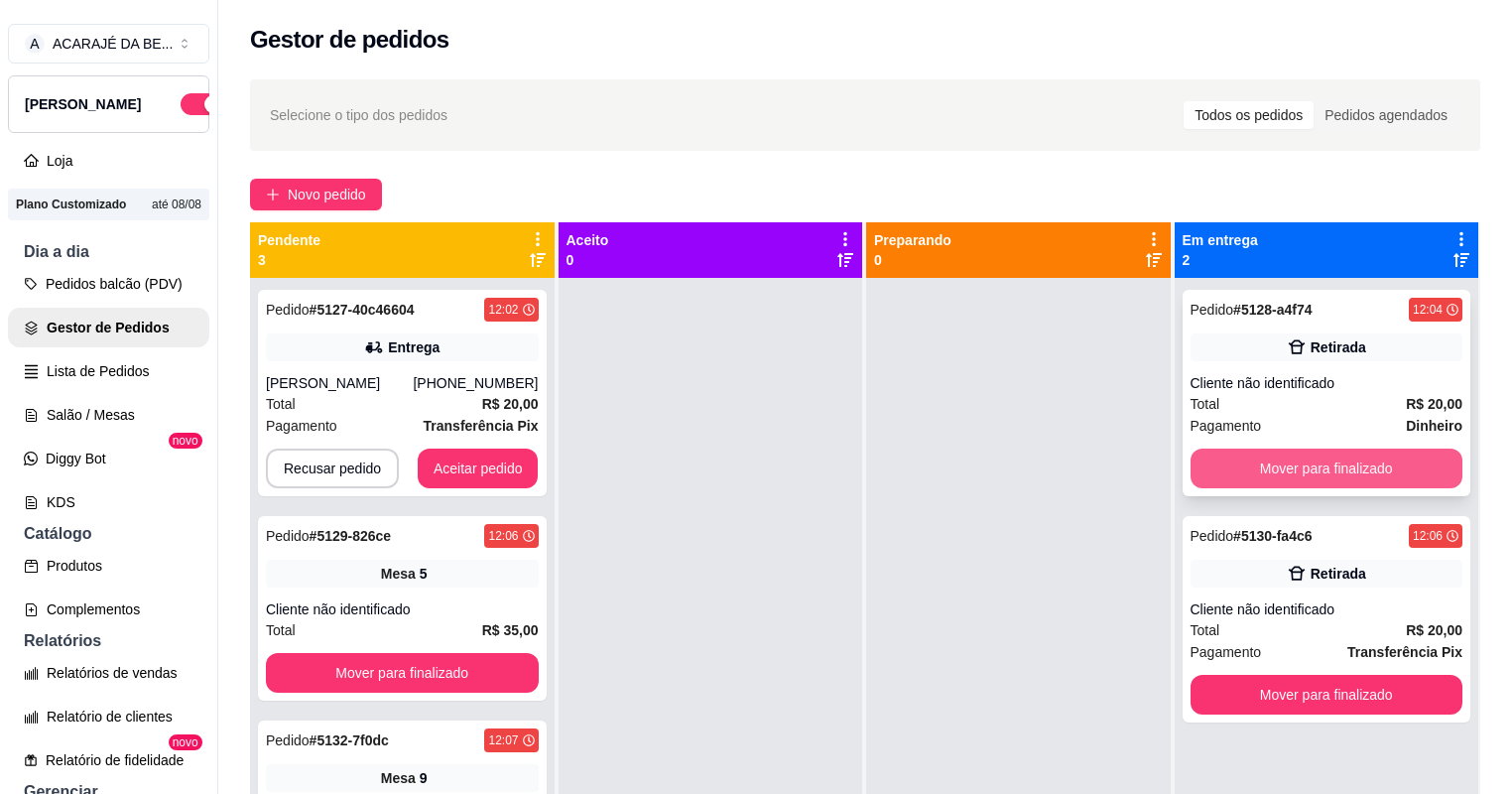 click on "Mover para finalizado" at bounding box center (1326, 468) 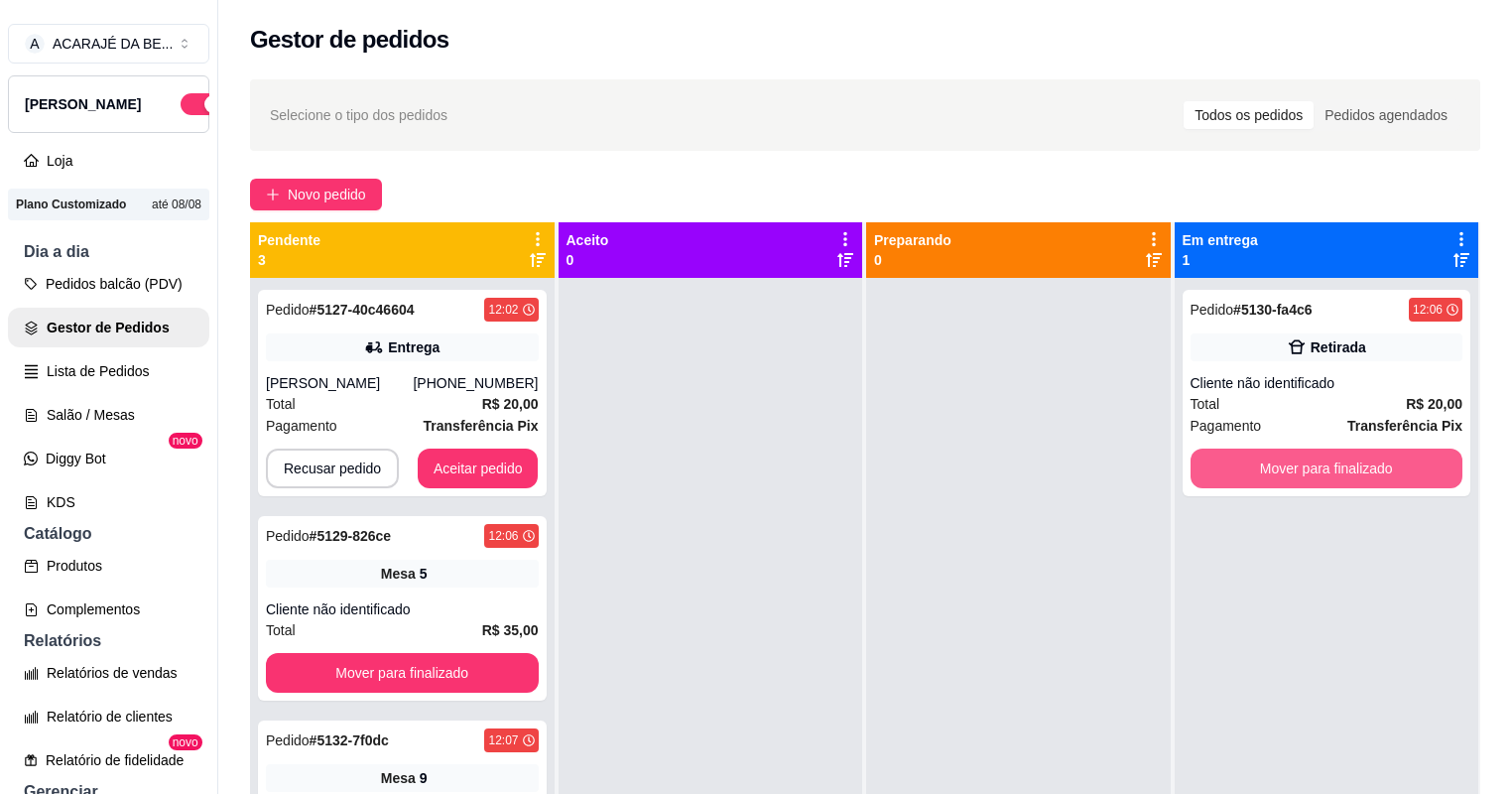 click on "Mover para finalizado" at bounding box center [1326, 468] 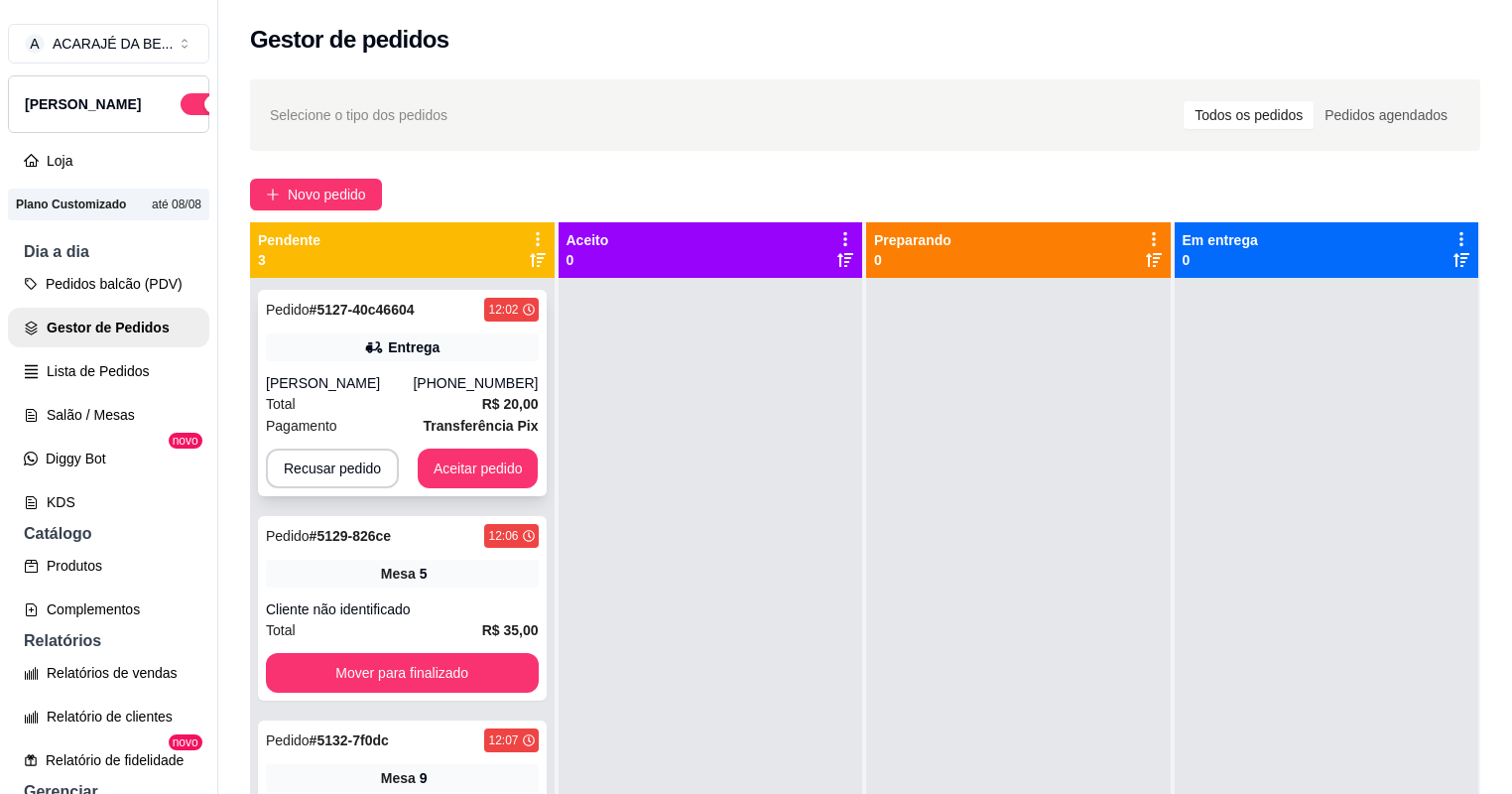 click on "[PHONE_NUMBER]" at bounding box center [475, 383] 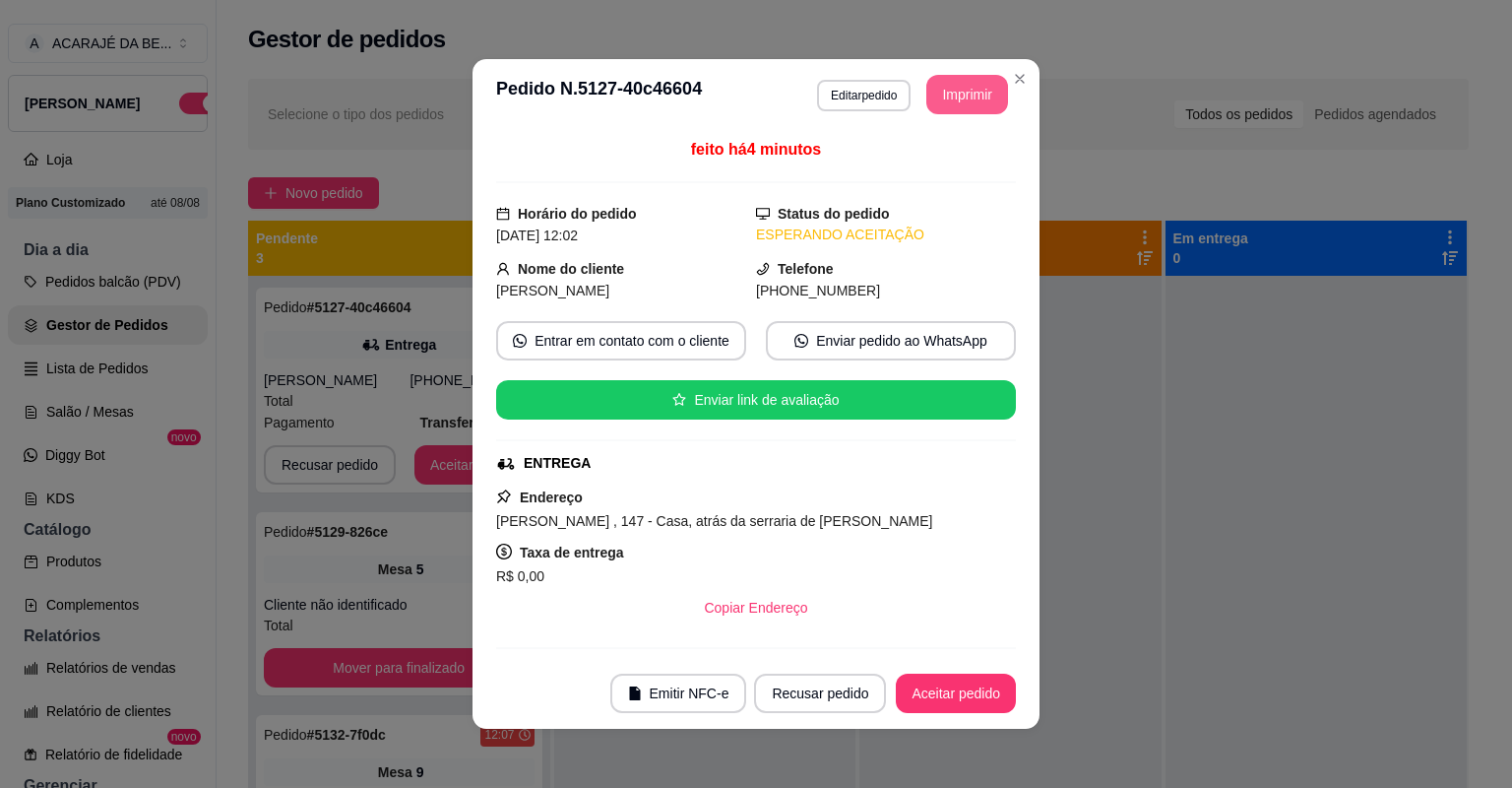 click on "Imprimir" at bounding box center (967, 95) 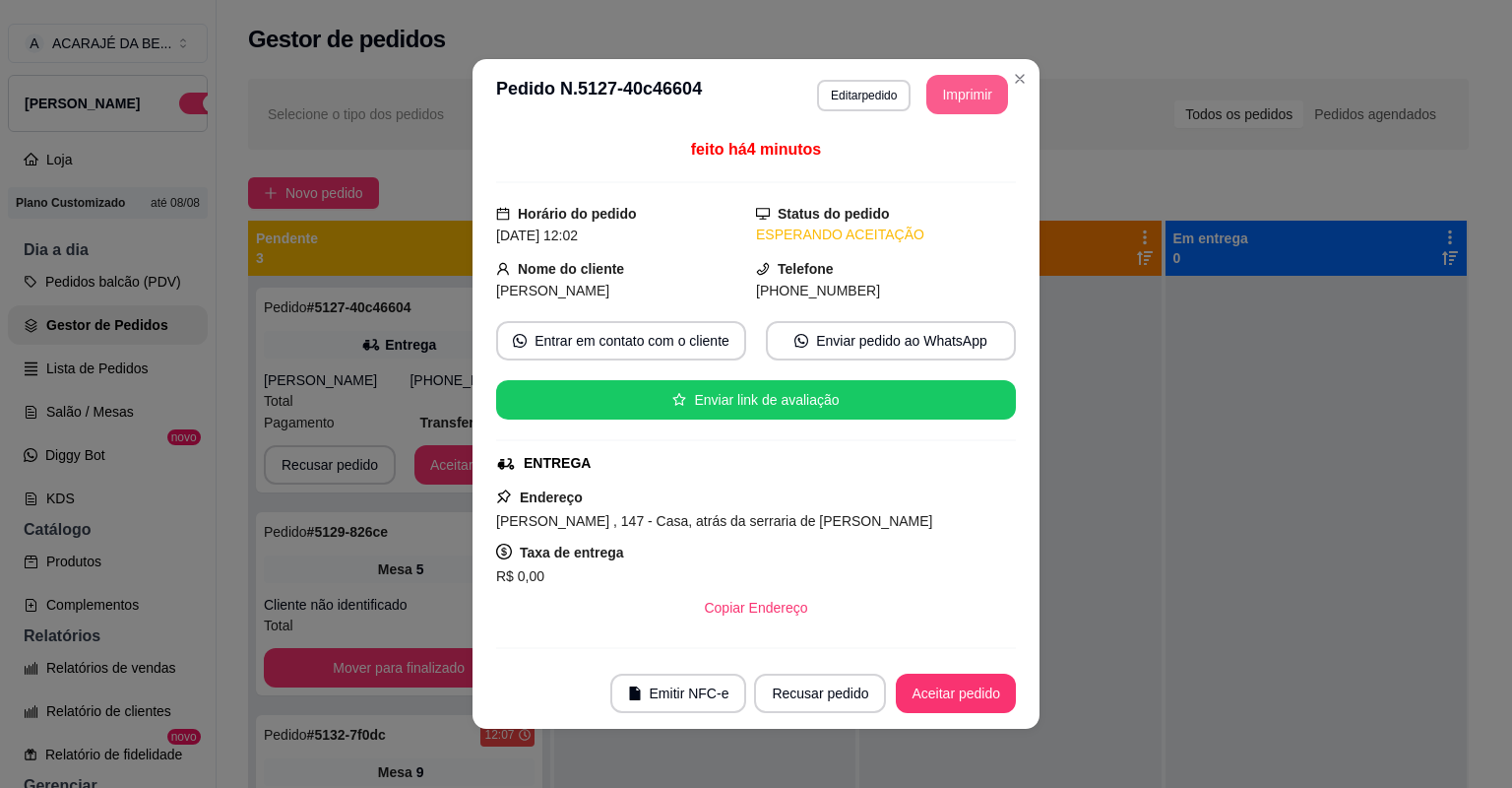 scroll, scrollTop: 0, scrollLeft: 0, axis: both 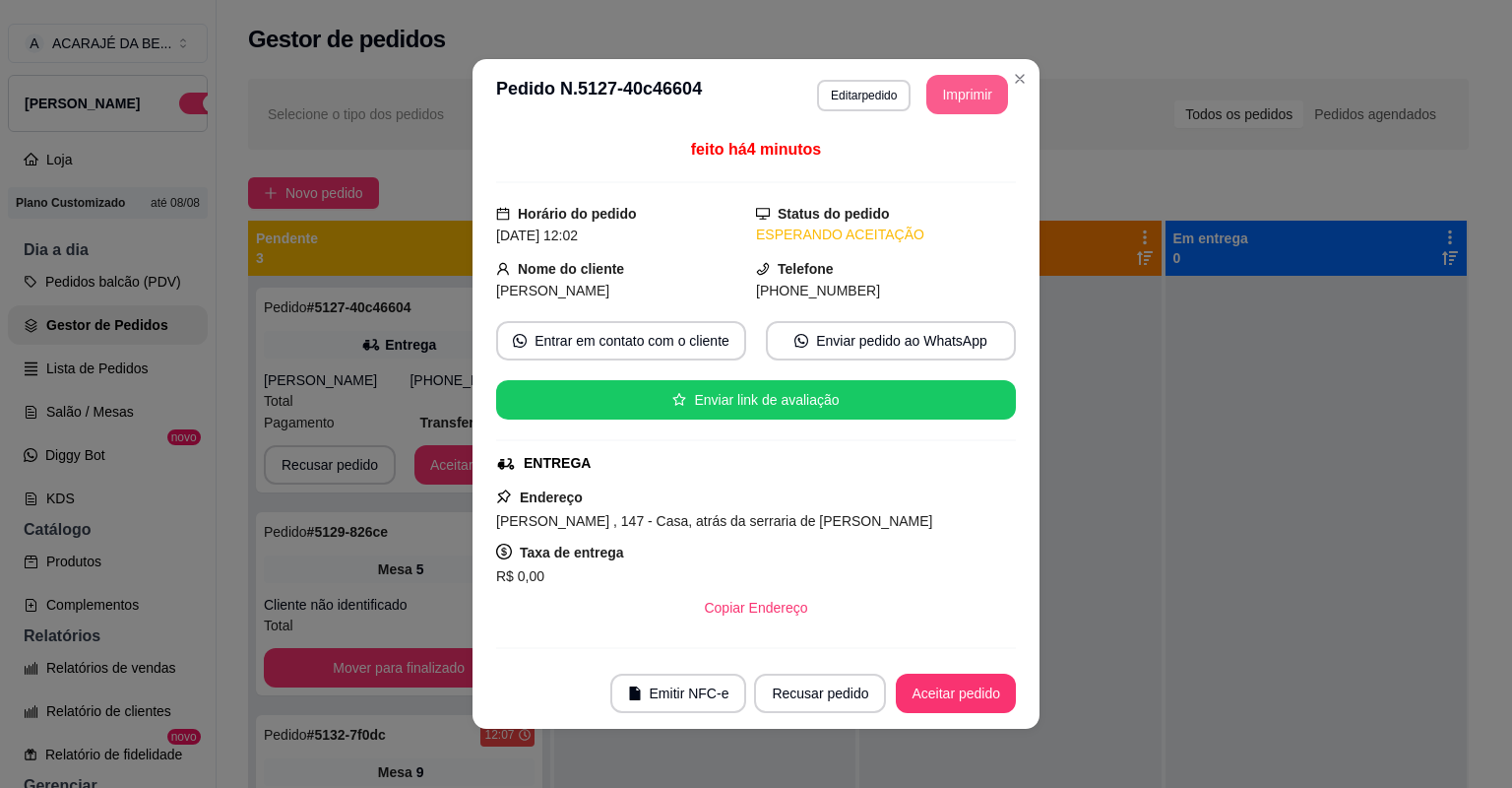 click on "Emitir NFC-e Recusar pedido Aceitar pedido" at bounding box center [756, 693] 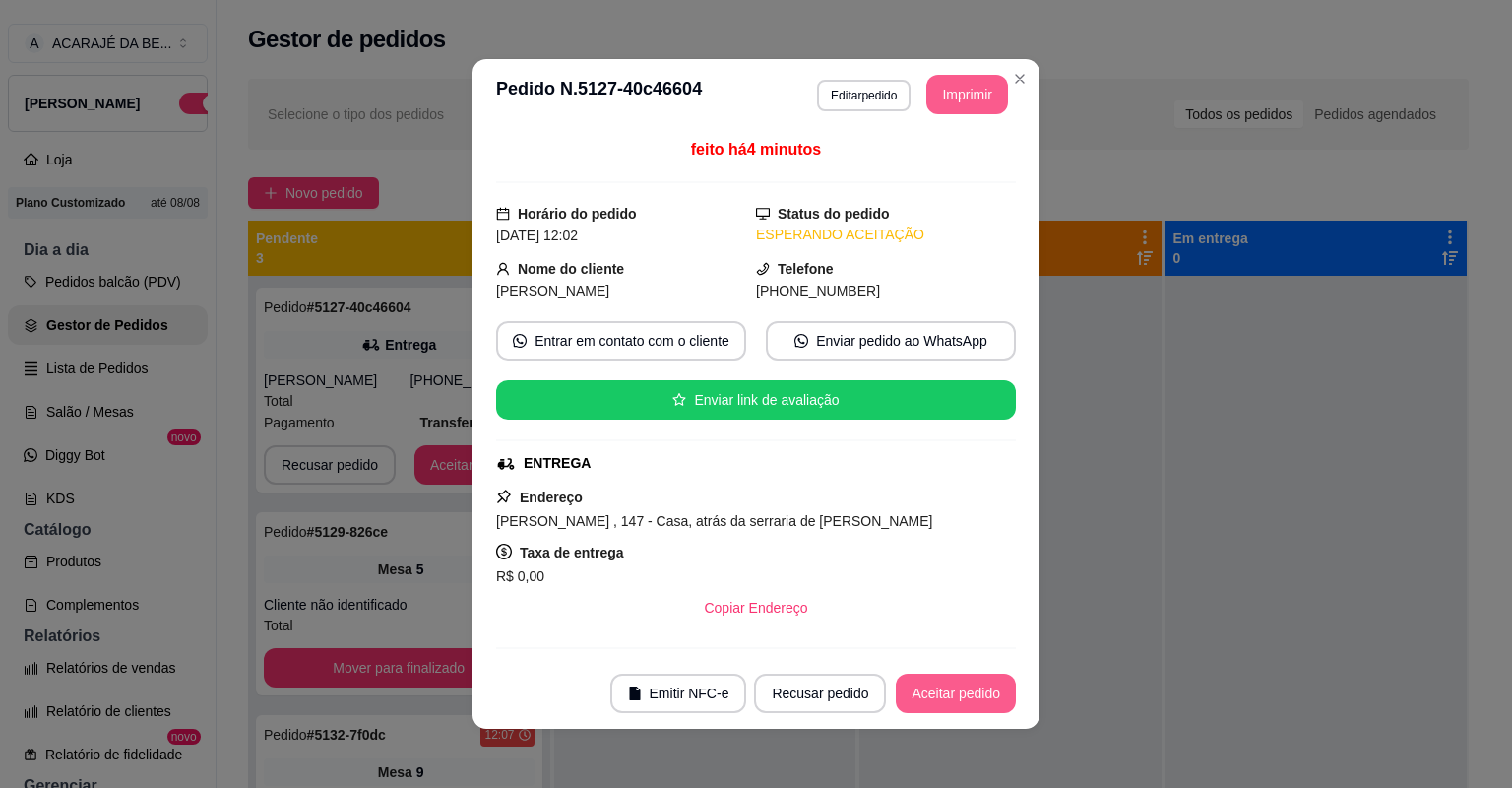 click on "Aceitar pedido" at bounding box center [956, 693] 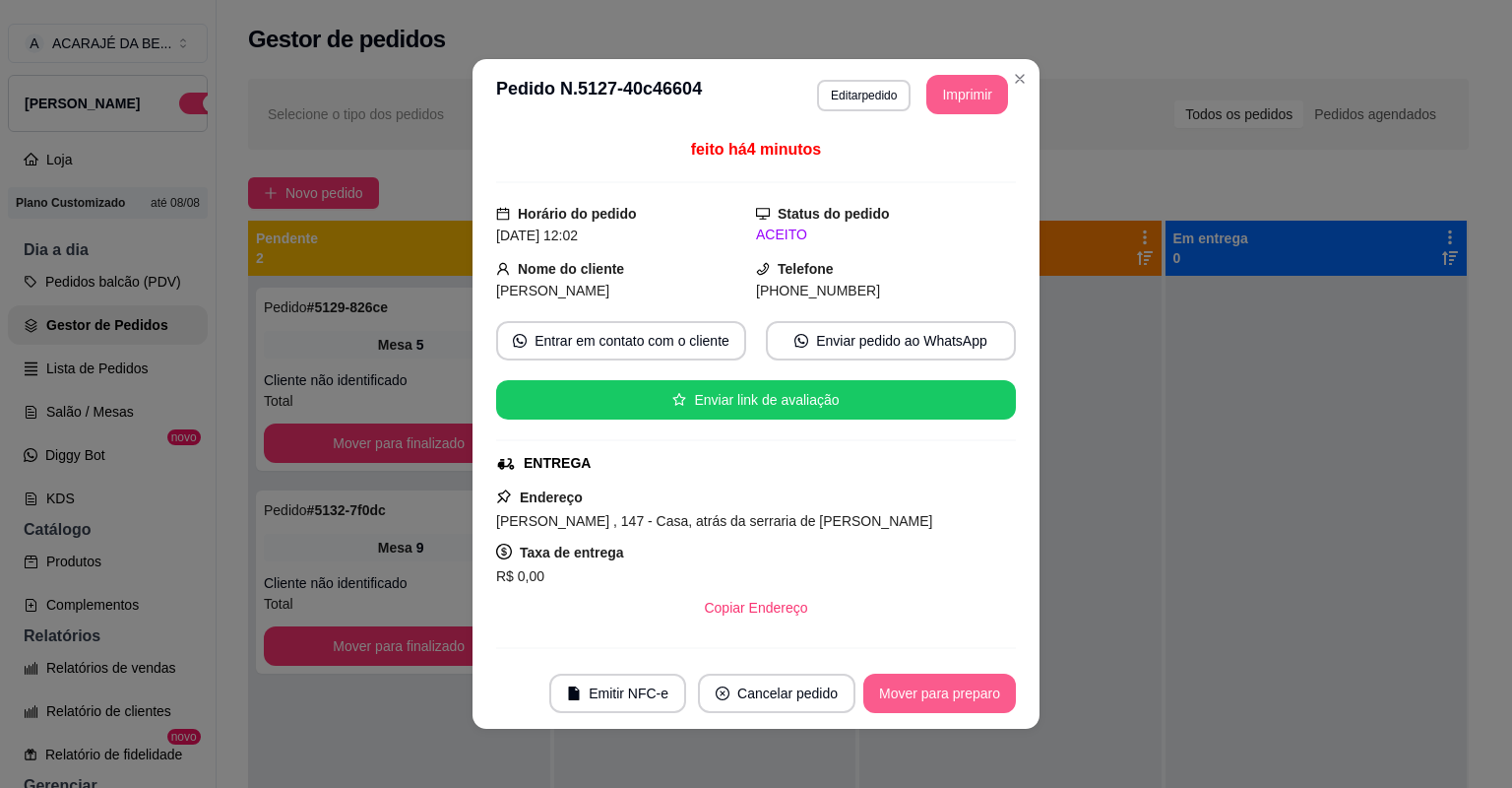 click on "Mover para preparo" at bounding box center [939, 693] 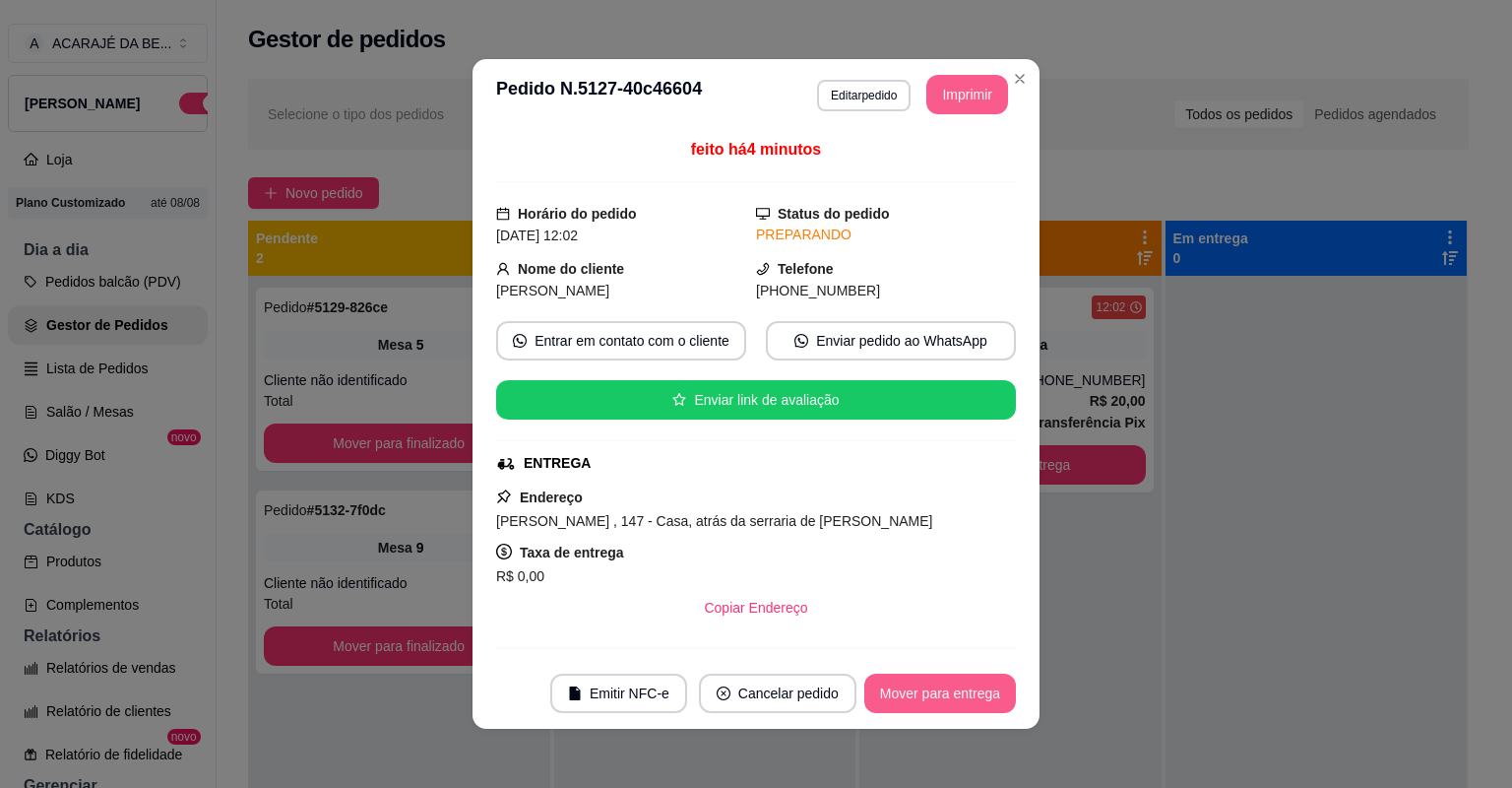 click on "Mover para entrega" at bounding box center (940, 693) 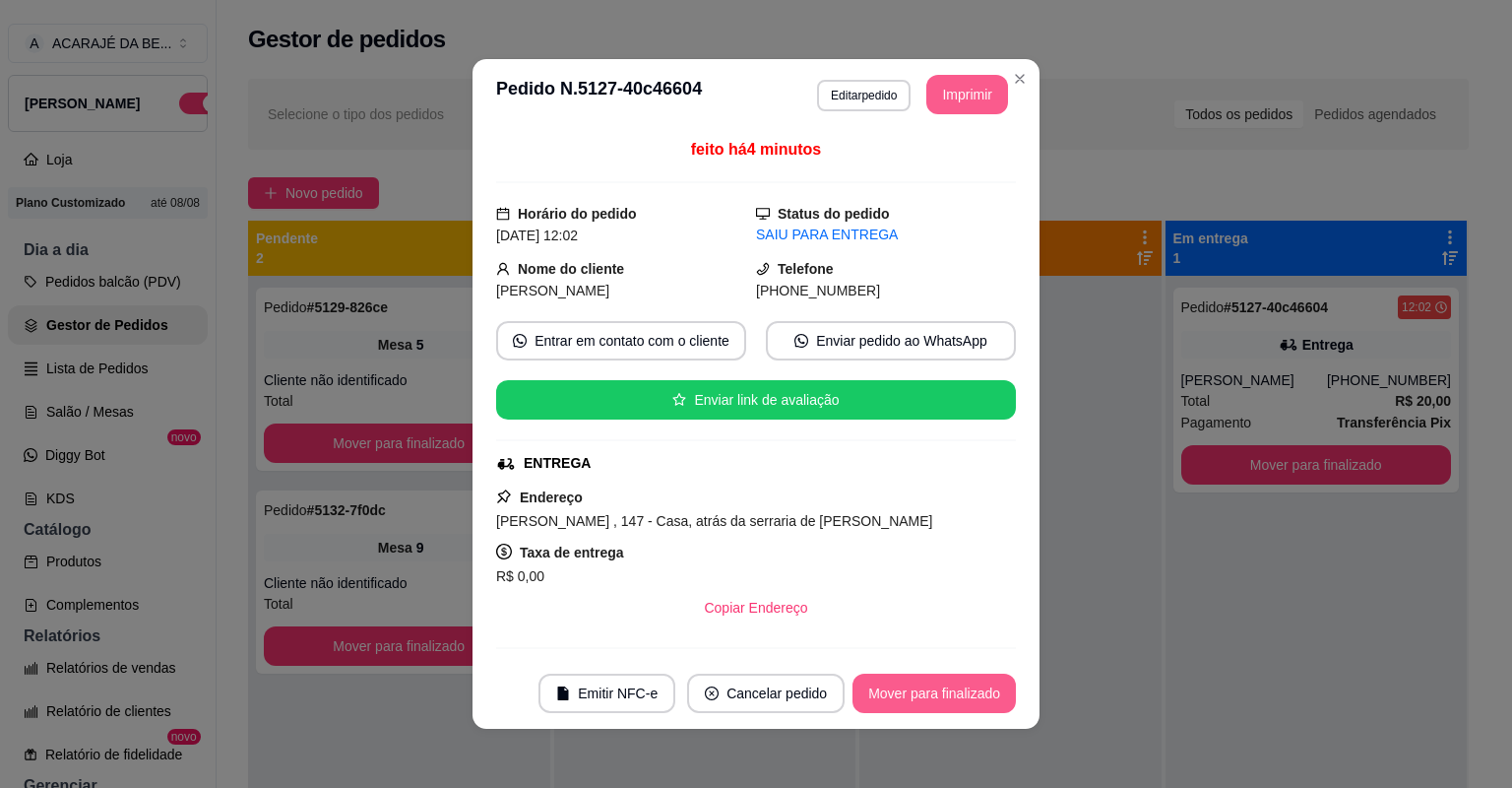 click on "Mover para finalizado" at bounding box center (934, 693) 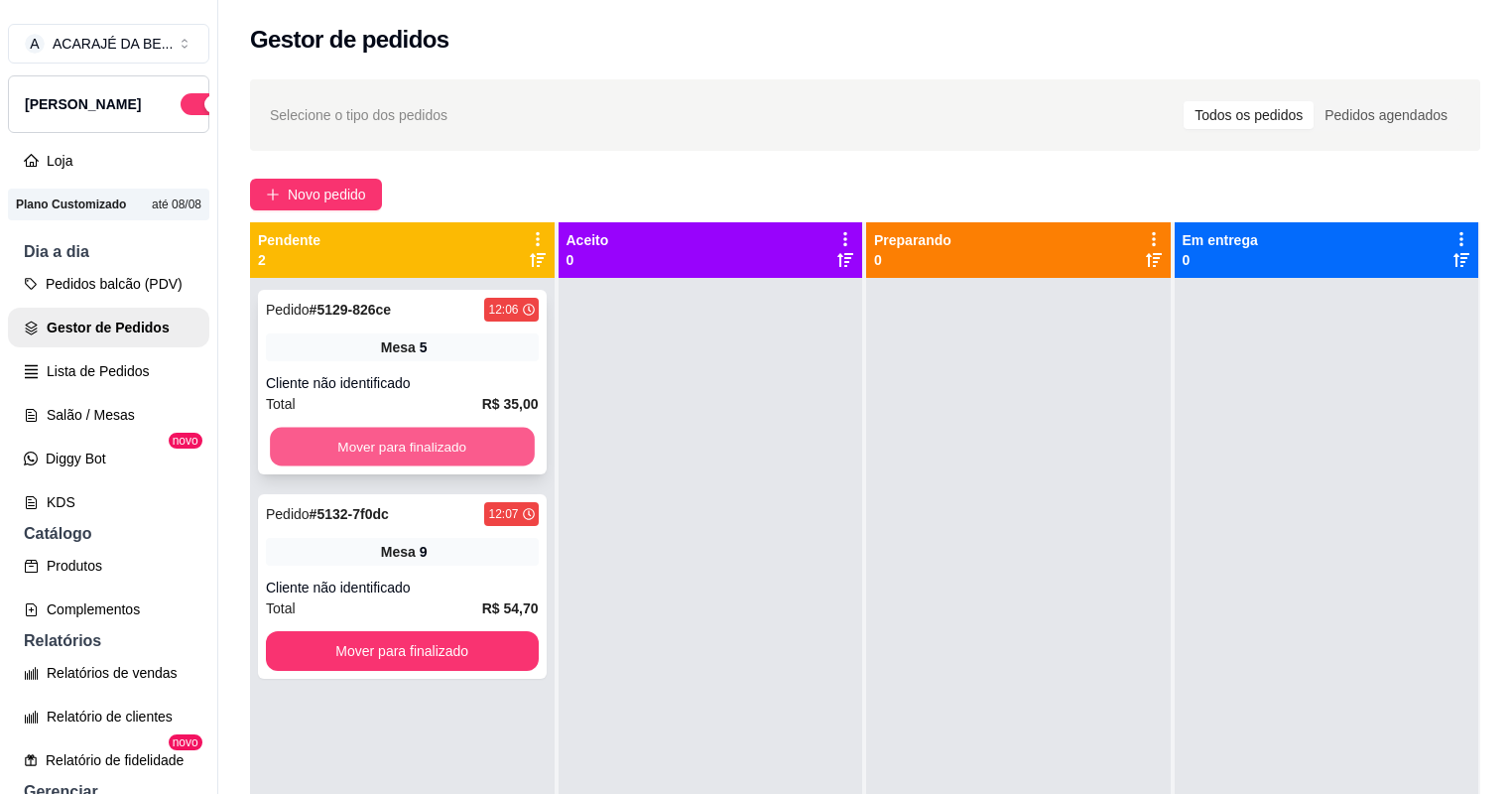 click on "Mover para finalizado" at bounding box center [402, 447] 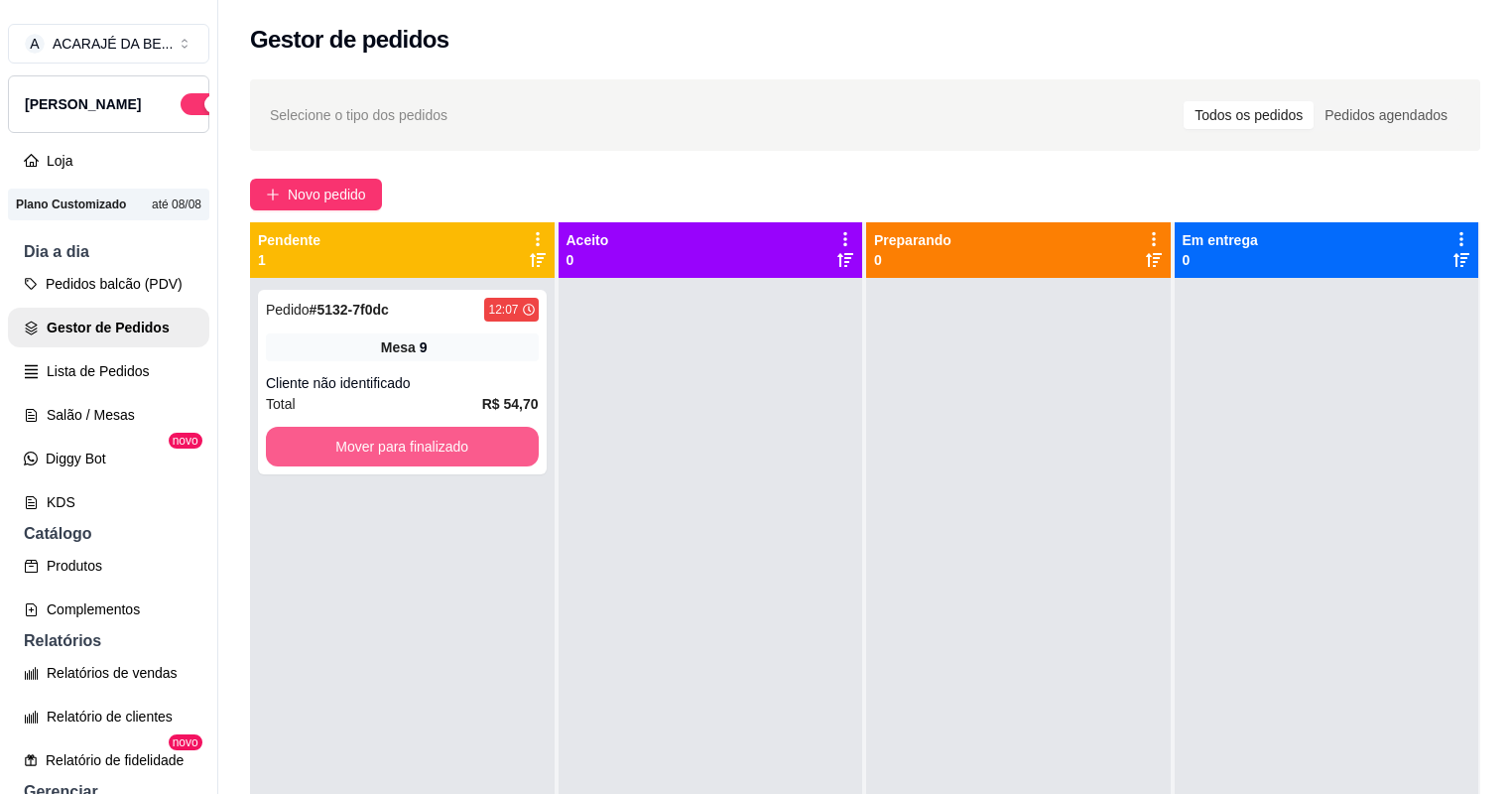 click on "Mover para finalizado" at bounding box center (402, 447) 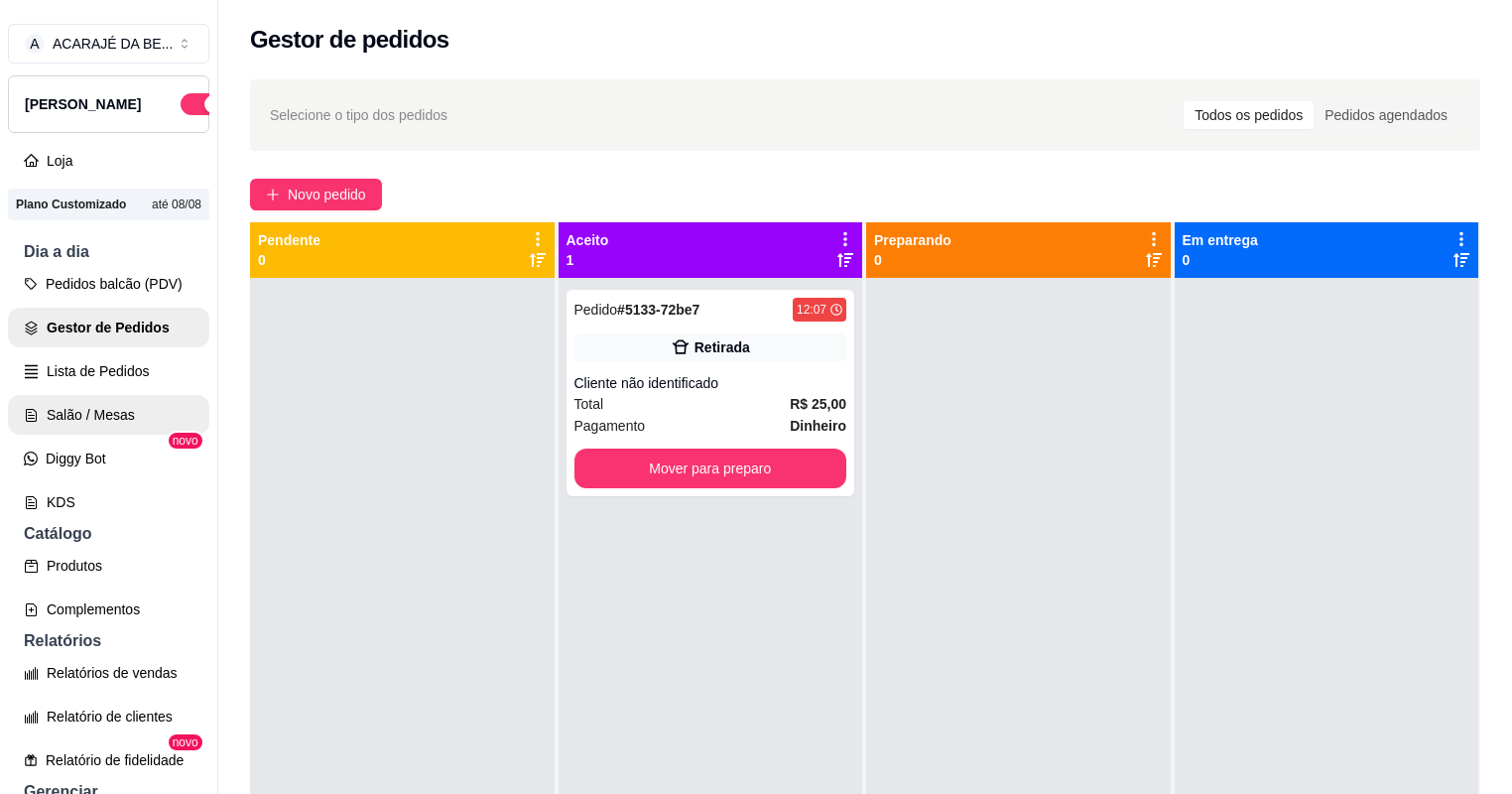 click on "Salão / Mesas" at bounding box center (108, 415) 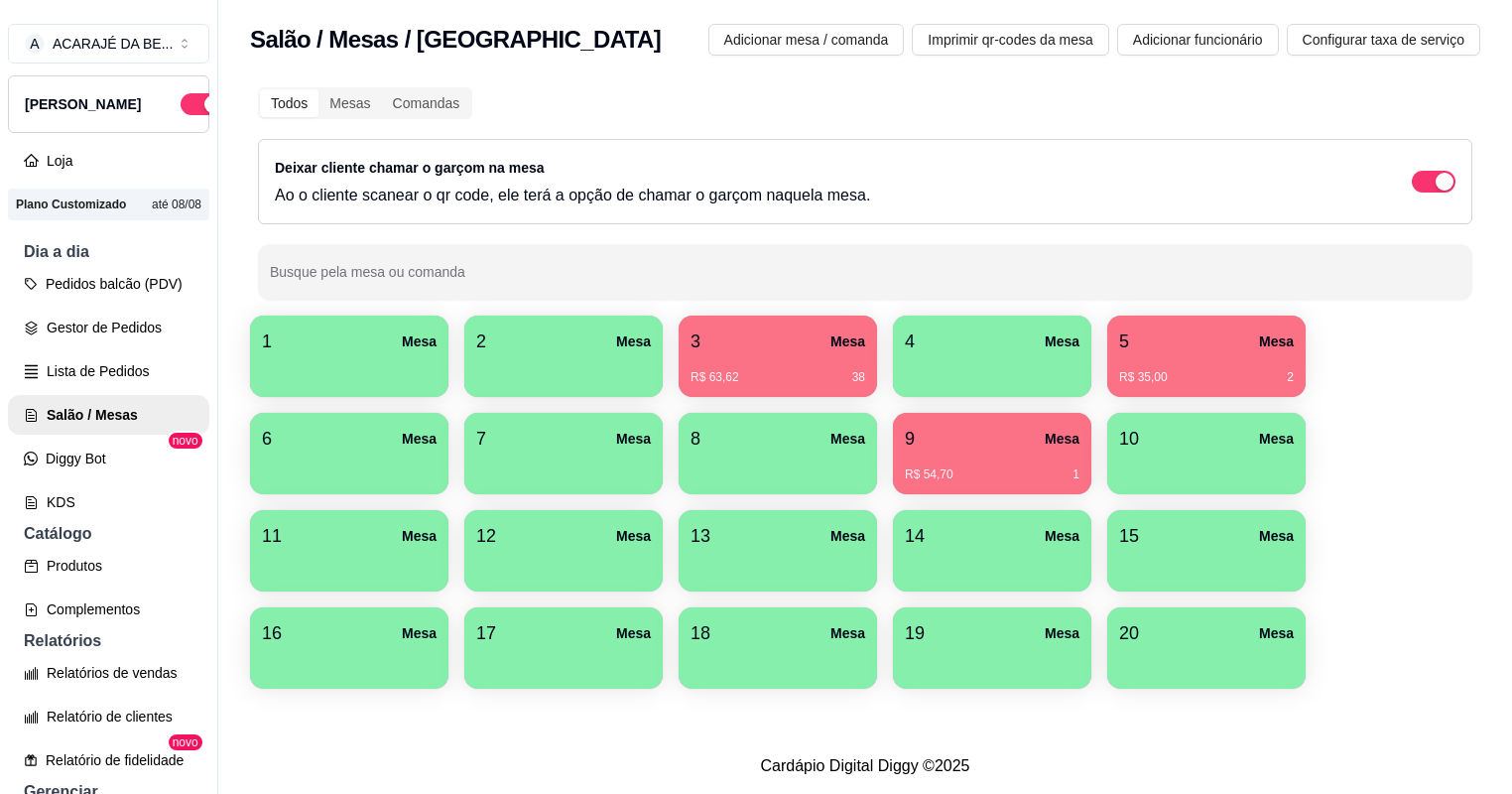 click on "R$ 63,62 38" at bounding box center [778, 370] 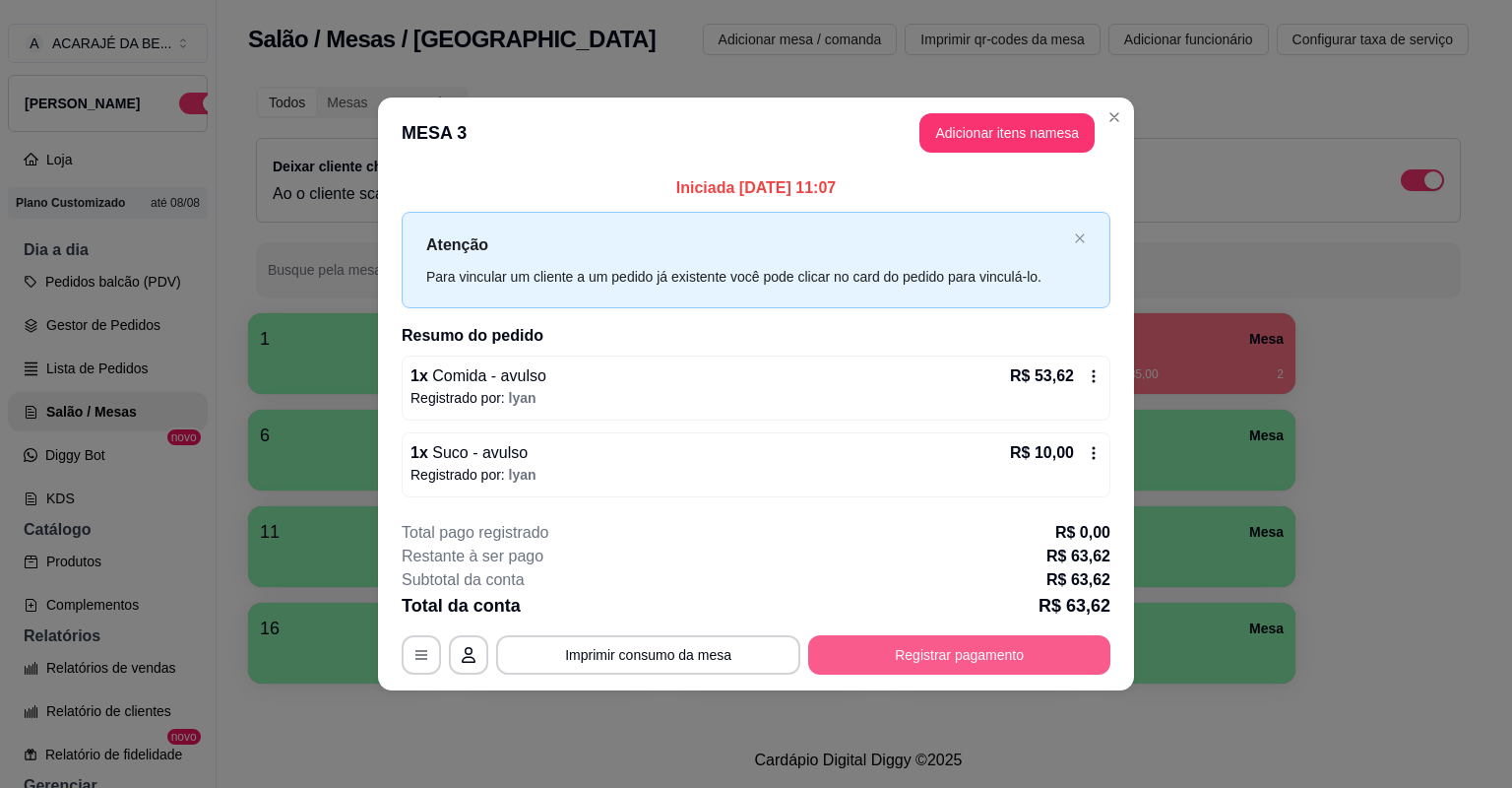 click on "Registrar pagamento" at bounding box center [959, 655] 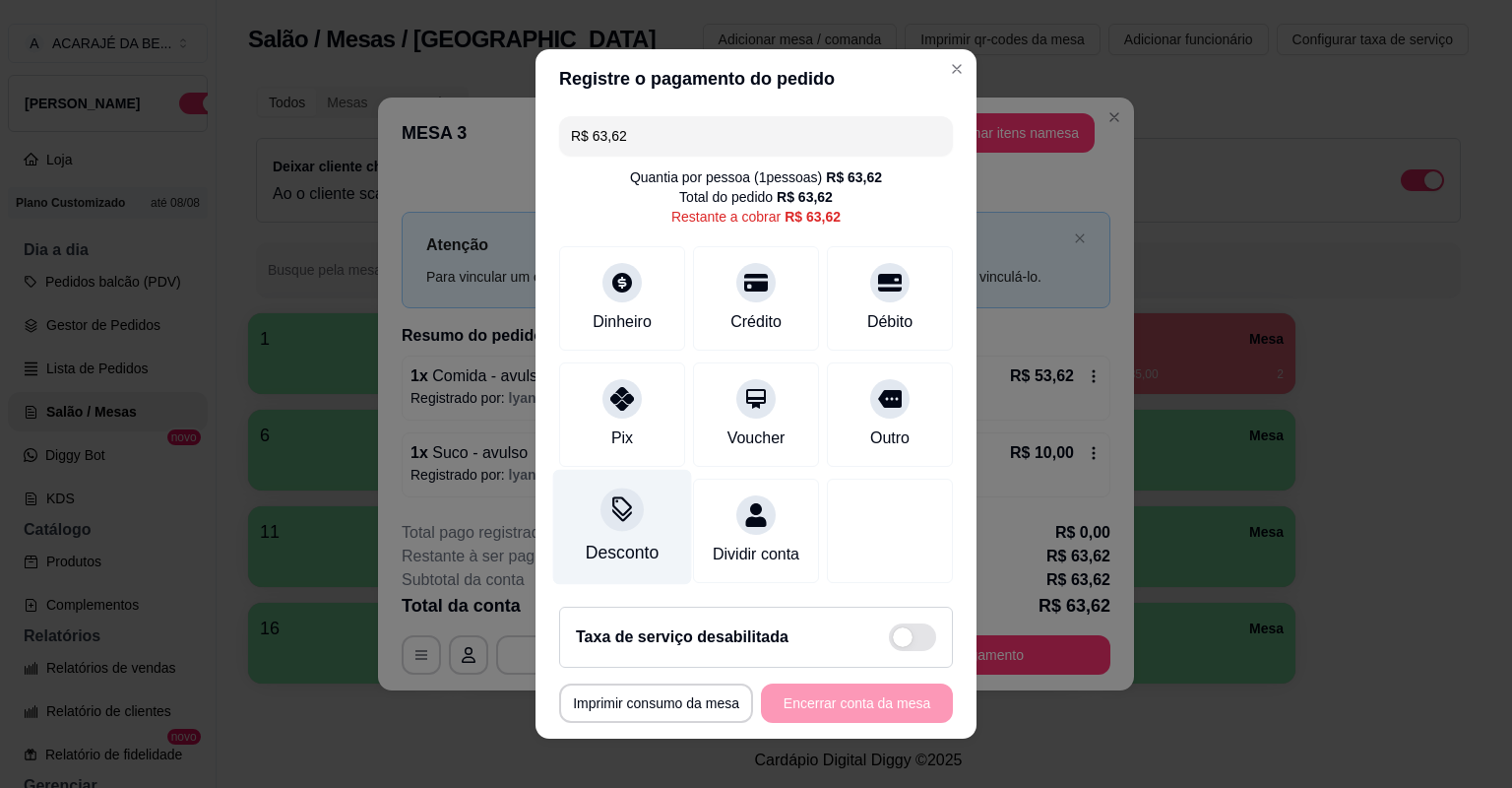 drag, startPoint x: 651, startPoint y: 543, endPoint x: 675, endPoint y: 573, distance: 38.418745 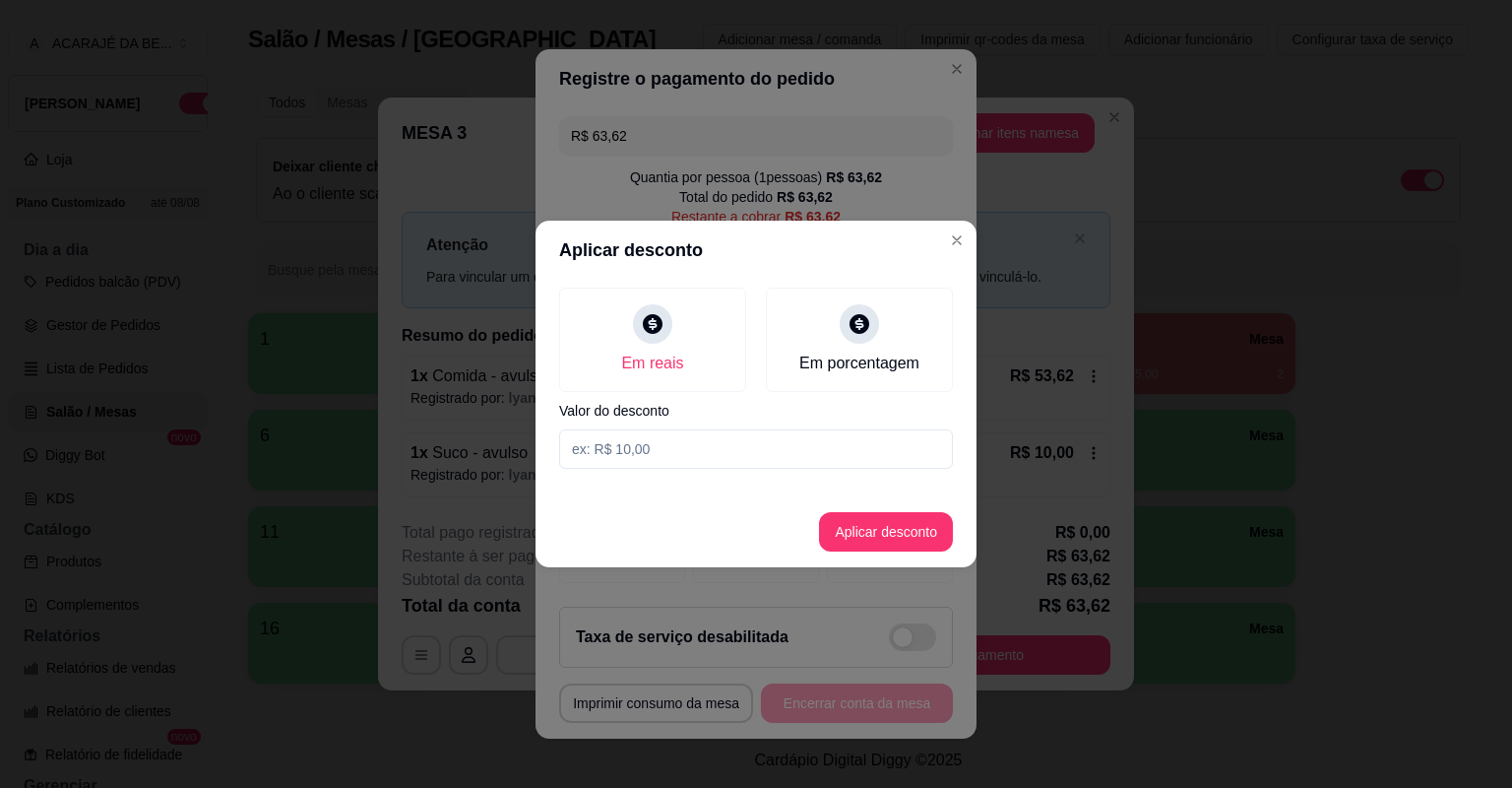 click at bounding box center (756, 449) 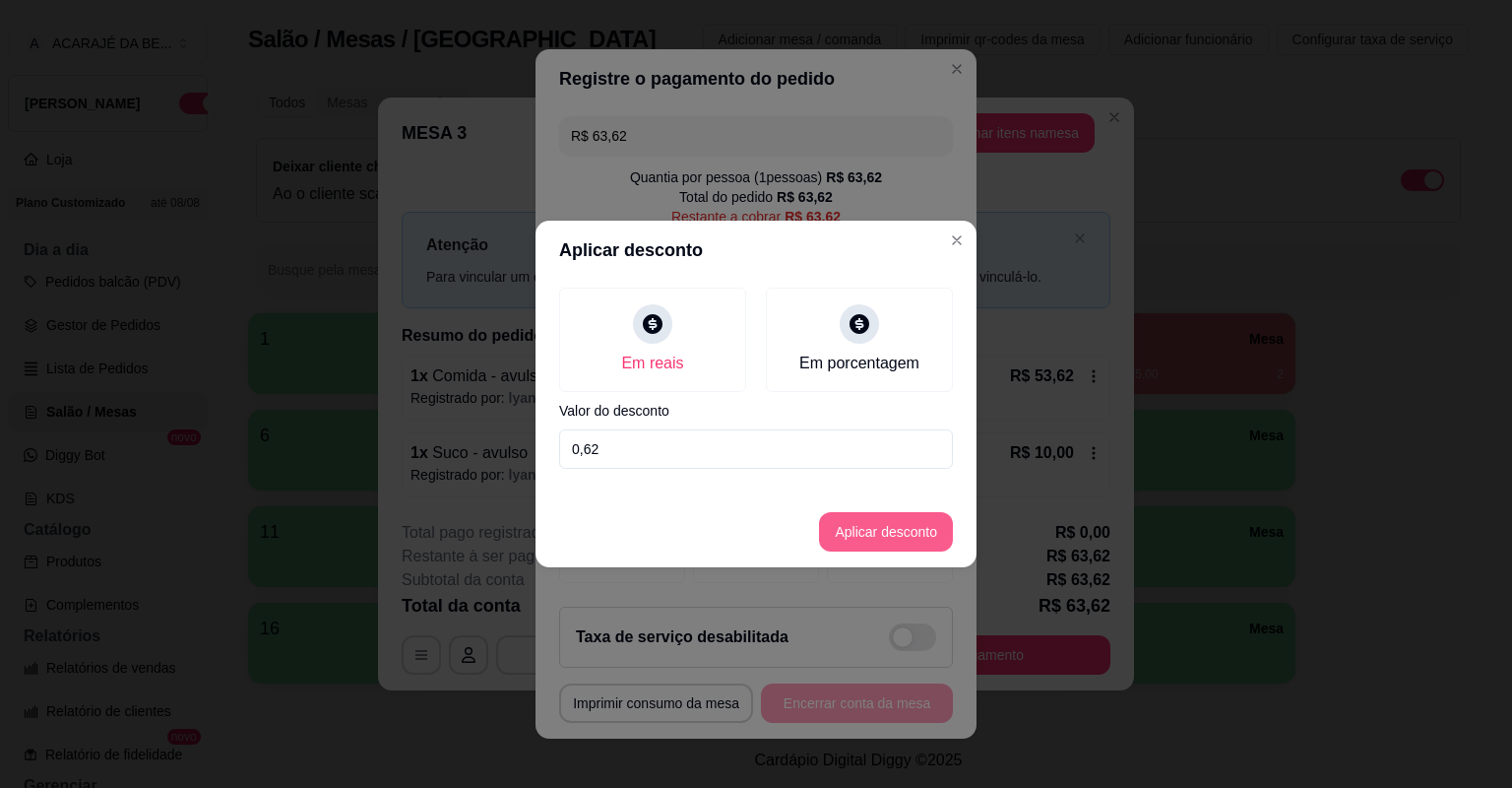 type on "0,62" 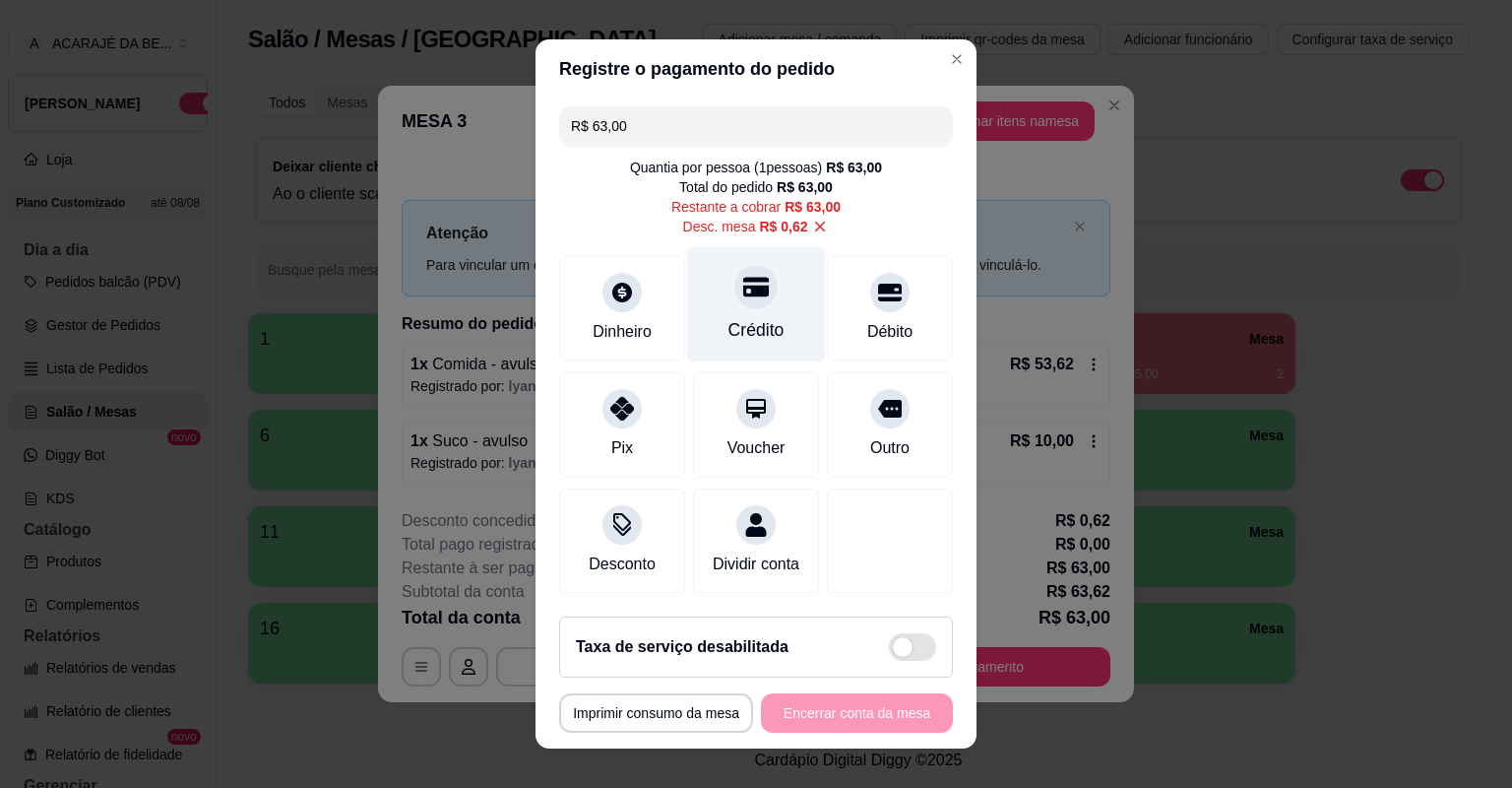 click on "Crédito" at bounding box center [756, 304] 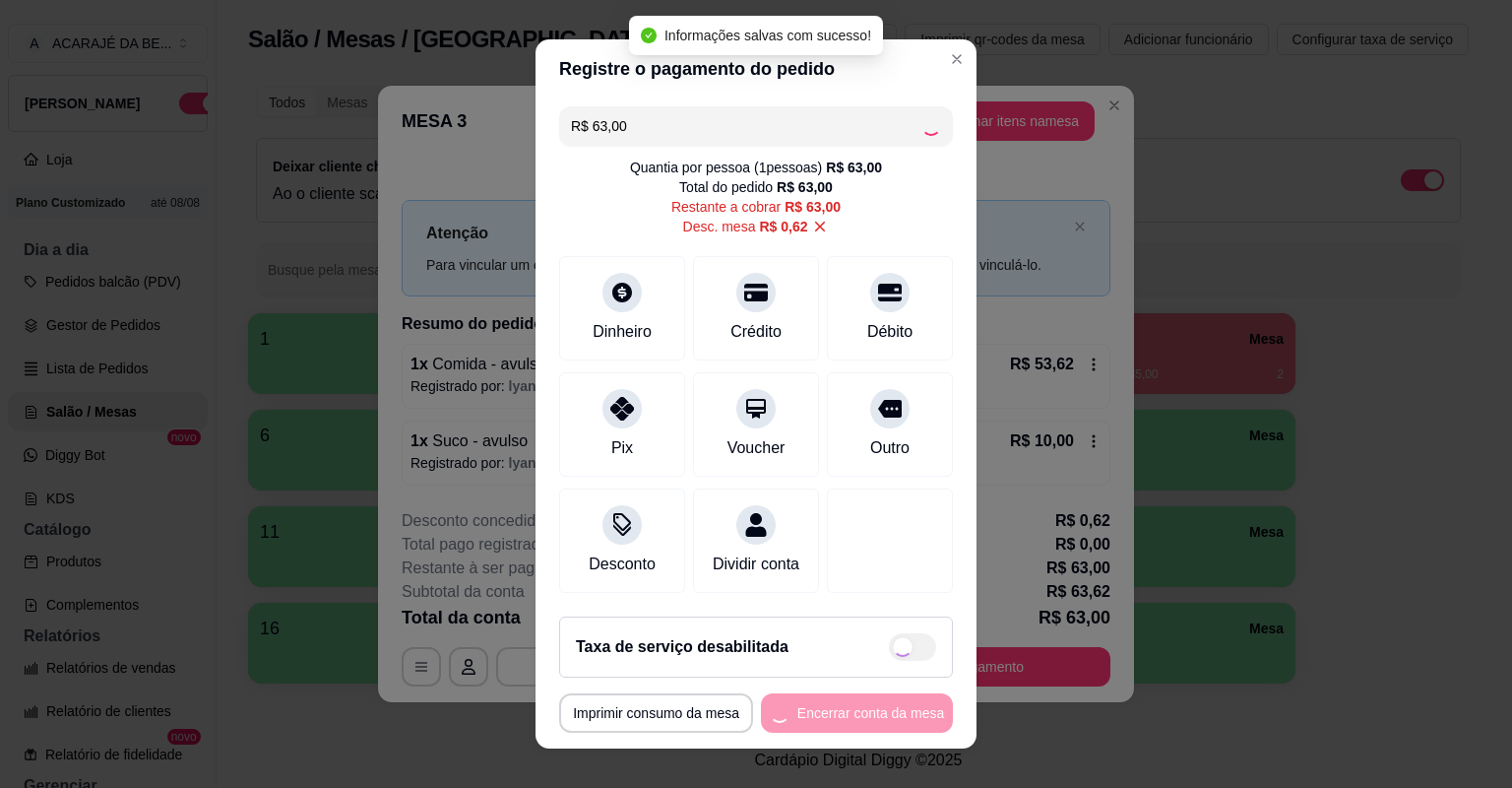 type on "R$ 0,00" 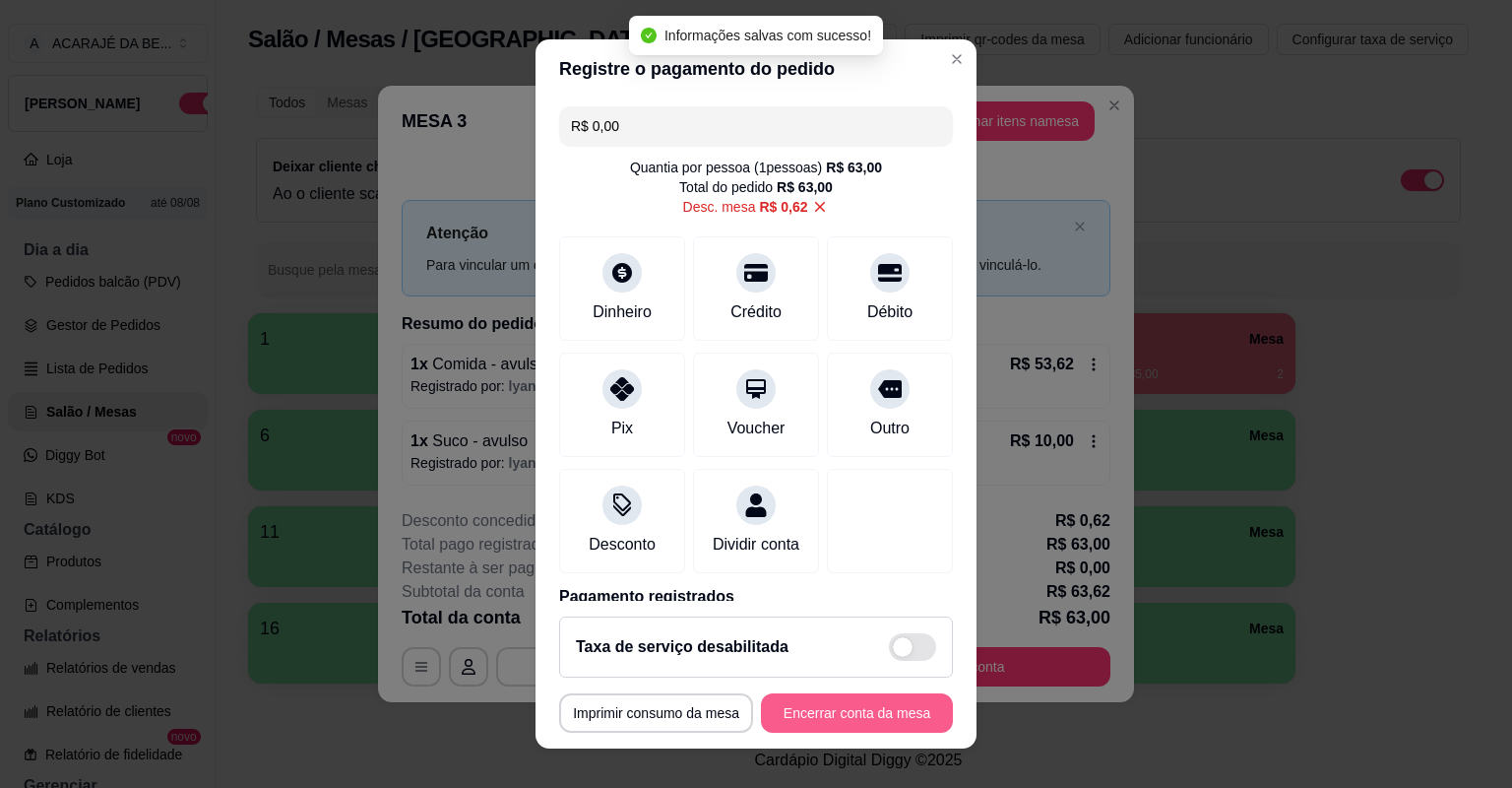 click on "Encerrar conta da mesa" at bounding box center [856, 713] 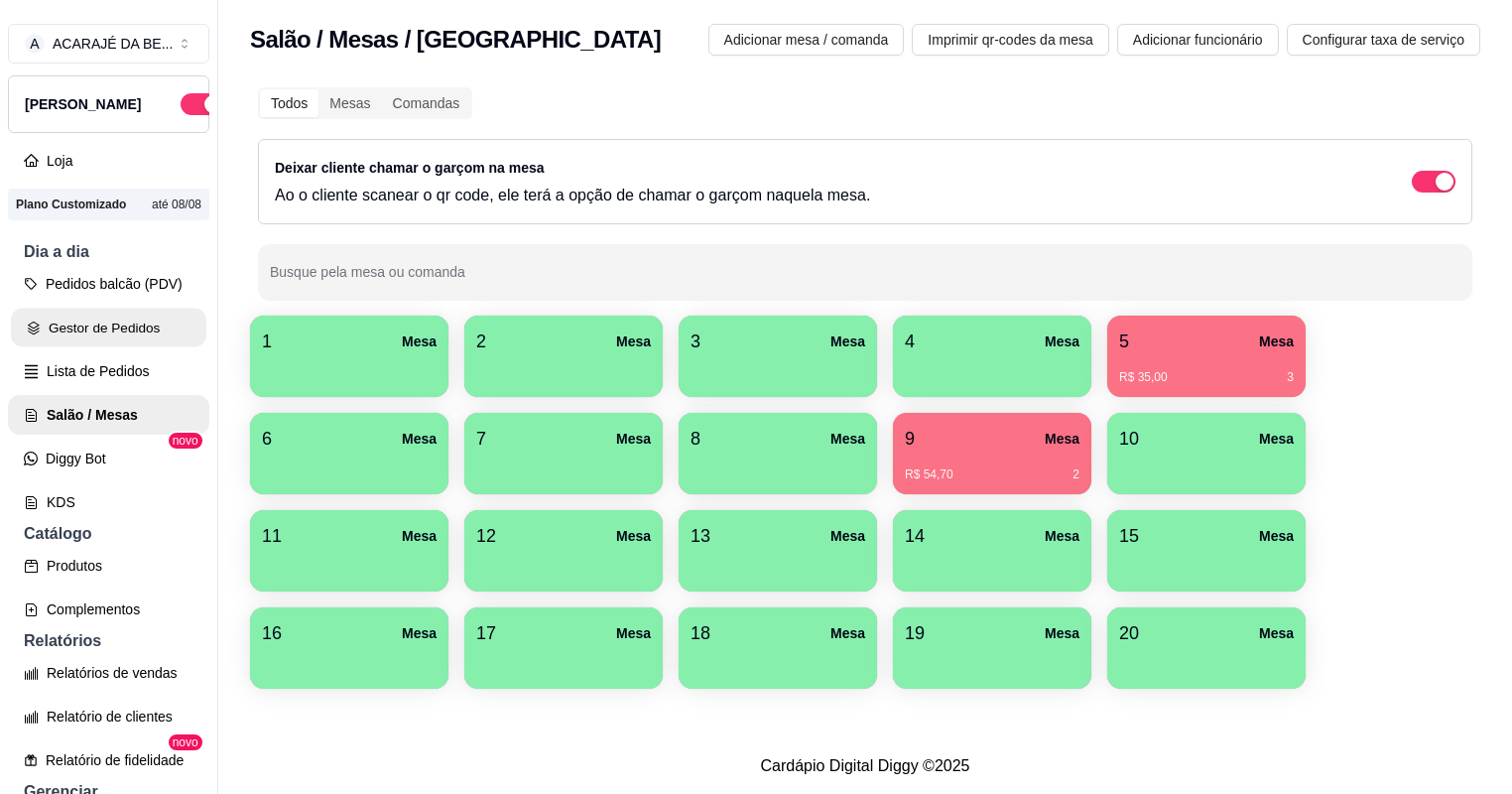 click on "Gestor de Pedidos" at bounding box center (108, 328) 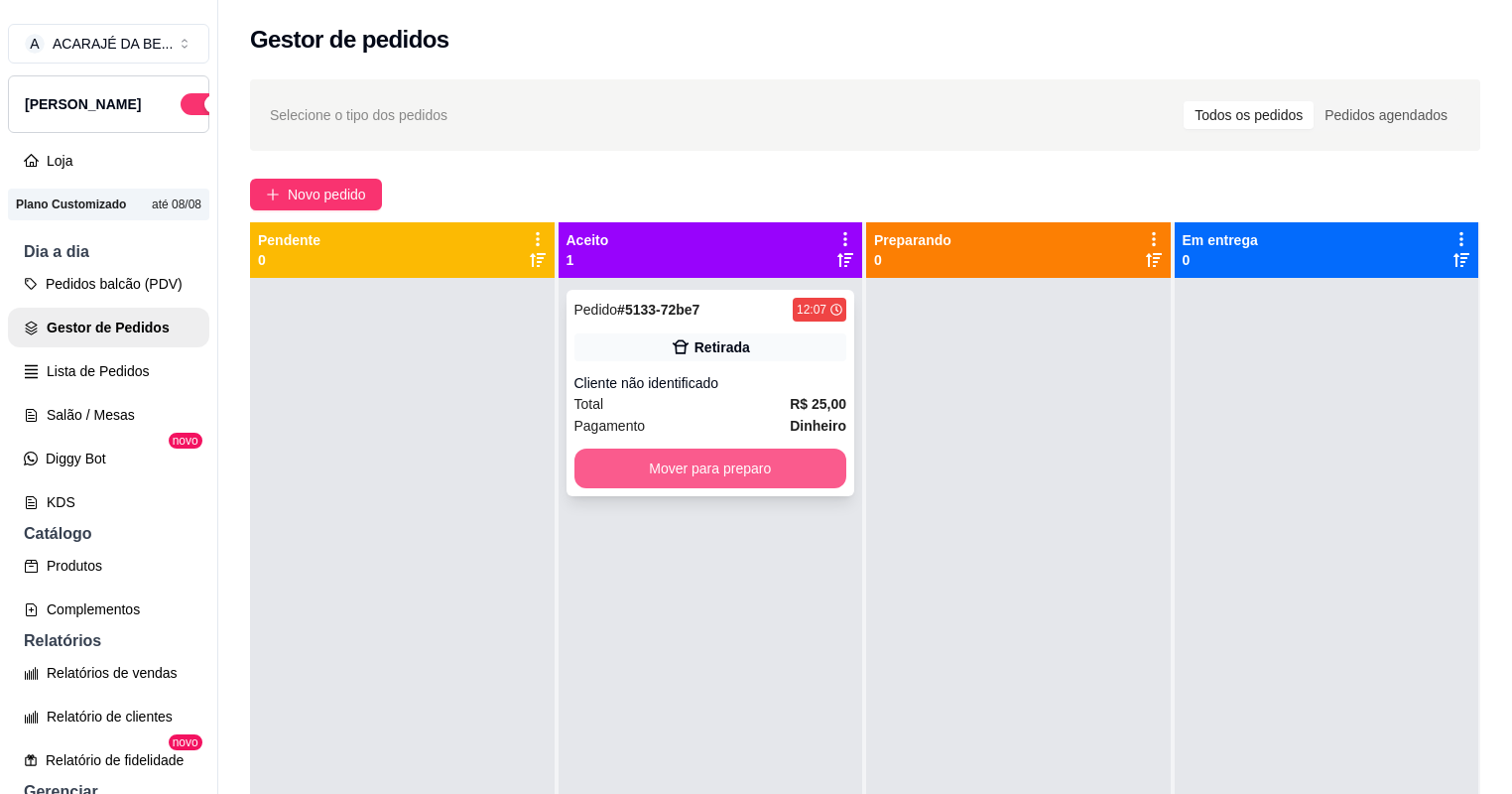 click on "Mover para preparo" at bounding box center (710, 468) 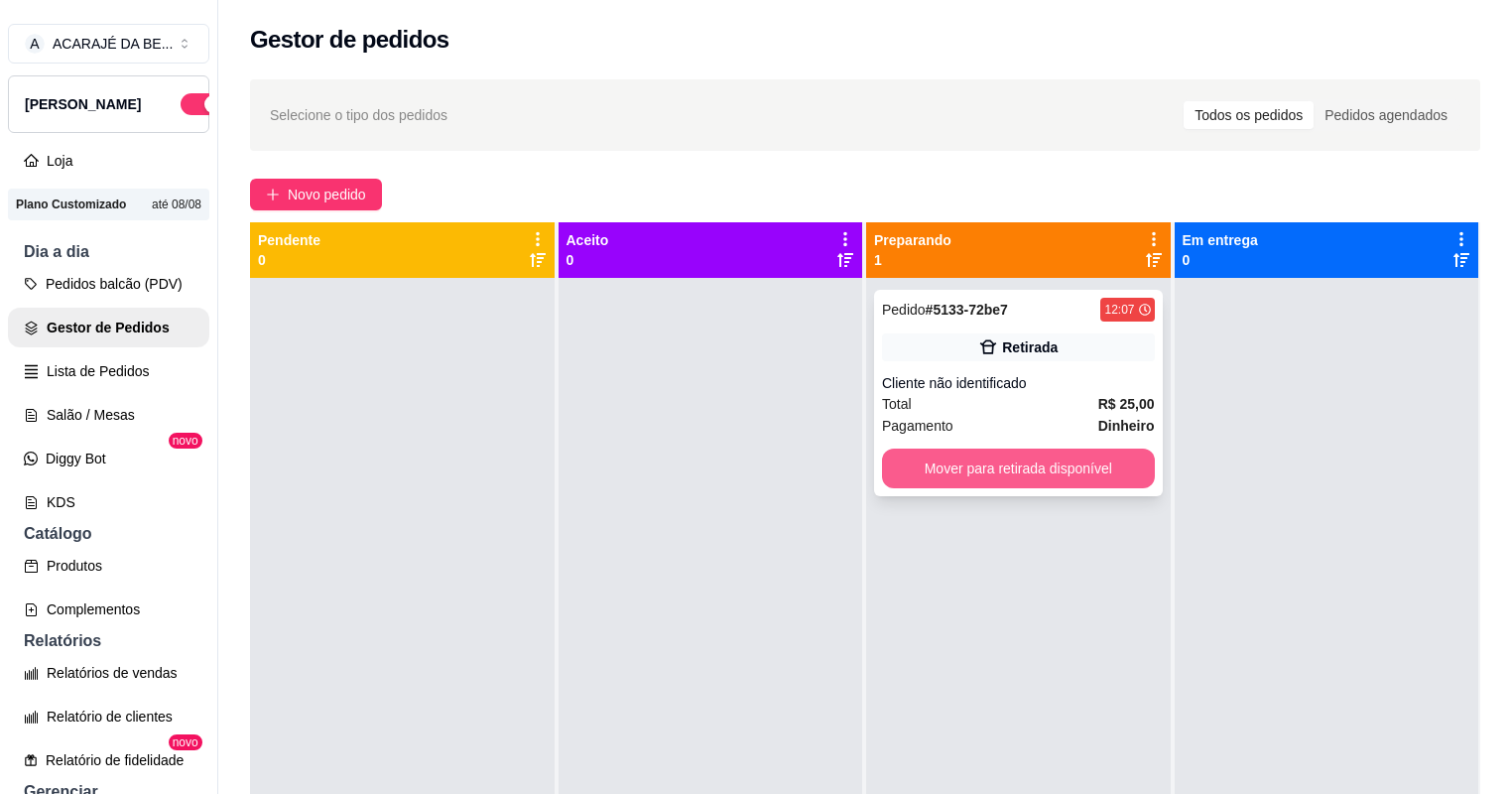 click on "Mover para retirada disponível" at bounding box center [1018, 468] 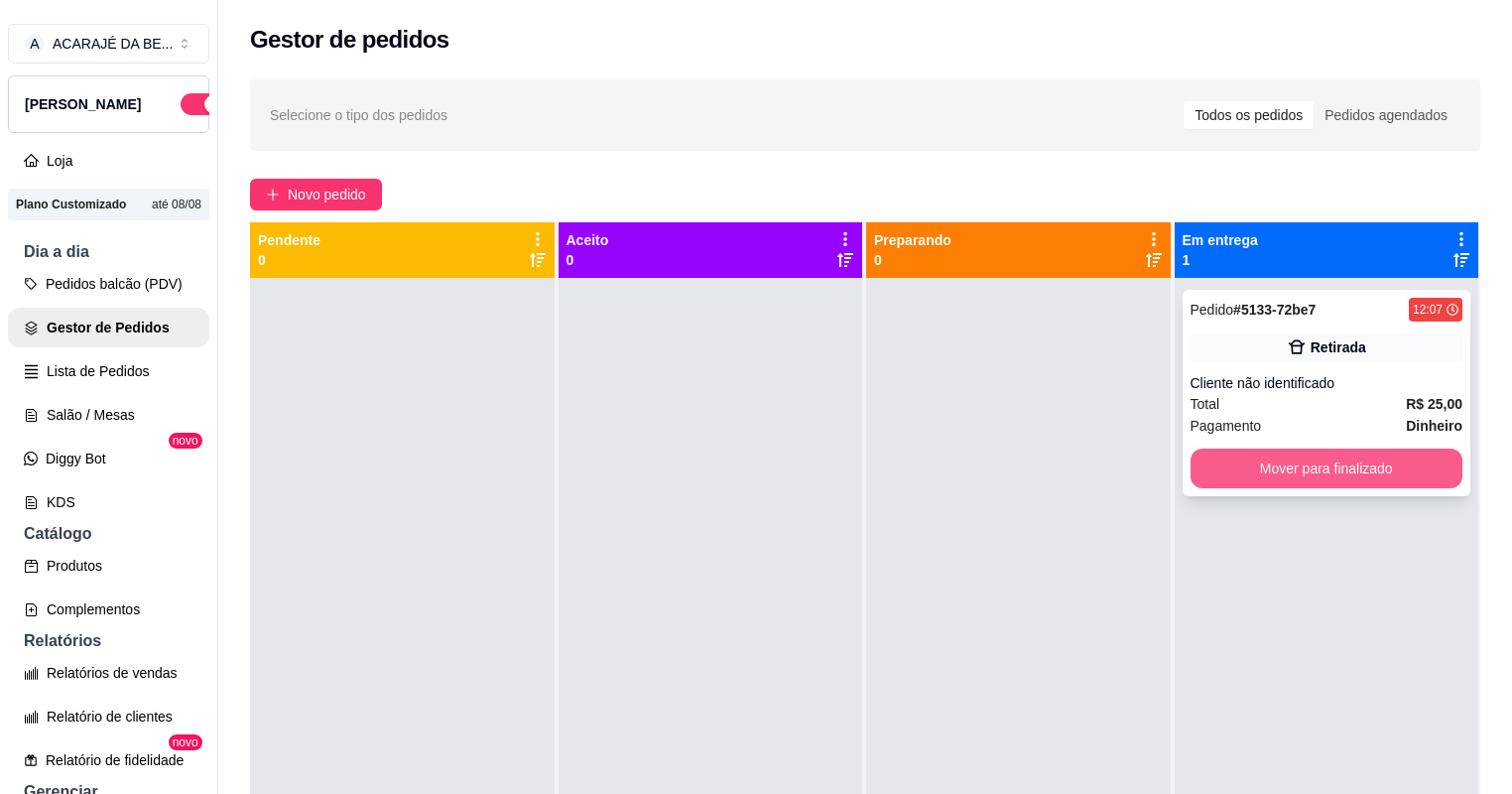 click on "Mover para finalizado" at bounding box center (1326, 468) 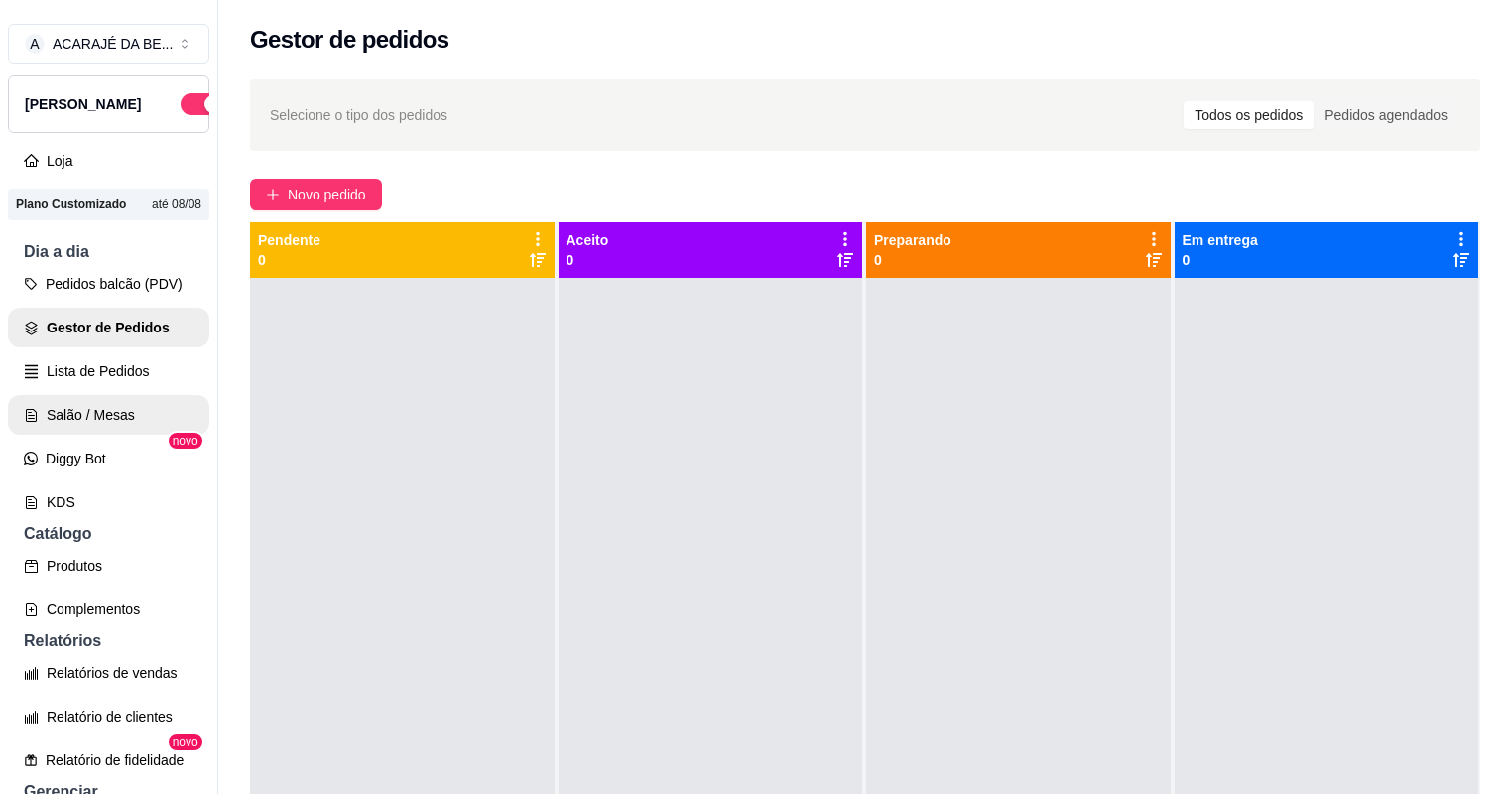 click on "Salão / Mesas" at bounding box center [108, 415] 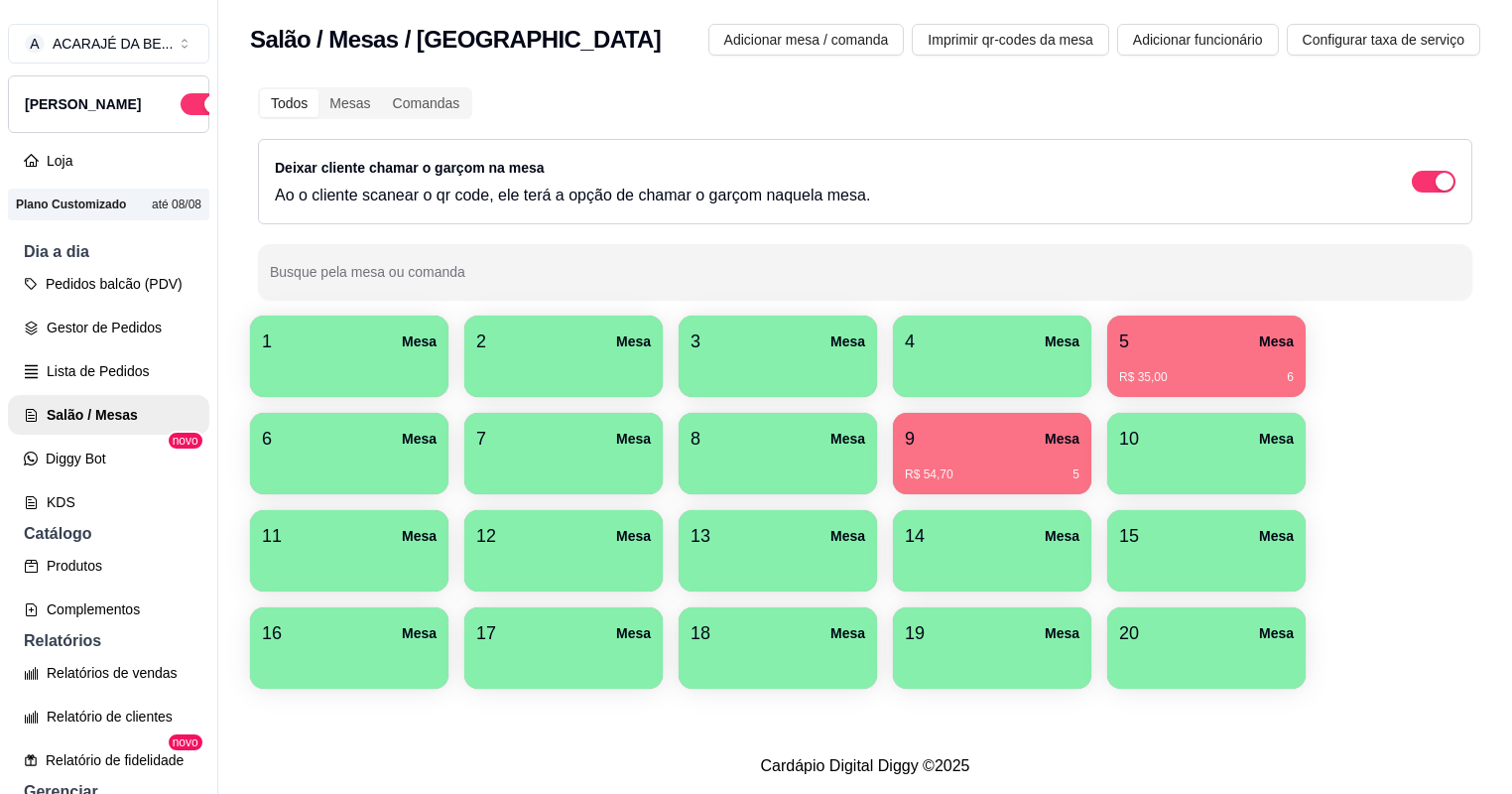 click at bounding box center (1206, 467) 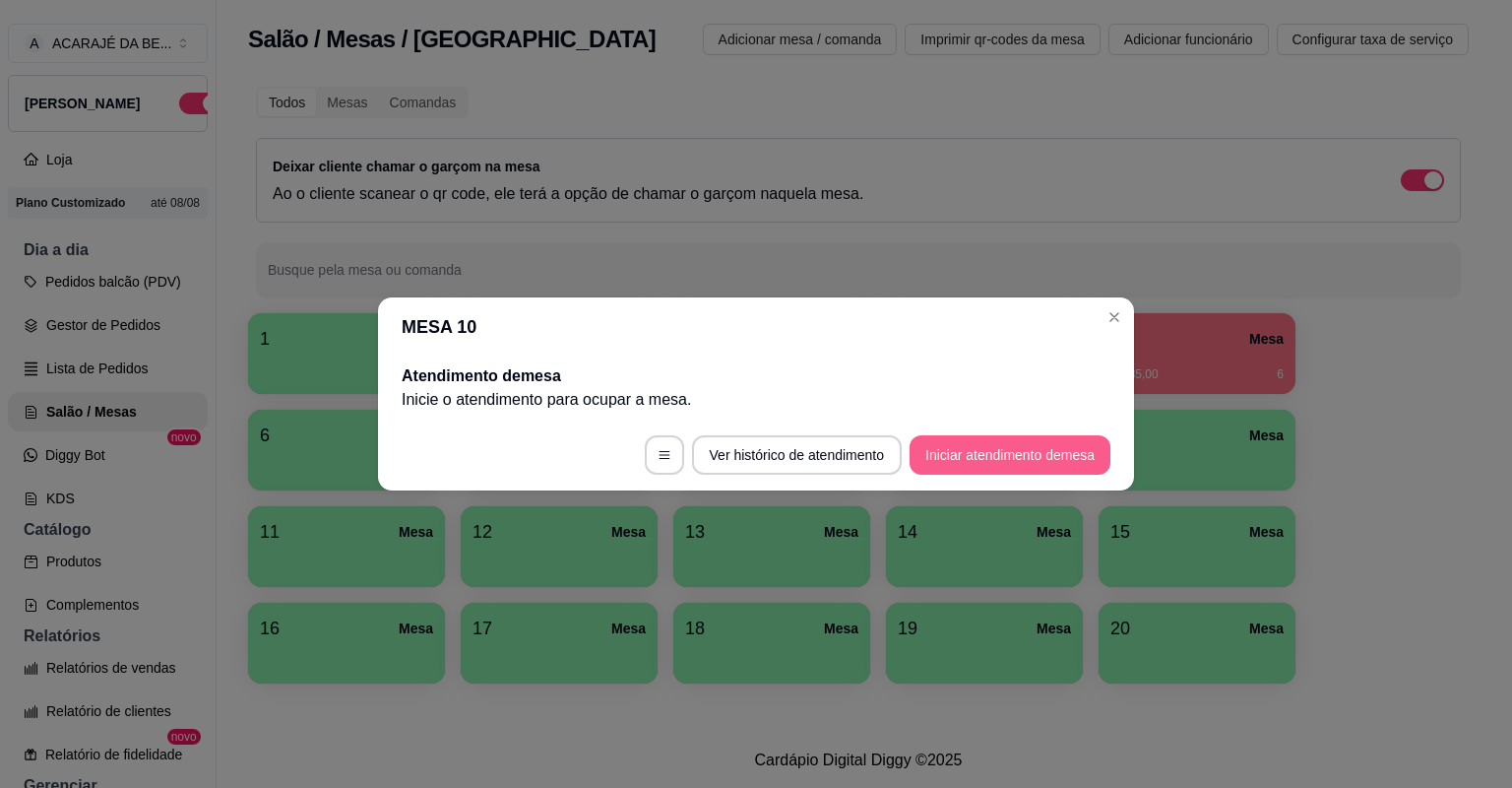 click on "Iniciar atendimento de  mesa" at bounding box center [1010, 455] 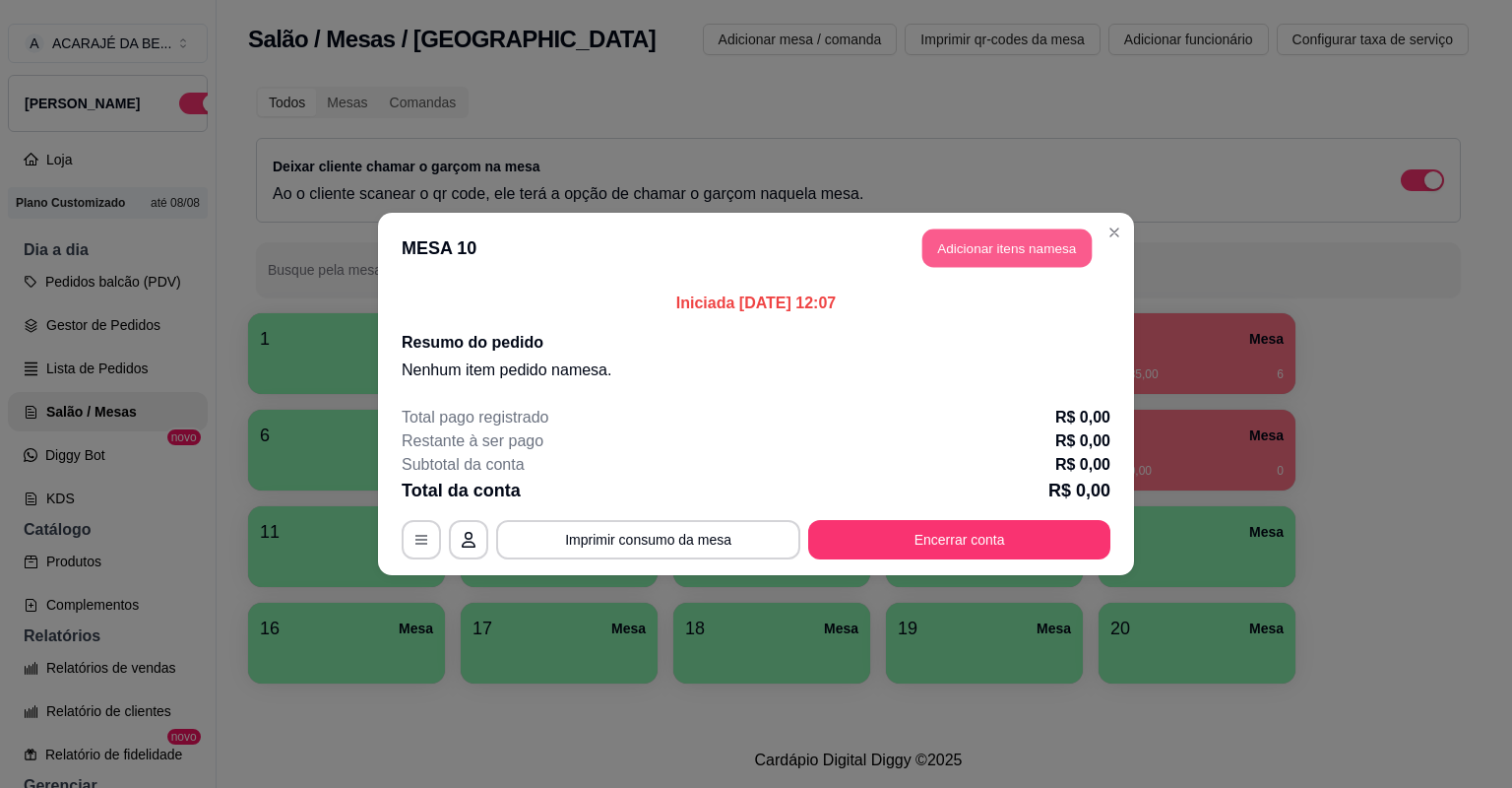 click on "Adicionar itens na  mesa" at bounding box center (1007, 248) 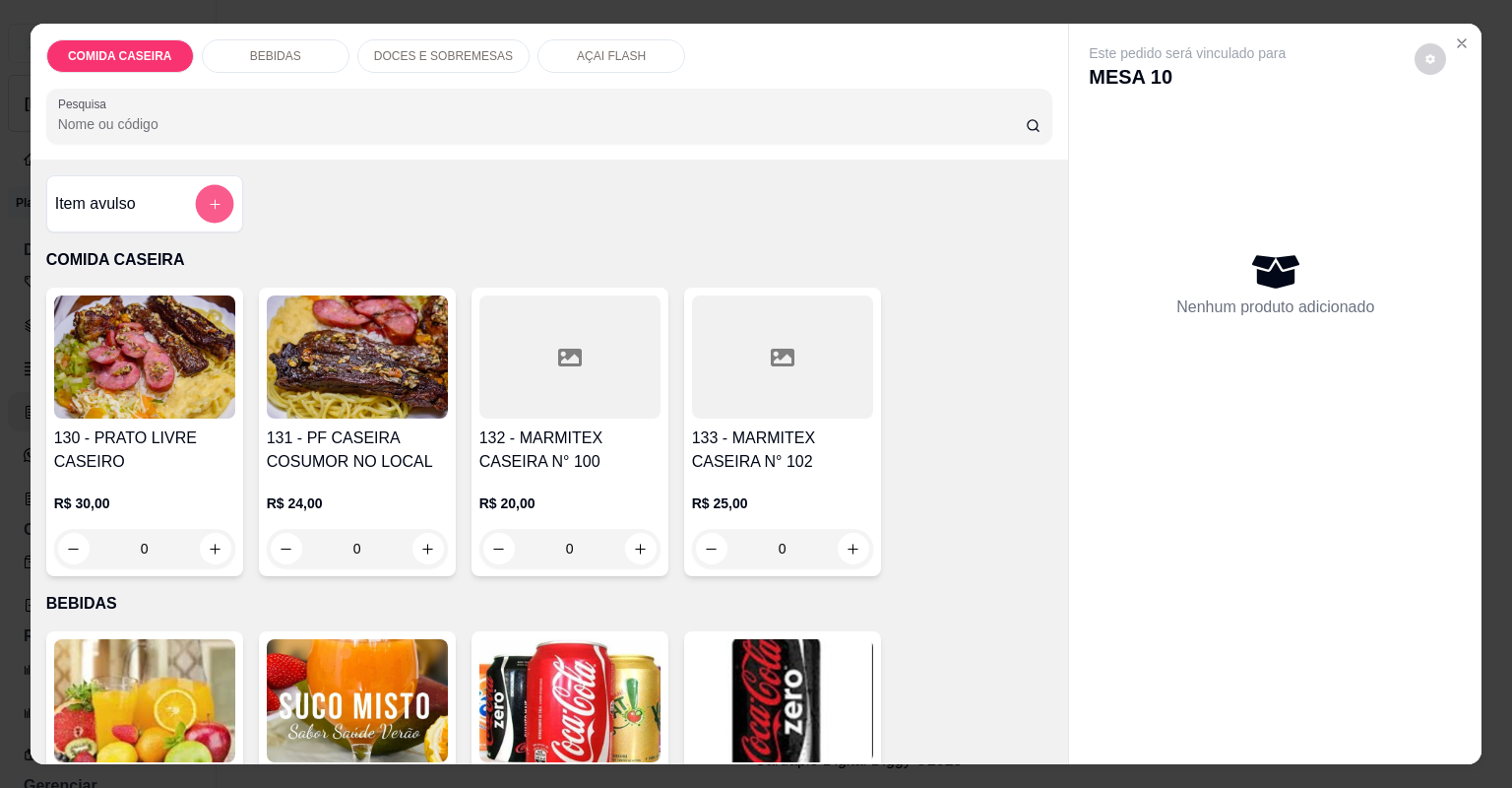 click at bounding box center [214, 204] 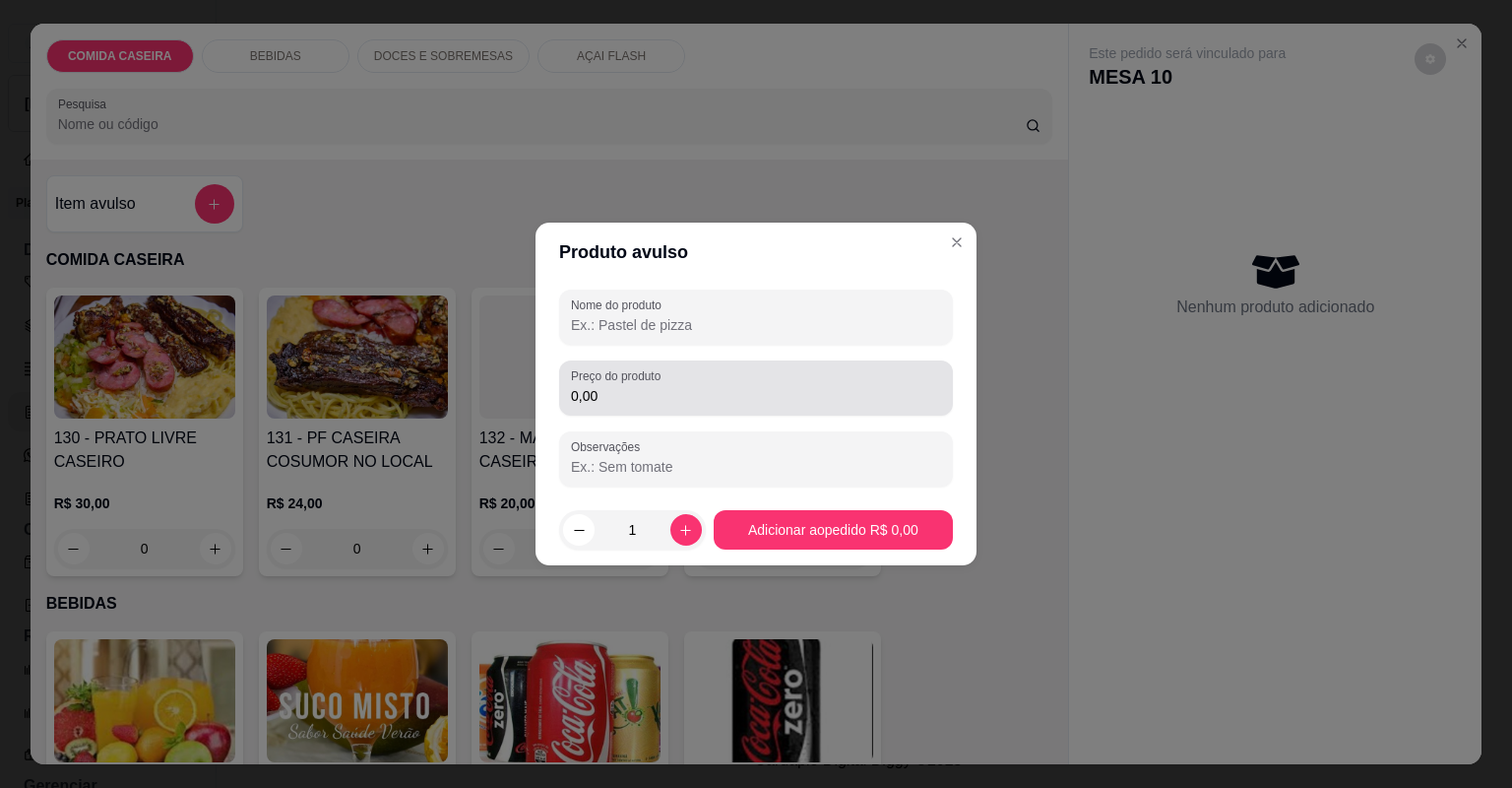 click on "0,00" at bounding box center (756, 388) 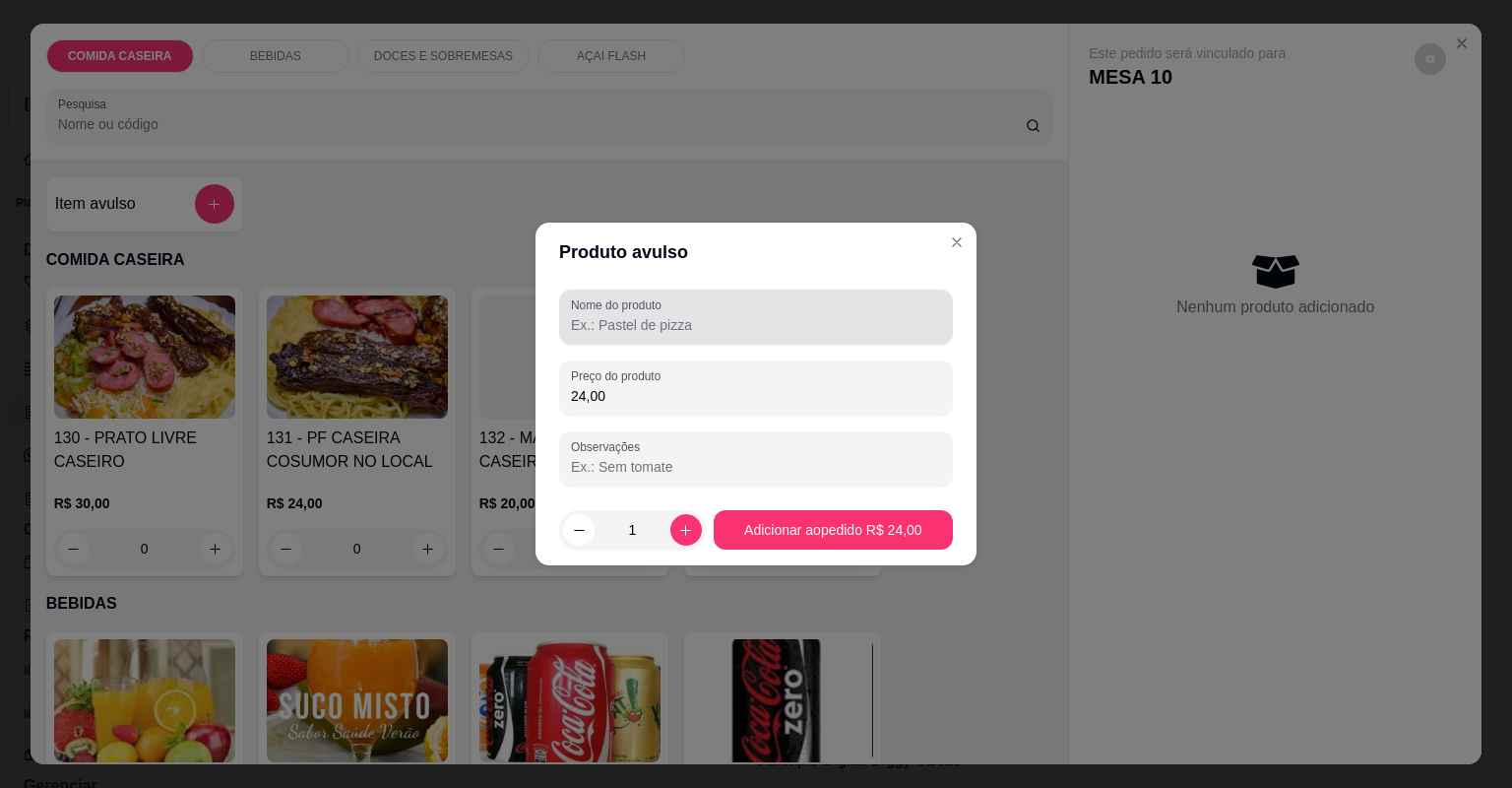 type on "24,00" 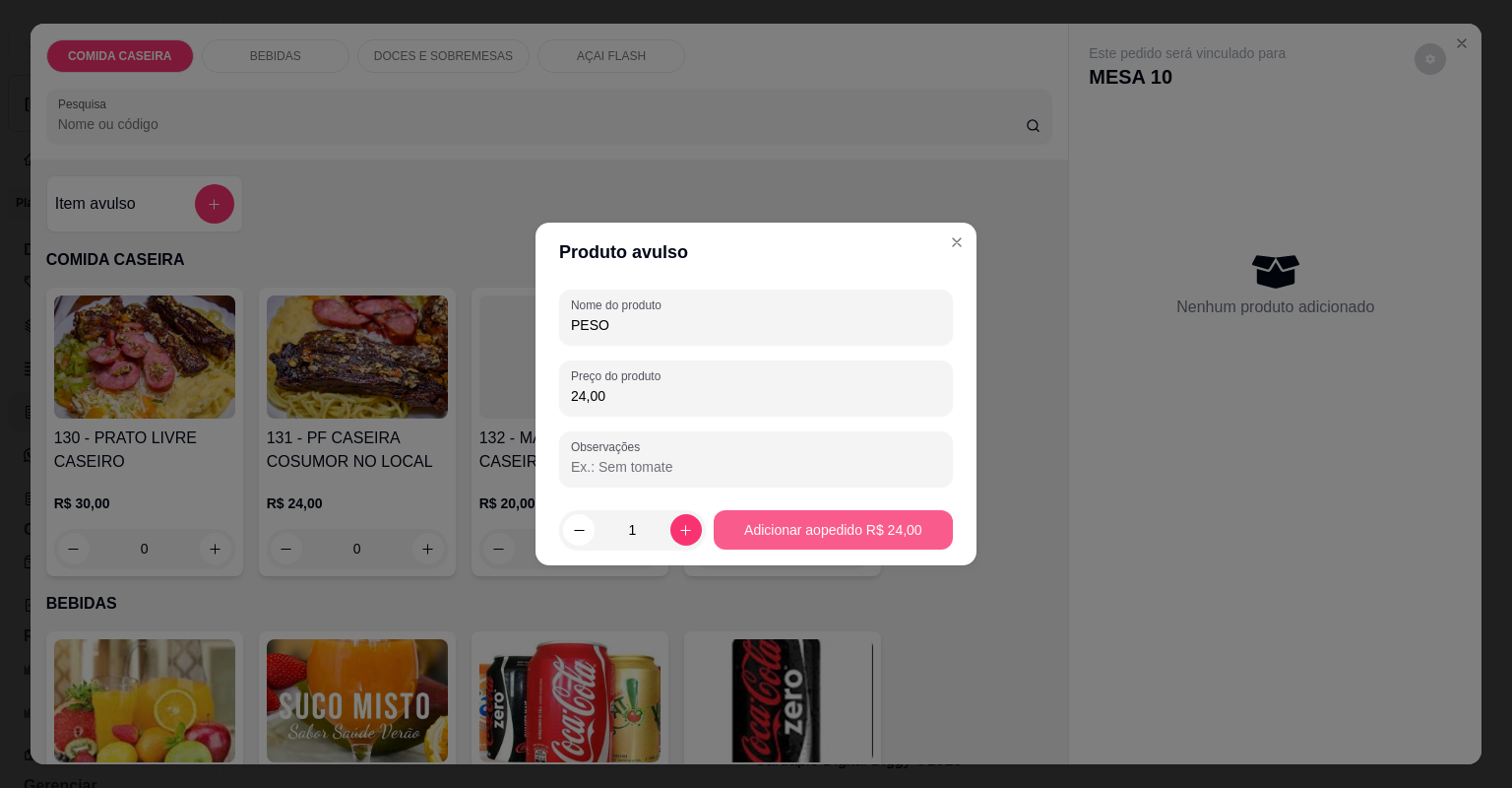 type on "PESO" 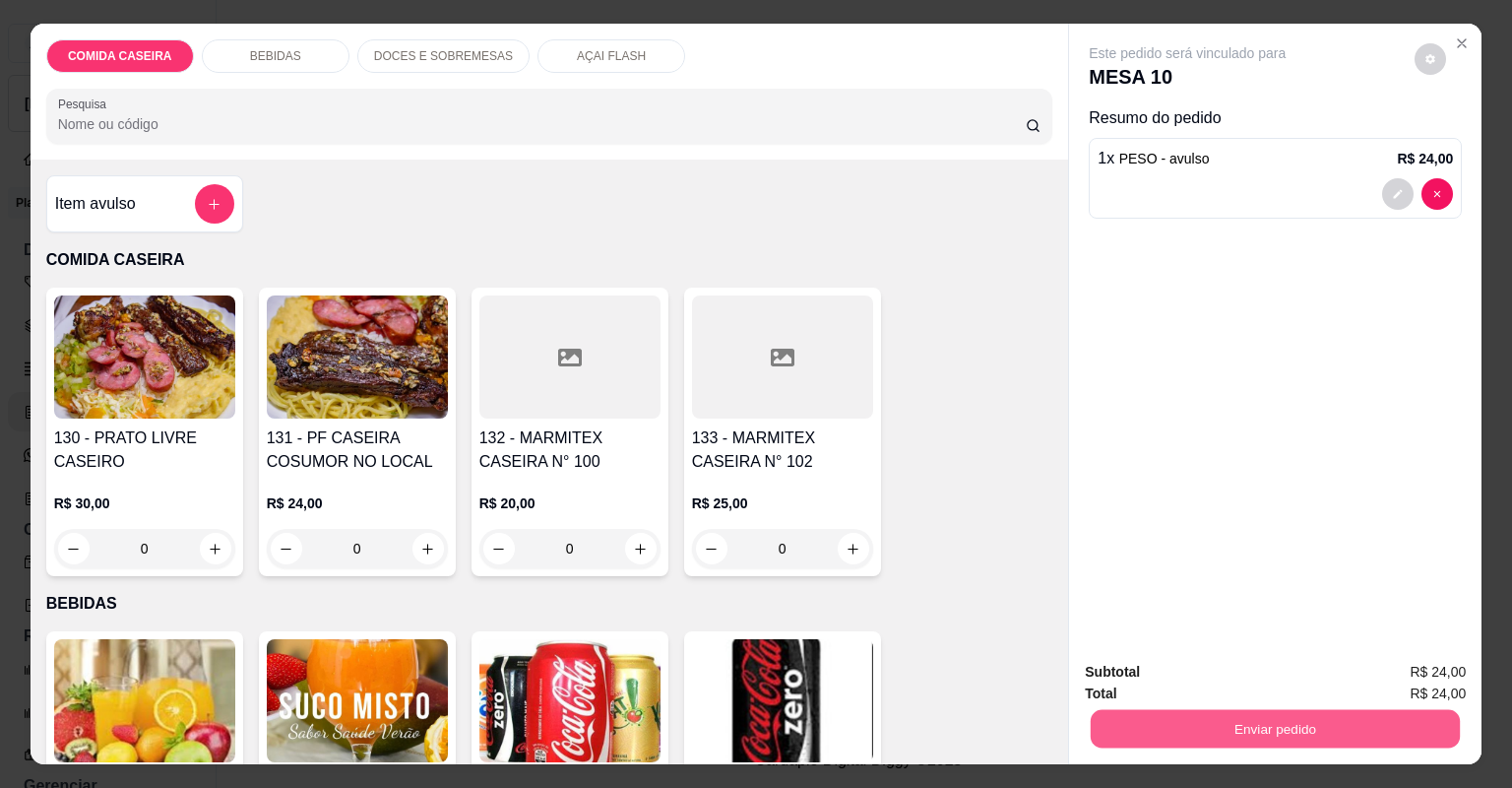 click on "Enviar pedido" at bounding box center [1275, 729] 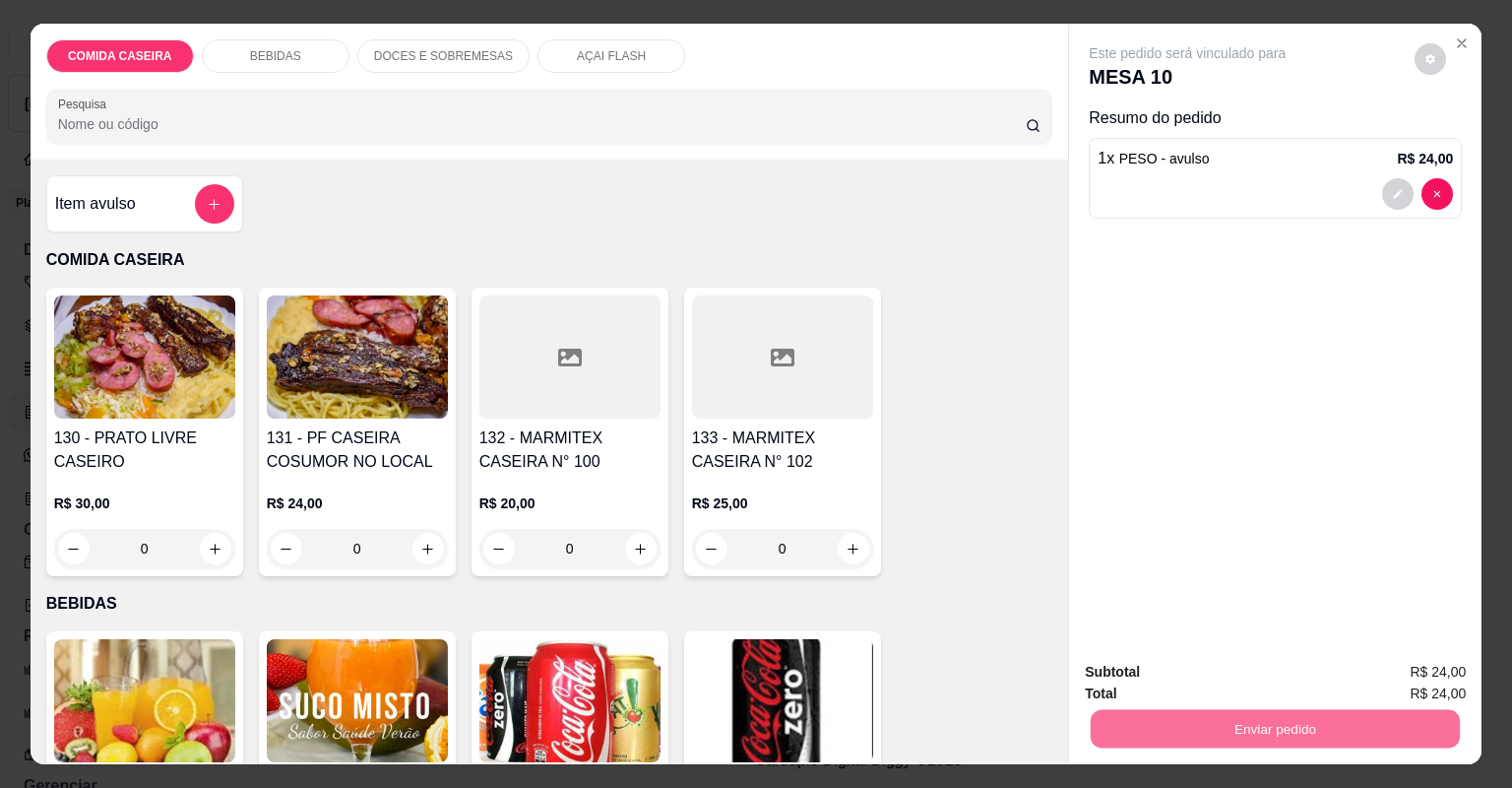 click on "Não registrar e enviar pedido" at bounding box center [1212, 680] 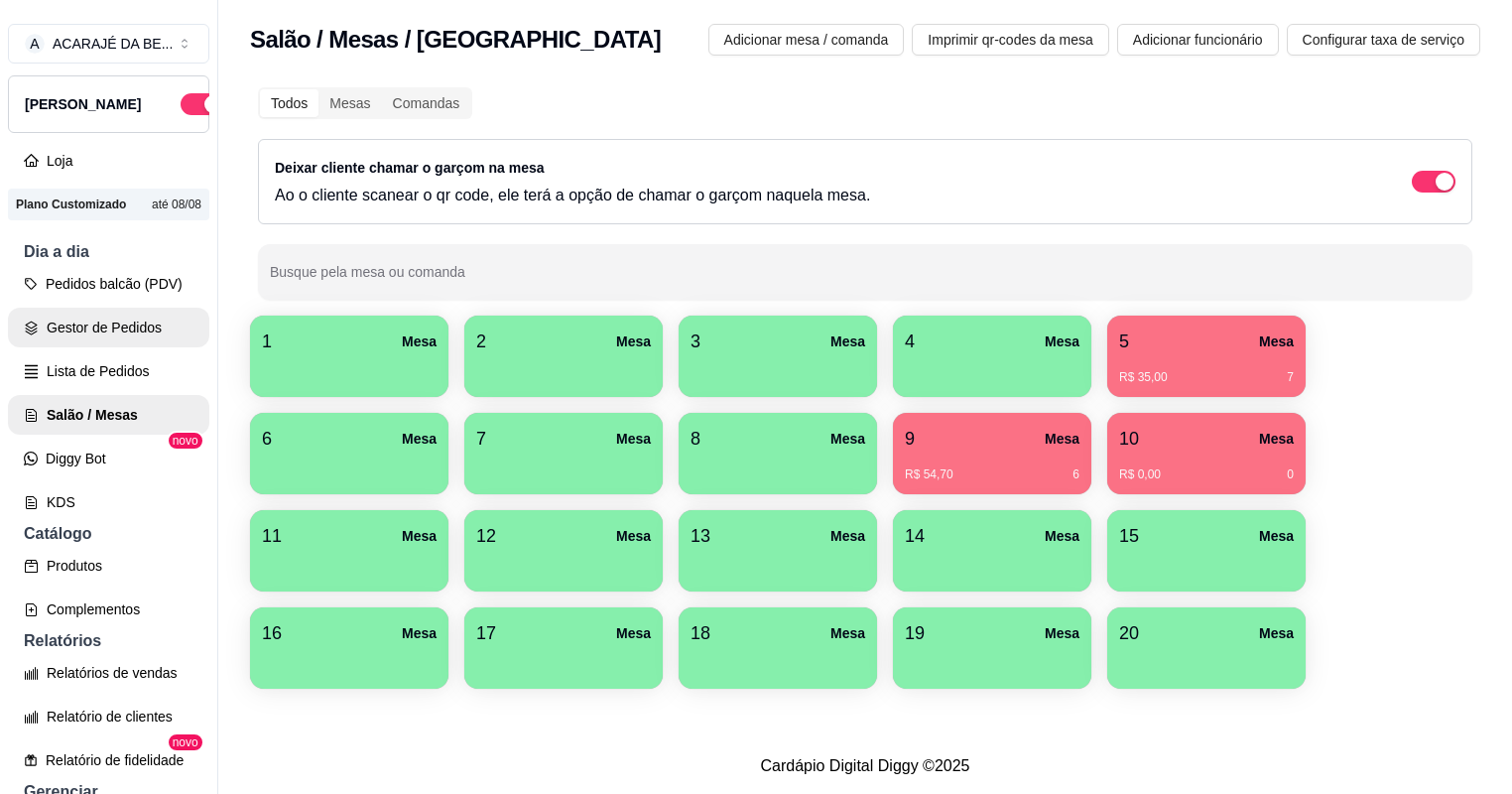 click on "Gestor de Pedidos" at bounding box center (108, 328) 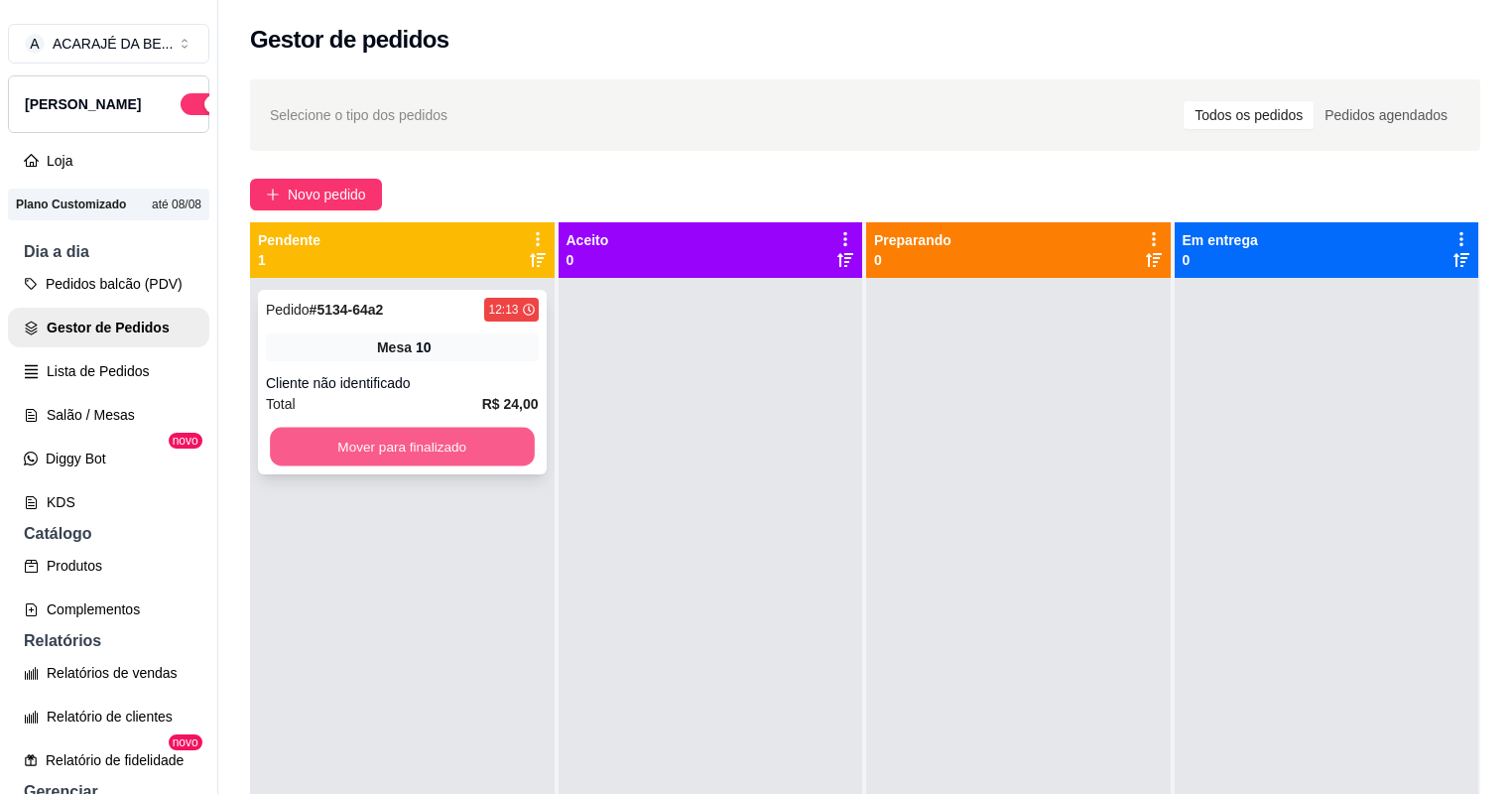 click on "Mover para finalizado" at bounding box center (402, 447) 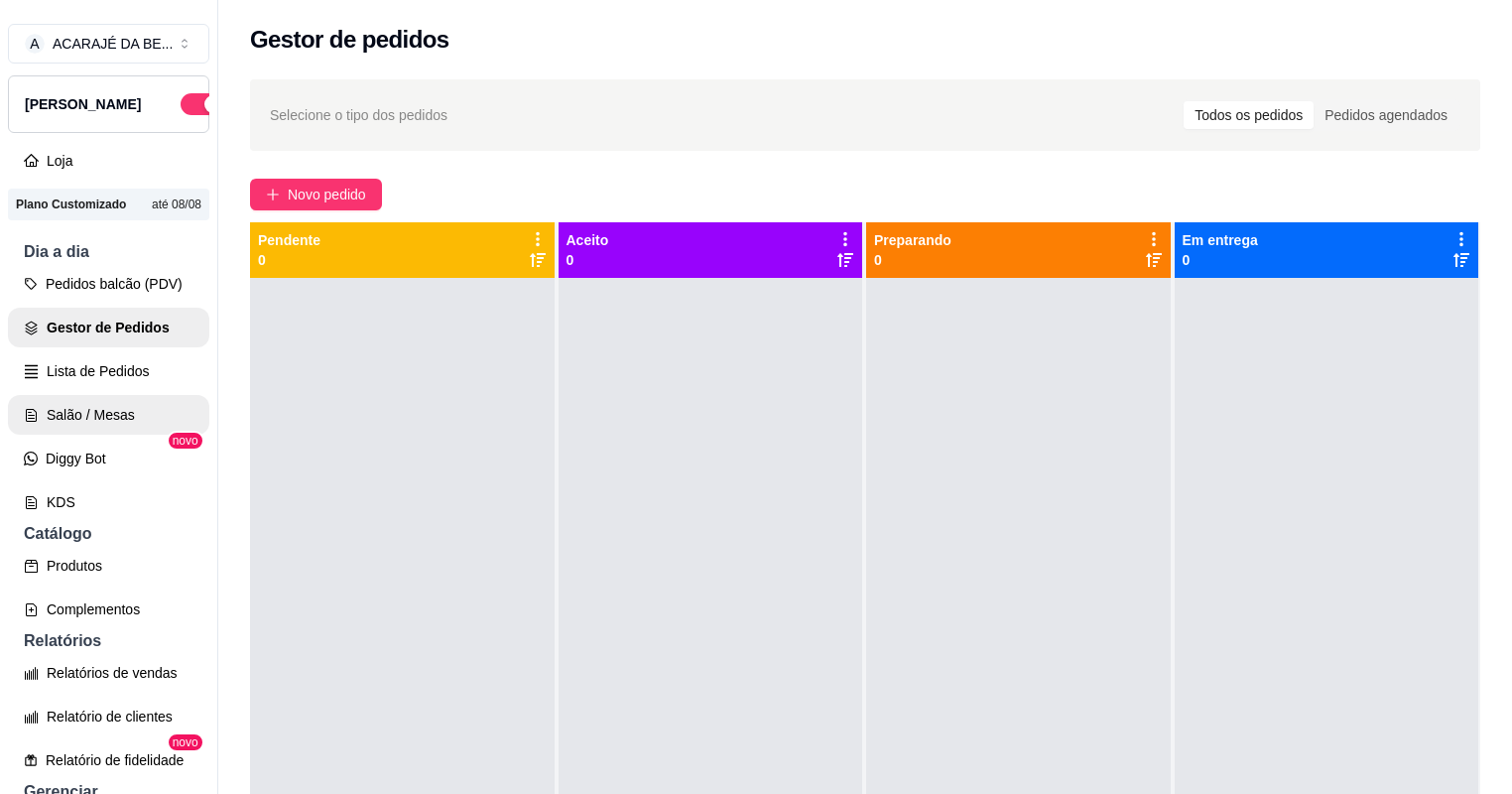 click on "Salão / Mesas" at bounding box center [108, 415] 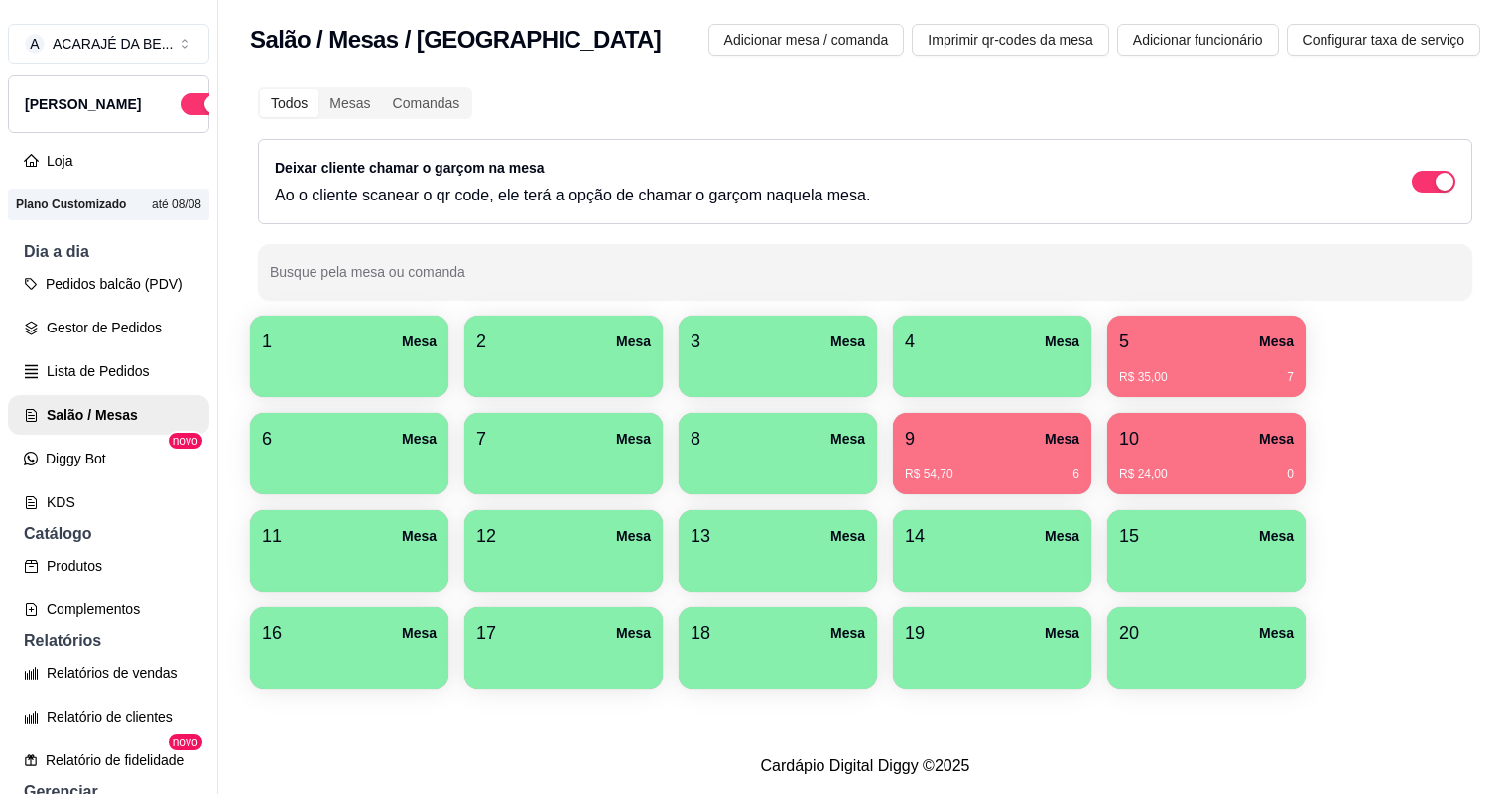 click on "5 Mesa" at bounding box center [1206, 341] 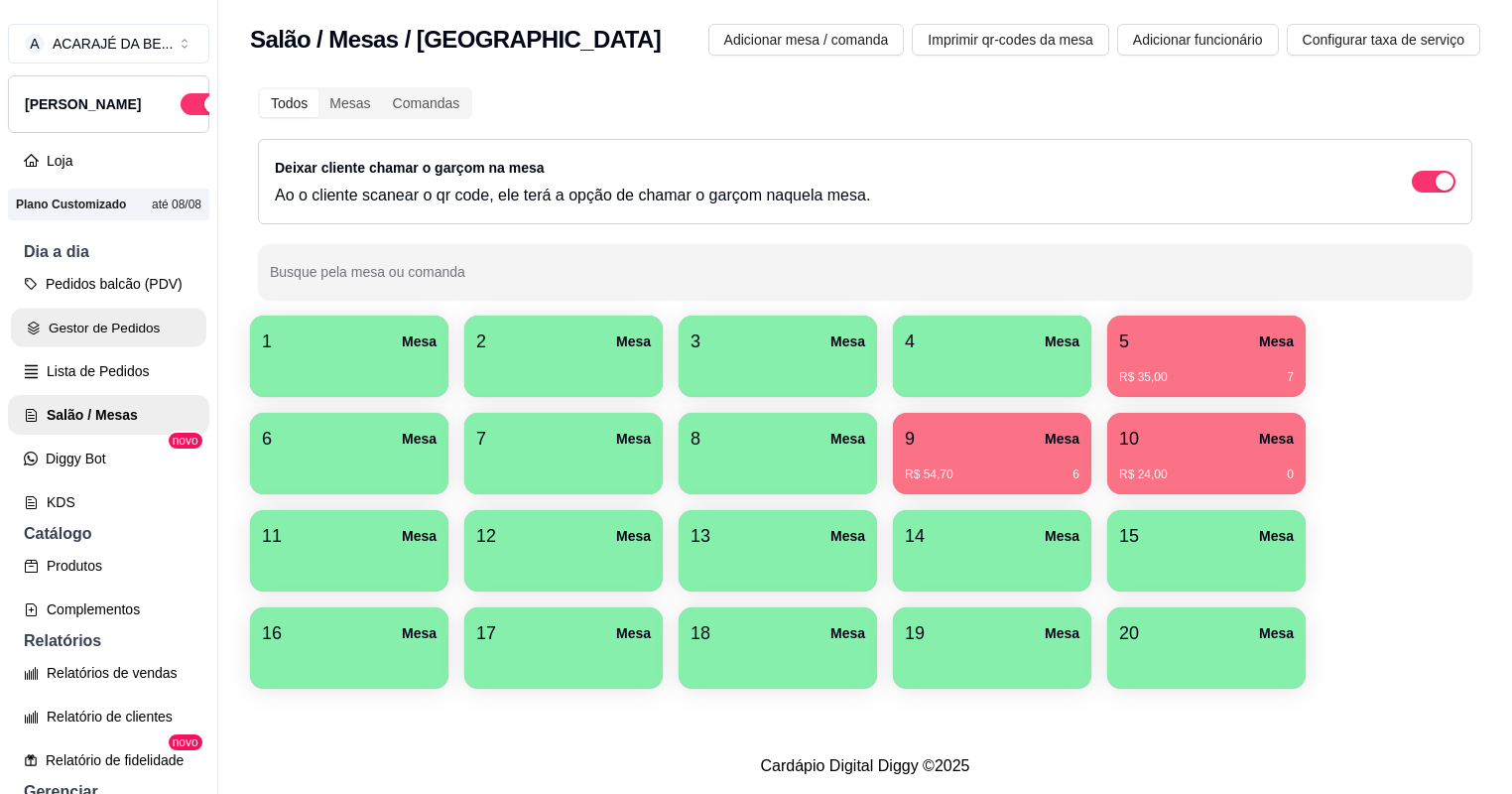 click on "Gestor de Pedidos" at bounding box center [108, 328] 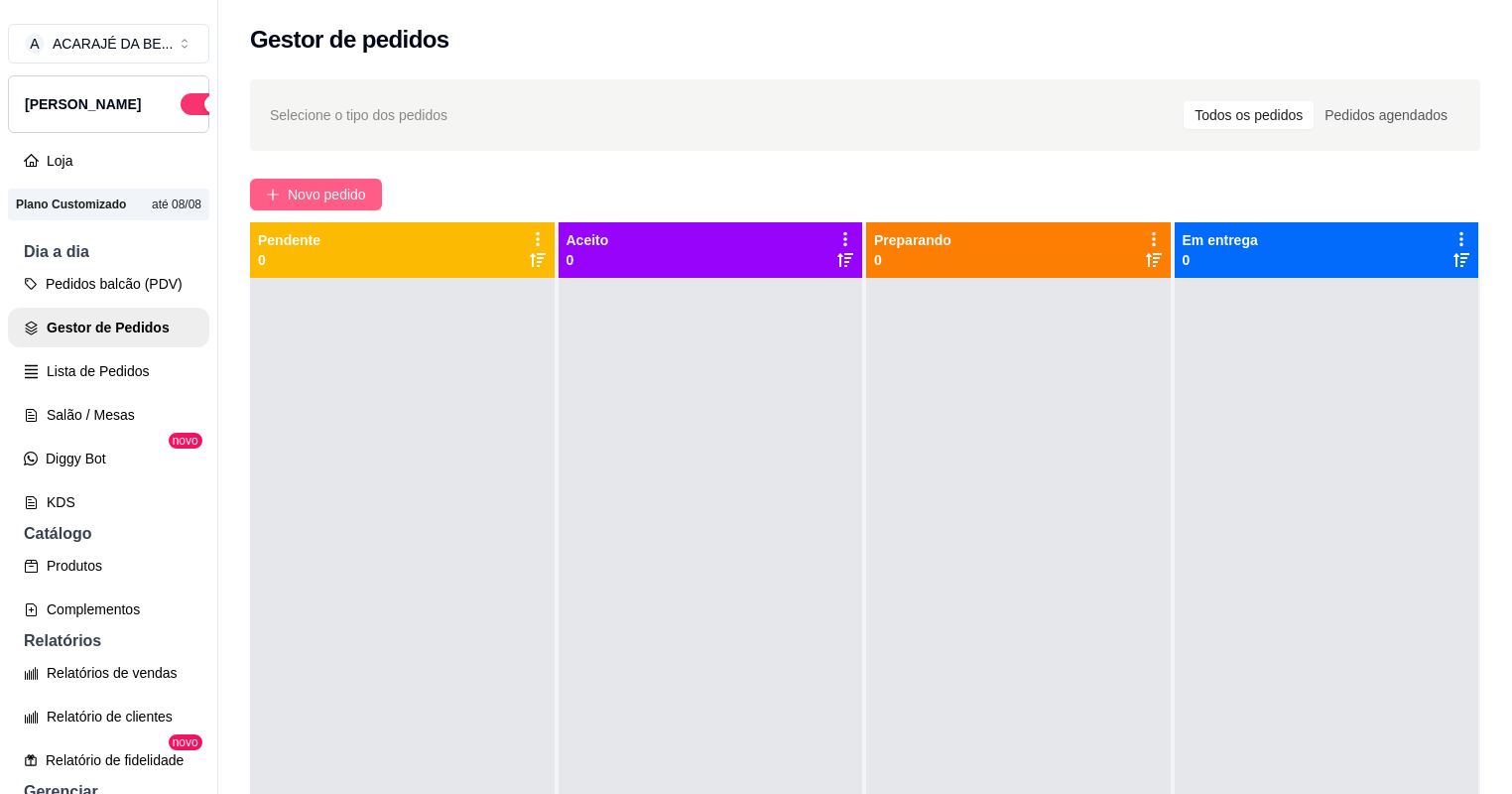 click on "Novo pedido" at bounding box center (326, 195) 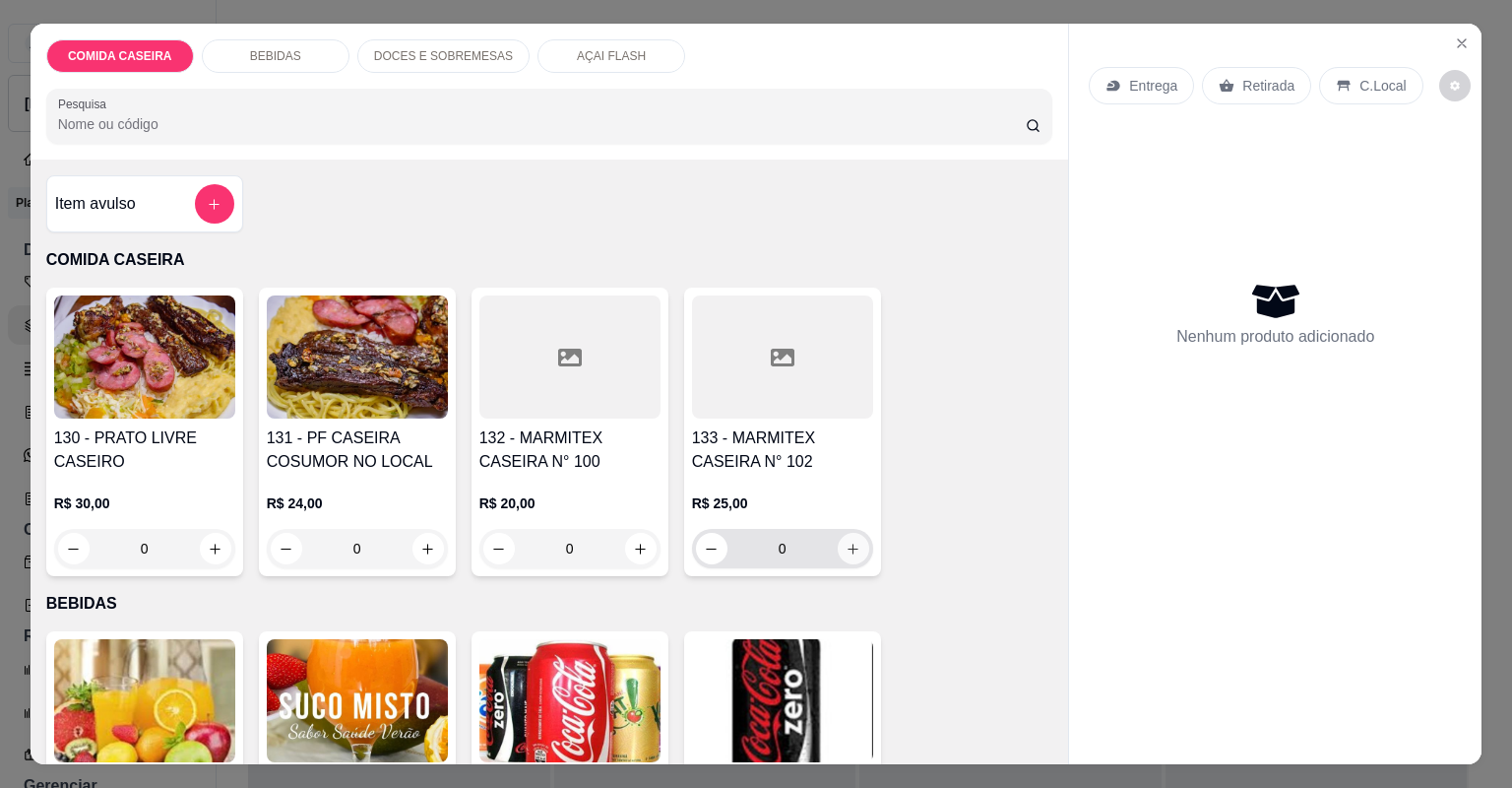 click 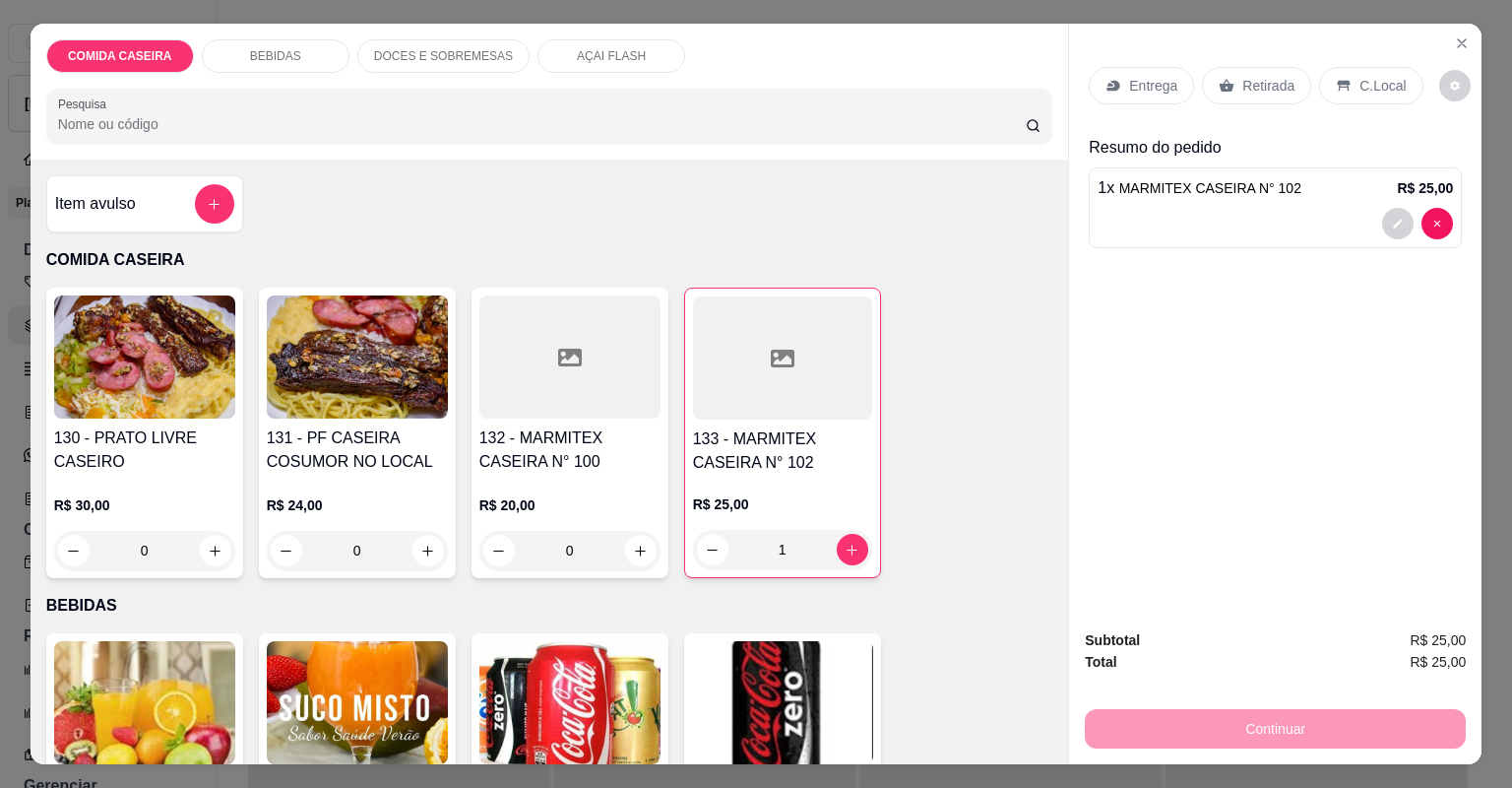 click on "Retirada" at bounding box center (1256, 86) 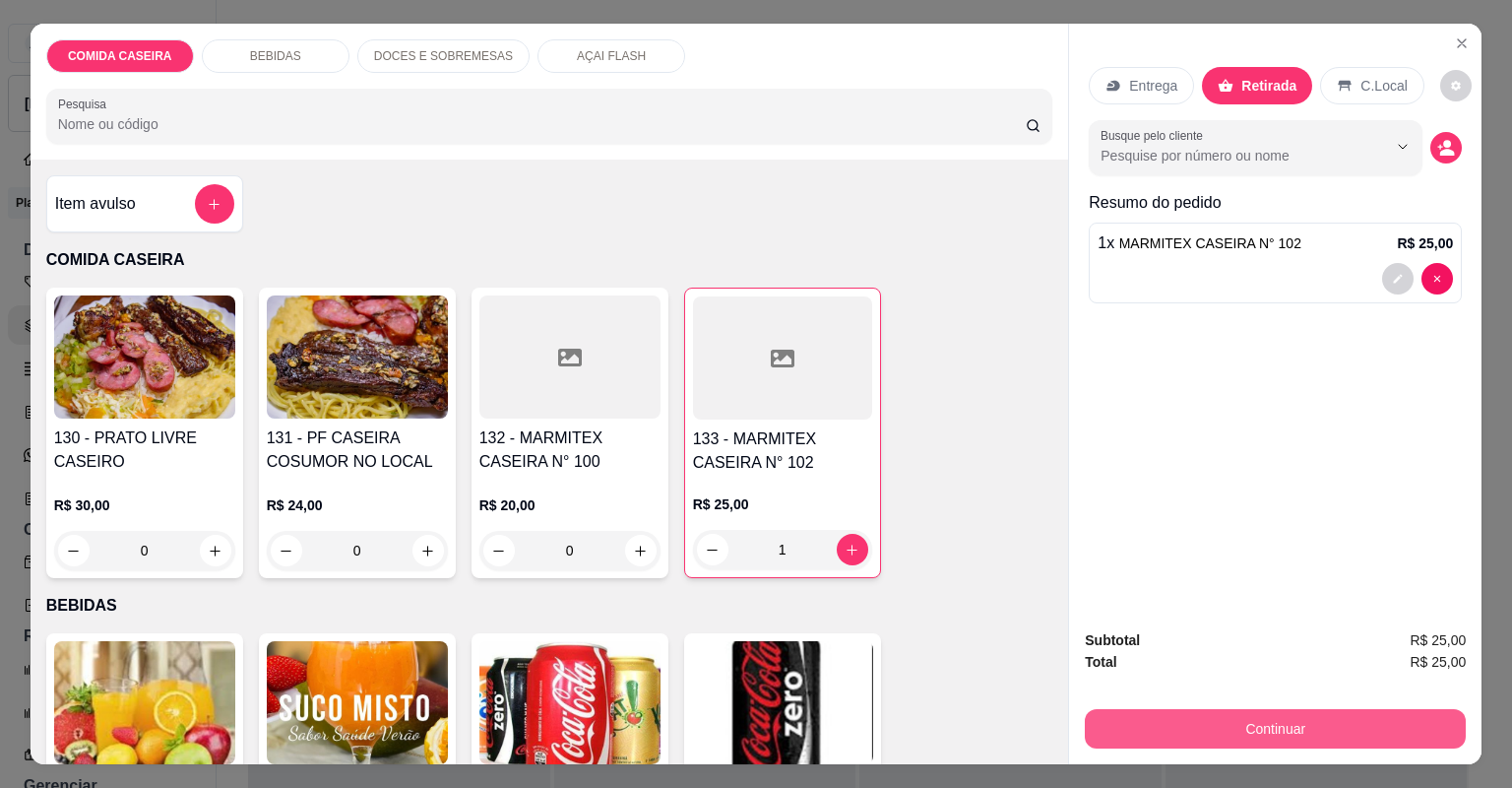 click on "Continuar" at bounding box center [1275, 729] 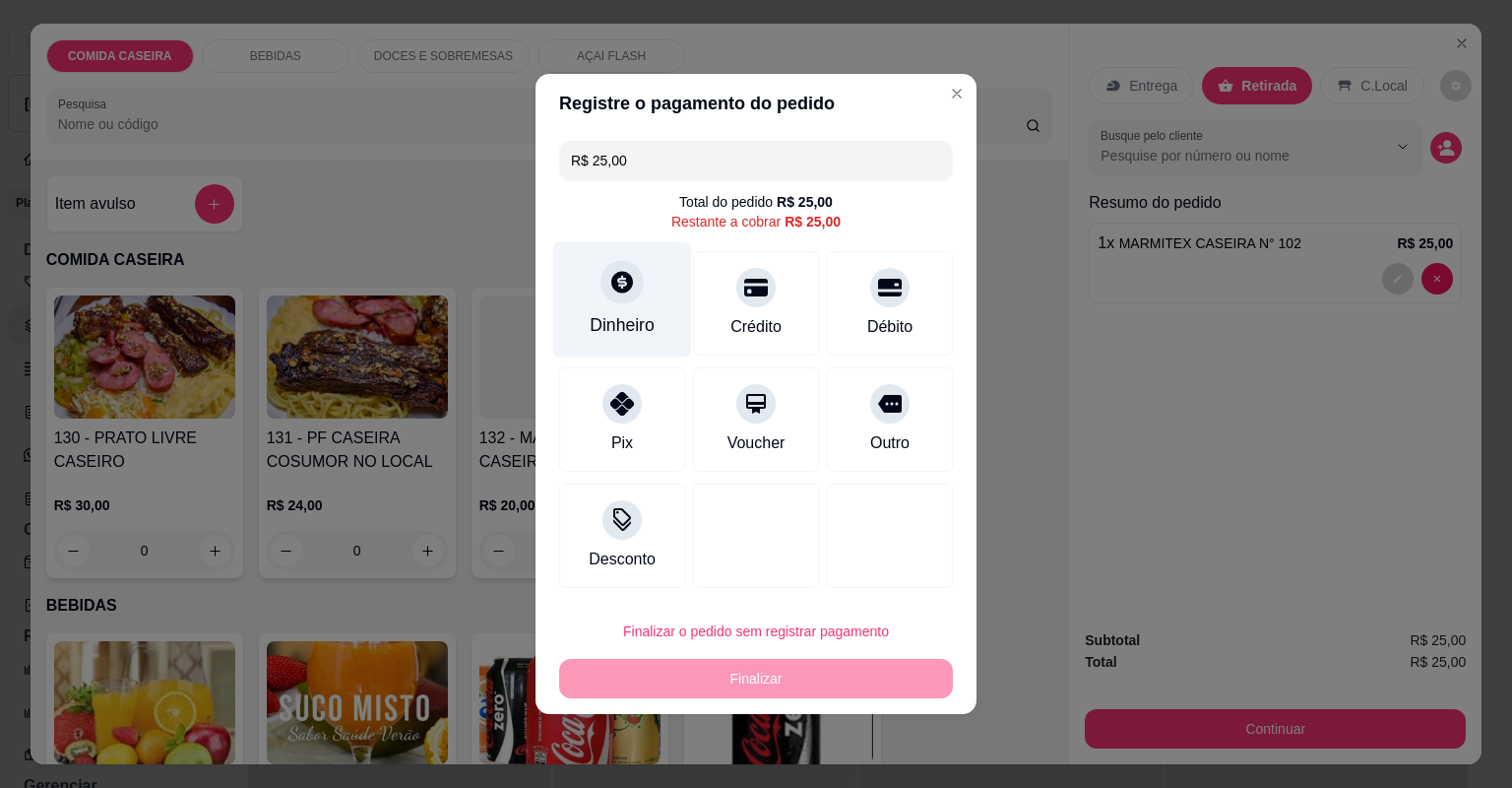 click on "Dinheiro" at bounding box center (622, 299) 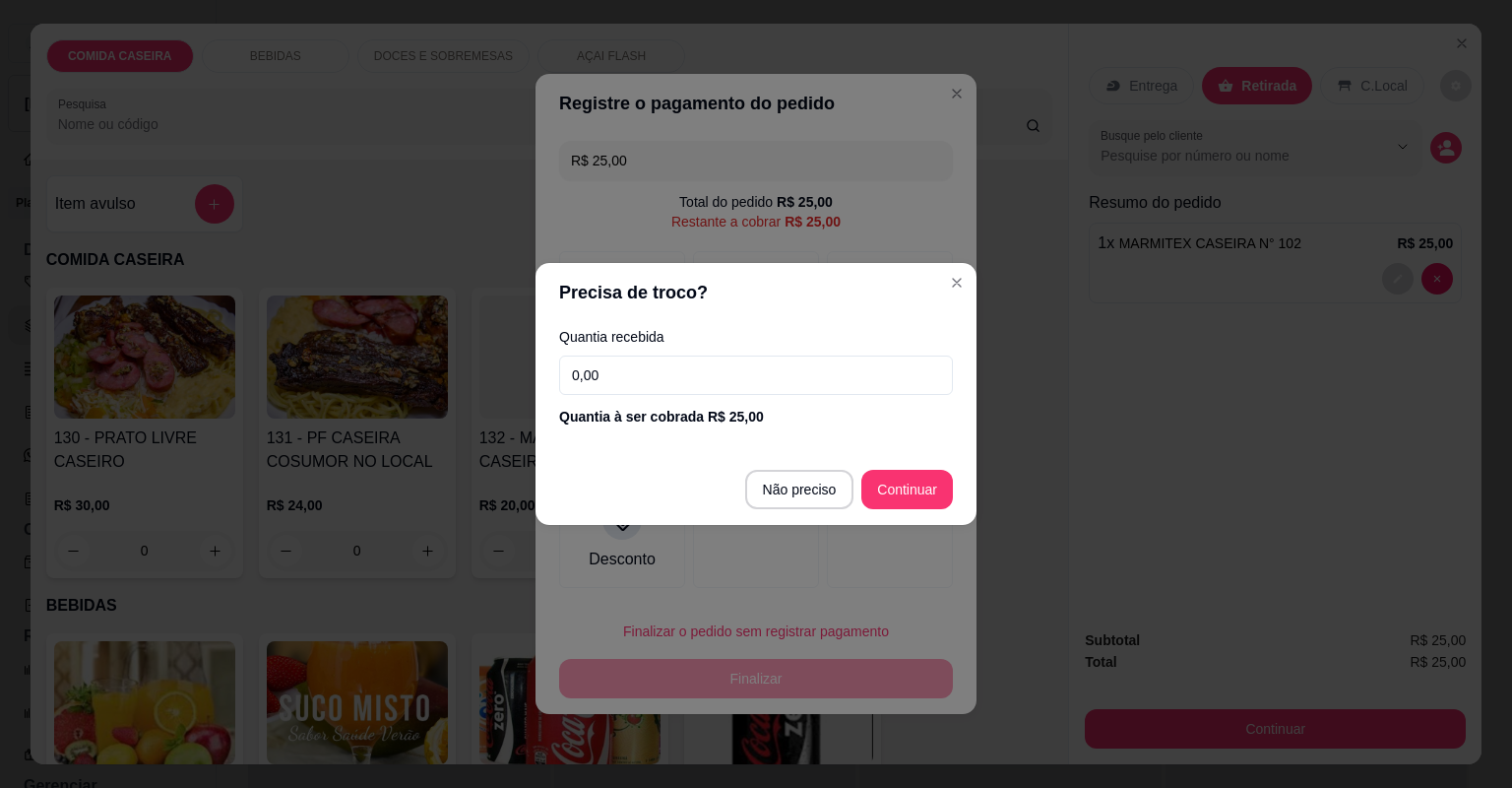 click on "0,00" at bounding box center (756, 375) 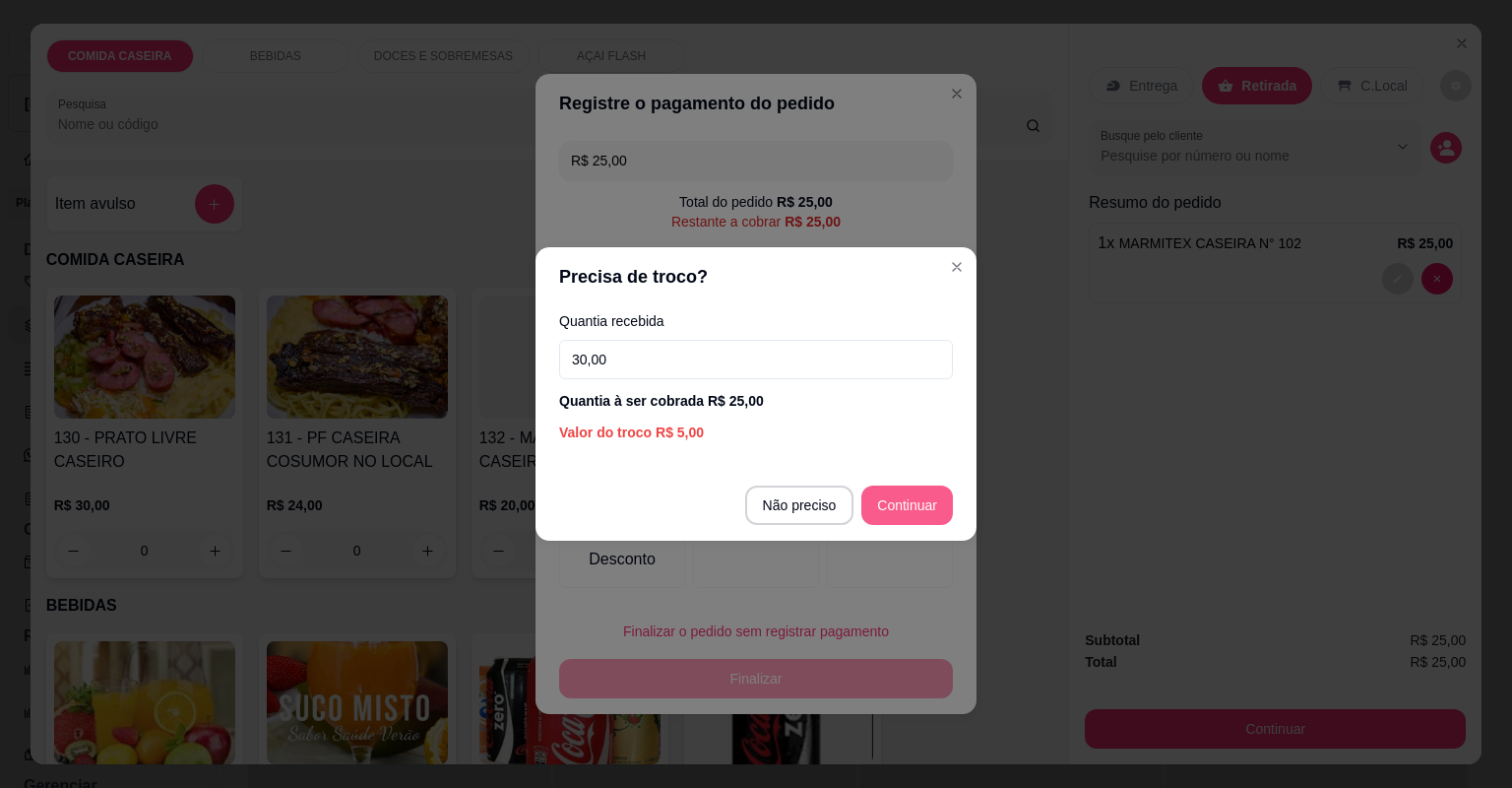 type on "30,00" 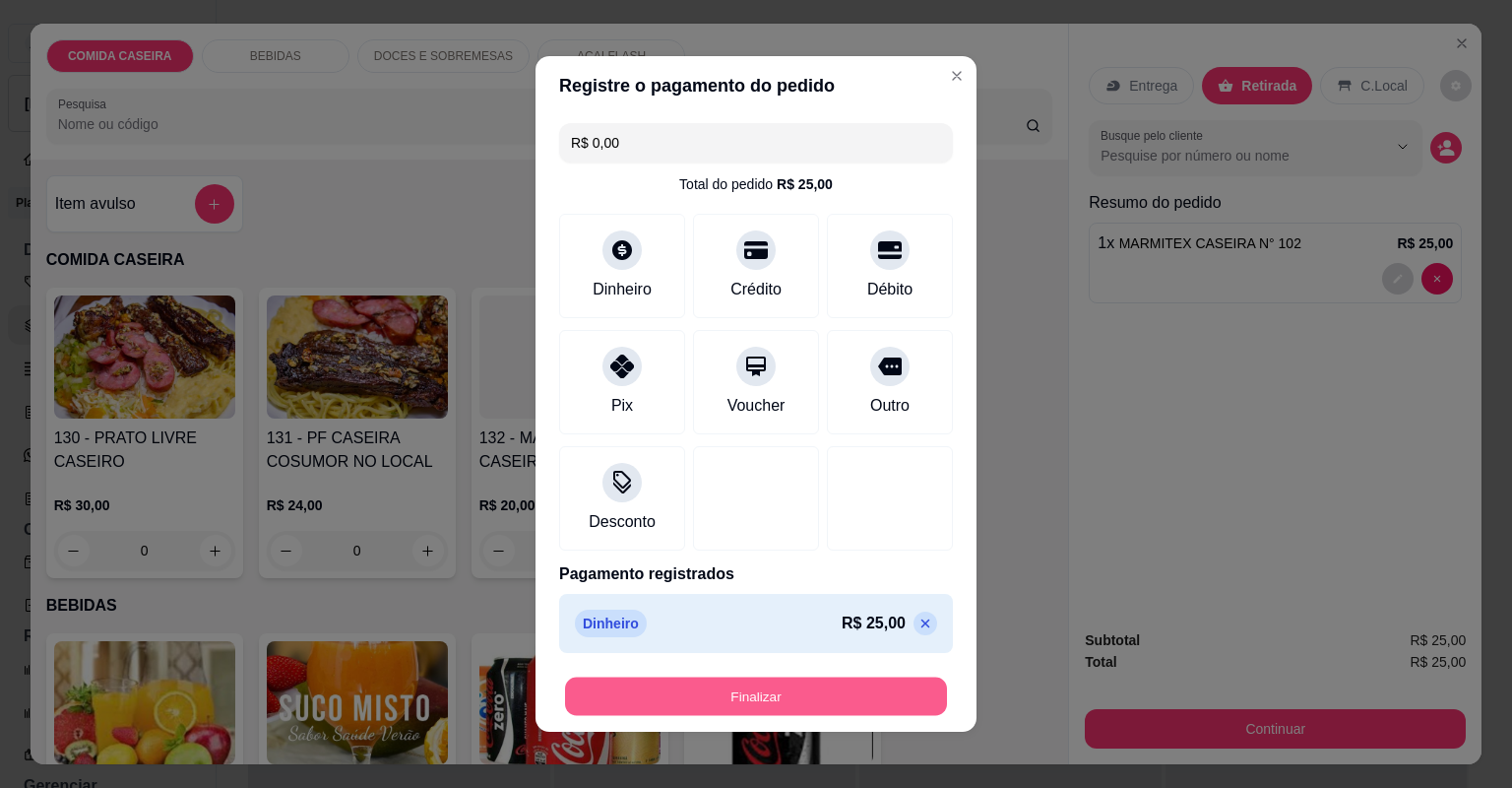 click on "Finalizar" at bounding box center [756, 696] 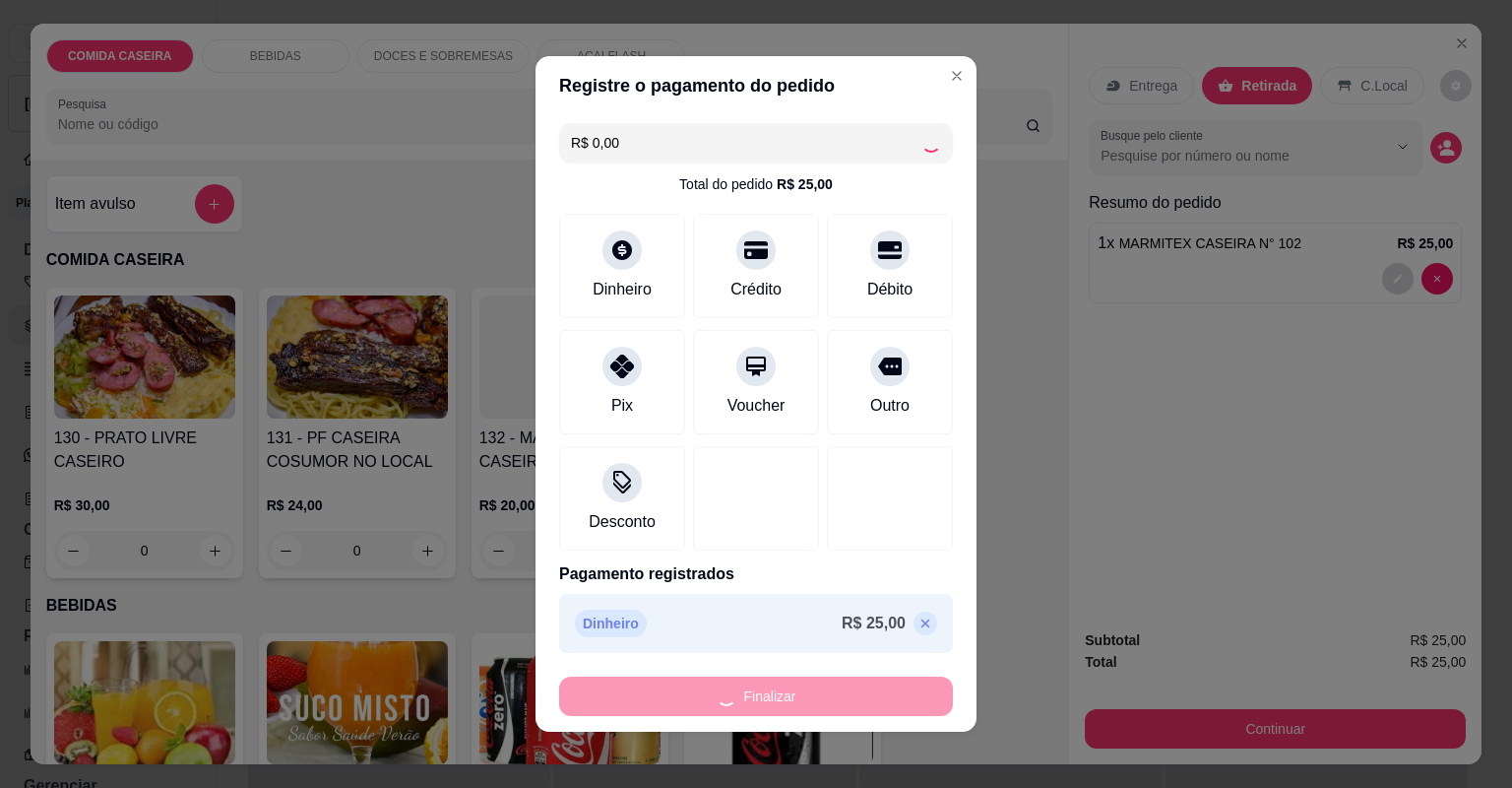 type on "0" 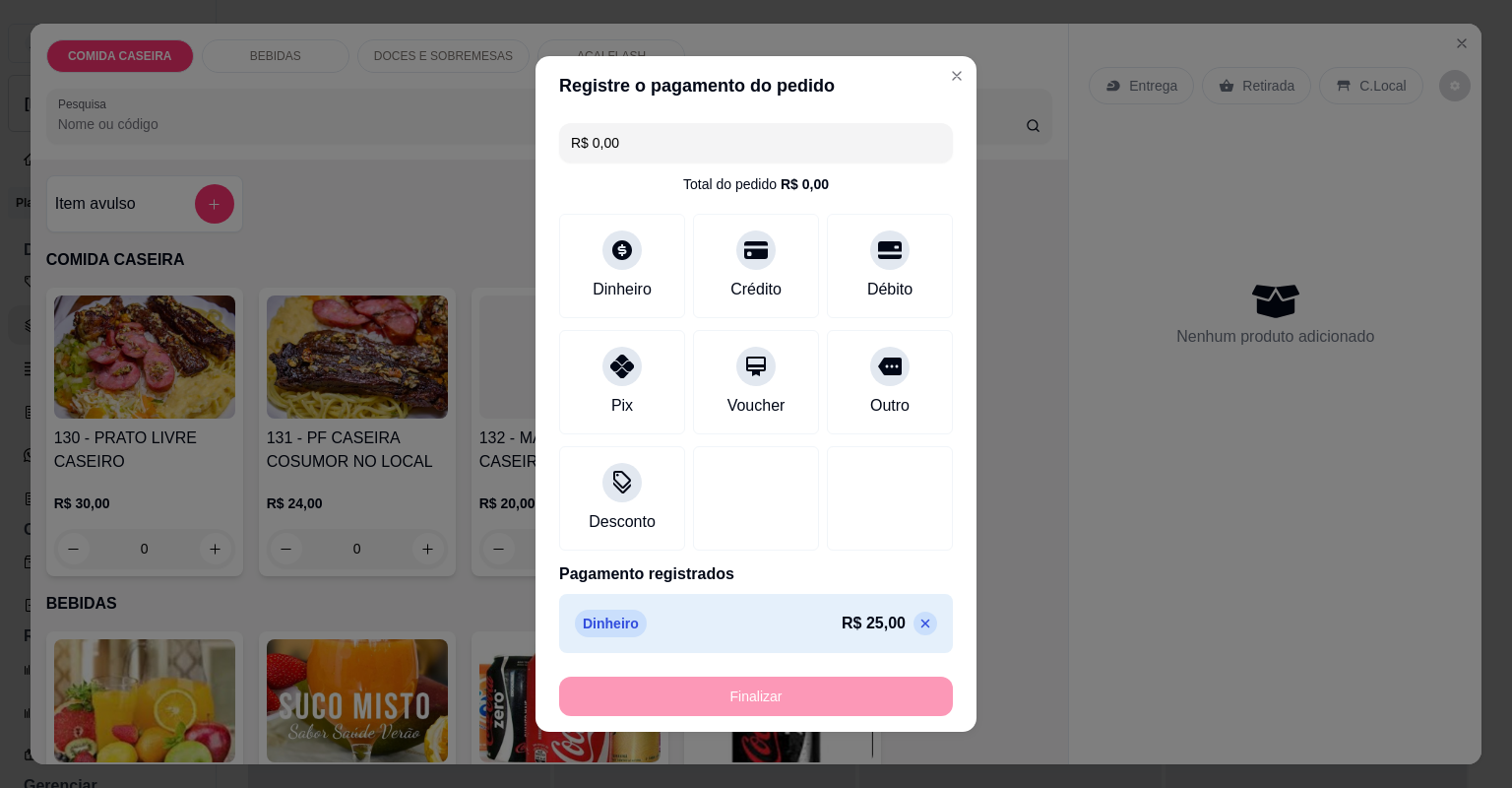 type on "-R$ 25,00" 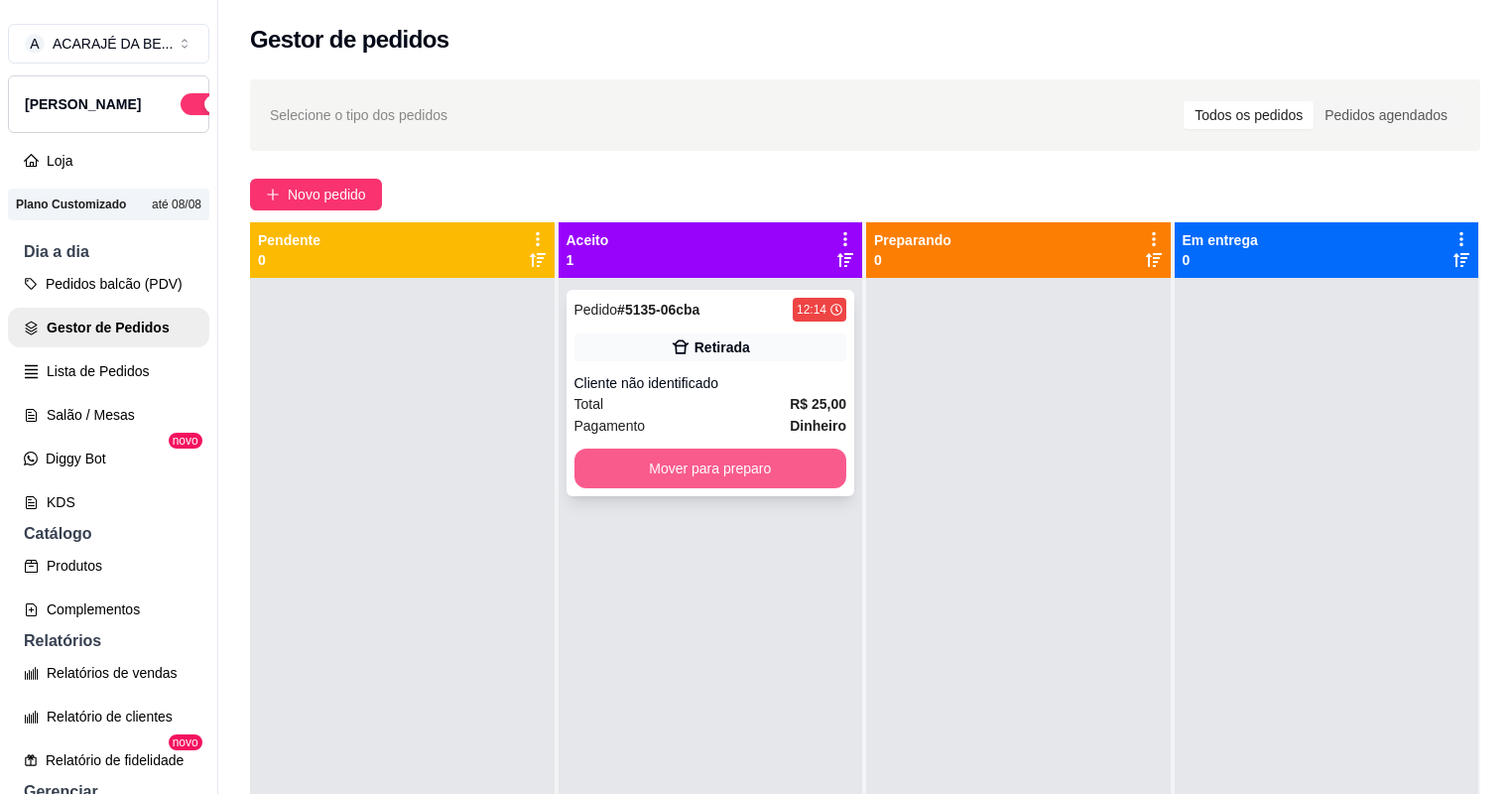 click on "Mover para preparo" at bounding box center (710, 468) 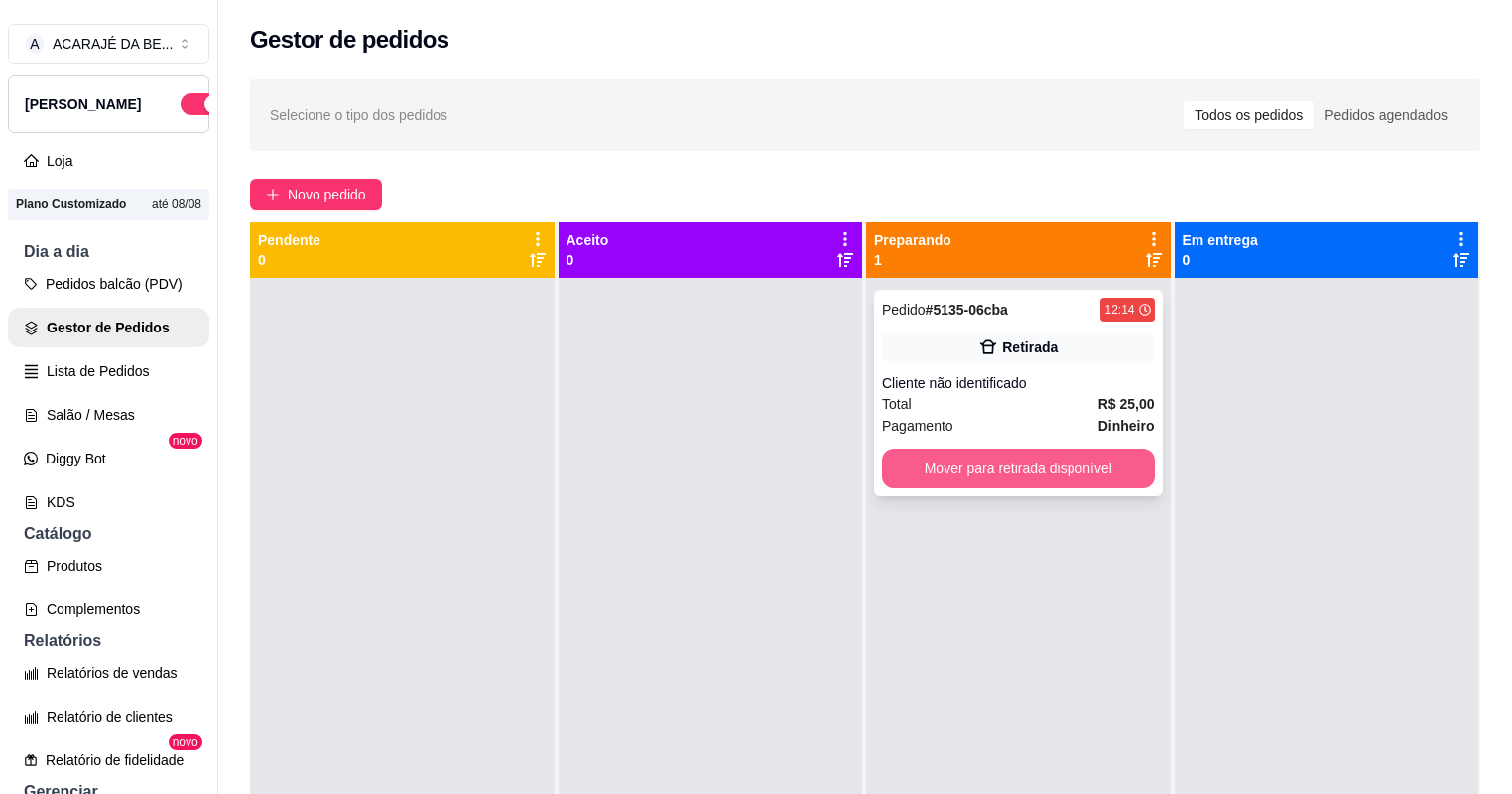 click on "Mover para retirada disponível" at bounding box center (1018, 468) 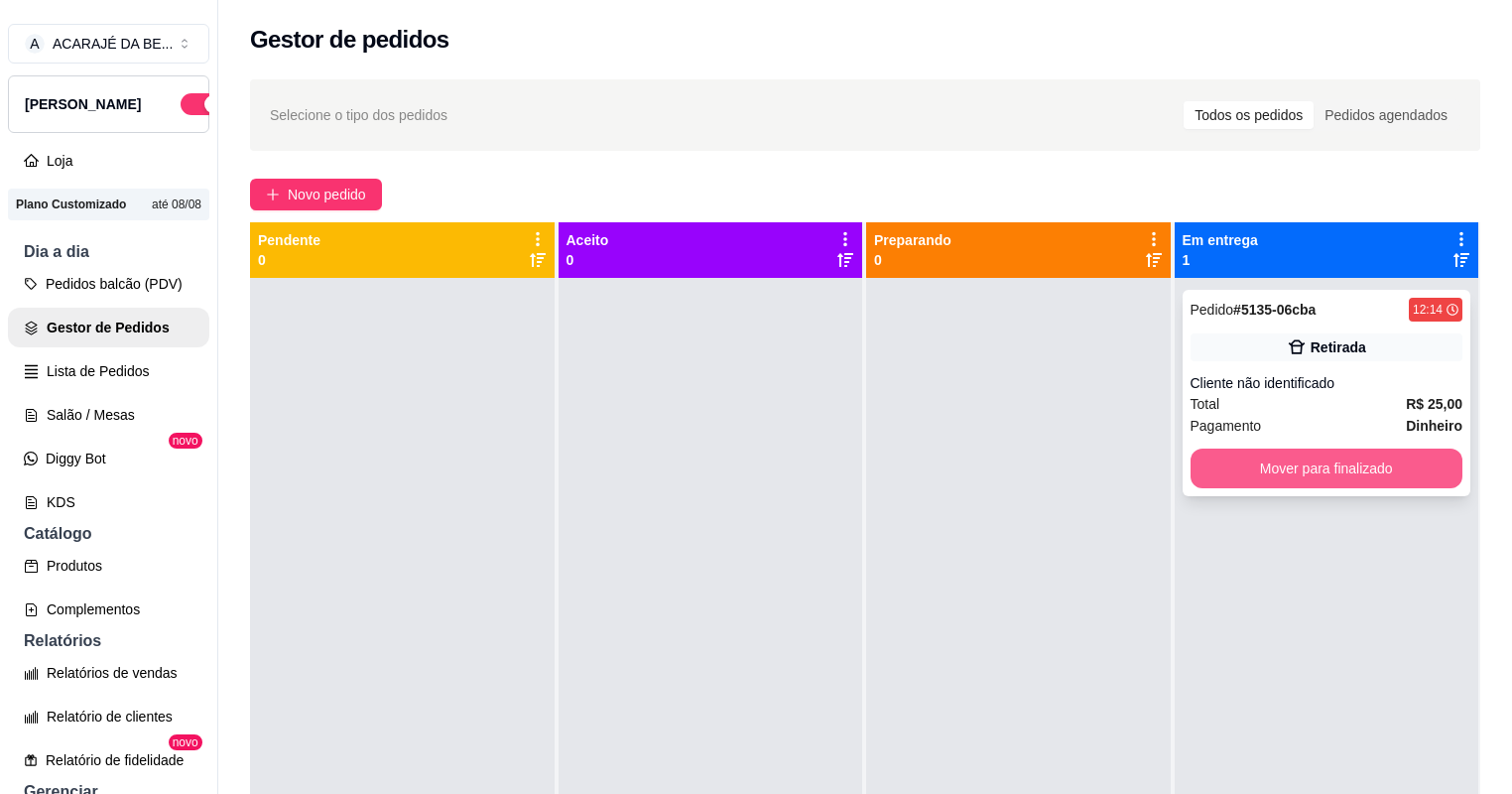 click on "Mover para finalizado" at bounding box center [1326, 468] 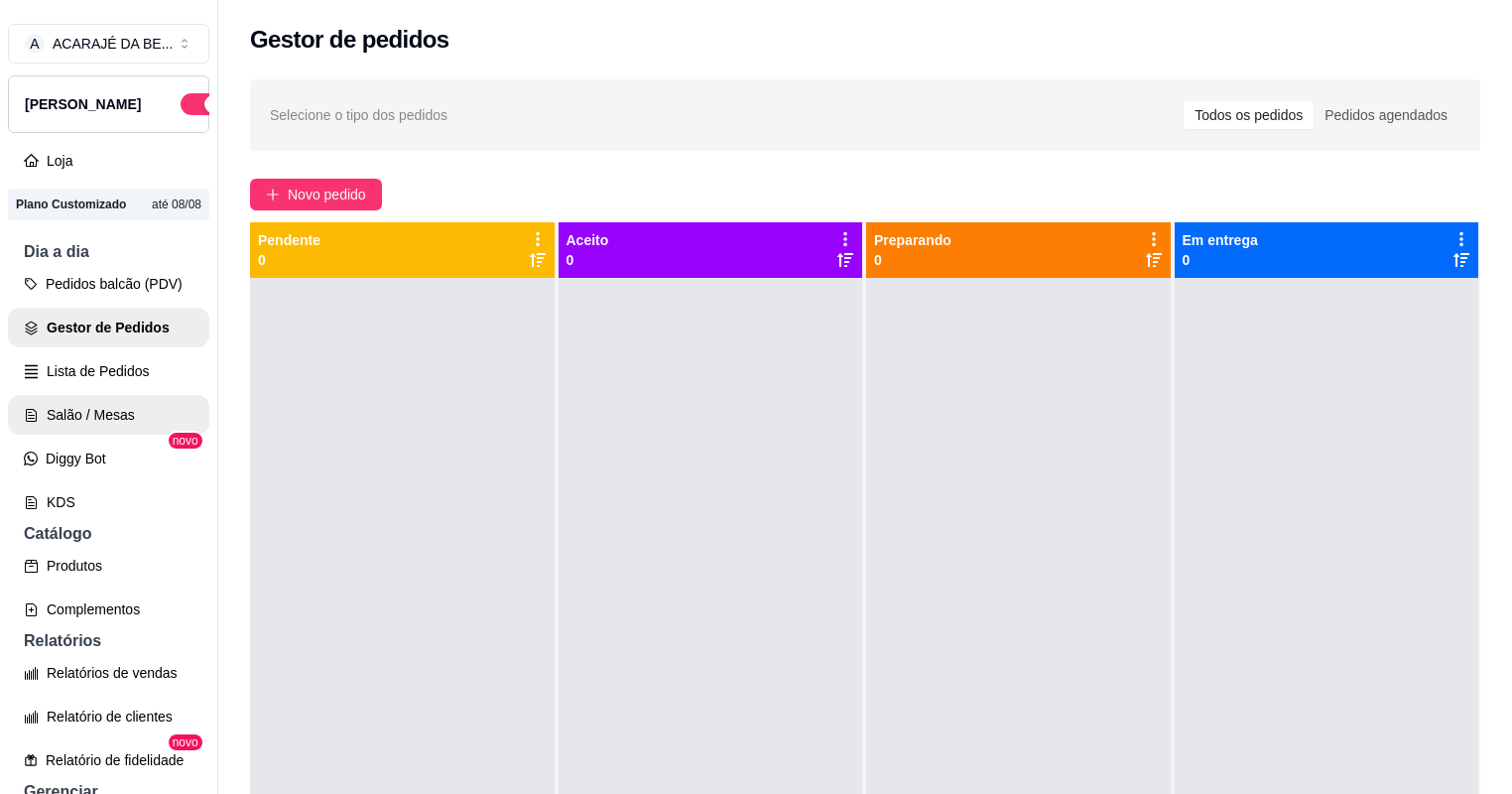 click on "Salão / Mesas" at bounding box center [108, 415] 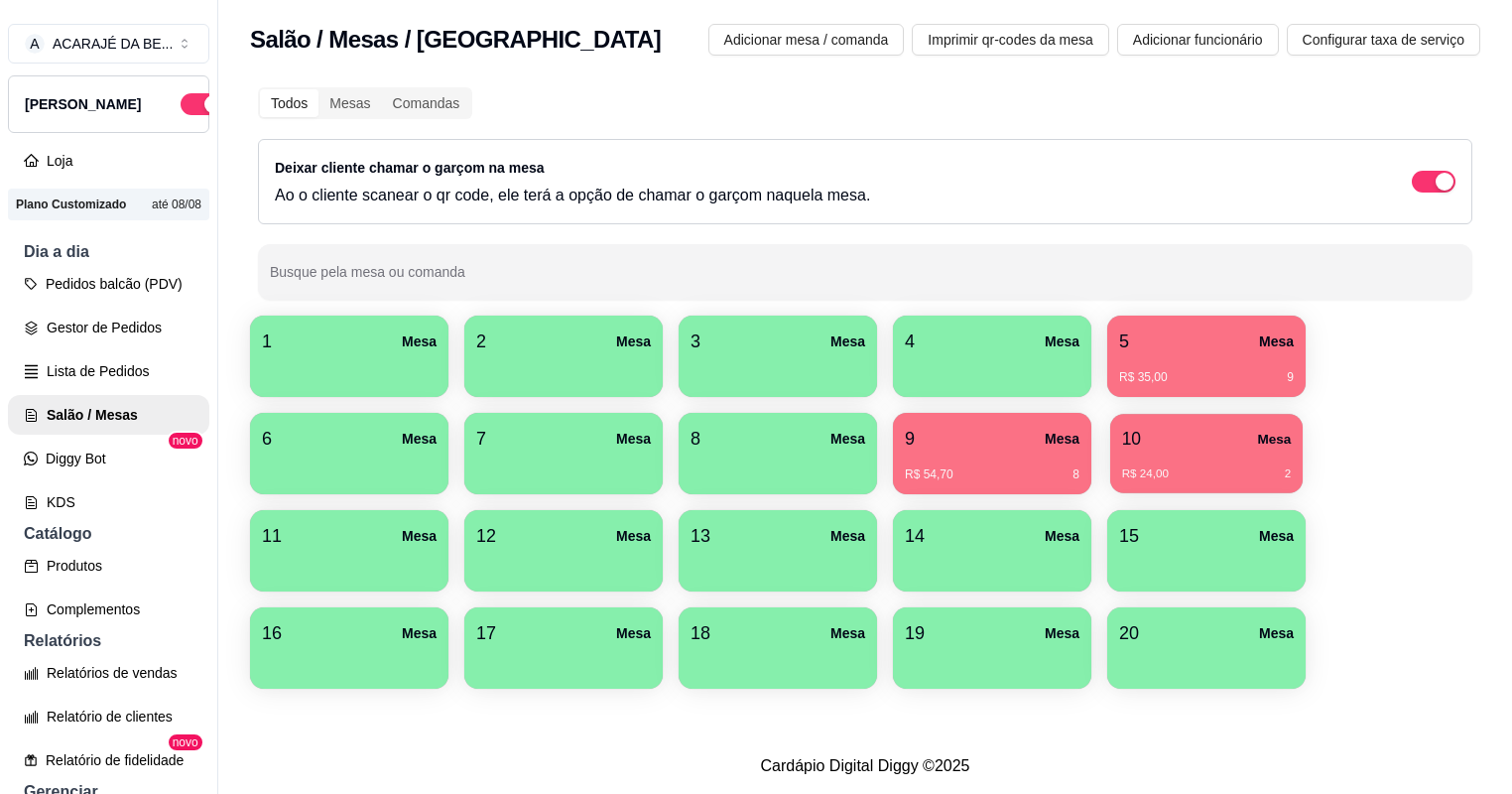 click on "10 Mesa" at bounding box center [1206, 439] 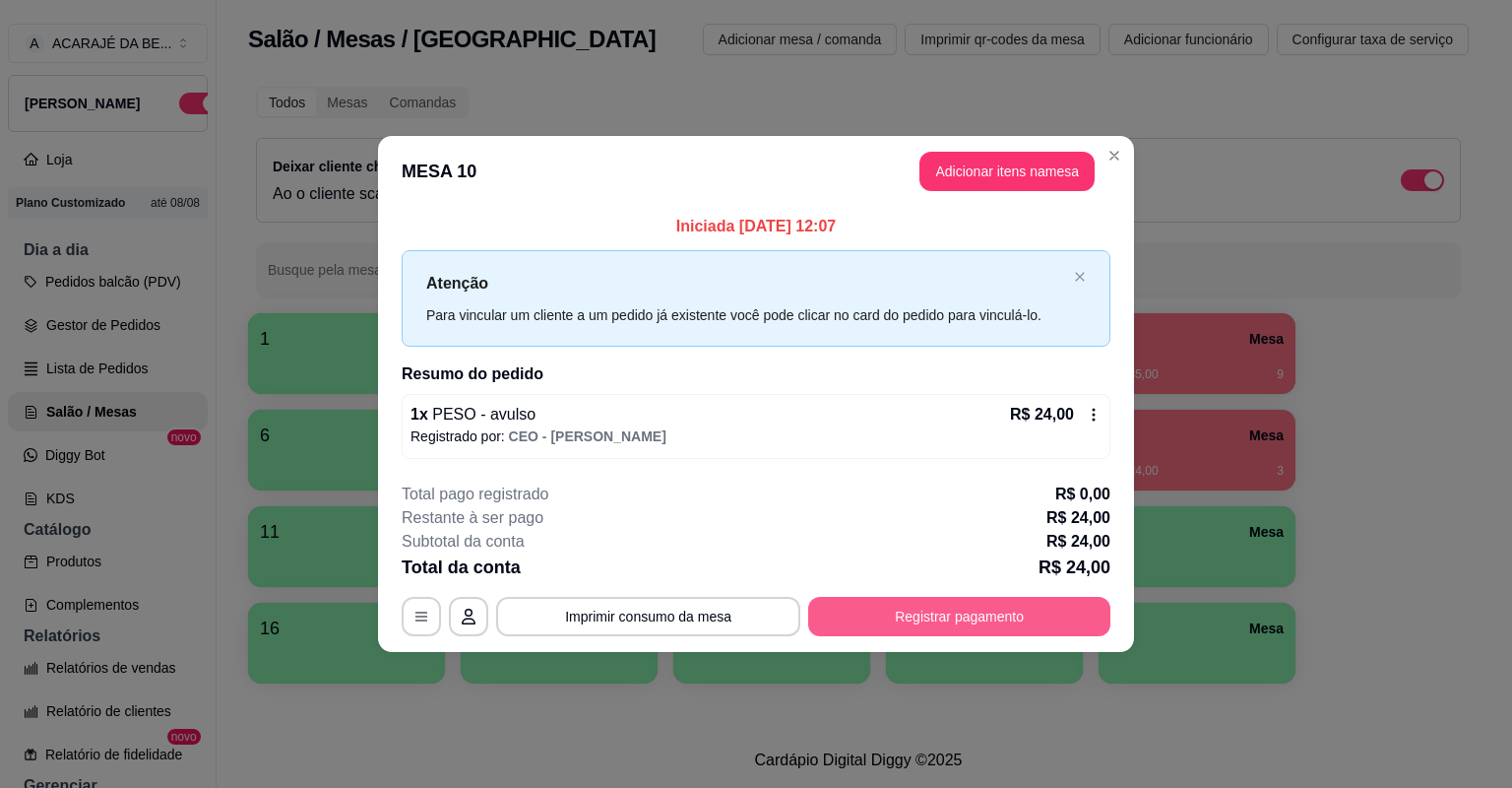 click on "Registrar pagamento" at bounding box center [959, 617] 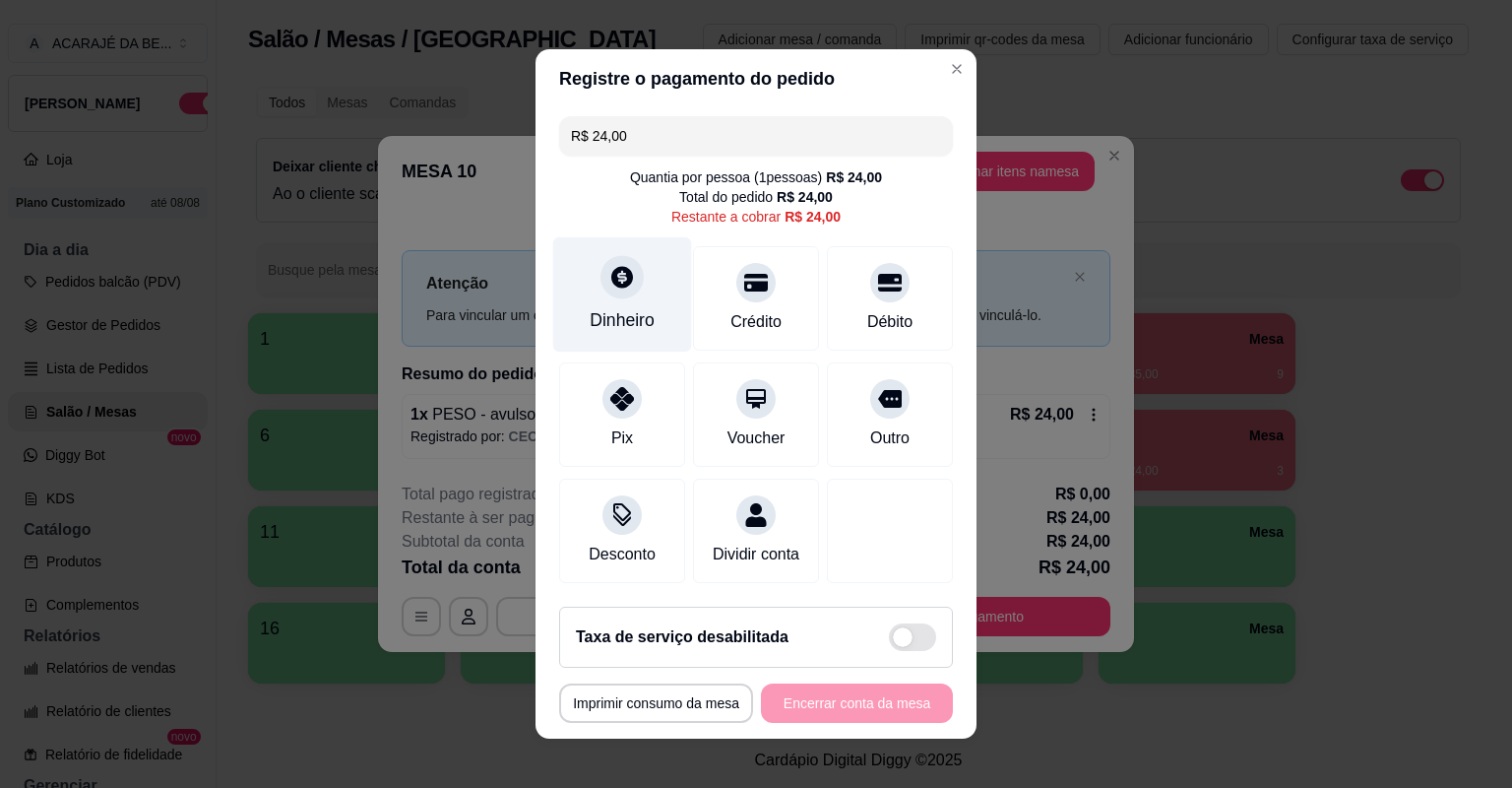 click on "Dinheiro" at bounding box center (622, 295) 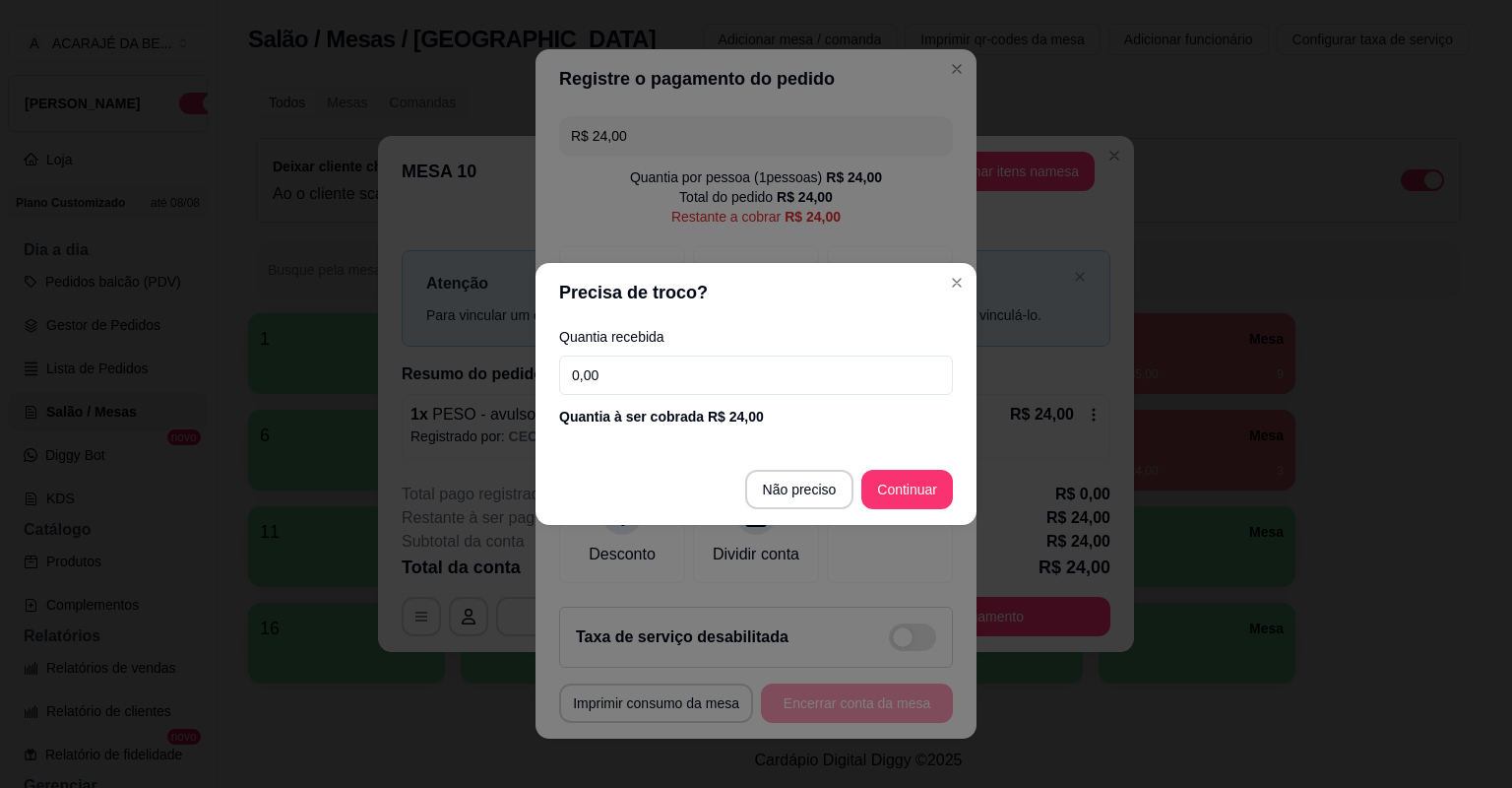 drag, startPoint x: 644, startPoint y: 386, endPoint x: 669, endPoint y: 382, distance: 25.317978 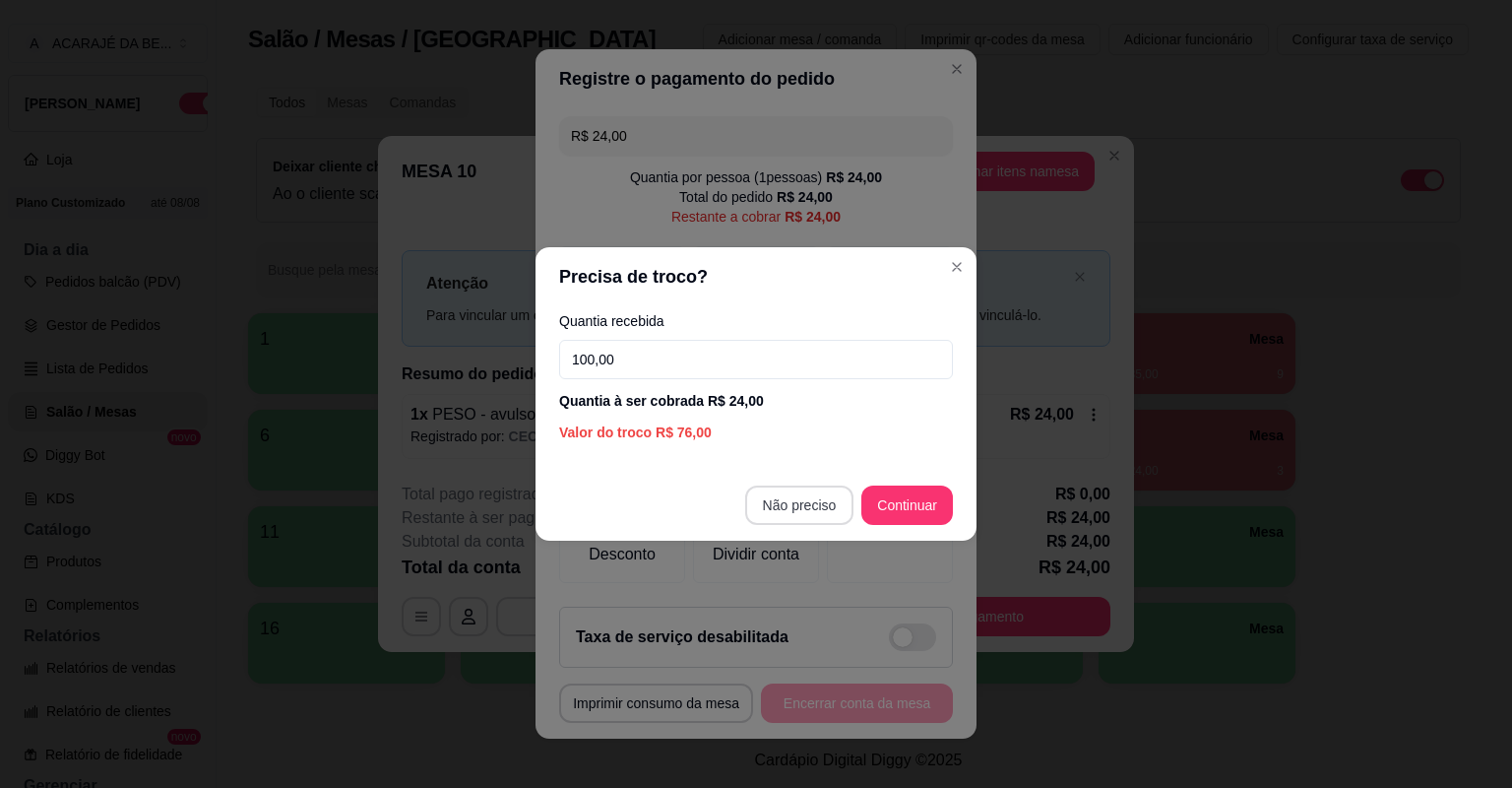 type on "100,00" 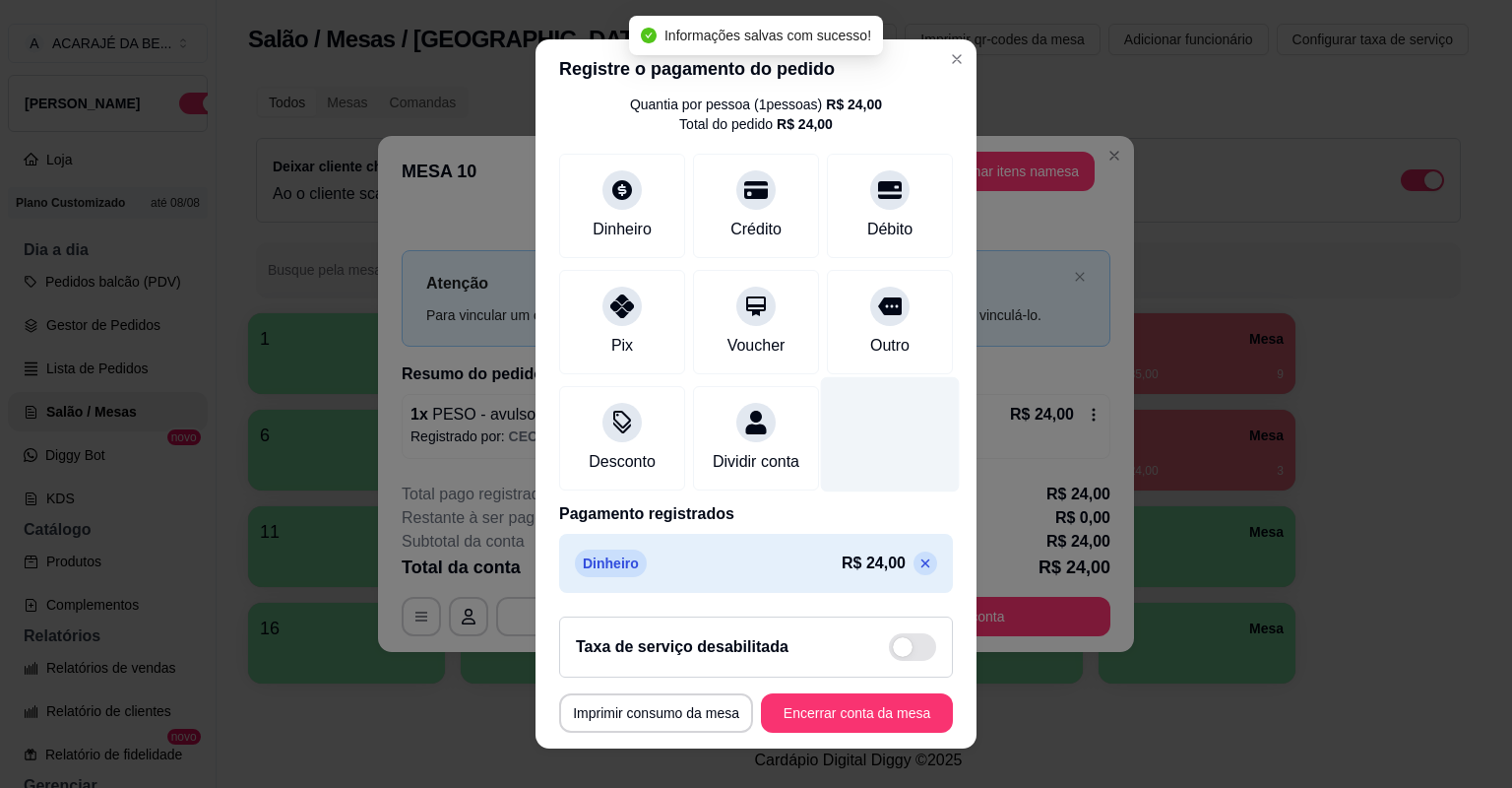 scroll, scrollTop: 85, scrollLeft: 0, axis: vertical 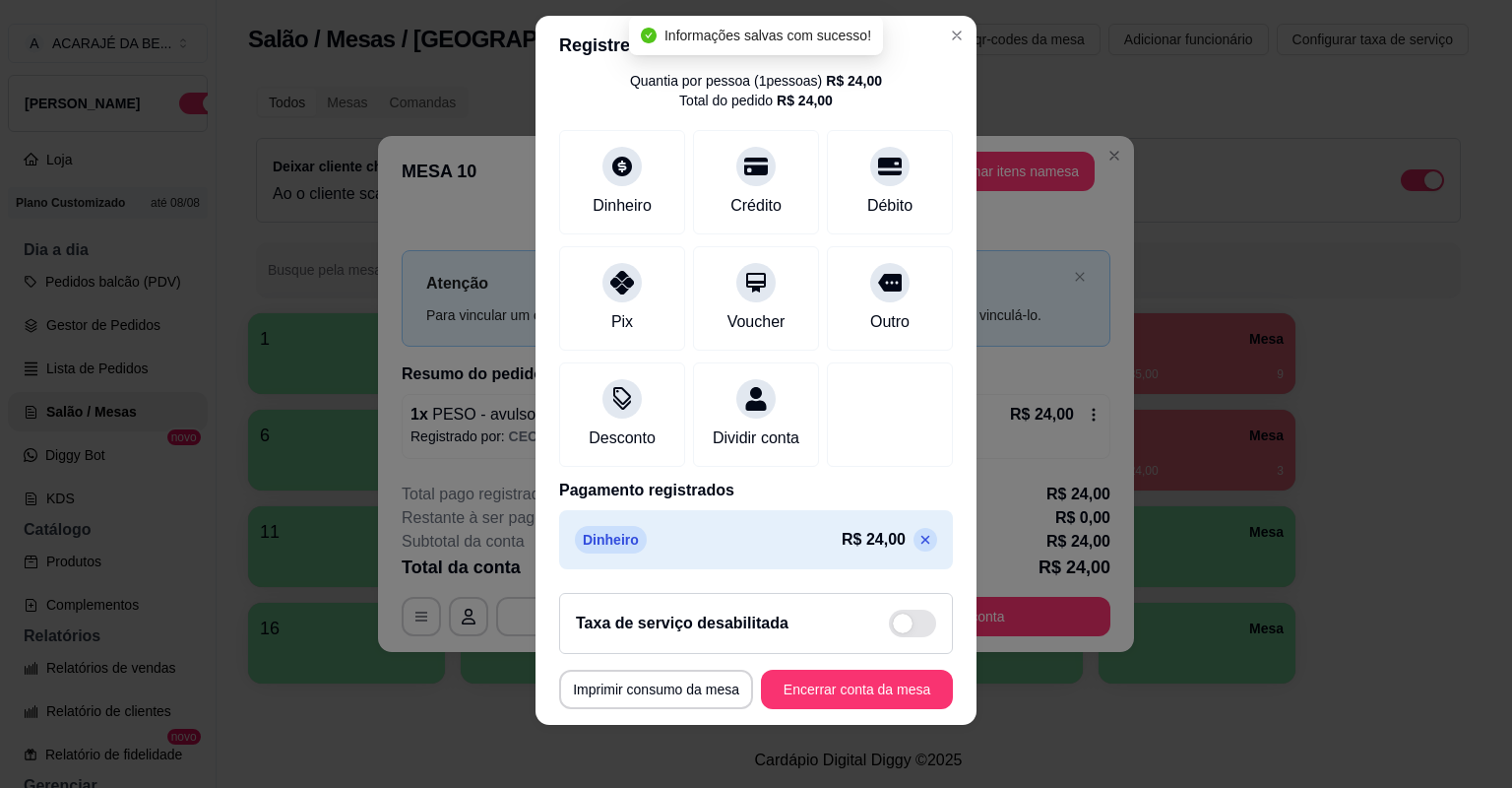 click 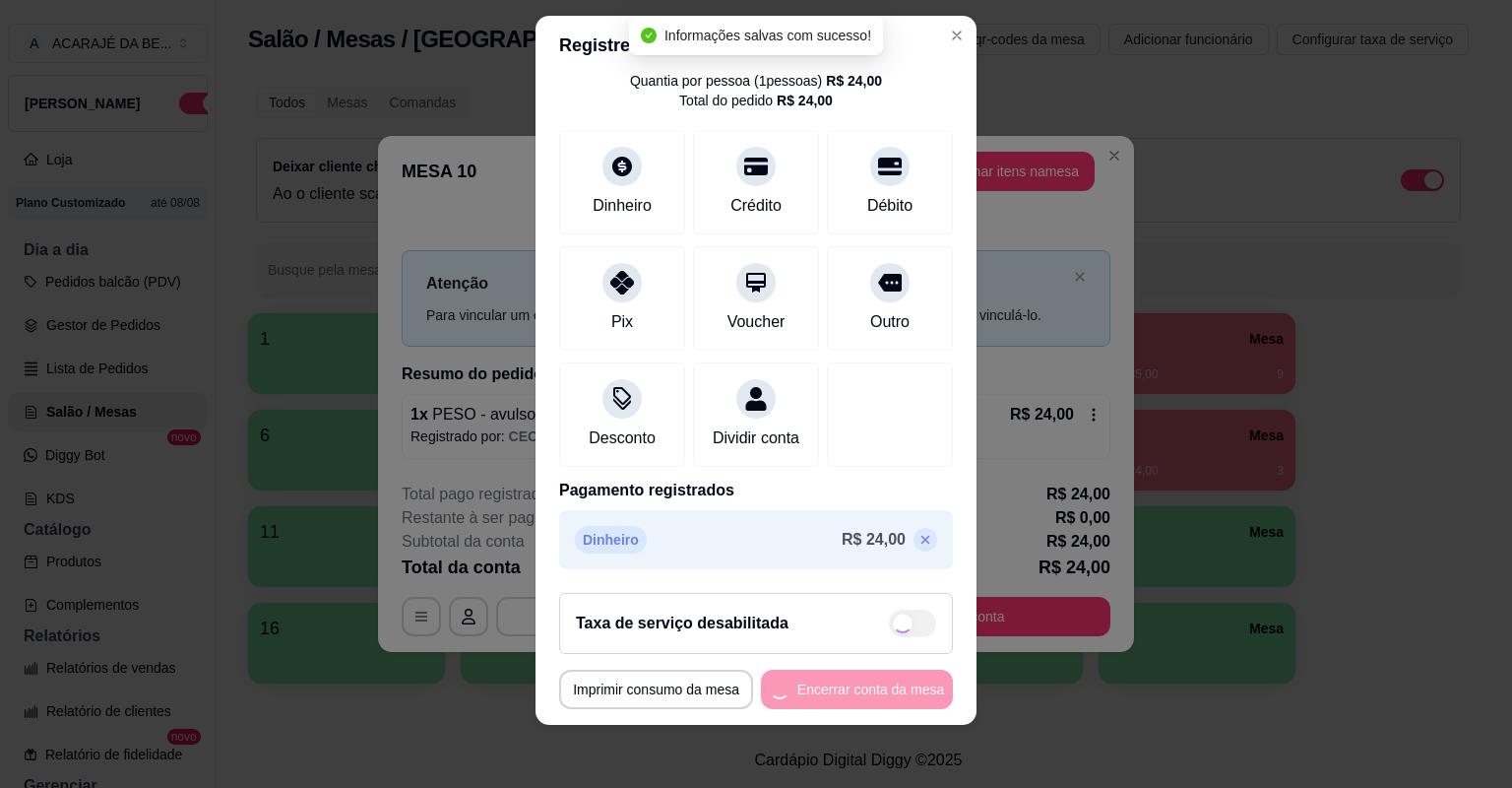 scroll, scrollTop: 0, scrollLeft: 0, axis: both 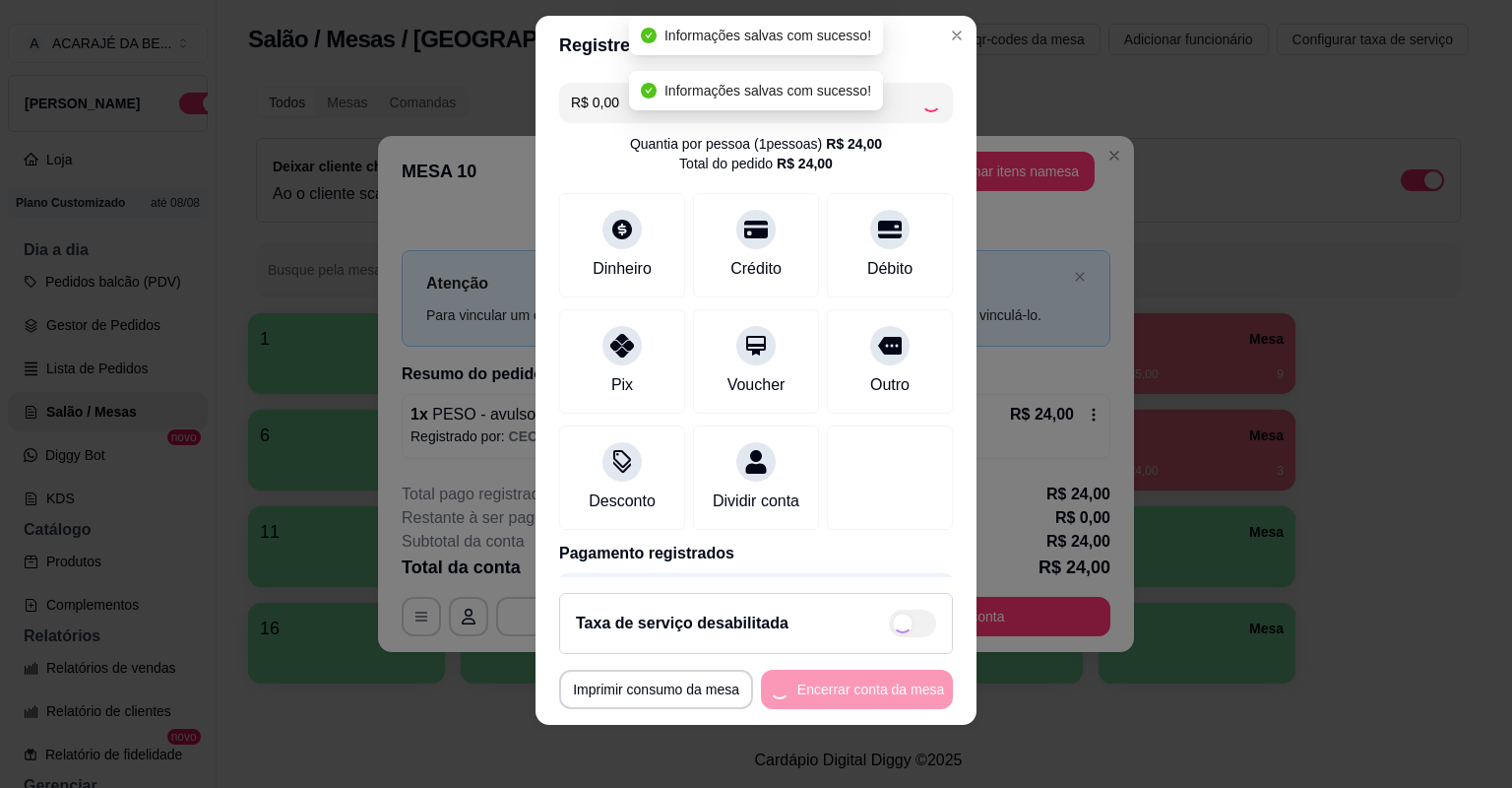 type on "R$ 24,00" 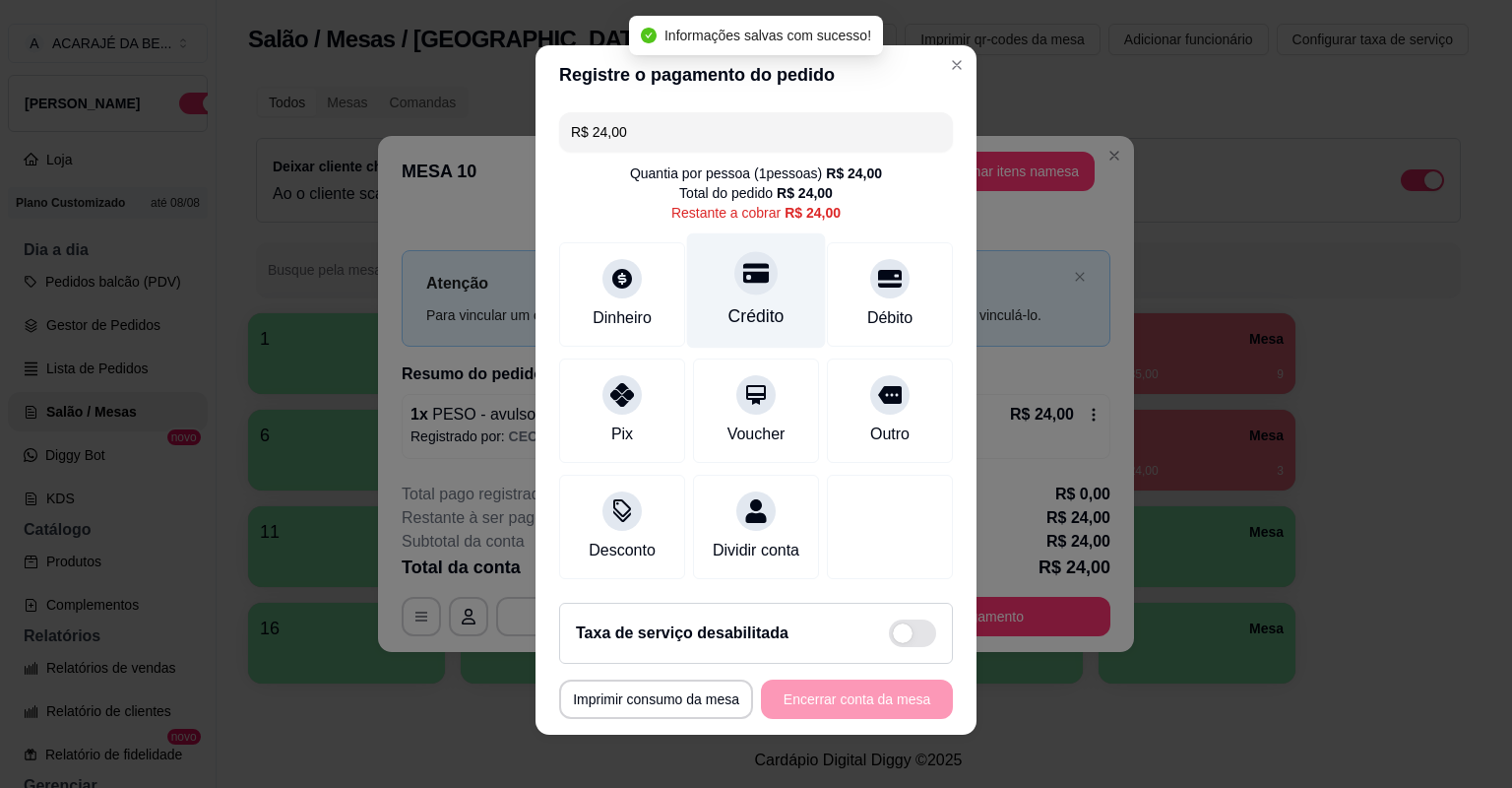 scroll, scrollTop: 0, scrollLeft: 0, axis: both 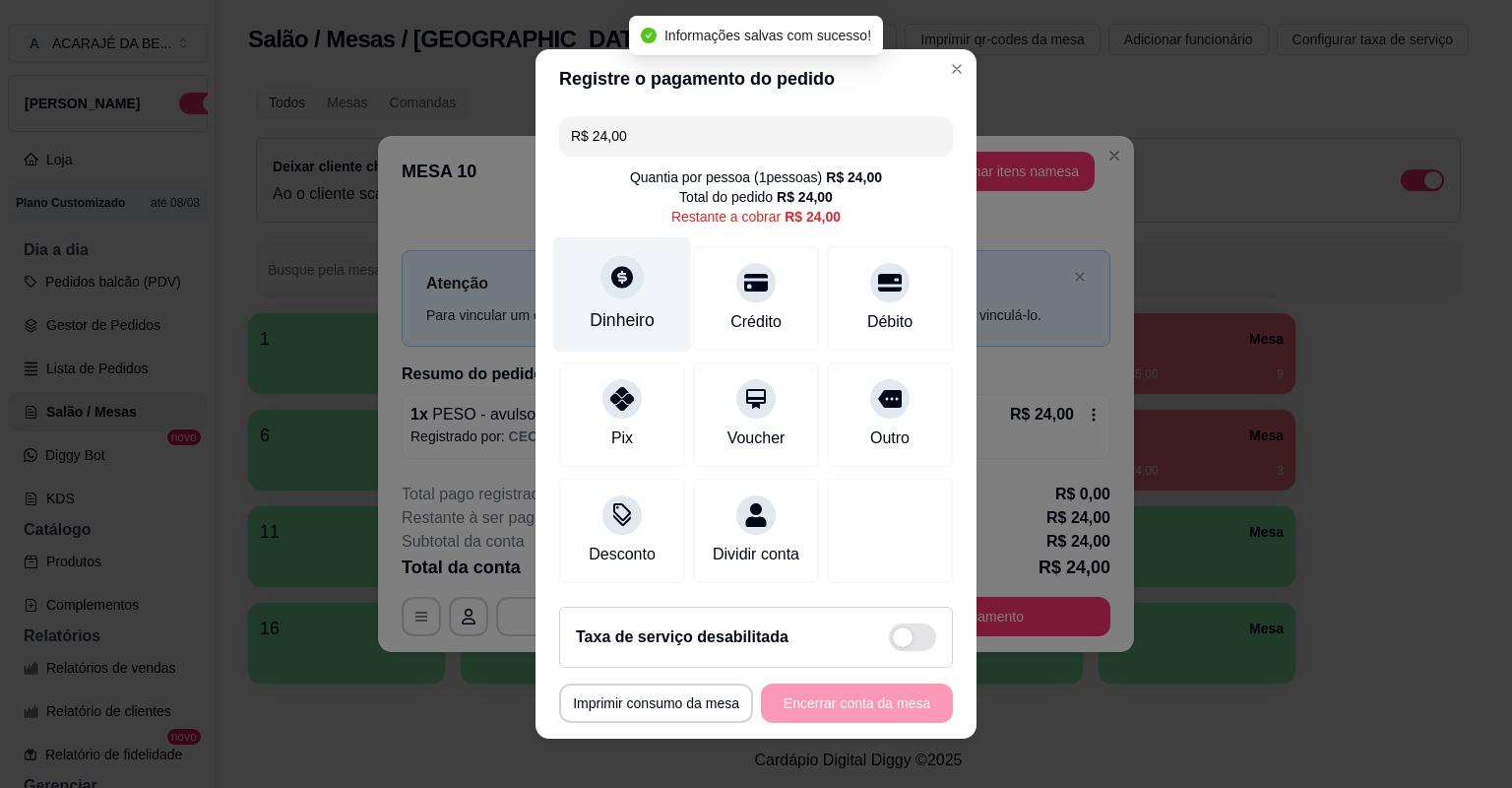 click on "Dinheiro" at bounding box center (622, 295) 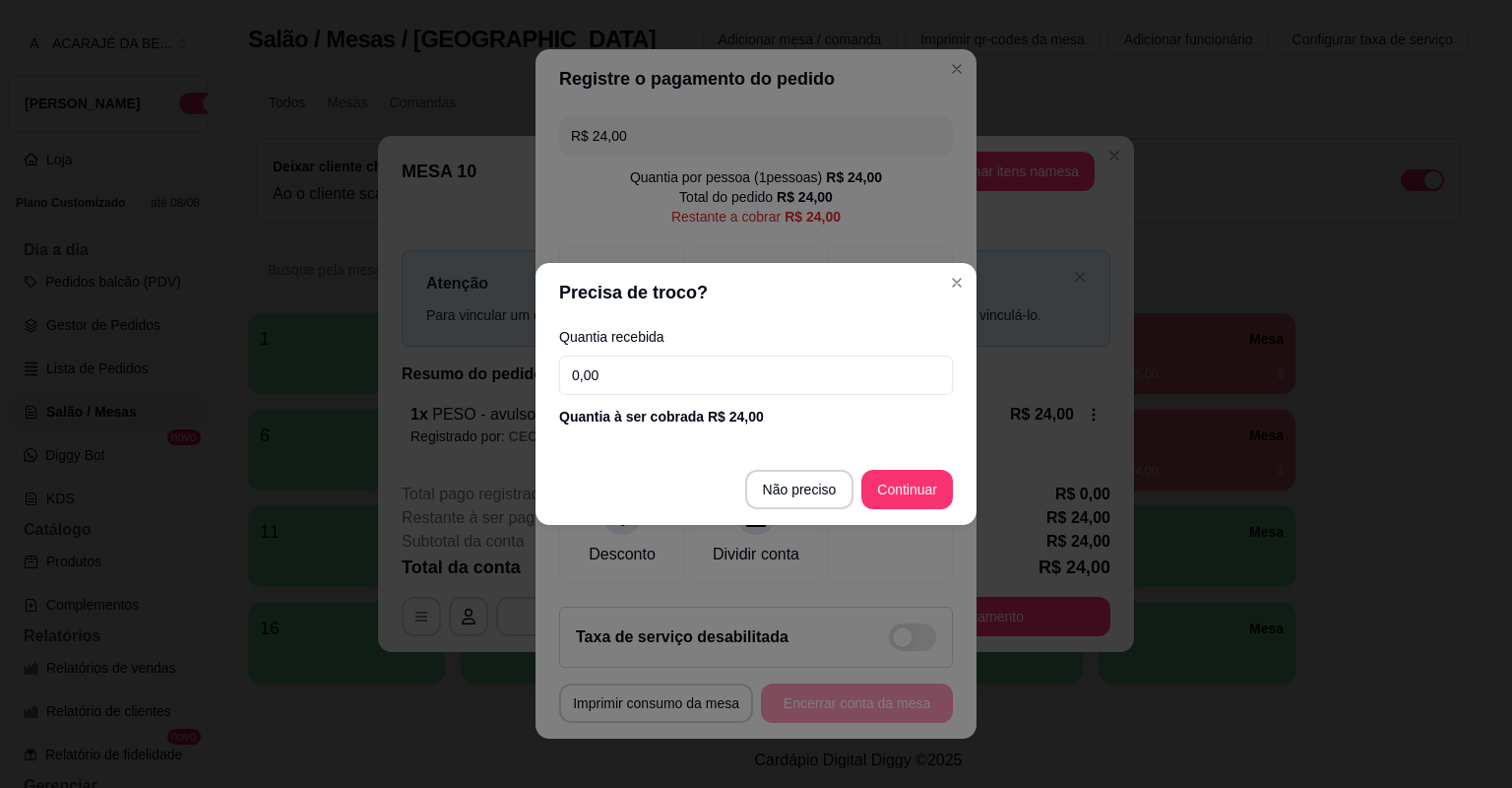 click on "0,00" at bounding box center [756, 375] 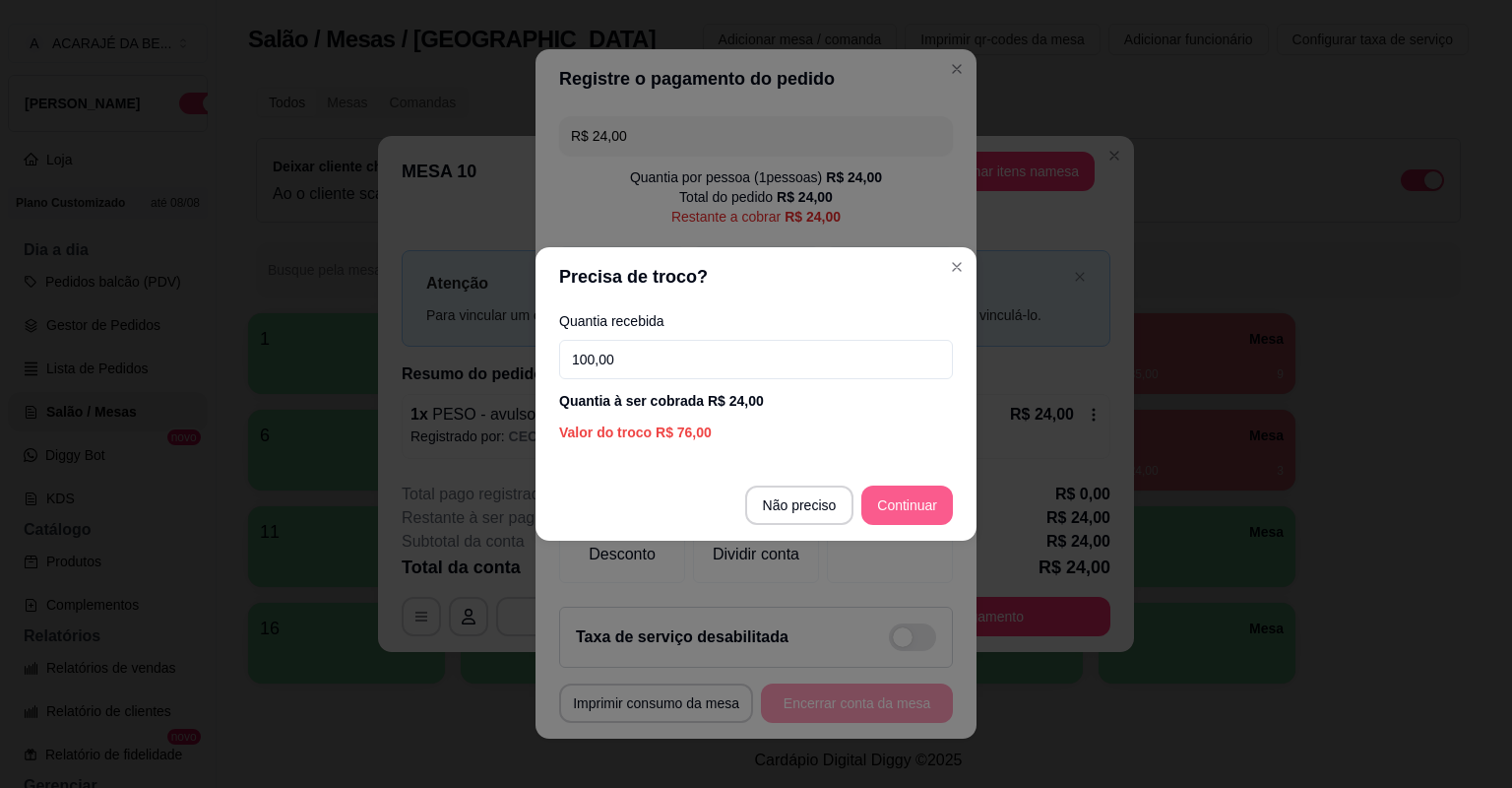 type on "100,00" 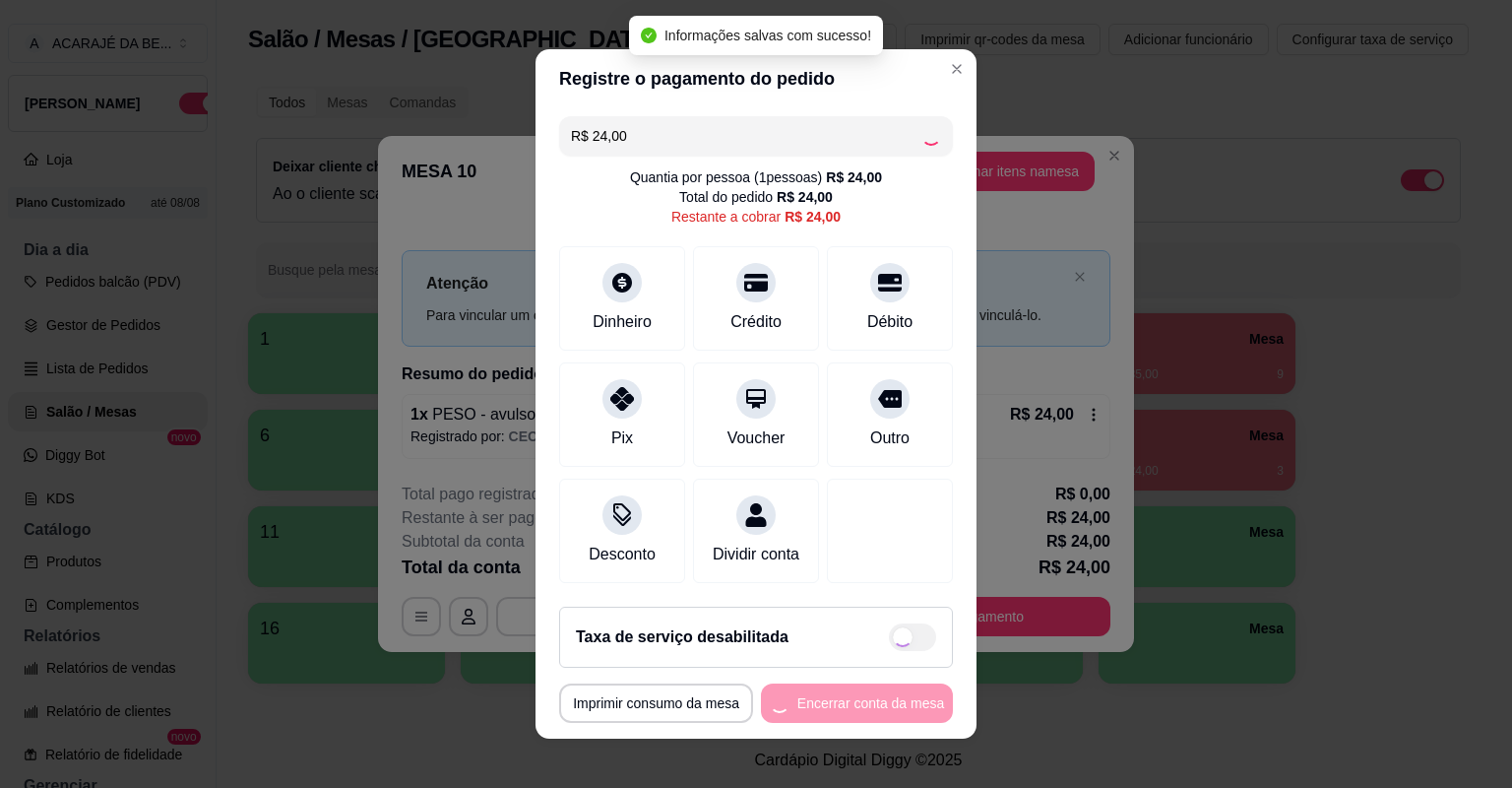 type on "R$ 0,00" 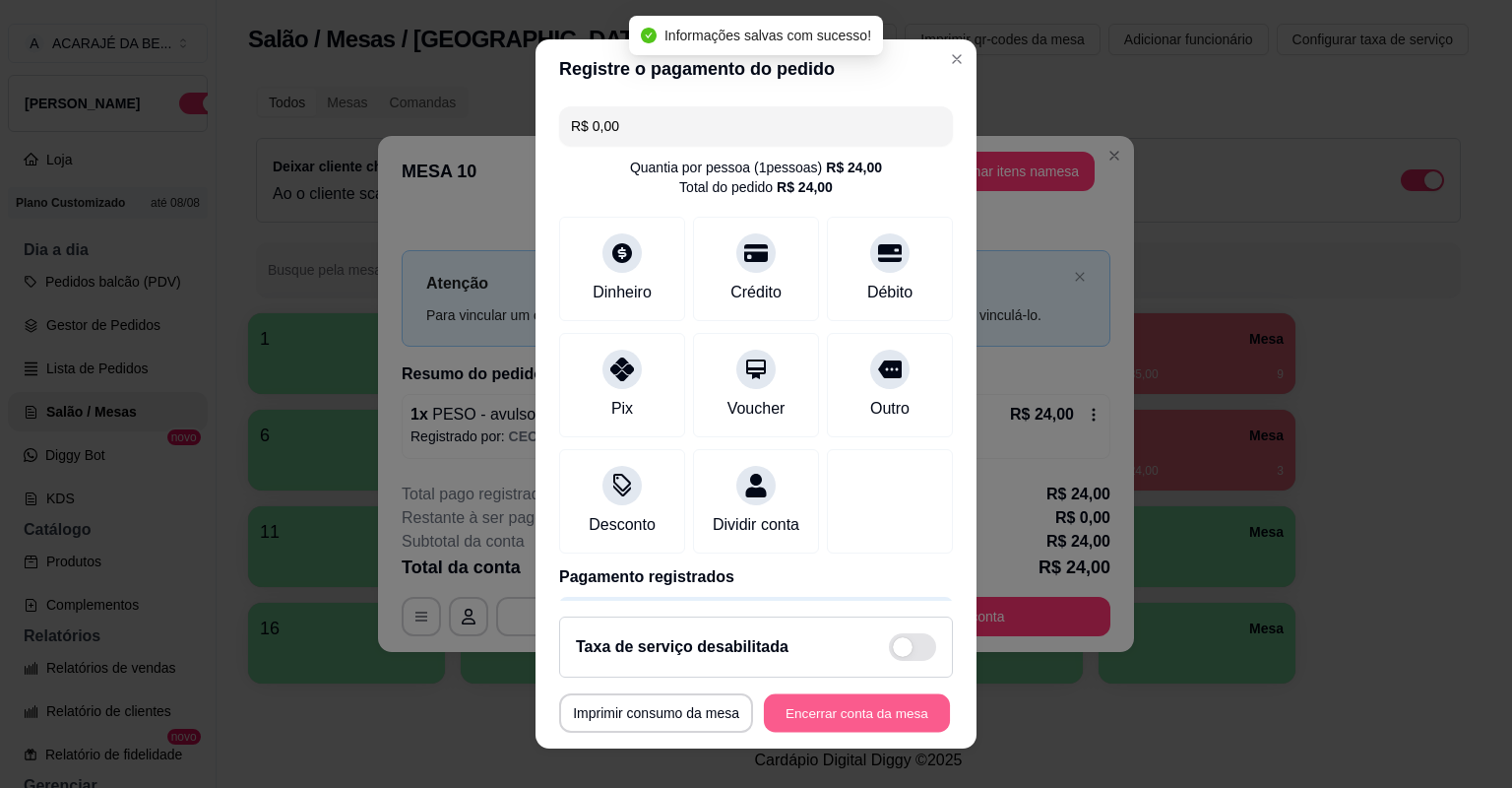 click on "Encerrar conta da mesa" at bounding box center [856, 713] 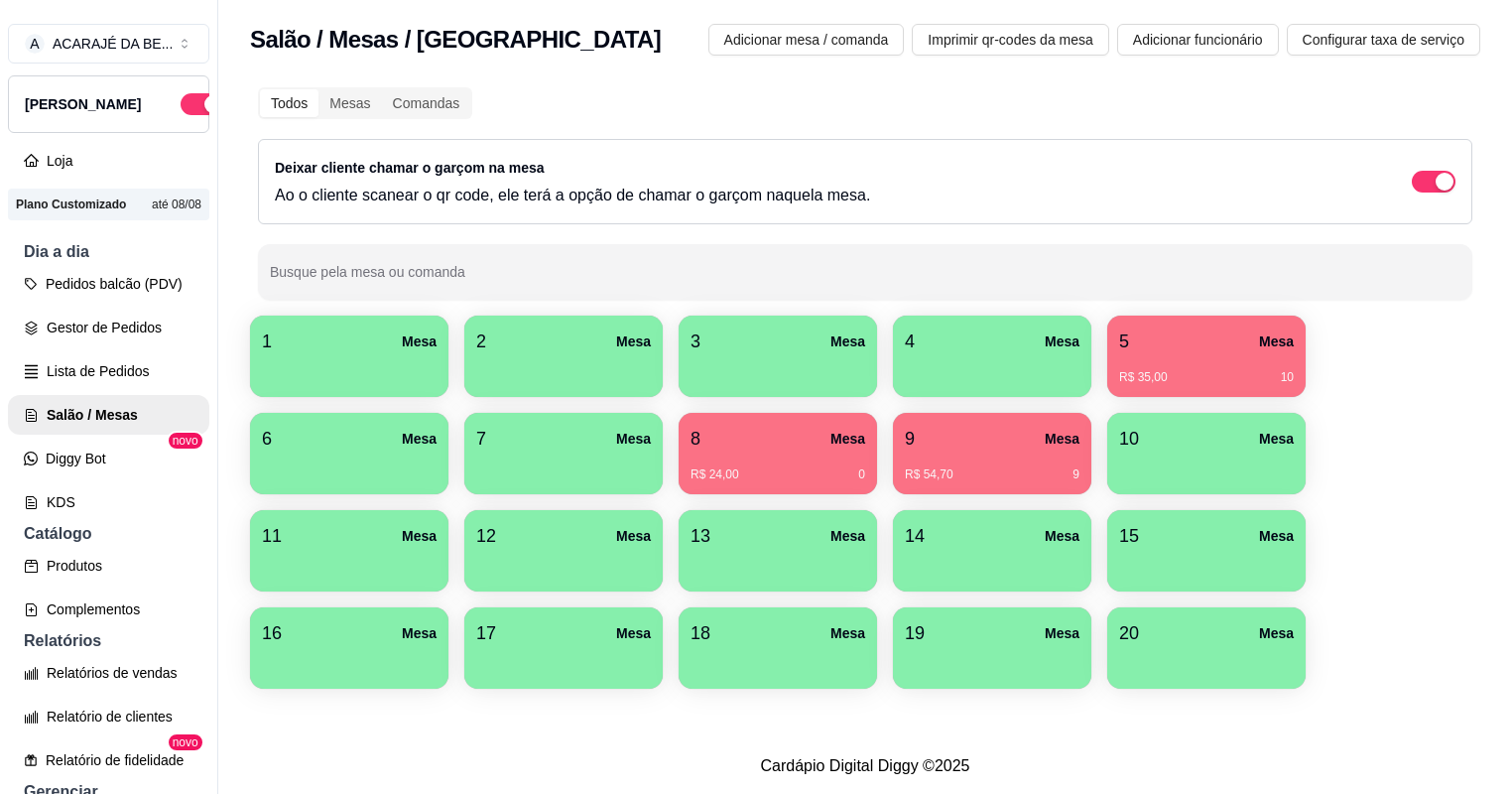 click on "R$ 35,00 10" at bounding box center [1206, 370] 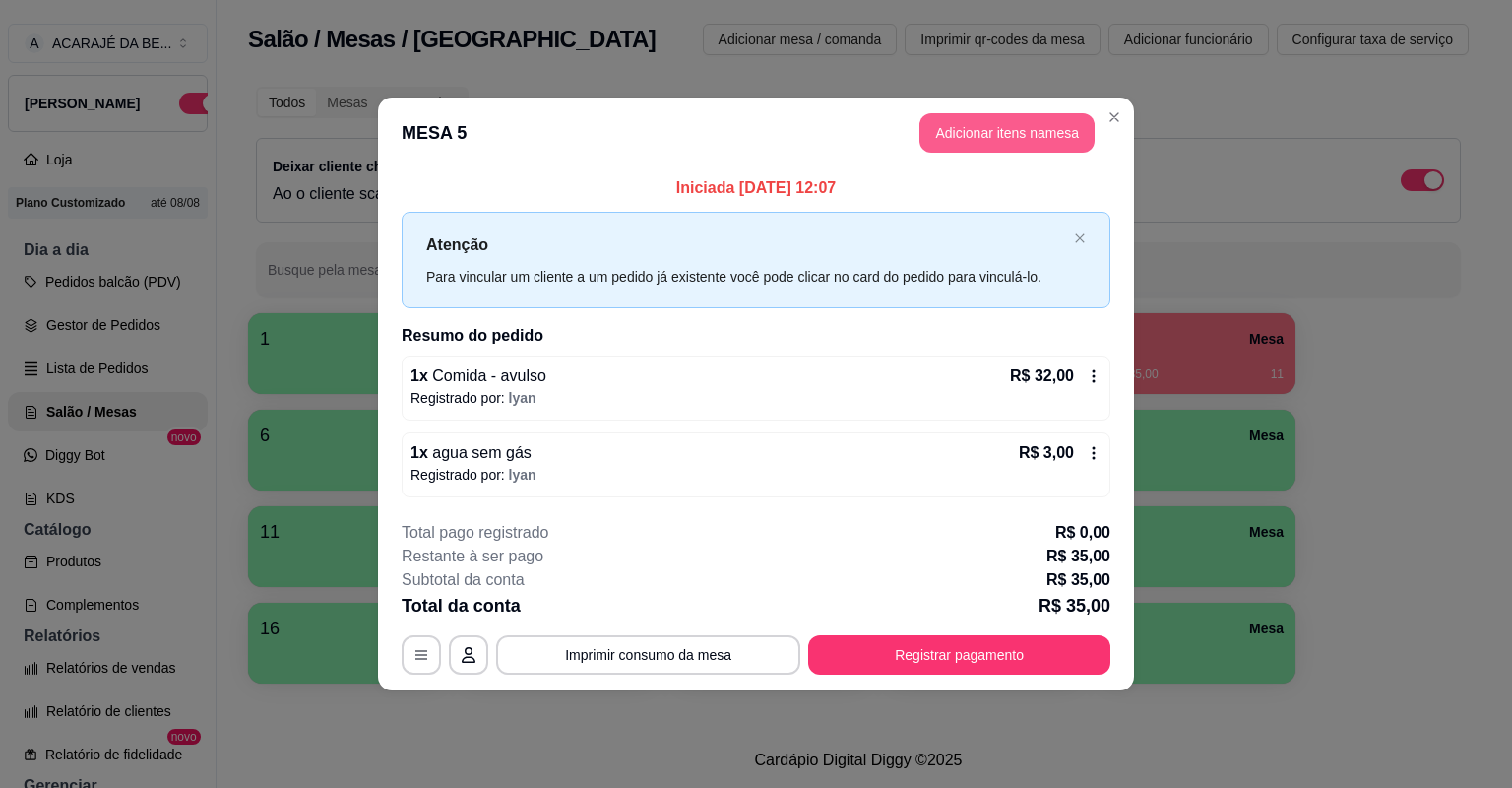 click on "Adicionar itens na  mesa" at bounding box center [1007, 133] 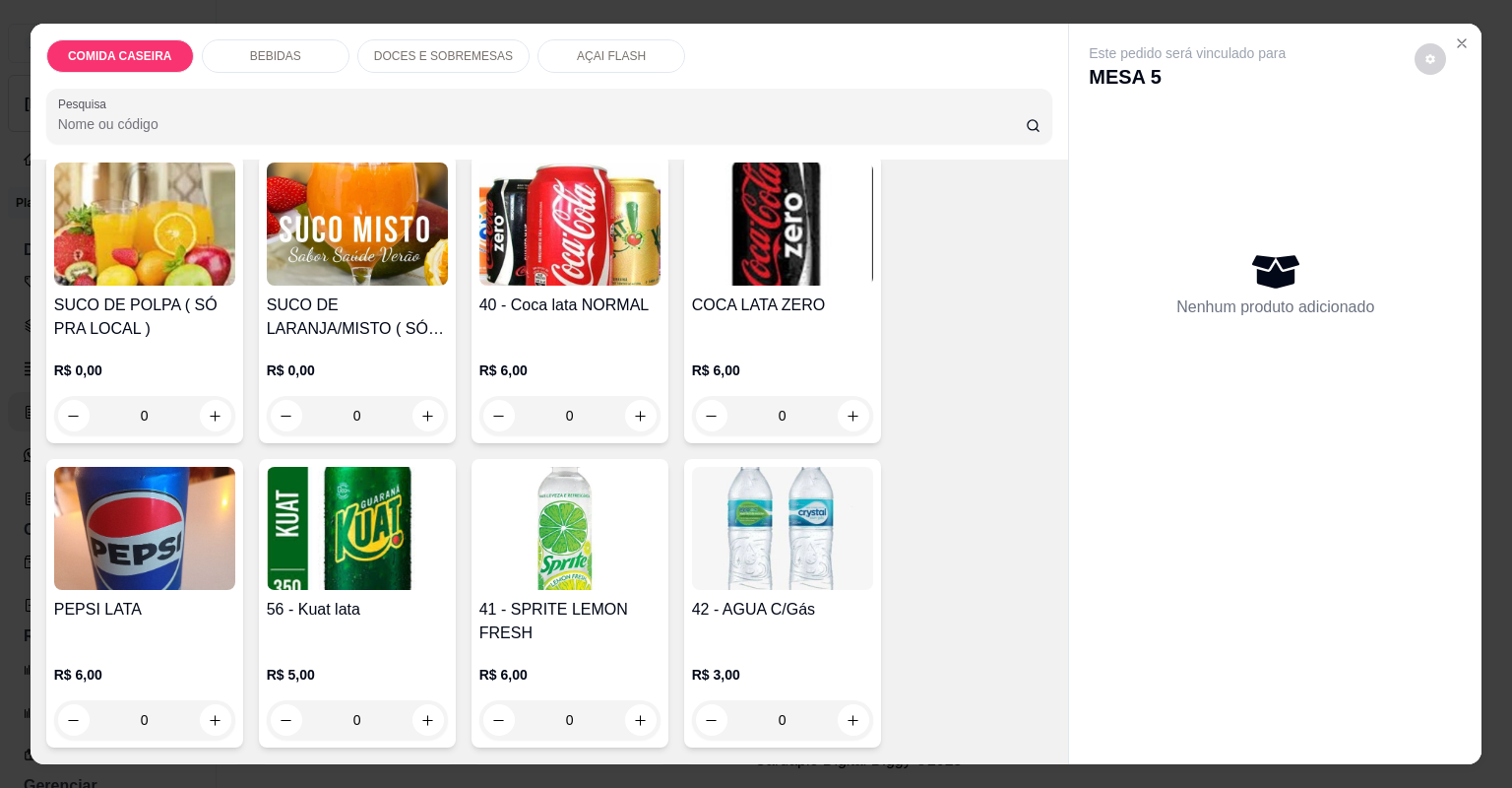 scroll, scrollTop: 552, scrollLeft: 0, axis: vertical 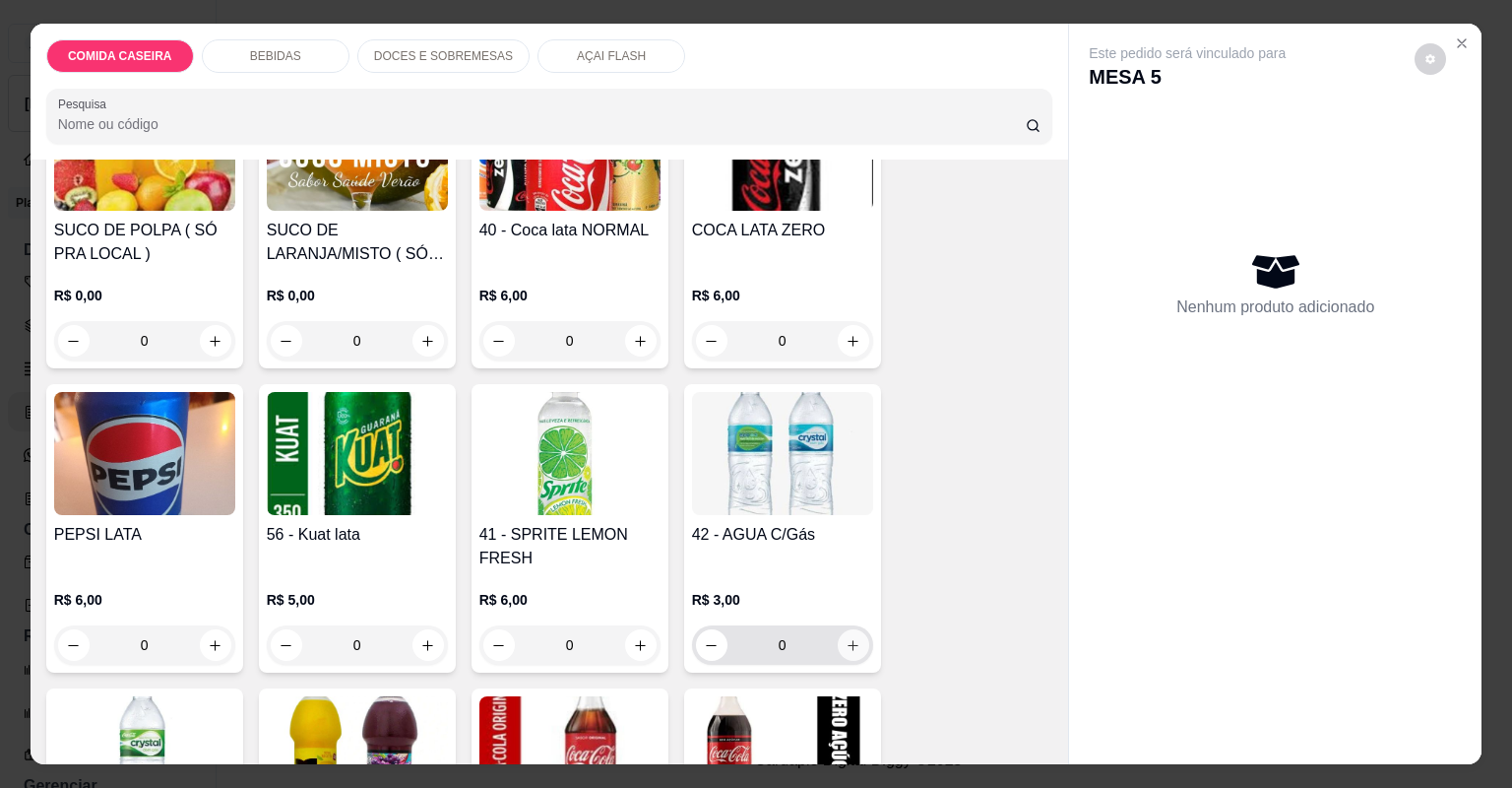 click 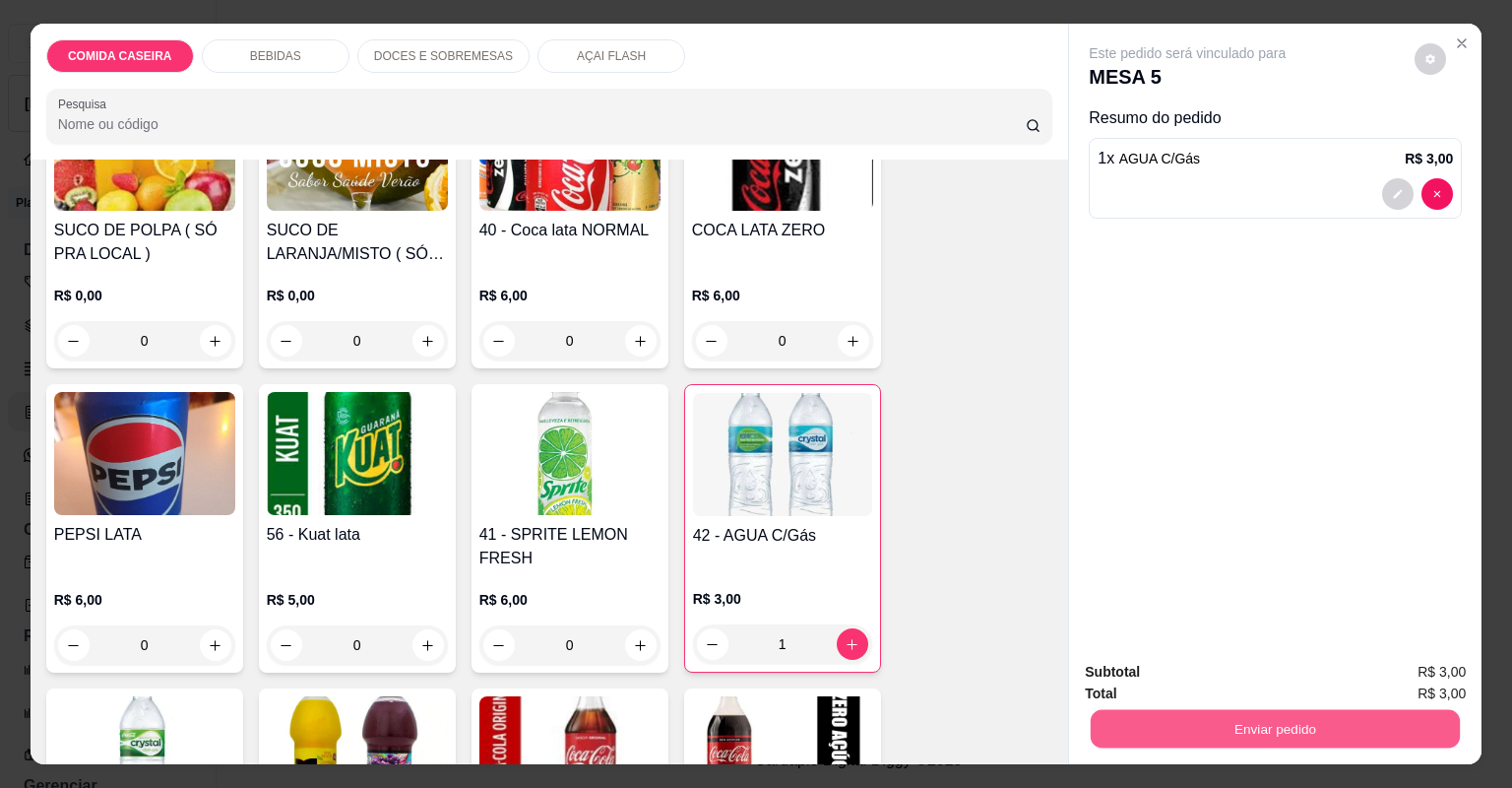 click on "Enviar pedido" at bounding box center [1275, 729] 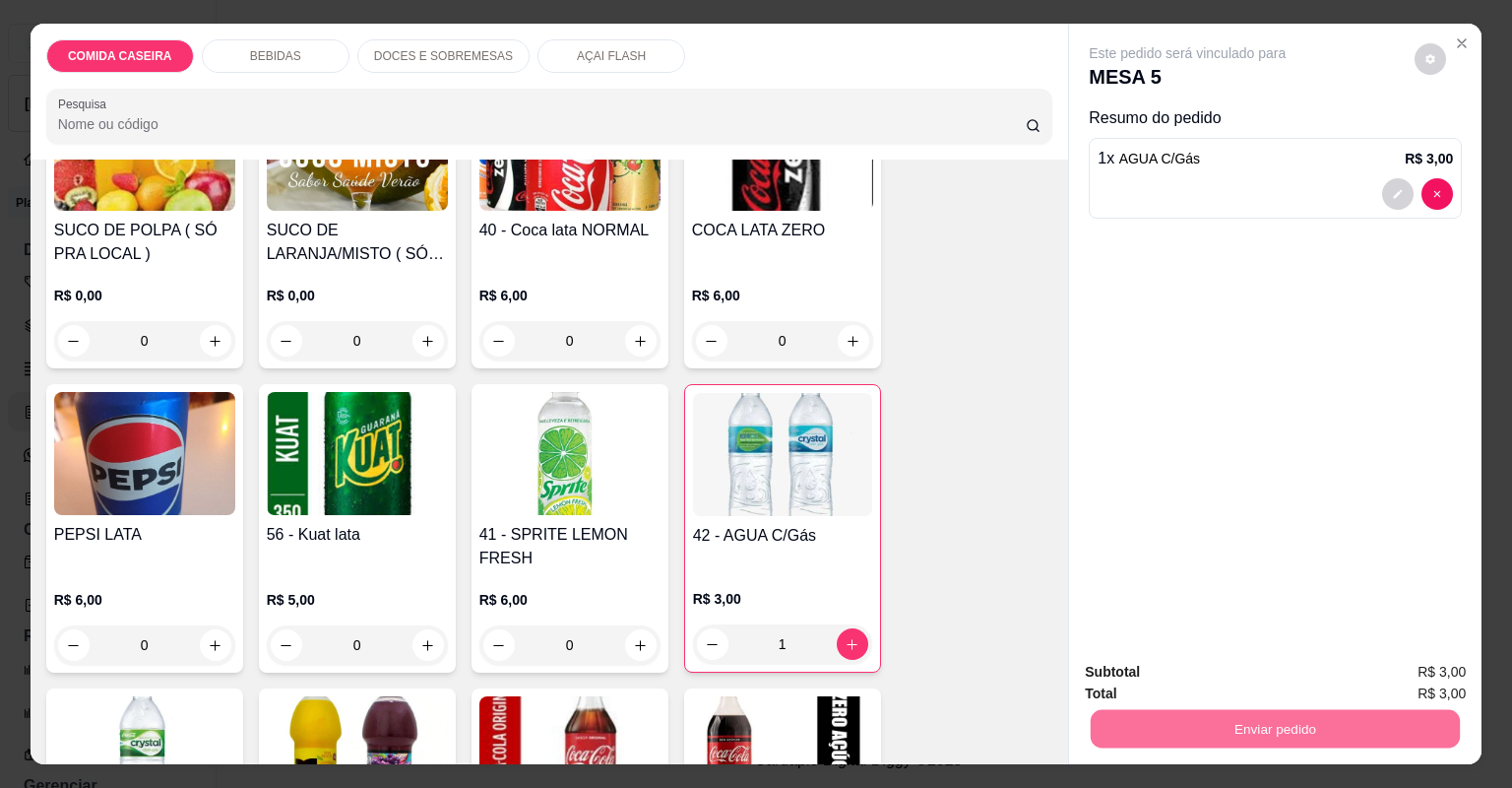click on "Não registrar e enviar pedido" at bounding box center [1212, 680] 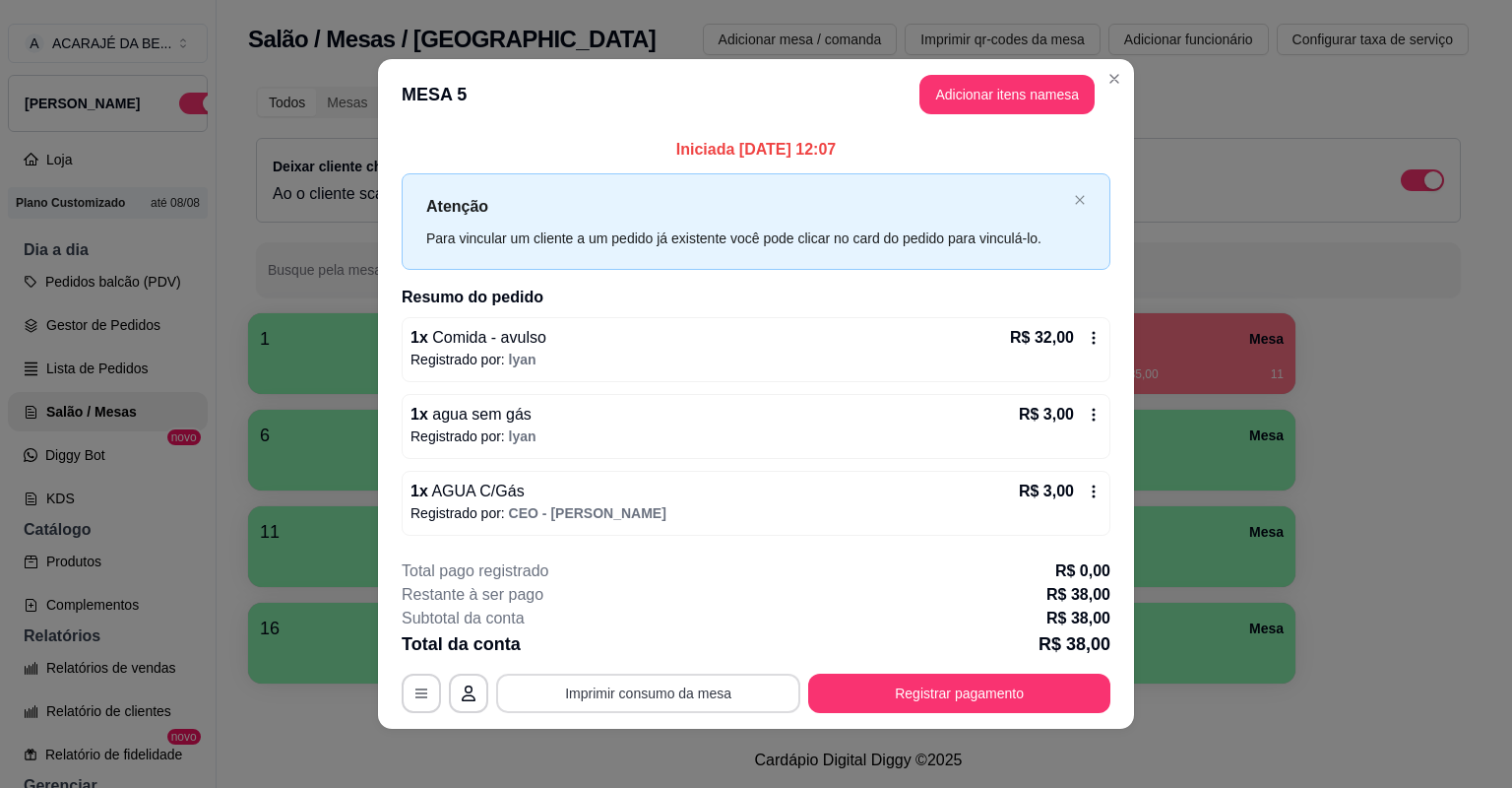 click on "Imprimir consumo da mesa" at bounding box center (648, 693) 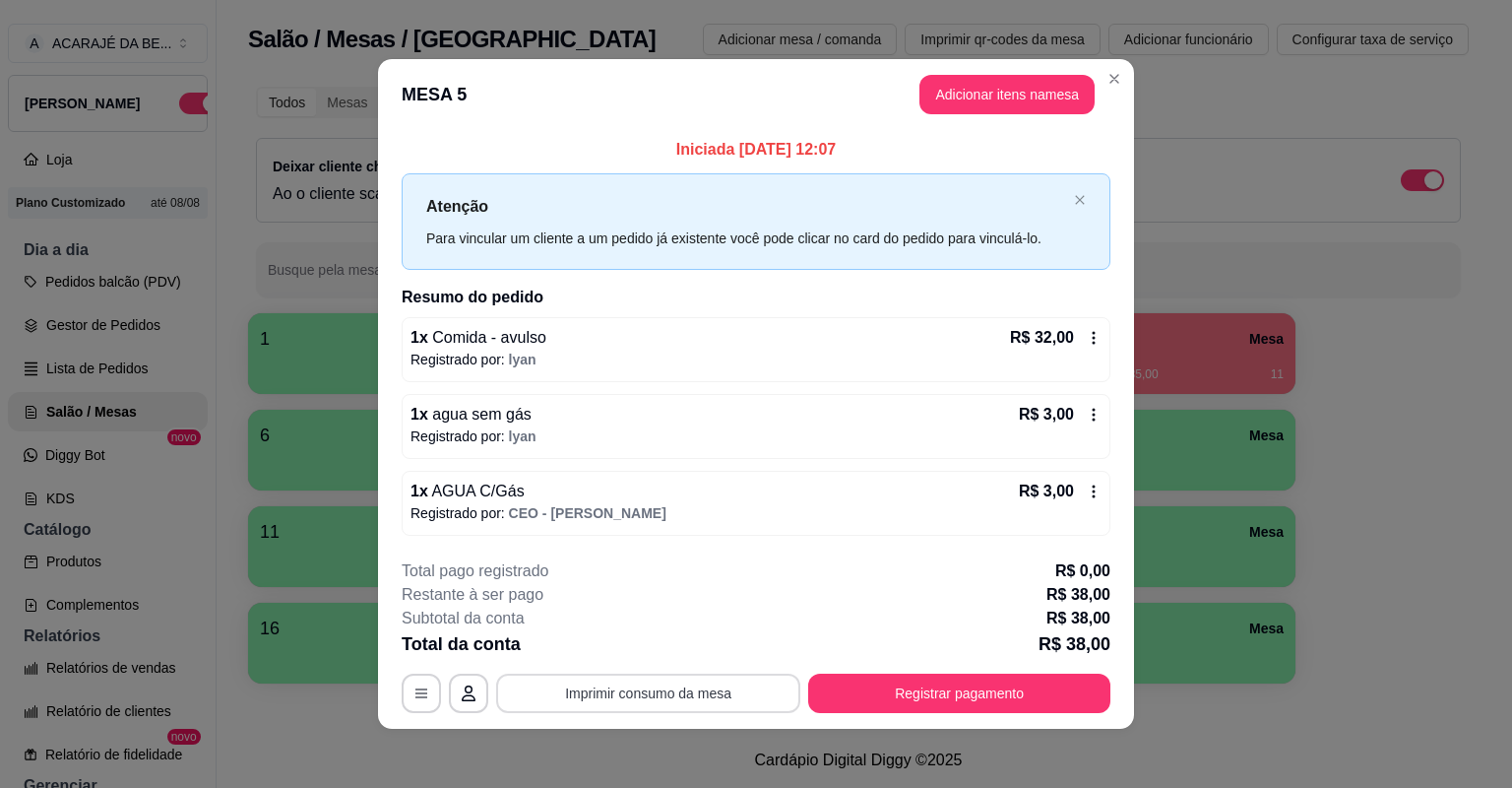 scroll, scrollTop: 0, scrollLeft: 0, axis: both 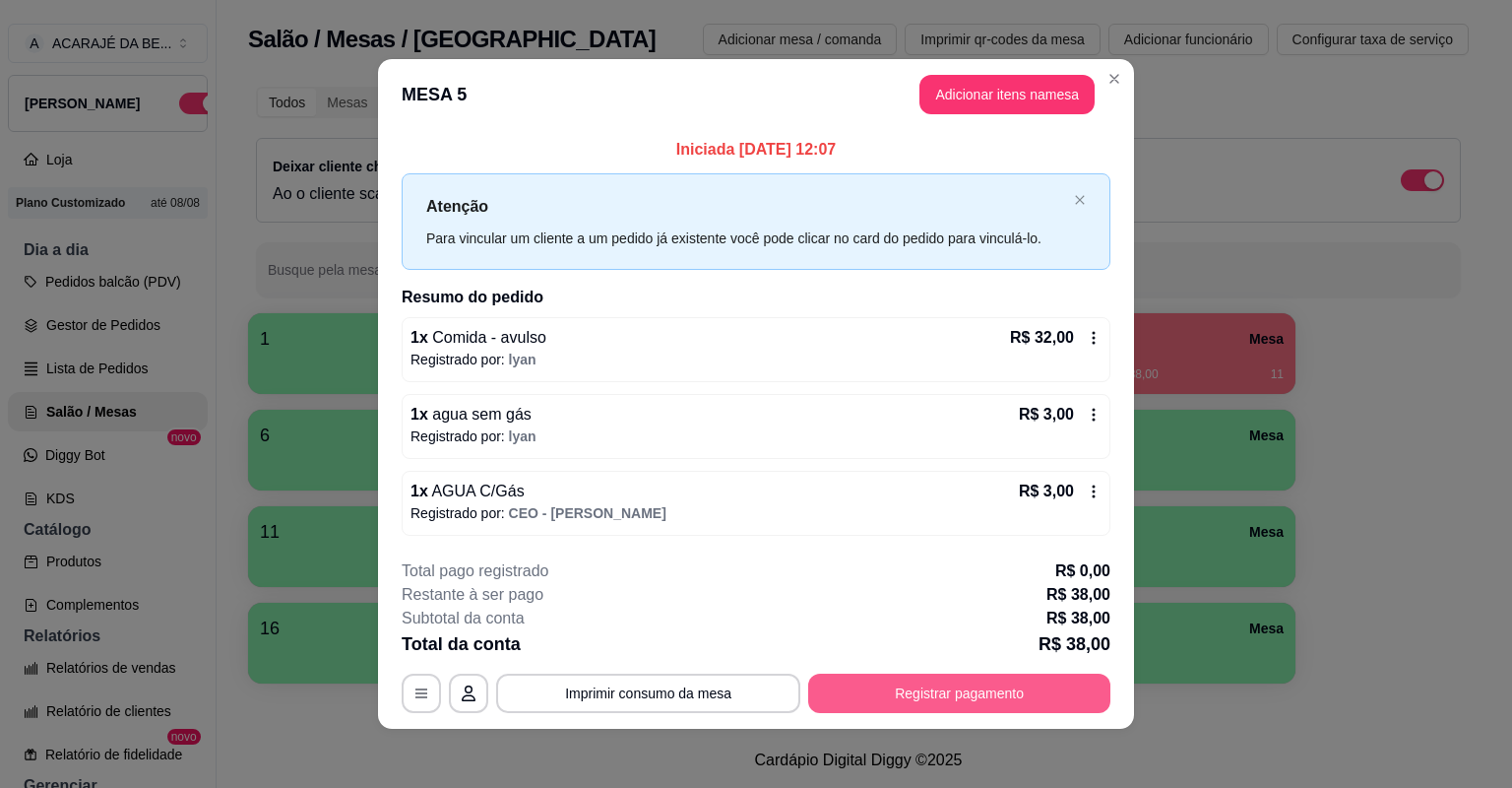 click on "Registrar pagamento" at bounding box center (959, 693) 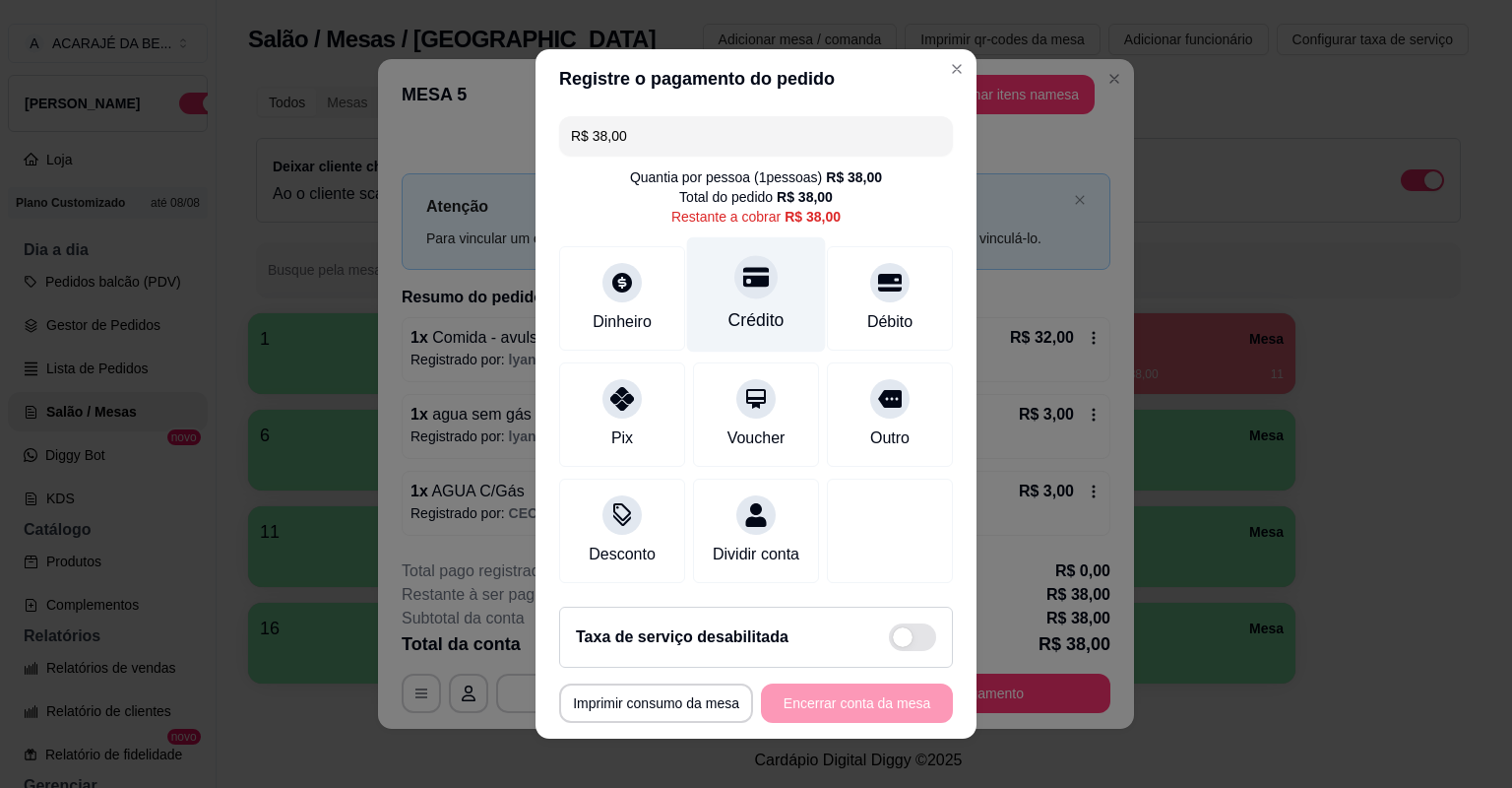 click on "Crédito" at bounding box center [756, 295] 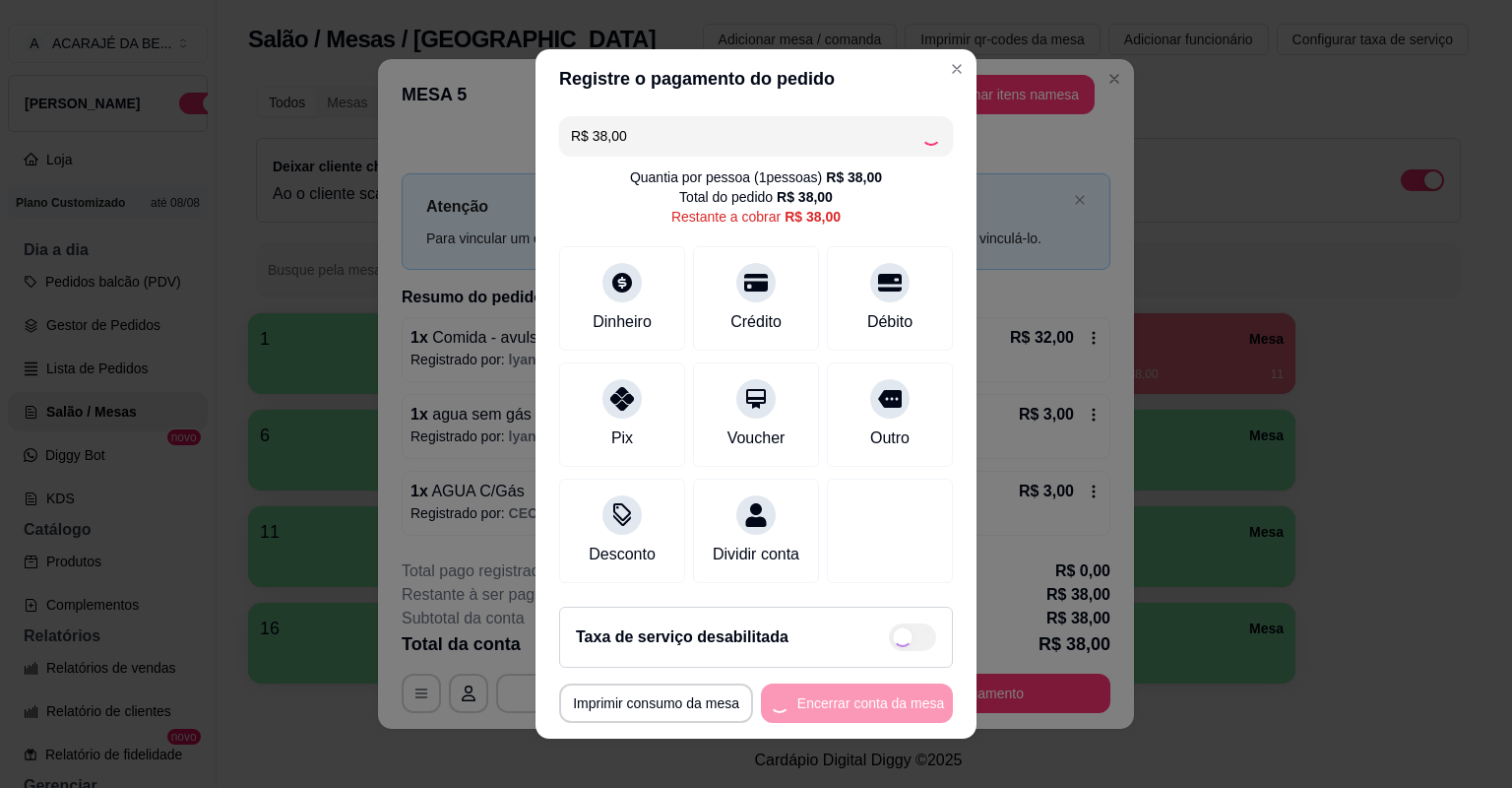 type on "R$ 0,00" 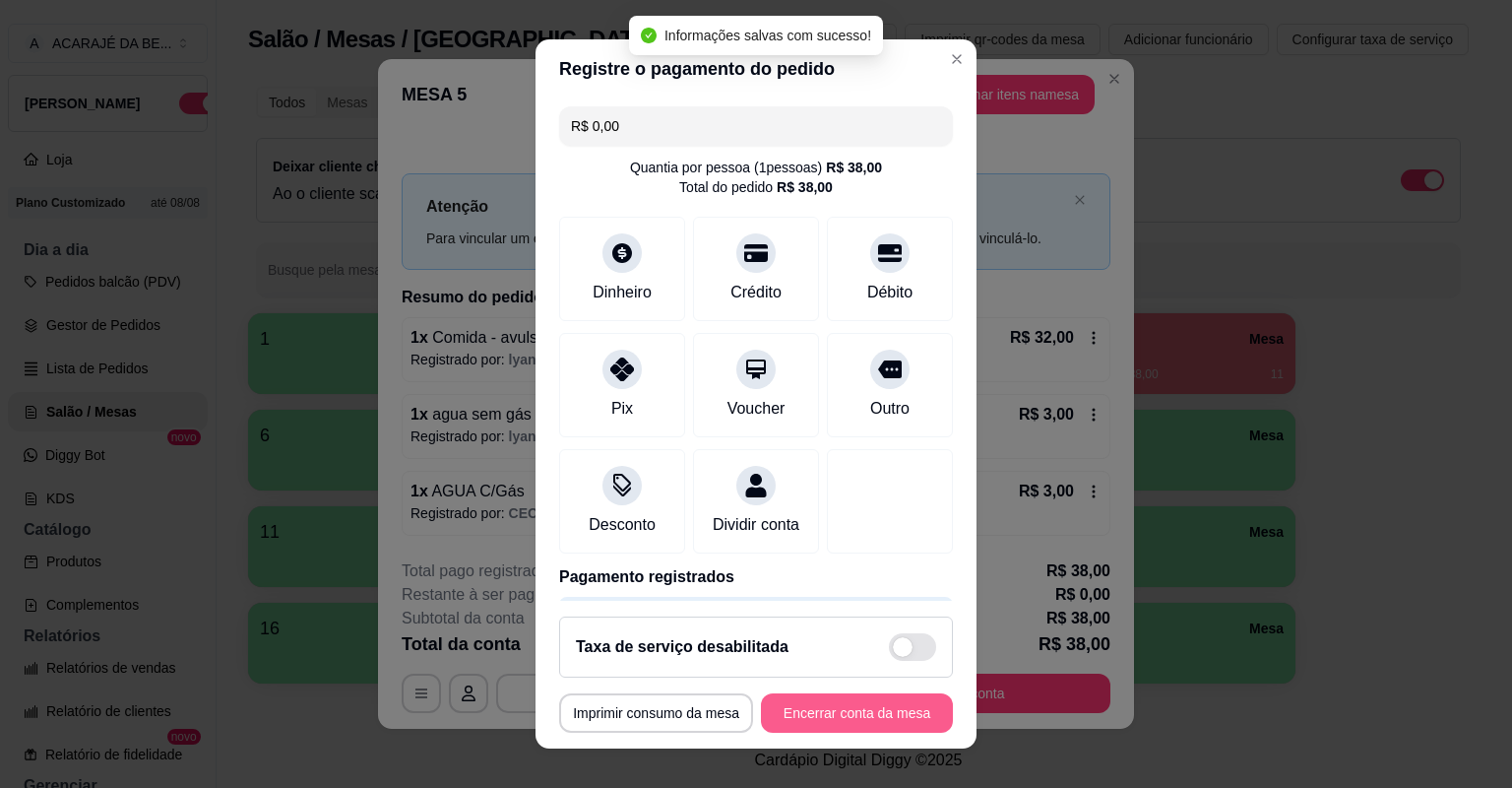 click on "Encerrar conta da mesa" at bounding box center (856, 713) 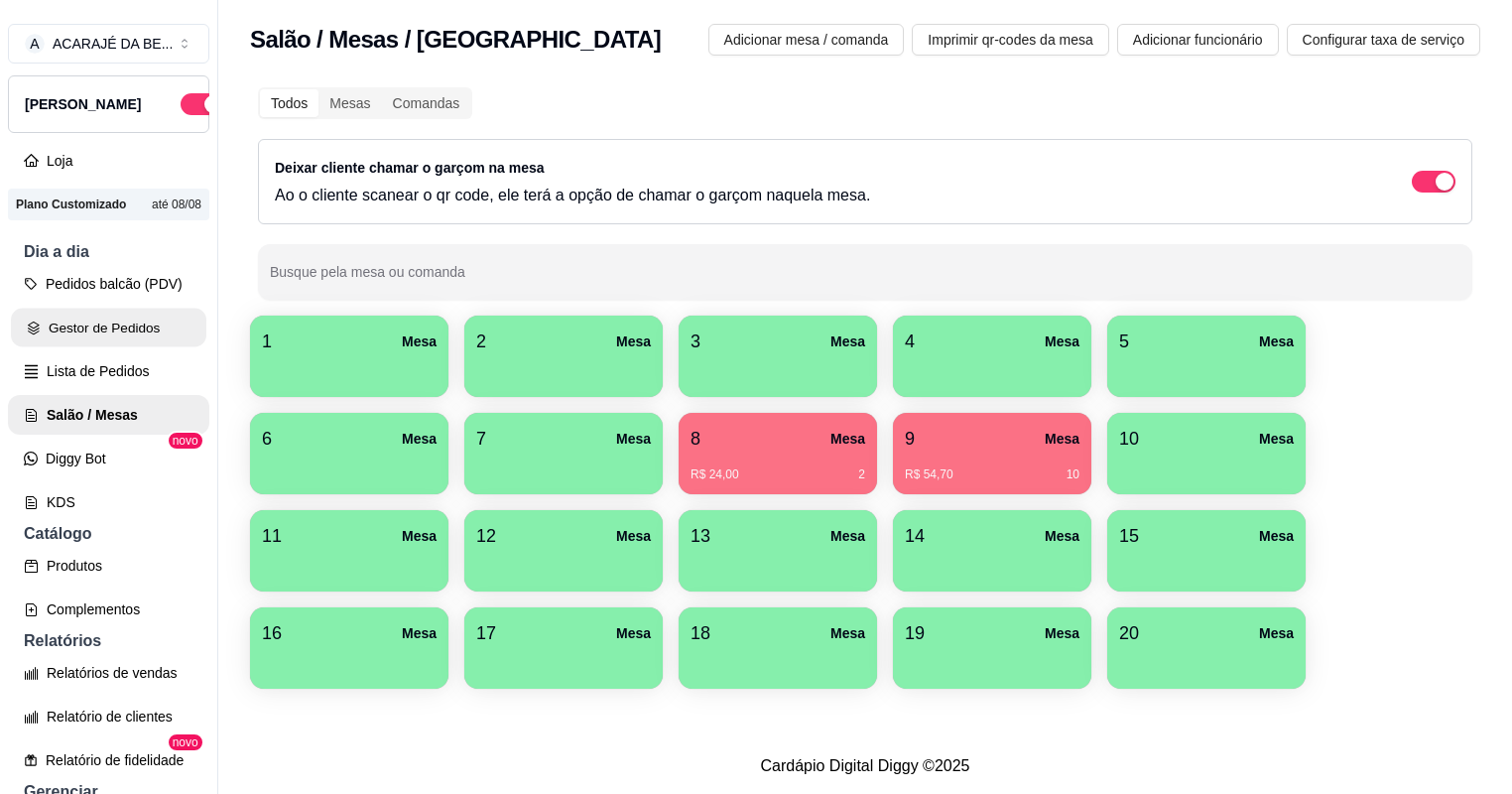 click on "Gestor de Pedidos" at bounding box center [108, 328] 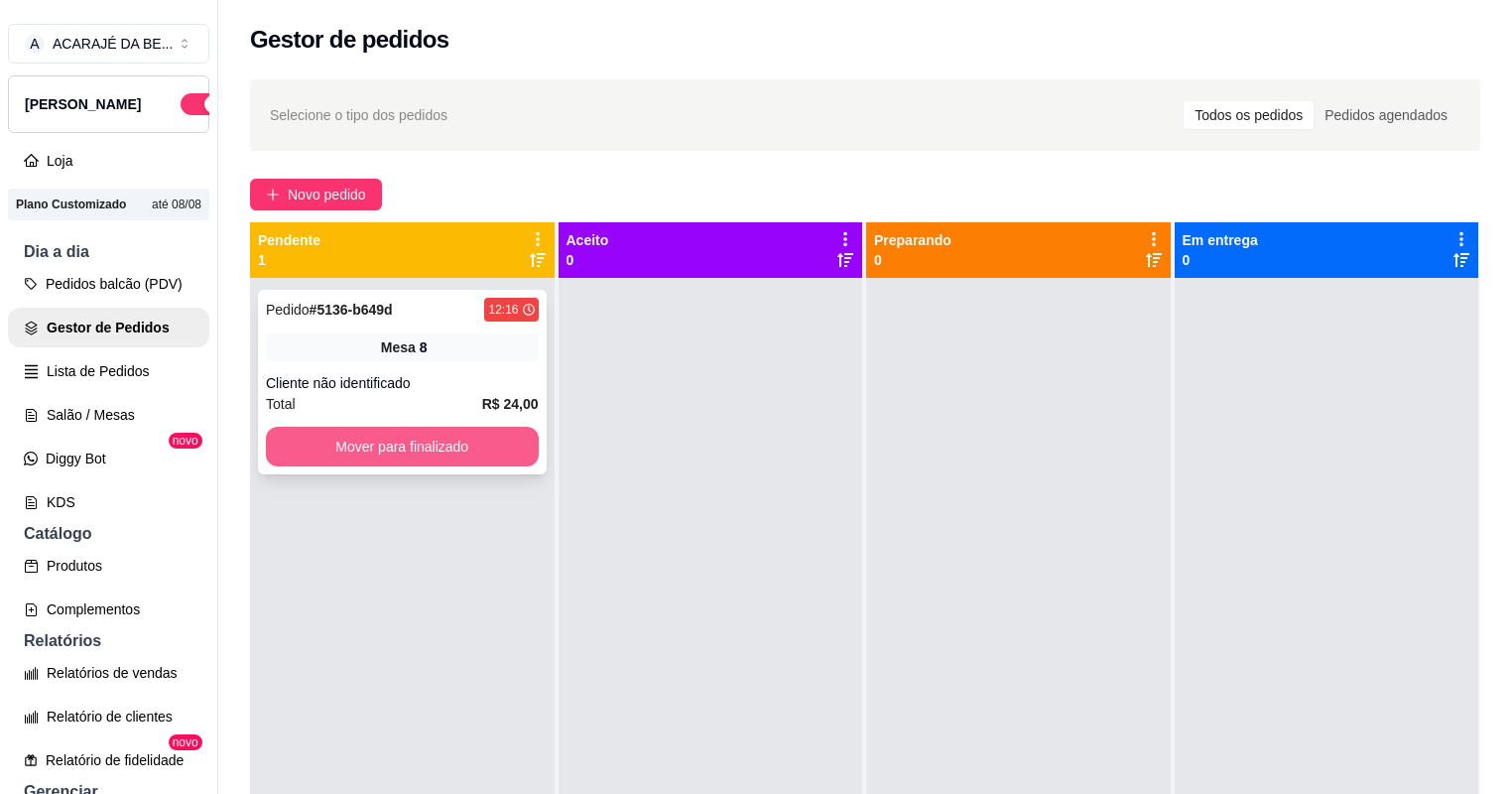 click on "Mover para finalizado" at bounding box center (402, 447) 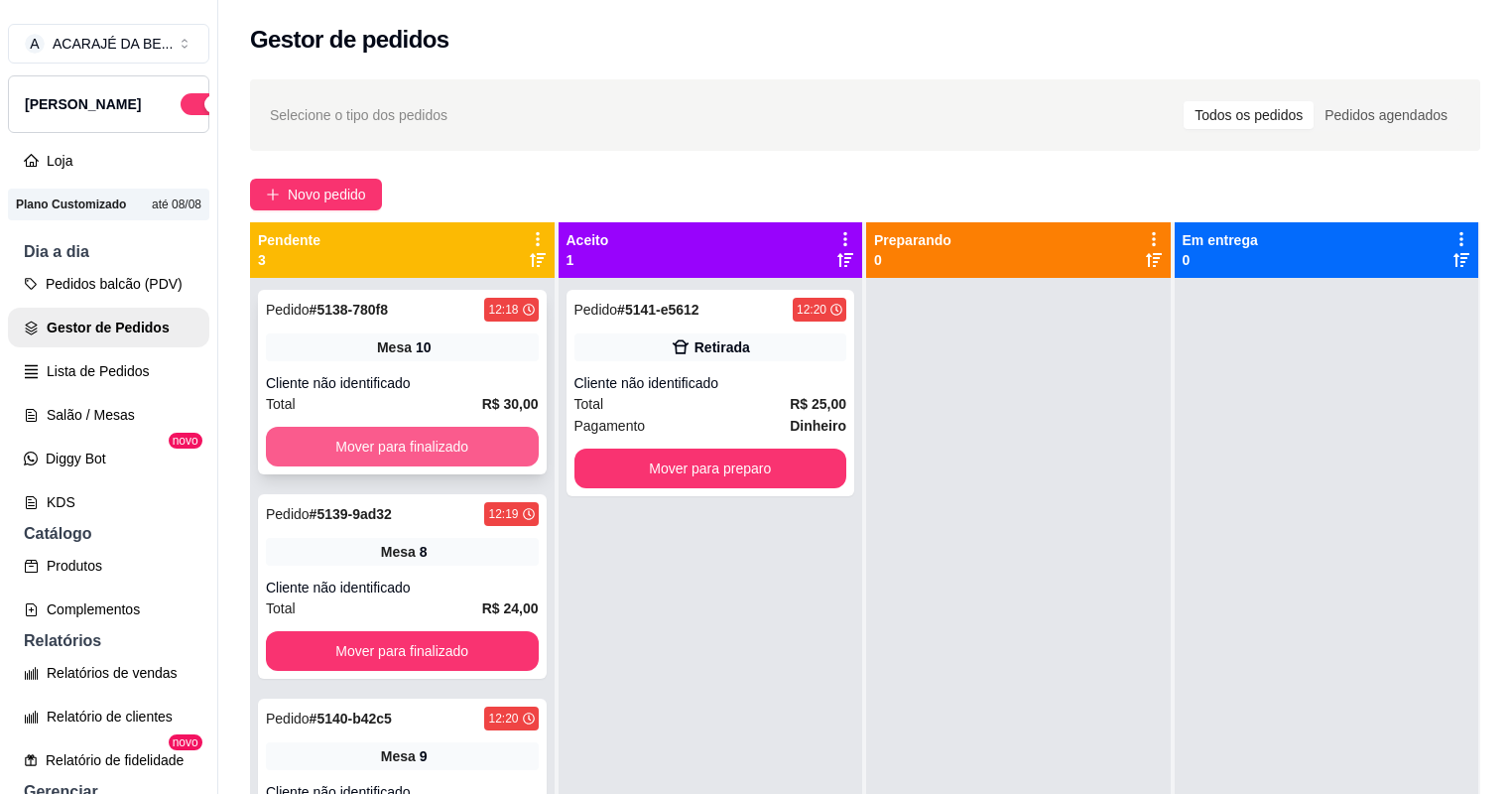 click on "Mover para finalizado" at bounding box center (402, 447) 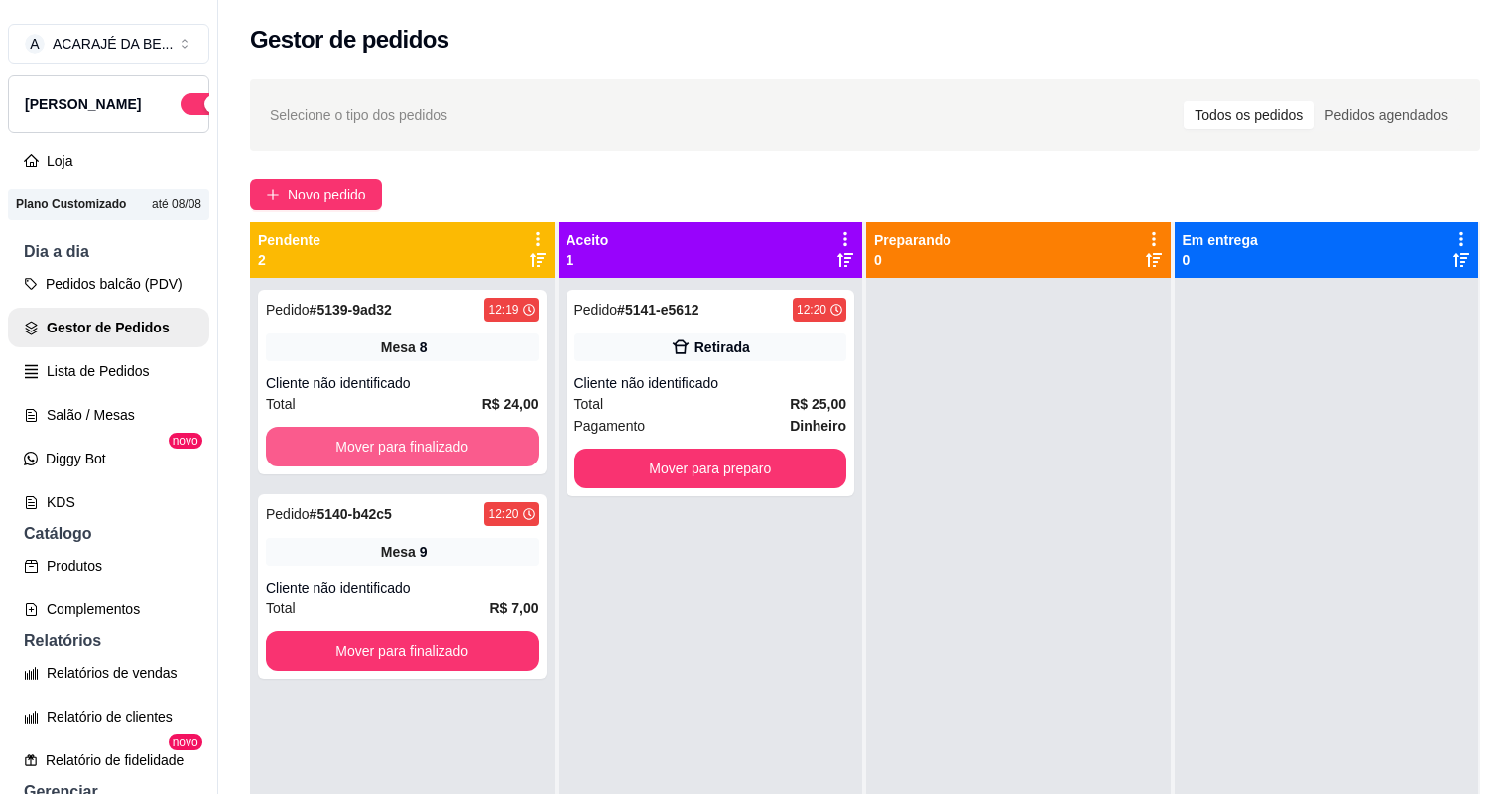 click on "Mover para finalizado" at bounding box center [402, 447] 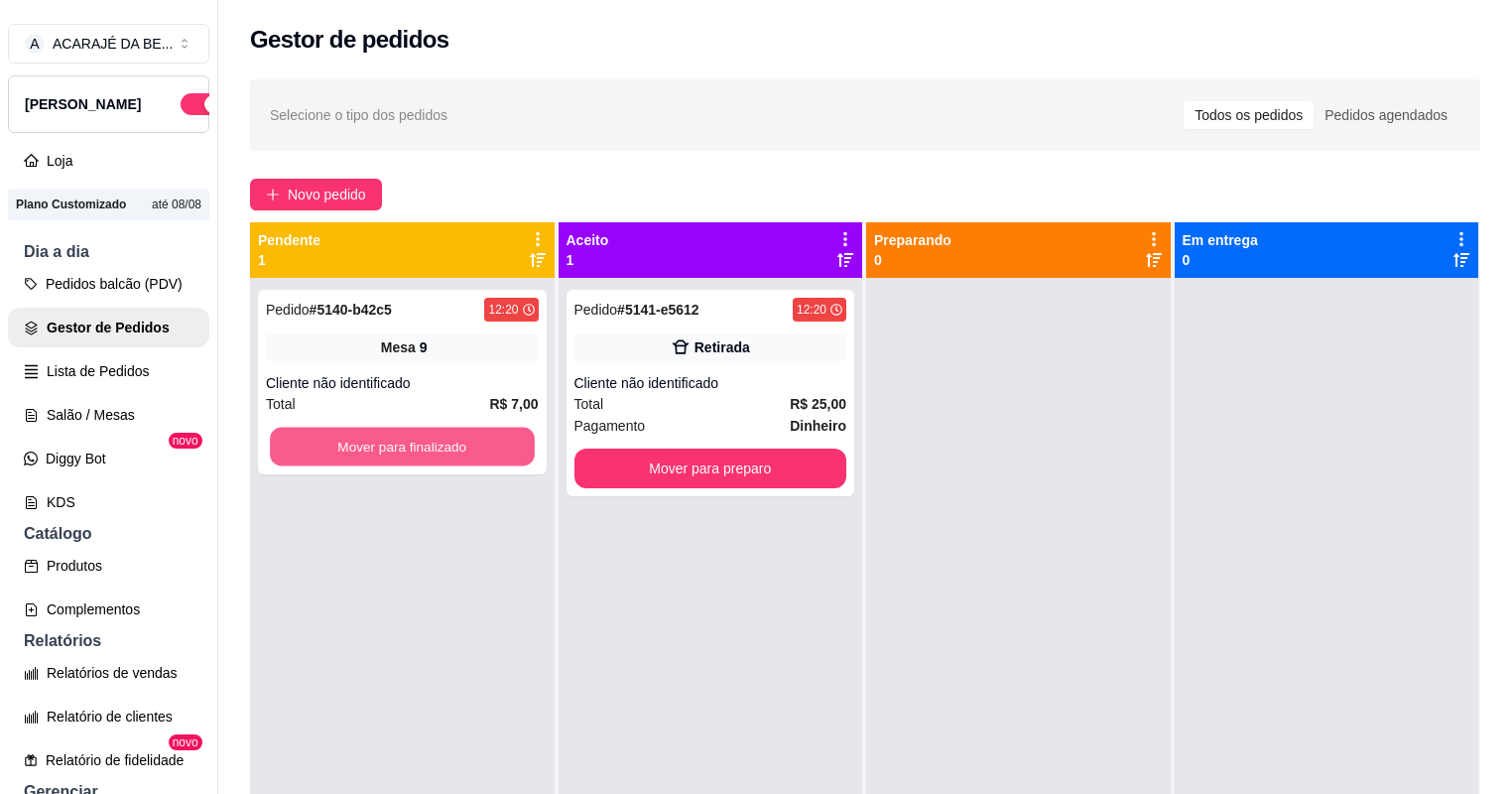 click on "Mover para finalizado" at bounding box center [402, 447] 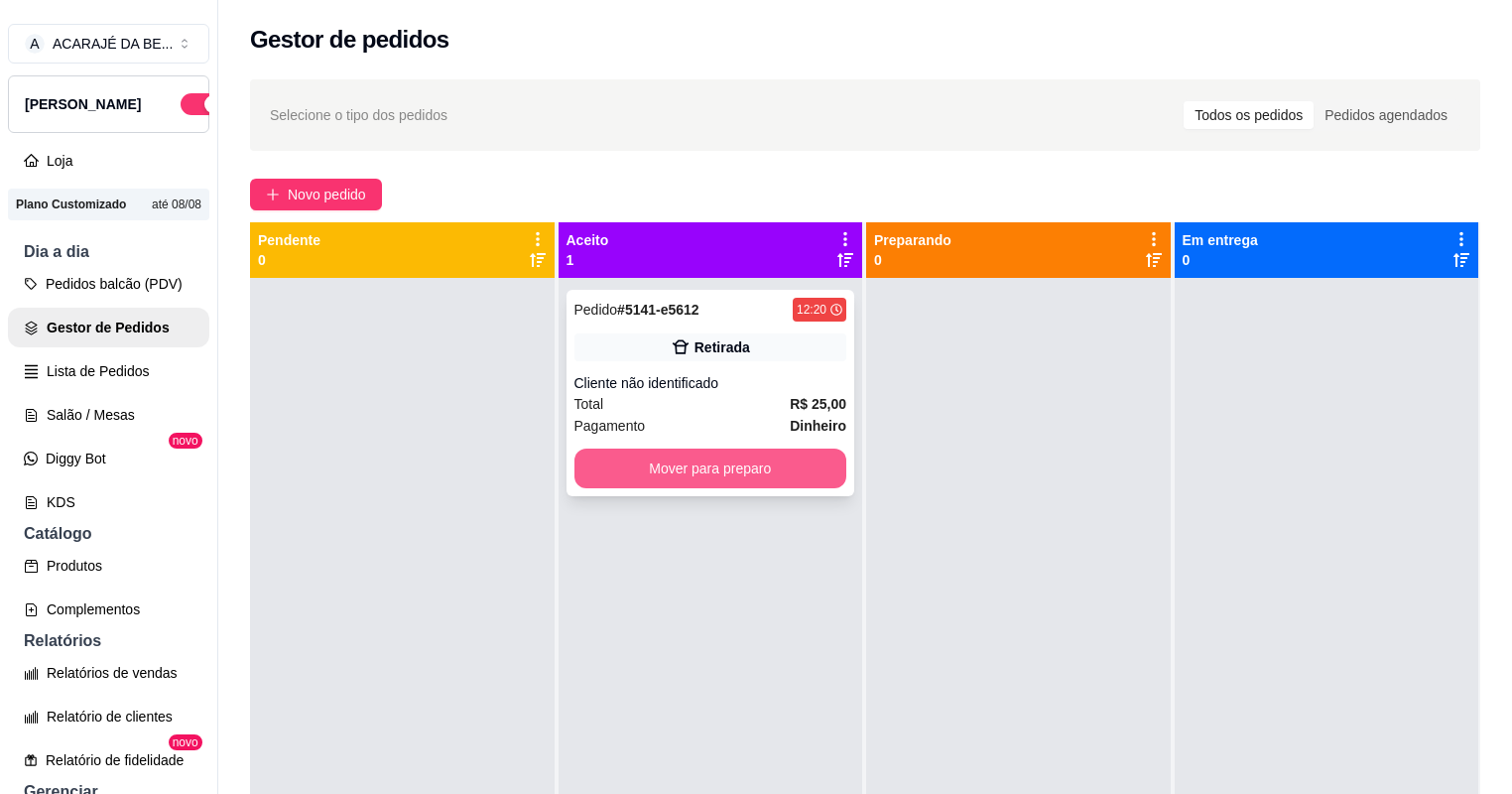 click on "Mover para preparo" at bounding box center [710, 468] 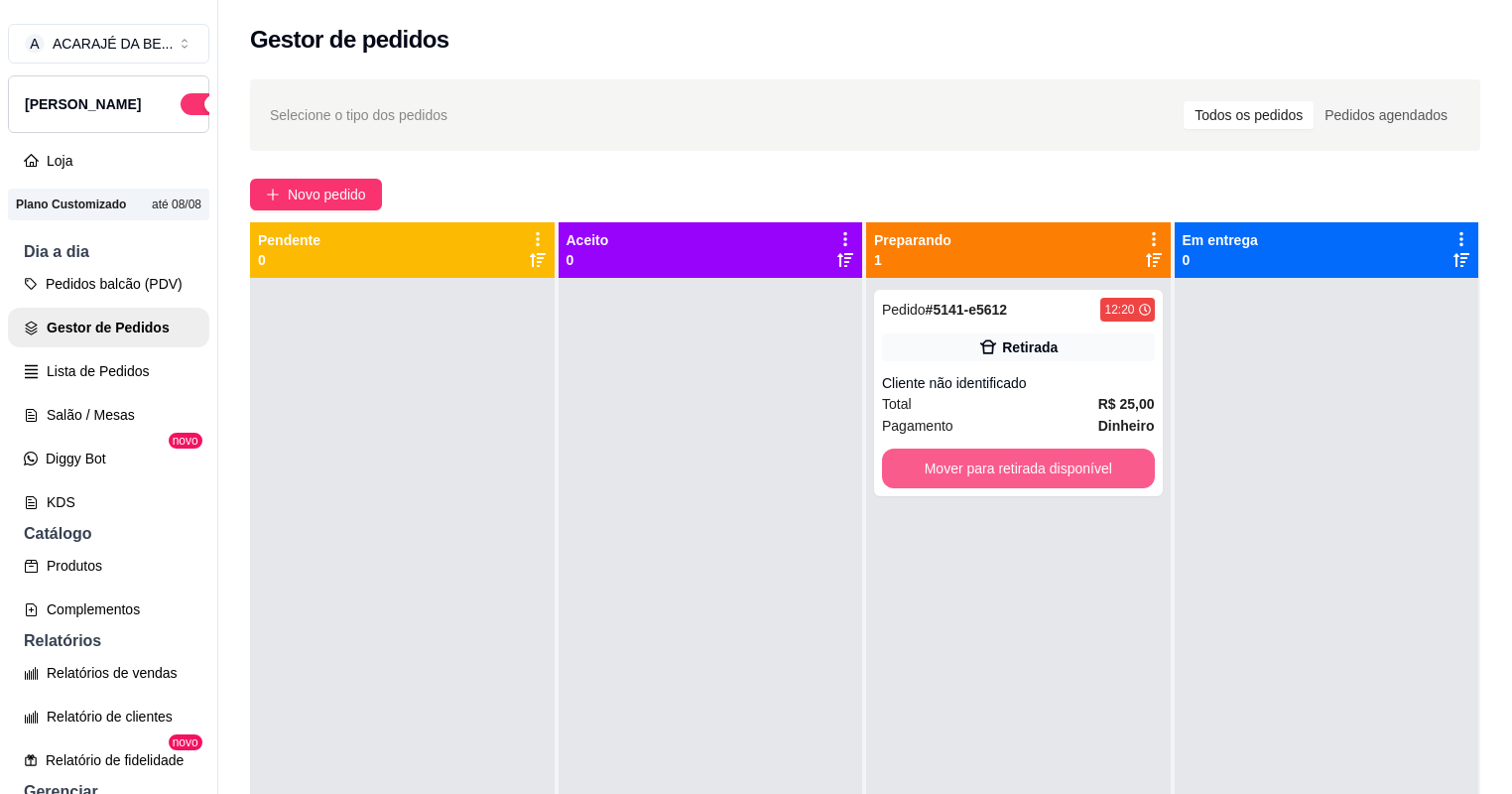 click on "Mover para retirada disponível" at bounding box center (1018, 468) 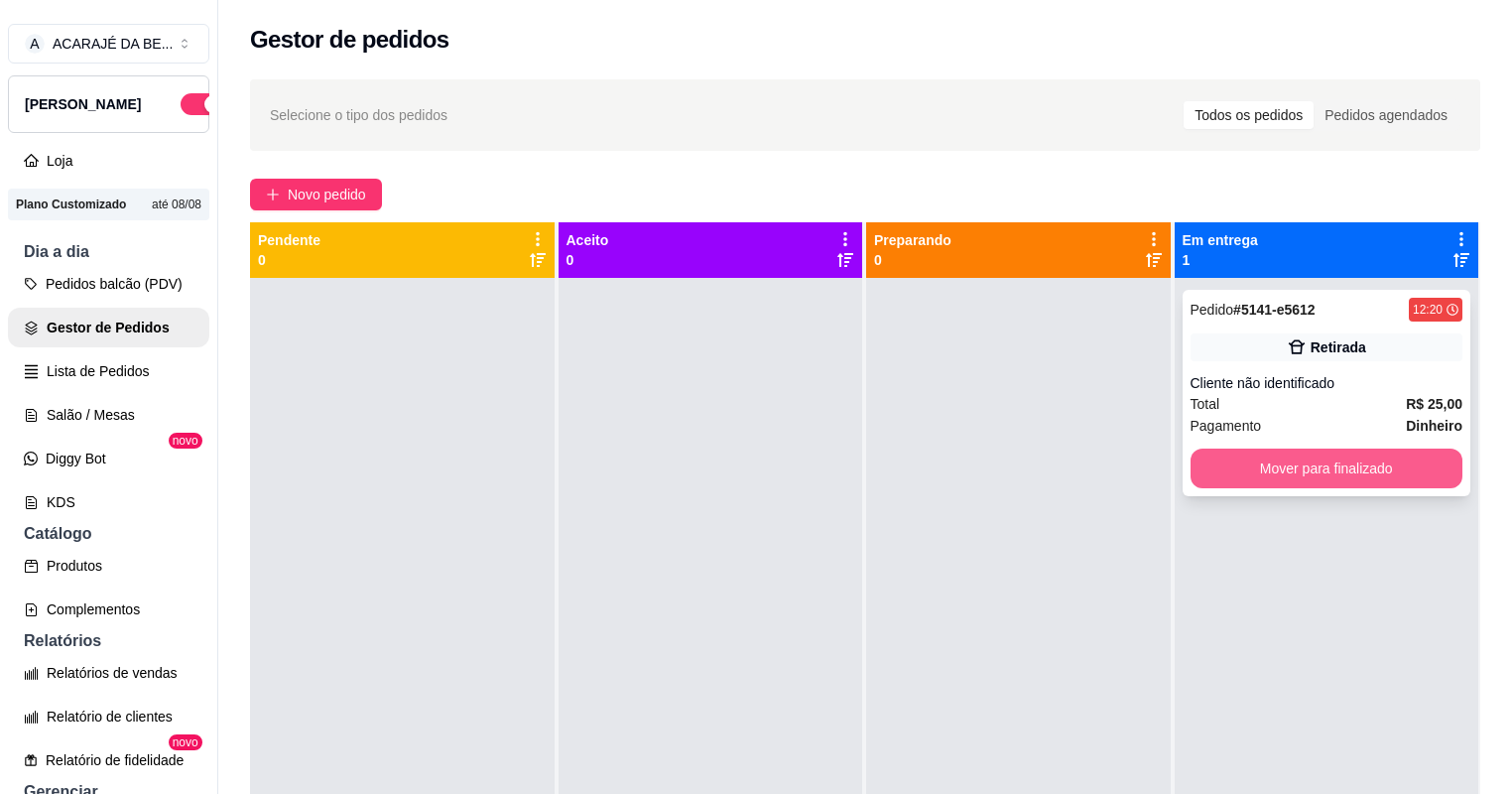 click on "Mover para finalizado" at bounding box center (1326, 468) 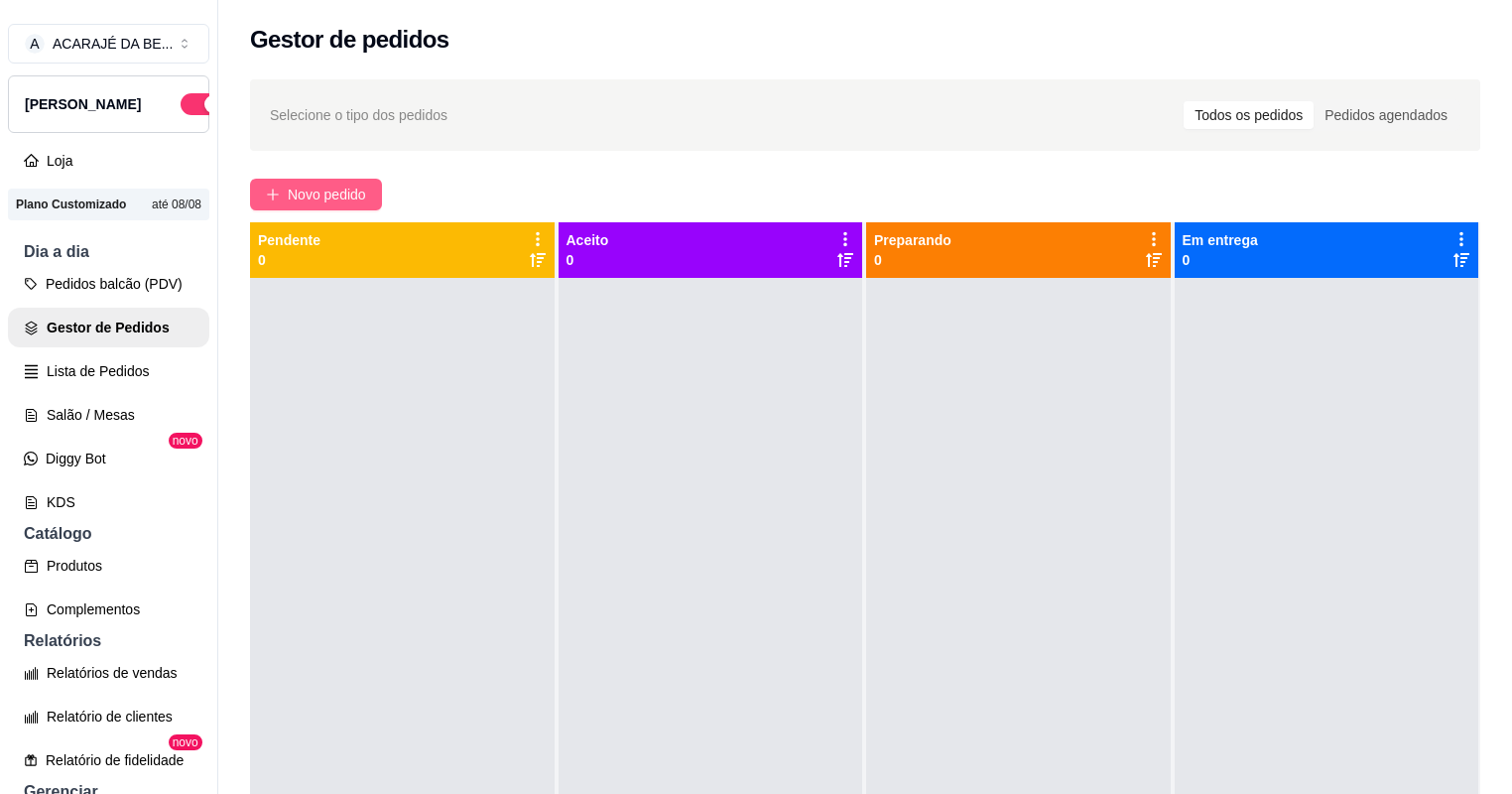 click on "Novo pedido" at bounding box center [326, 195] 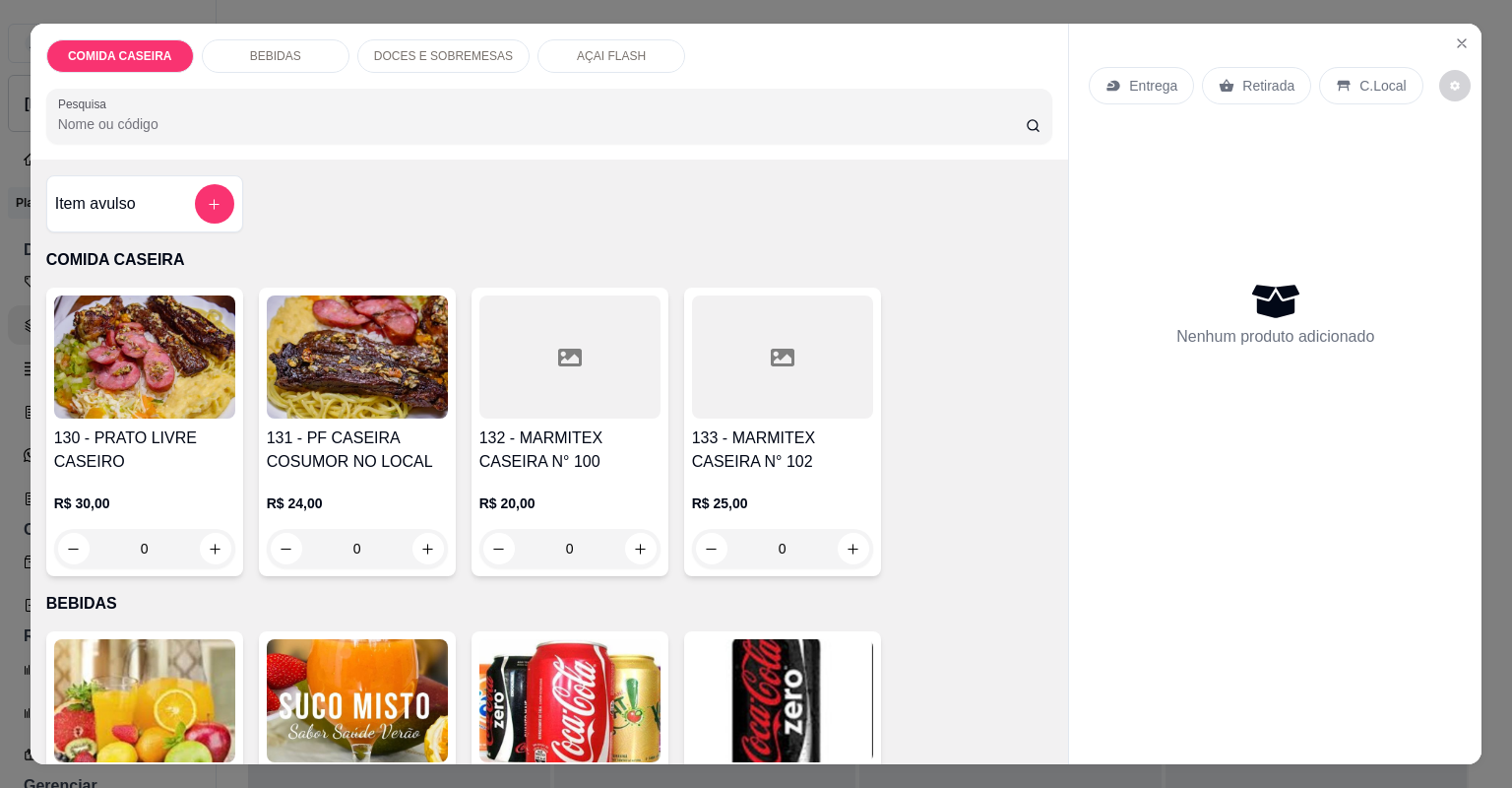 click at bounding box center [570, 357] 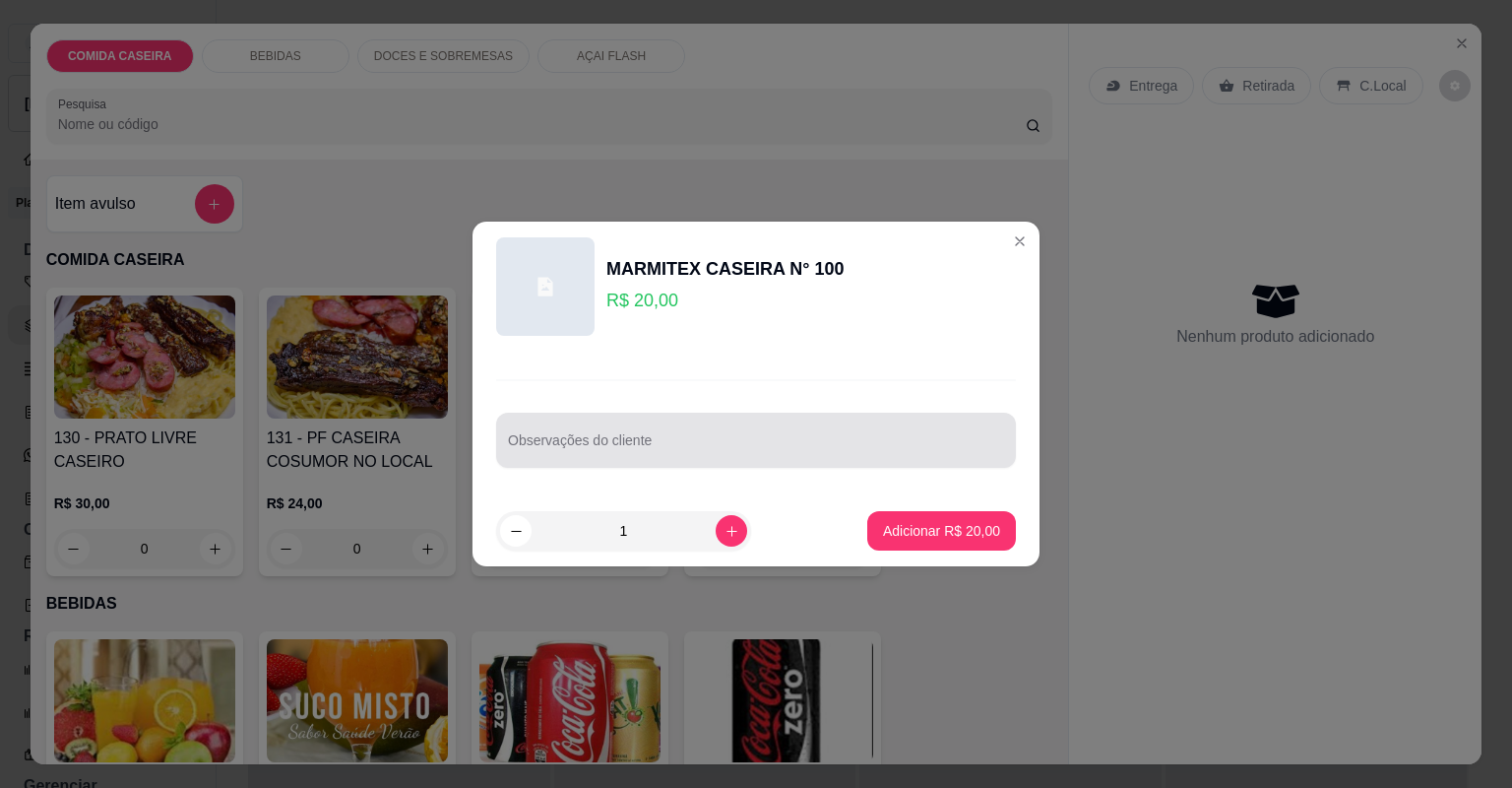 click on "Observações do cliente" at bounding box center [756, 448] 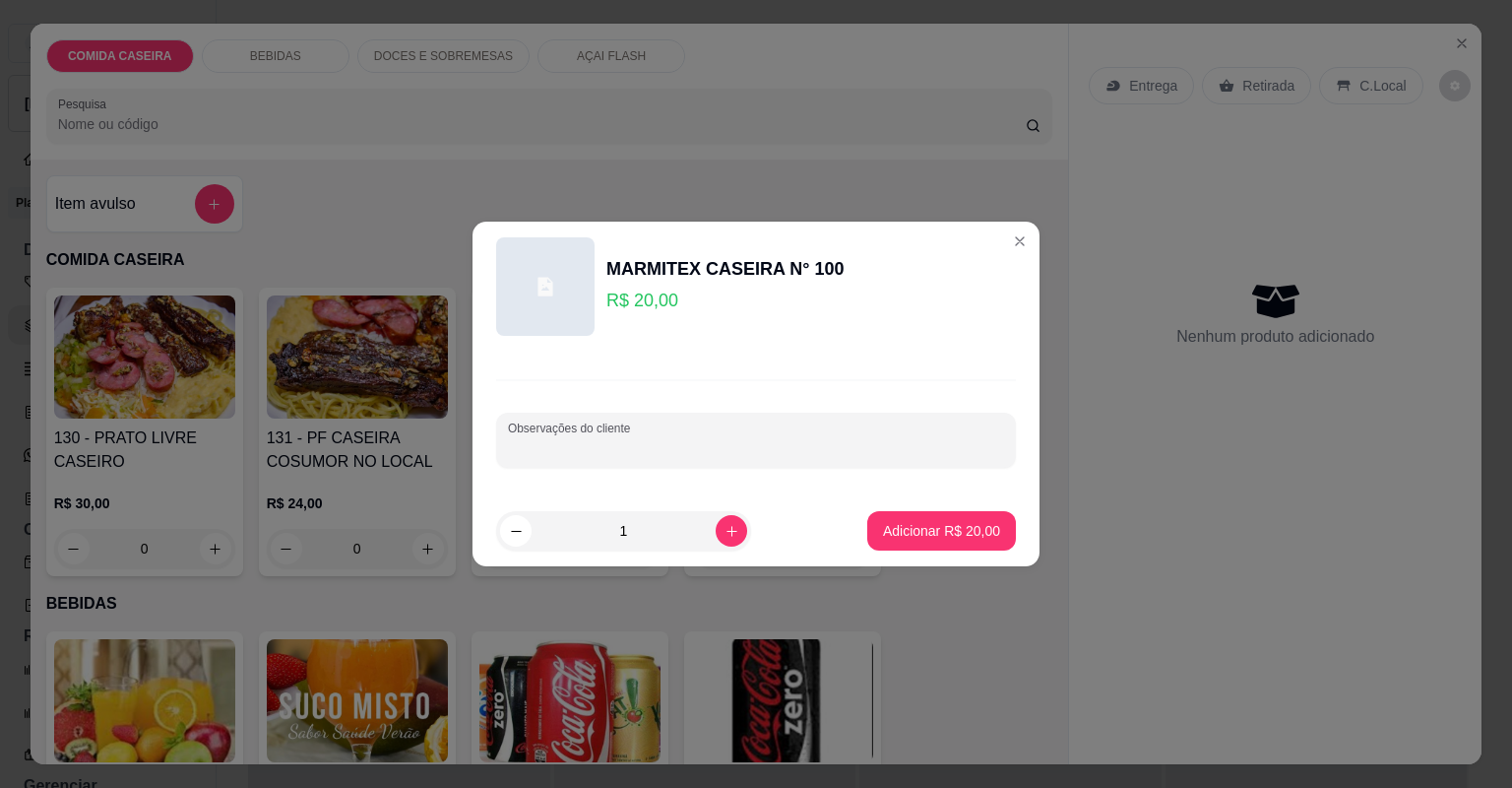 paste on "Primeira marmita macarrão alho e óleo purê de batata beterraba cozida Fraldinha e linguiça na primeira." 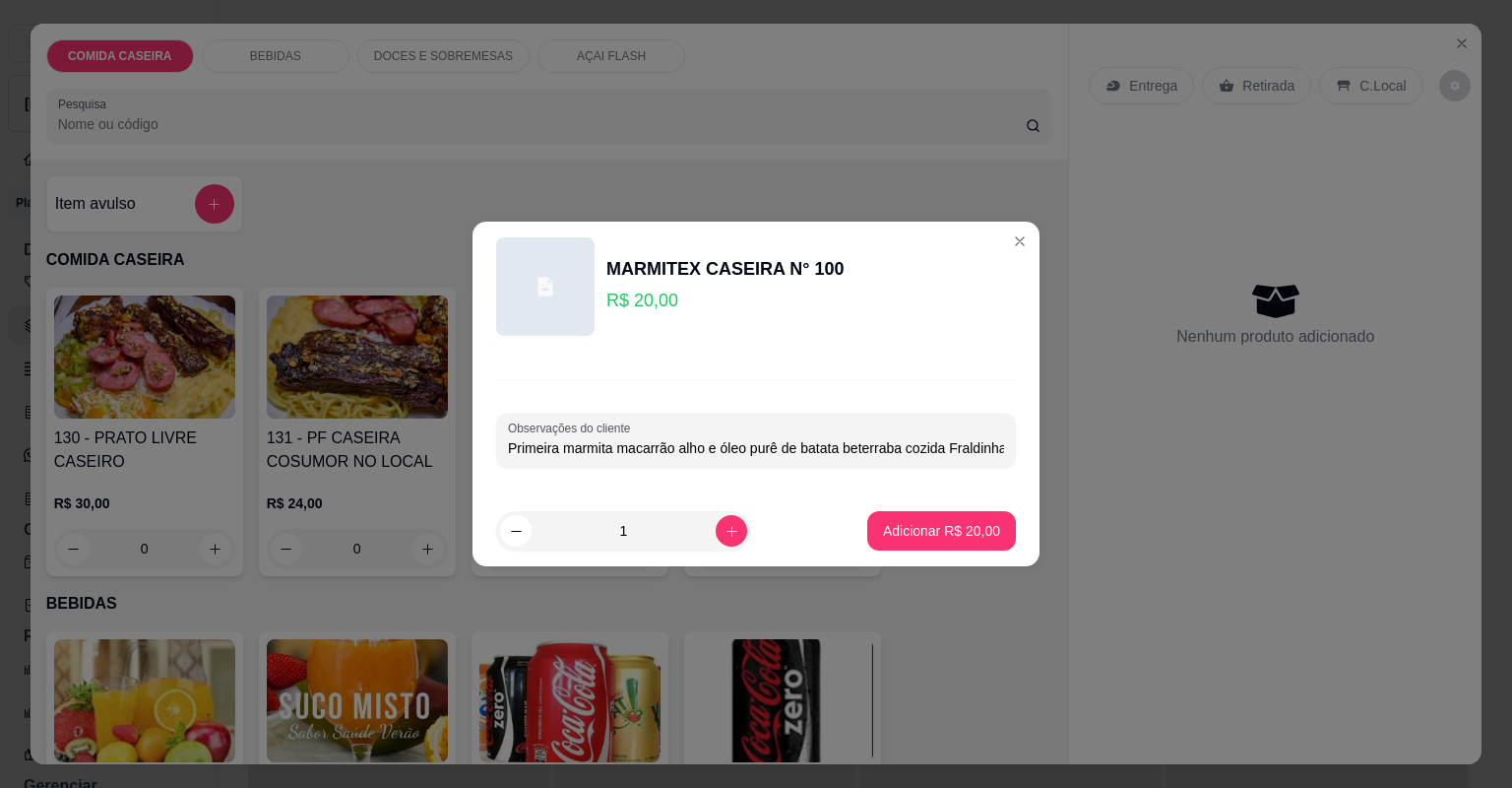 scroll, scrollTop: 0, scrollLeft: 148, axis: horizontal 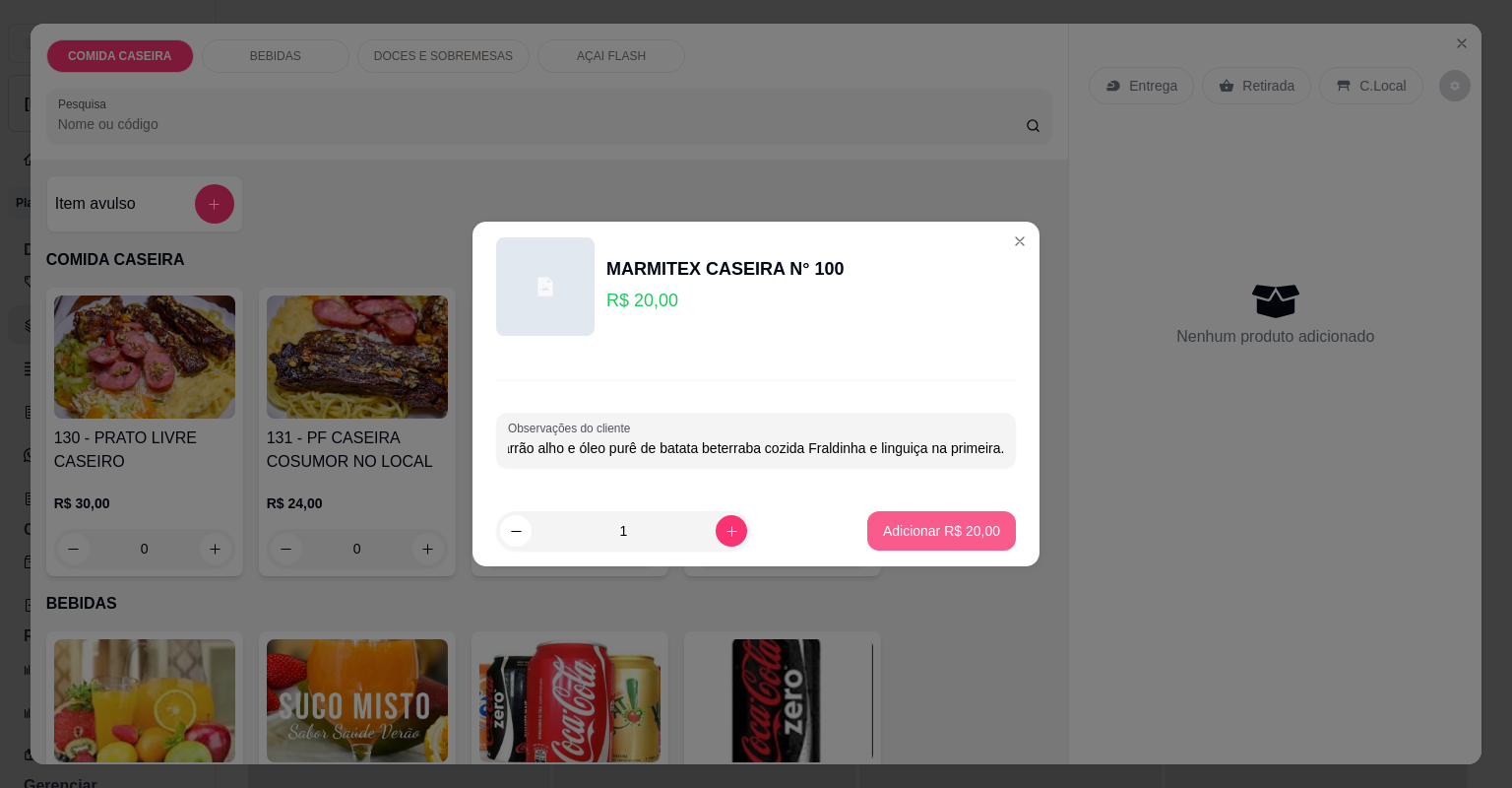 type on "Primeira marmita macarrão alho e óleo purê de batata beterraba cozida Fraldinha e linguiça na primeira." 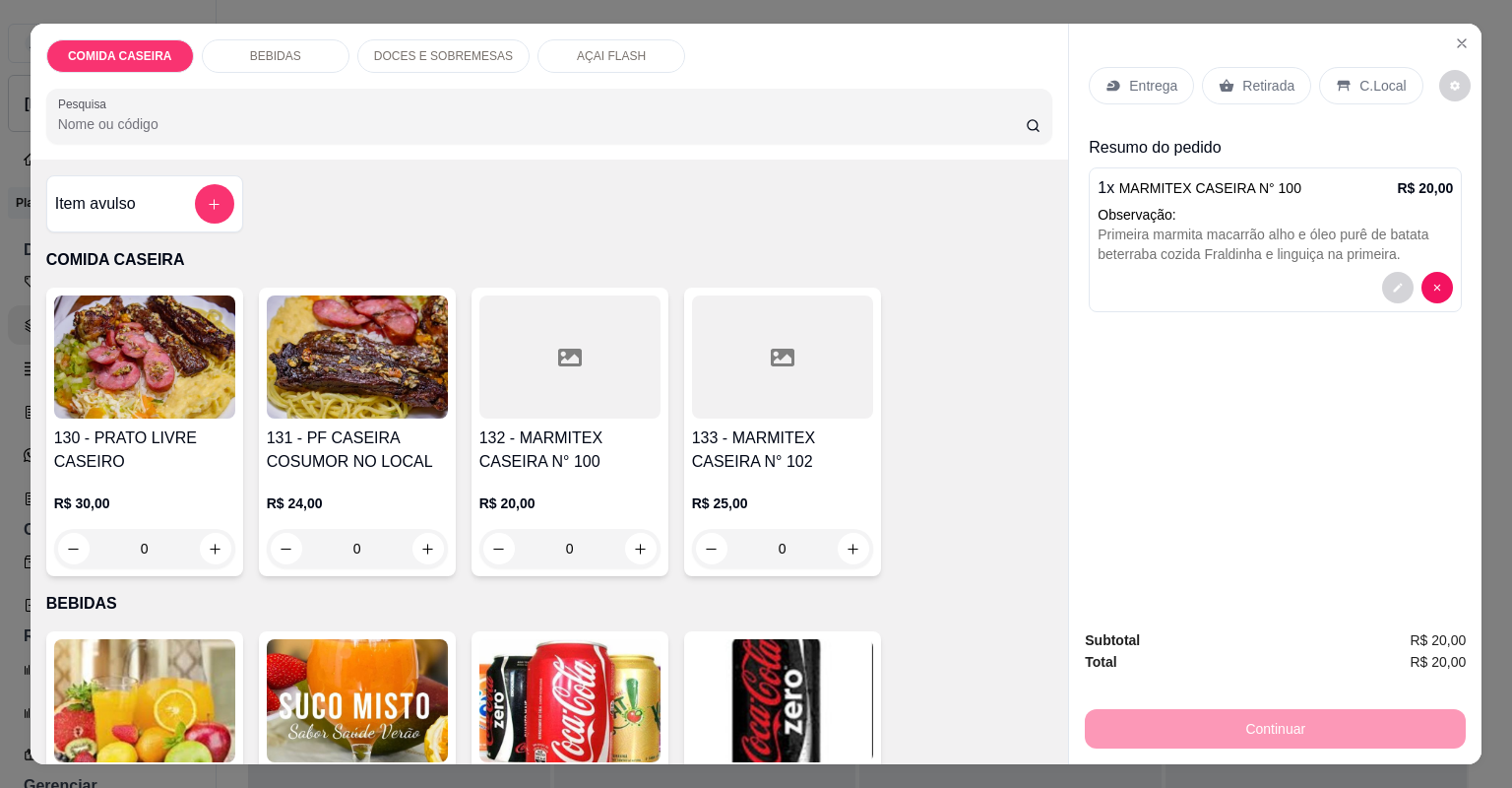 click on "132 - MARMITEX CASEIRA N° 100" at bounding box center [570, 450] 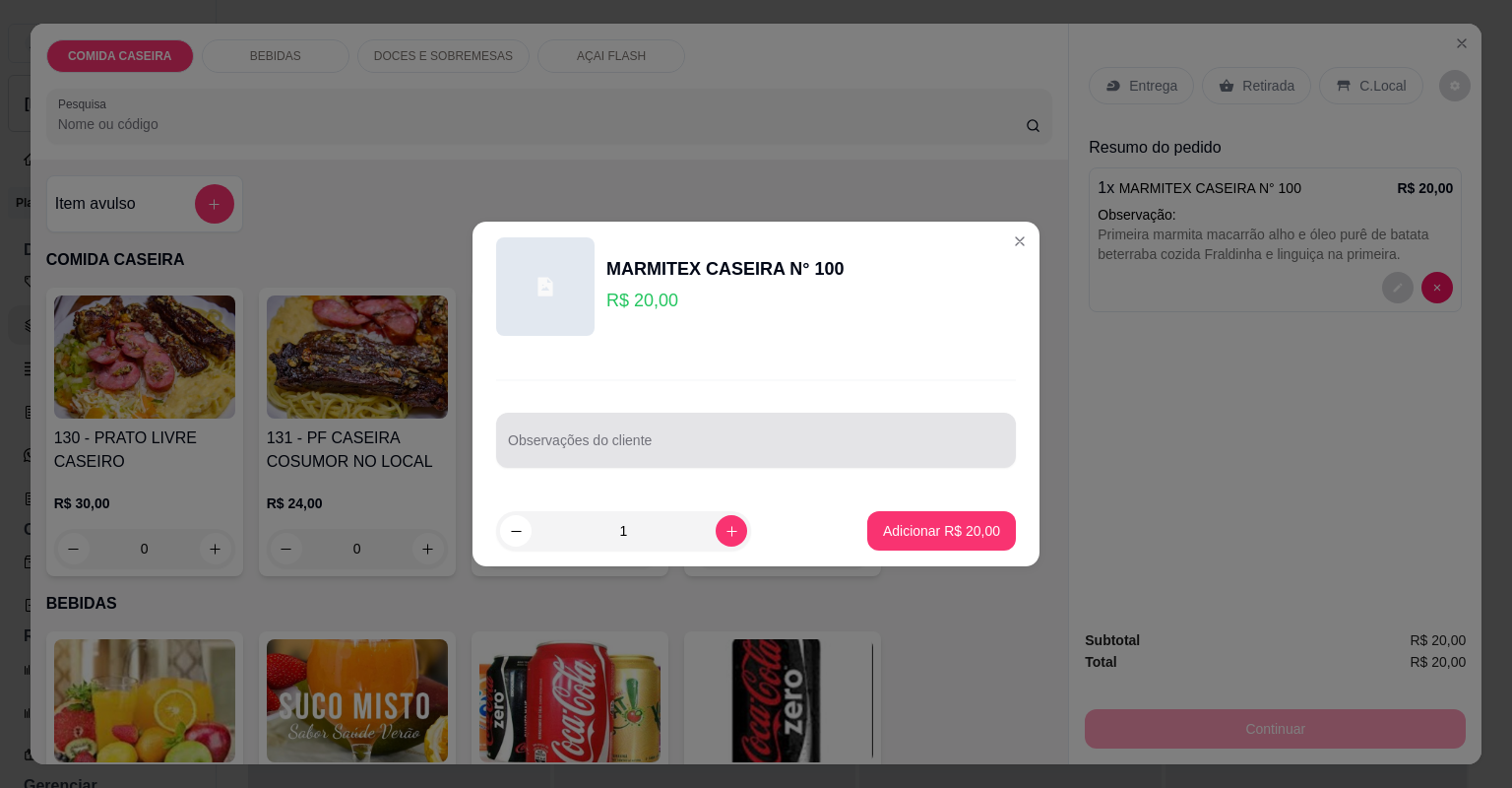 click on "Observações do cliente" at bounding box center [756, 440] 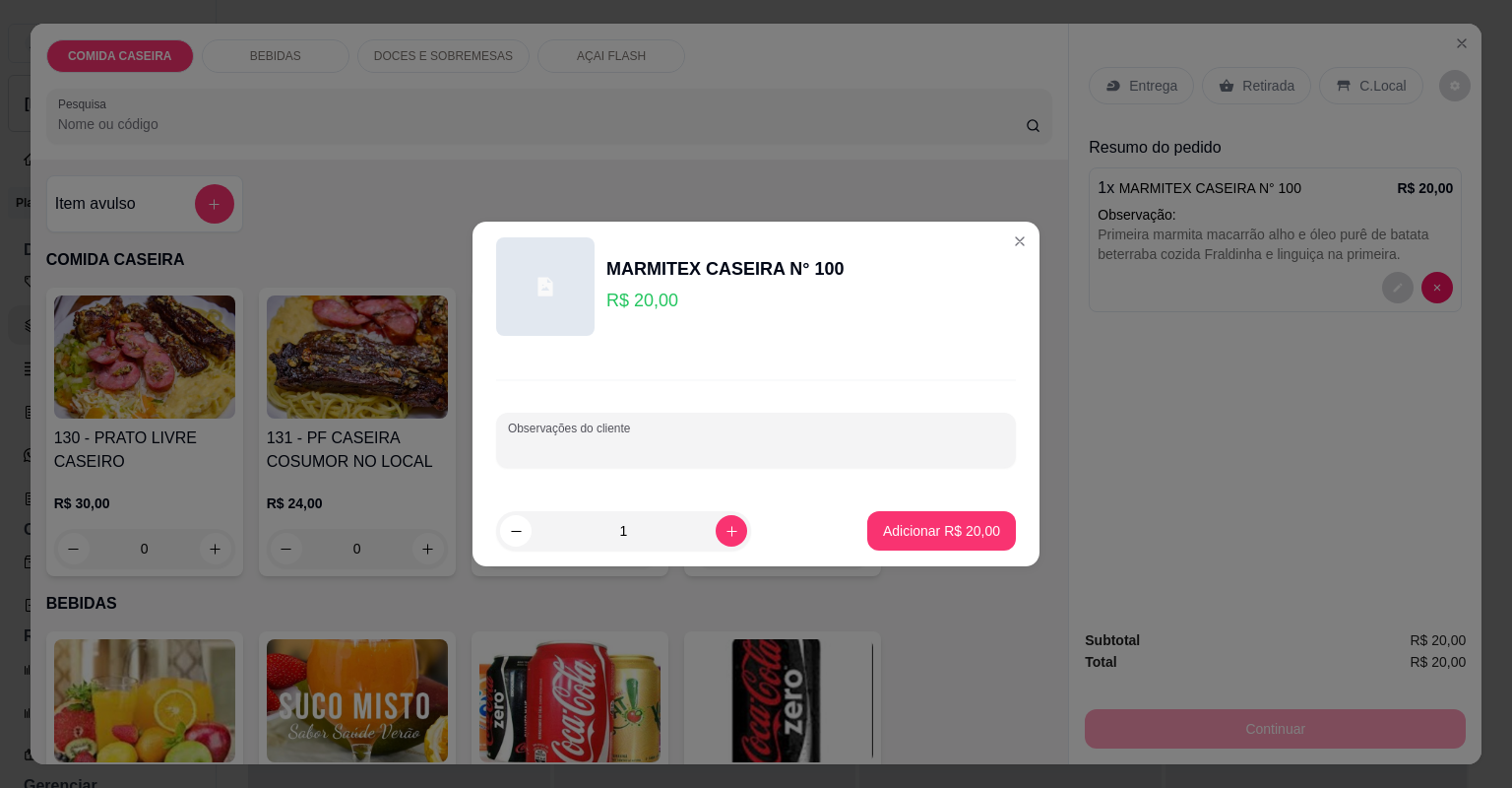 paste on "Na segunda marmita arroz temperado feijão tropeiro e frango cozido ao molho branco" 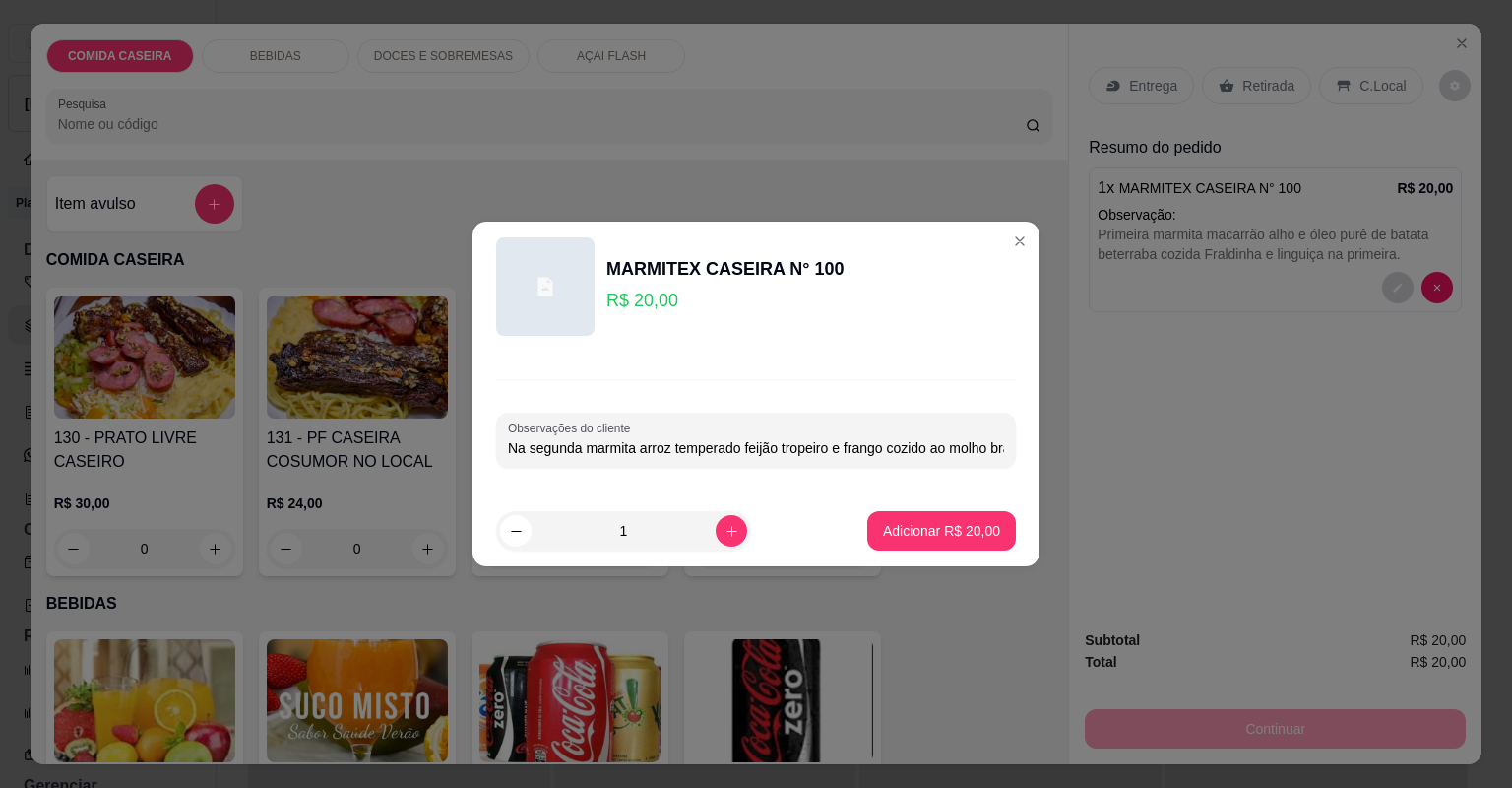 scroll, scrollTop: 0, scrollLeft: 44, axis: horizontal 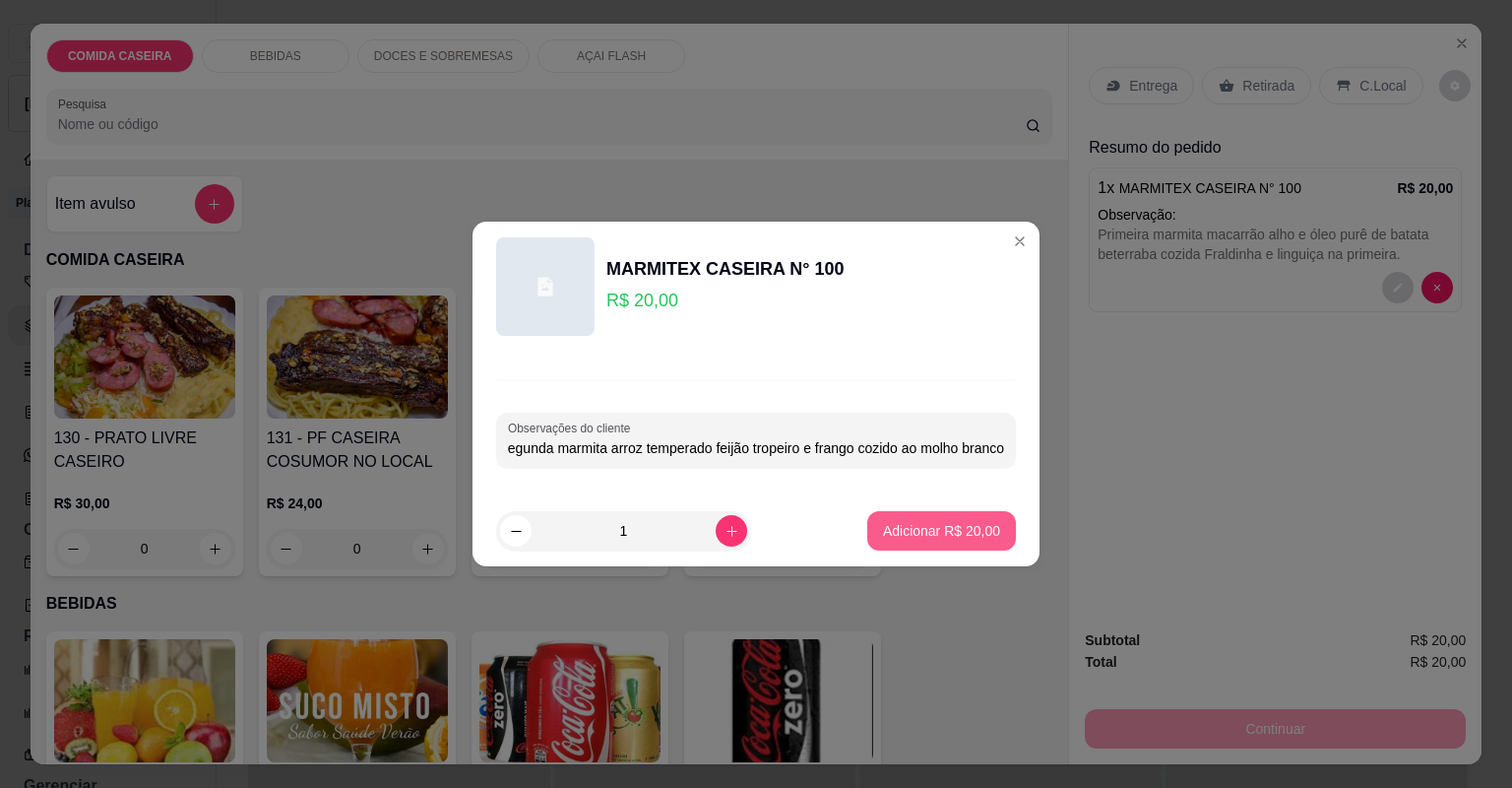type on "Na segunda marmita arroz temperado feijão tropeiro e frango cozido ao molho branco" 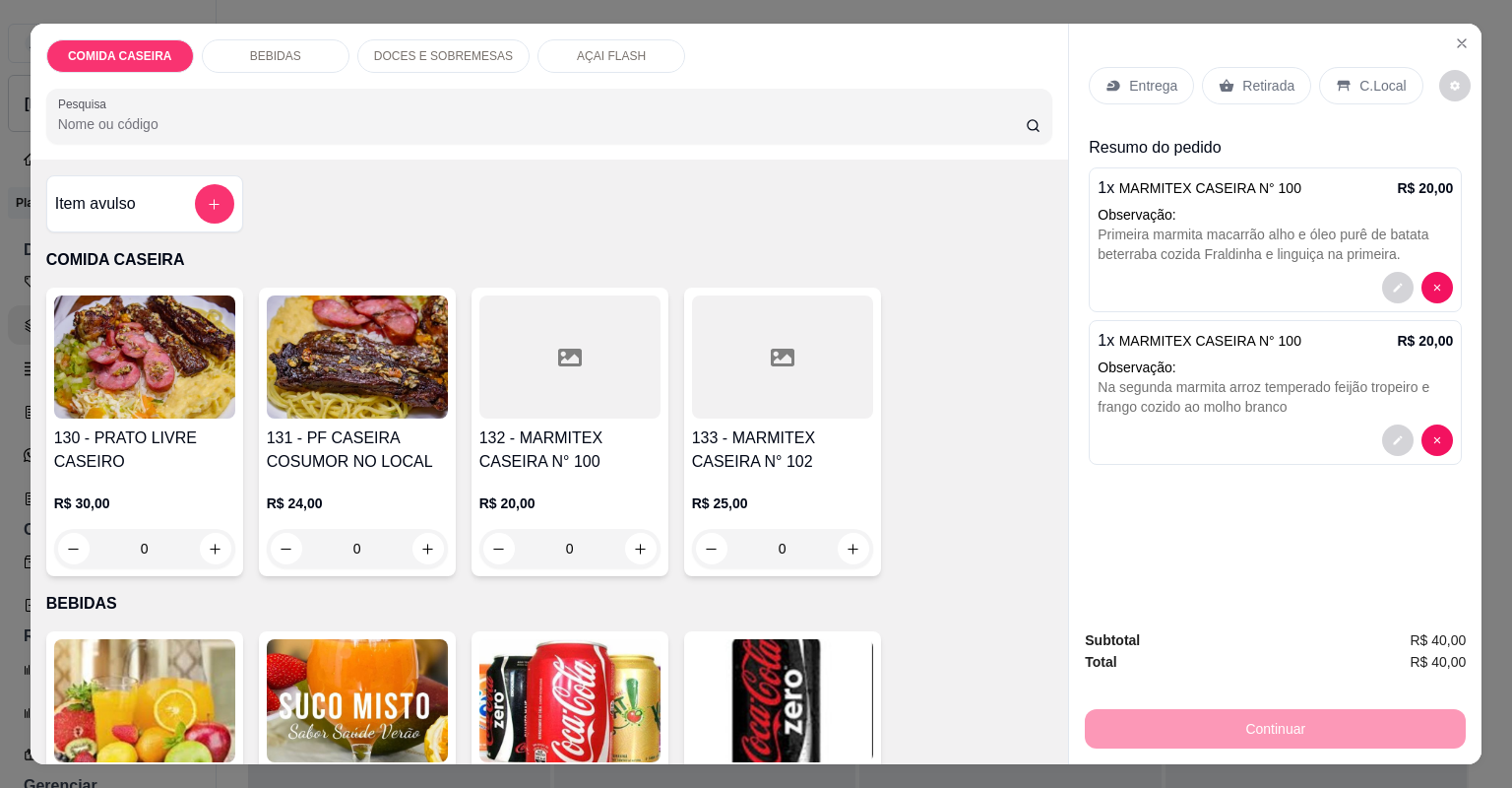 click on "Entrega" at bounding box center [1141, 86] 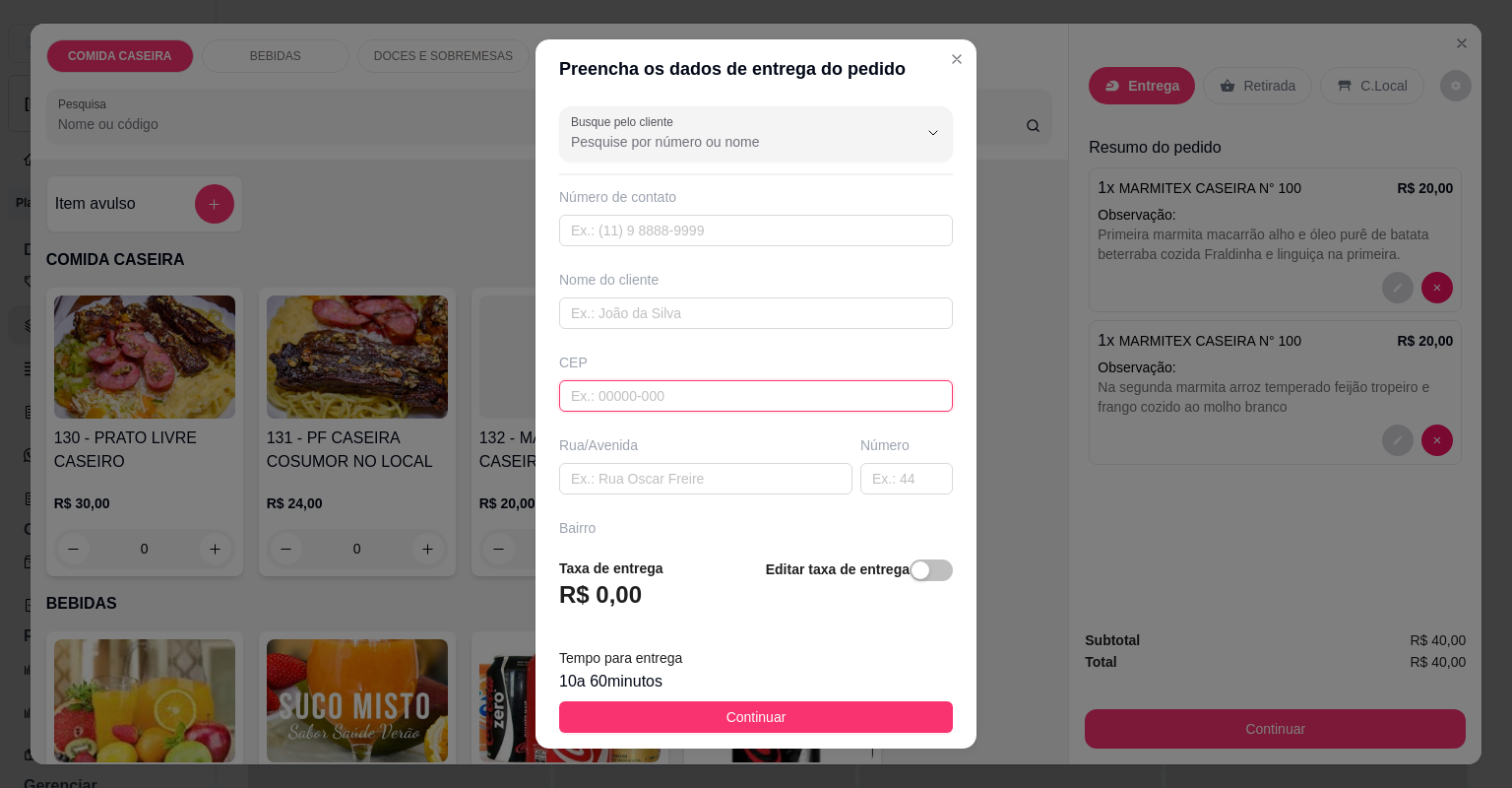 click at bounding box center (756, 396) 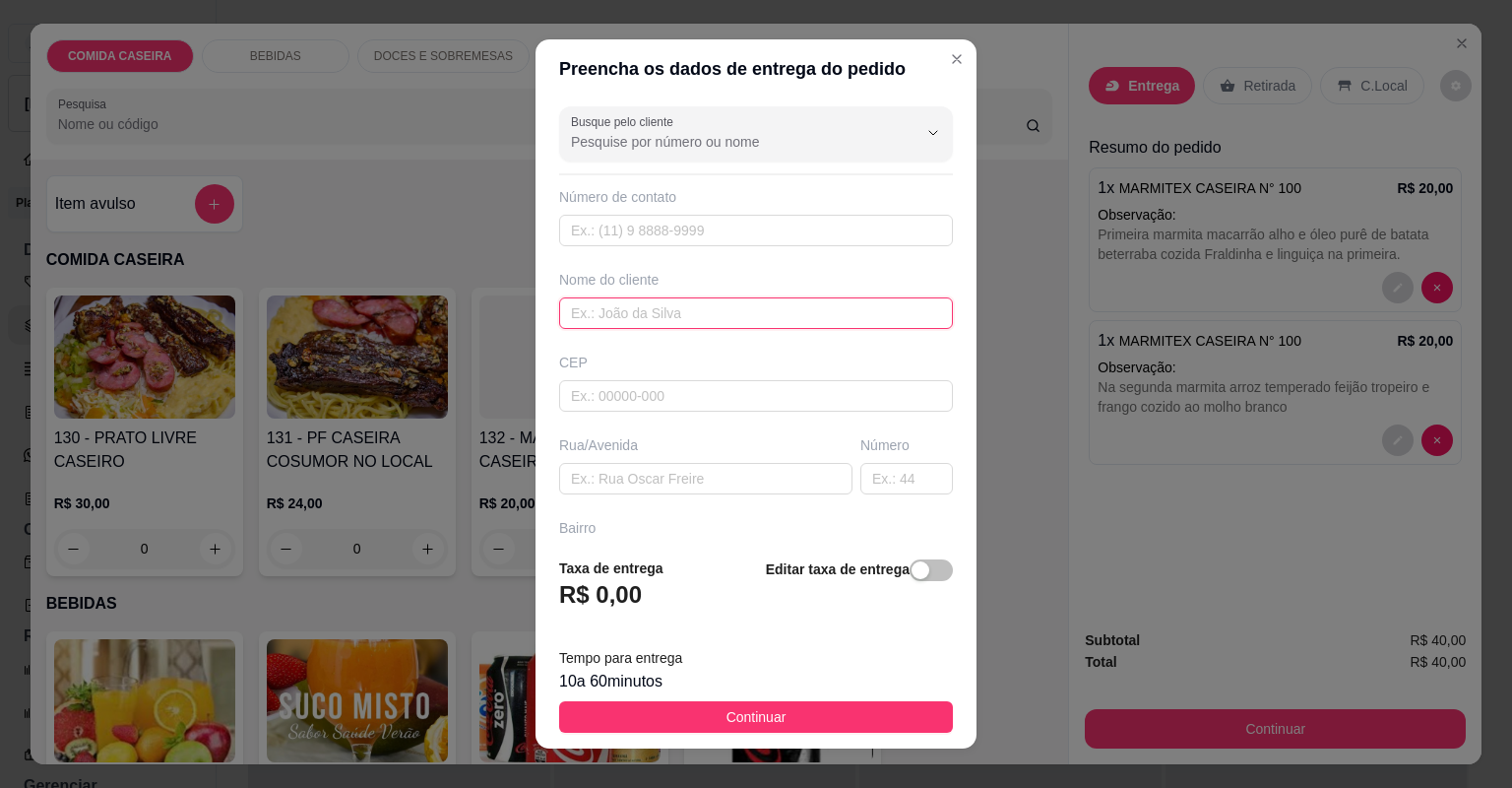click at bounding box center [756, 313] 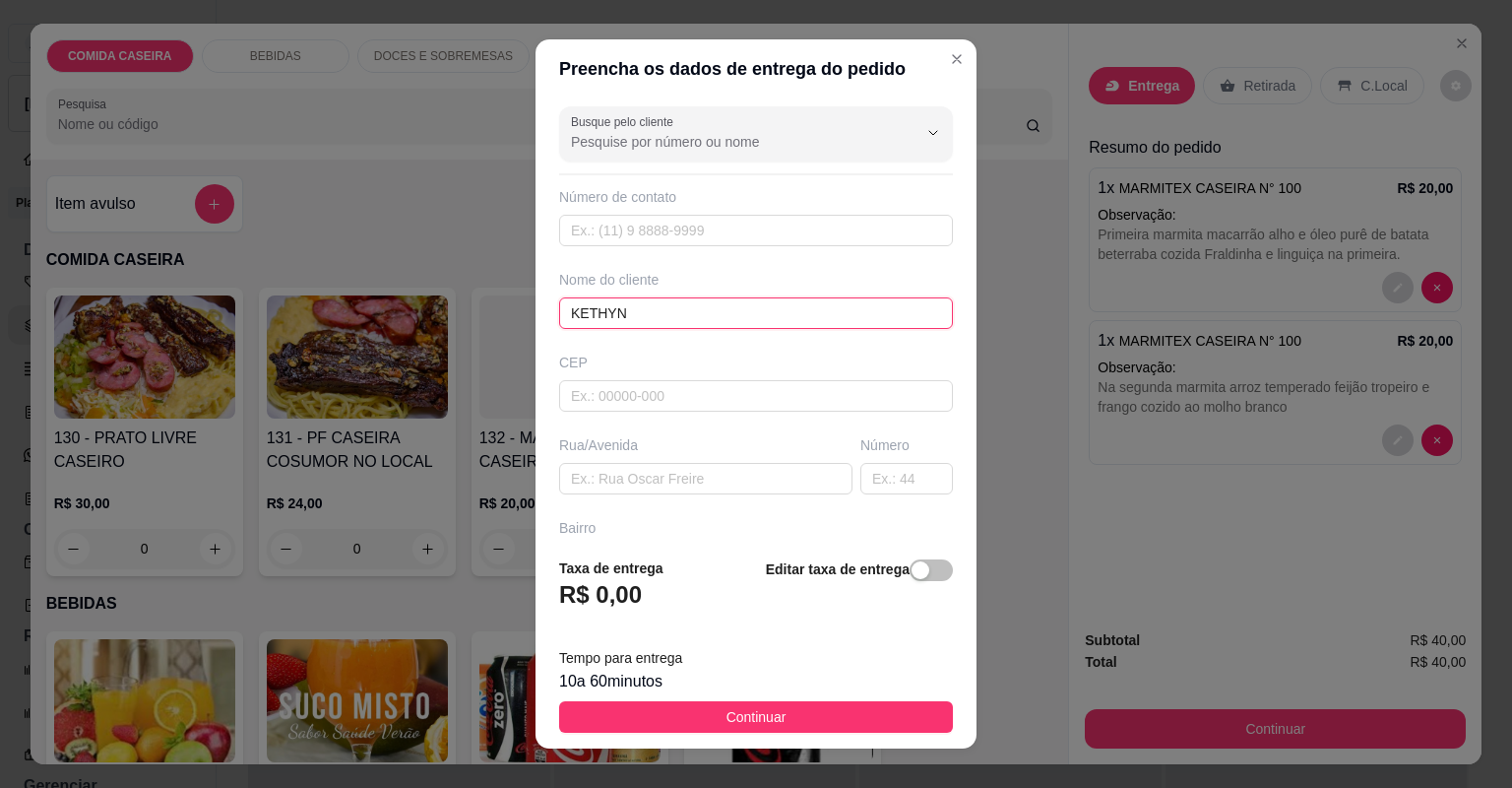 type on "KETHYN" 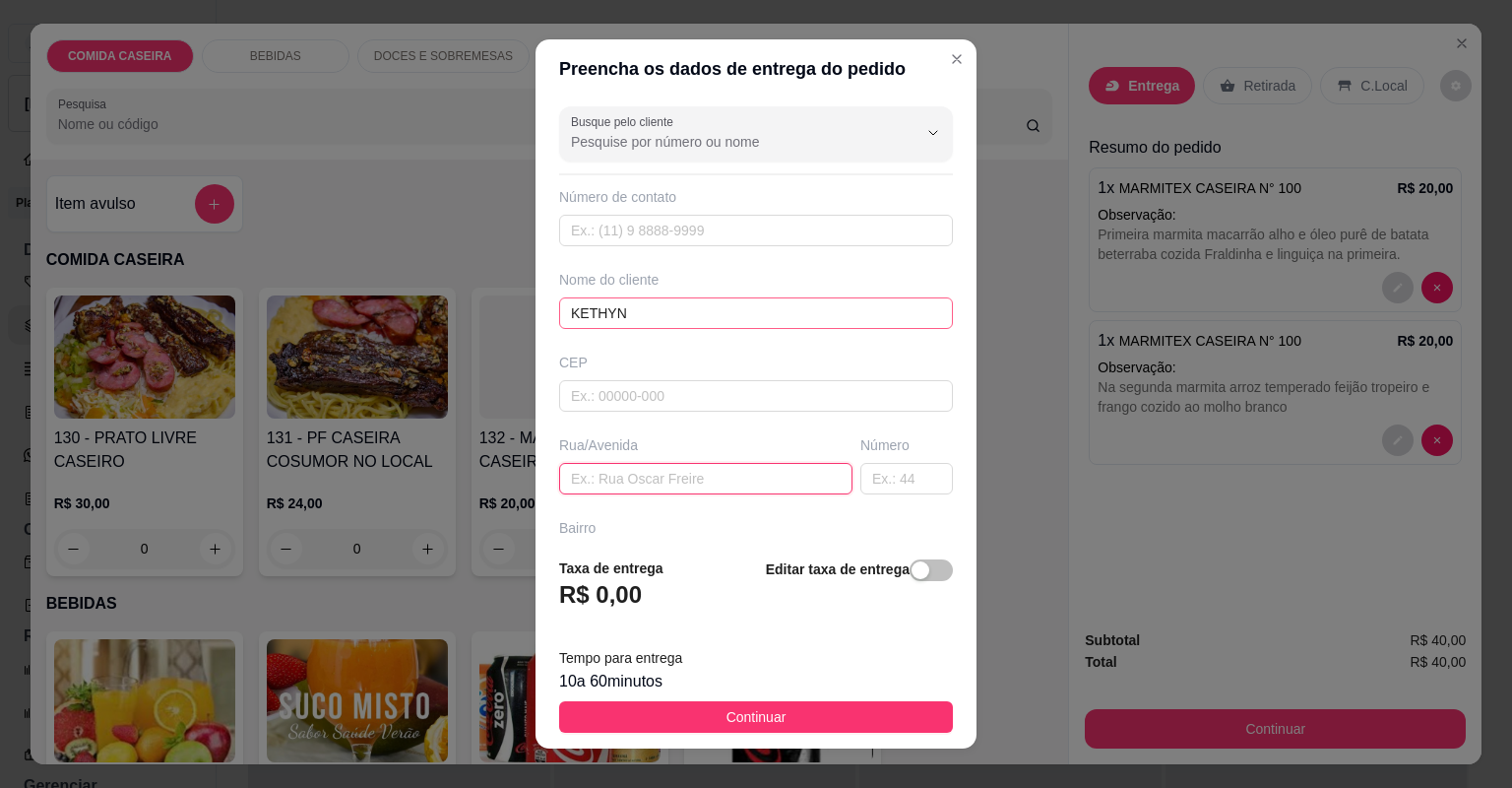 paste on "Em frente Edvaldo número dois ao mercado economia" 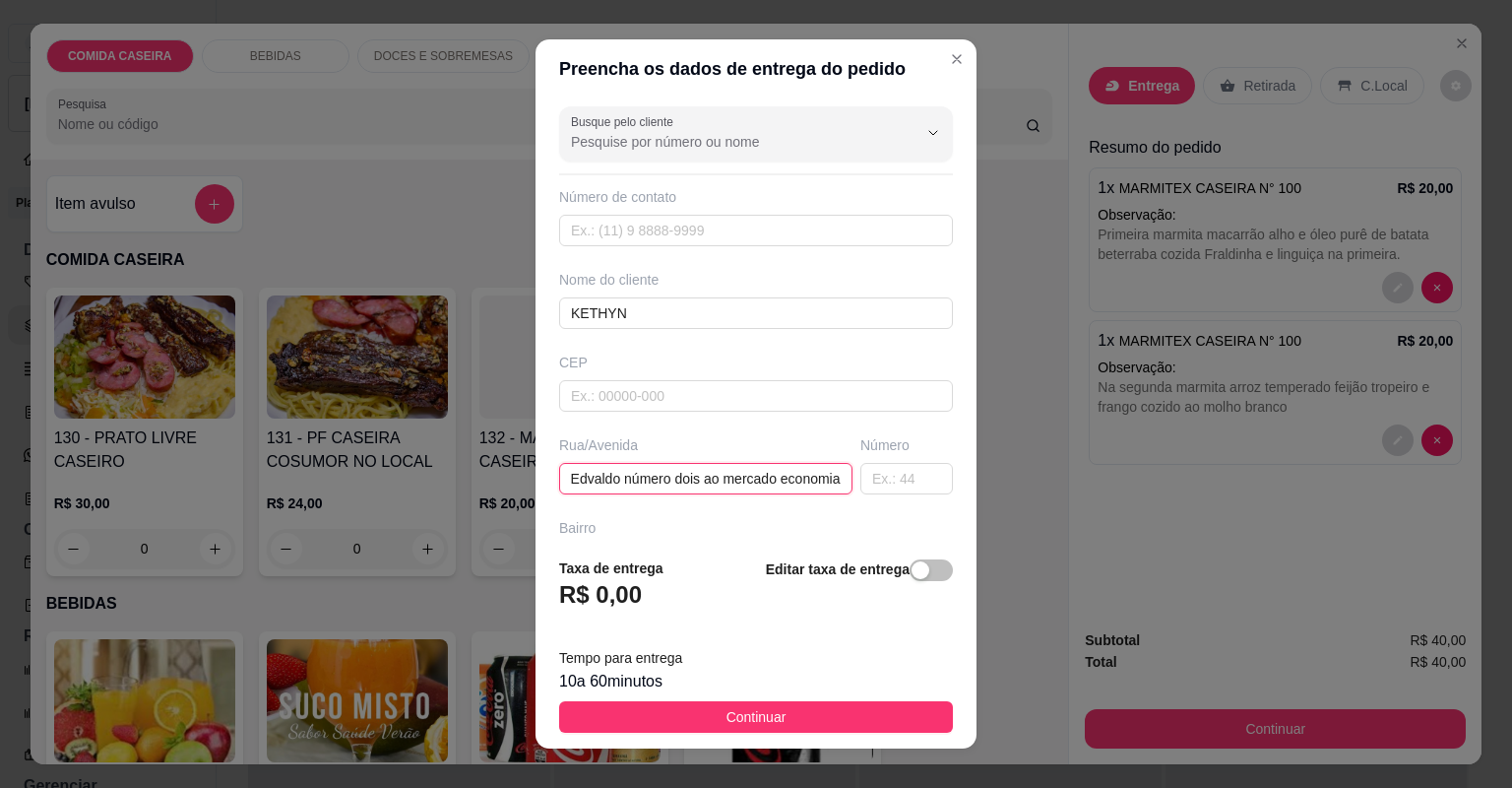 scroll, scrollTop: 0, scrollLeft: 82, axis: horizontal 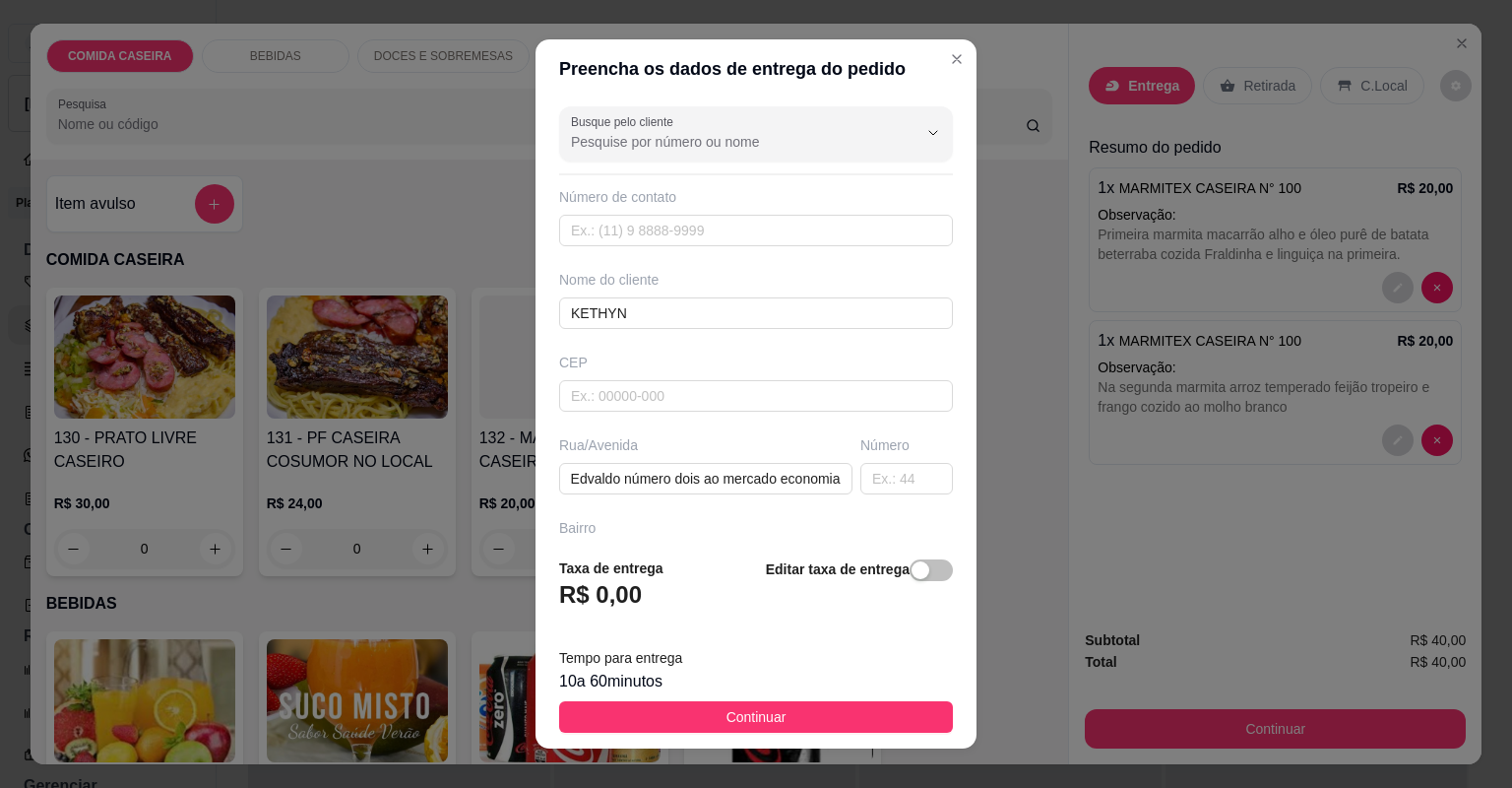 click on "Continuar" at bounding box center [756, 717] 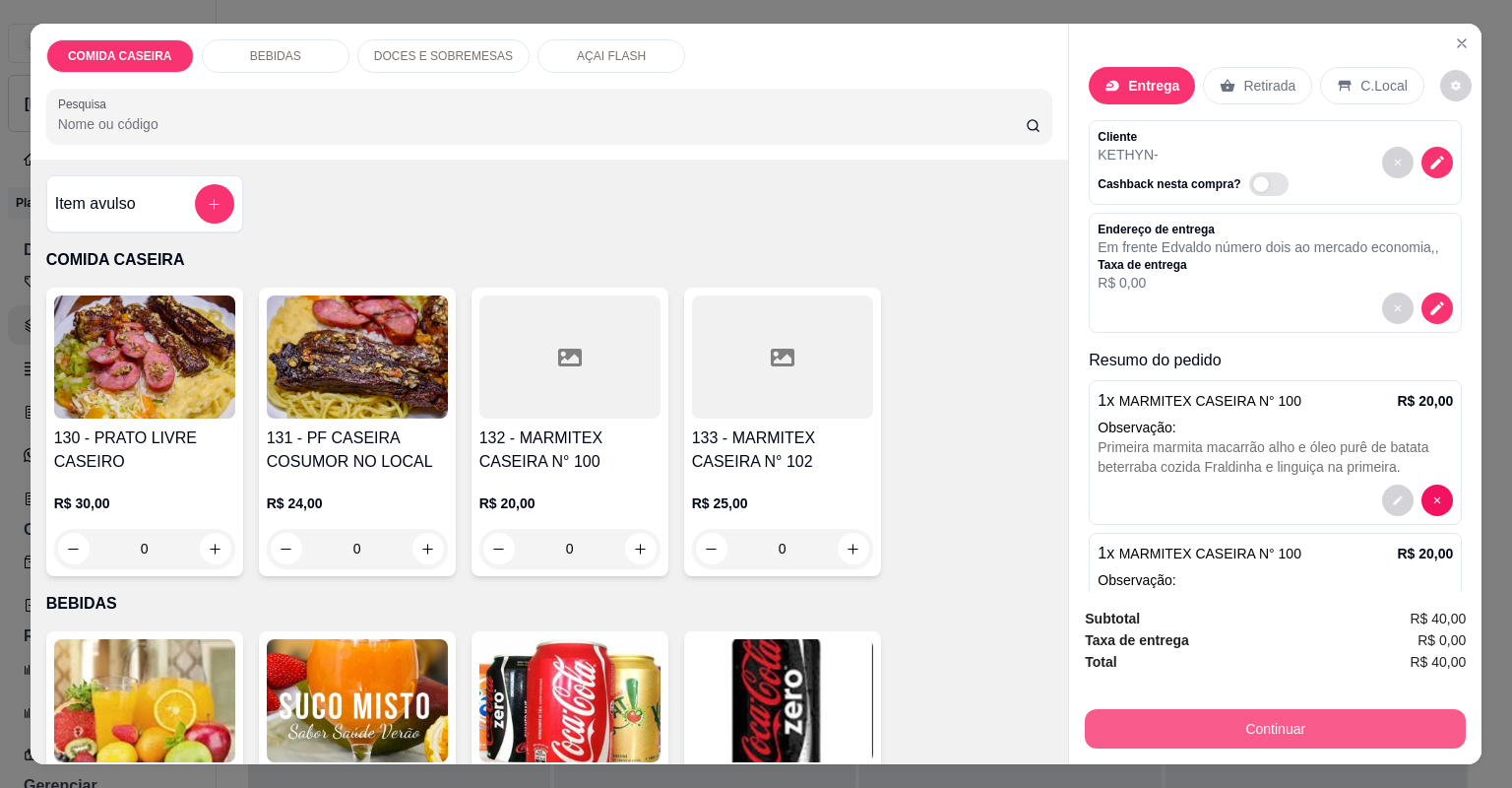 click on "Continuar" at bounding box center [1275, 729] 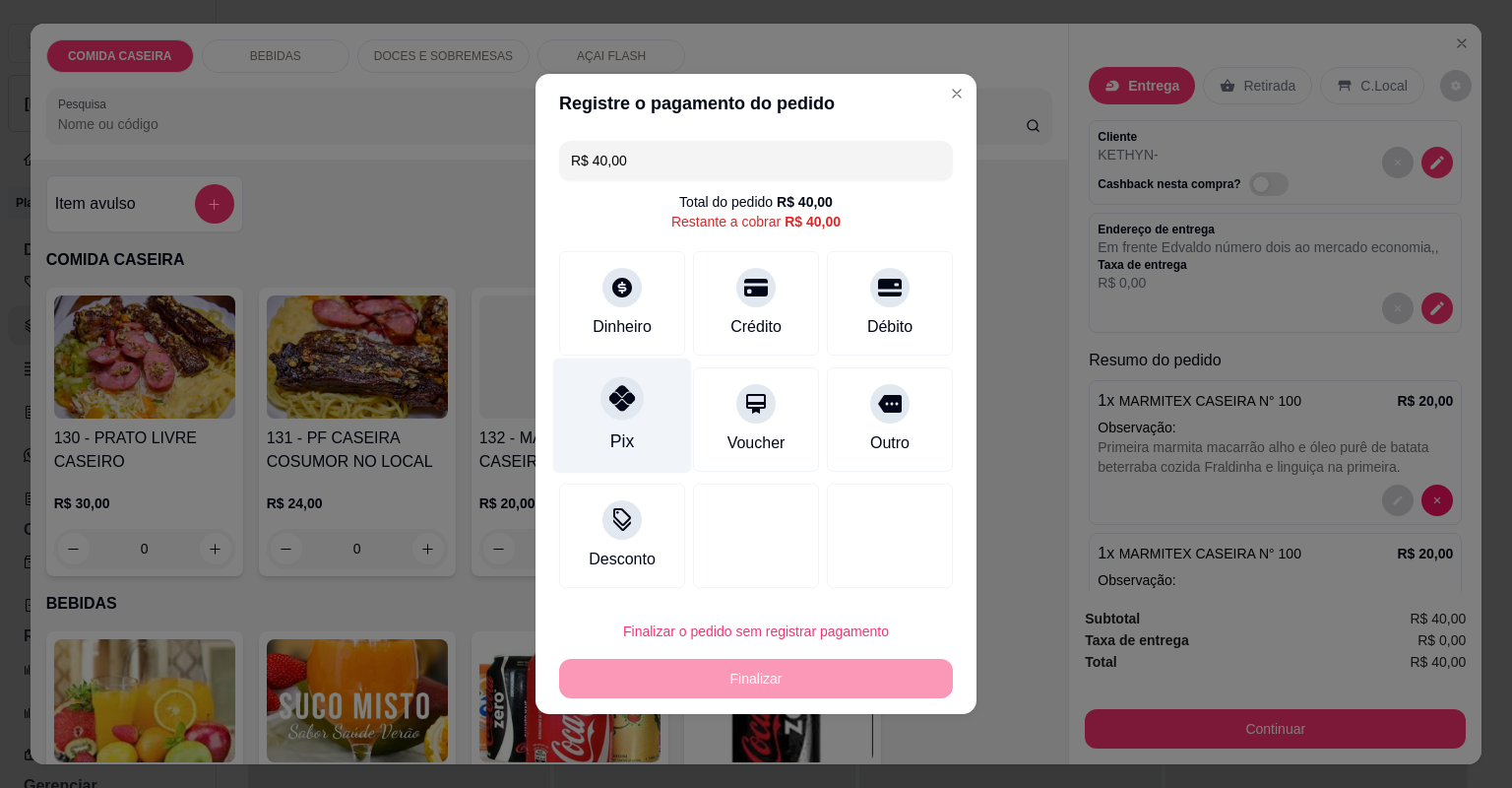 click on "Pix" at bounding box center (622, 416) 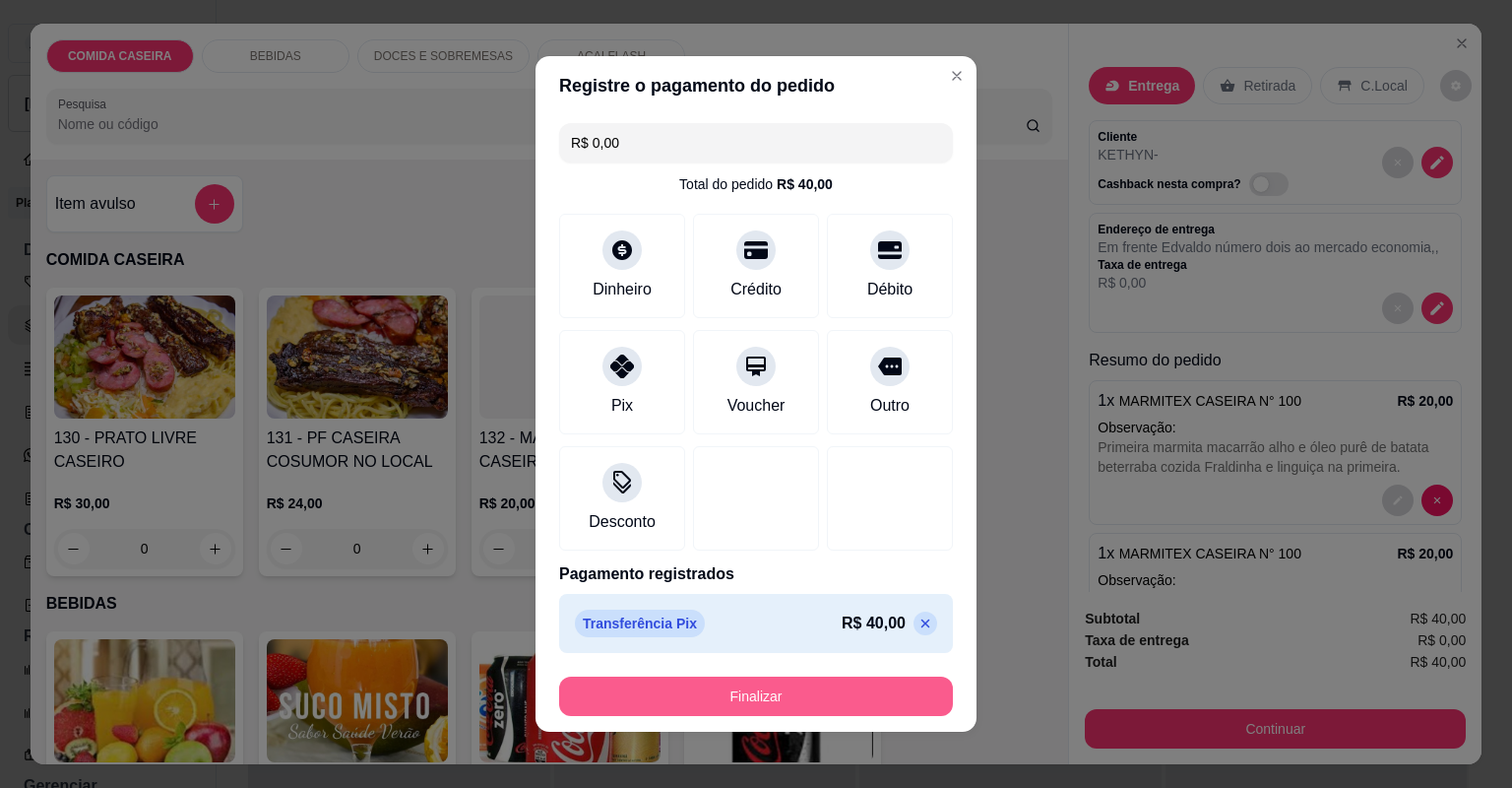 click on "Finalizar" at bounding box center [756, 696] 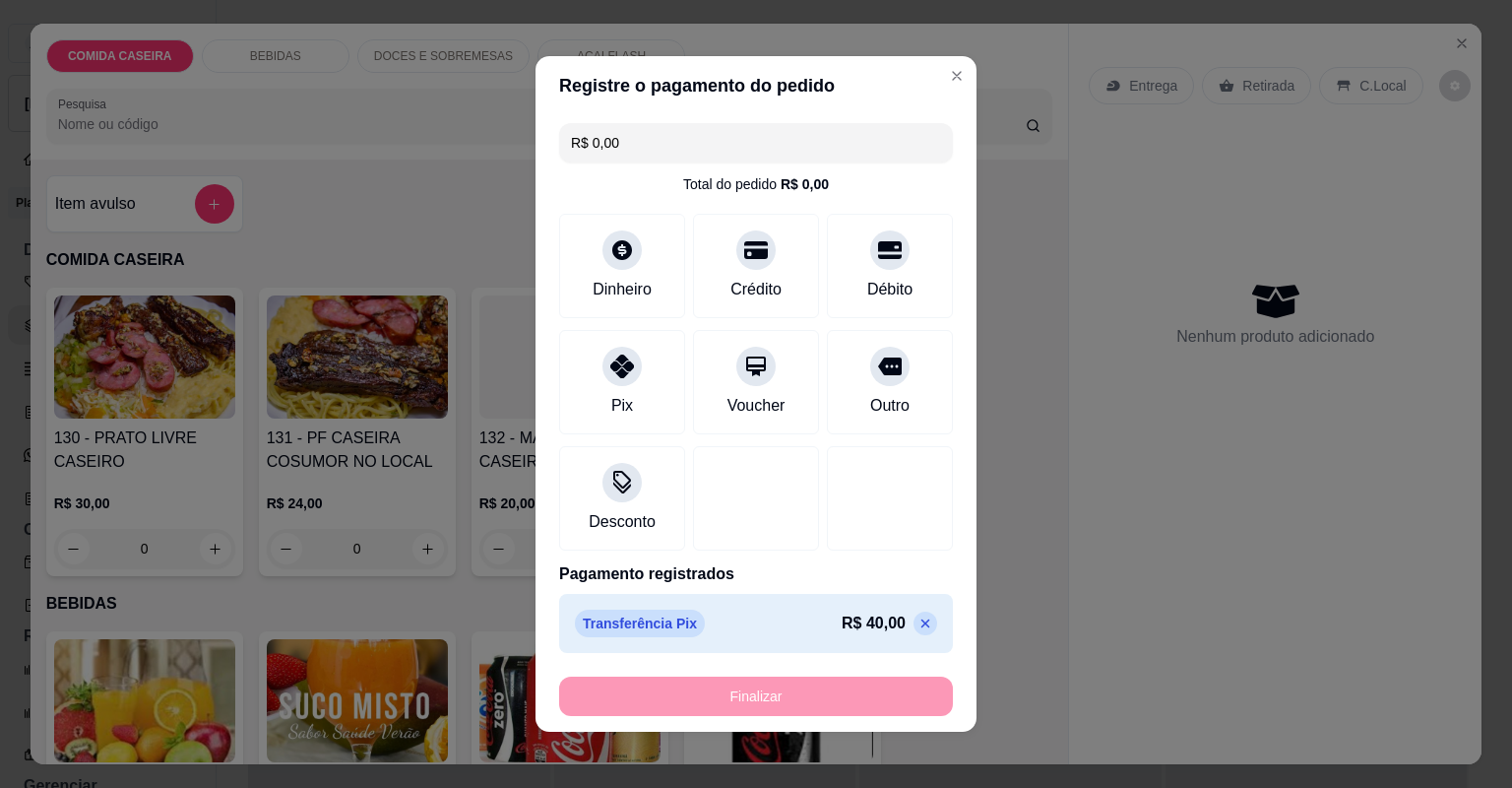 type on "-R$ 40,00" 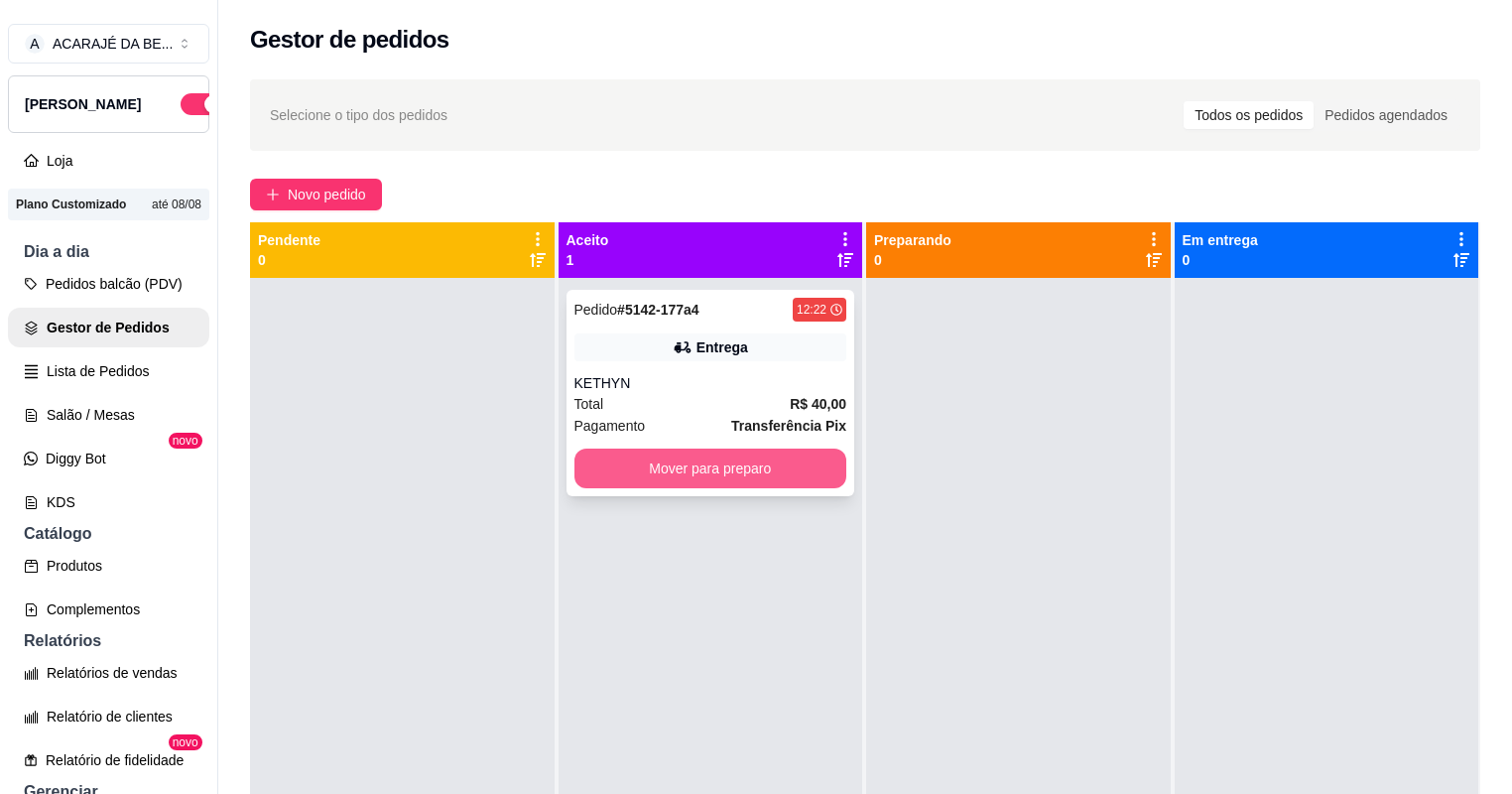 click on "Pedido  # 5142-177a4 12:22 Entrega KETHYN  Total R$ 40,00 Pagamento Transferência Pix Mover para preparo" at bounding box center (710, 393) 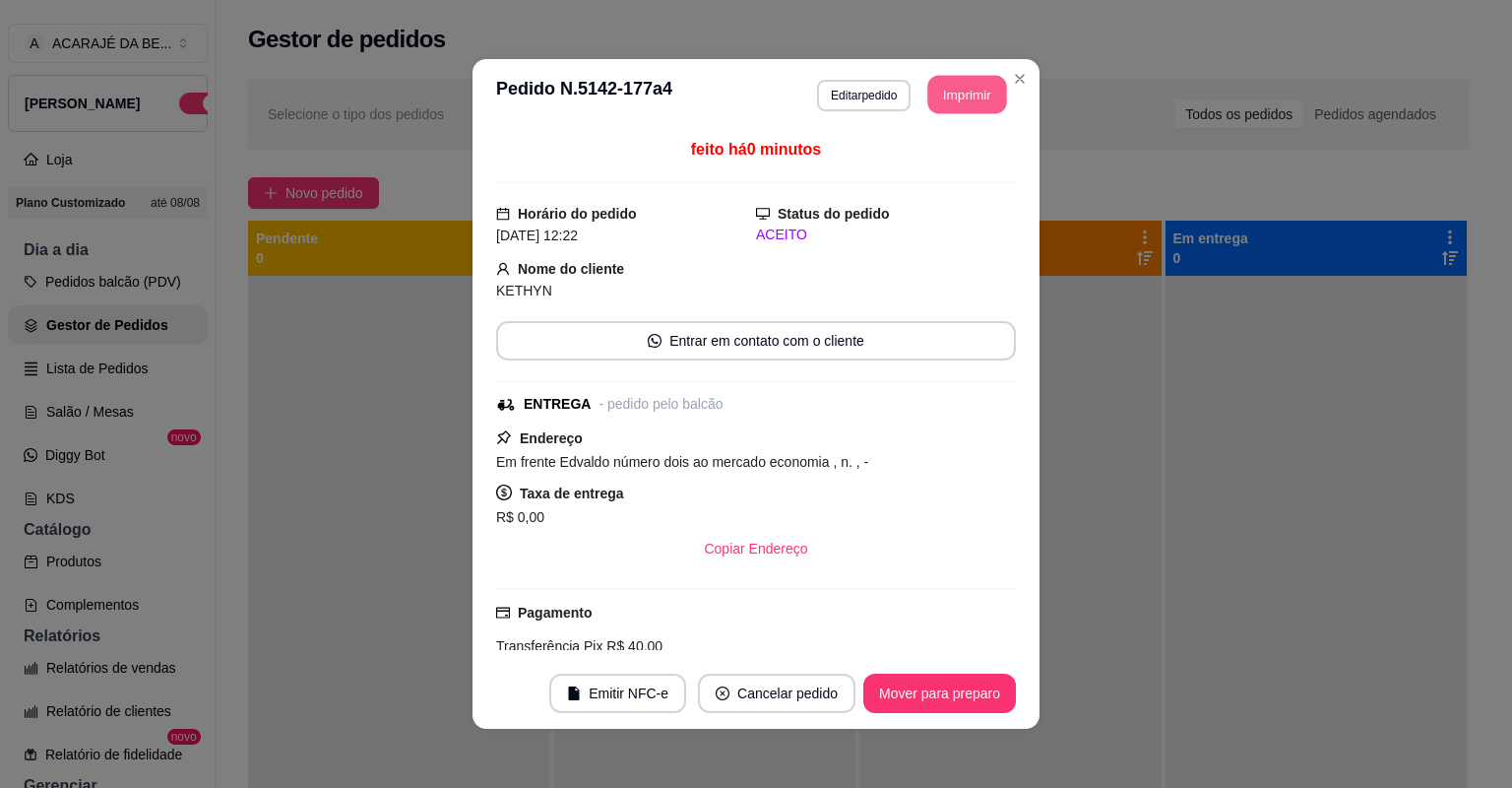 click on "Imprimir" at bounding box center [968, 95] 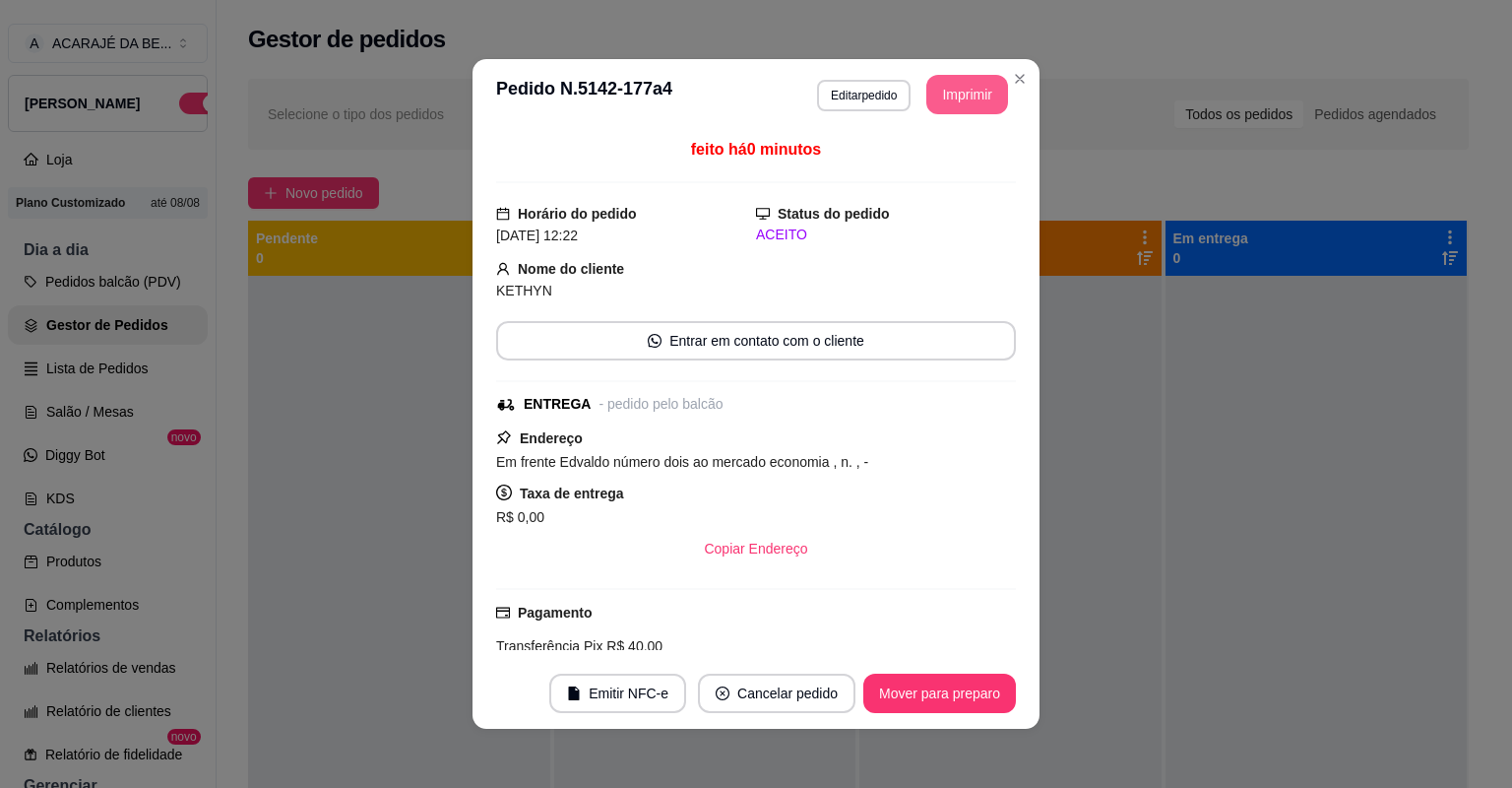scroll, scrollTop: 0, scrollLeft: 0, axis: both 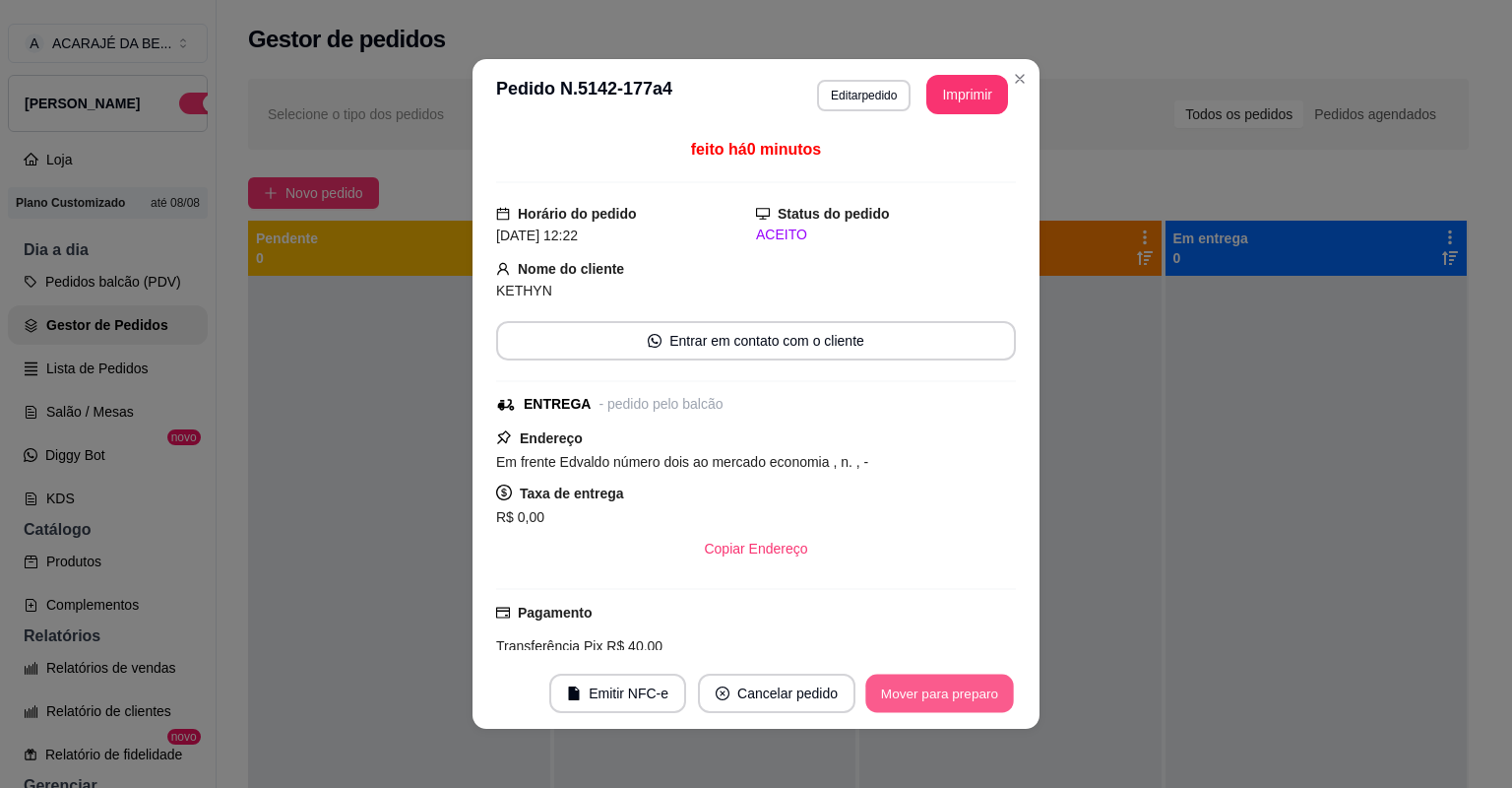 click on "Mover para preparo" at bounding box center [939, 693] 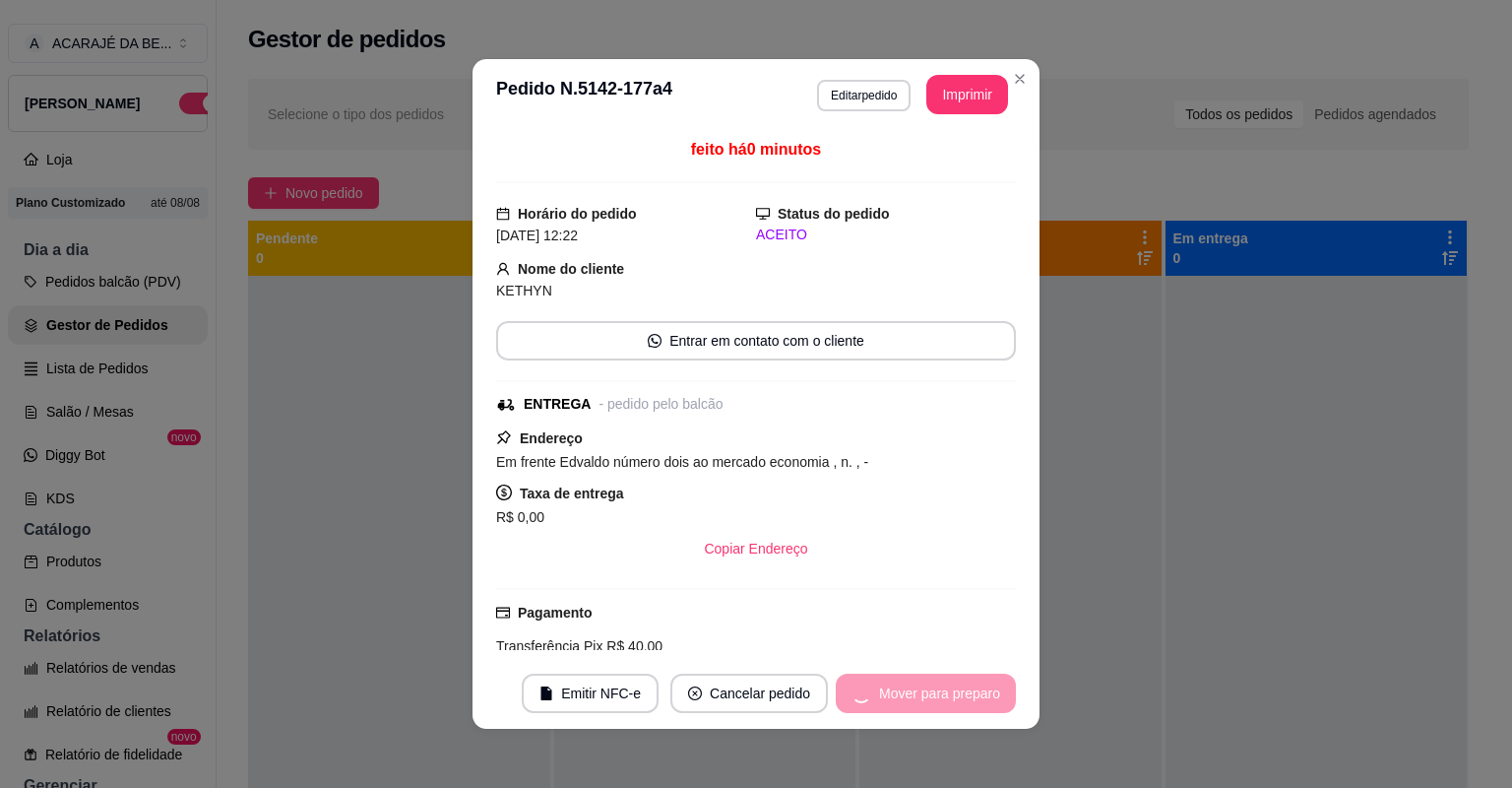 click on "Mover para preparo" at bounding box center (925, 693) 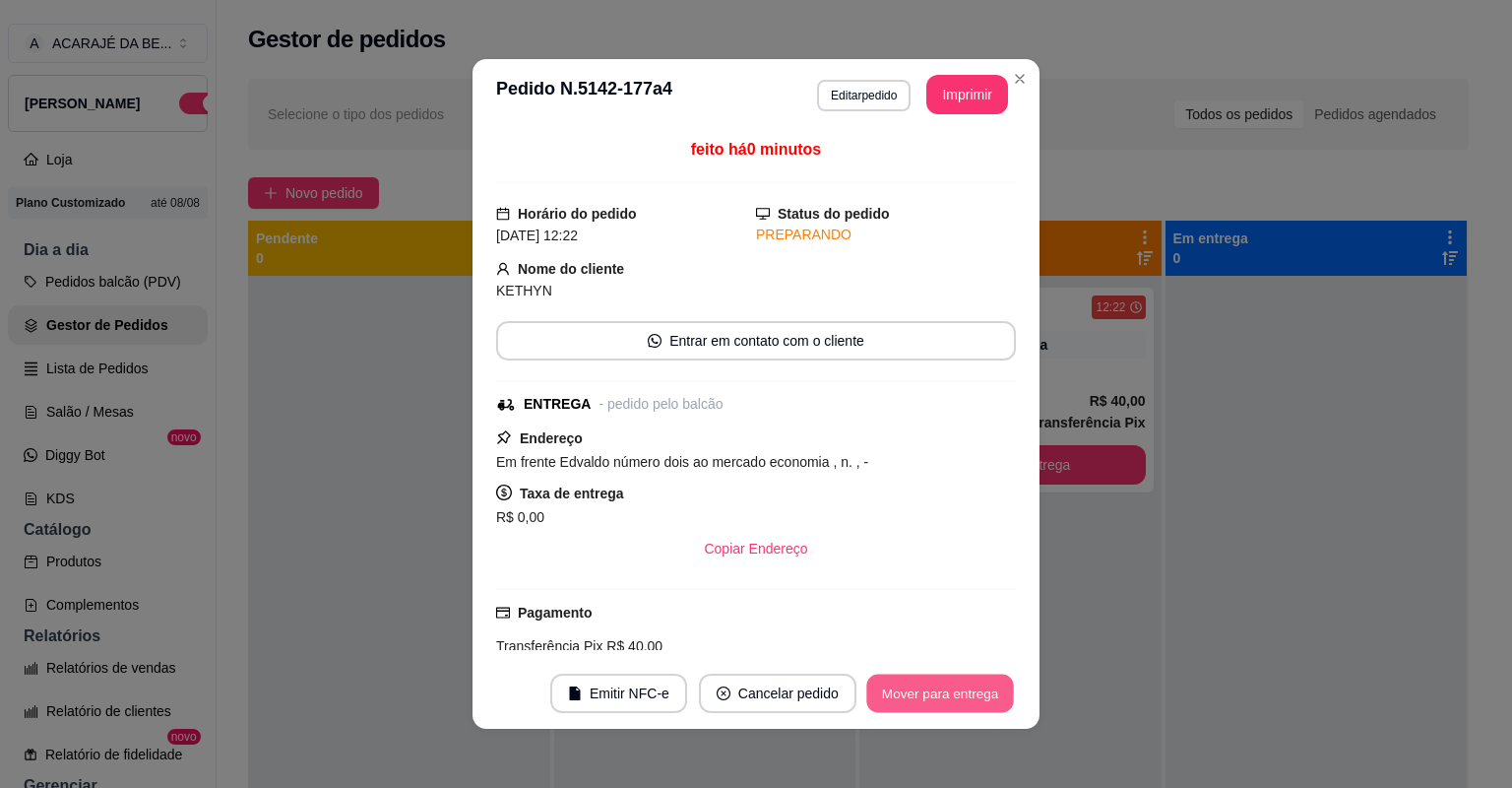 click on "Mover para entrega" at bounding box center (940, 693) 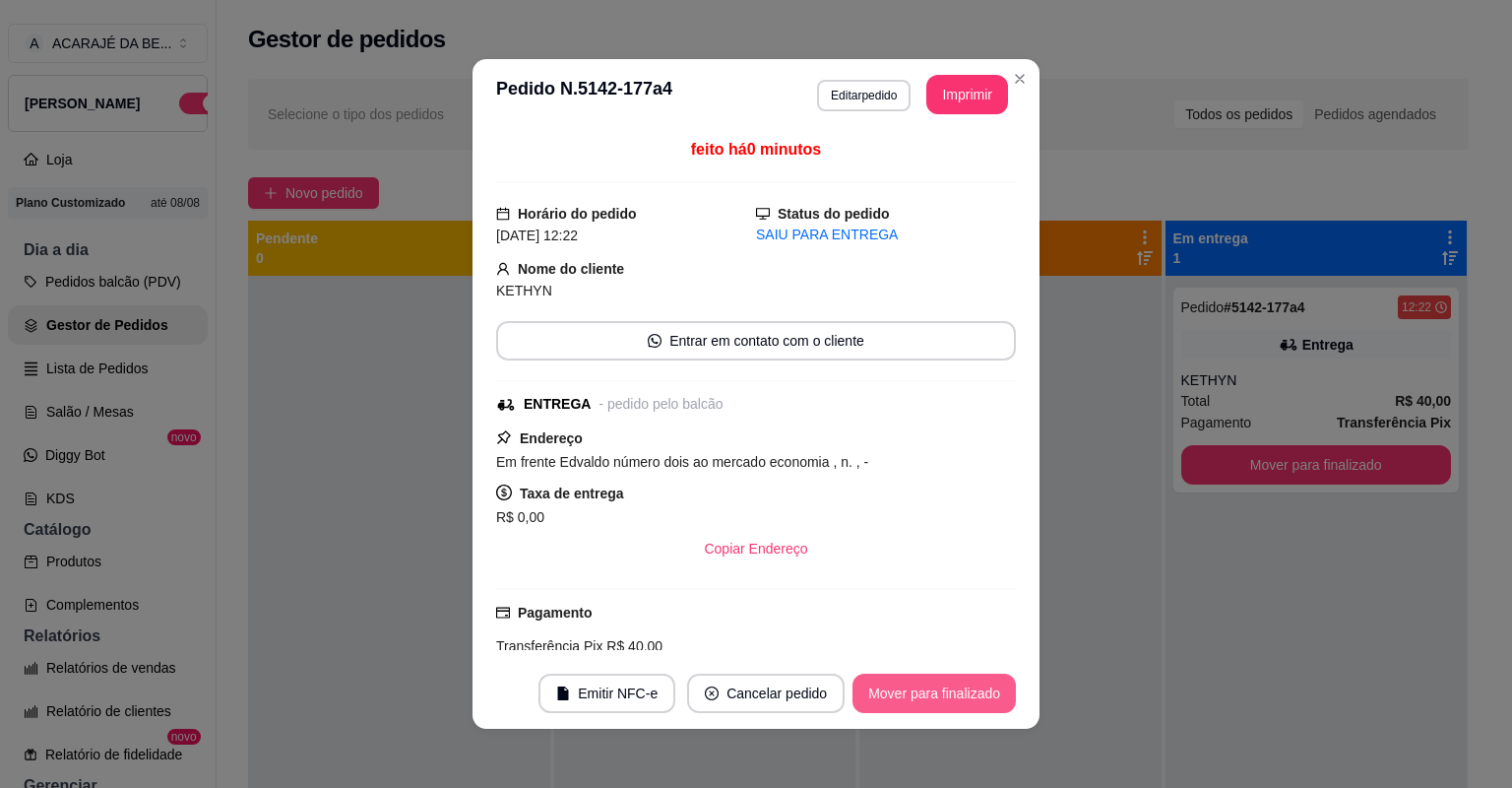 click on "Mover para finalizado" at bounding box center [934, 693] 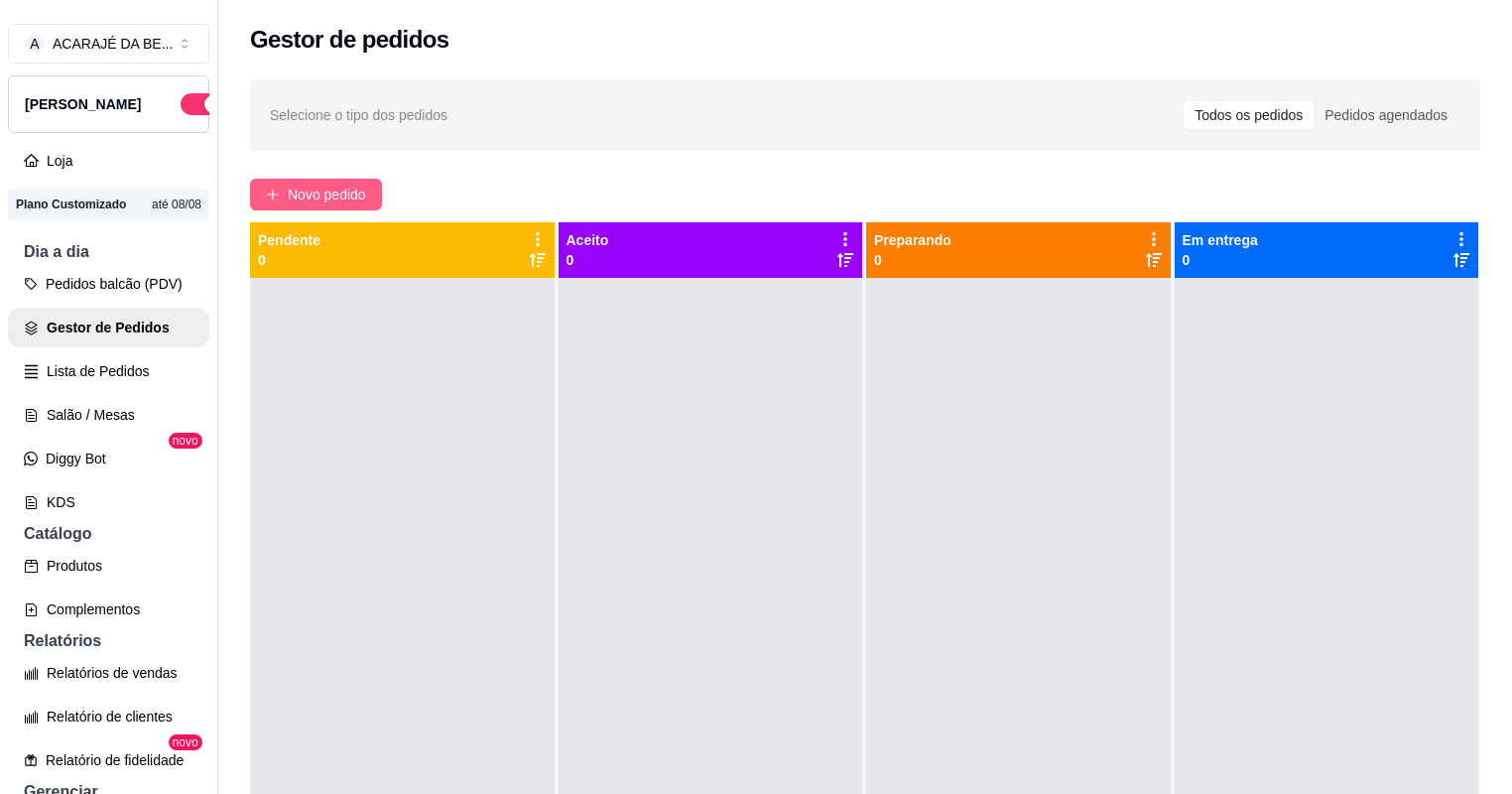 click on "Novo pedido" at bounding box center [326, 195] 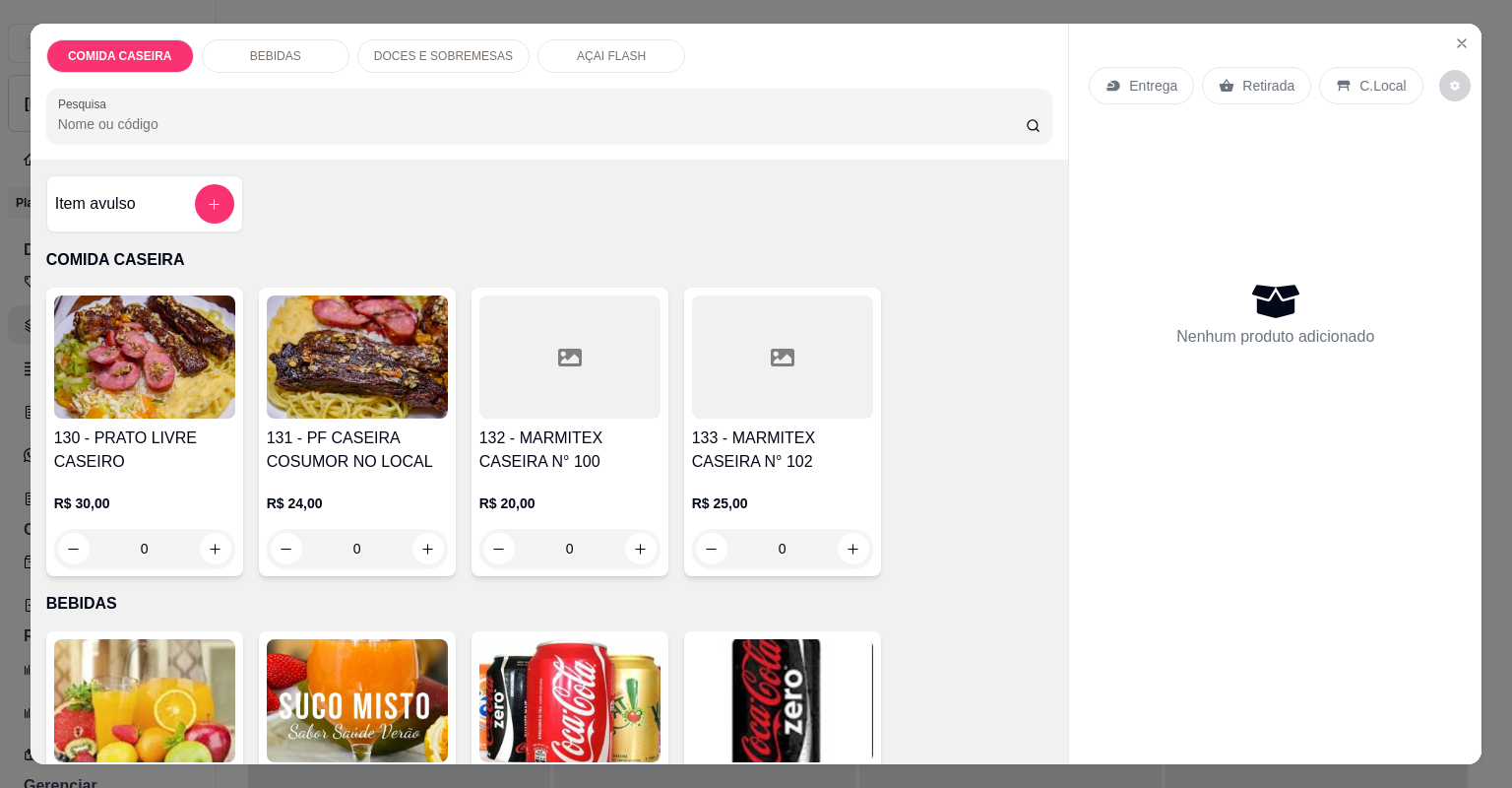 click on "132 - MARMITEX CASEIRA N° 100    R$ 20,00 0" at bounding box center (570, 431) 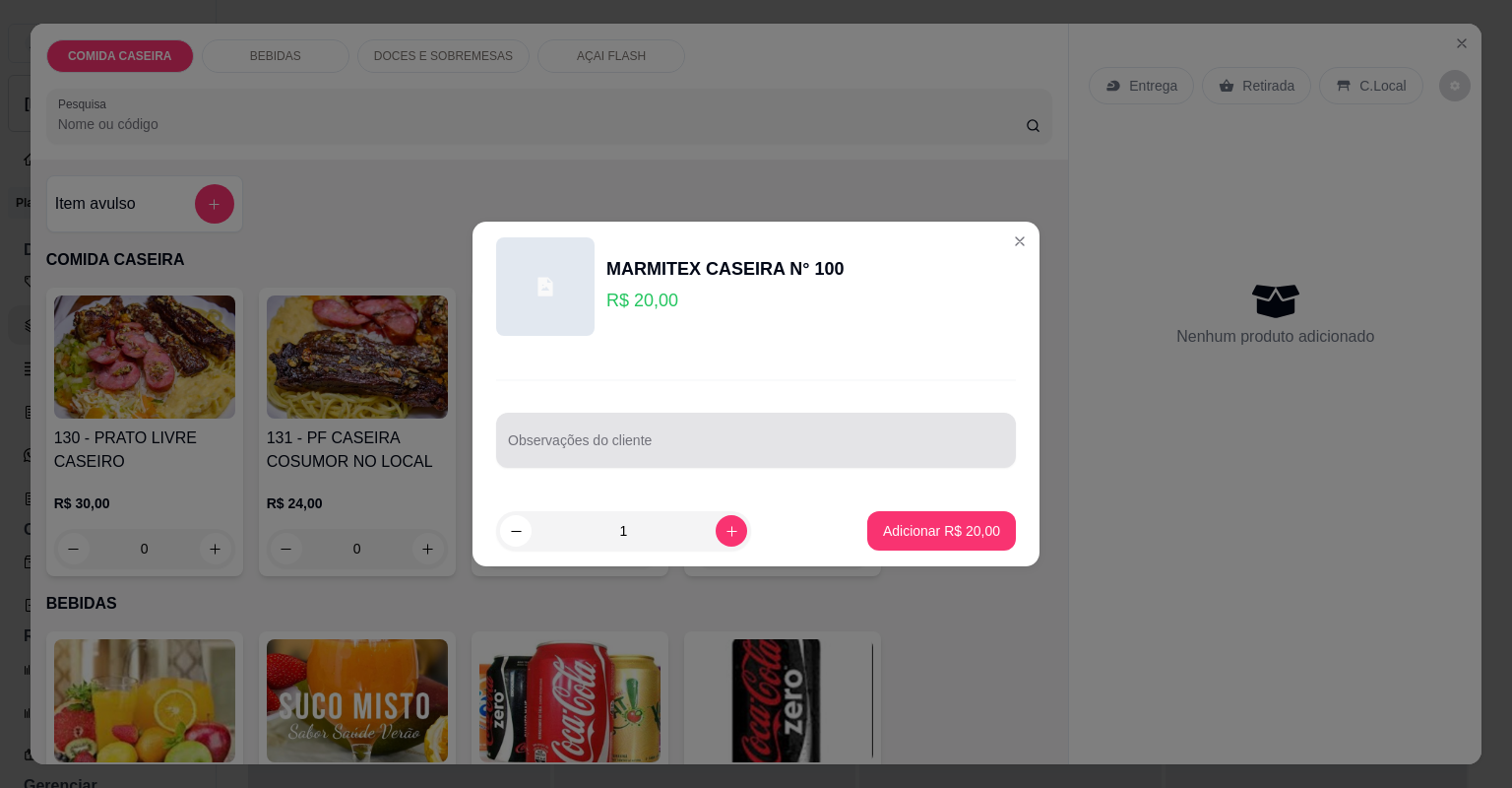 click at bounding box center [756, 440] 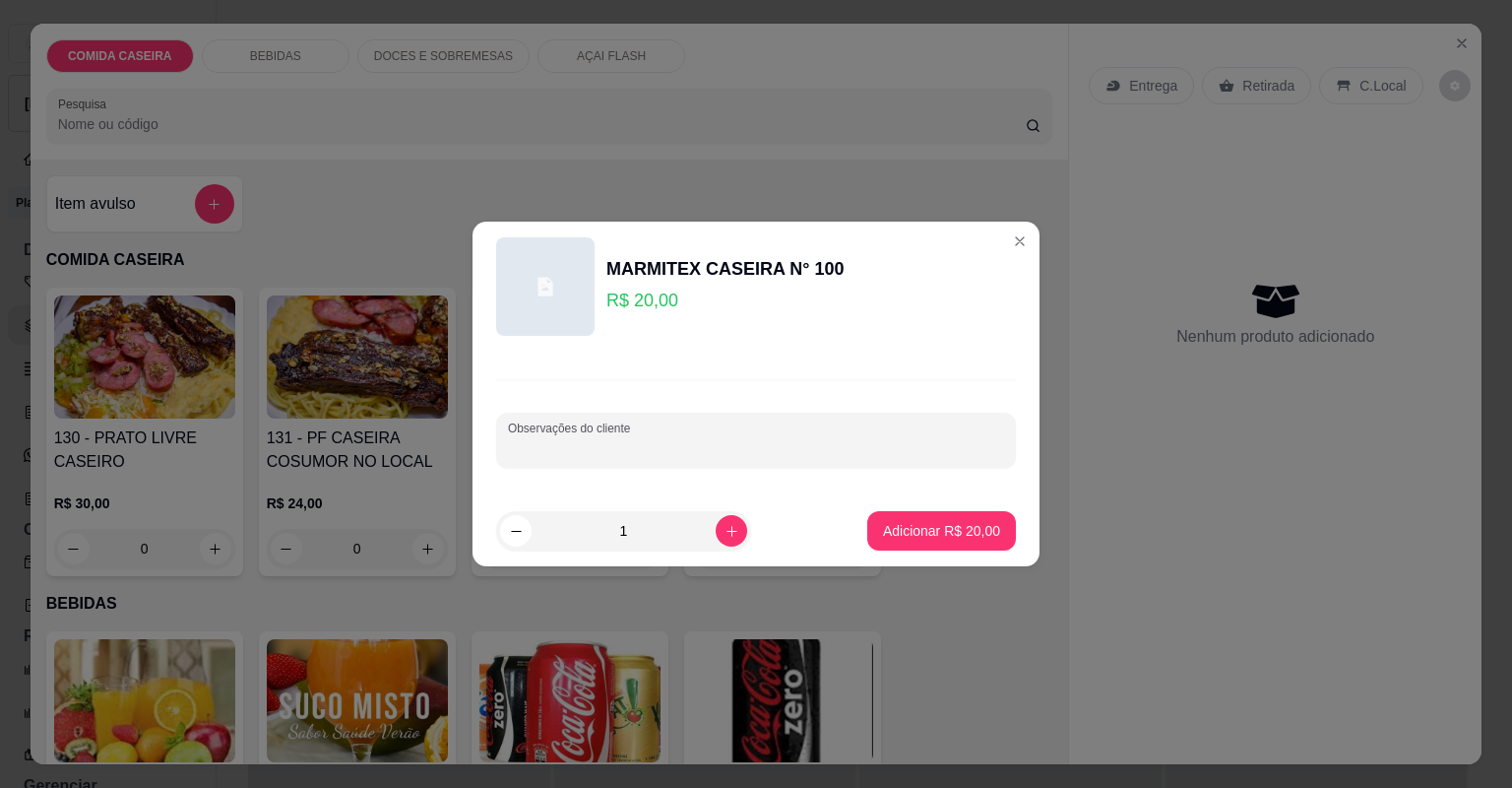 paste on "1 marmita de 20 reais para nota no nome de [PERSON_NAME]. Feijão de caldo [PERSON_NAME] Filé de frango Chuchu Abacaxi" 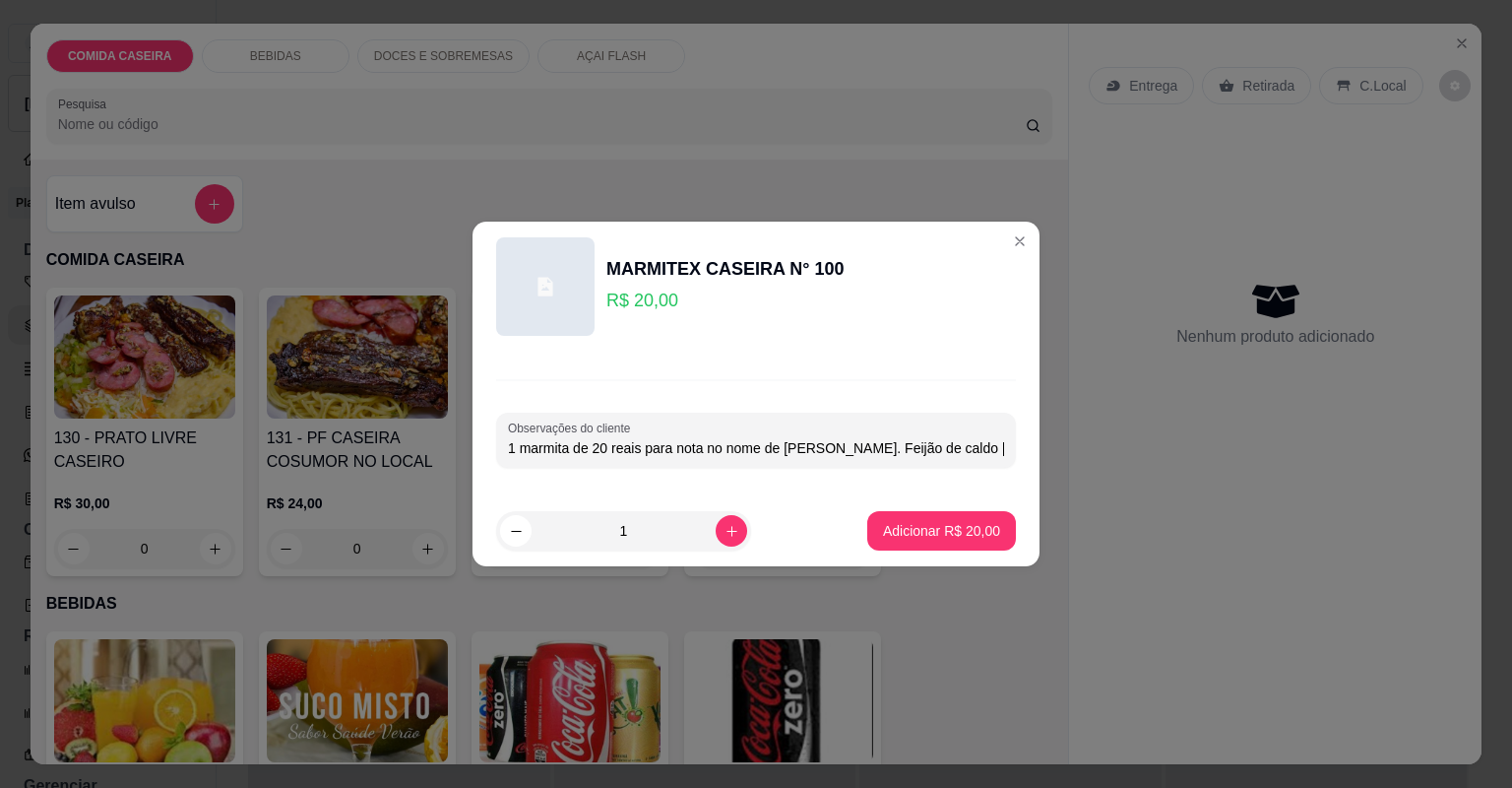 scroll, scrollTop: 0, scrollLeft: 188, axis: horizontal 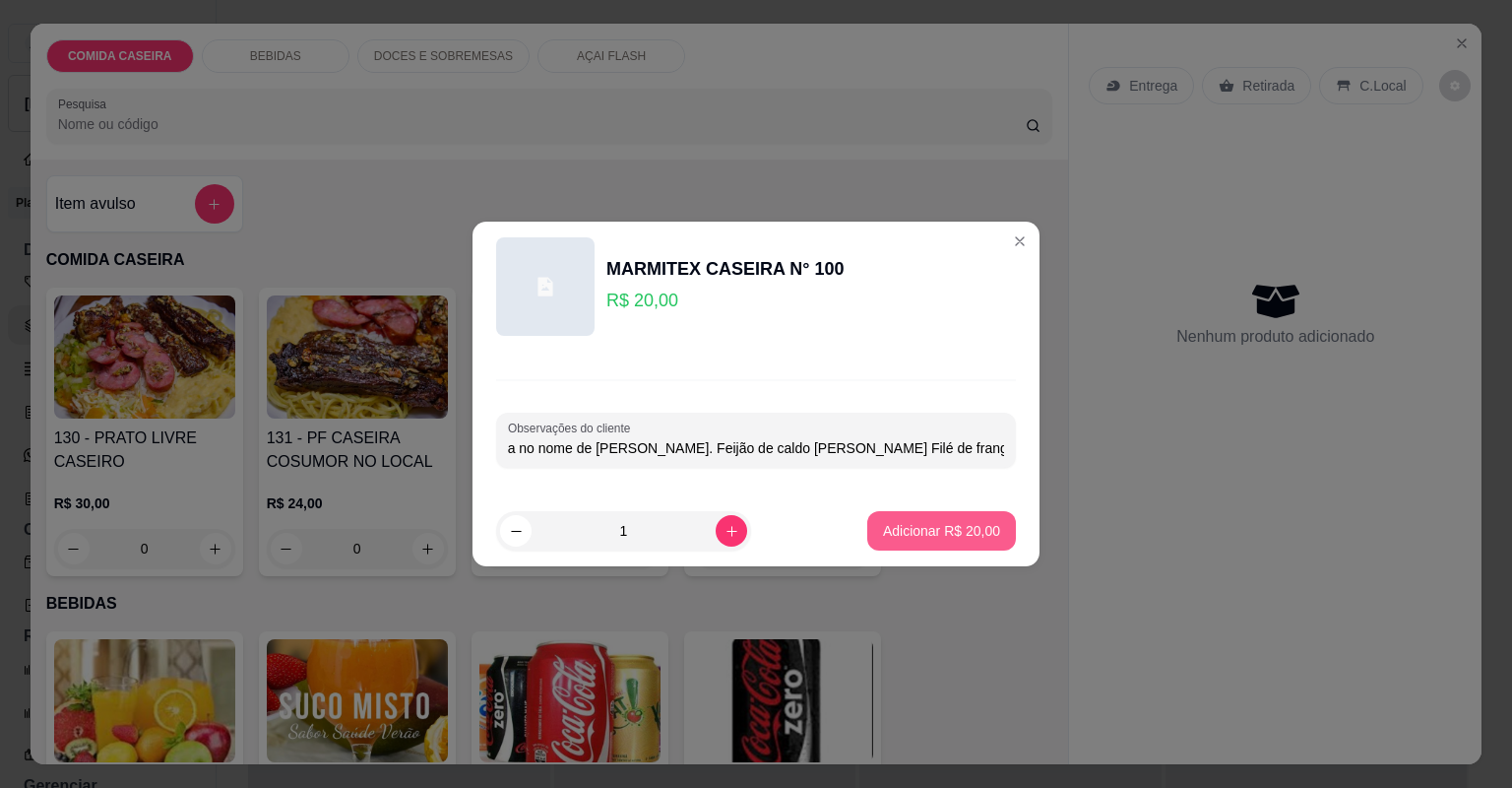 type on "1 marmita de 20 reais para nota no nome de [PERSON_NAME]. Feijão de caldo [PERSON_NAME] Filé de frango Chuchu Abacaxi" 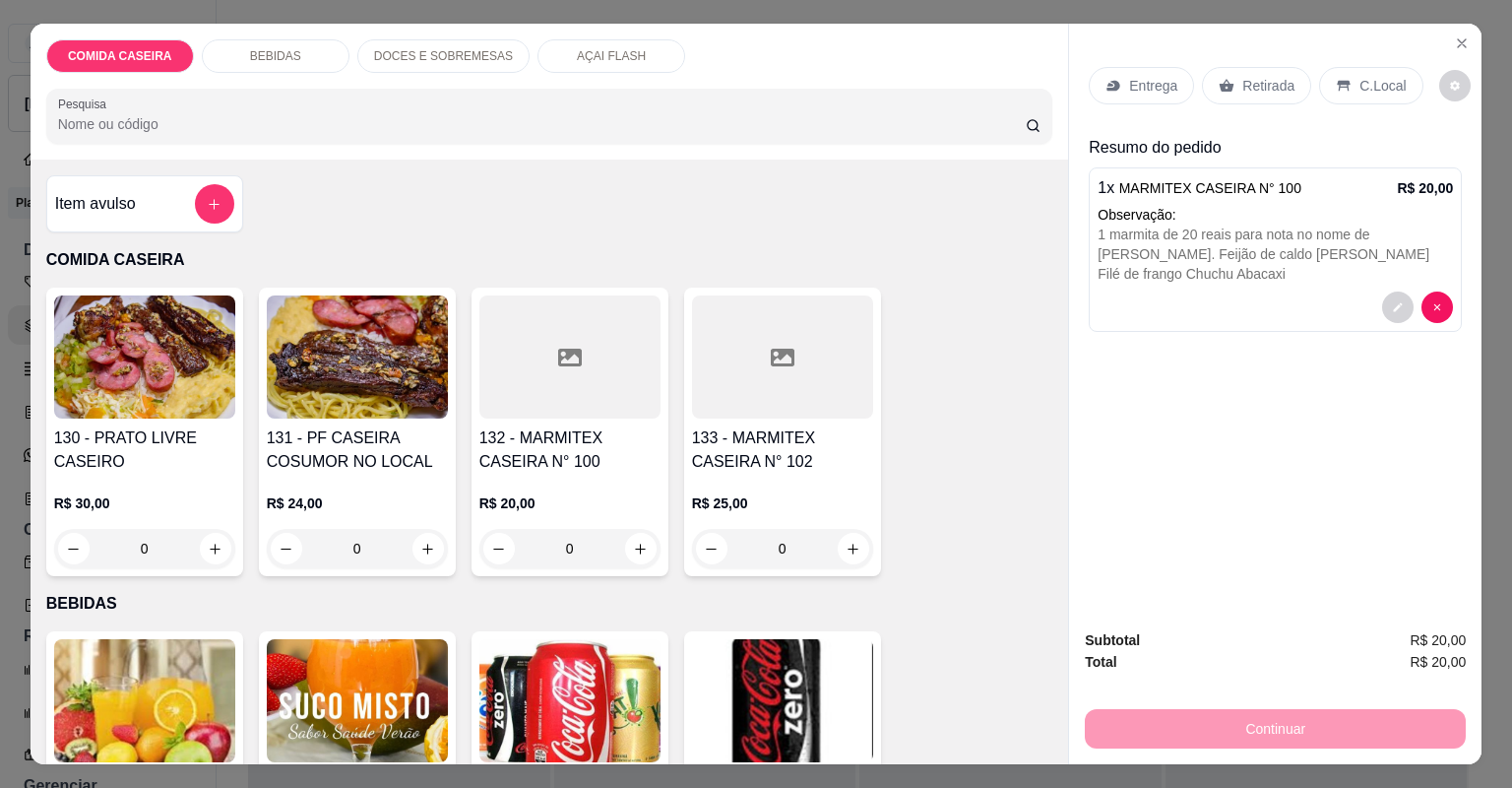click on "Entrega" at bounding box center (1153, 86) 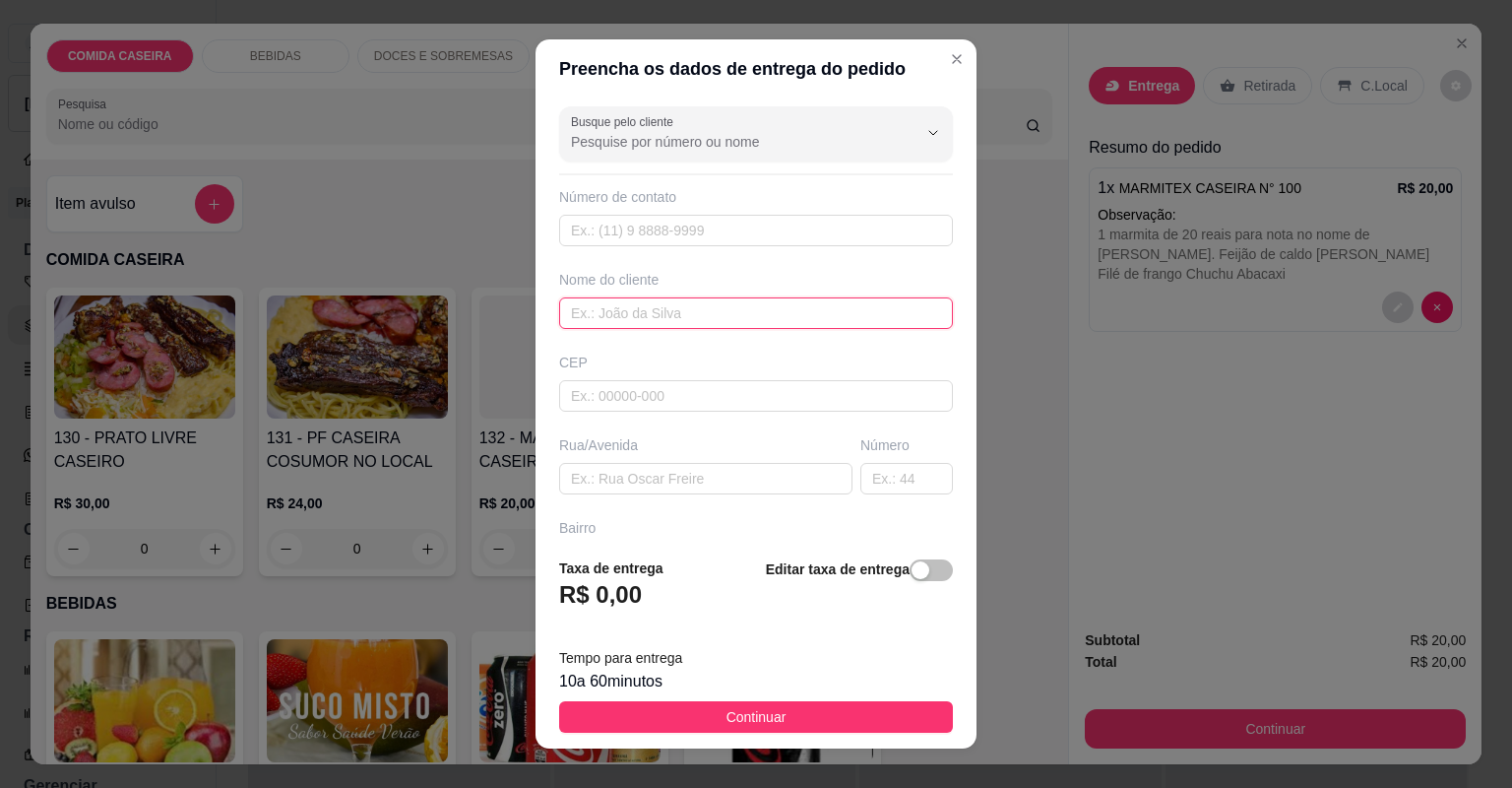 click at bounding box center (756, 313) 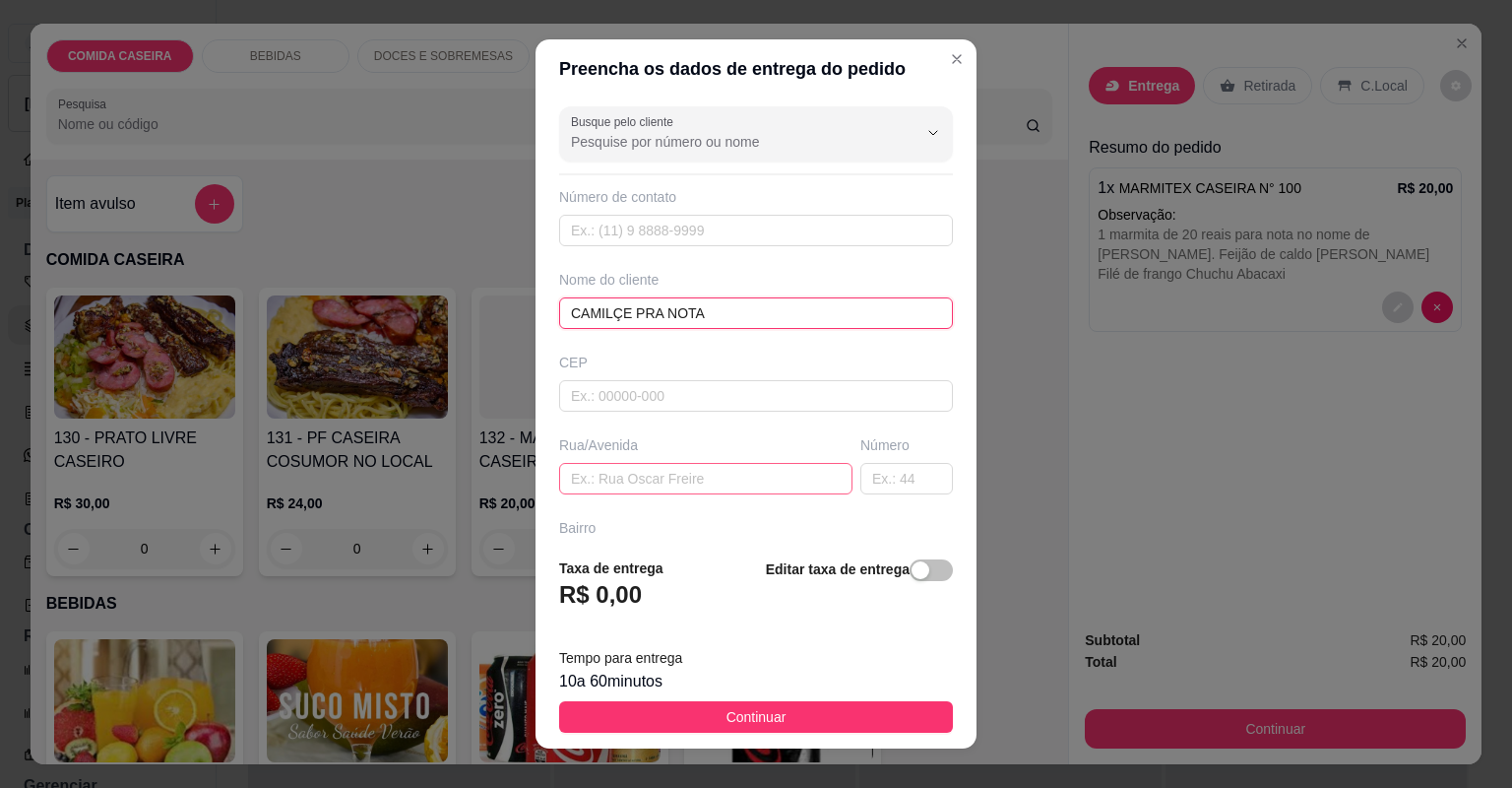 type on "CAMILÇE PRA NOTA" 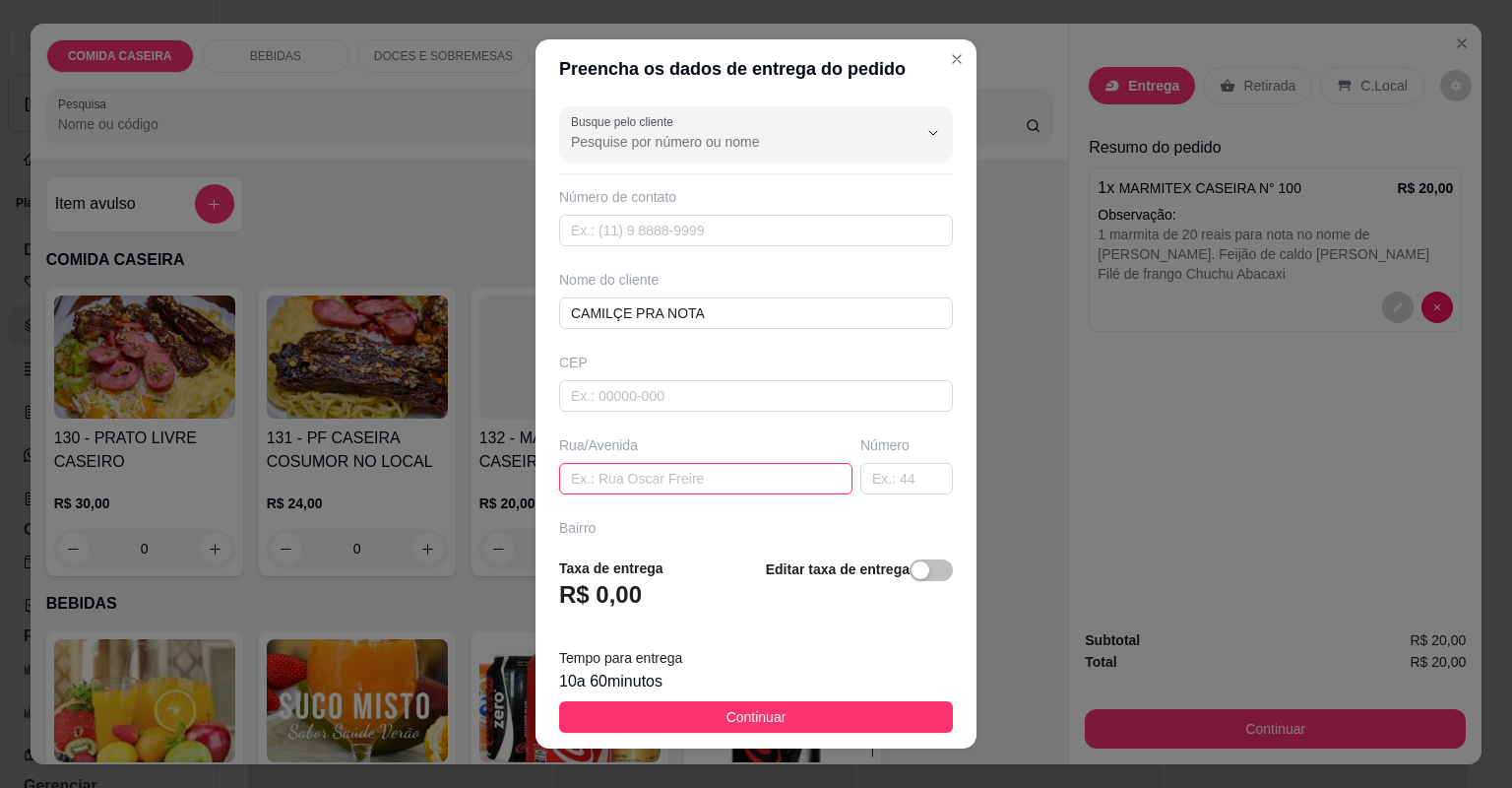 click at bounding box center [706, 479] 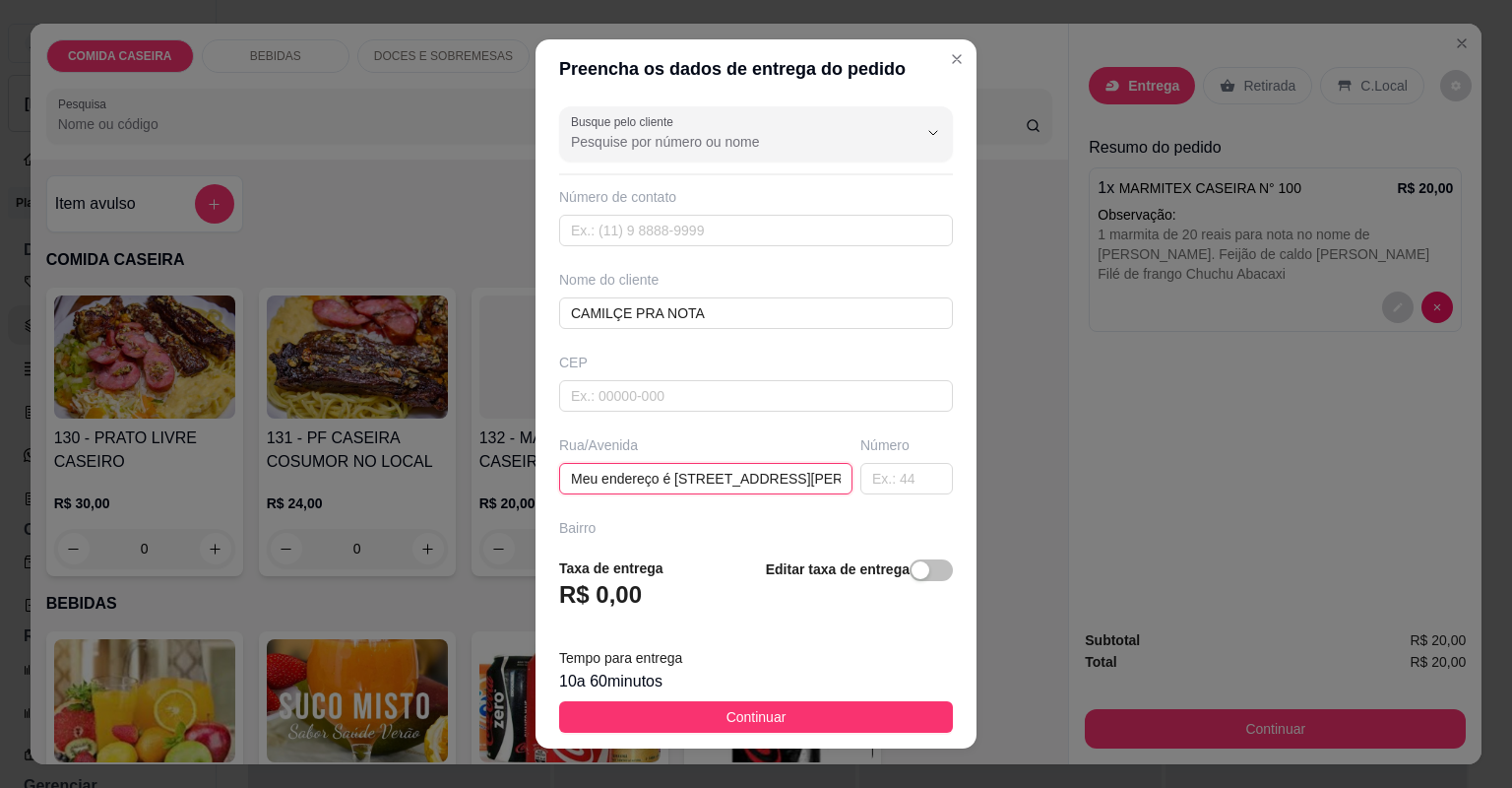 scroll, scrollTop: 0, scrollLeft: 343, axis: horizontal 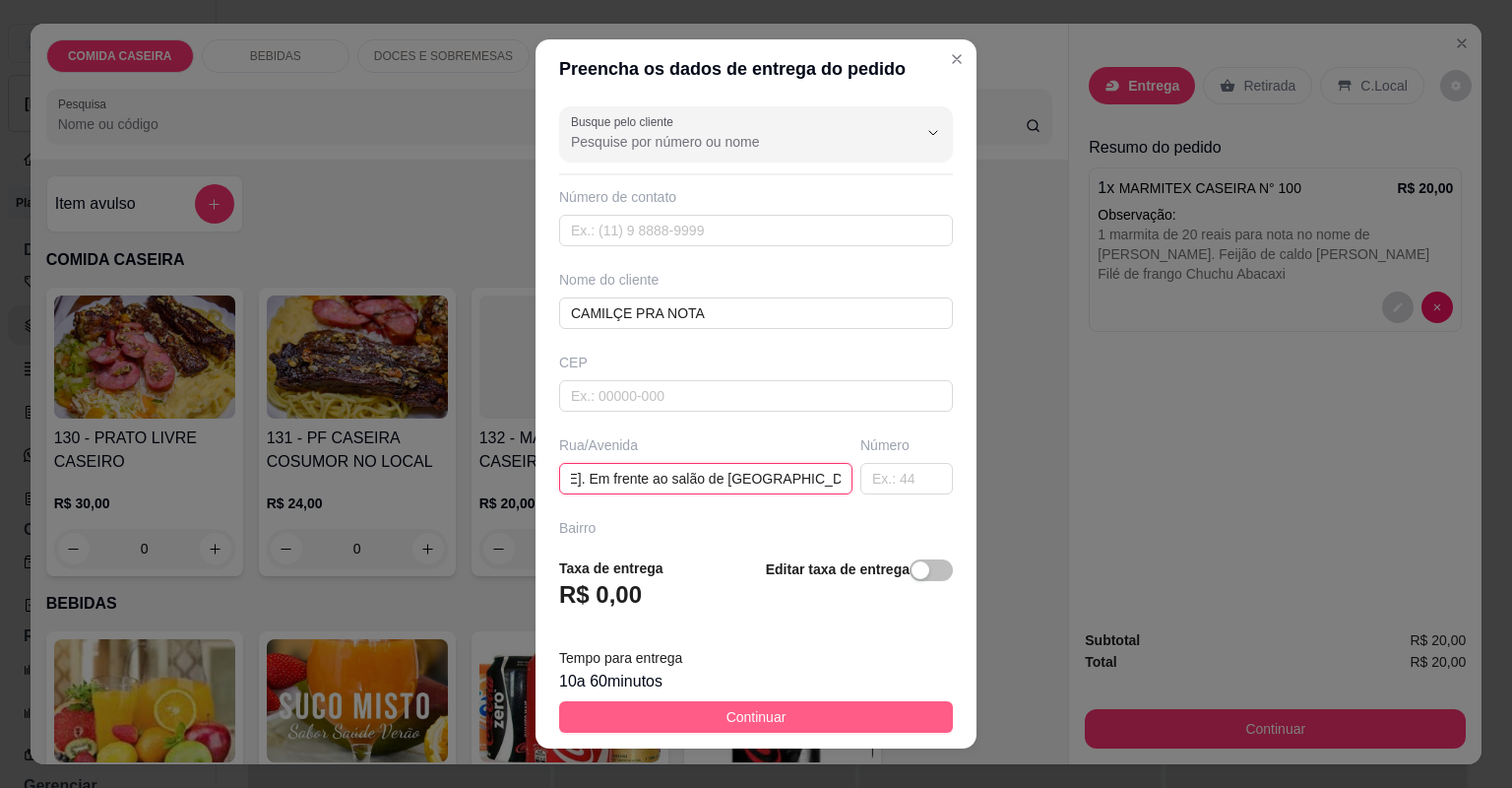 type on "Meu endereço é [STREET_ADDRESS][PERSON_NAME]. Em frente ao salão de [GEOGRAPHIC_DATA]" 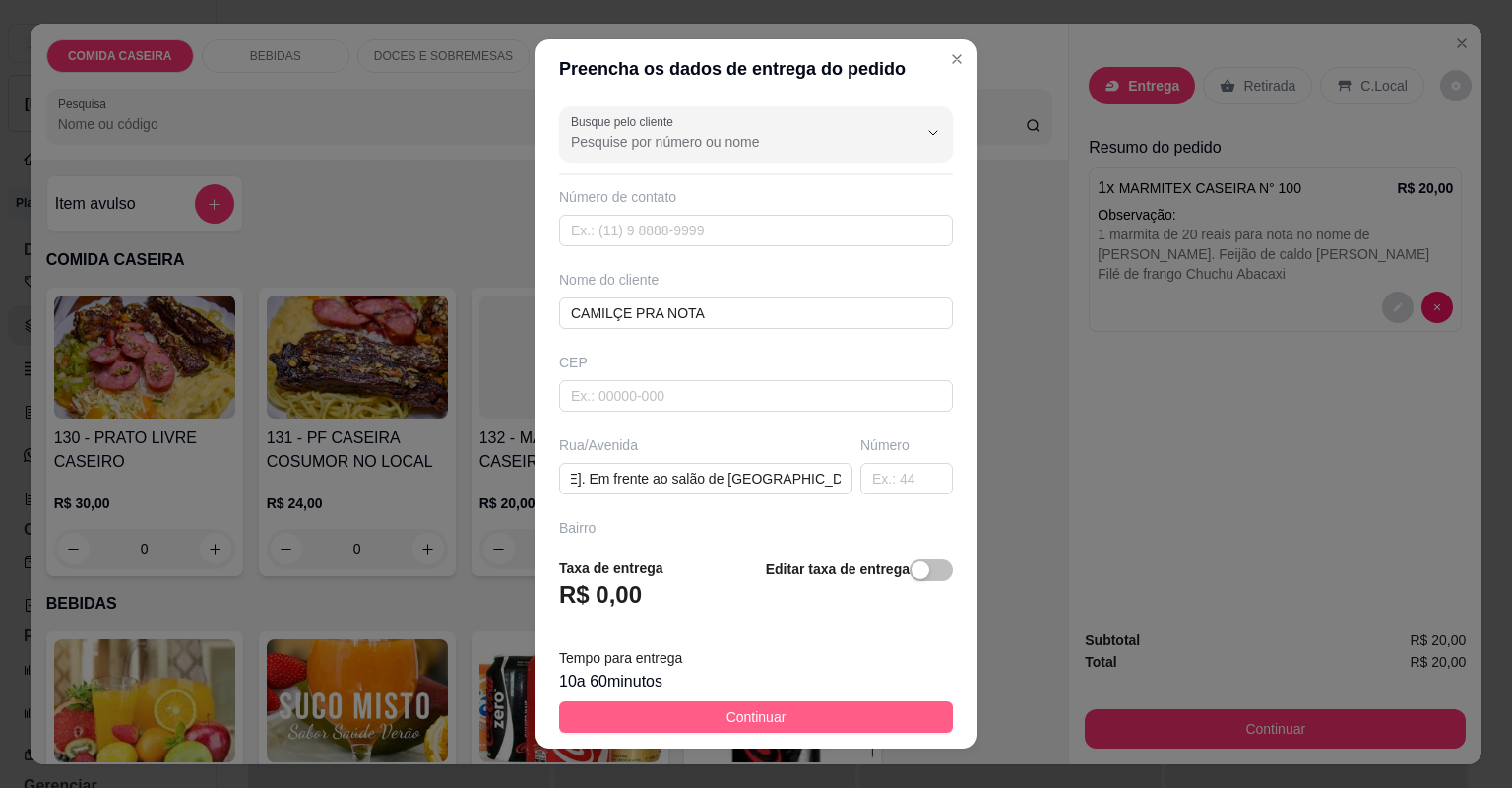 click on "Continuar" at bounding box center [756, 717] 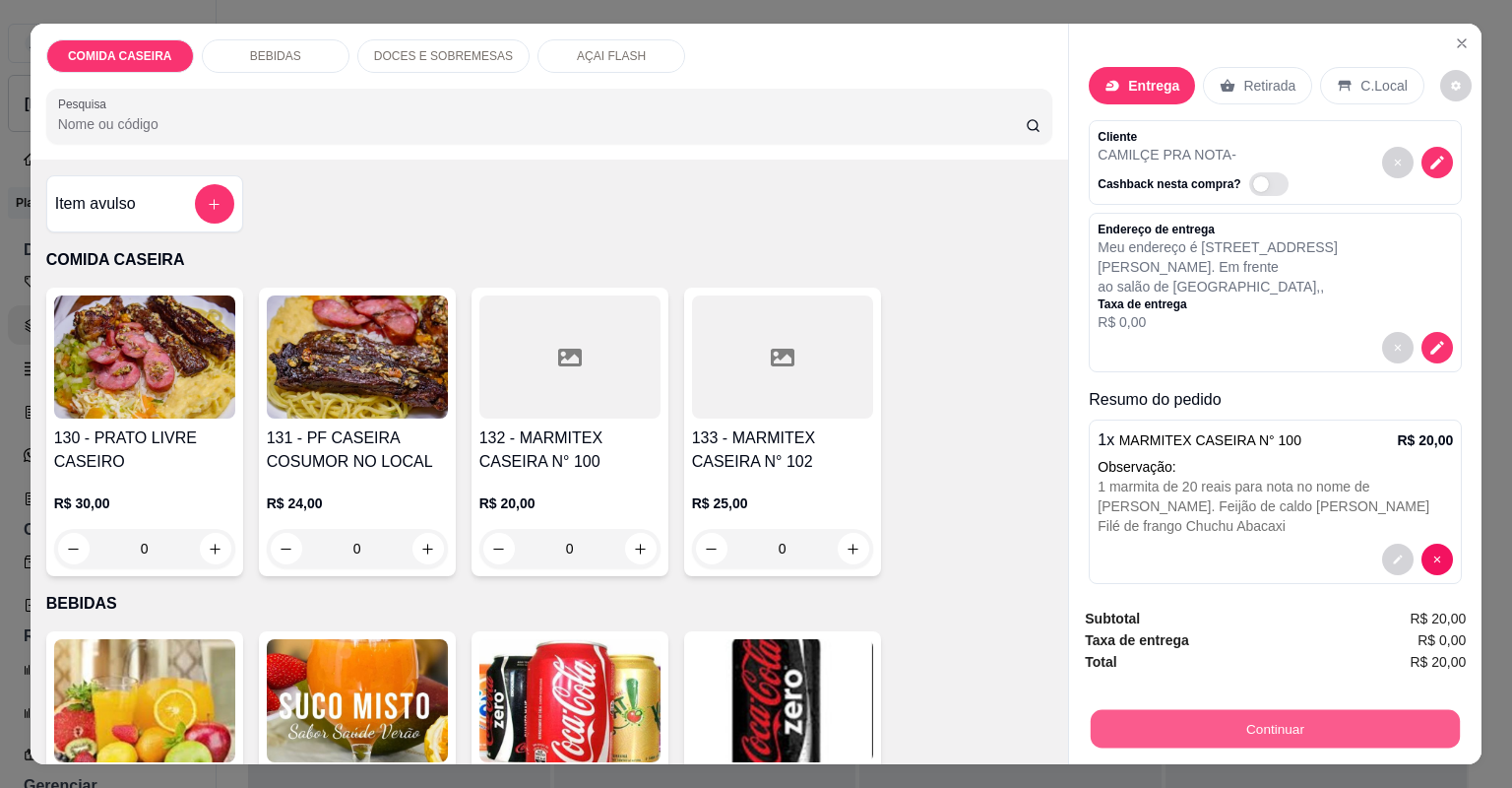 click on "Continuar" at bounding box center (1275, 729) 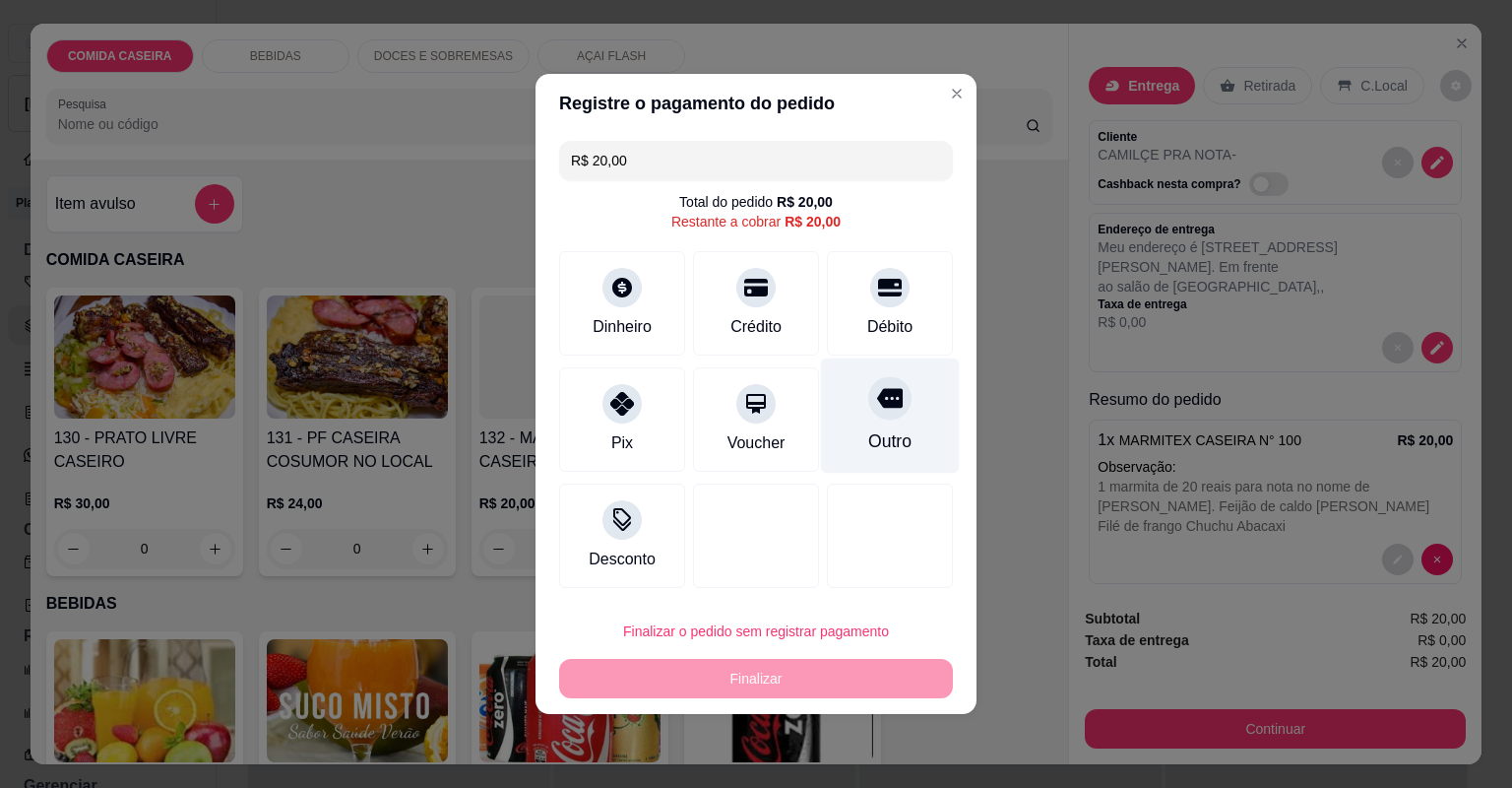 click on "Outro" at bounding box center (890, 441) 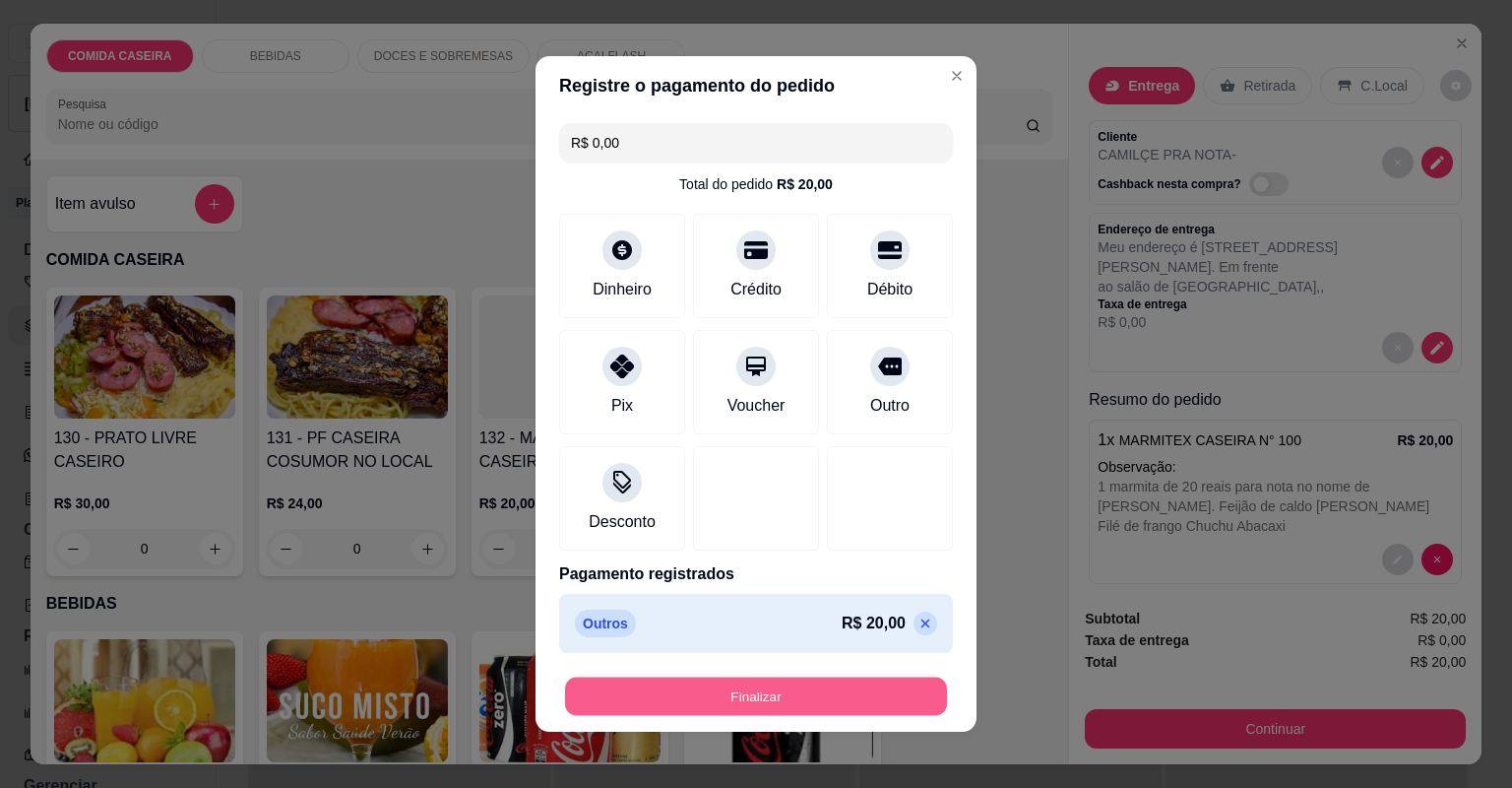 click on "Finalizar" at bounding box center [756, 696] 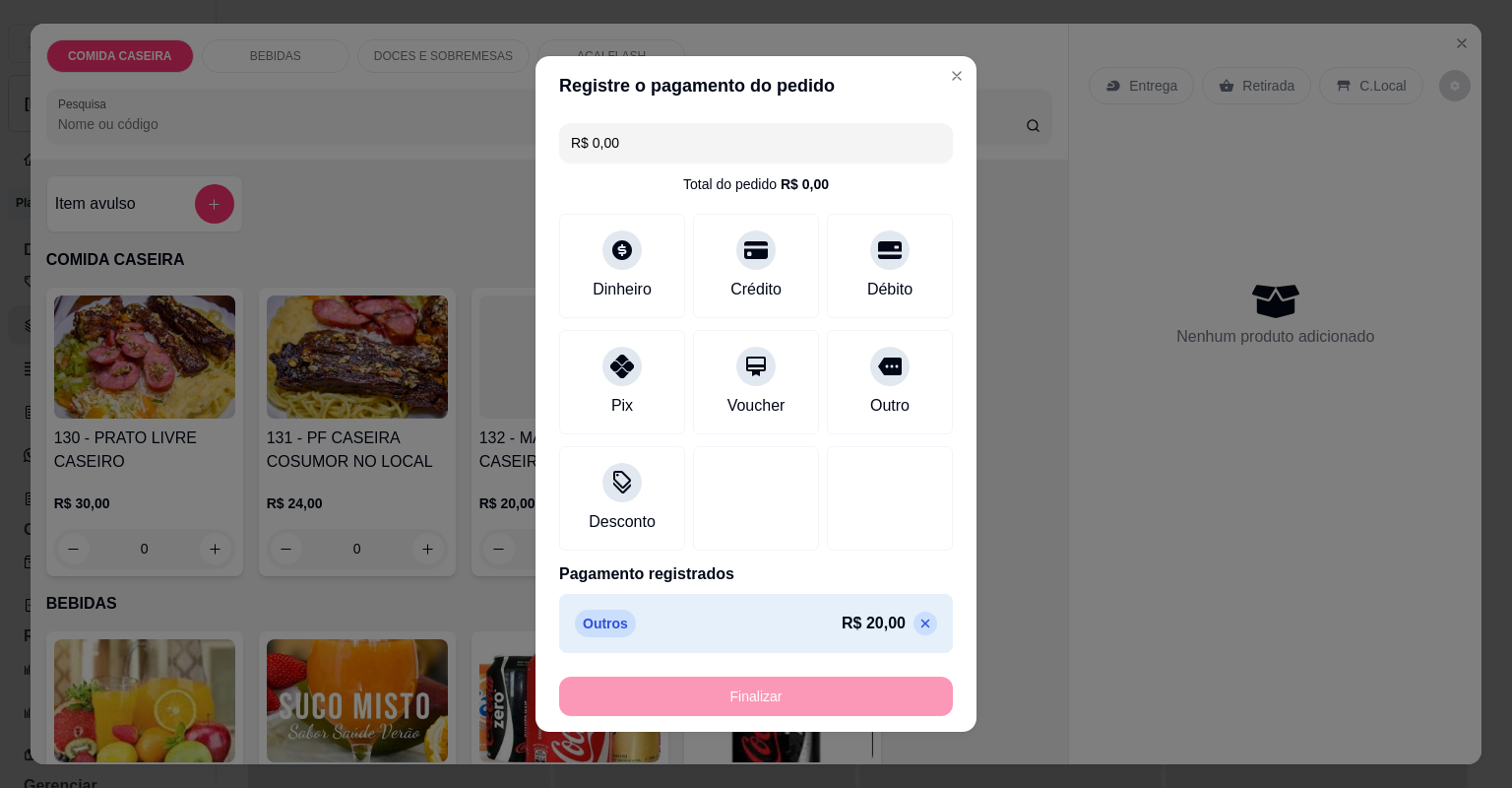 type on "-R$ 20,00" 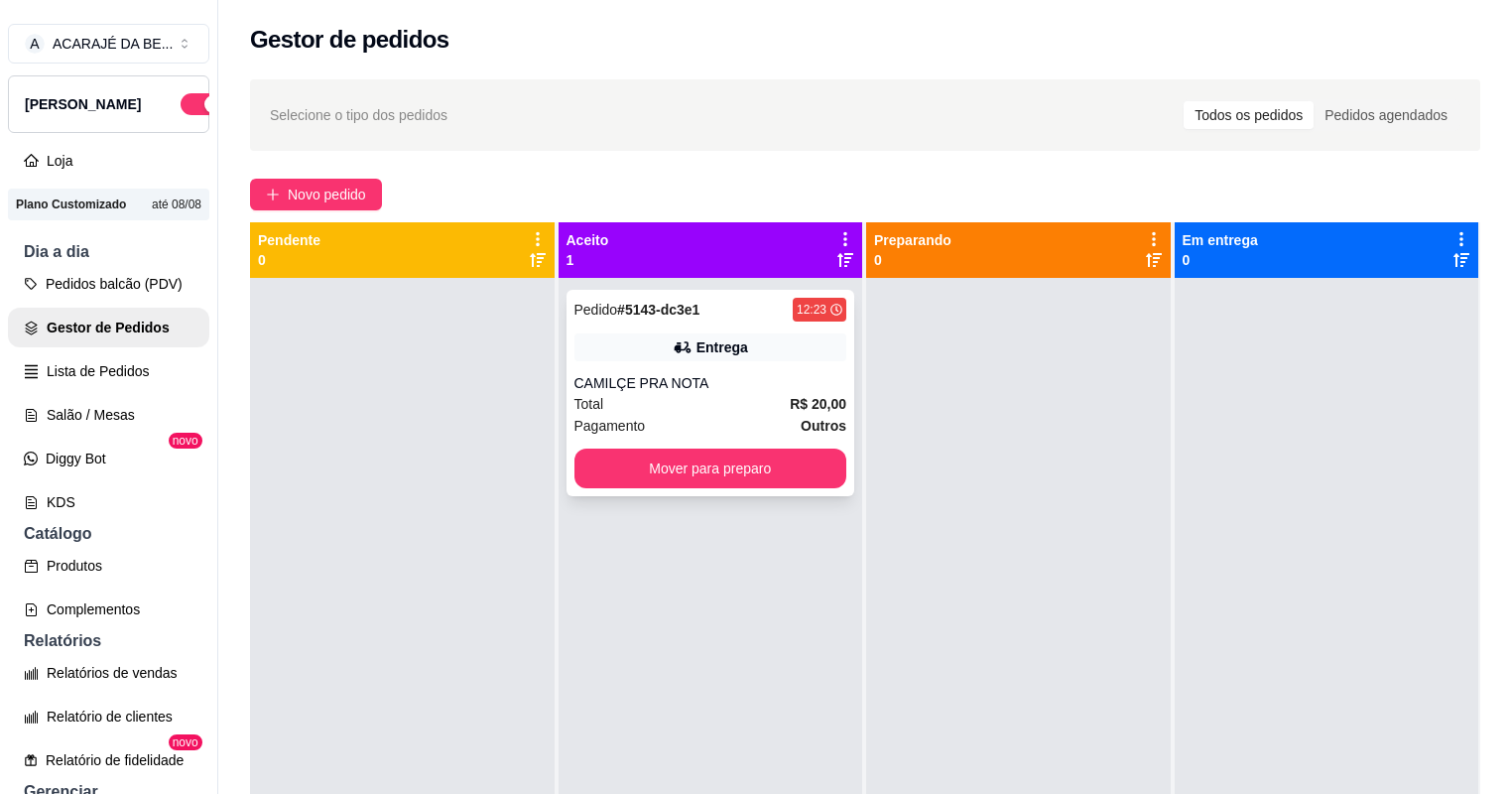 click on "Total R$ 20,00" at bounding box center [710, 404] 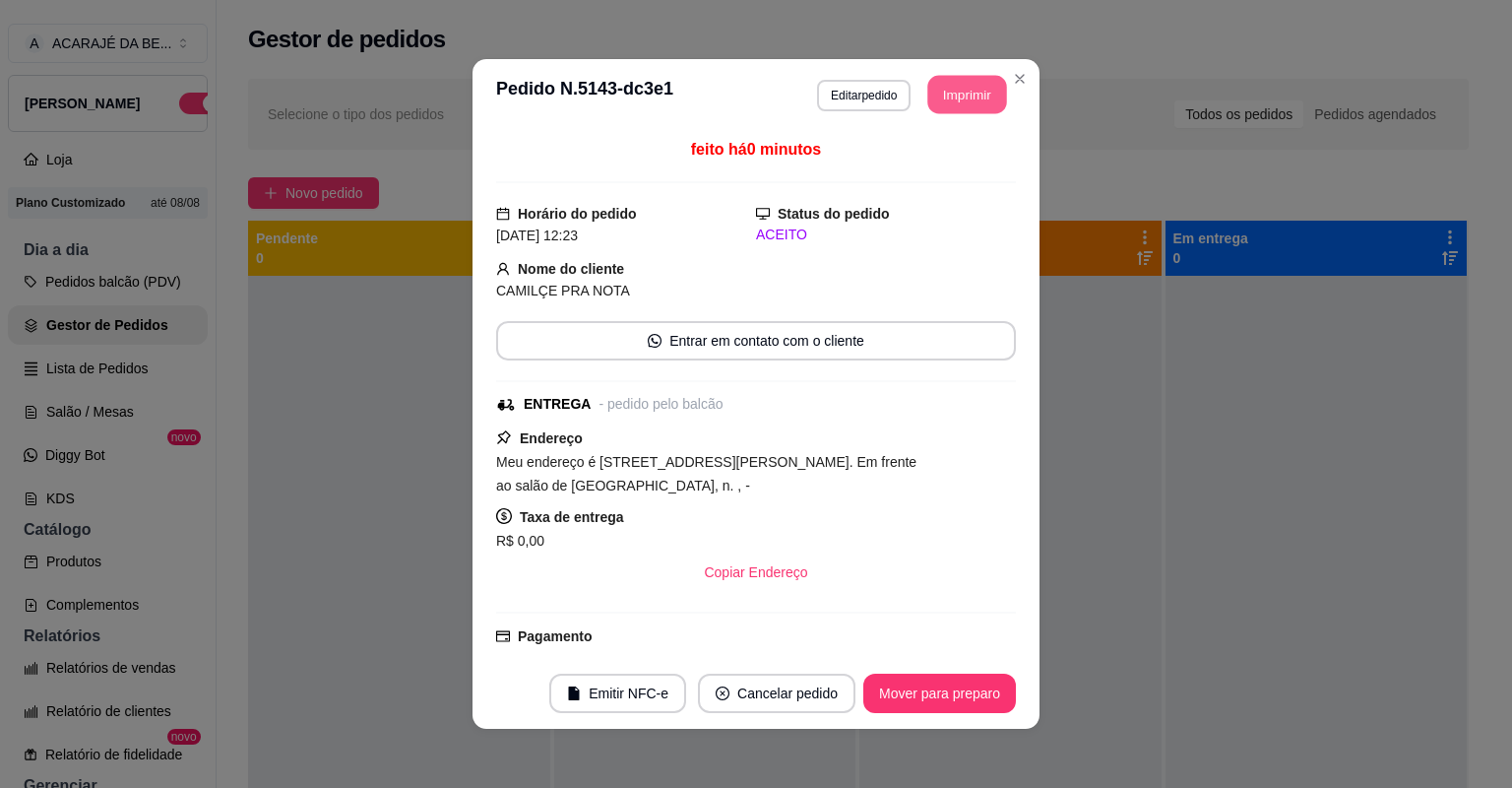click on "Imprimir" at bounding box center [968, 95] 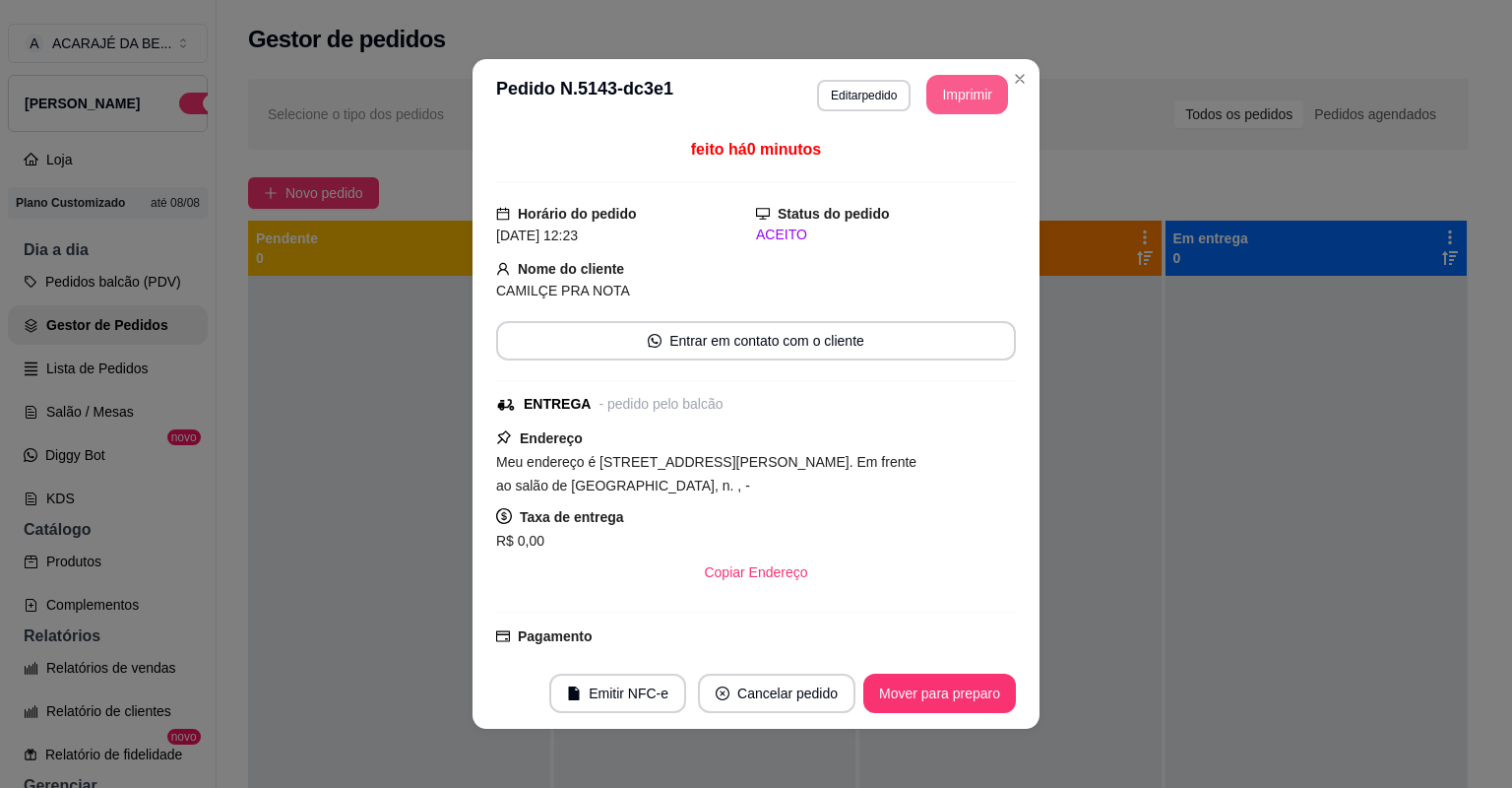 scroll, scrollTop: 0, scrollLeft: 0, axis: both 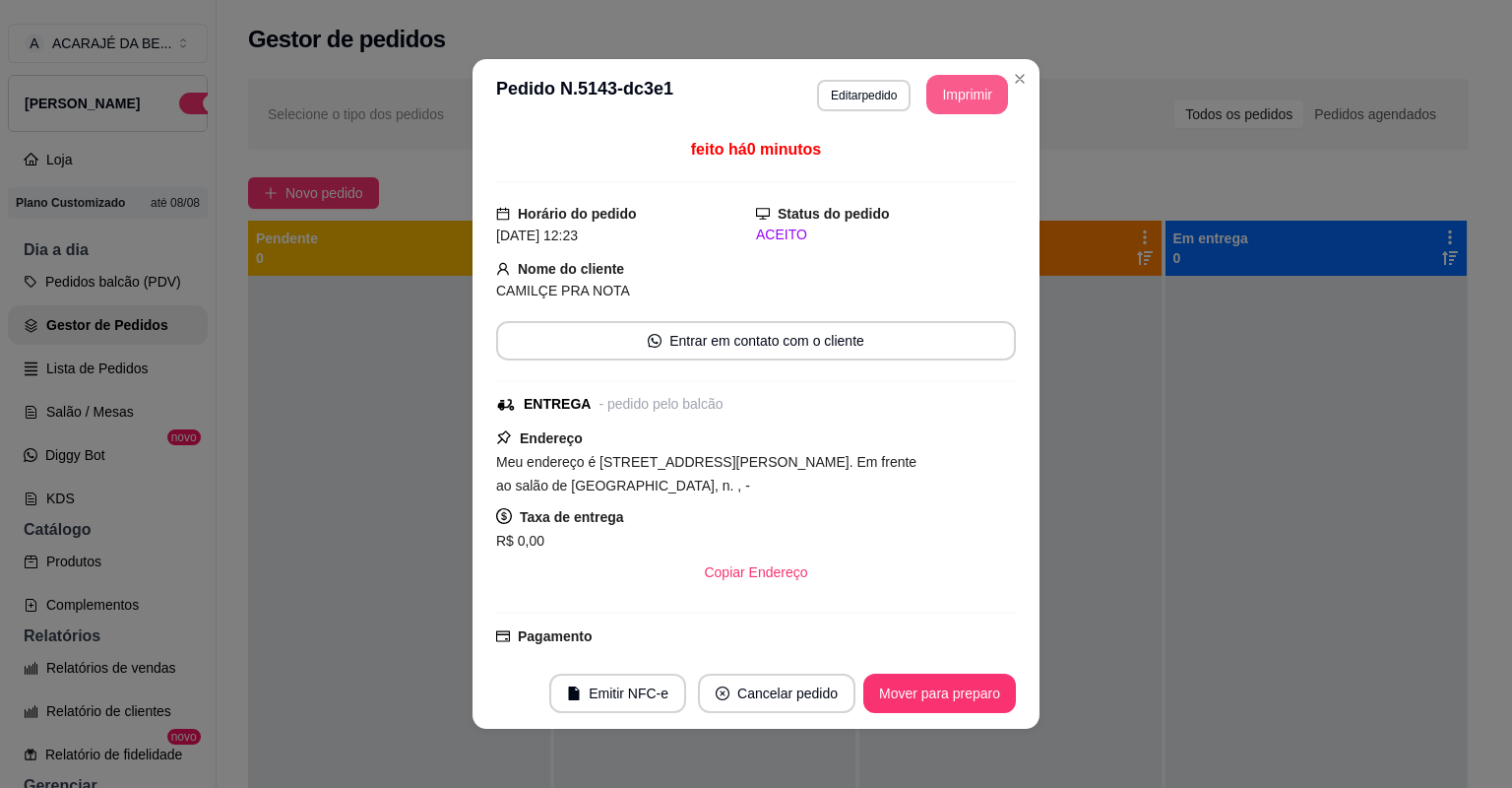 click on "Mover para preparo" at bounding box center (939, 693) 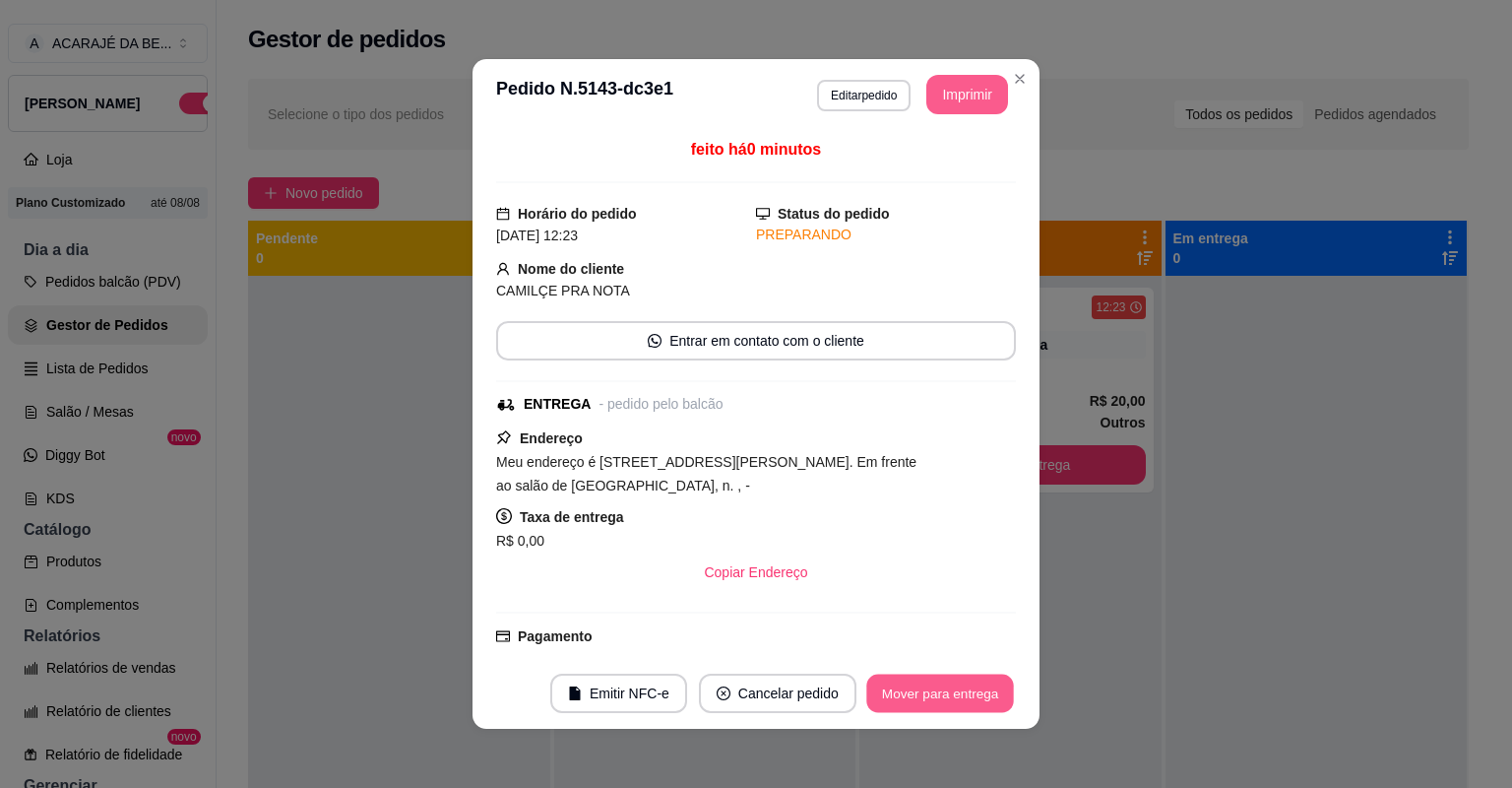 click on "Mover para entrega" at bounding box center [940, 693] 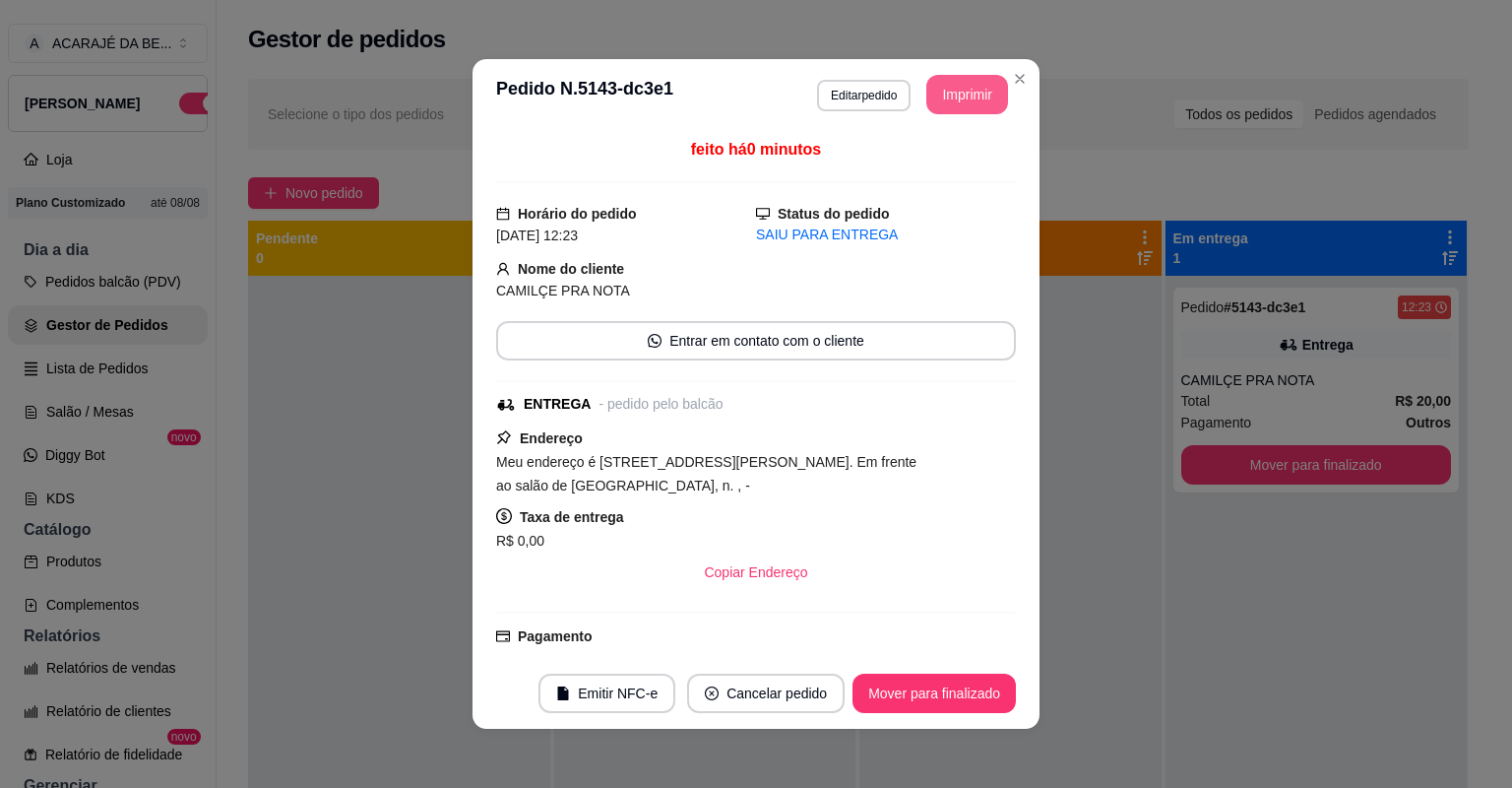 click on "Imprimir" at bounding box center [967, 95] 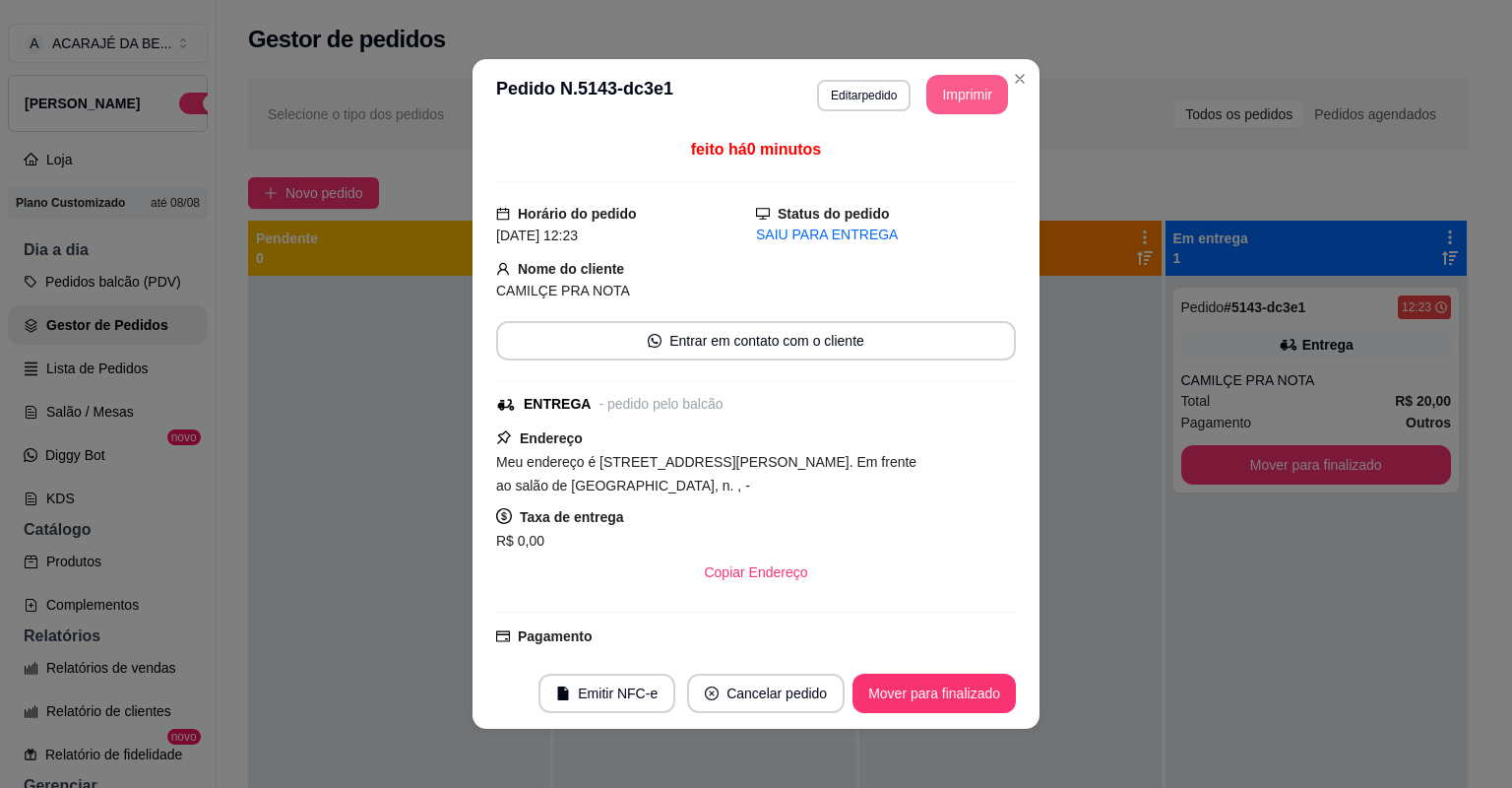 scroll, scrollTop: 0, scrollLeft: 0, axis: both 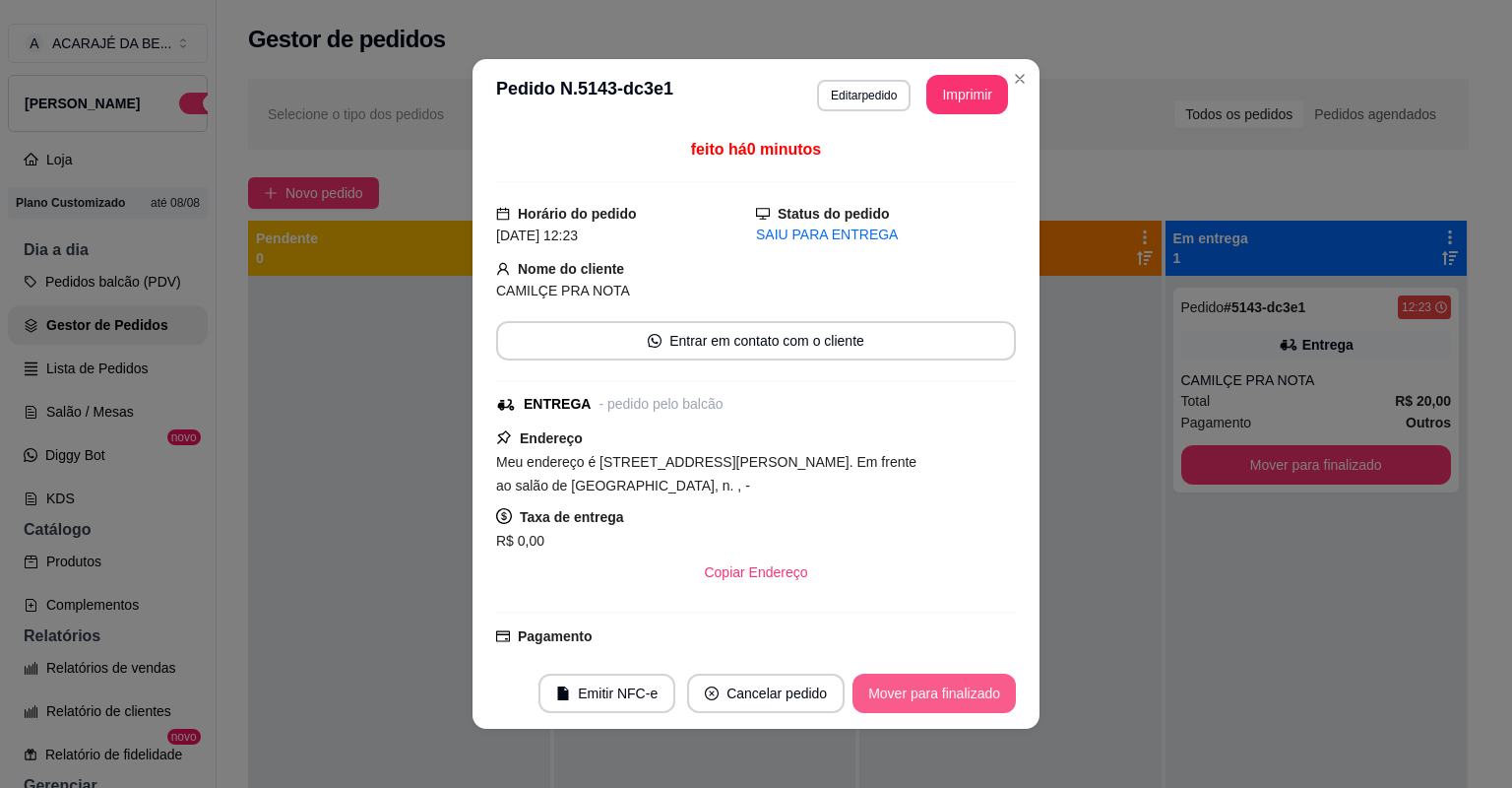 click on "Mover para finalizado" at bounding box center [934, 693] 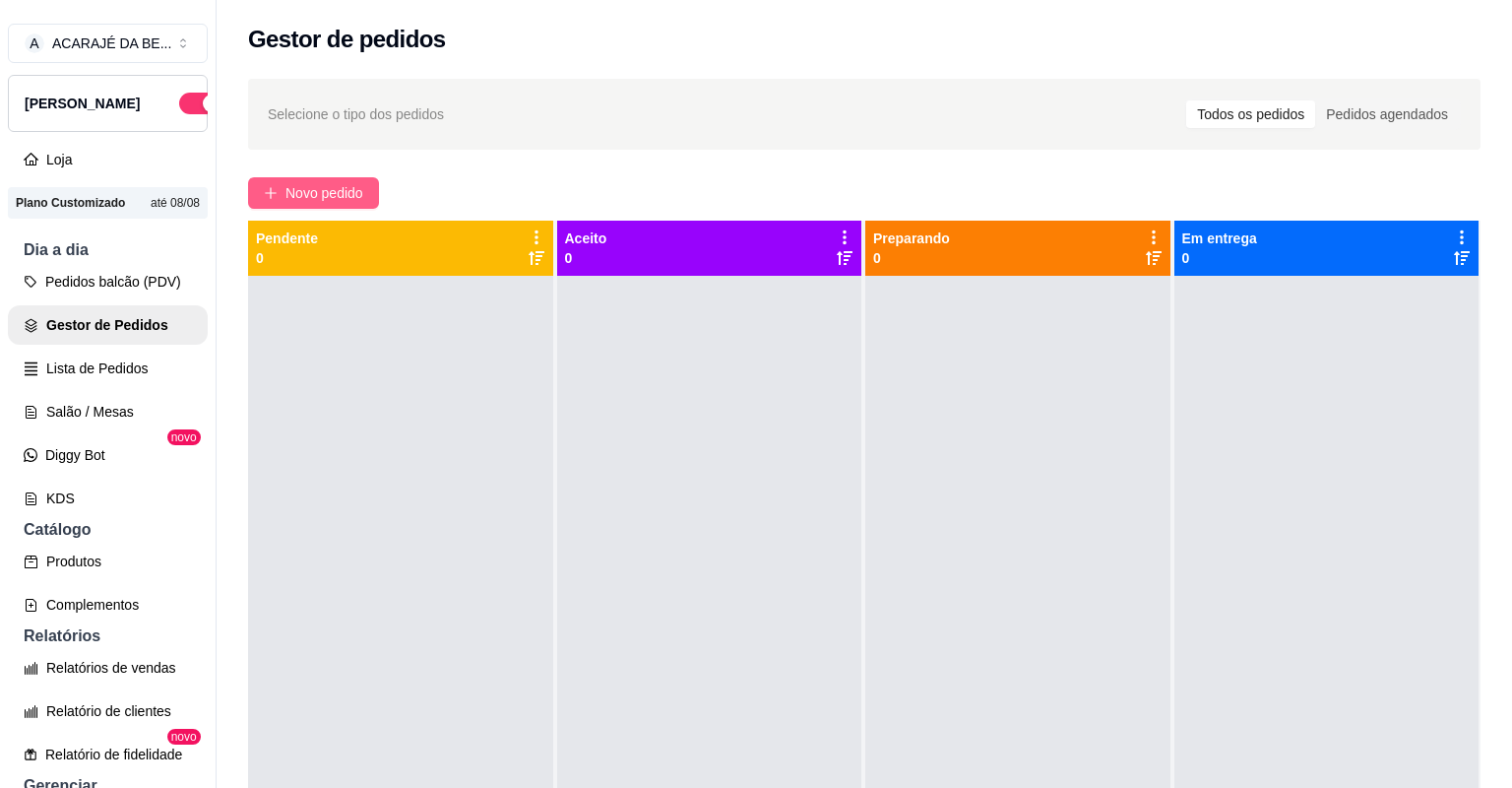 click on "Novo pedido" at bounding box center [324, 193] 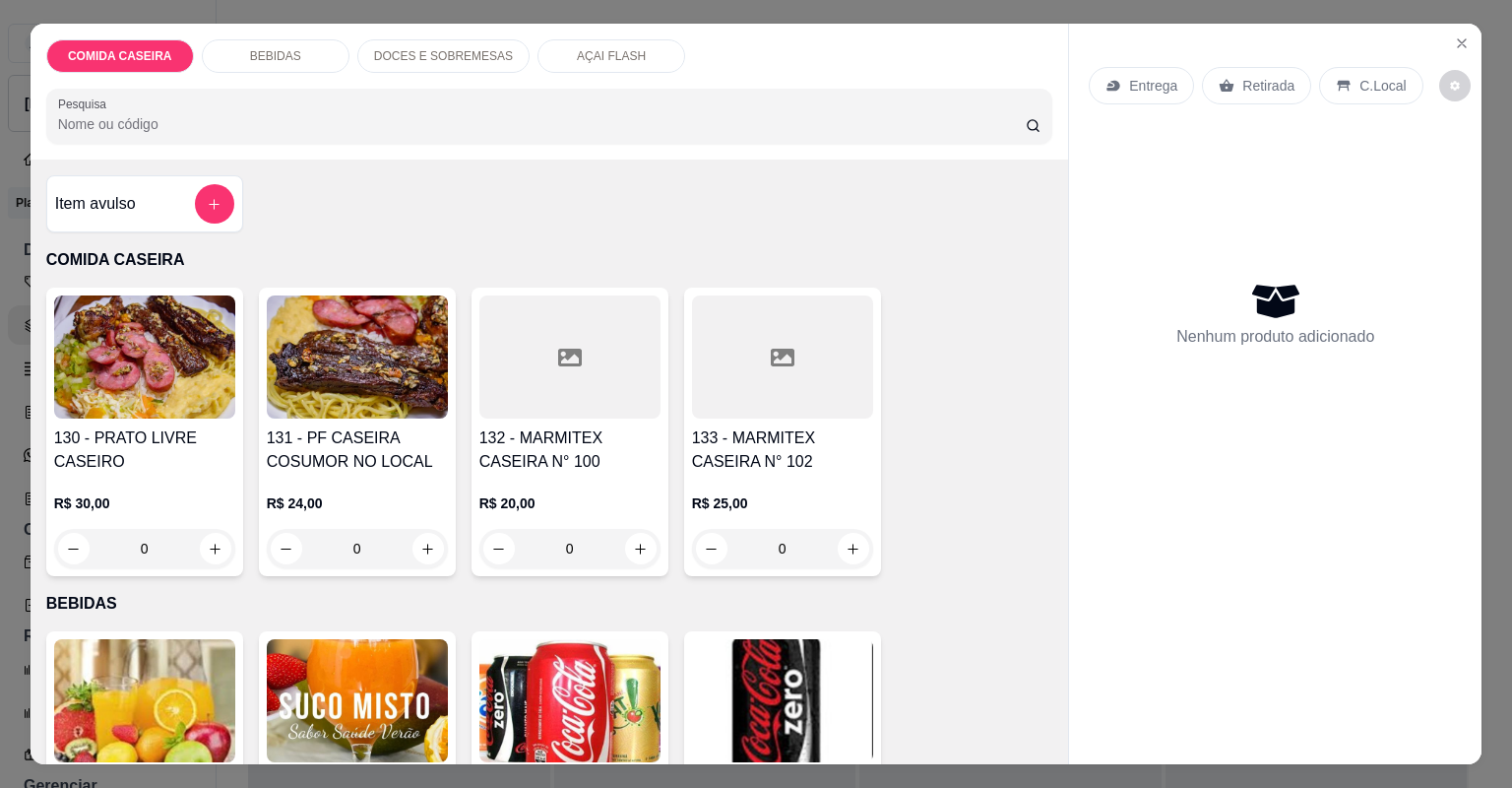click at bounding box center (570, 357) 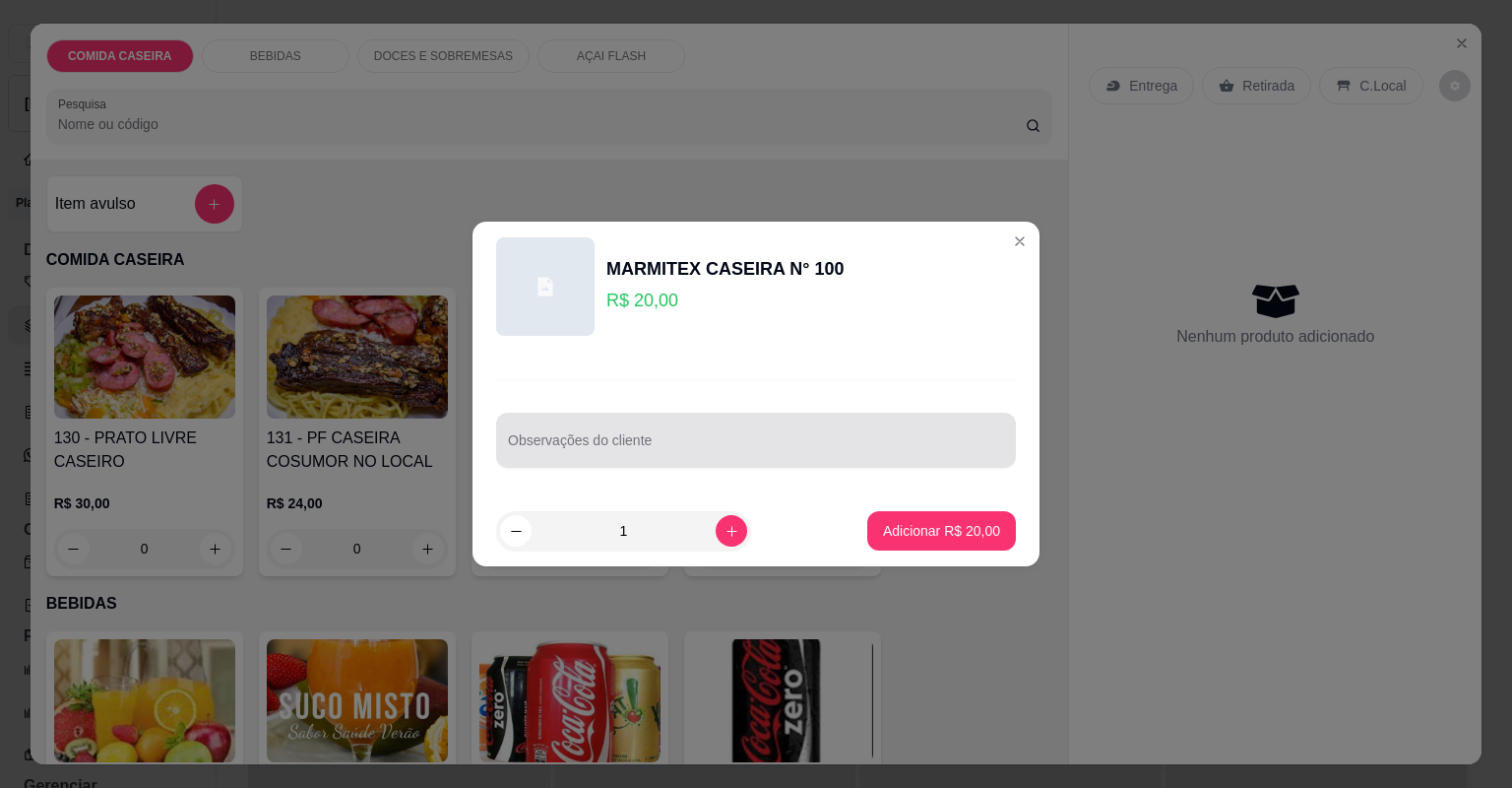 click at bounding box center [756, 440] 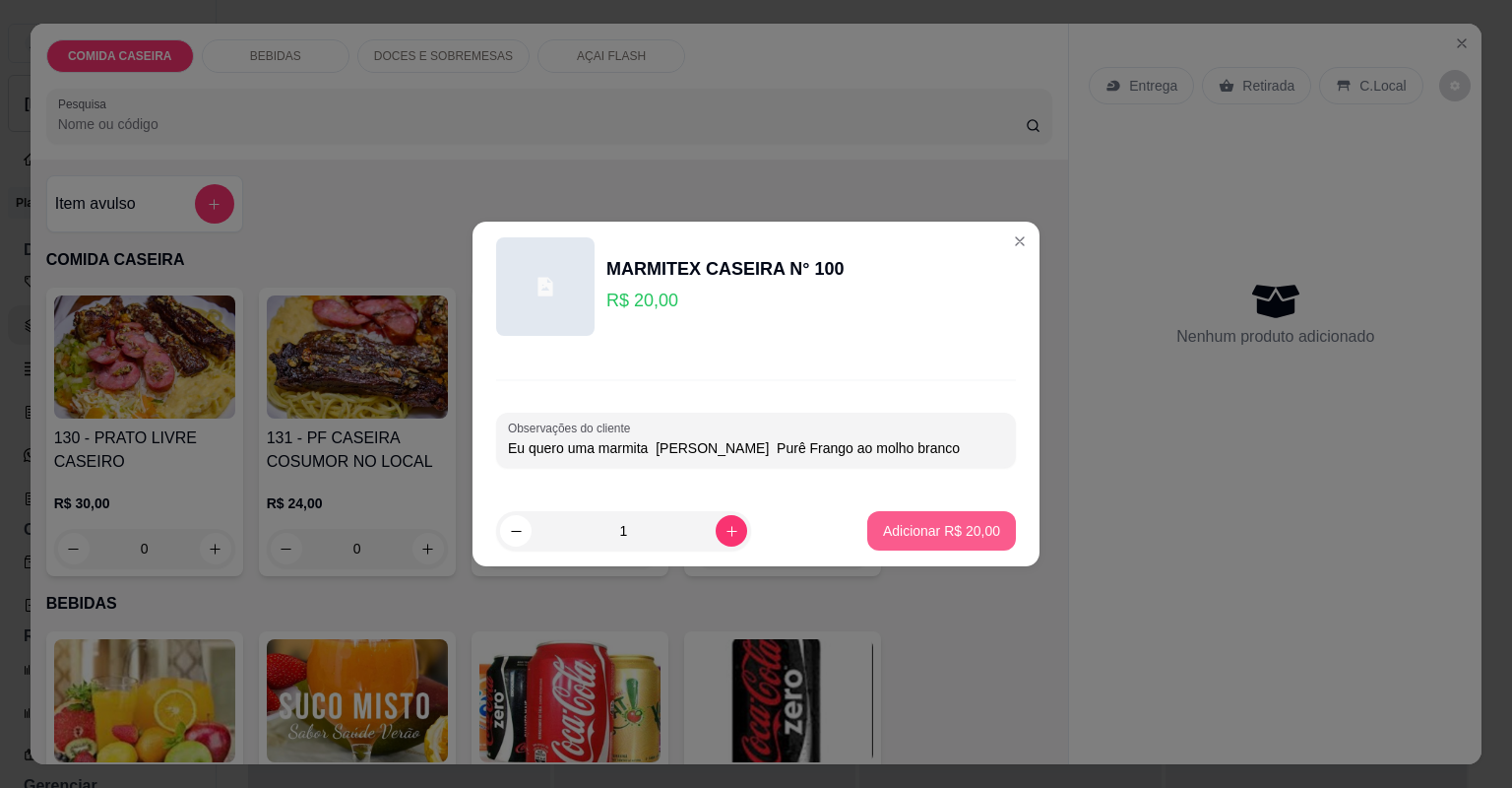 click on "Adicionar   R$ 20,00" at bounding box center (941, 531) 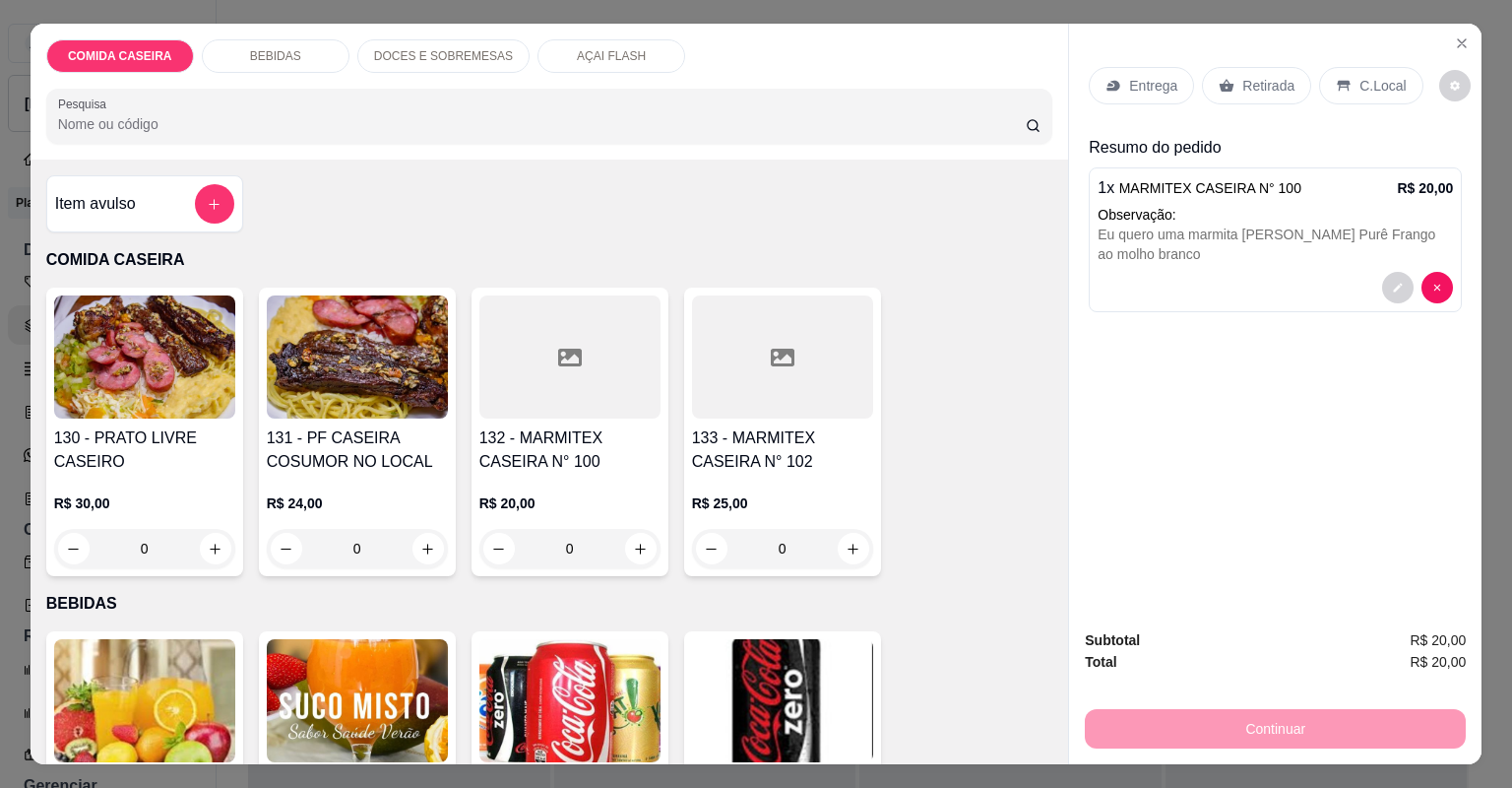 click on "Entrega" at bounding box center (1141, 86) 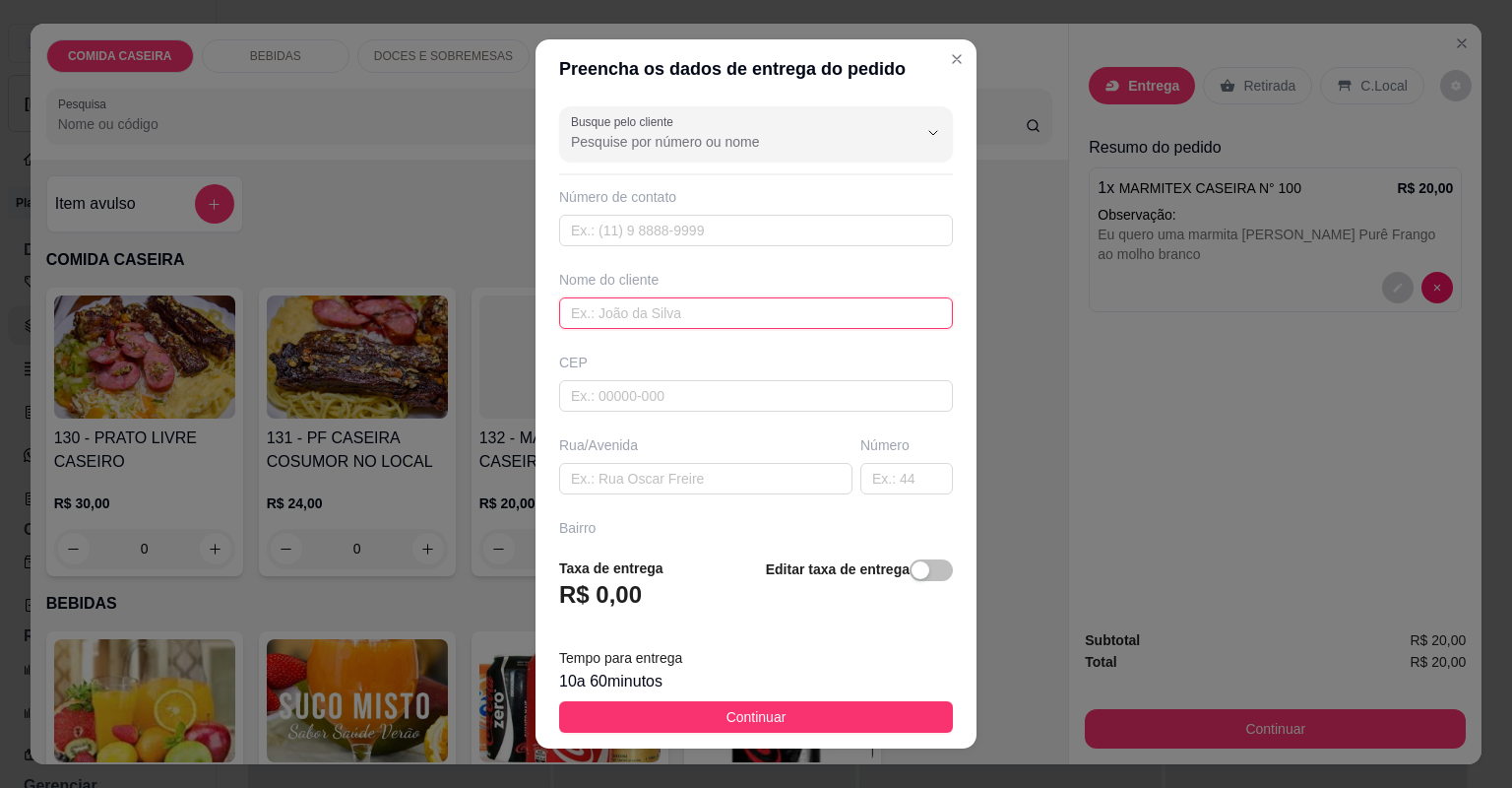 click at bounding box center (756, 313) 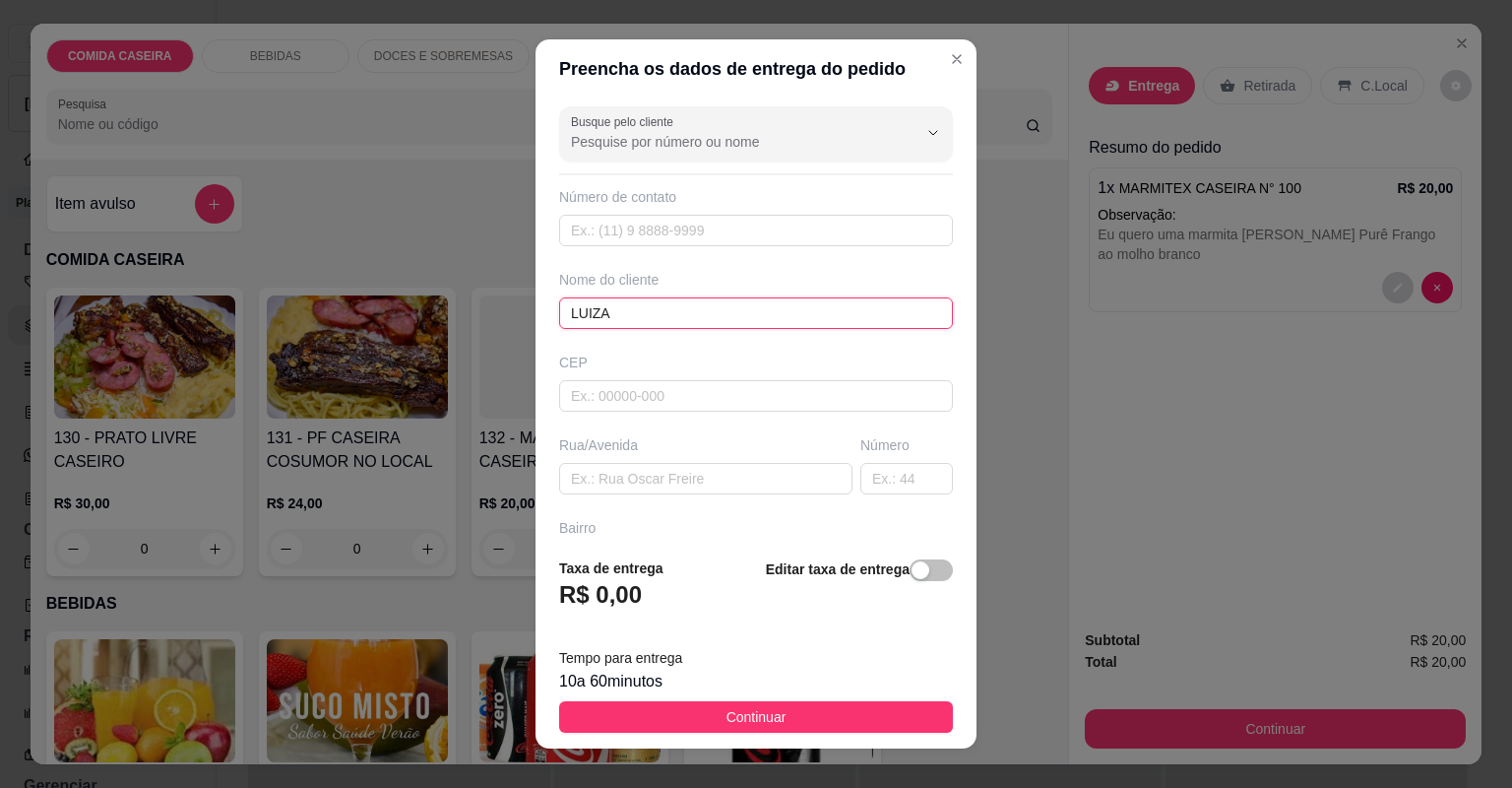 type on "LUIZA" 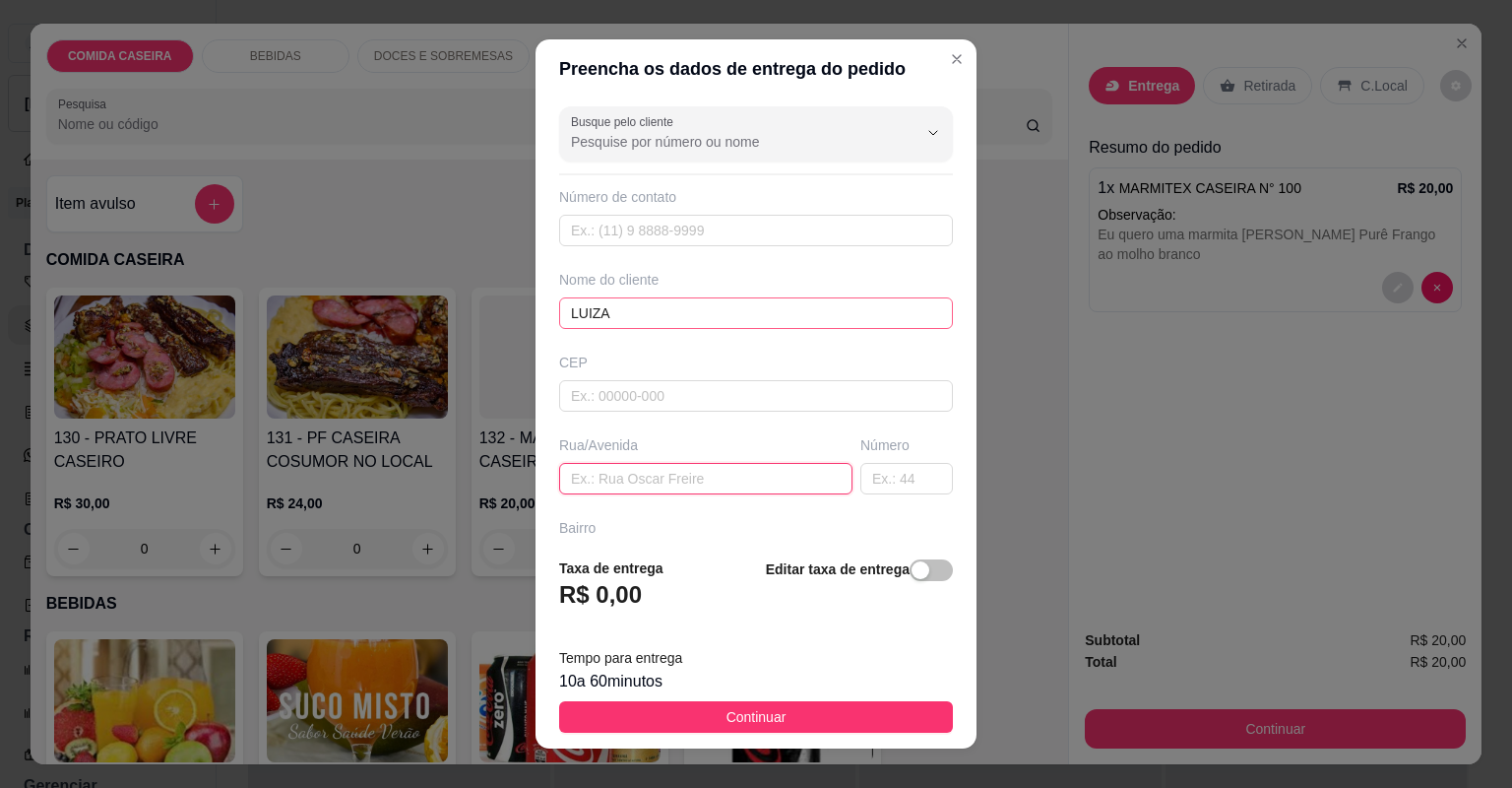 paste on "Rau nove  B popular  N245" 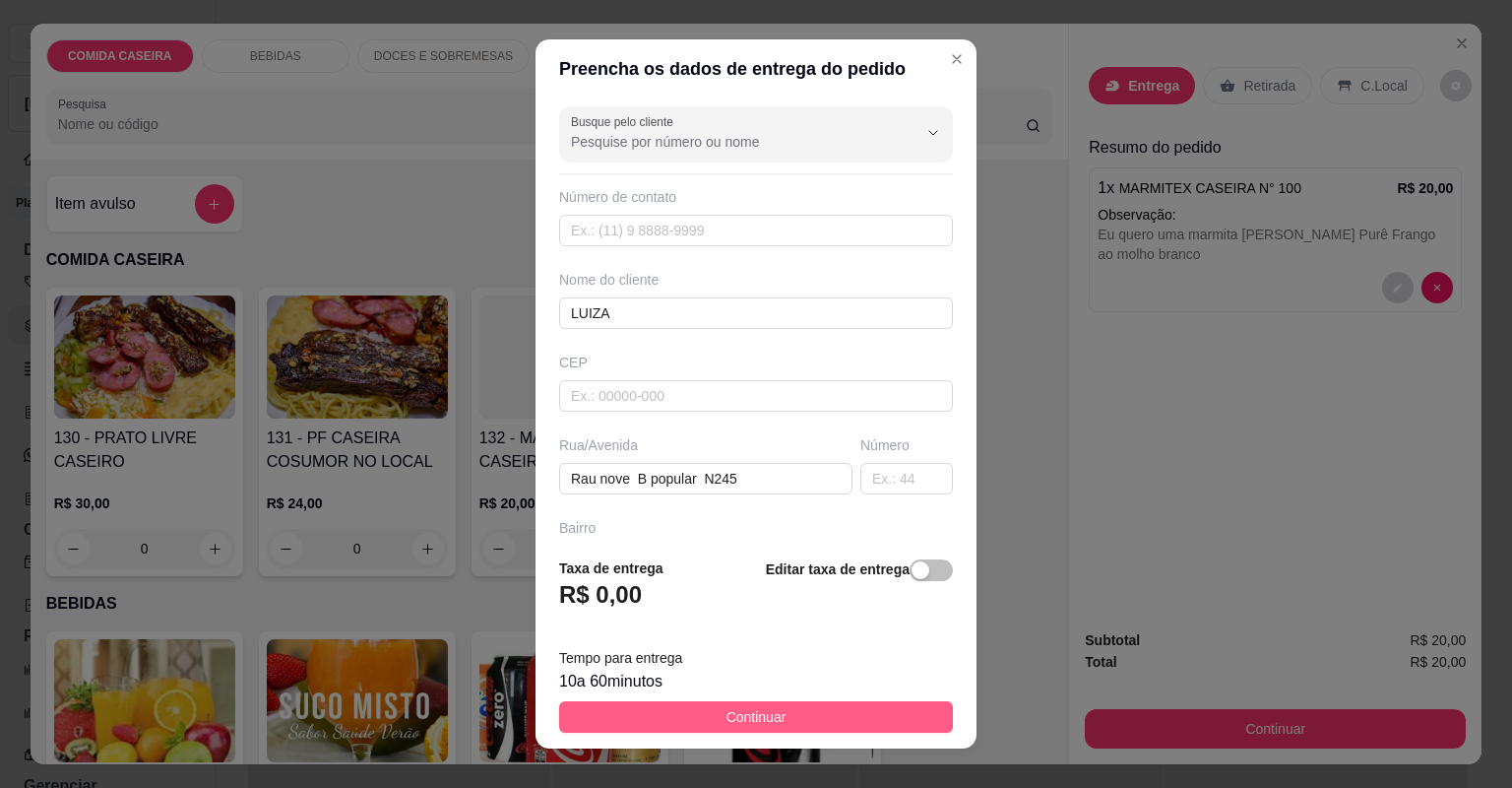 click on "Continuar" at bounding box center (756, 717) 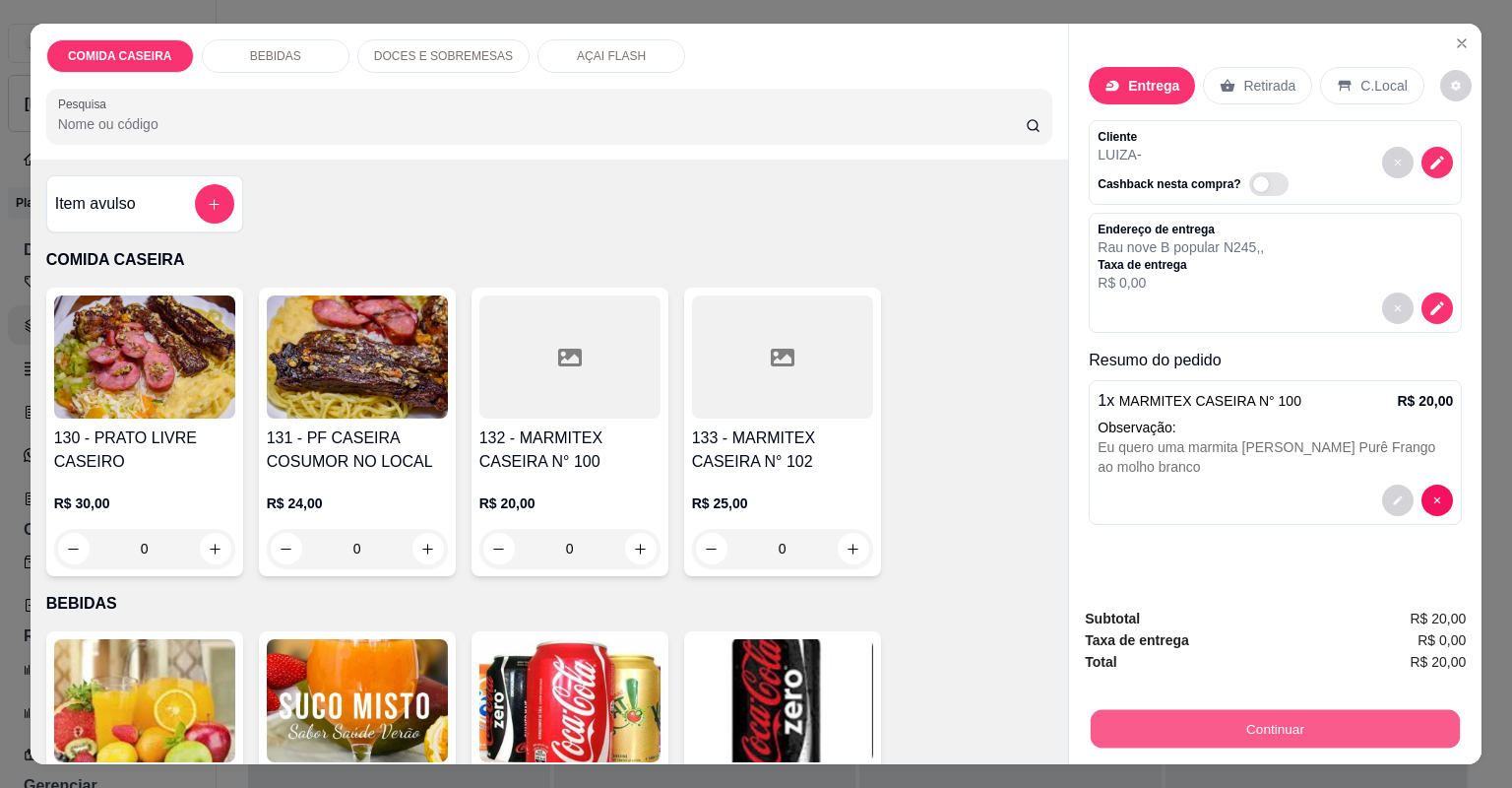 click on "Continuar" at bounding box center (1275, 729) 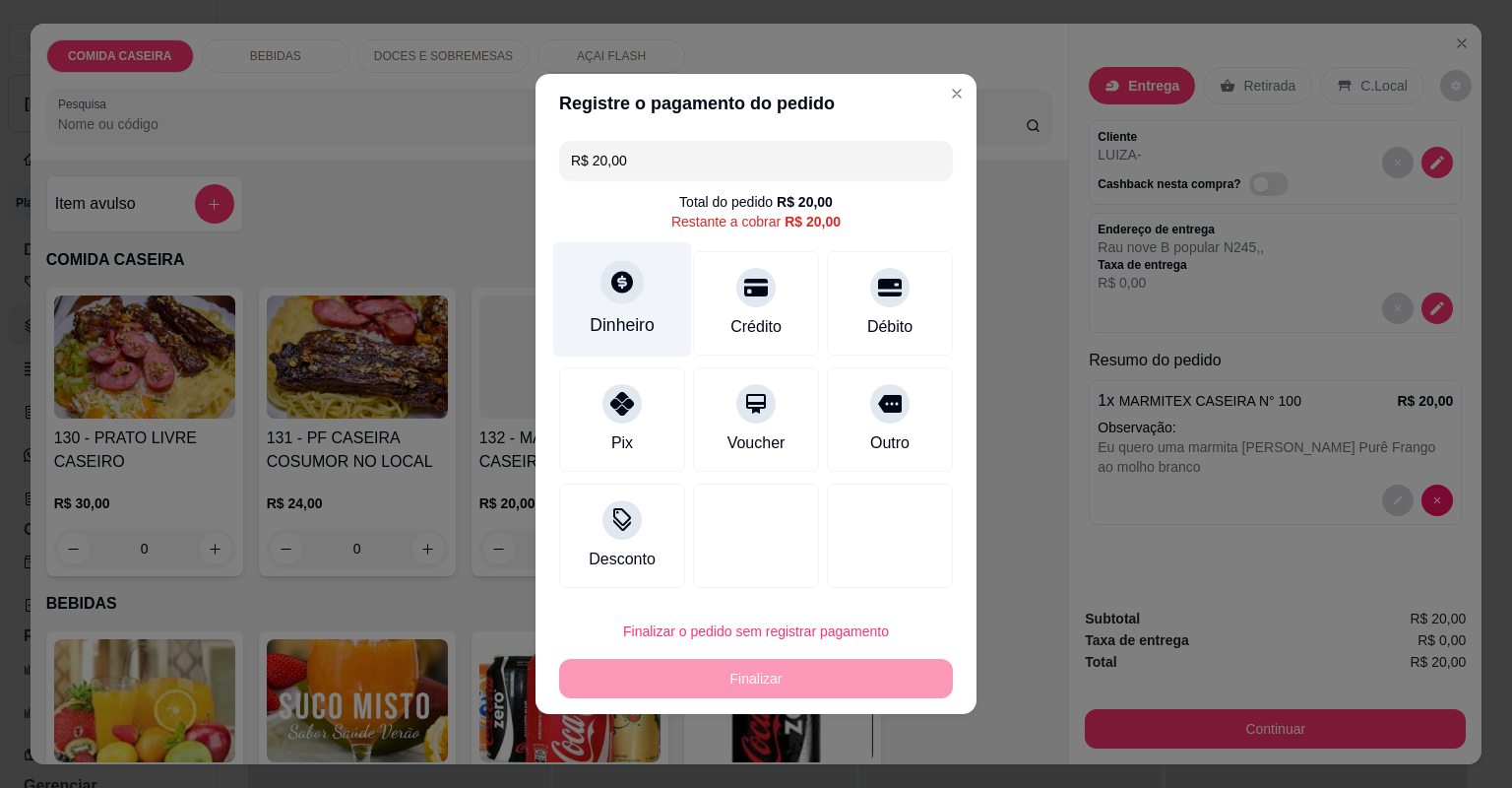 click on "Dinheiro" at bounding box center [622, 325] 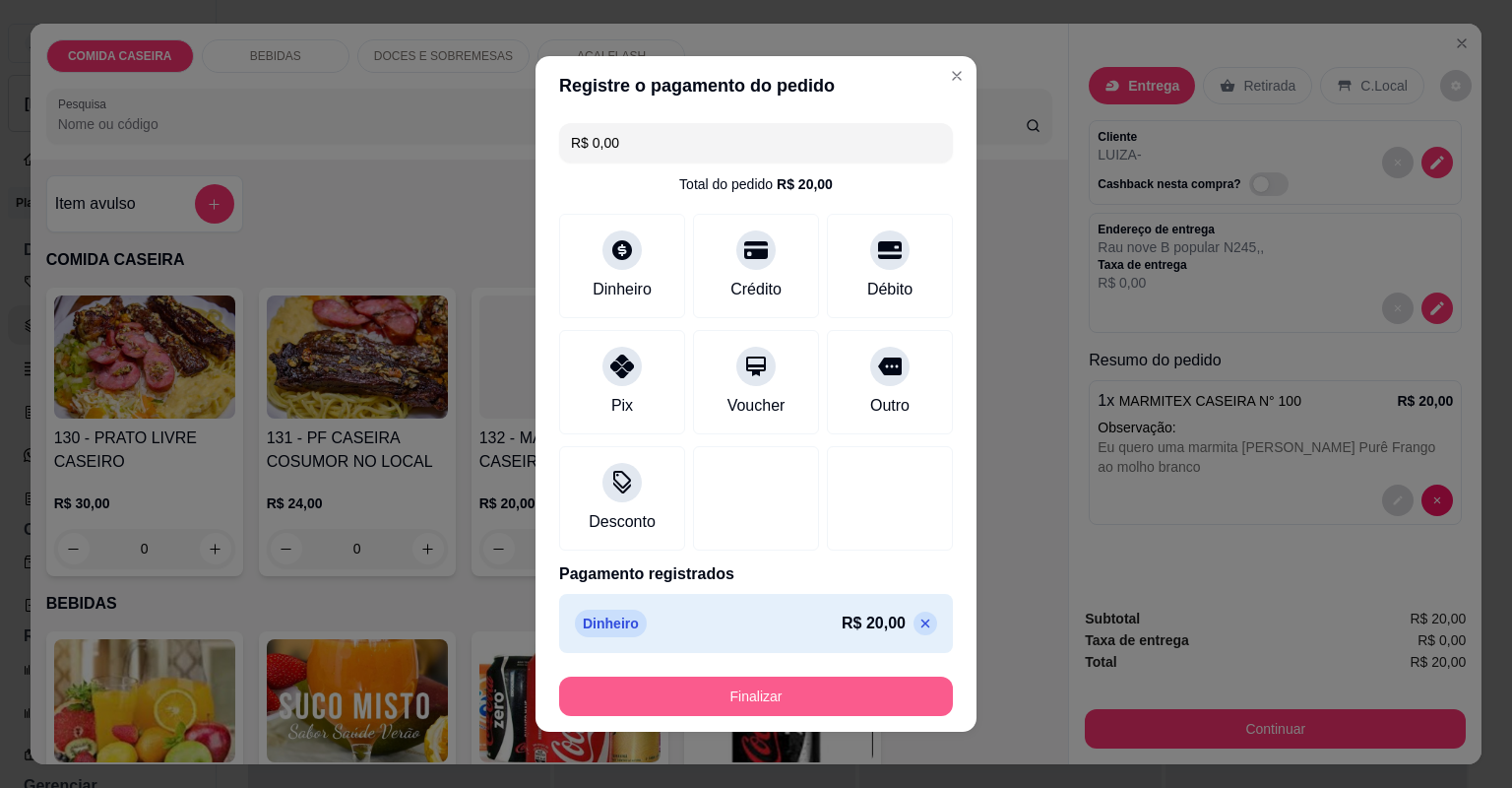 click on "Finalizar" at bounding box center [756, 696] 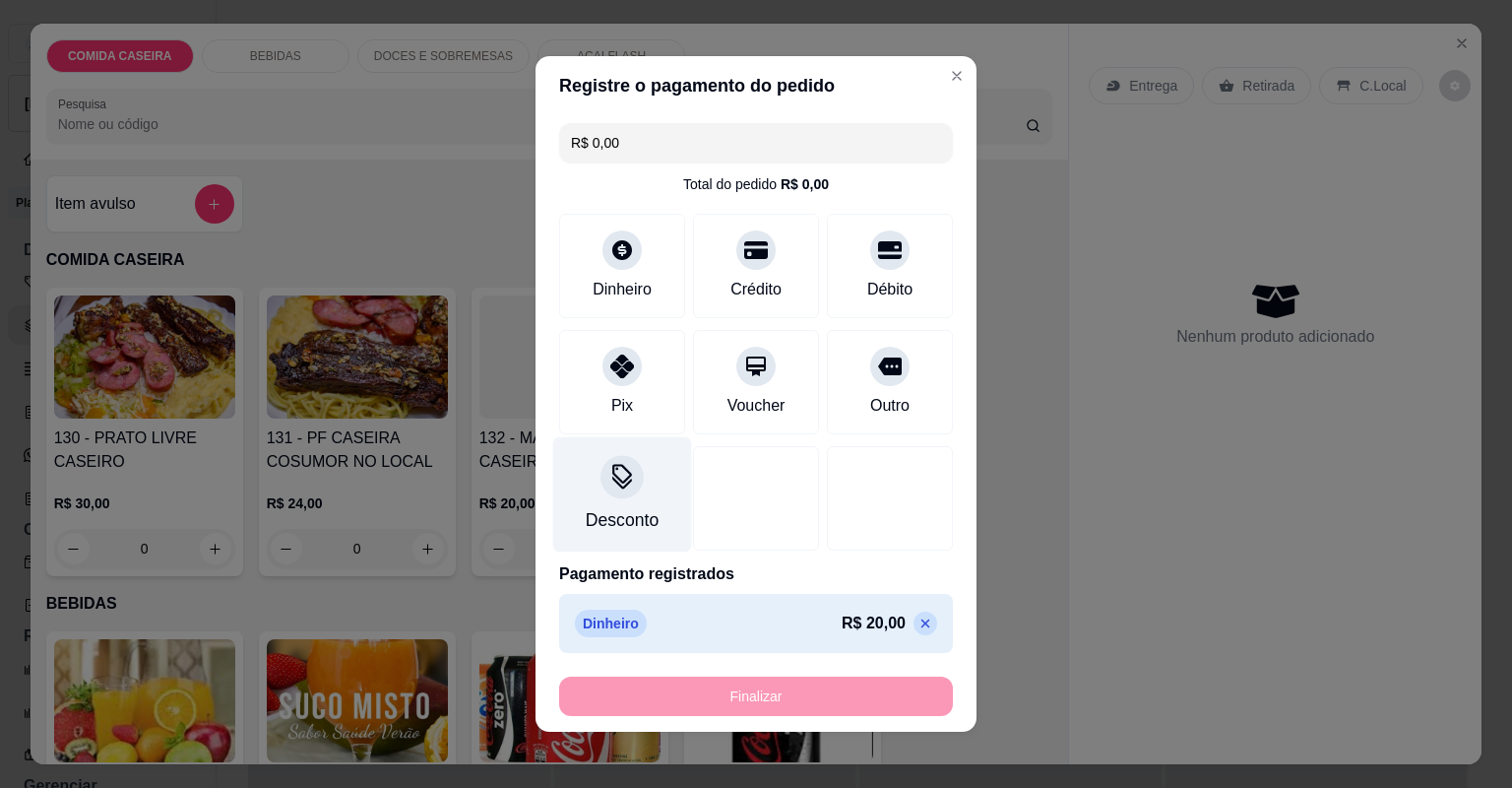 type on "-R$ 20,00" 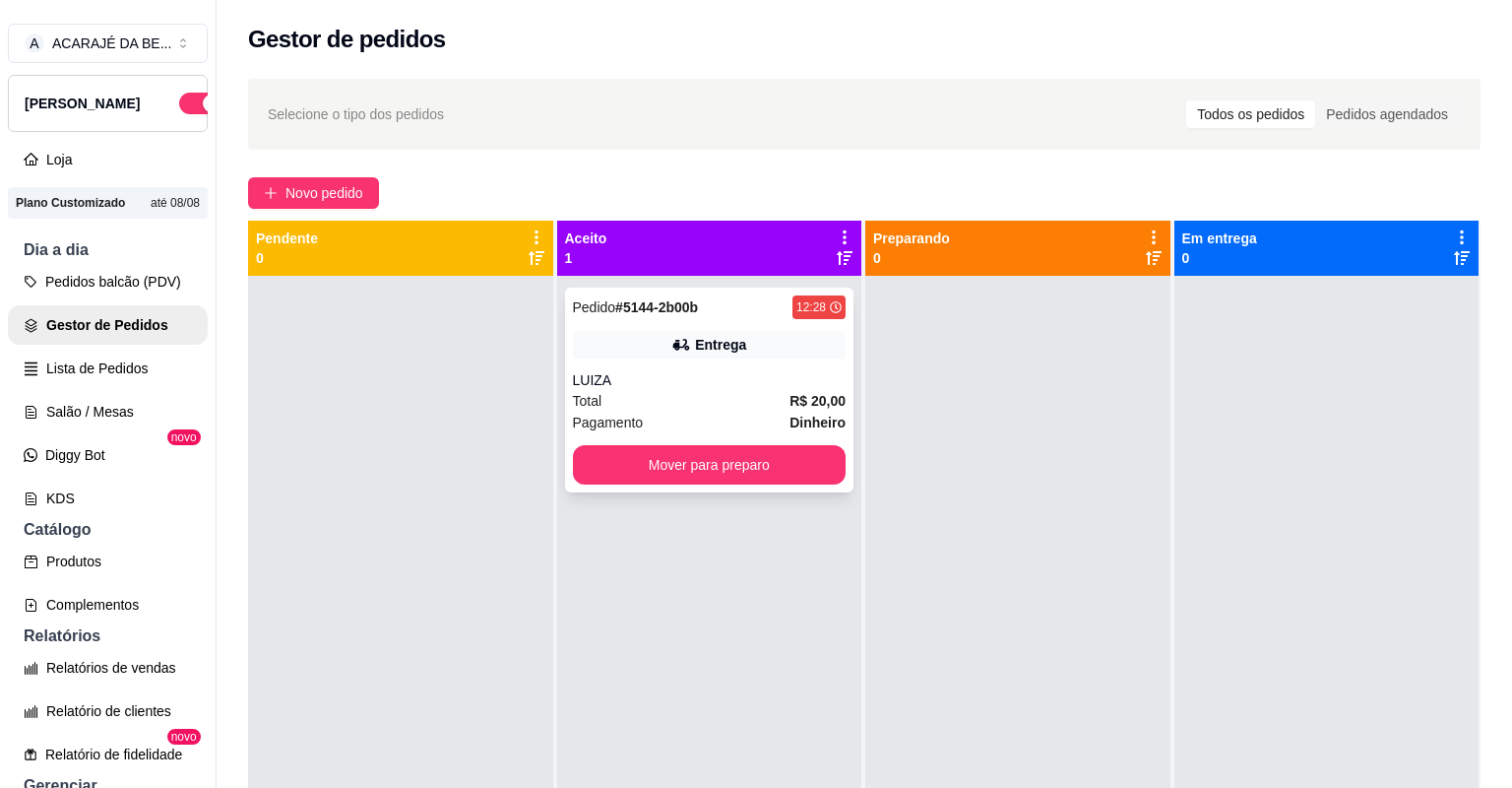 click on "Total R$ 20,00" at bounding box center (710, 401) 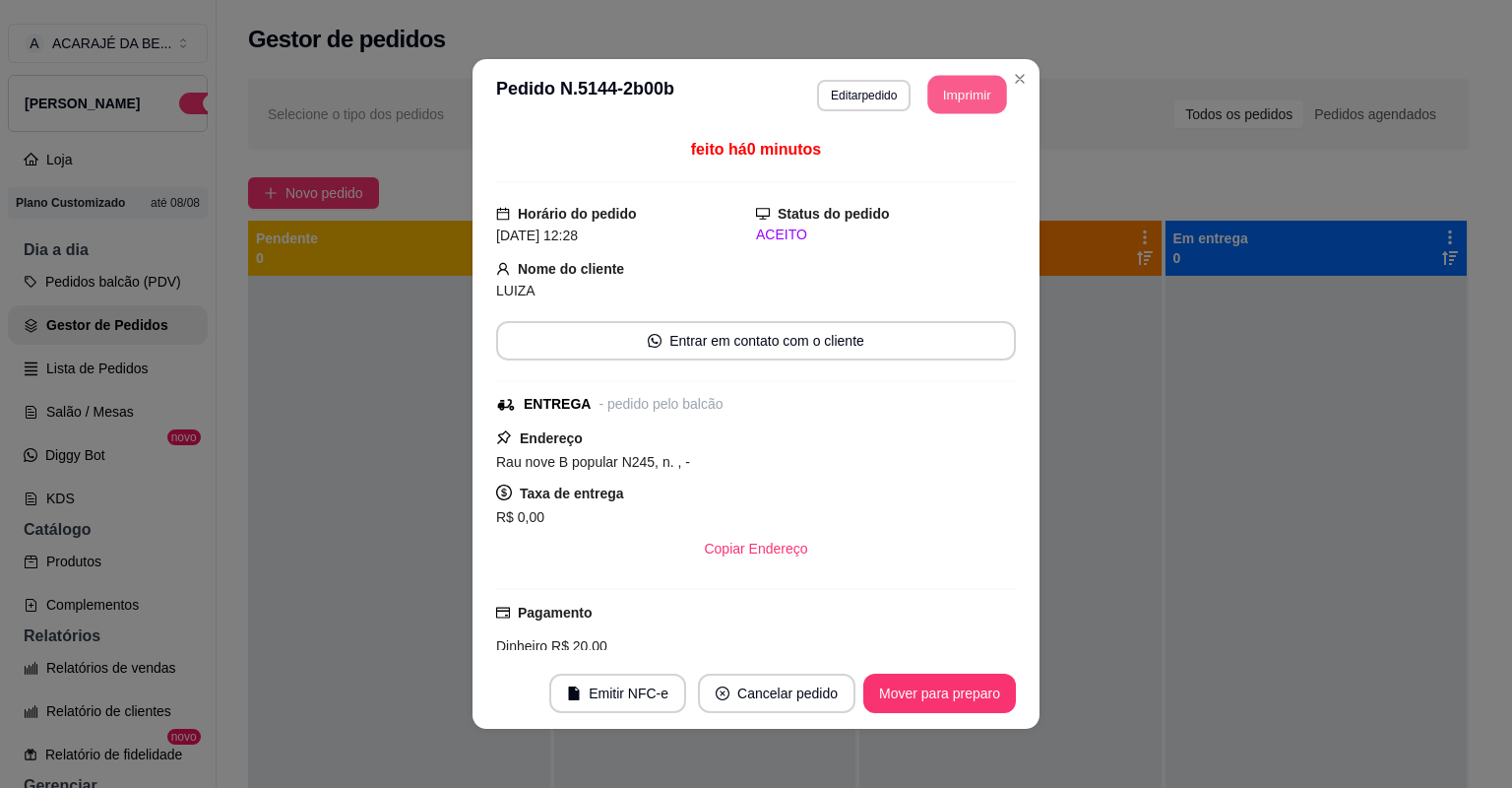 click on "Imprimir" at bounding box center [968, 95] 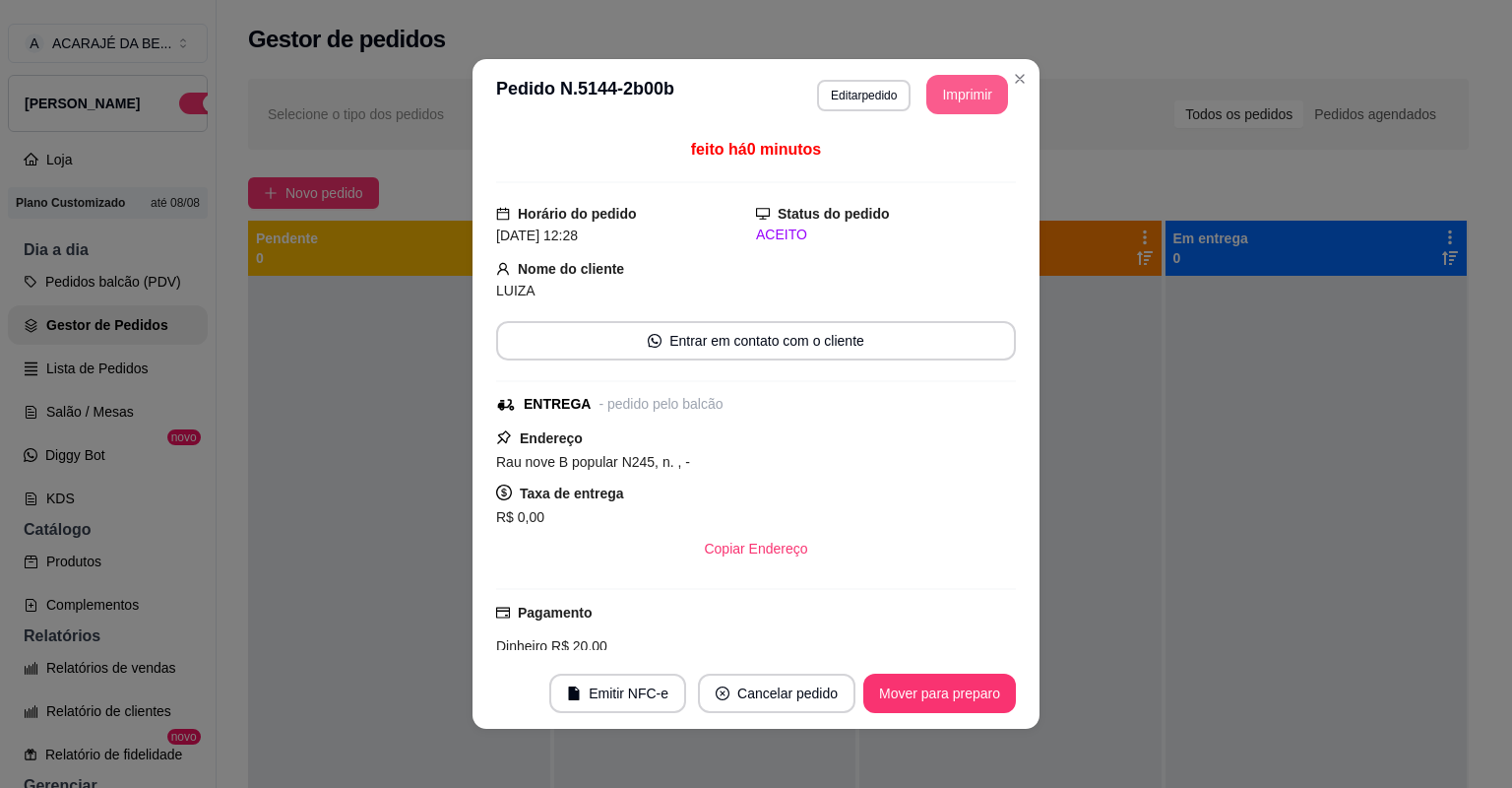 click on "Mover para preparo" at bounding box center (939, 693) 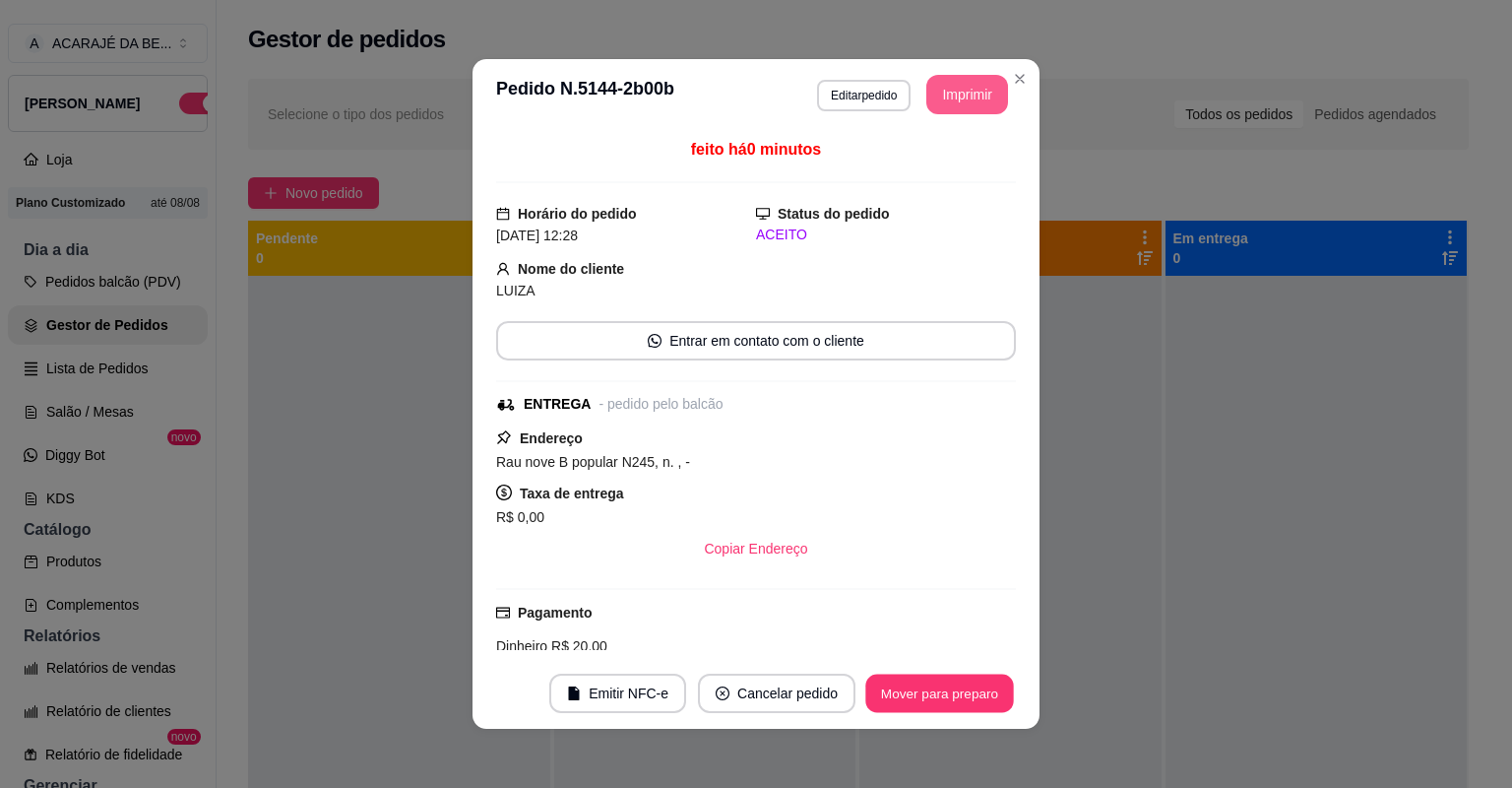 click on "Mover para preparo" at bounding box center (939, 693) 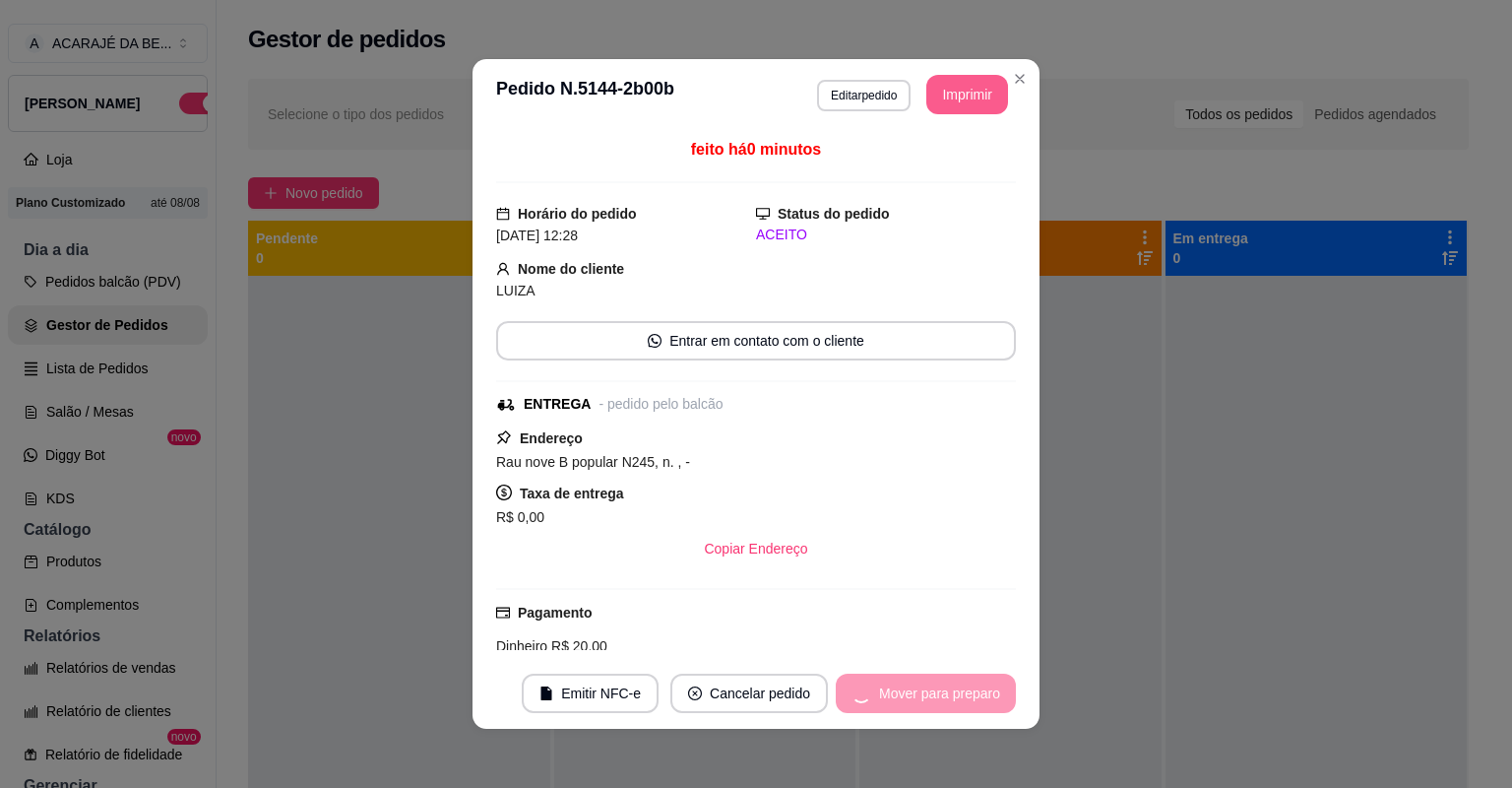 click on "Mover para preparo" at bounding box center (925, 693) 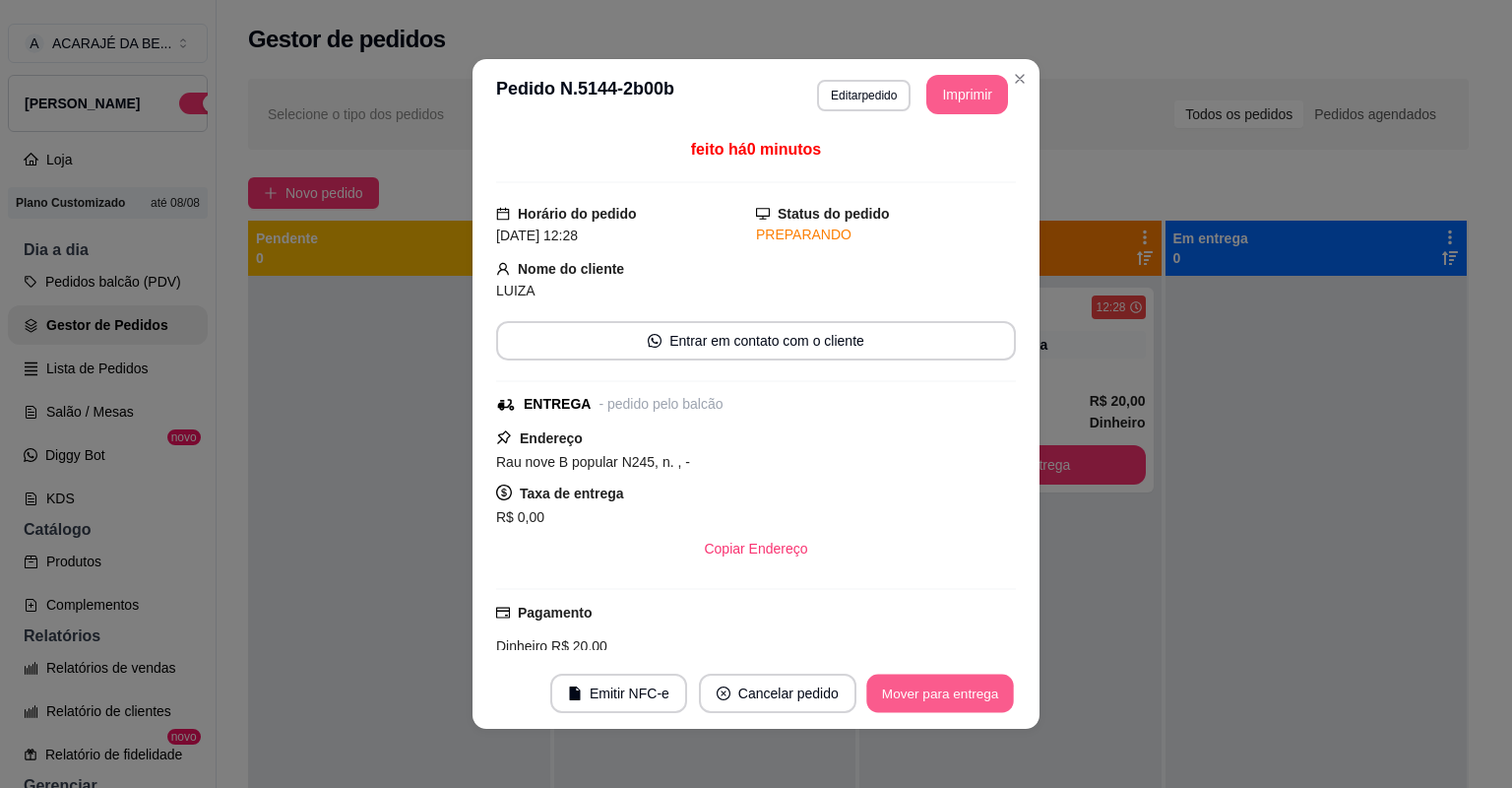 click on "Mover para entrega" at bounding box center (940, 693) 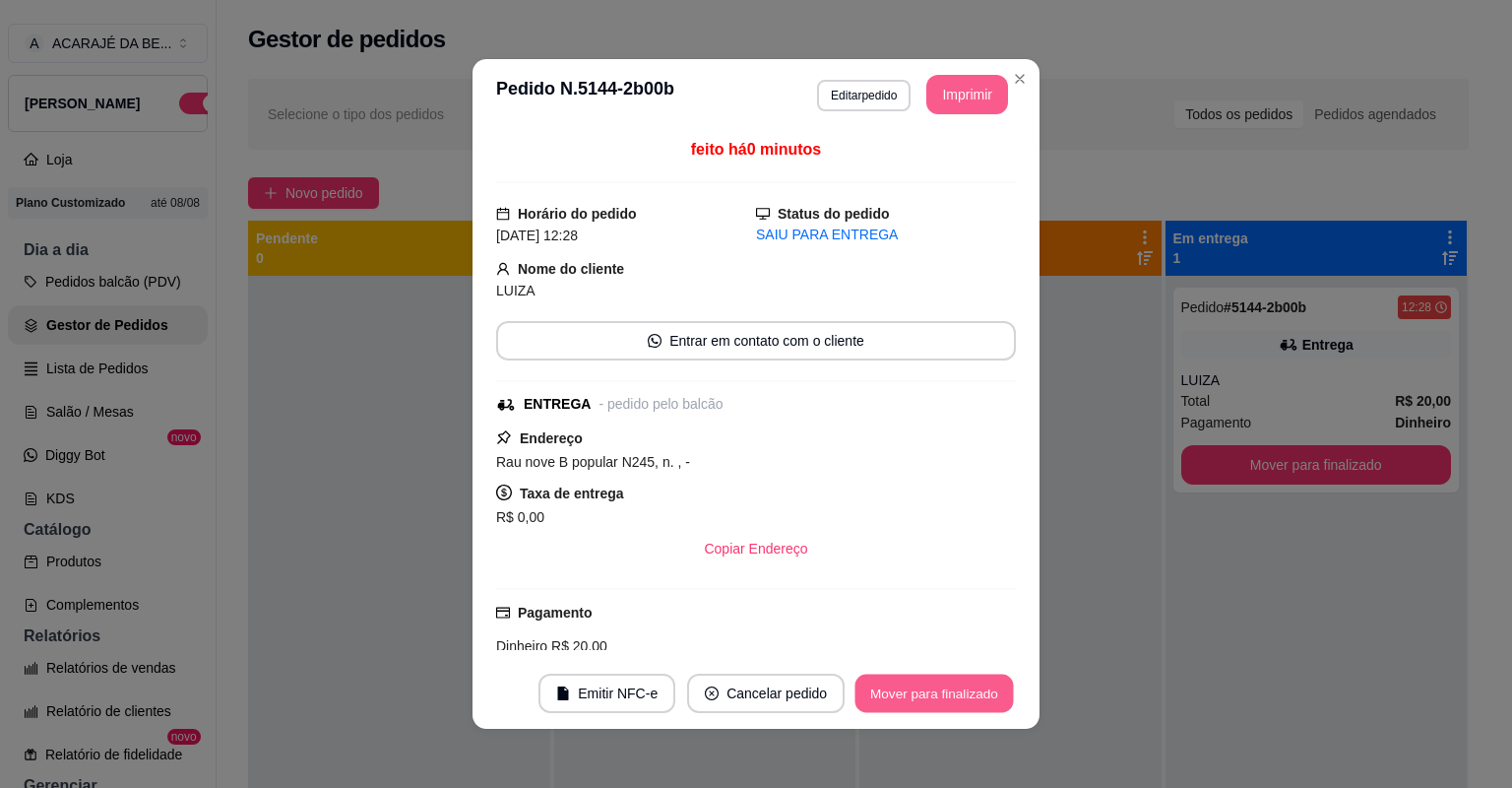 click on "Mover para finalizado" at bounding box center [934, 693] 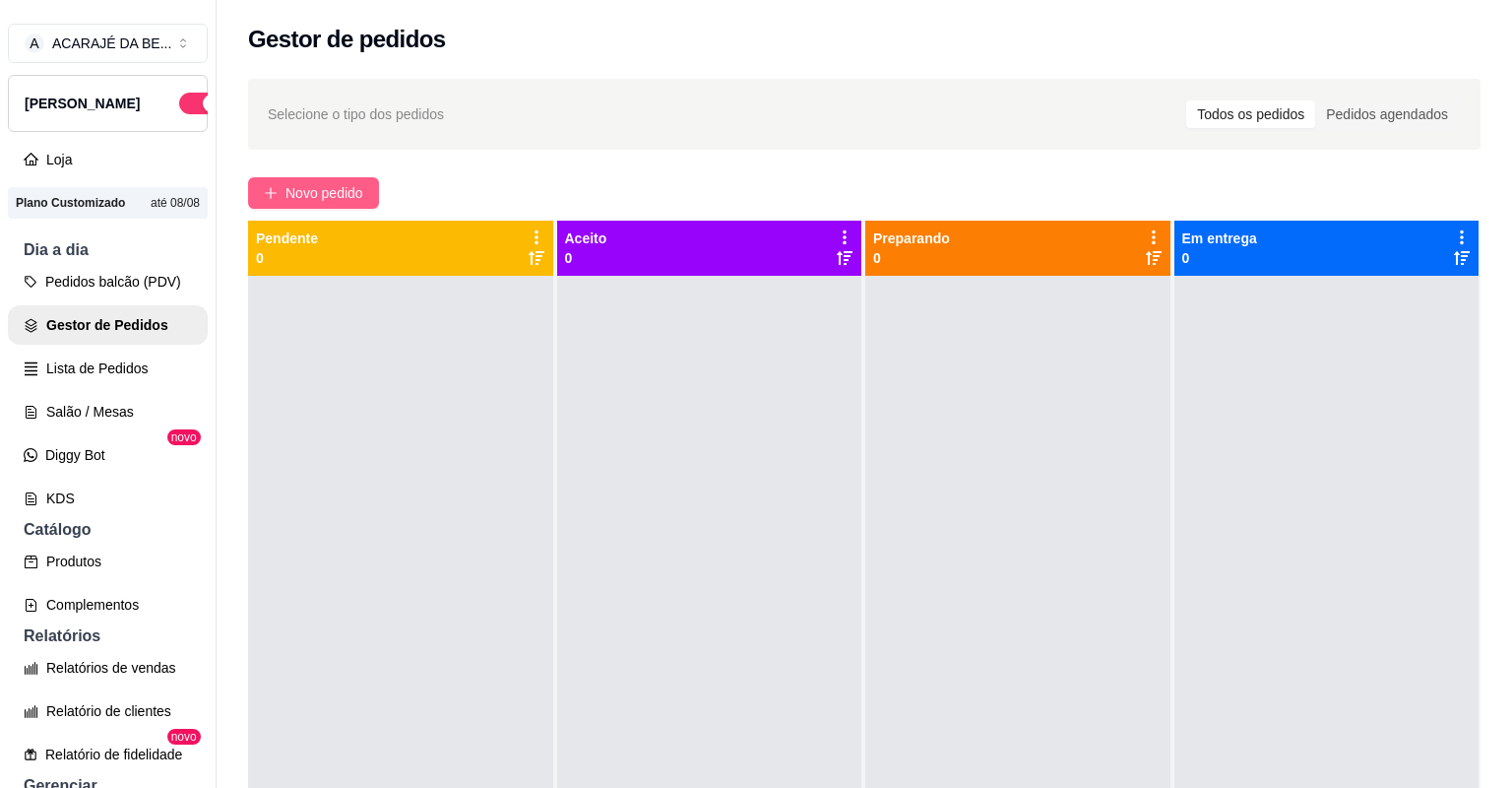 click on "Novo pedido" at bounding box center (324, 193) 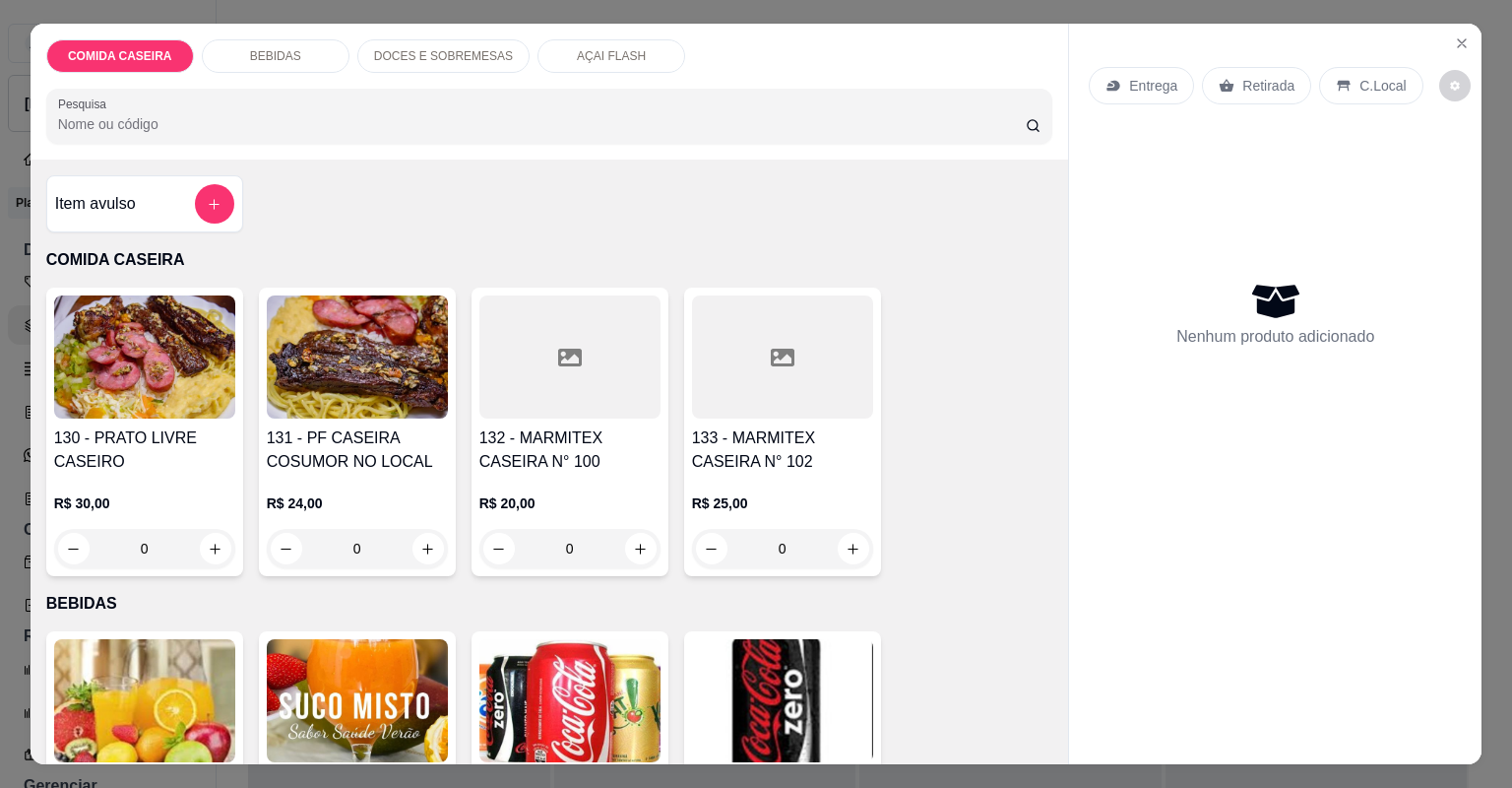 click on "132 - MARMITEX CASEIRA N° 100    R$ 20,00 0" at bounding box center (570, 431) 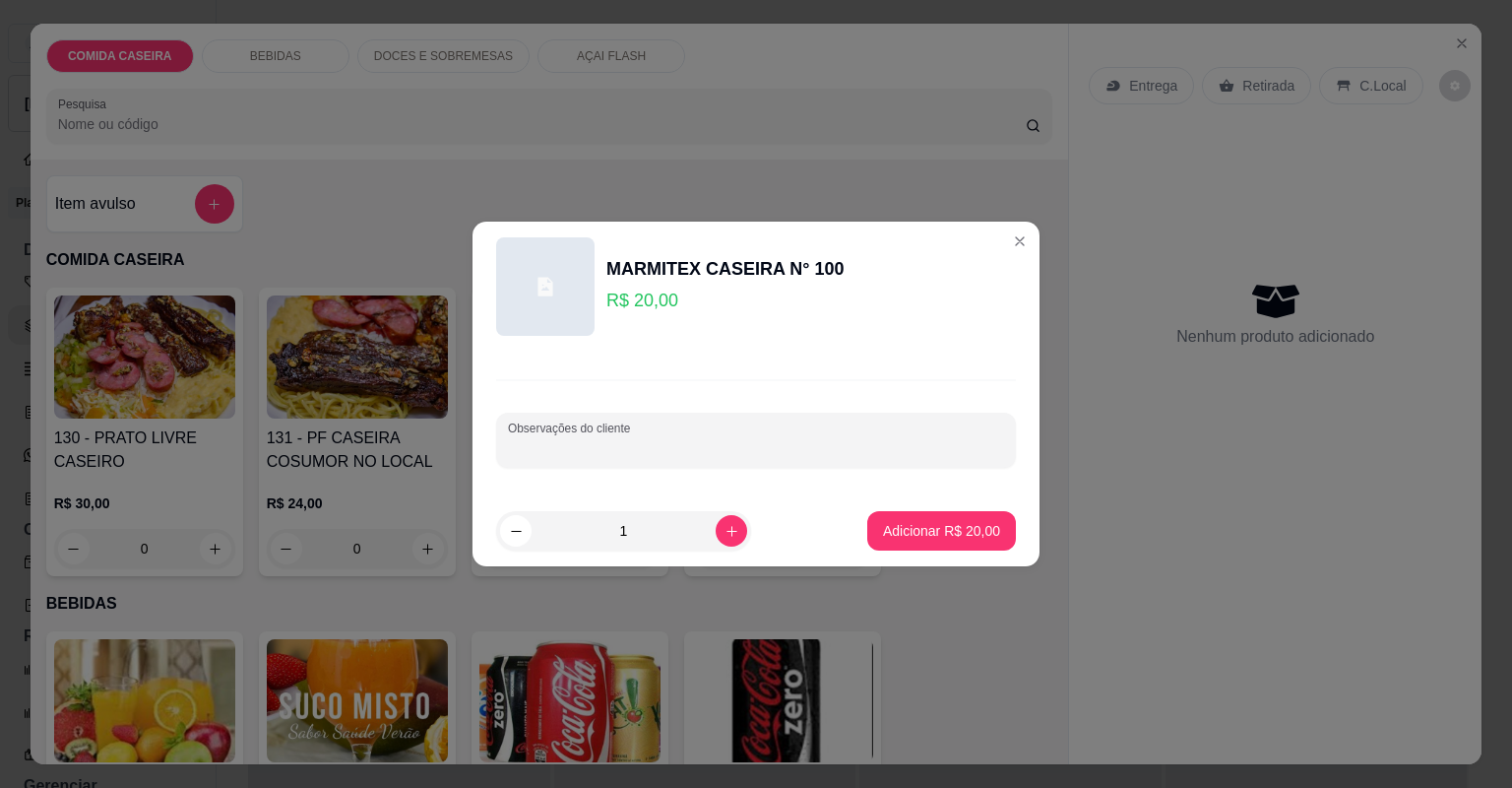 click on "Observações do cliente" at bounding box center (756, 440) 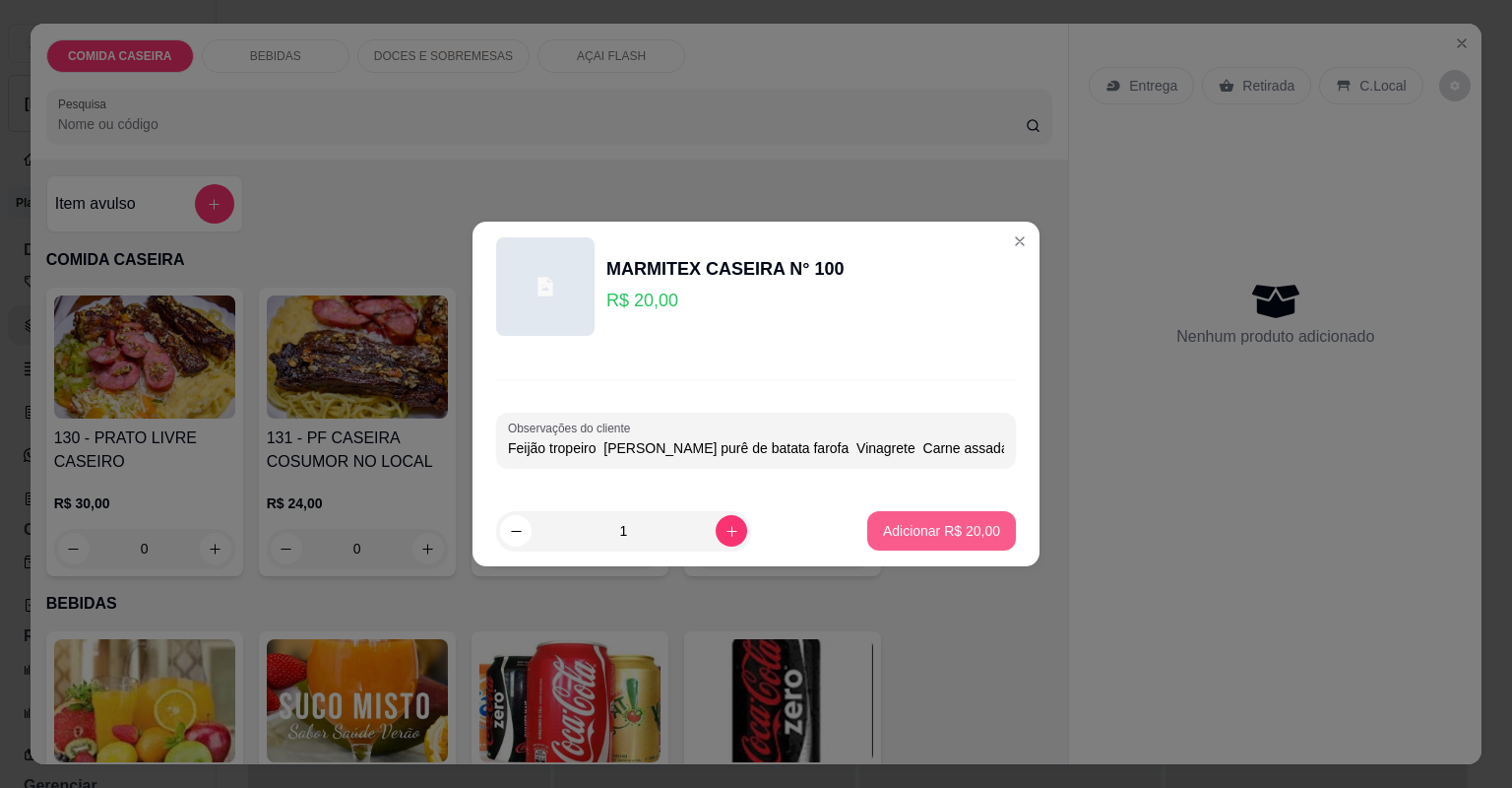click on "Adicionar   R$ 20,00" at bounding box center [941, 531] 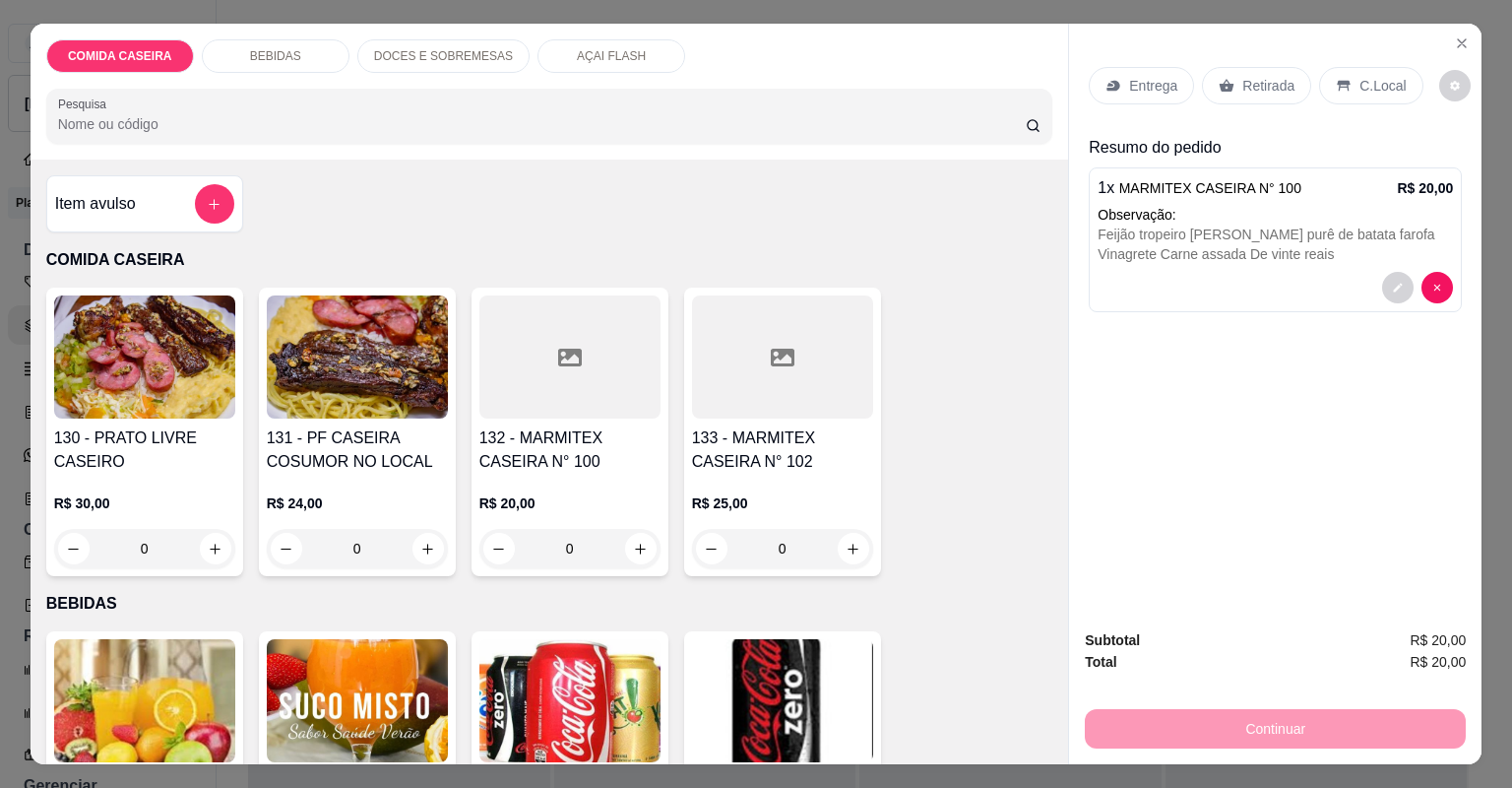 click on "Entrega" at bounding box center (1153, 86) 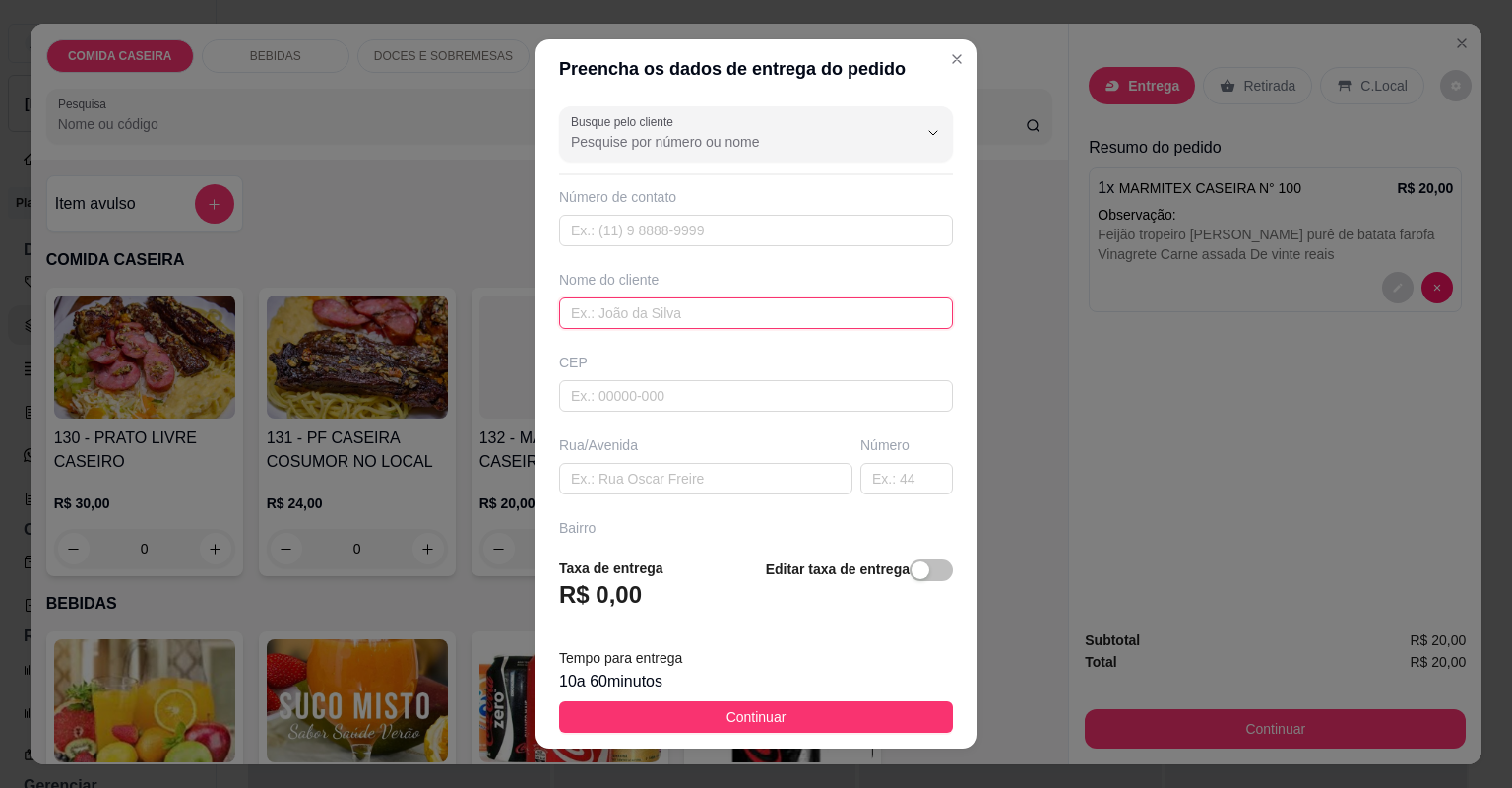 click at bounding box center [756, 313] 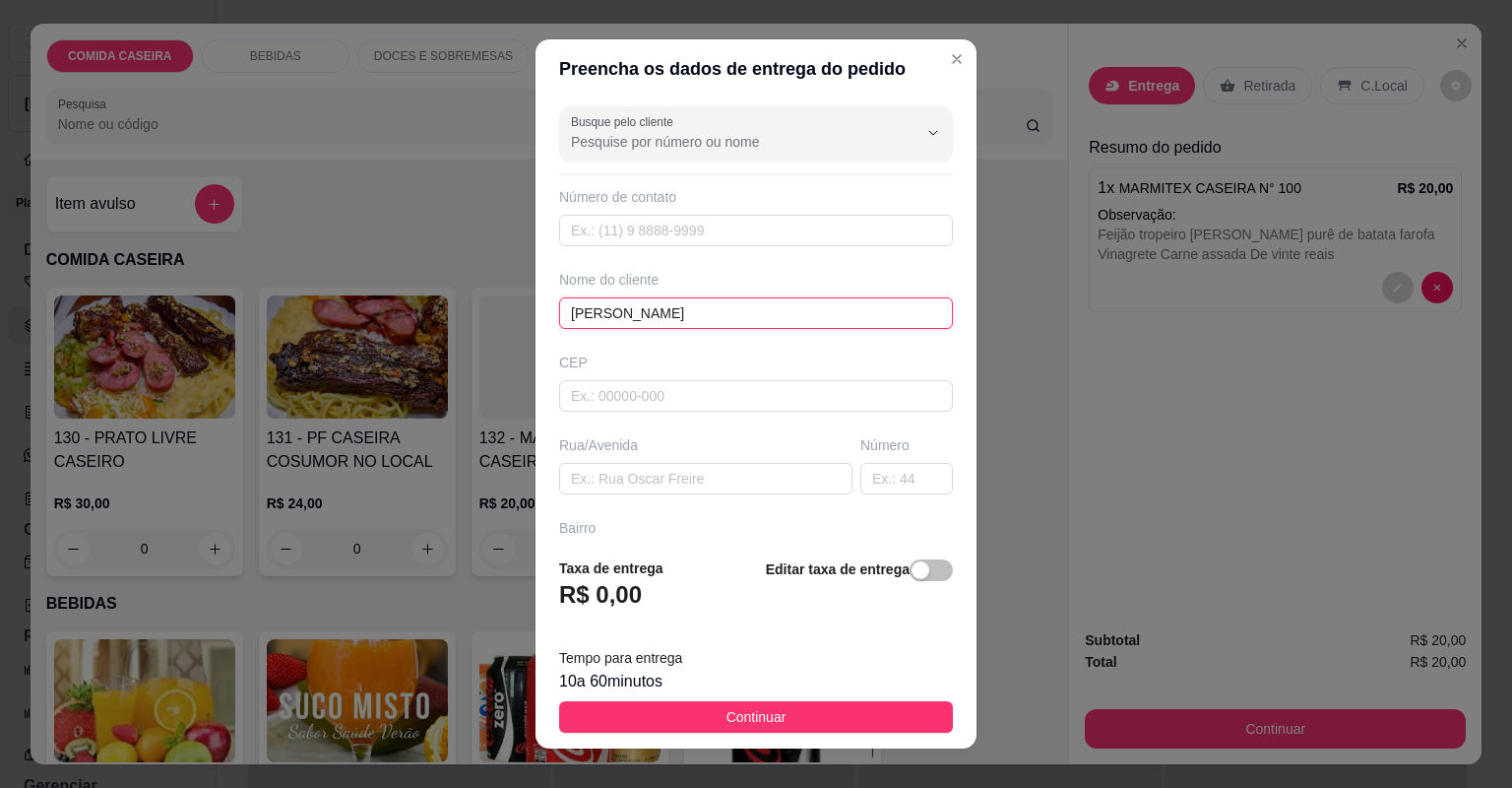 type on "[PERSON_NAME]" 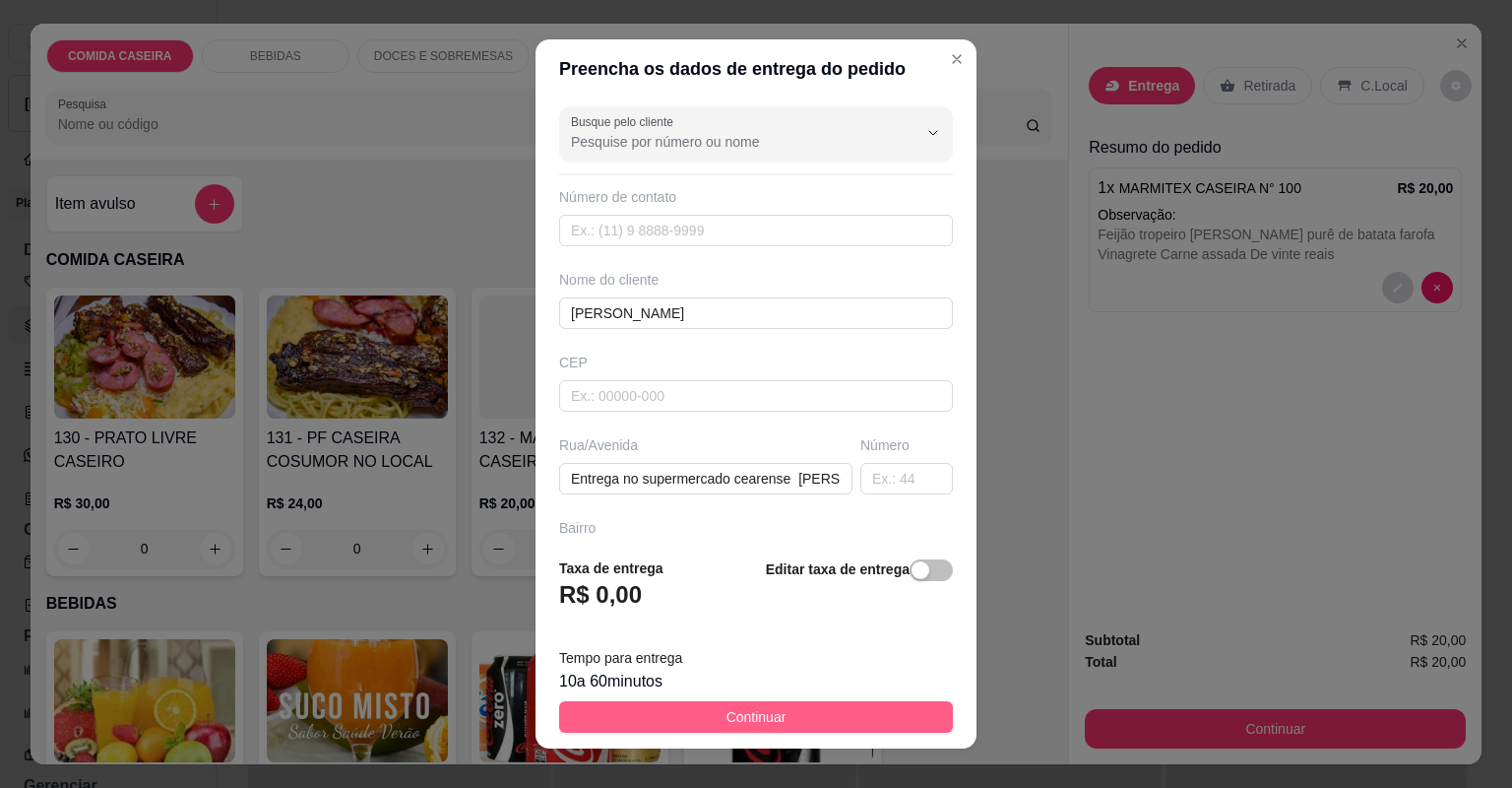 click on "Continuar" at bounding box center (756, 717) 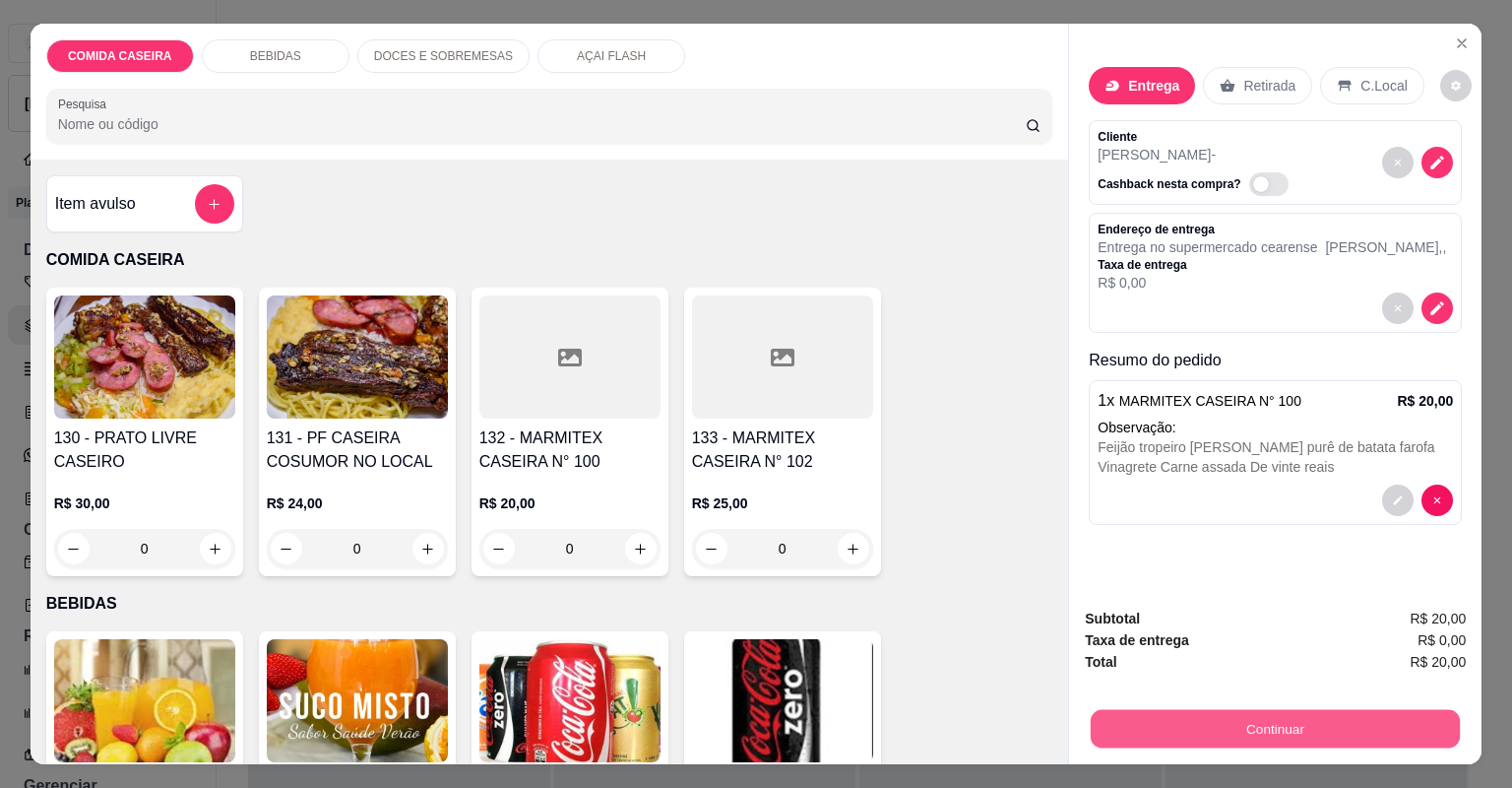 click on "Continuar" at bounding box center [1275, 729] 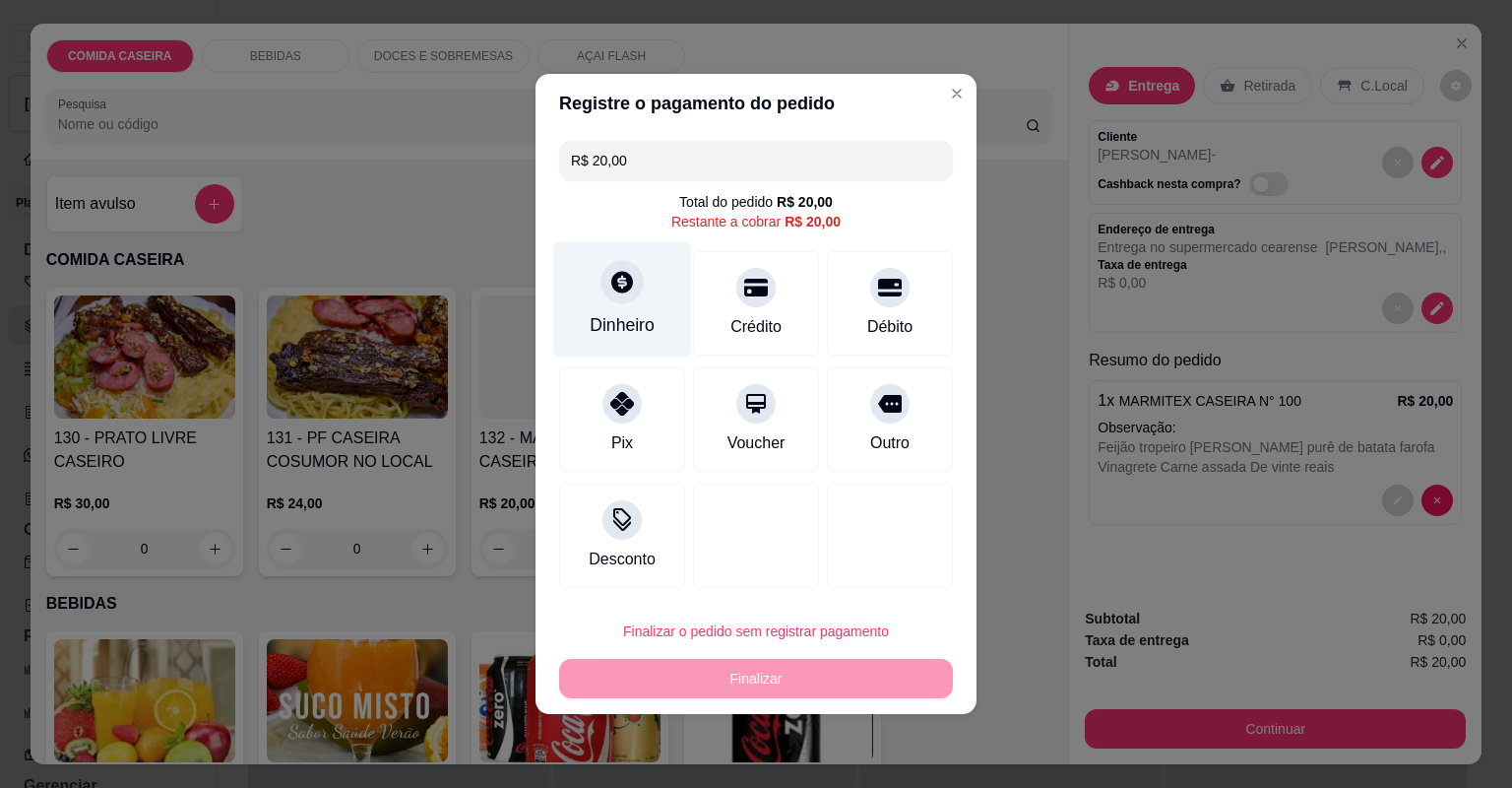 click on "Dinheiro" at bounding box center [622, 325] 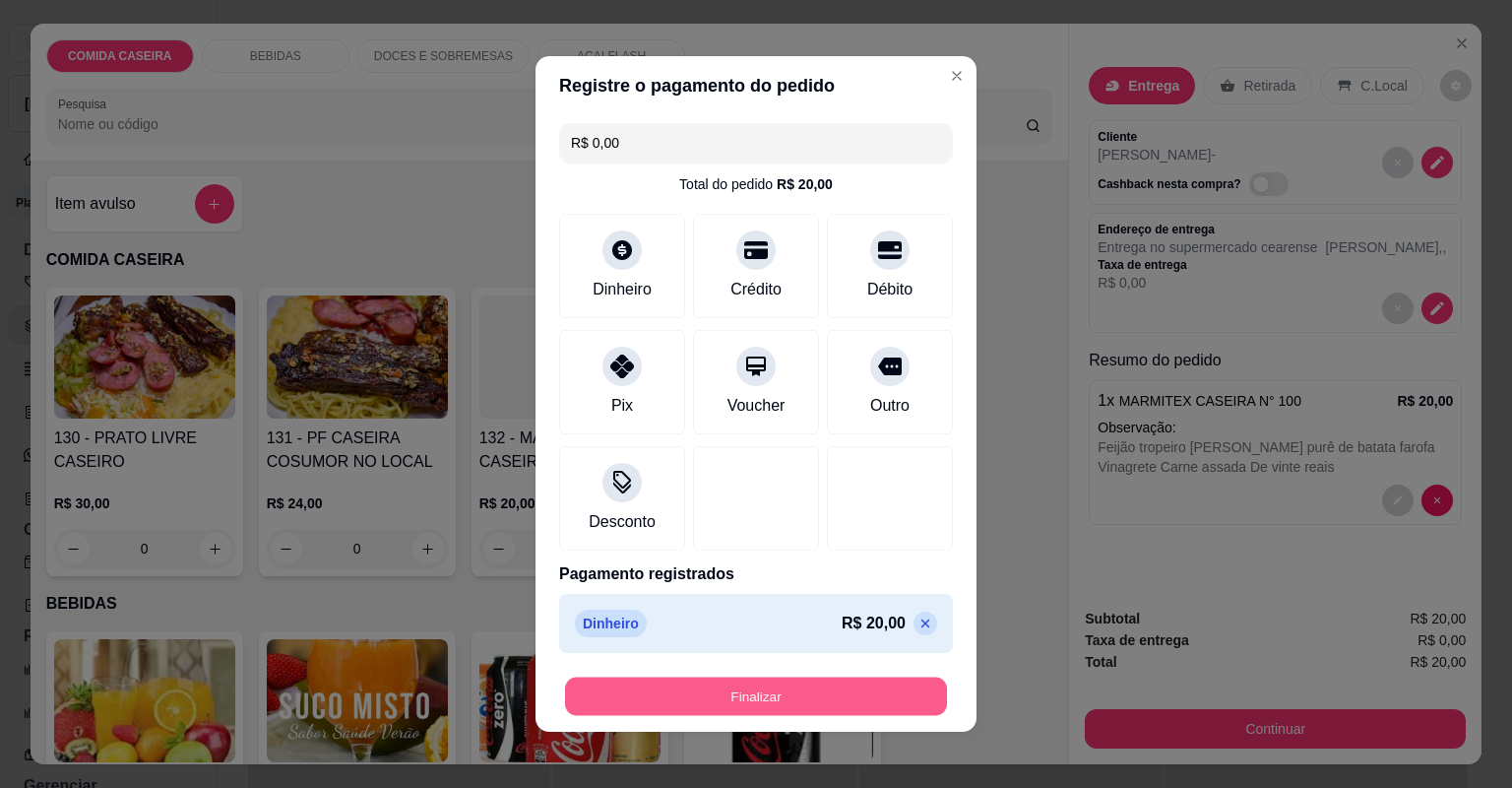 click on "Finalizar" at bounding box center [756, 696] 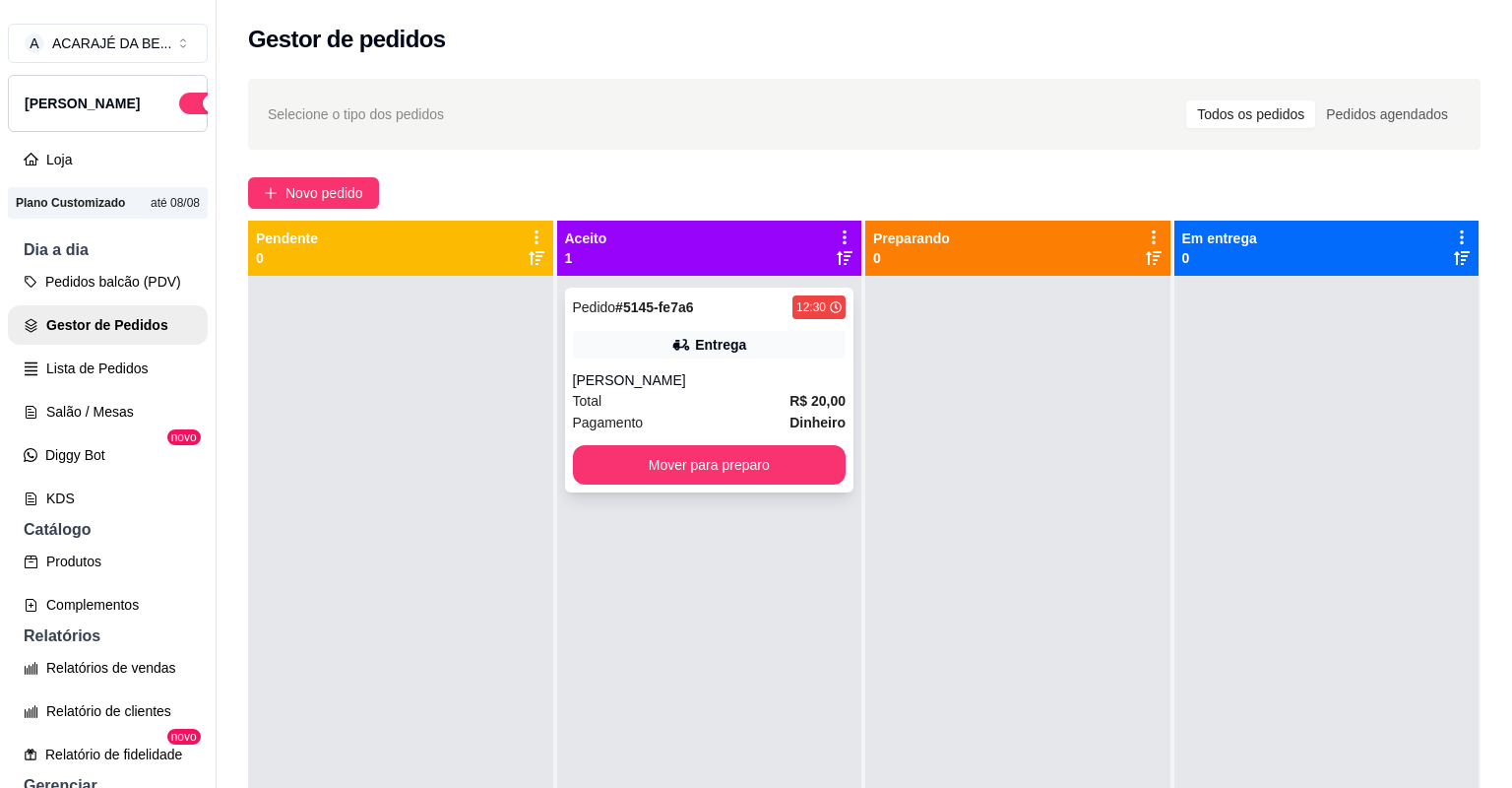click on "Pedido  # 5145-fe7a6 12:30 Entrega ROBERTO  Total R$ 20,00 Pagamento Dinheiro Mover para preparo" at bounding box center [710, 390] 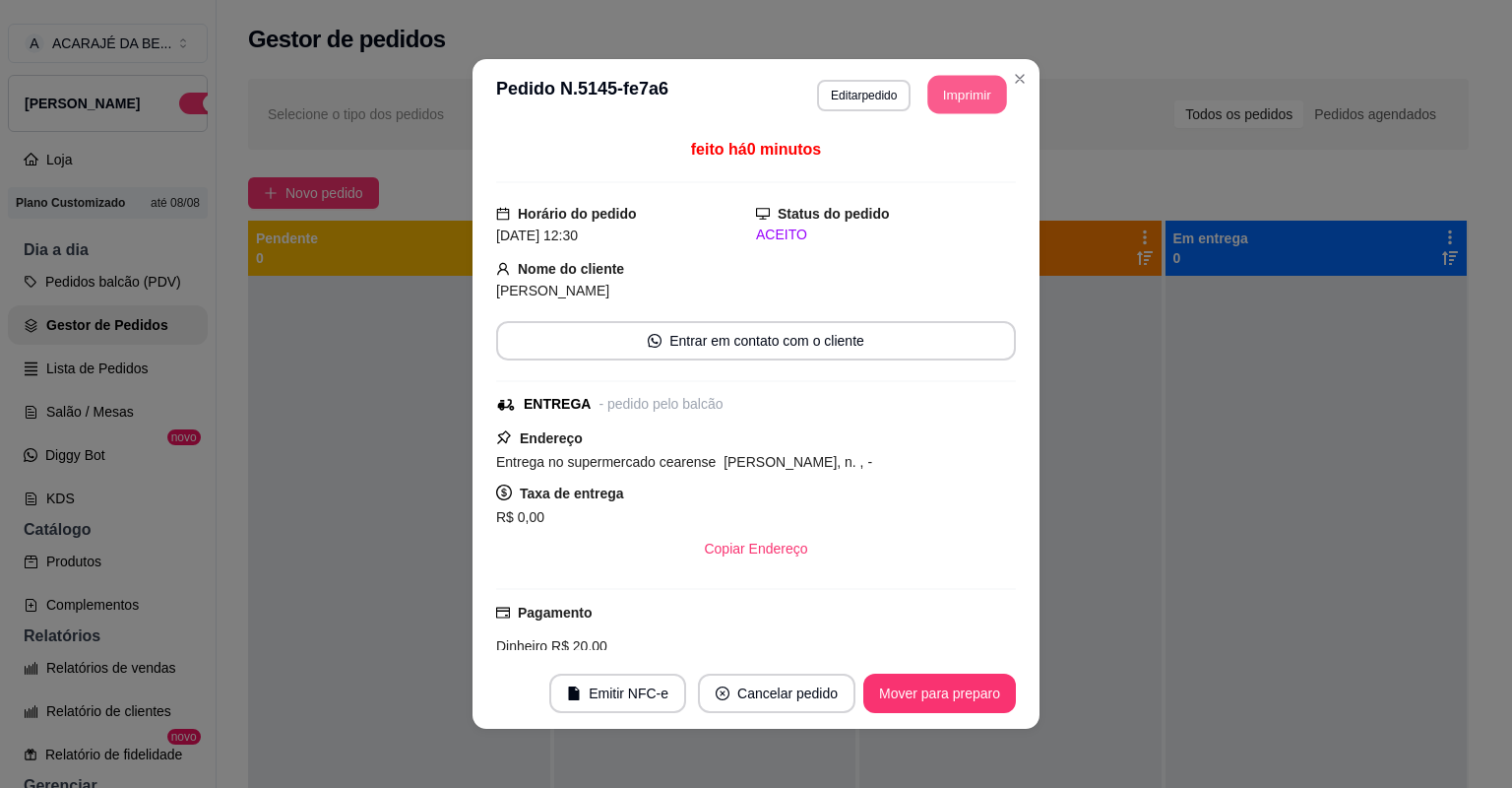 click on "Imprimir" at bounding box center (968, 95) 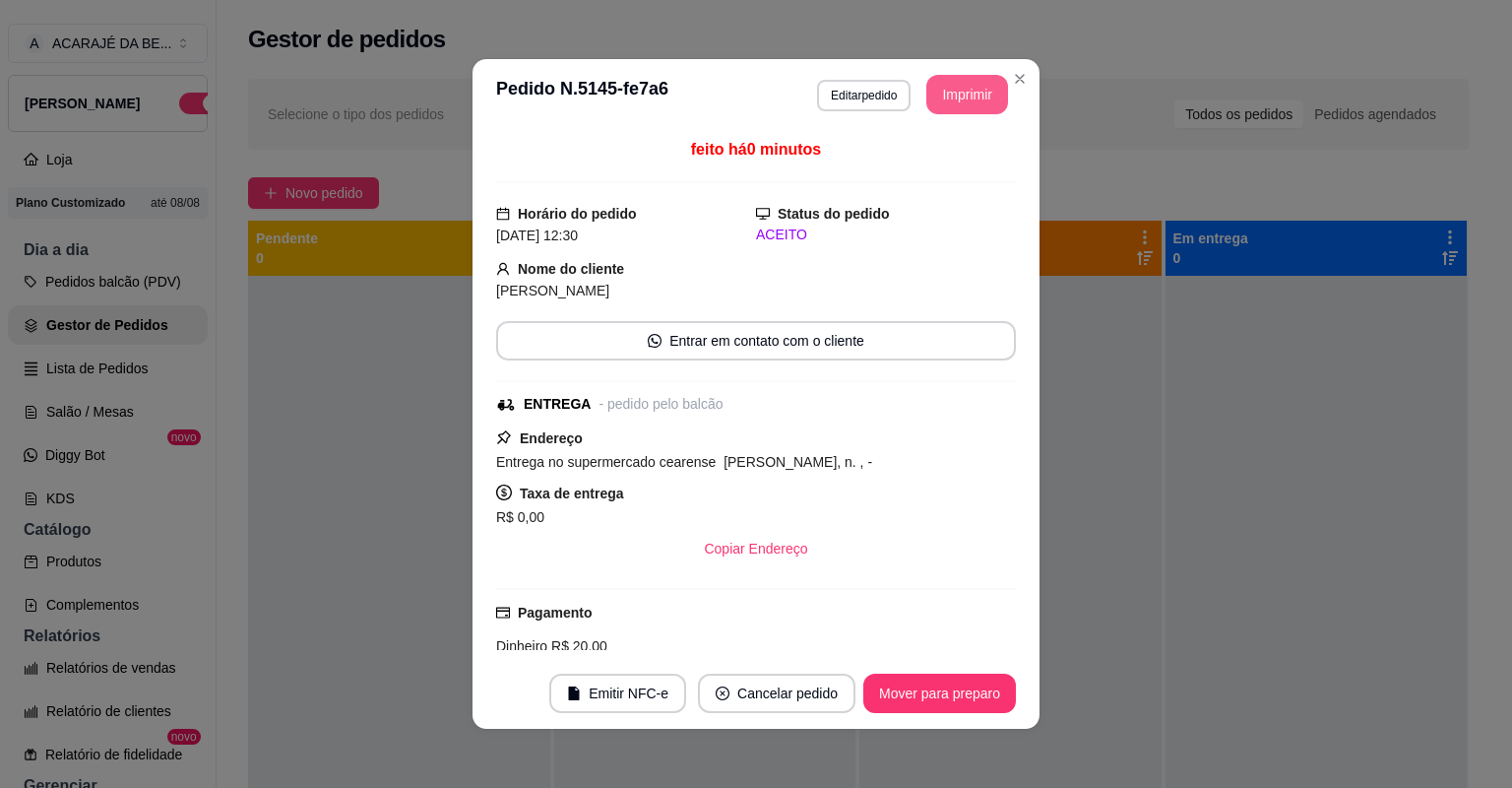 click on "Mover para preparo" at bounding box center (939, 693) 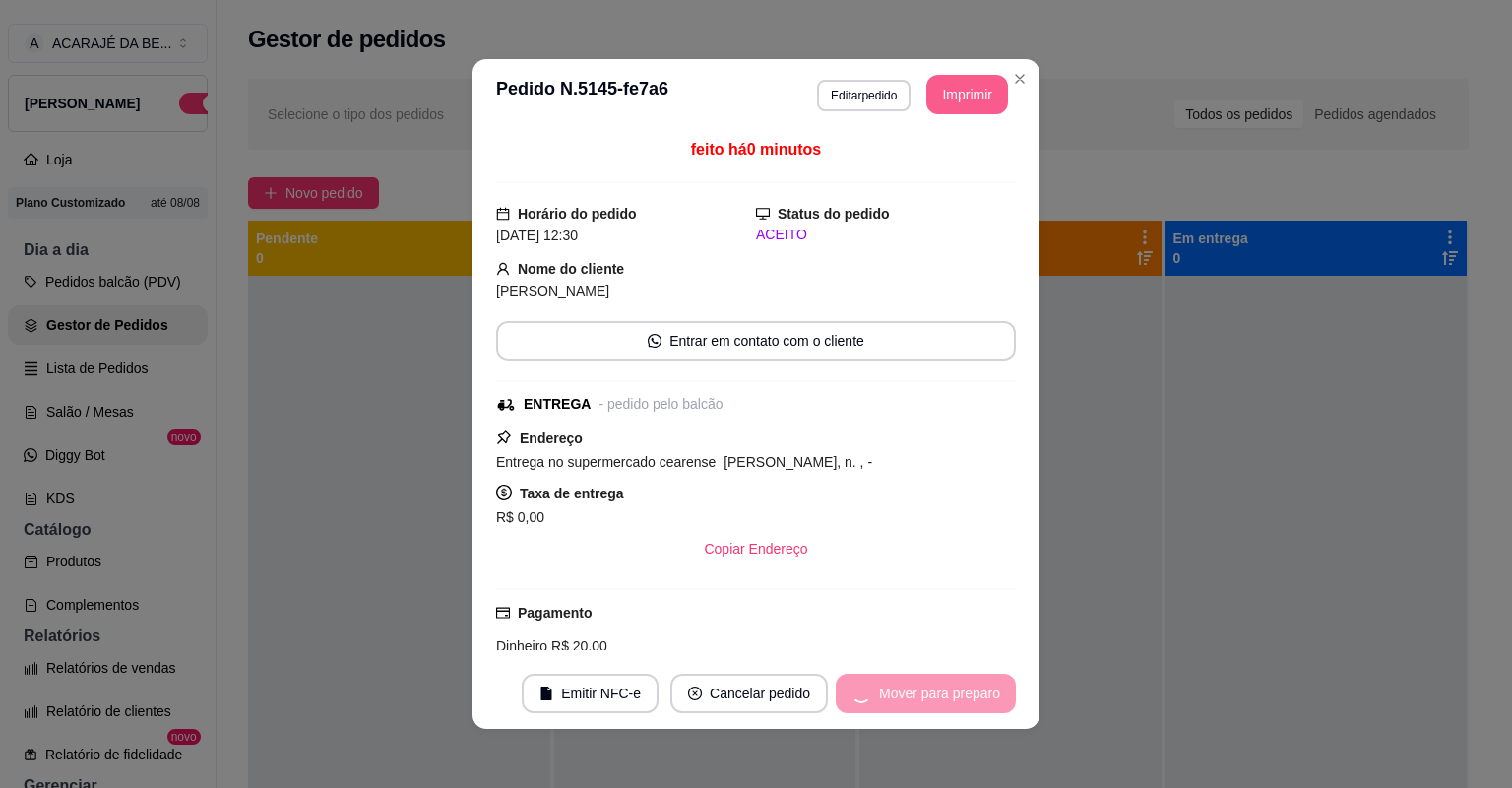 click on "Mover para preparo" at bounding box center [925, 693] 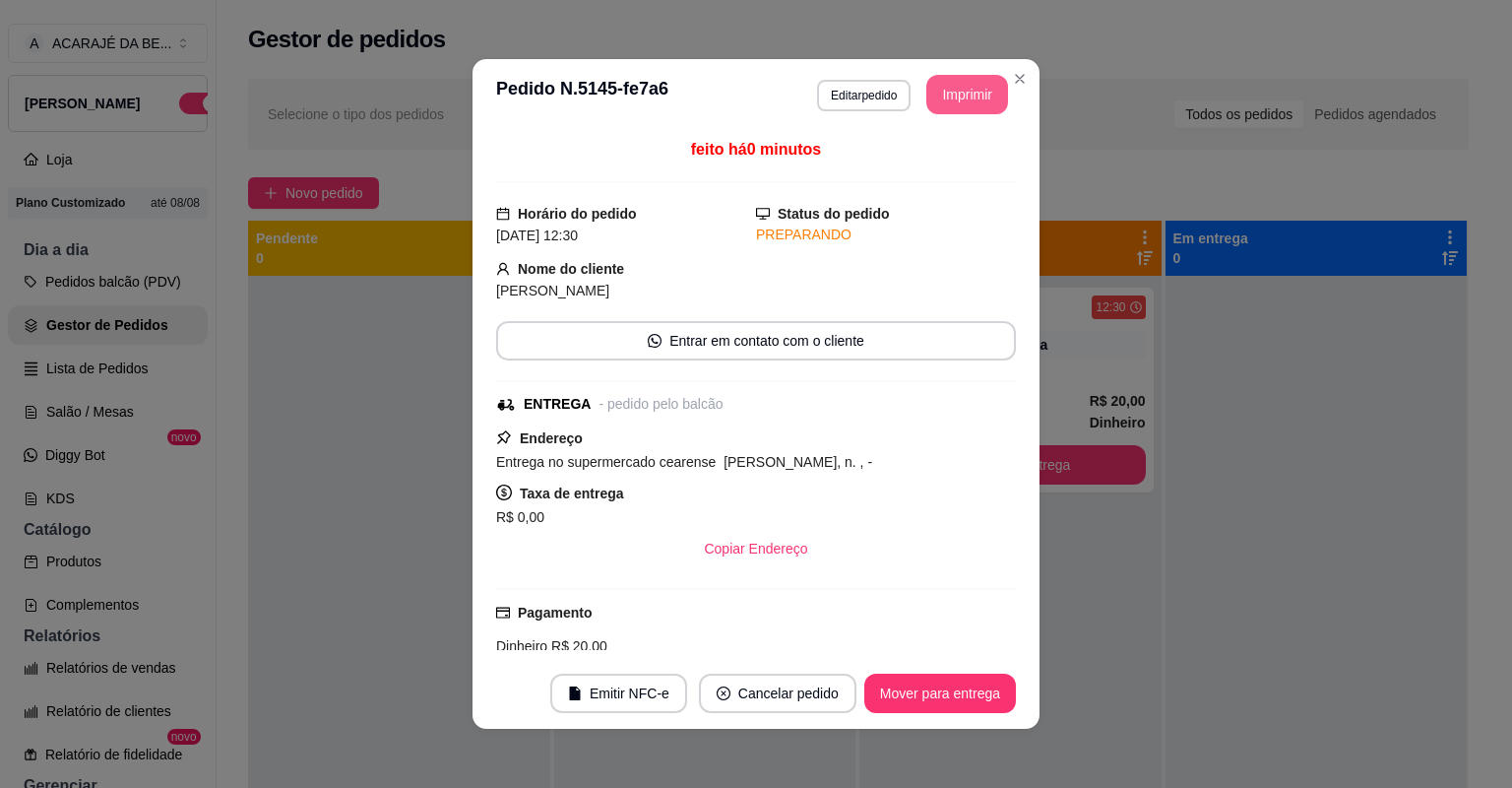 click on "Mover para entrega" at bounding box center [940, 693] 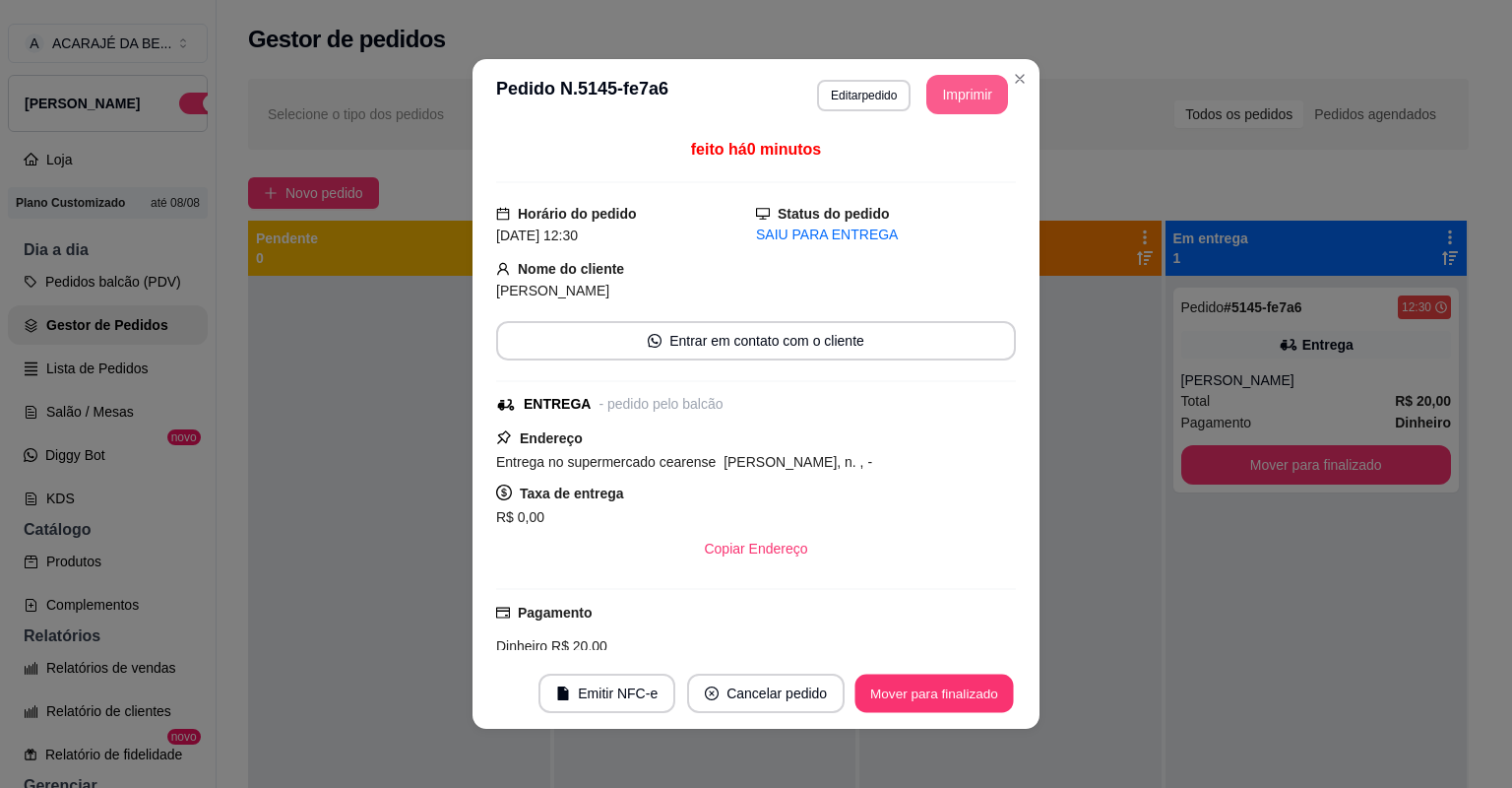 click on "Mover para finalizado" at bounding box center (934, 693) 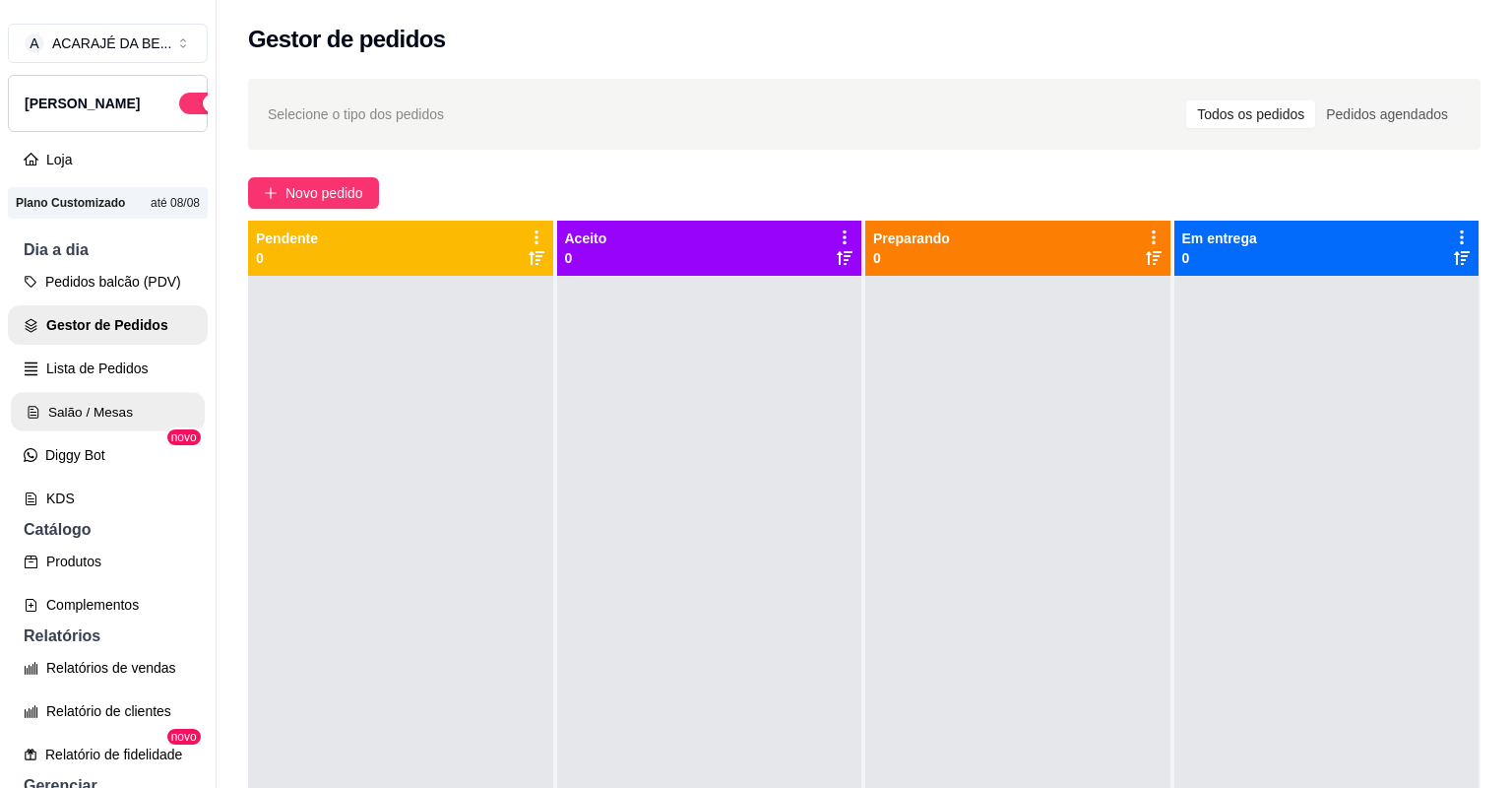 click on "Salão / Mesas" at bounding box center (107, 412) 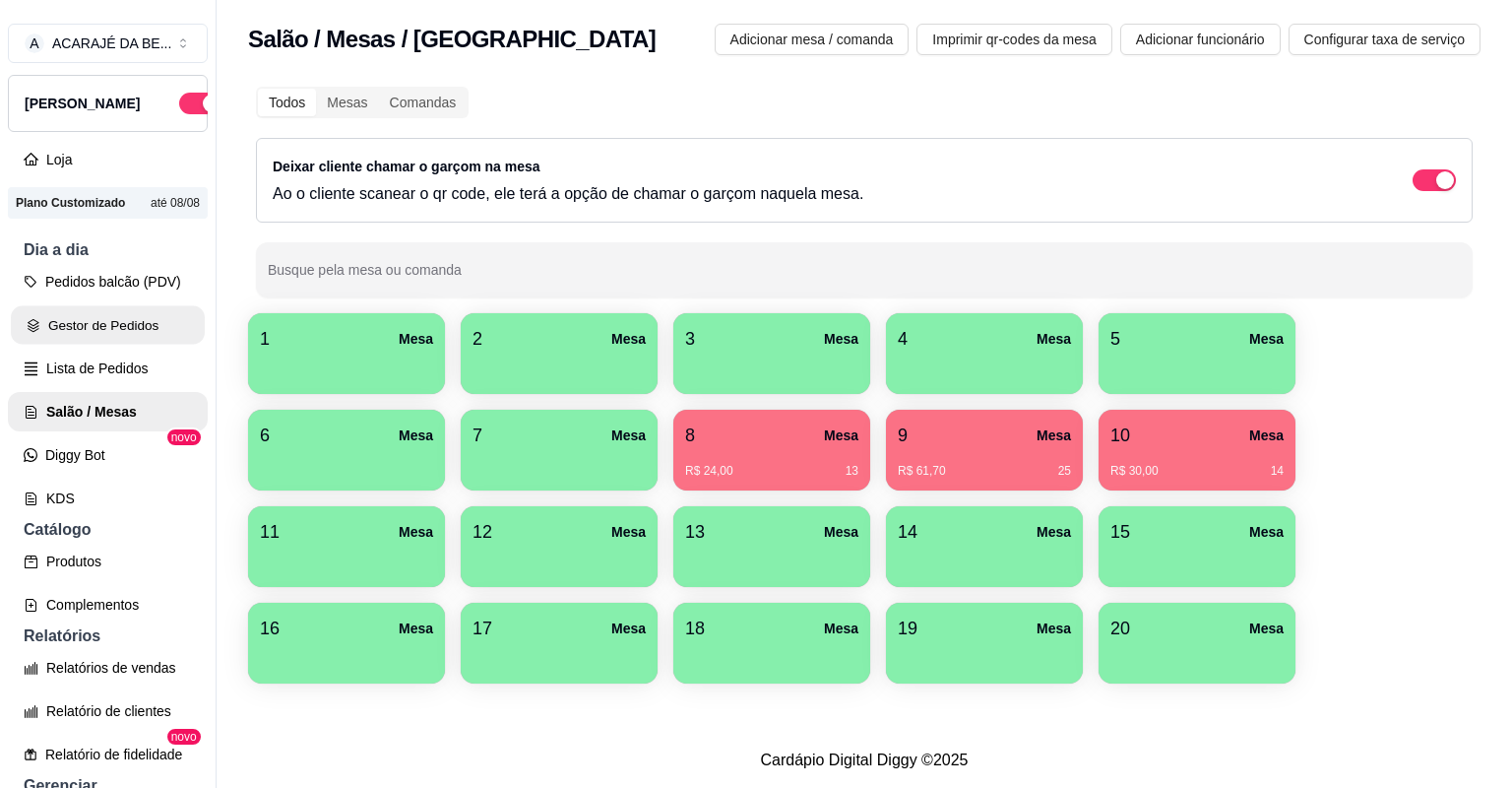 click on "Gestor de Pedidos" at bounding box center [107, 325] 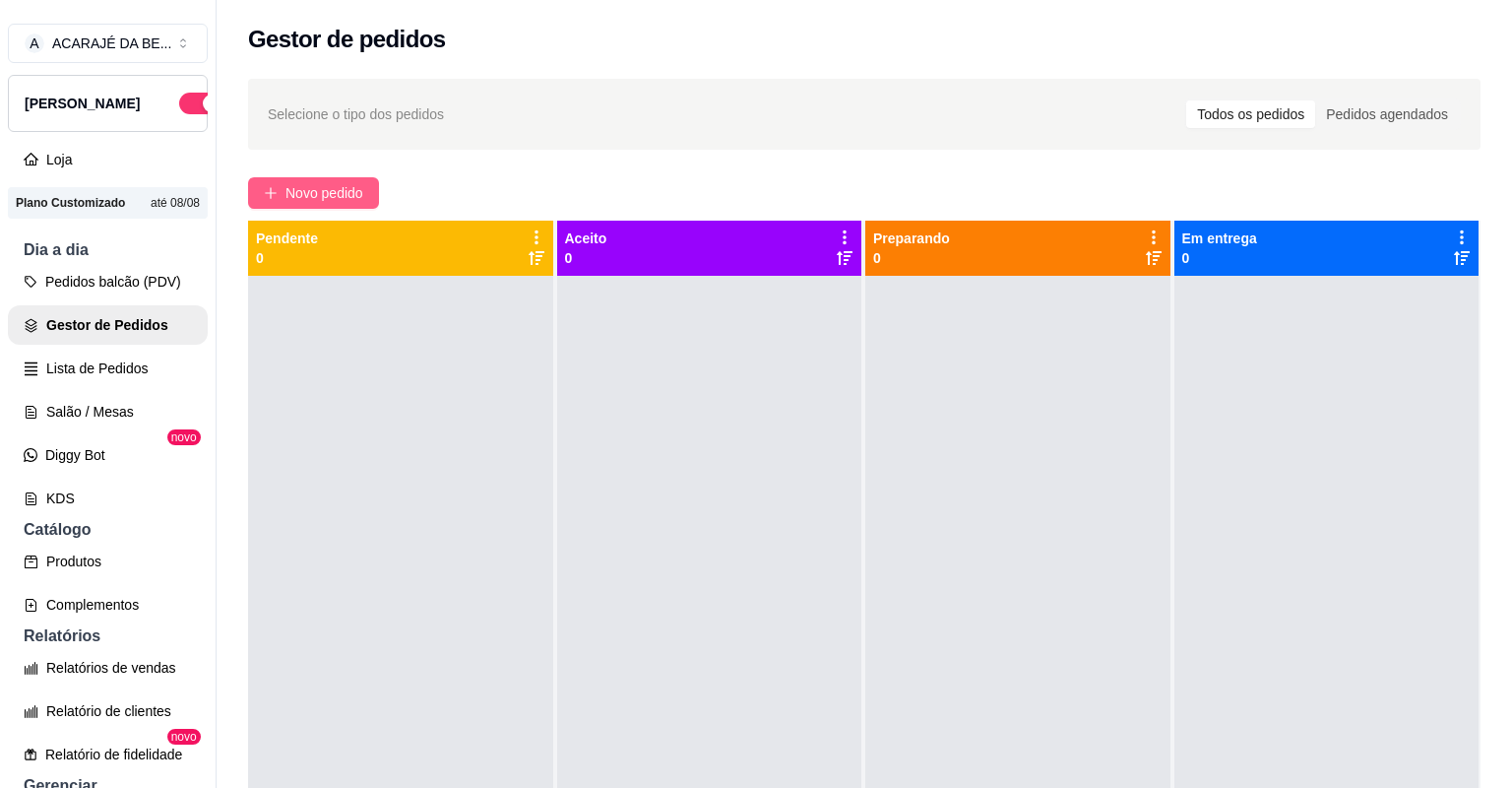 click on "Novo pedido" at bounding box center [324, 193] 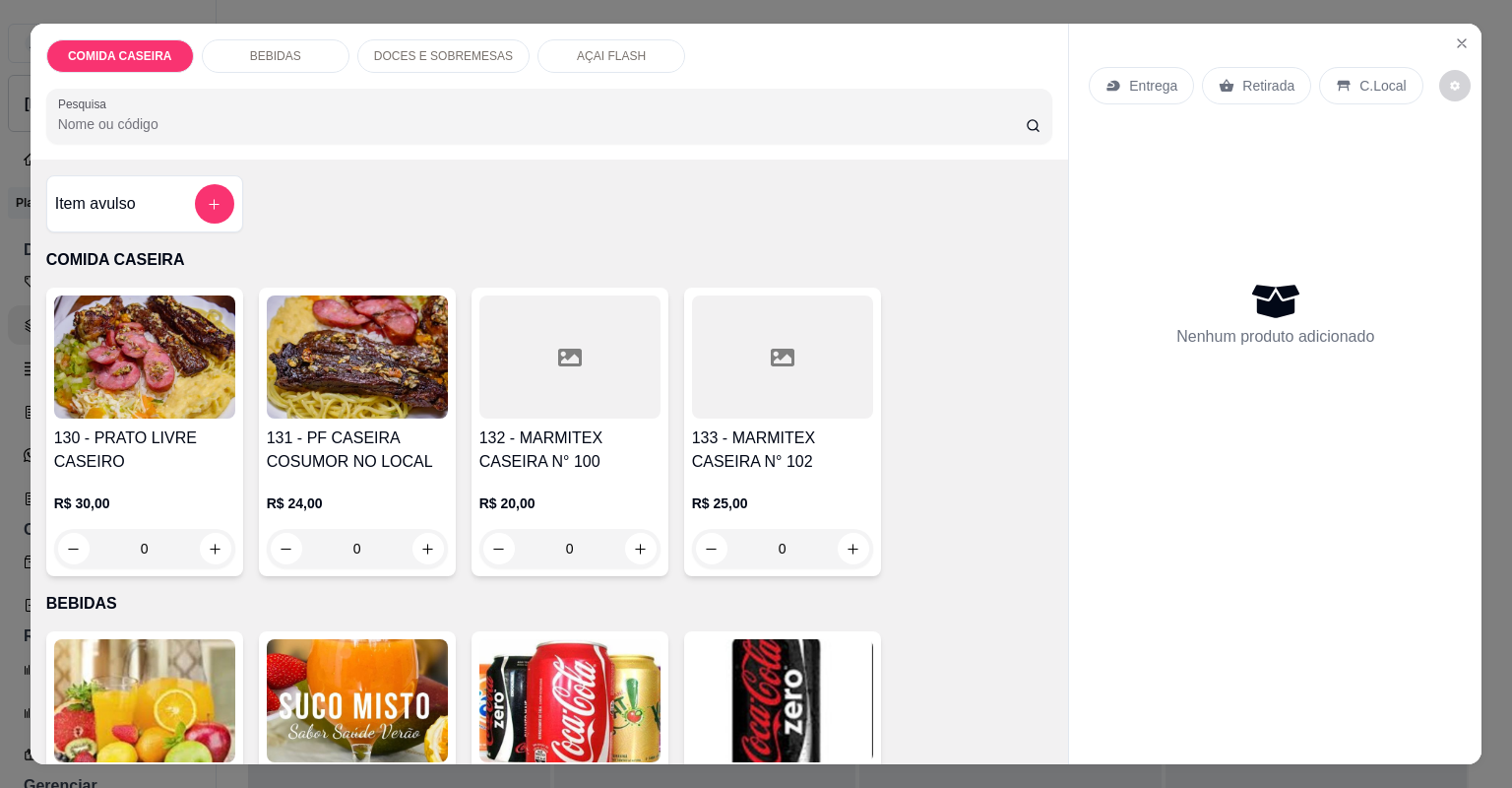 click at bounding box center [570, 357] 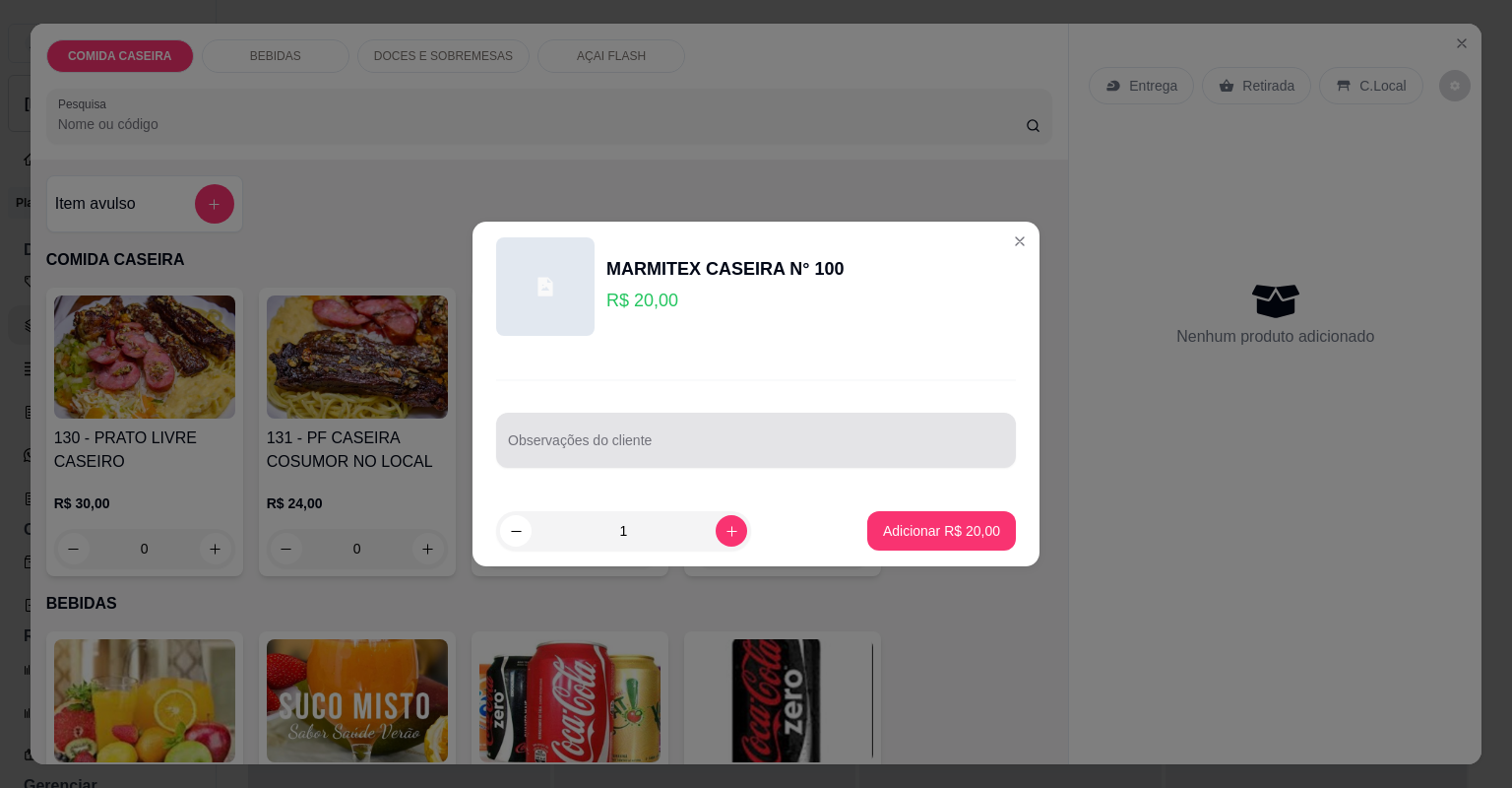 click at bounding box center [756, 440] 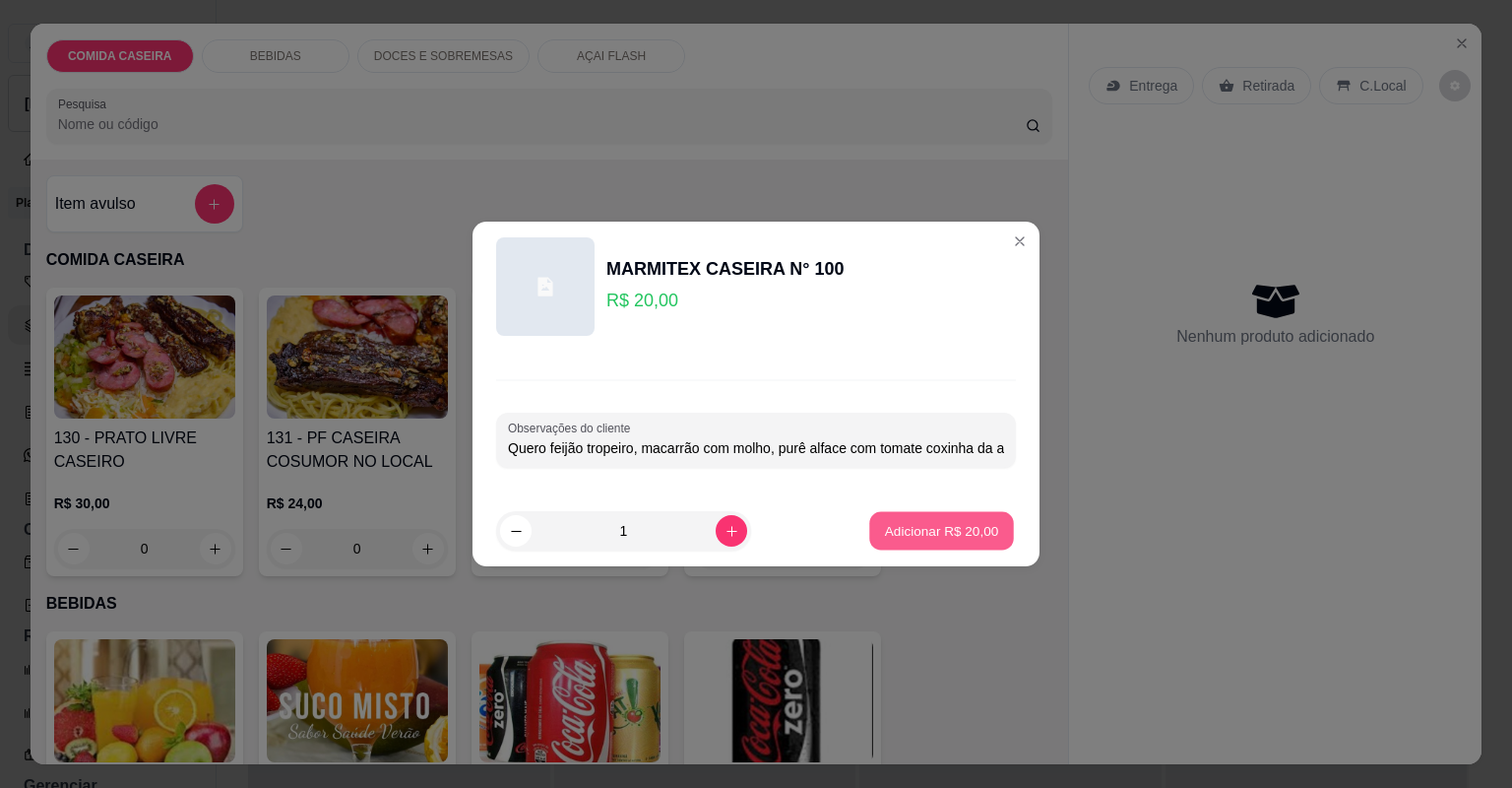 click on "Adicionar   R$ 20,00" at bounding box center [942, 530] 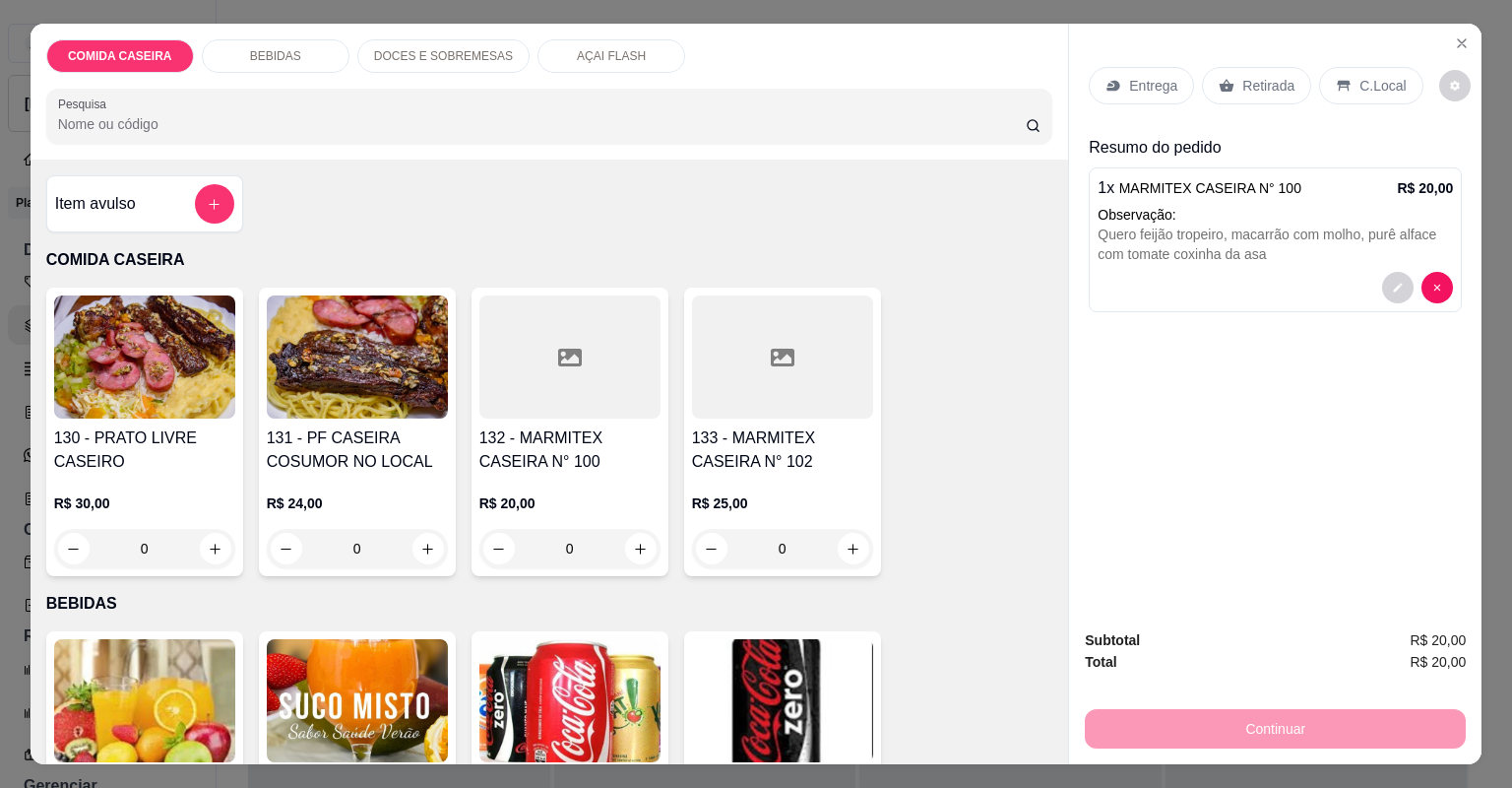 click on "Entrega" at bounding box center [1153, 86] 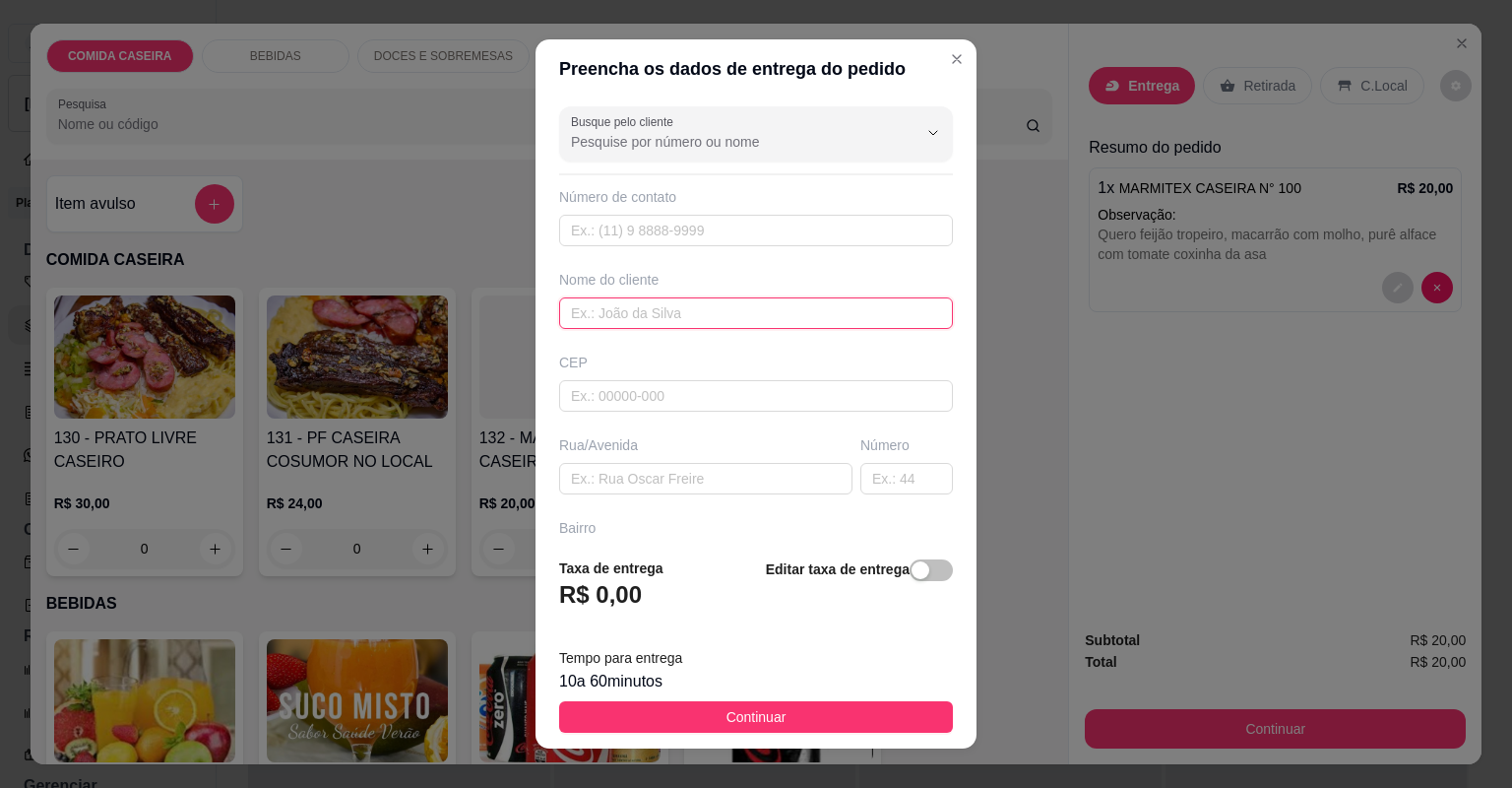 click at bounding box center [756, 313] 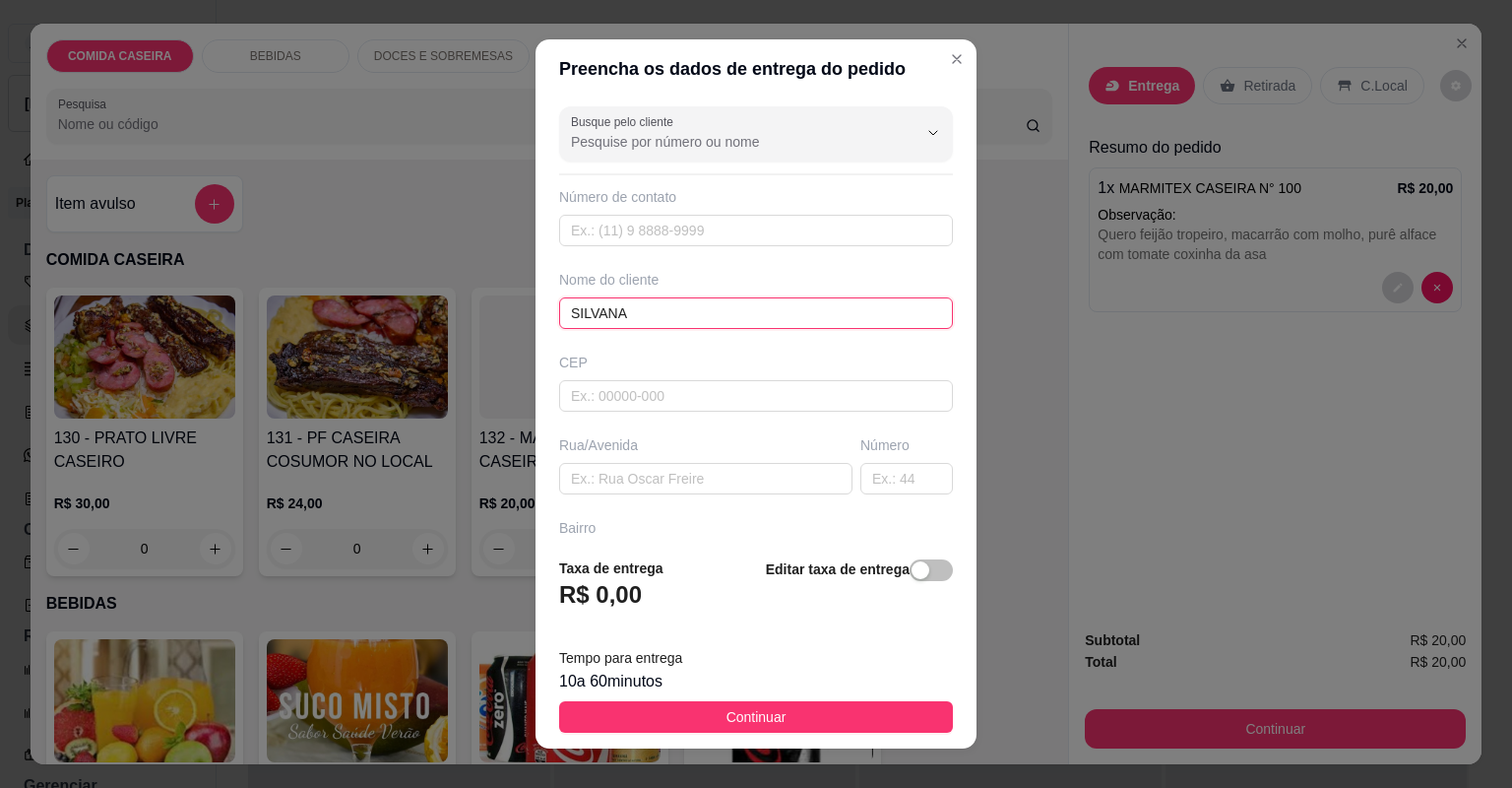 type on "SILVANA" 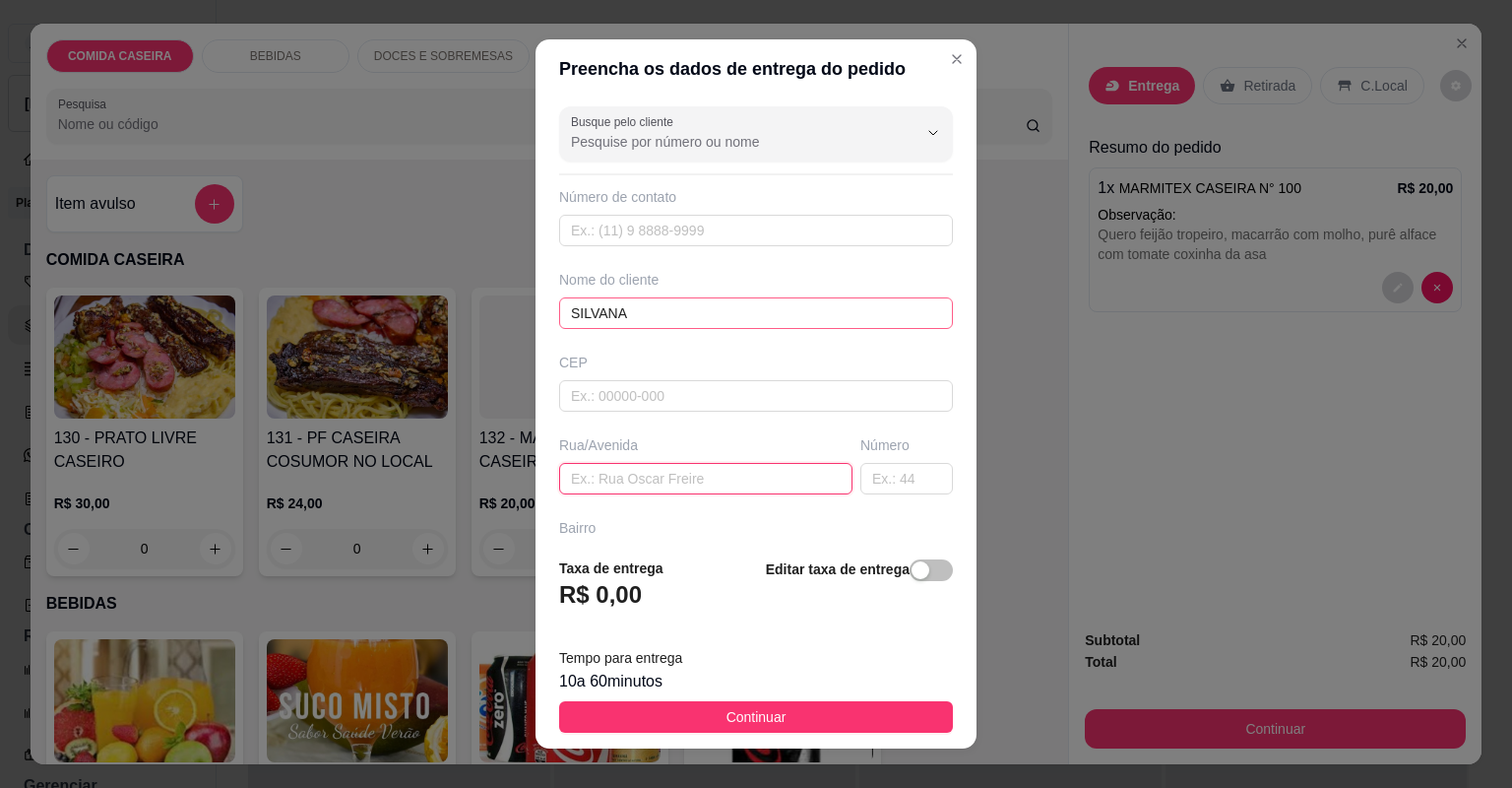 paste on "Na creche" 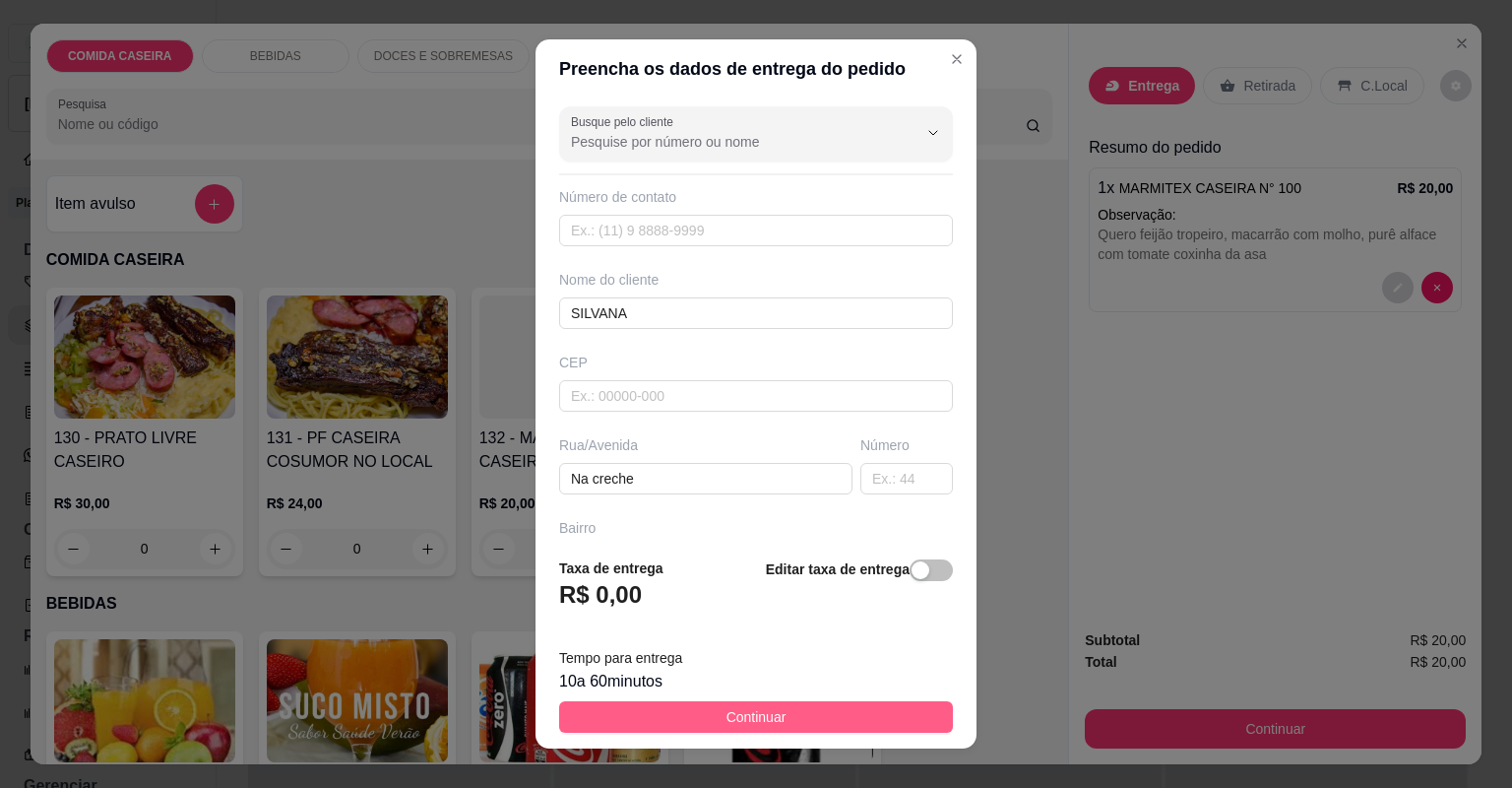 click on "Continuar" at bounding box center (756, 717) 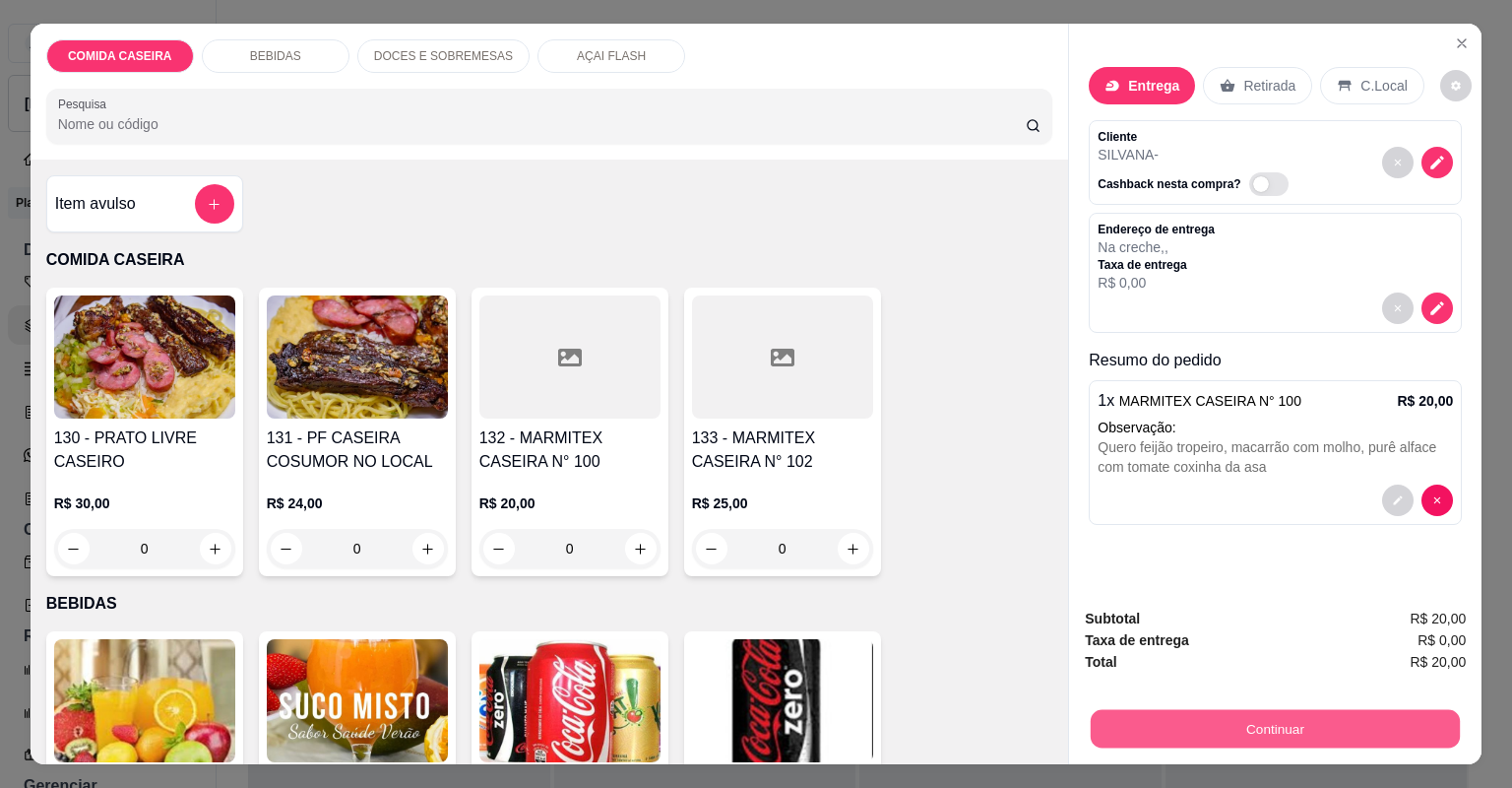 click on "Continuar" at bounding box center [1275, 729] 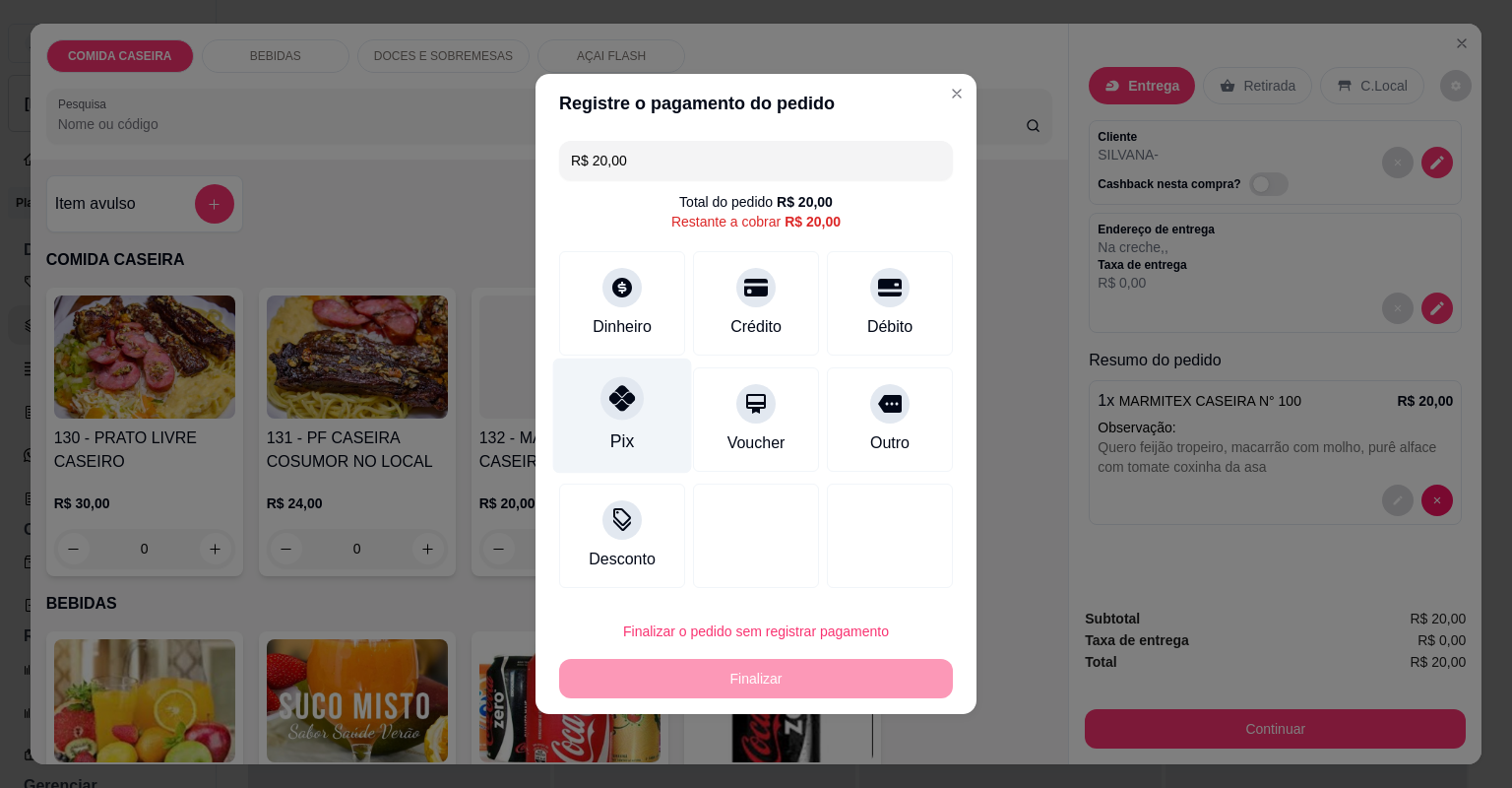click on "Pix" at bounding box center [622, 441] 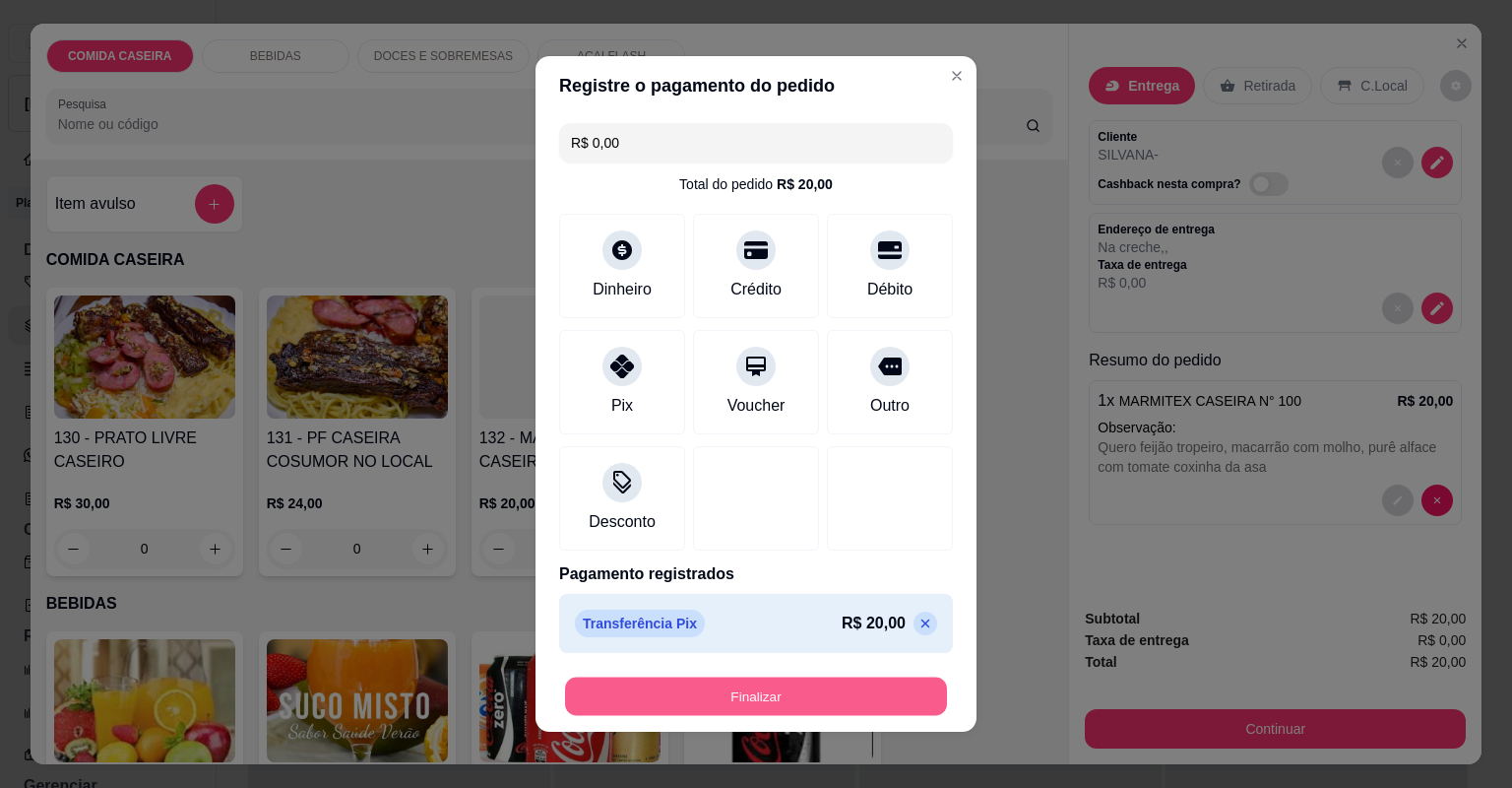 click on "Finalizar" at bounding box center [756, 696] 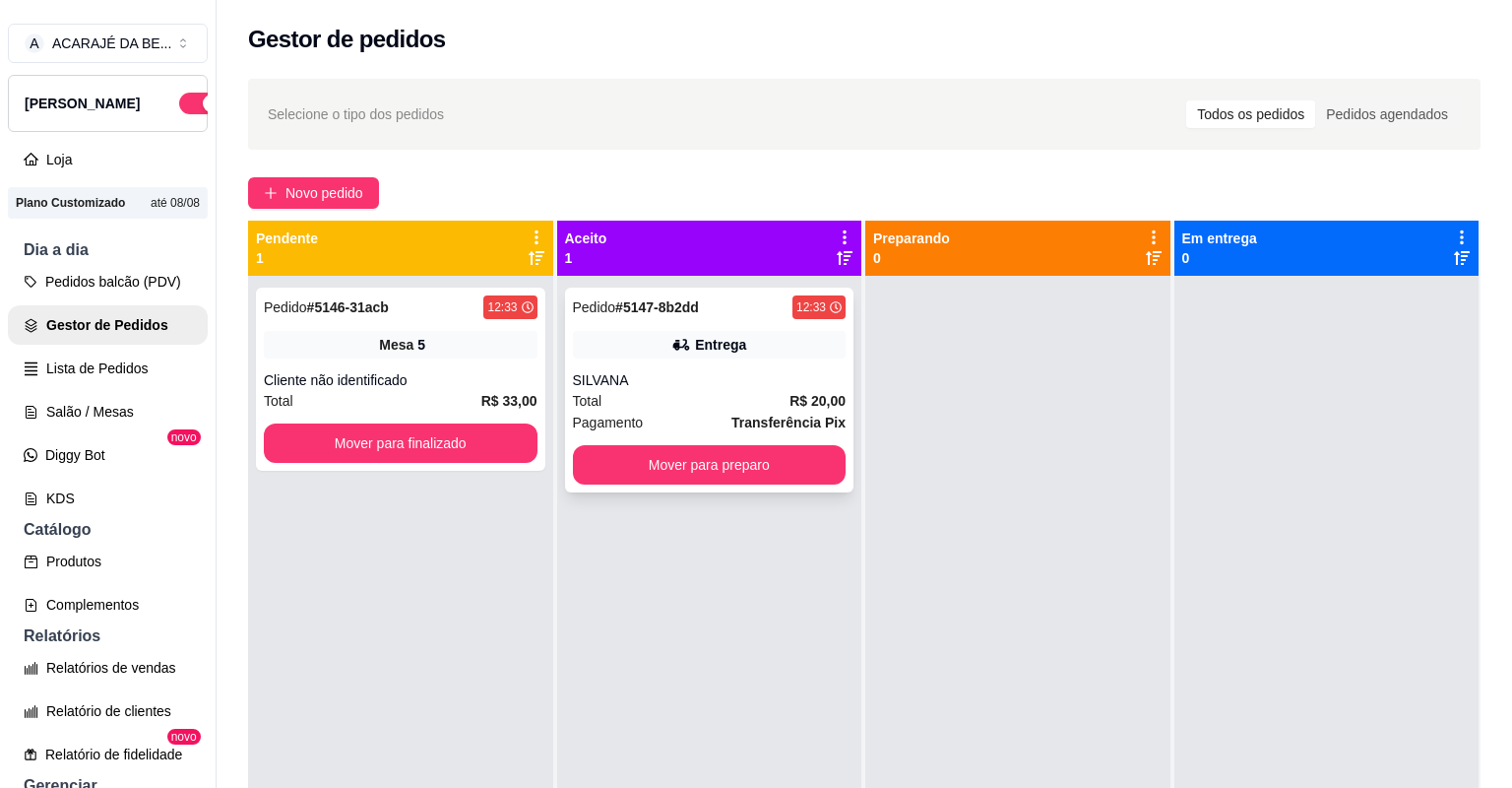 click on "SILVANA" at bounding box center [710, 380] 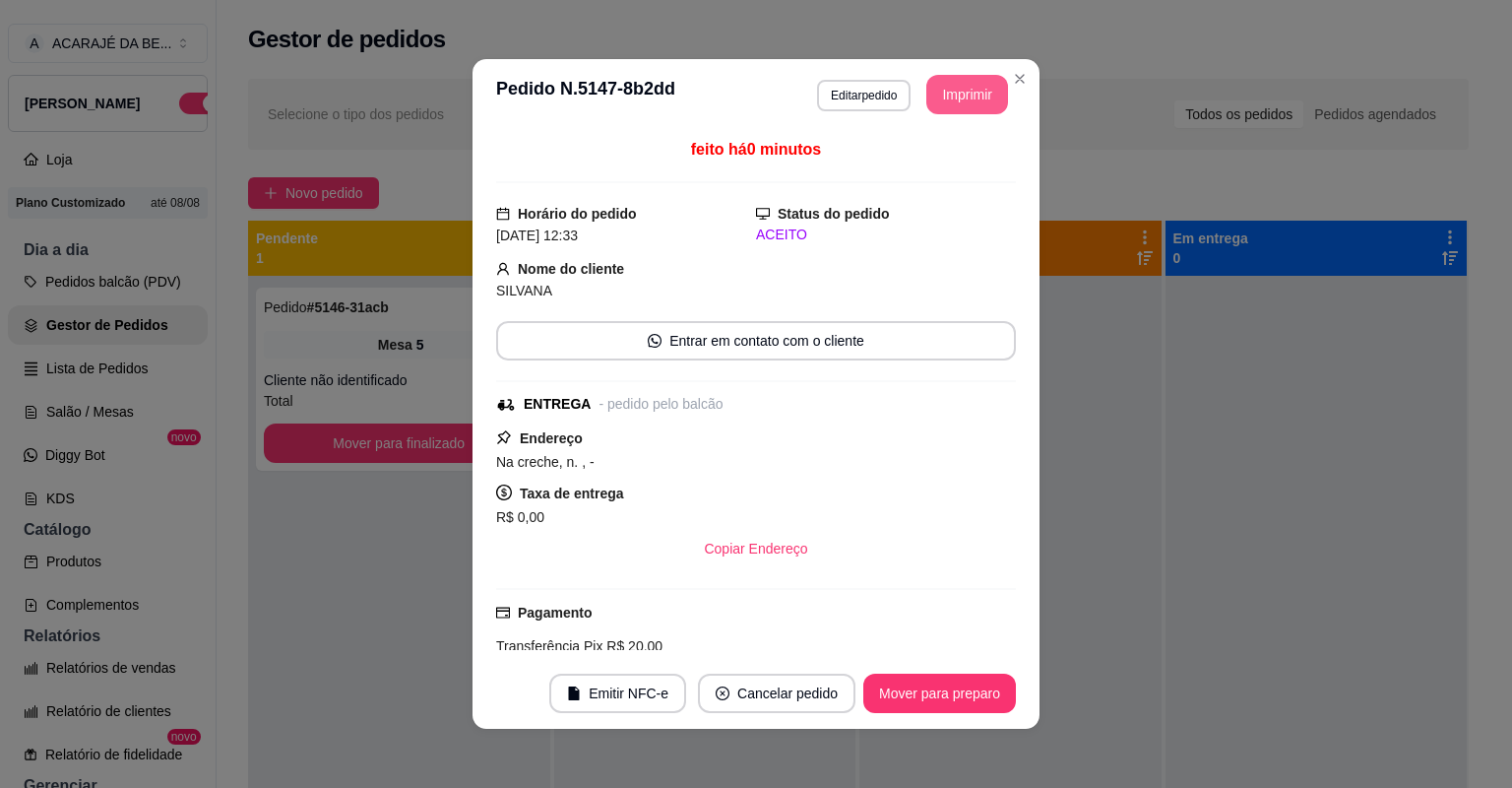 click on "Imprimir" at bounding box center [967, 95] 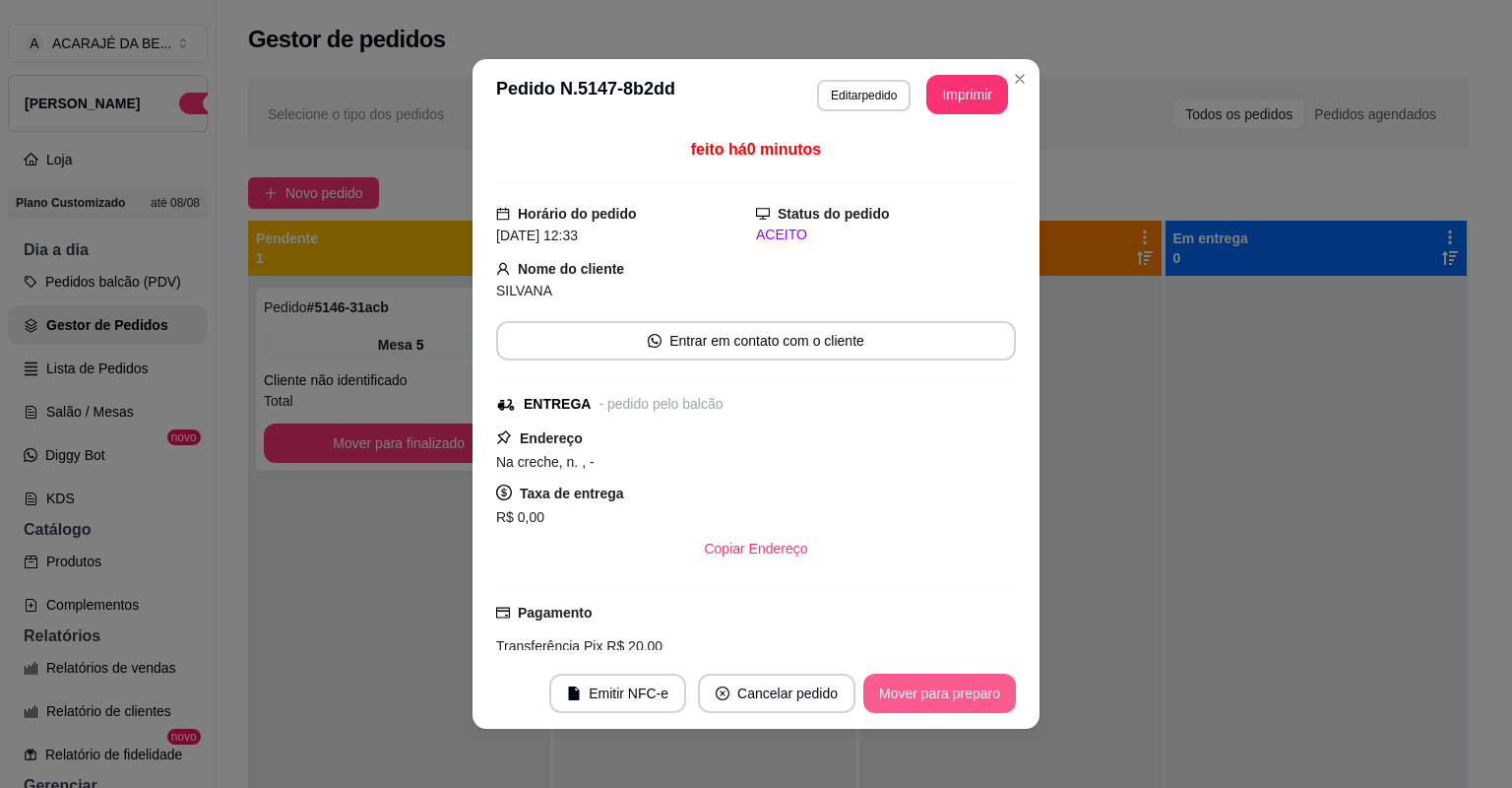 click on "Mover para preparo" at bounding box center [939, 693] 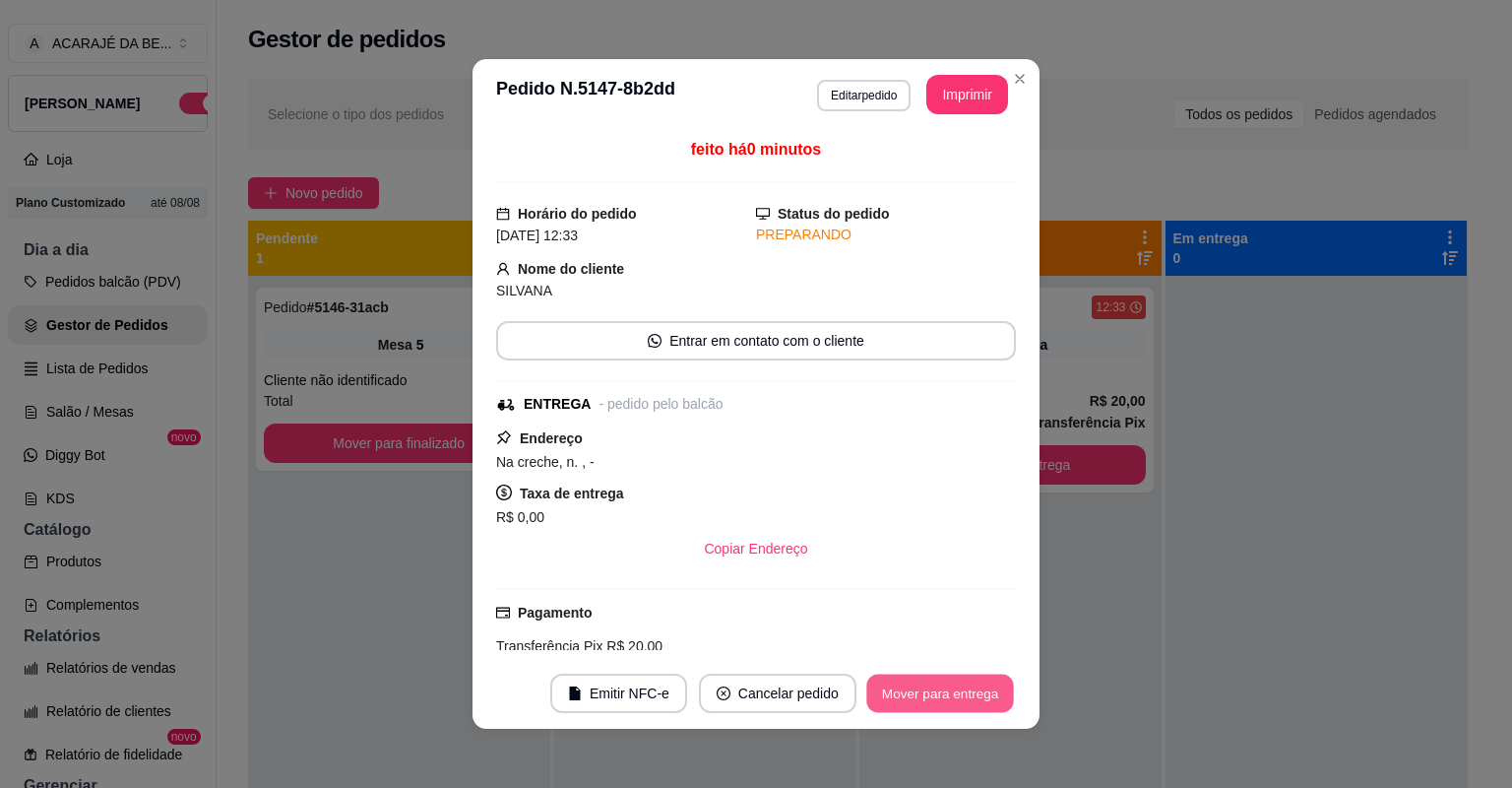click on "Mover para entrega" at bounding box center [940, 693] 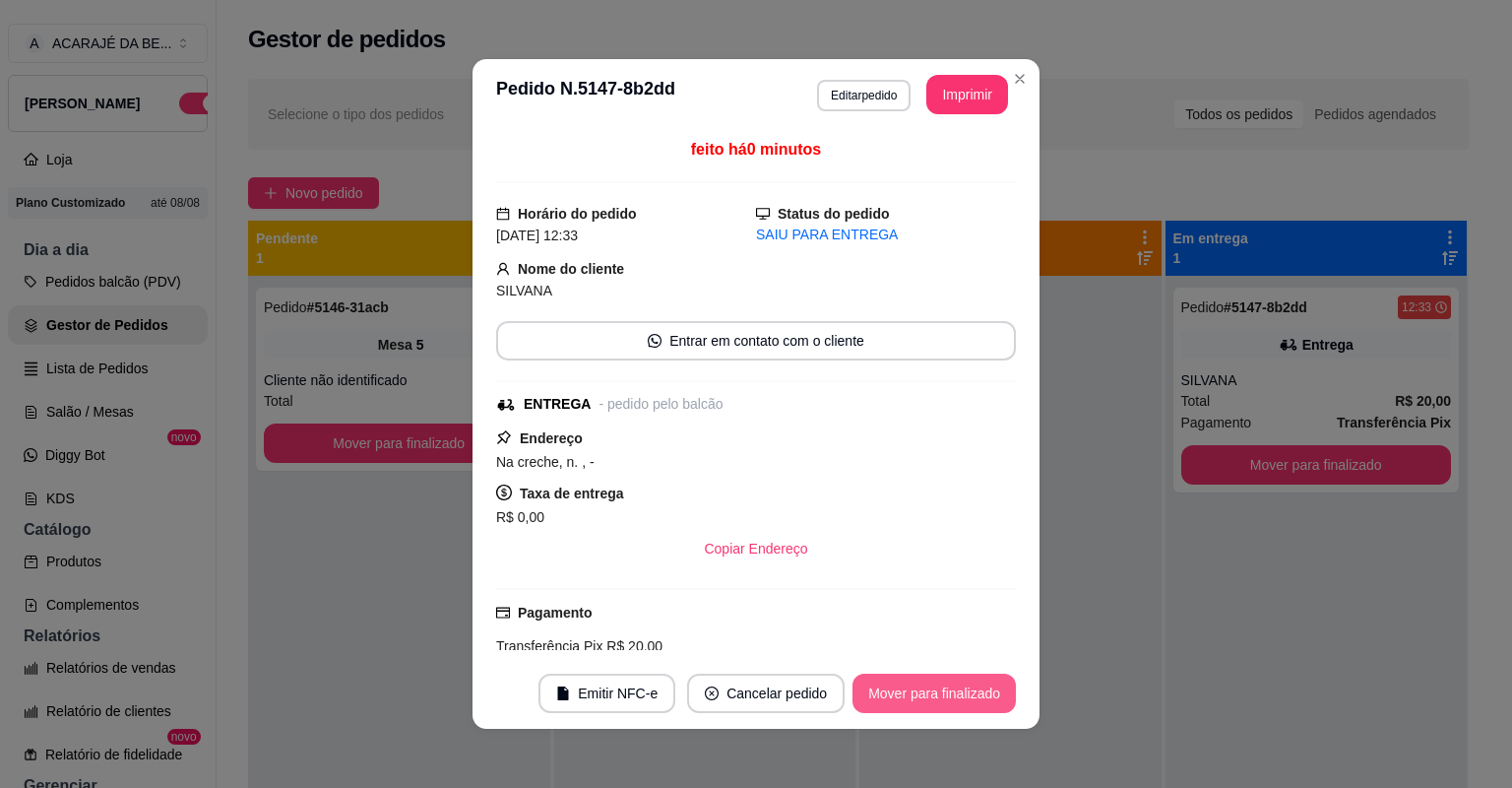 click on "Mover para finalizado" at bounding box center (934, 693) 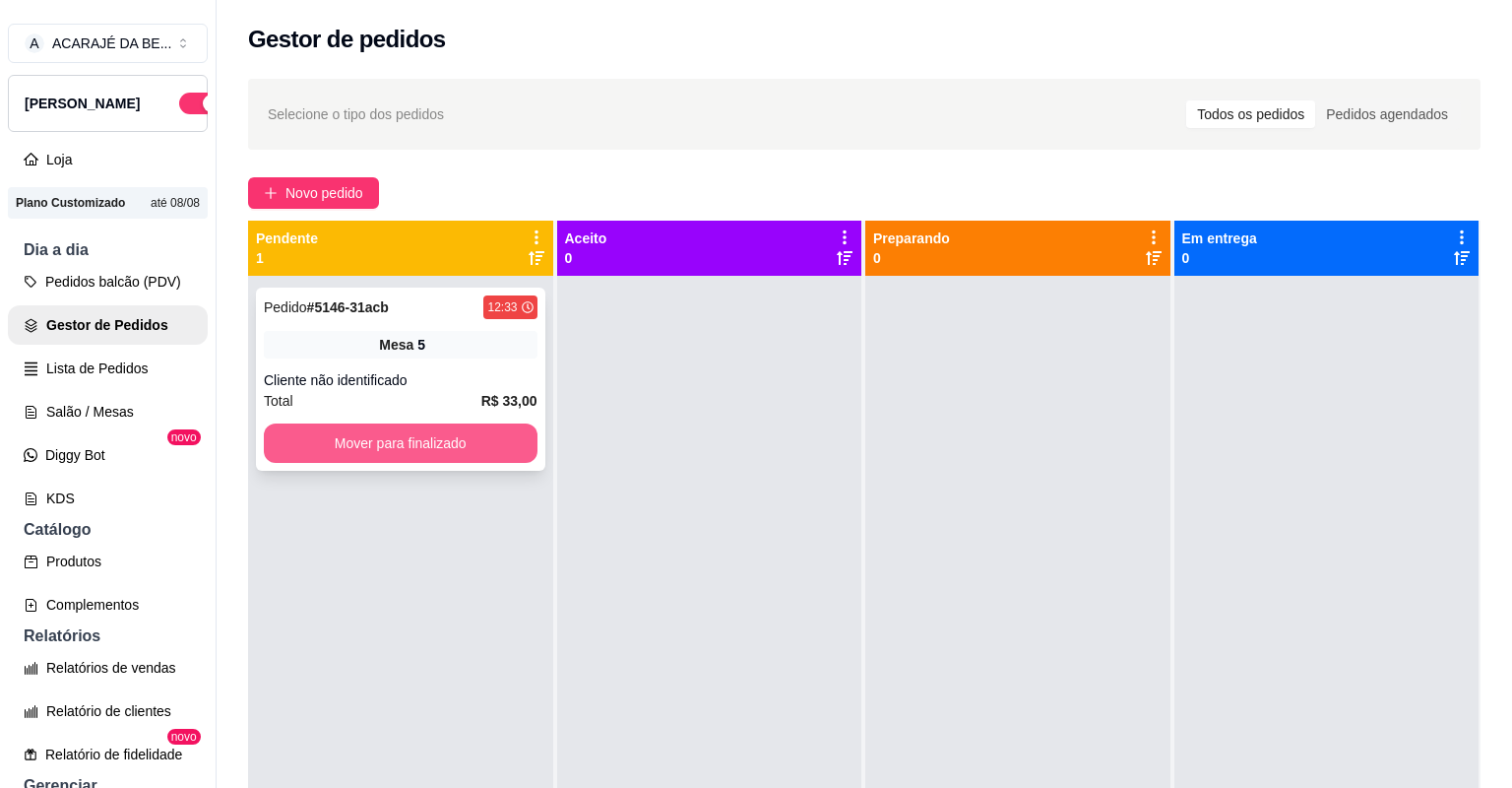 click on "Mover para finalizado" at bounding box center [401, 443] 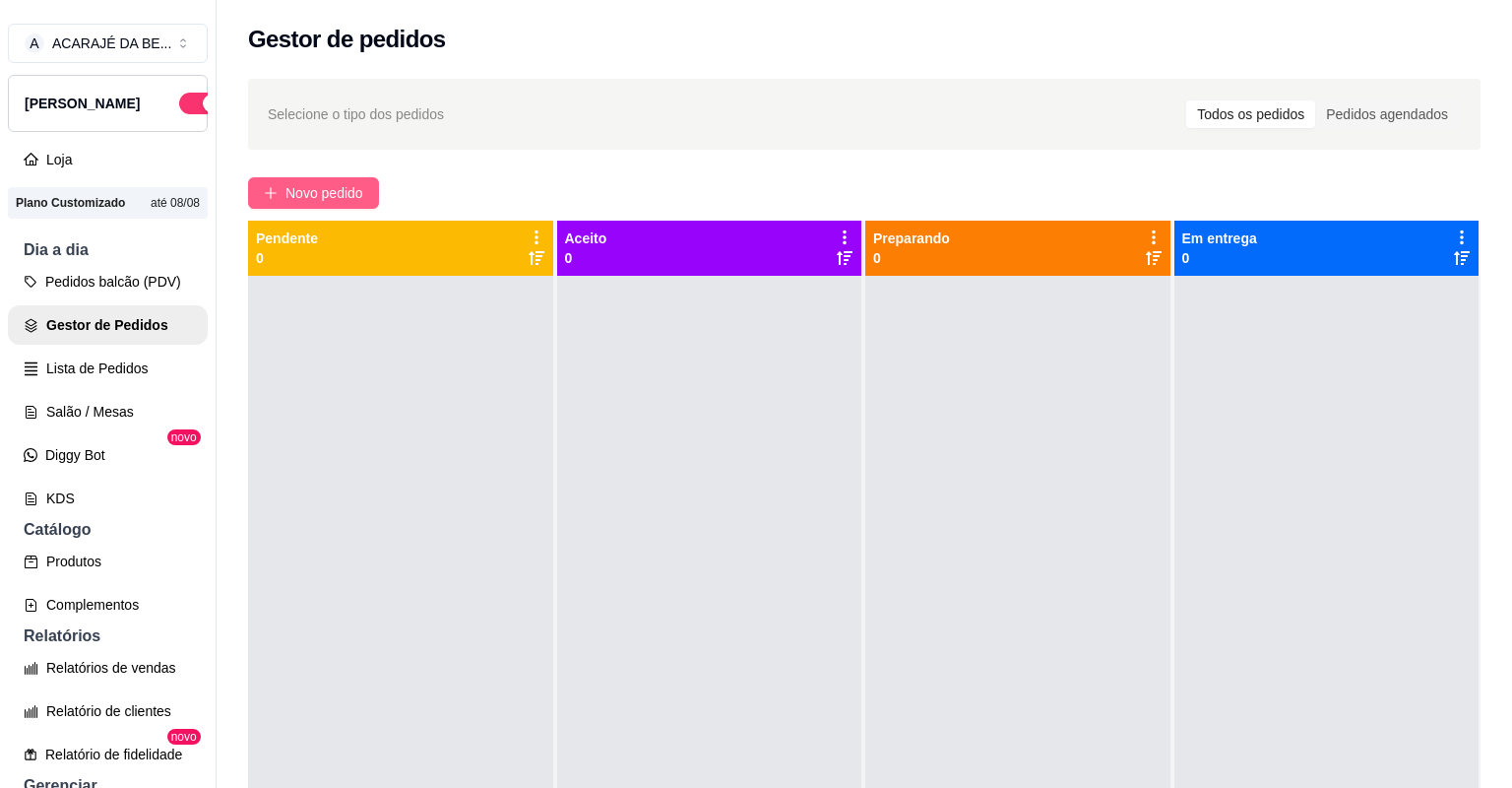 click on "Novo pedido" at bounding box center (324, 193) 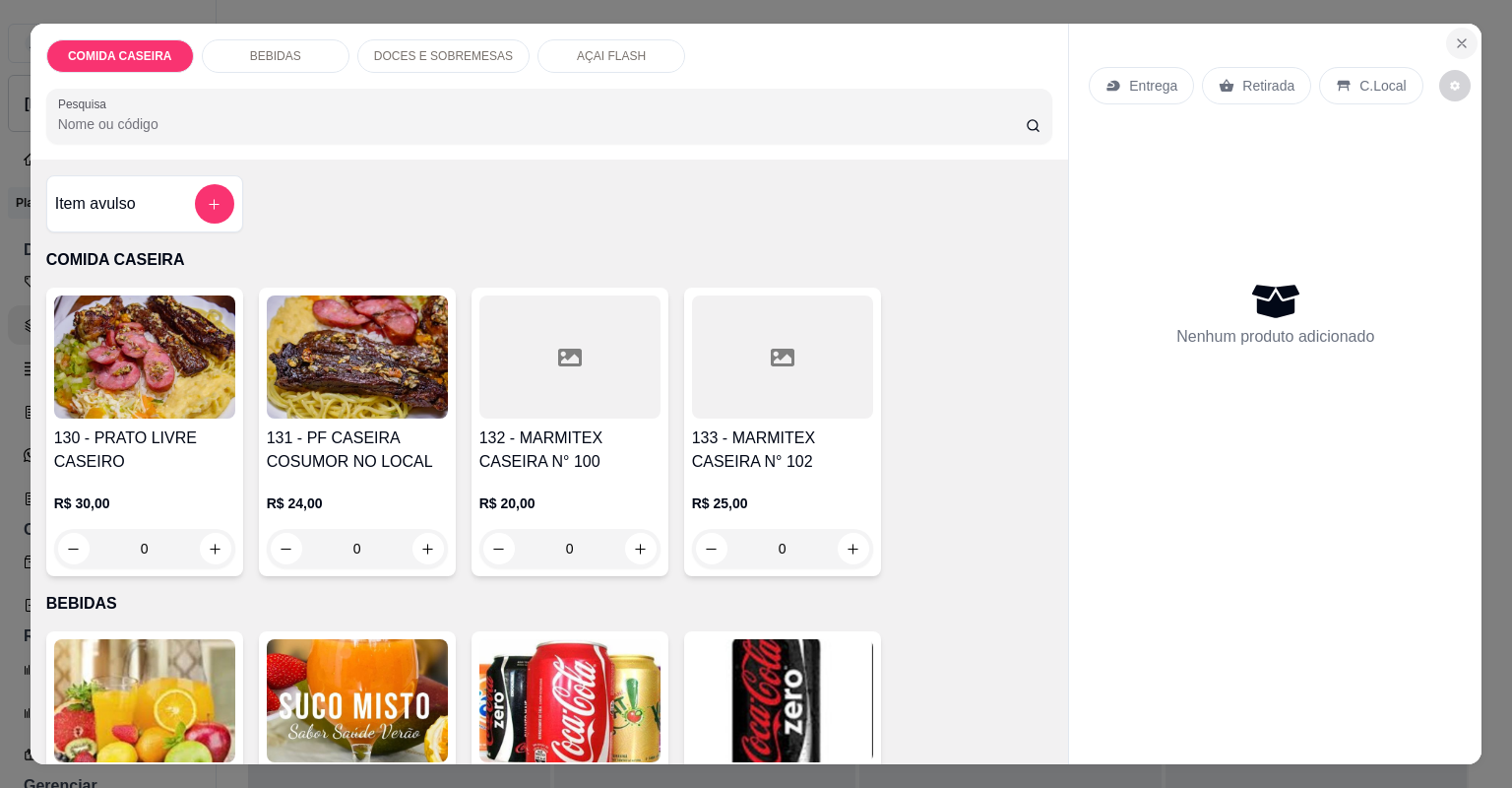 click 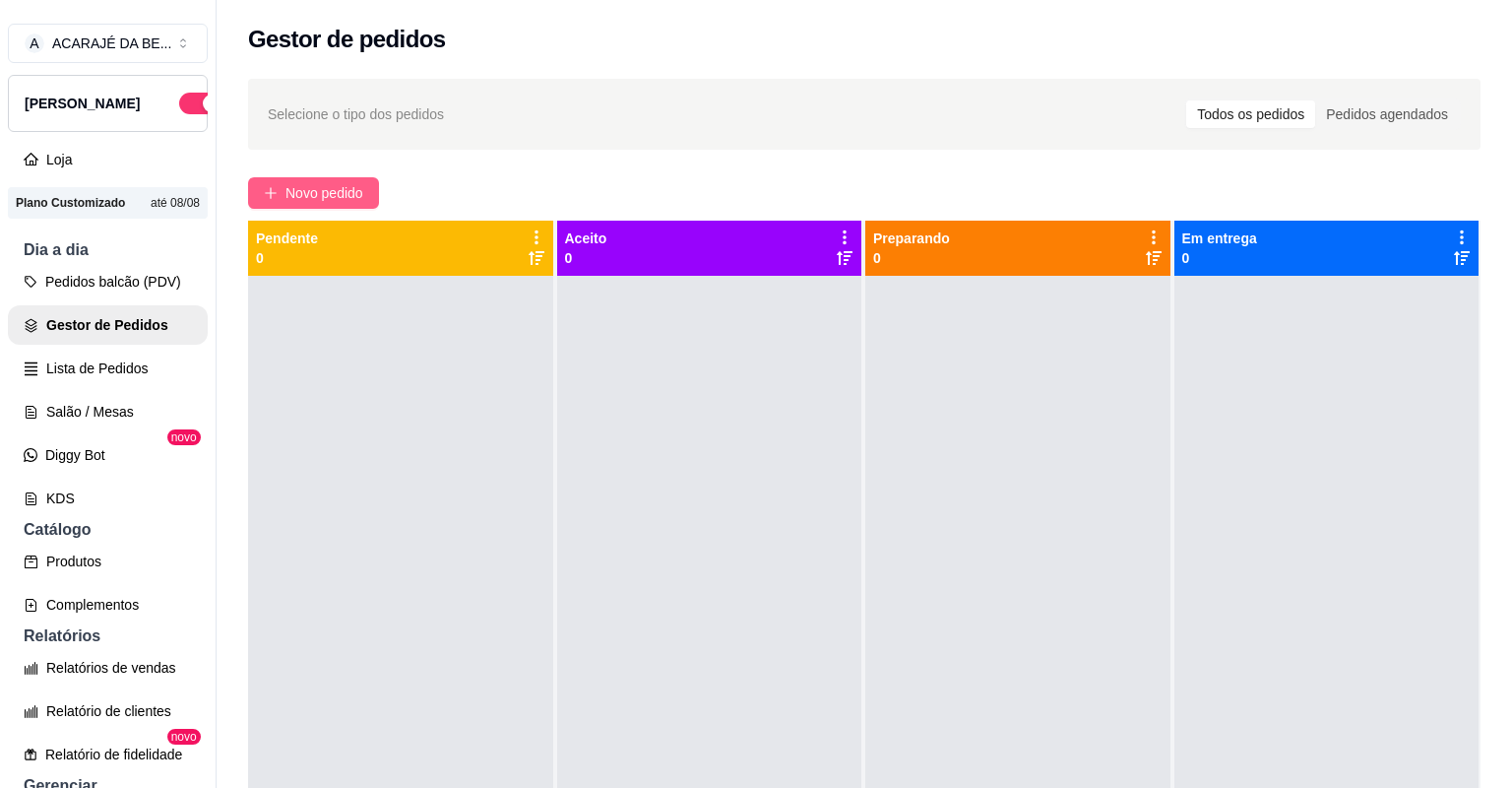click on "Novo pedido" at bounding box center [313, 193] 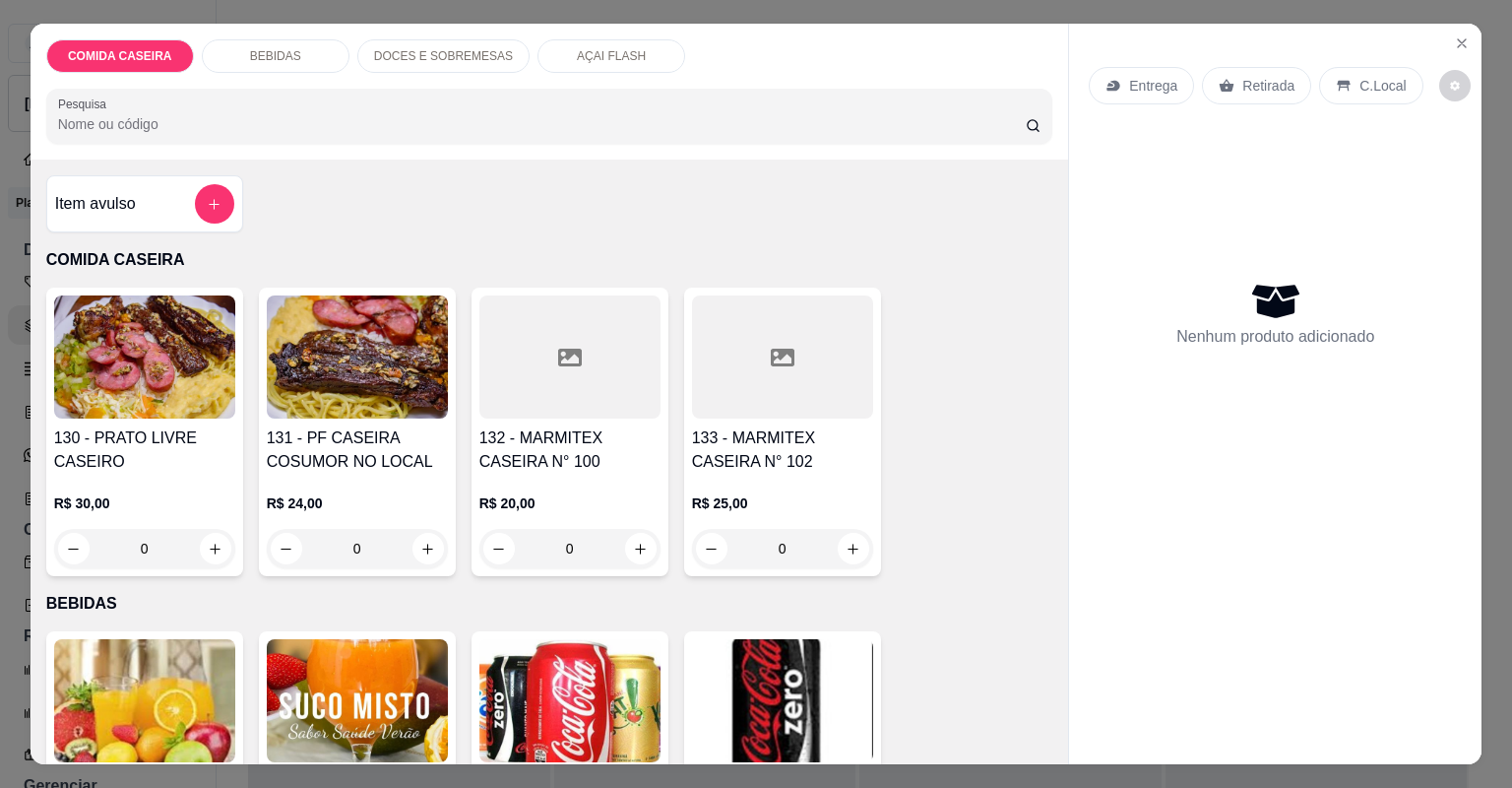 click on "R$ 20,00 0" at bounding box center [570, 521] 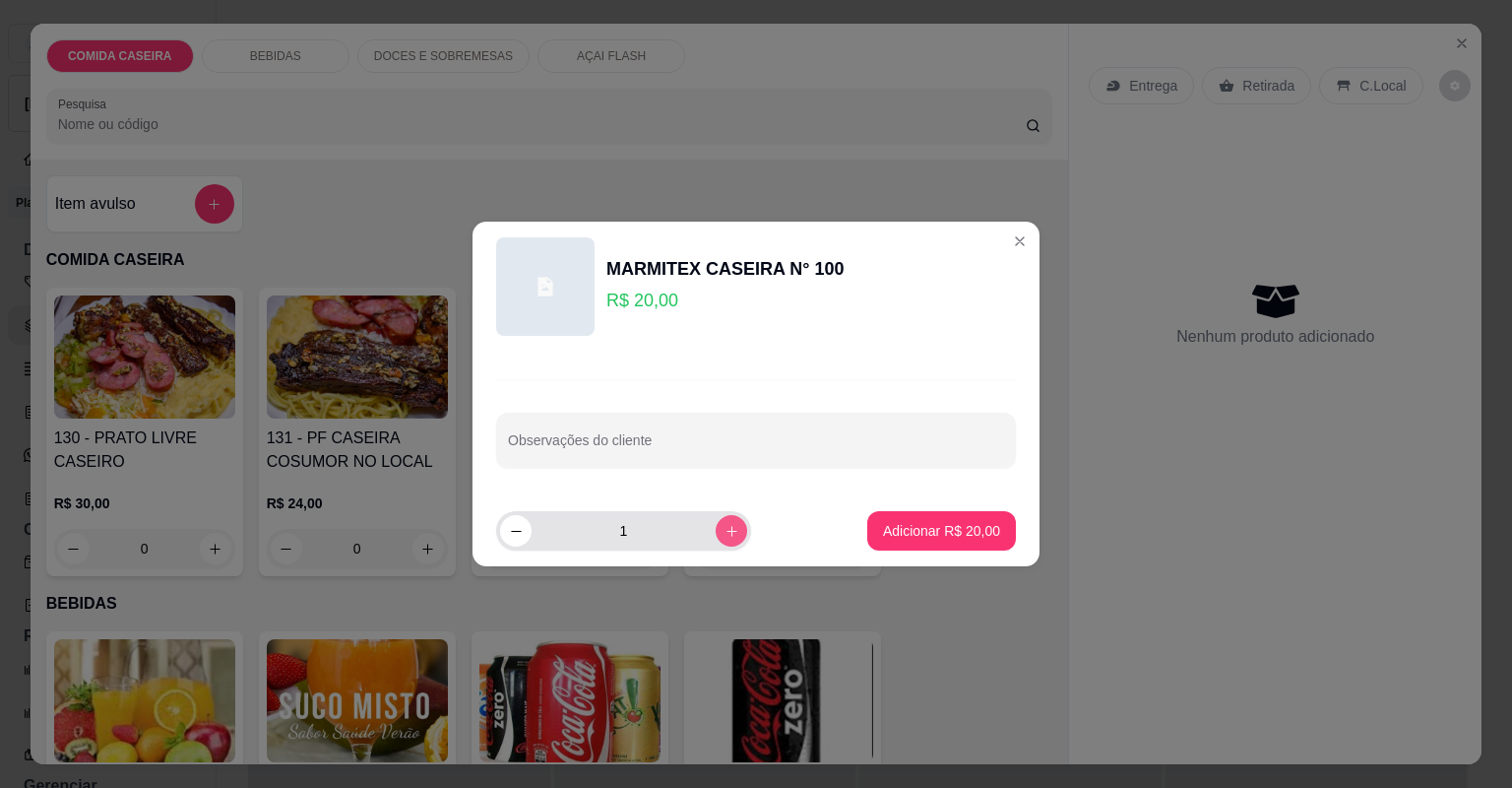 click 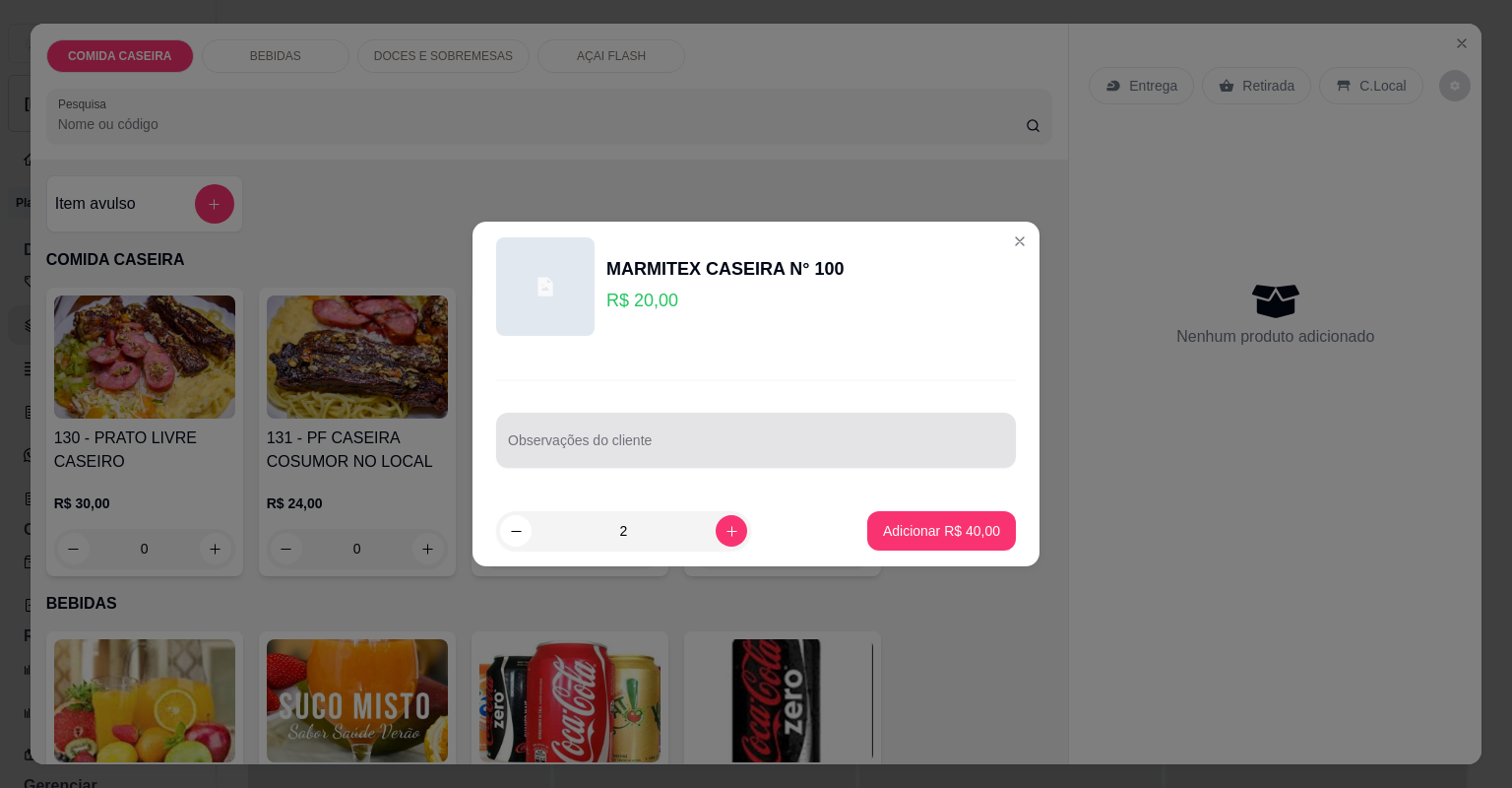 click on "Observações do cliente" at bounding box center (756, 448) 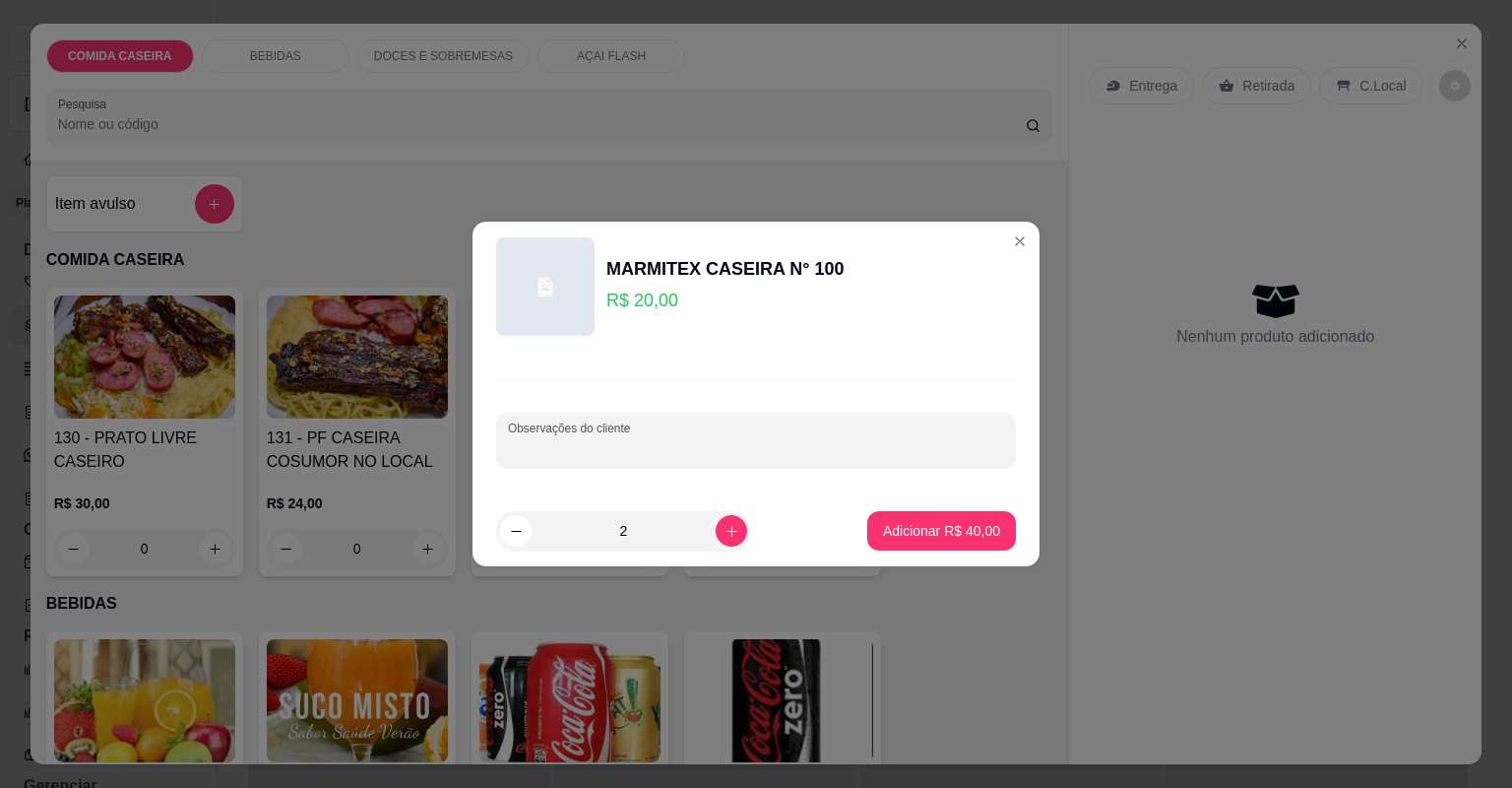 paste on "Feijão tropeiro  Macarrão  Purê  [PERSON_NAME] de [PERSON_NAME]" 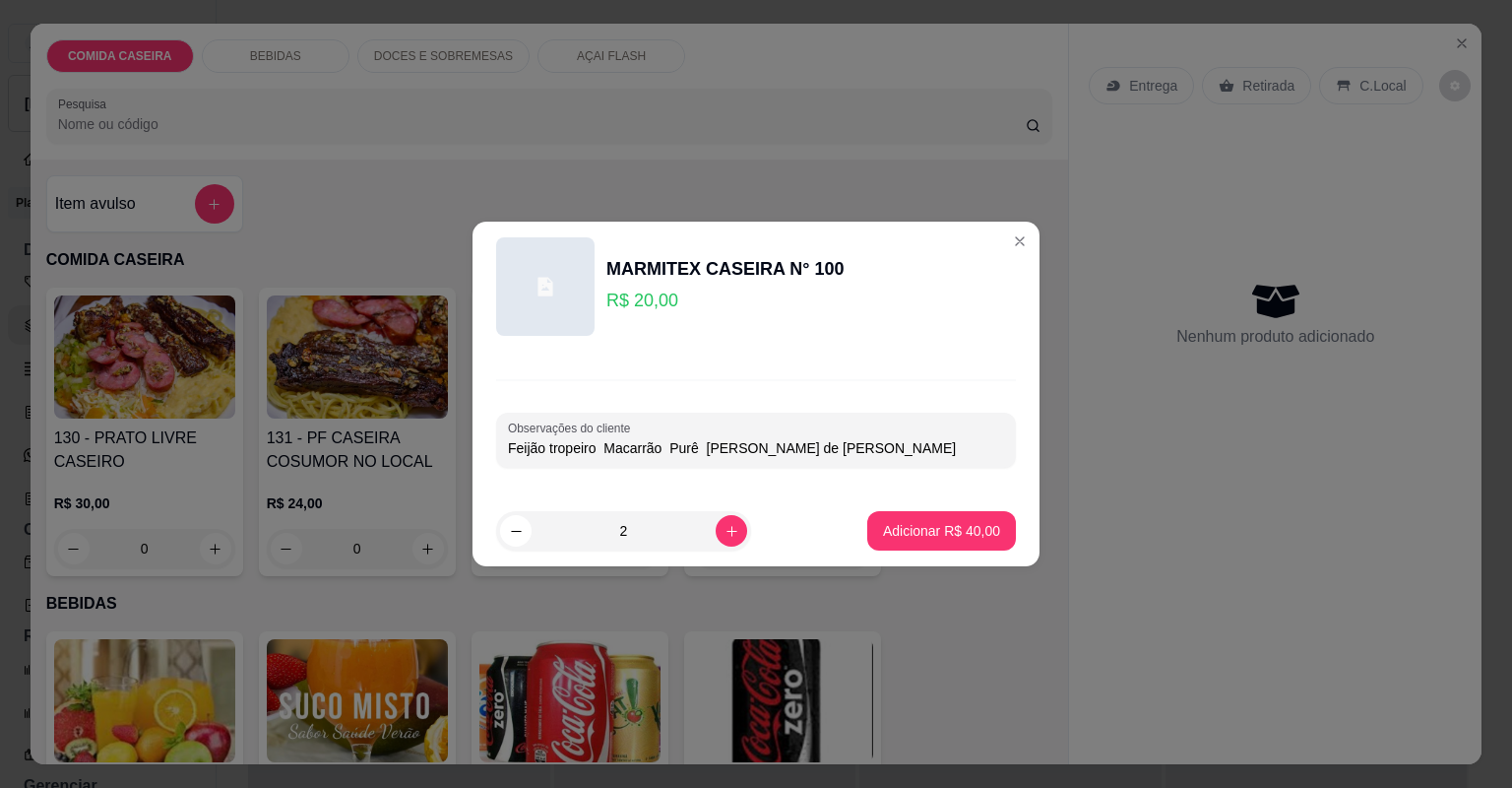 type on "Feijão tropeiro  Macarrão  Purê  [PERSON_NAME] de [PERSON_NAME]" 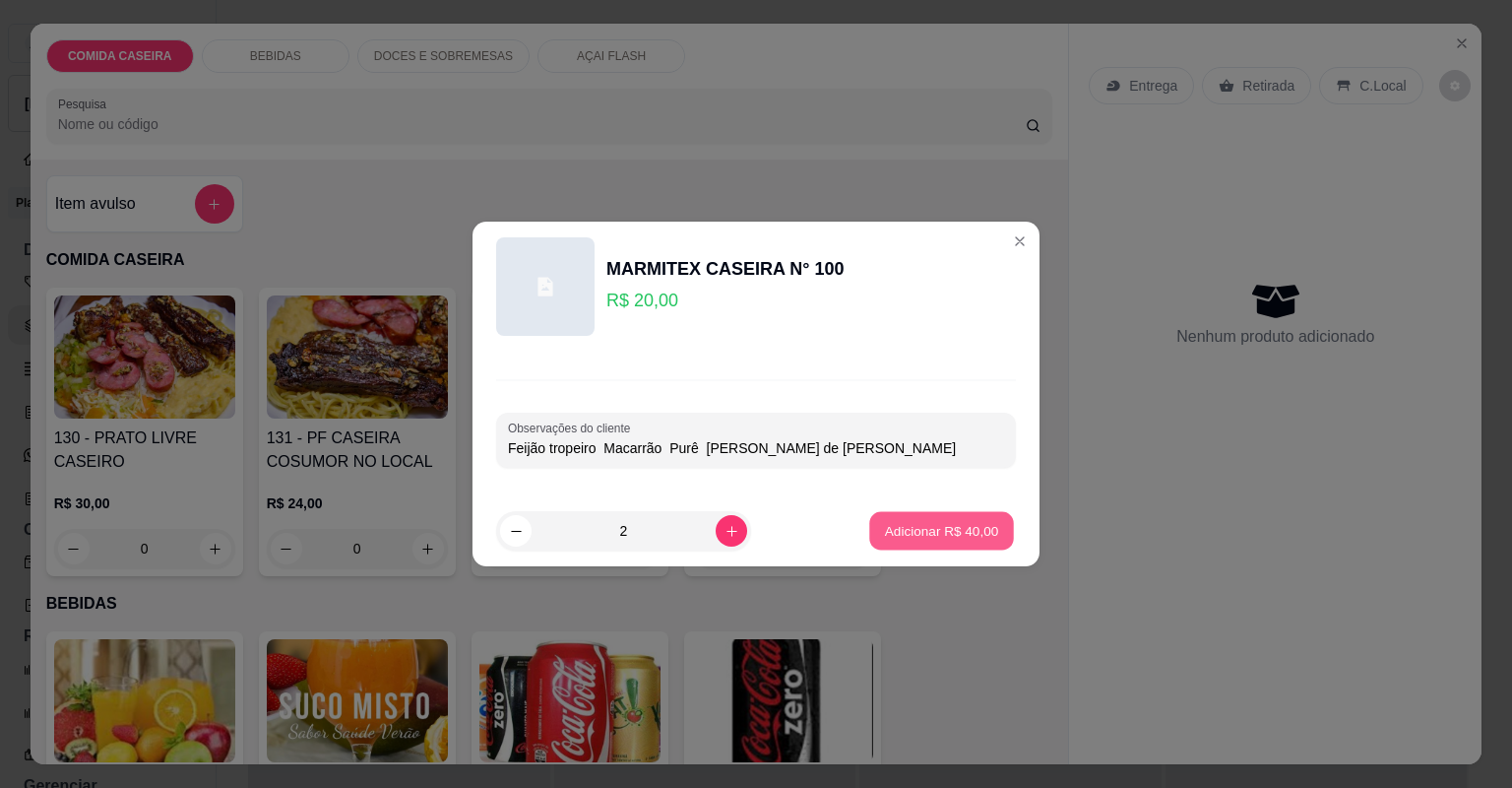 click on "Adicionar   R$ 40,00" at bounding box center [942, 530] 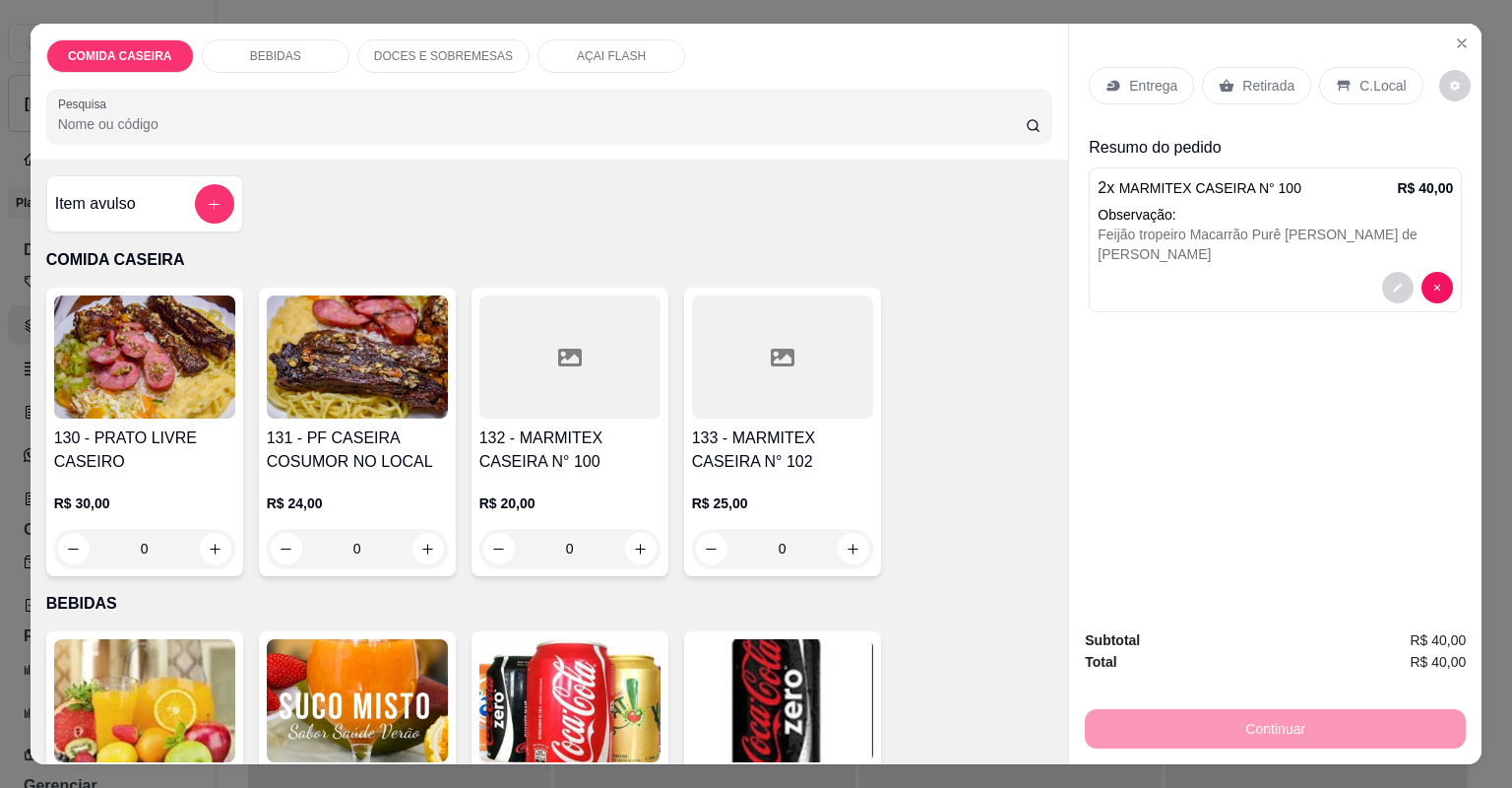 click 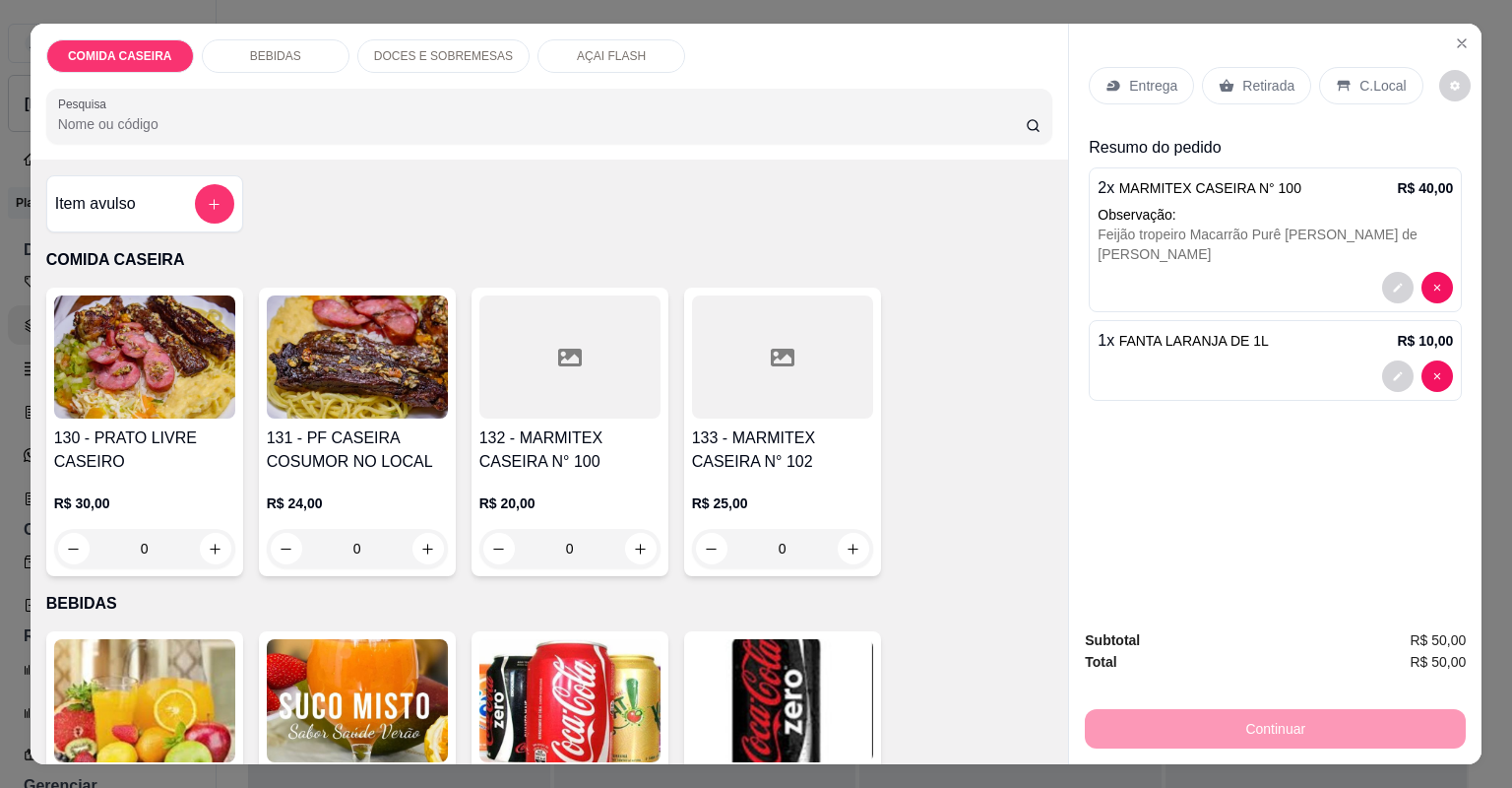 click on "Entrega" at bounding box center (1153, 86) 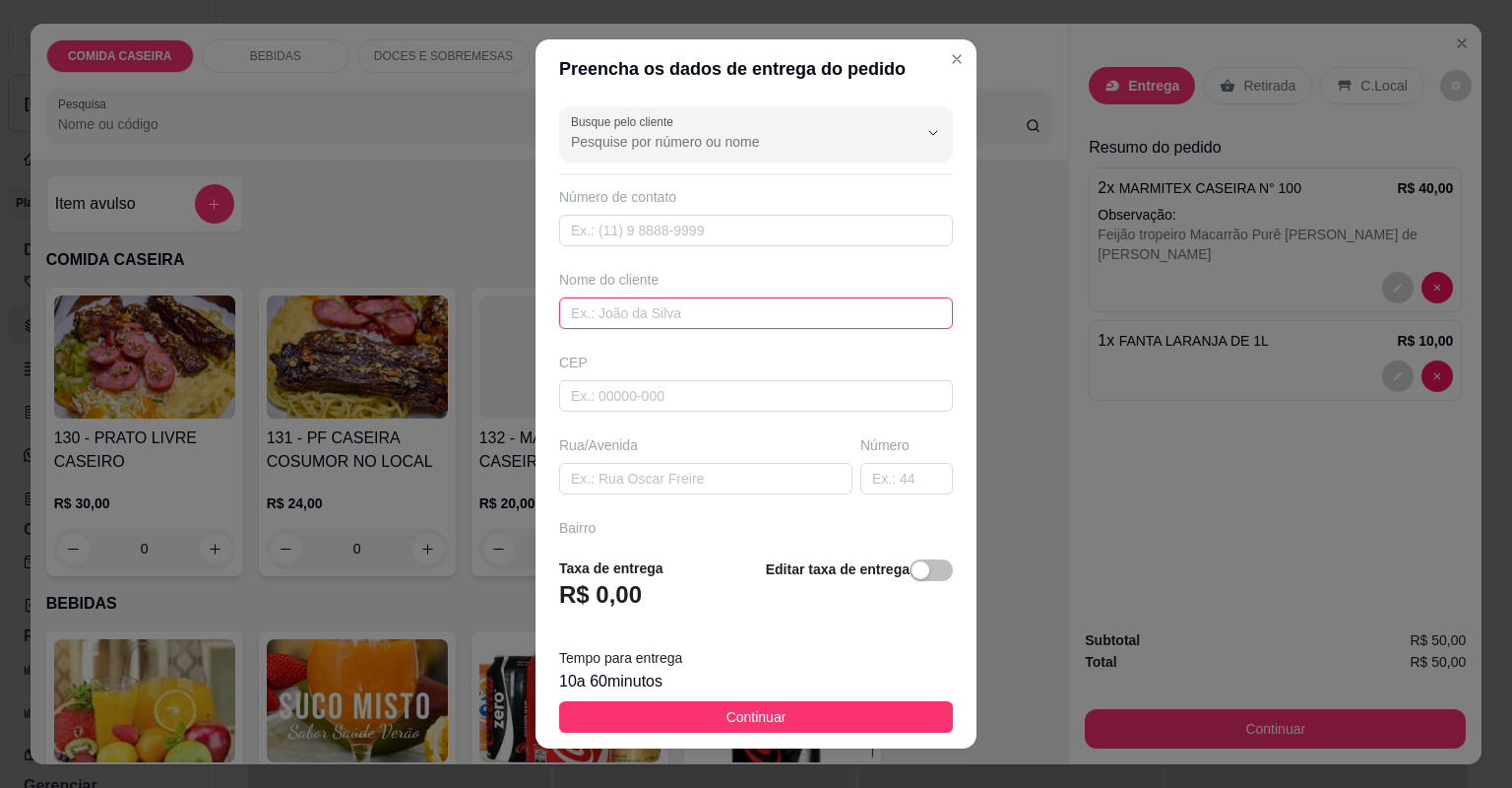 click at bounding box center (756, 313) 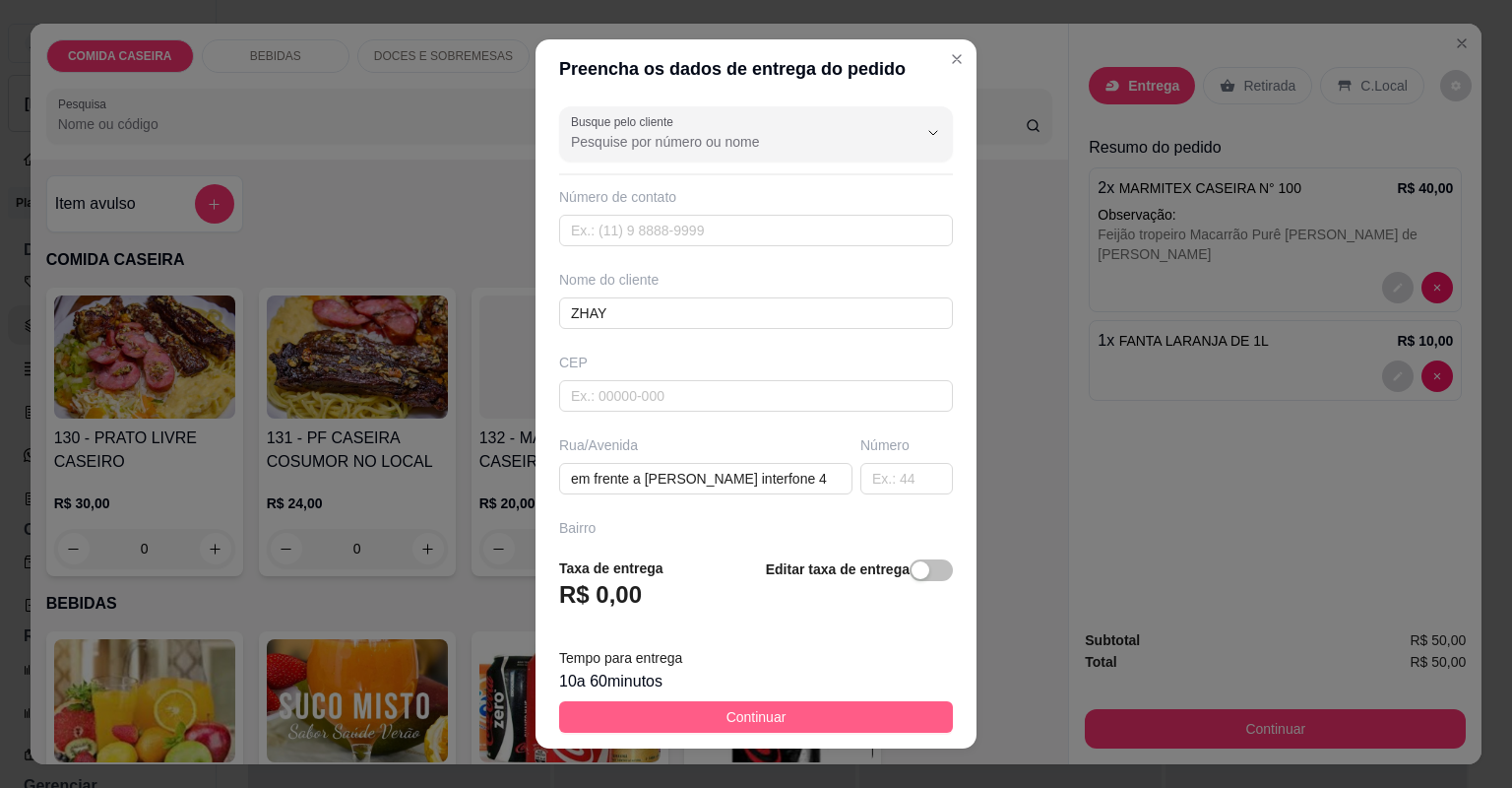 click on "Continuar" at bounding box center [756, 717] 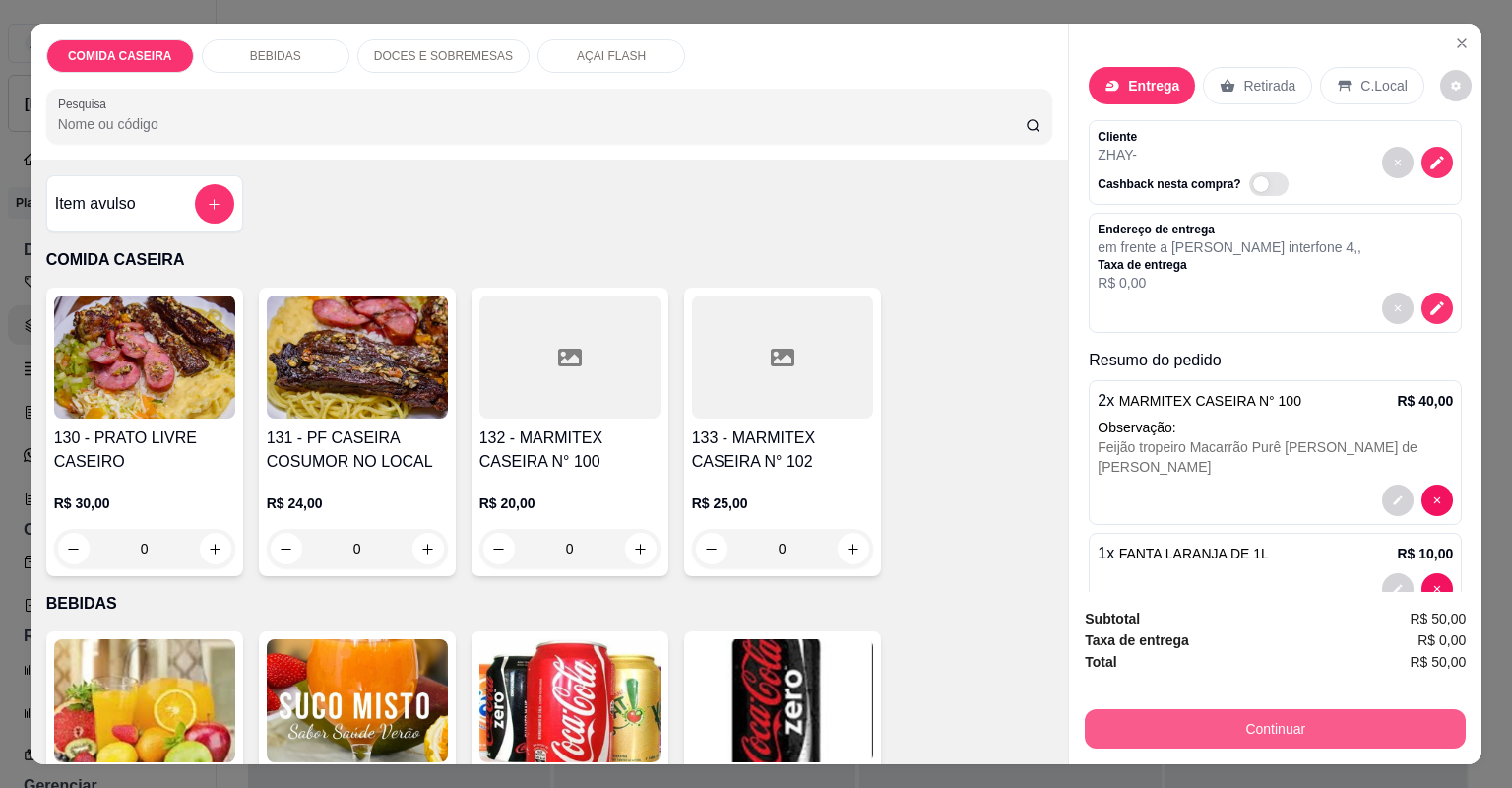 click on "Continuar" at bounding box center [1275, 729] 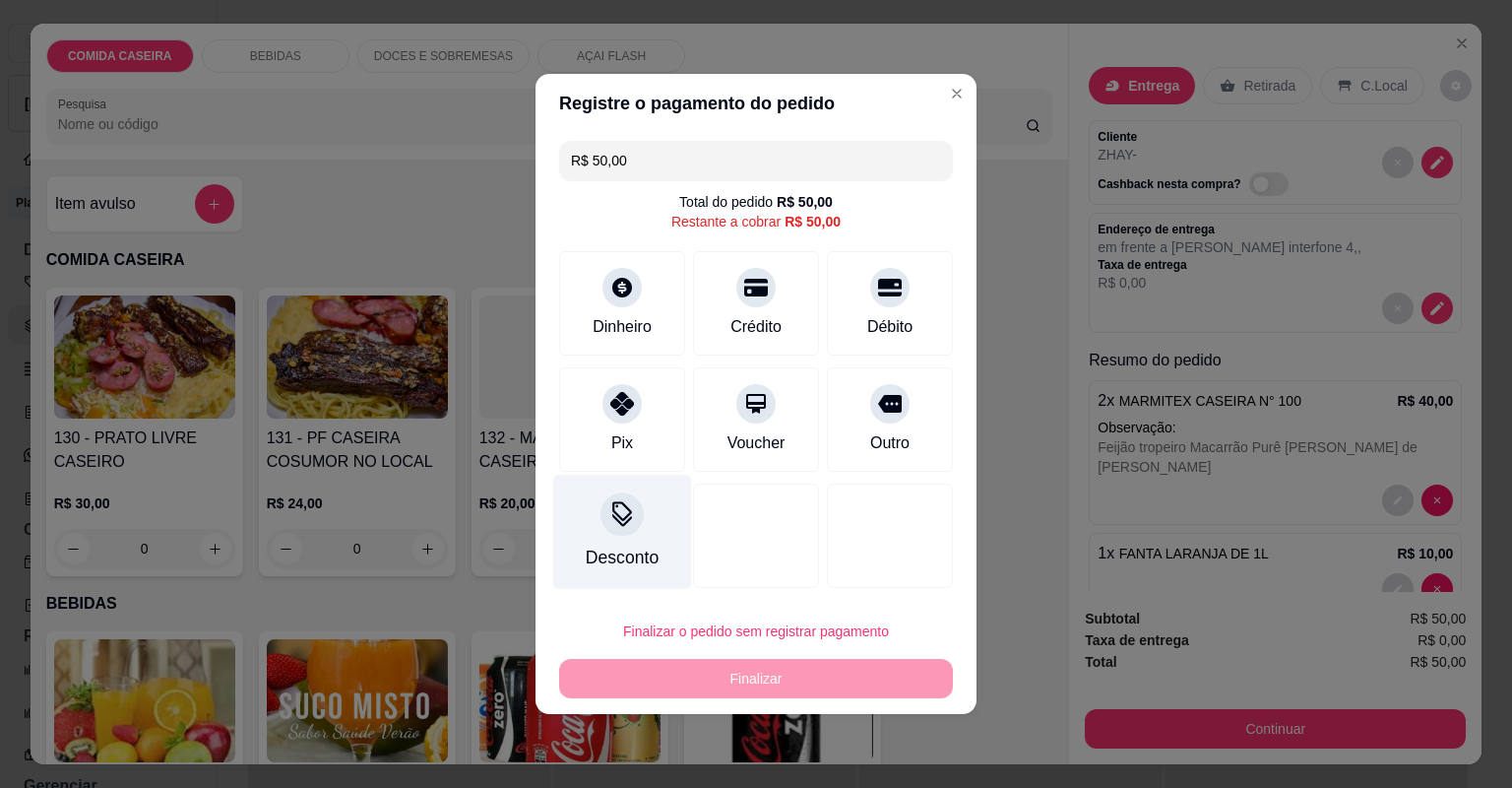 click on "Desconto" at bounding box center [622, 532] 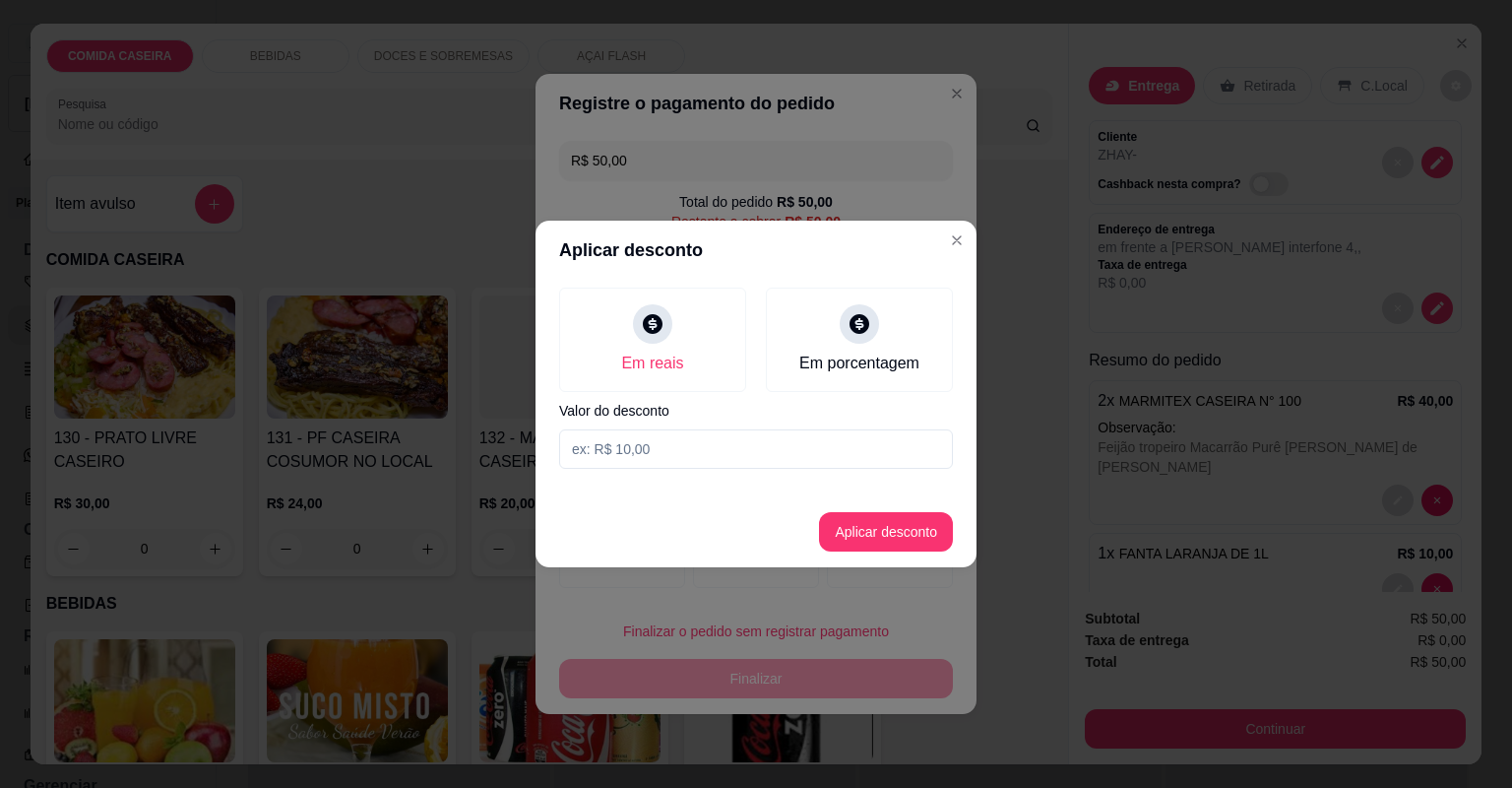 click at bounding box center (756, 449) 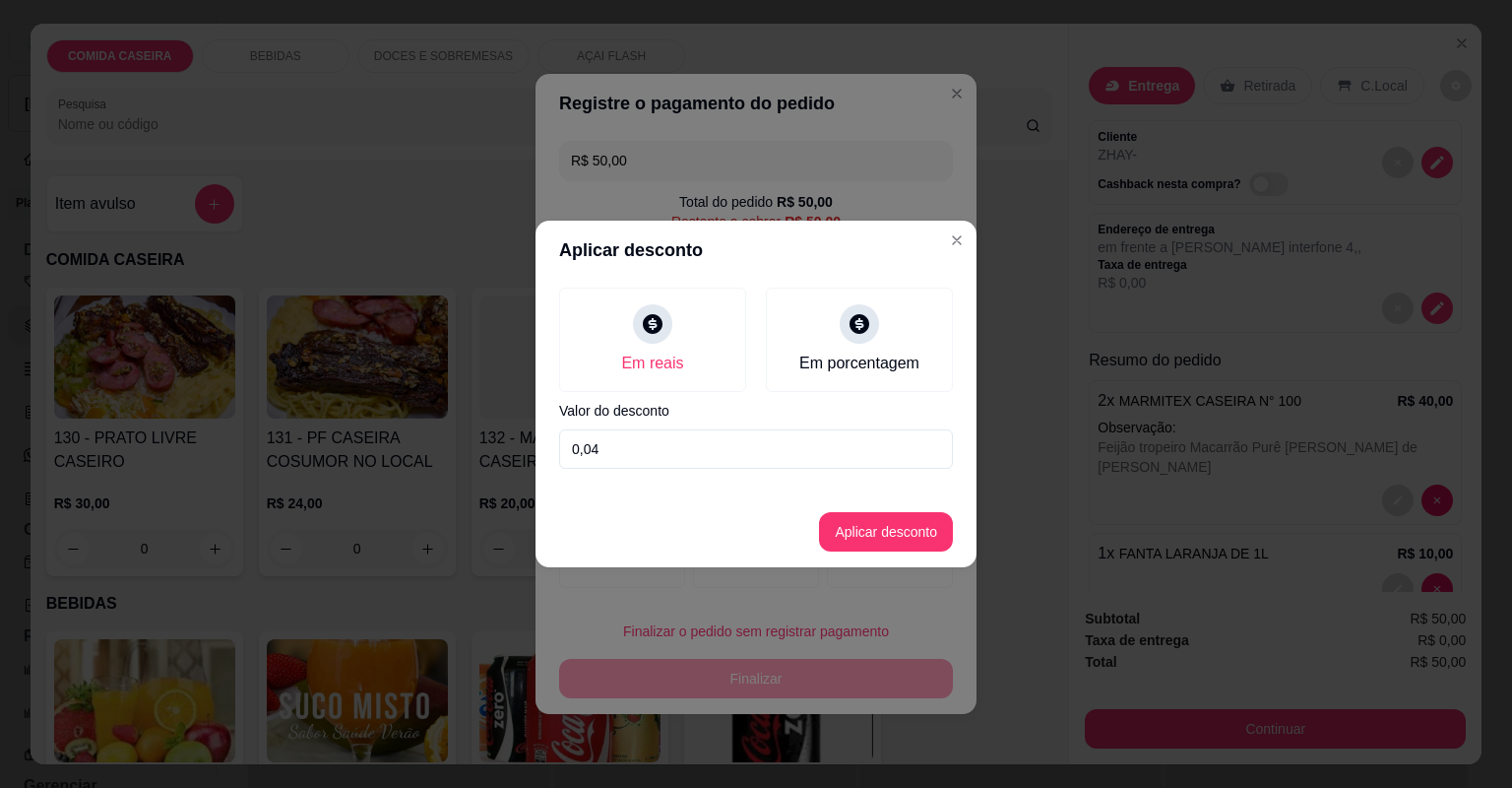 type on "0,40" 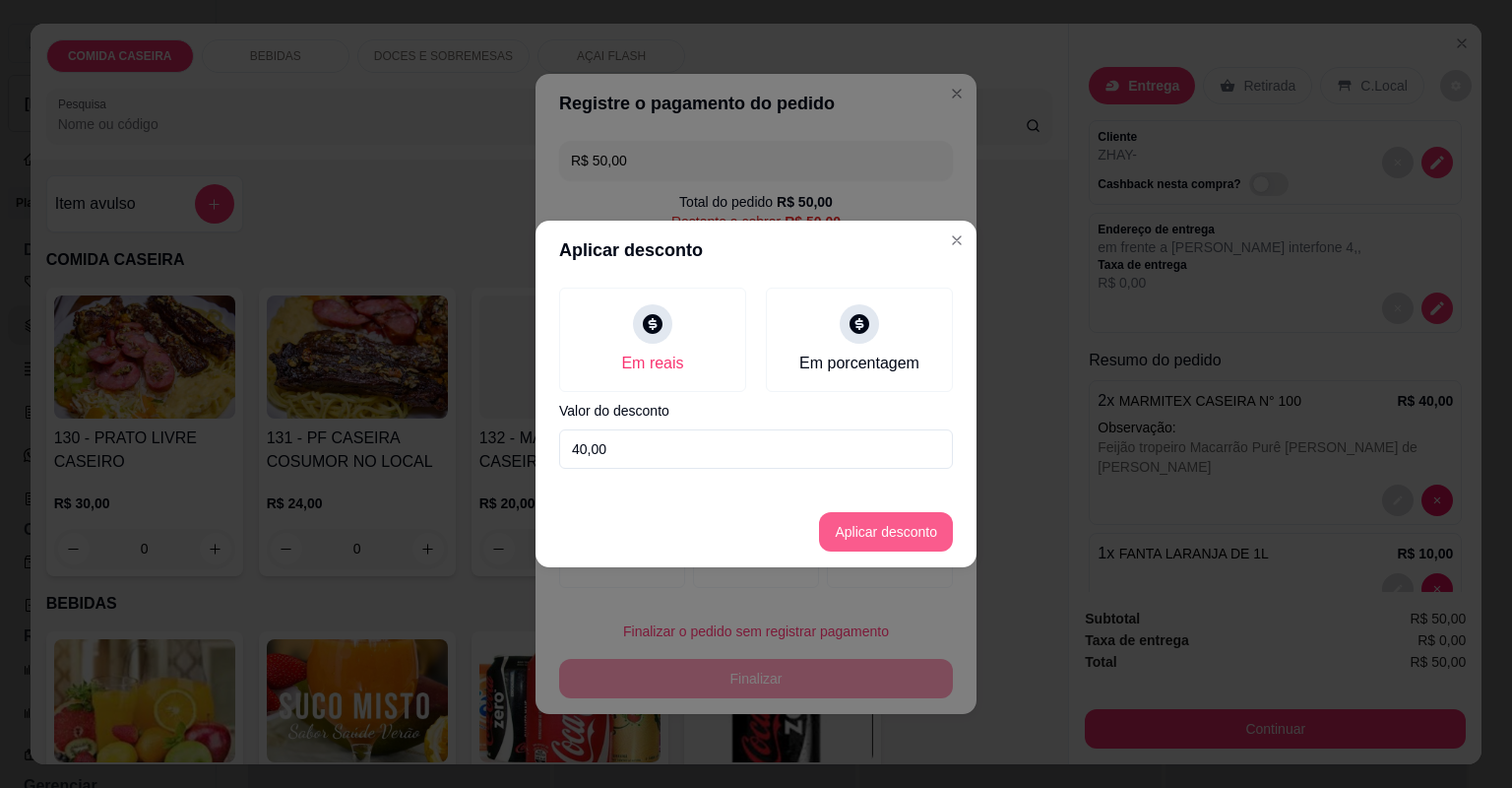 click on "Aplicar desconto" at bounding box center (886, 532) 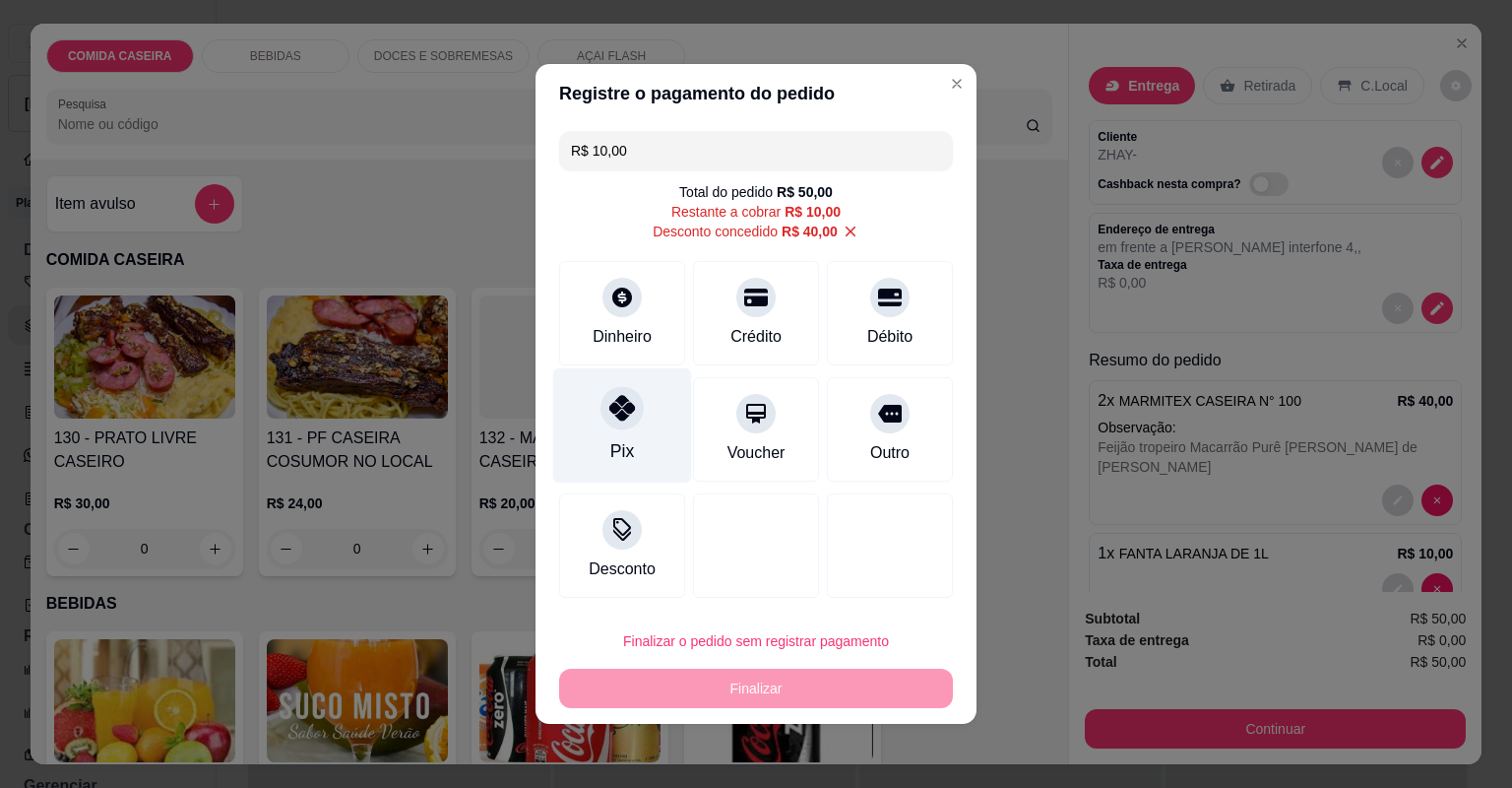 click at bounding box center [622, 408] 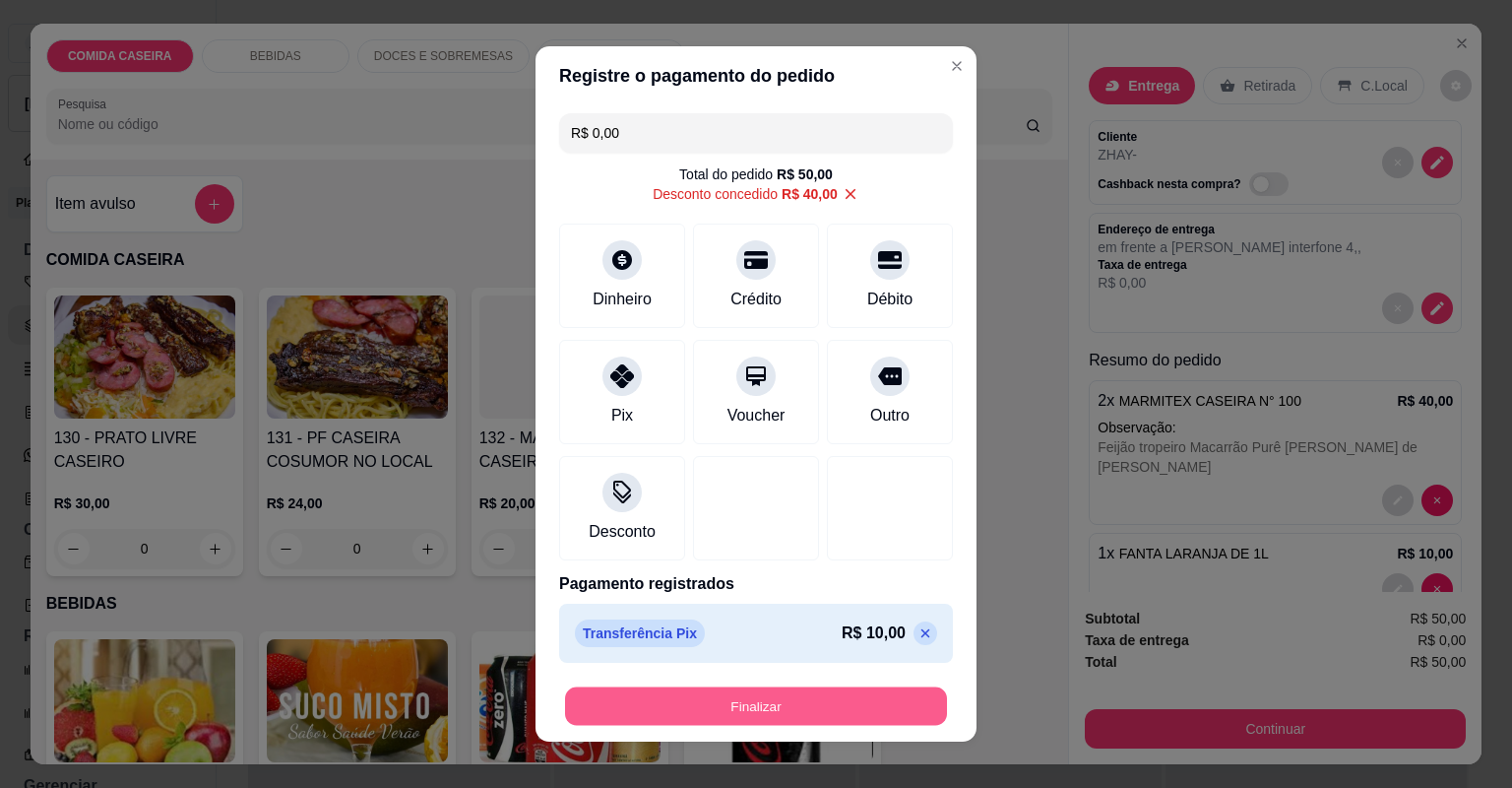 click on "Finalizar" at bounding box center [756, 706] 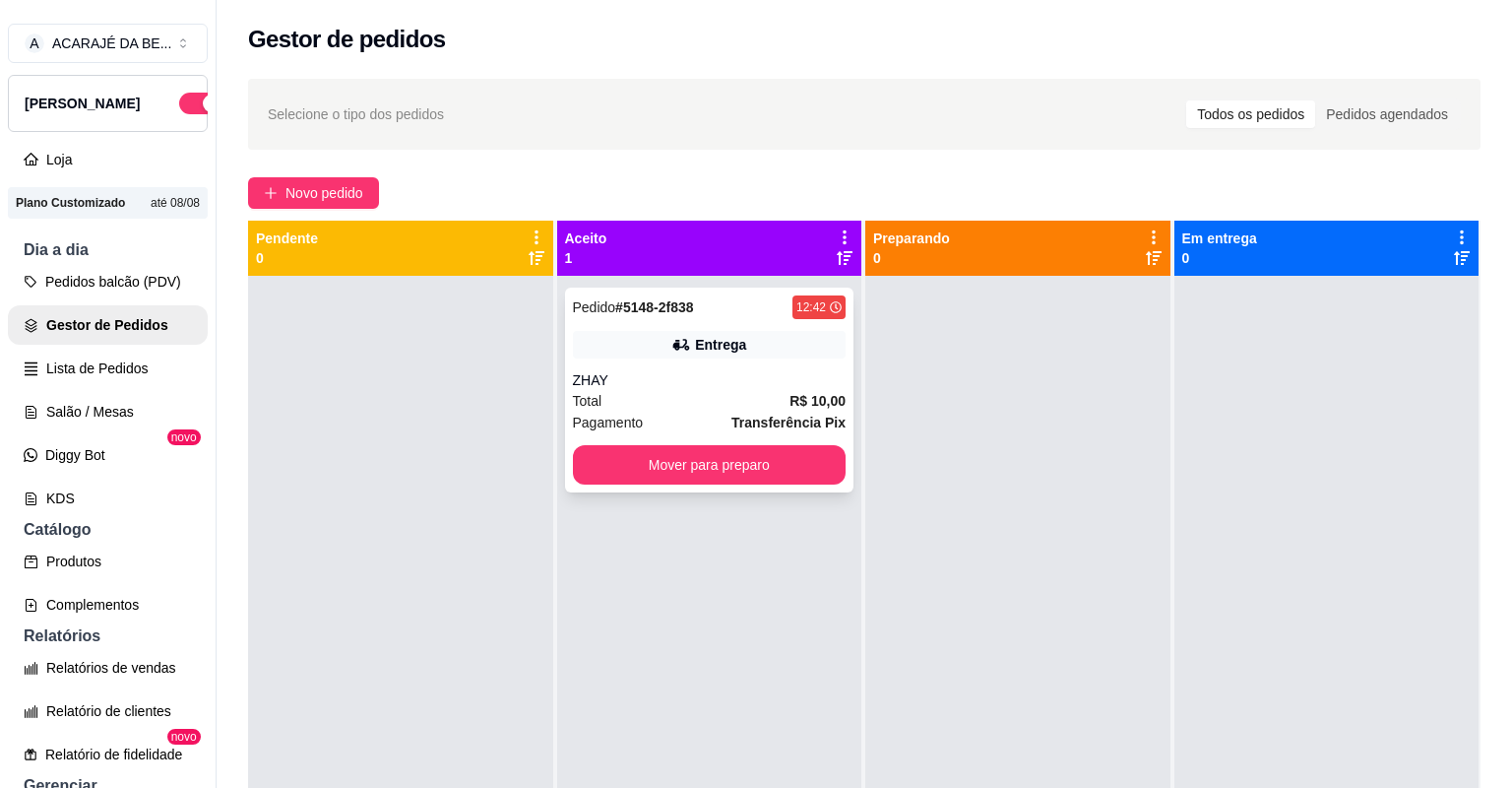 click on "Pedido  # 5148-2f838 12:42 Entrega ZHAY  Total R$ 10,00 Pagamento Transferência Pix Mover para preparo" at bounding box center [710, 390] 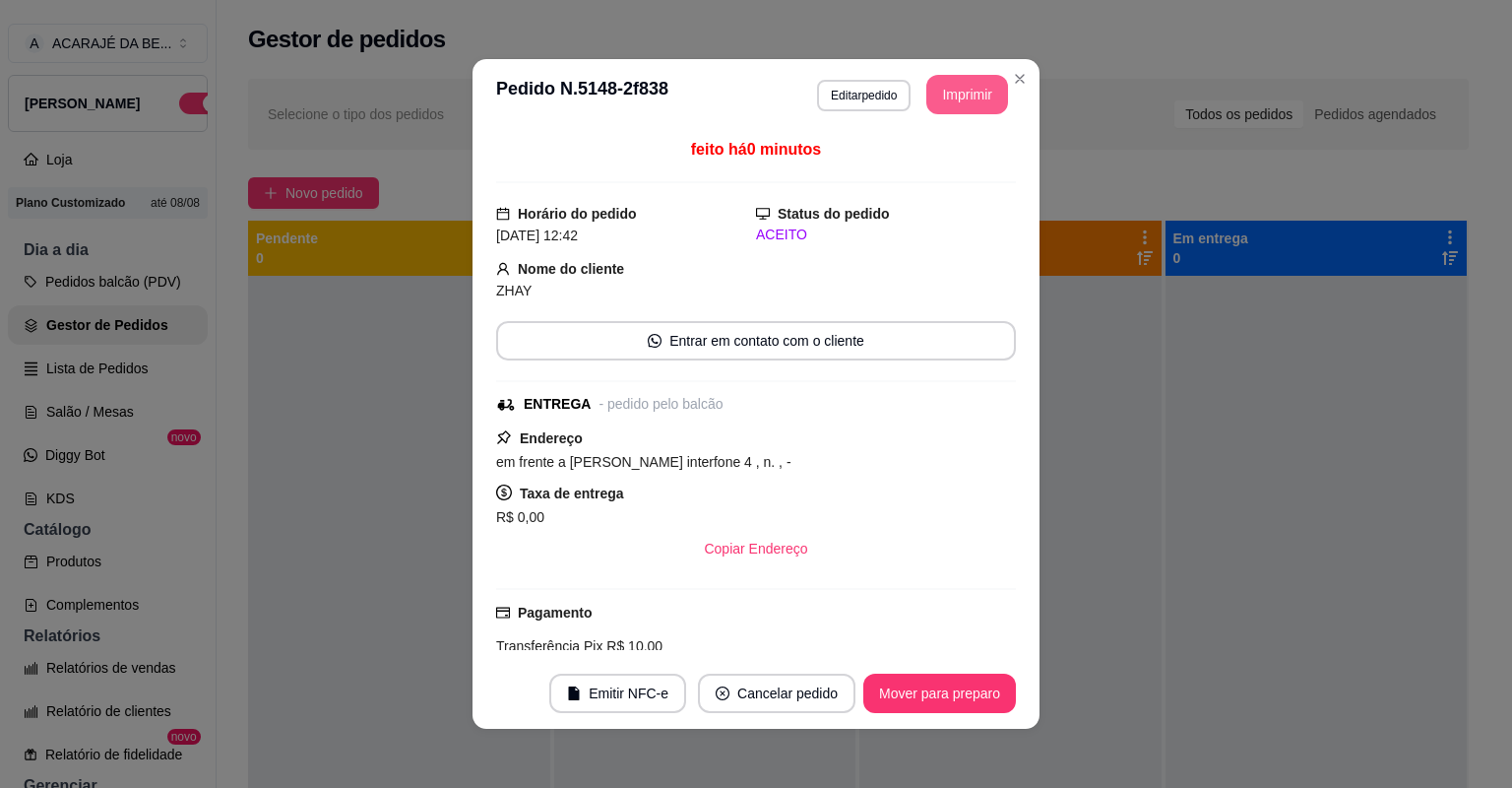 click on "Imprimir" at bounding box center [967, 95] 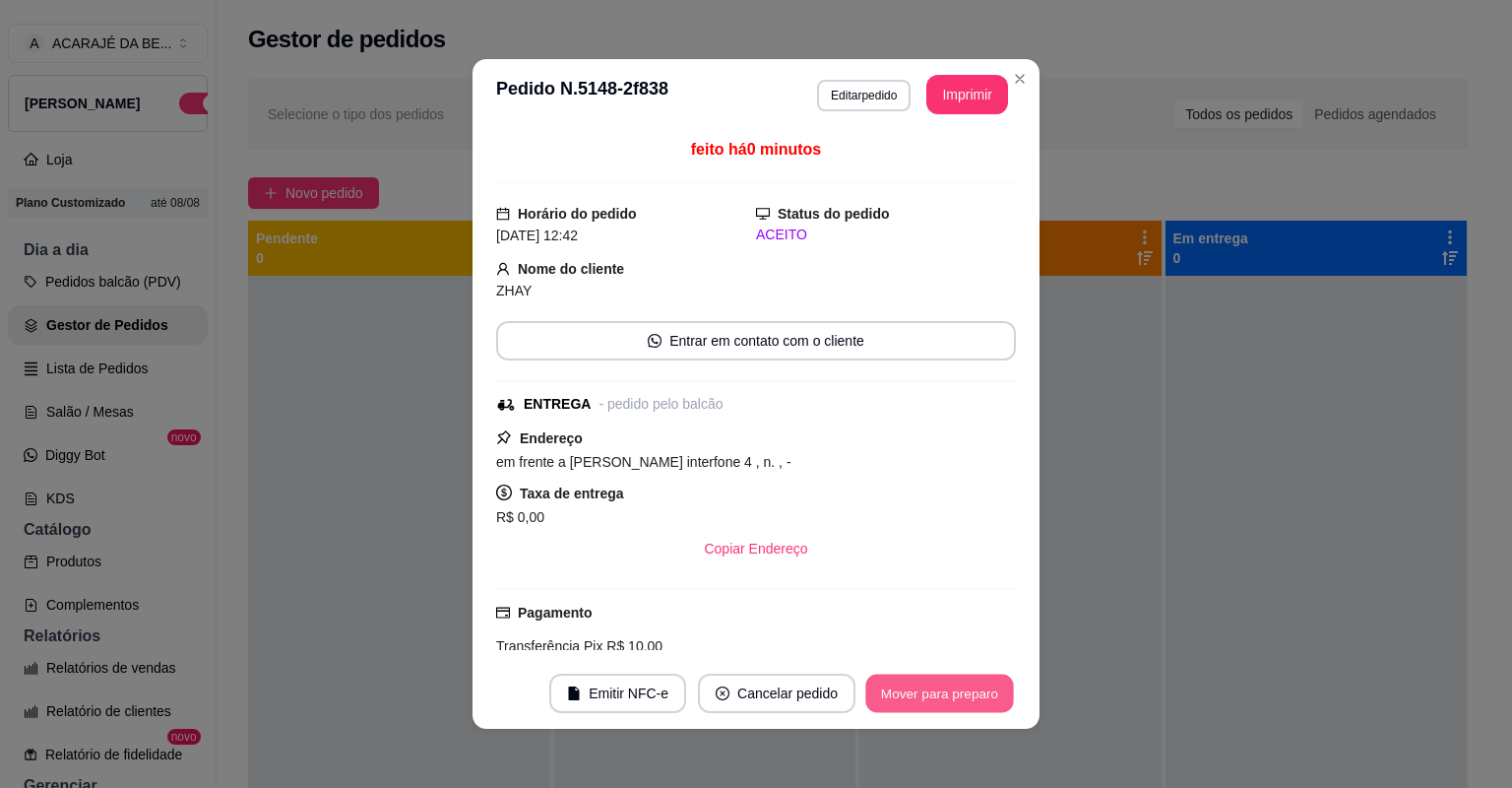 click on "Mover para preparo" at bounding box center (939, 693) 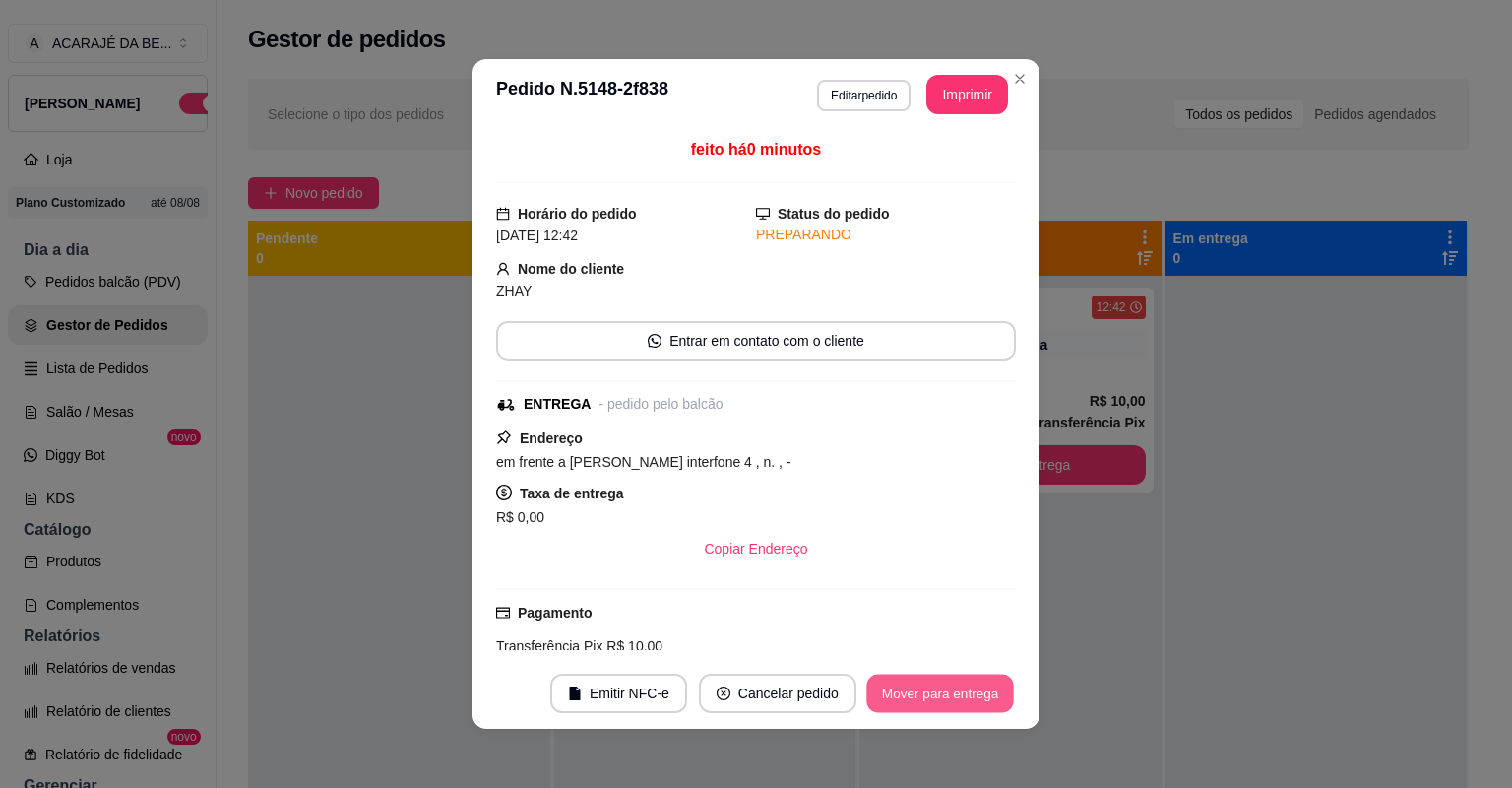 click on "Mover para entrega" at bounding box center [940, 693] 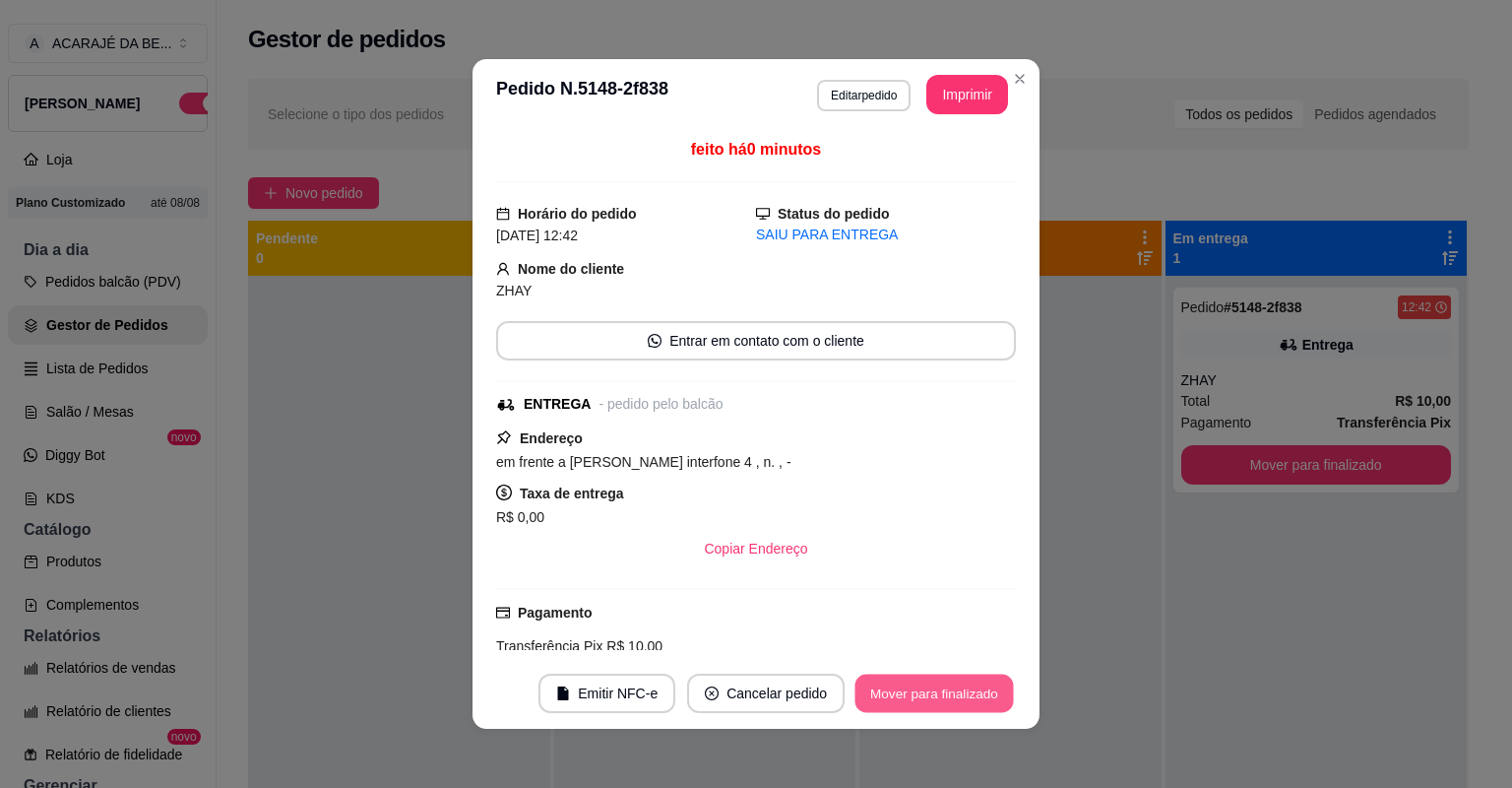 click on "Mover para finalizado" at bounding box center (934, 693) 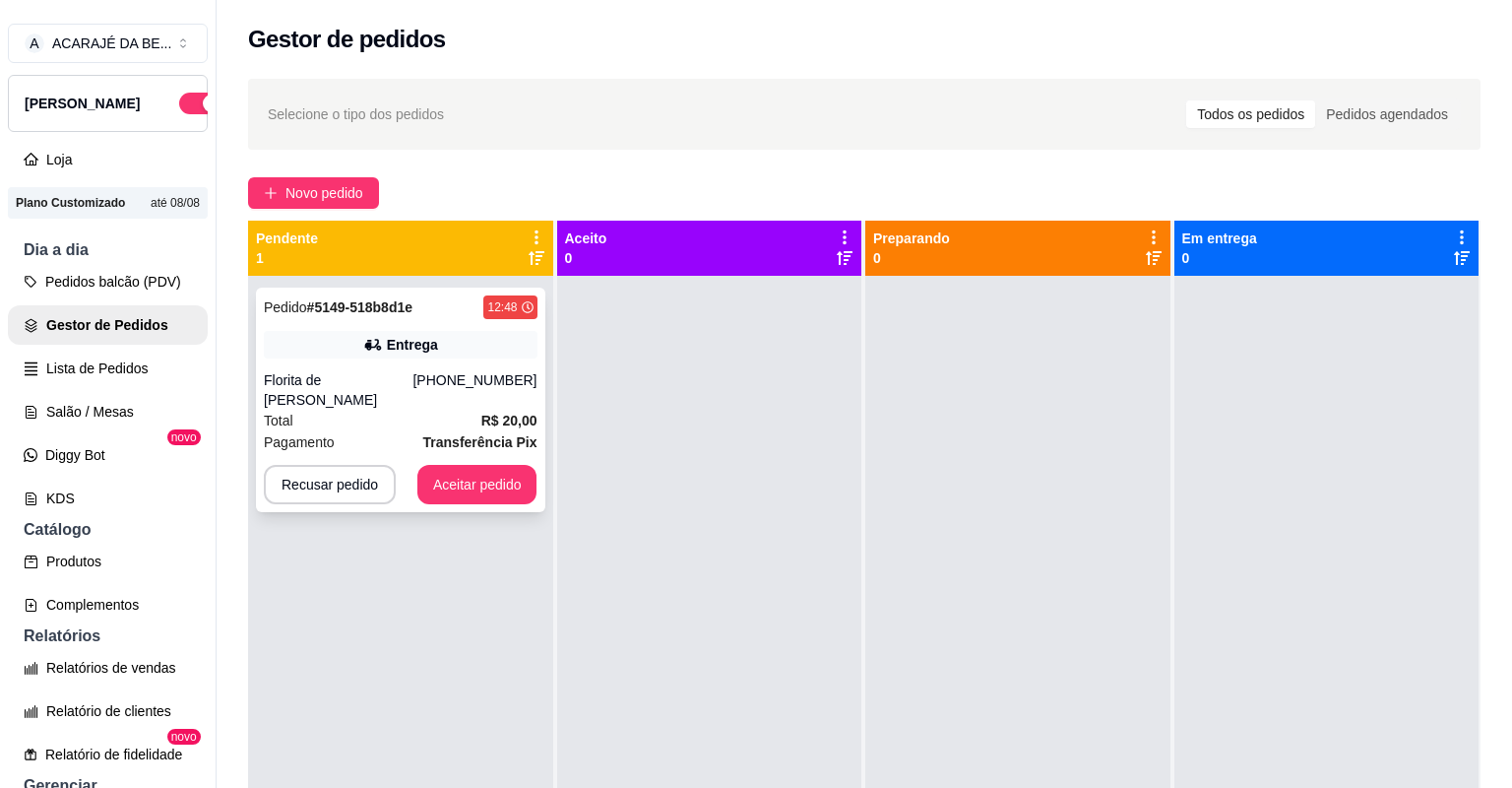 click on "Florita de [PERSON_NAME]" at bounding box center [338, 390] 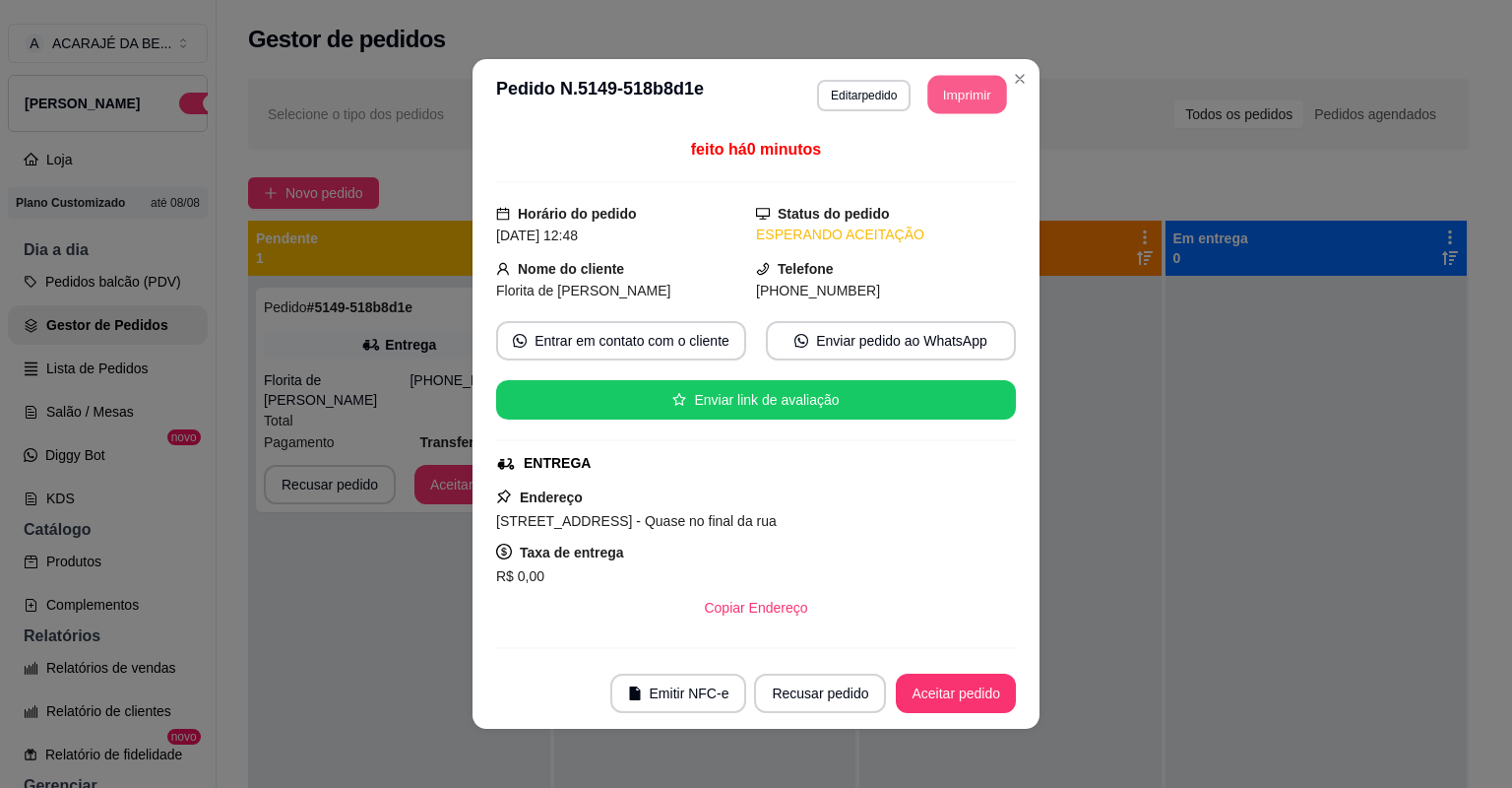 click on "Imprimir" at bounding box center (968, 95) 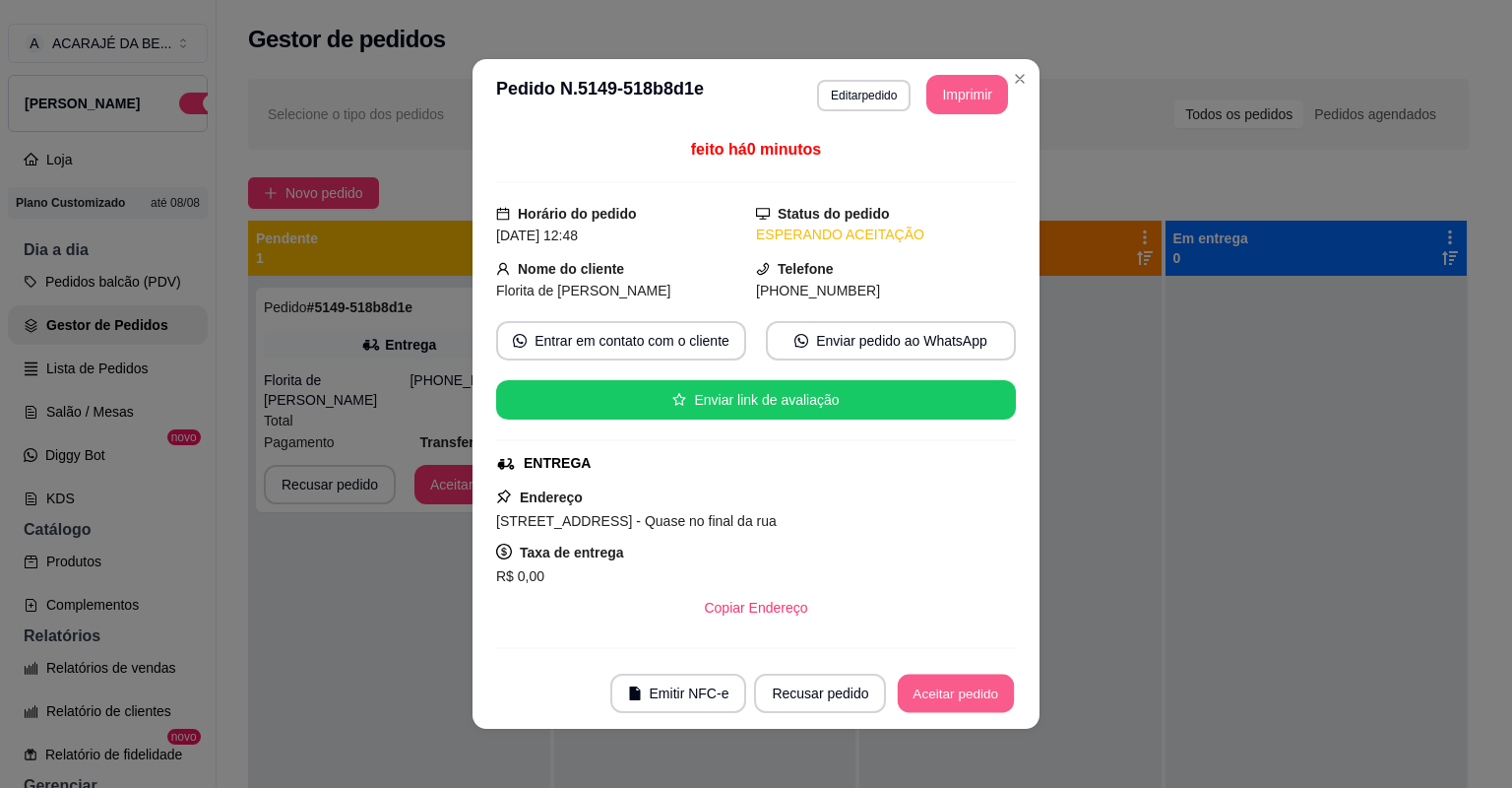 click on "Aceitar pedido" at bounding box center (956, 693) 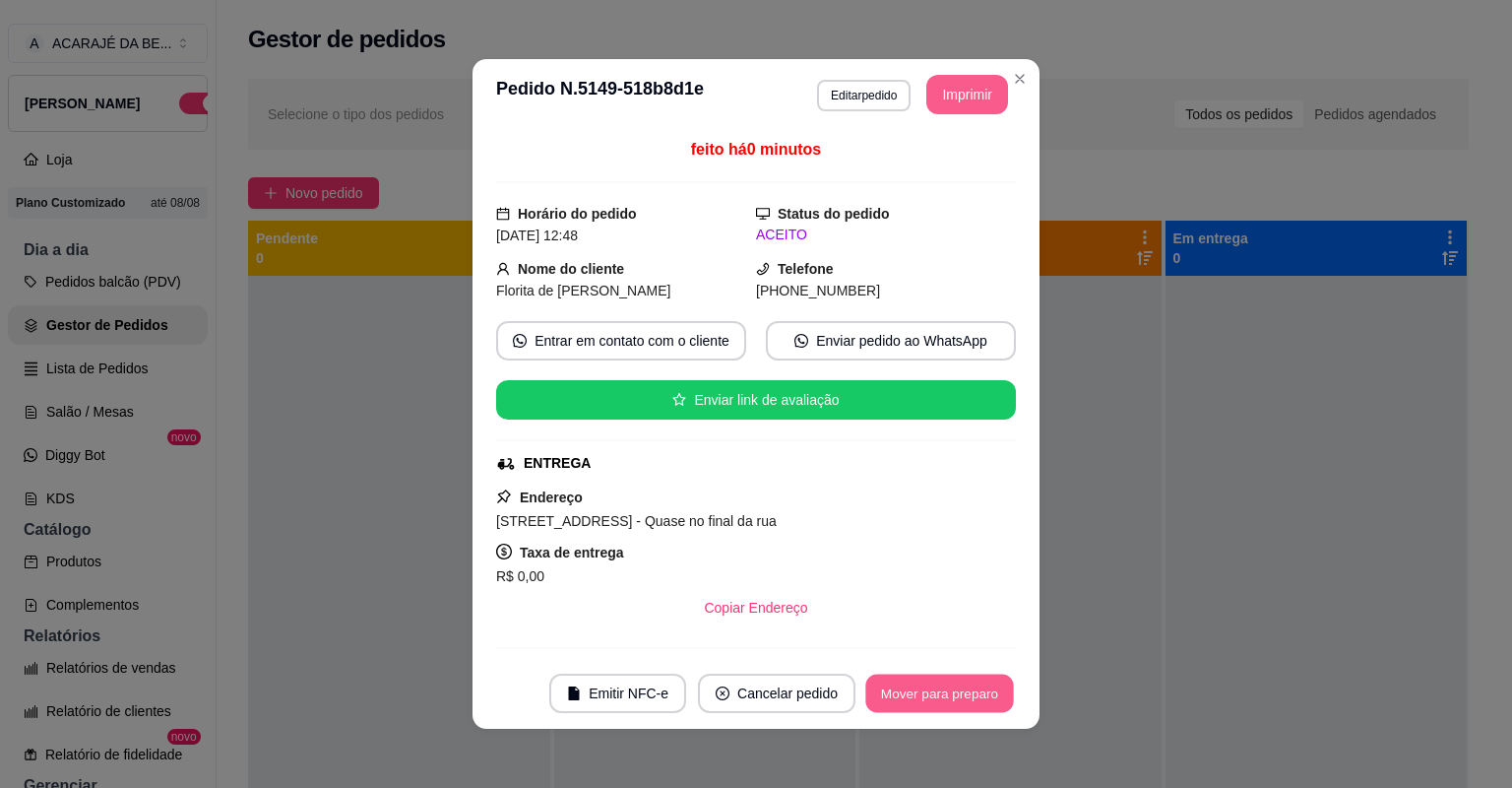 click on "Mover para preparo" at bounding box center (939, 693) 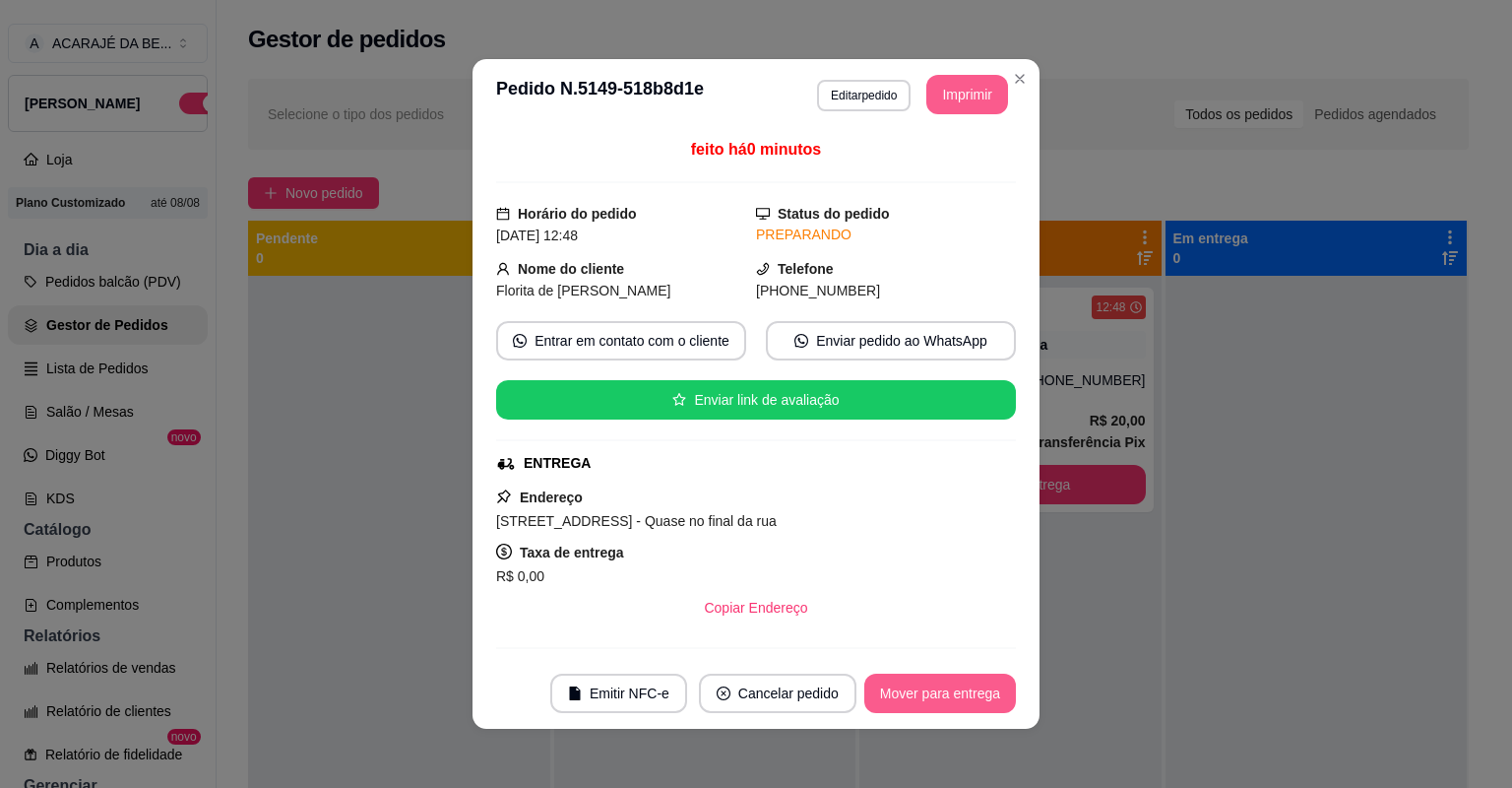 click on "Mover para entrega" at bounding box center (940, 693) 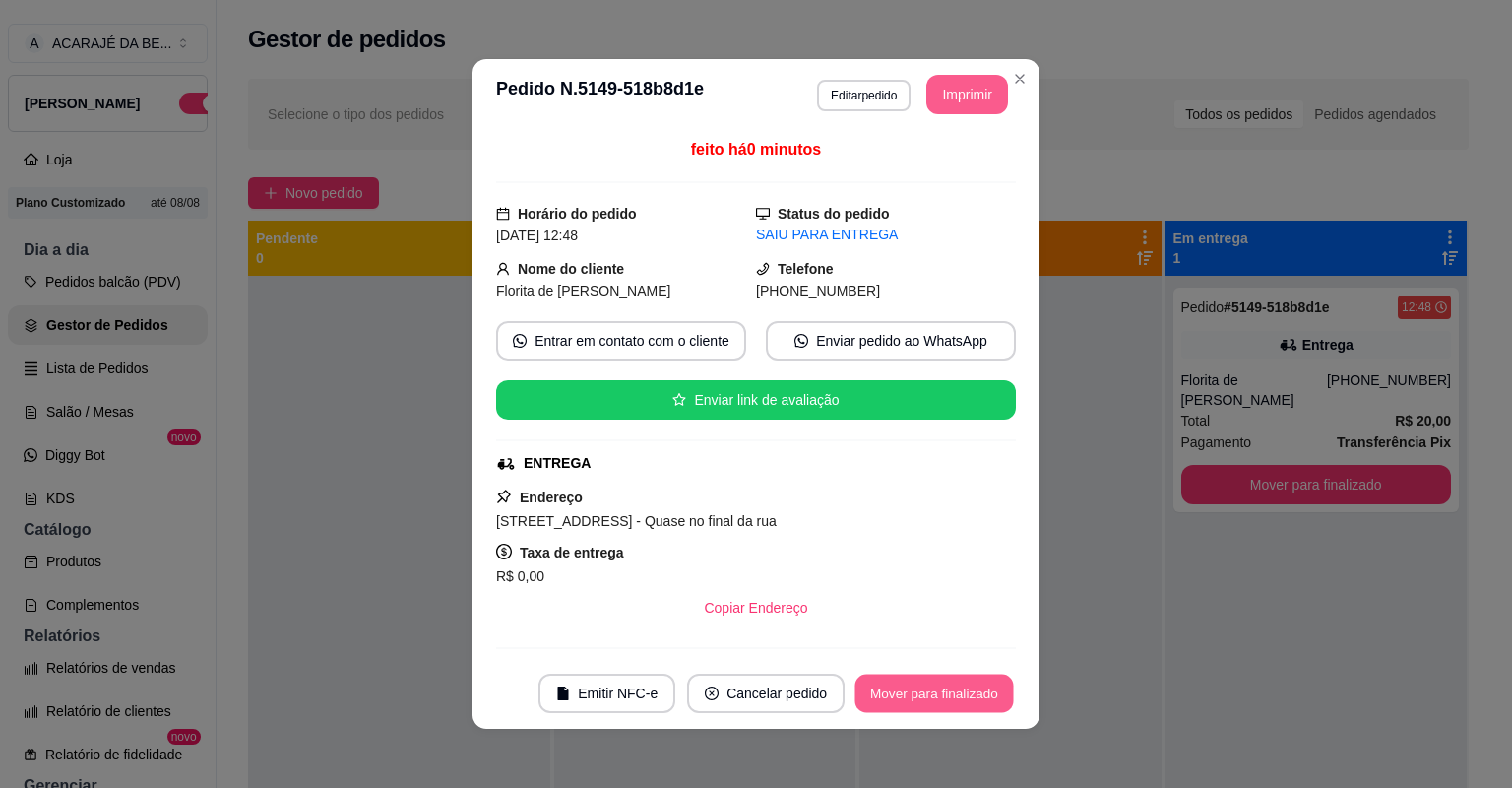 click on "Mover para finalizado" at bounding box center [934, 693] 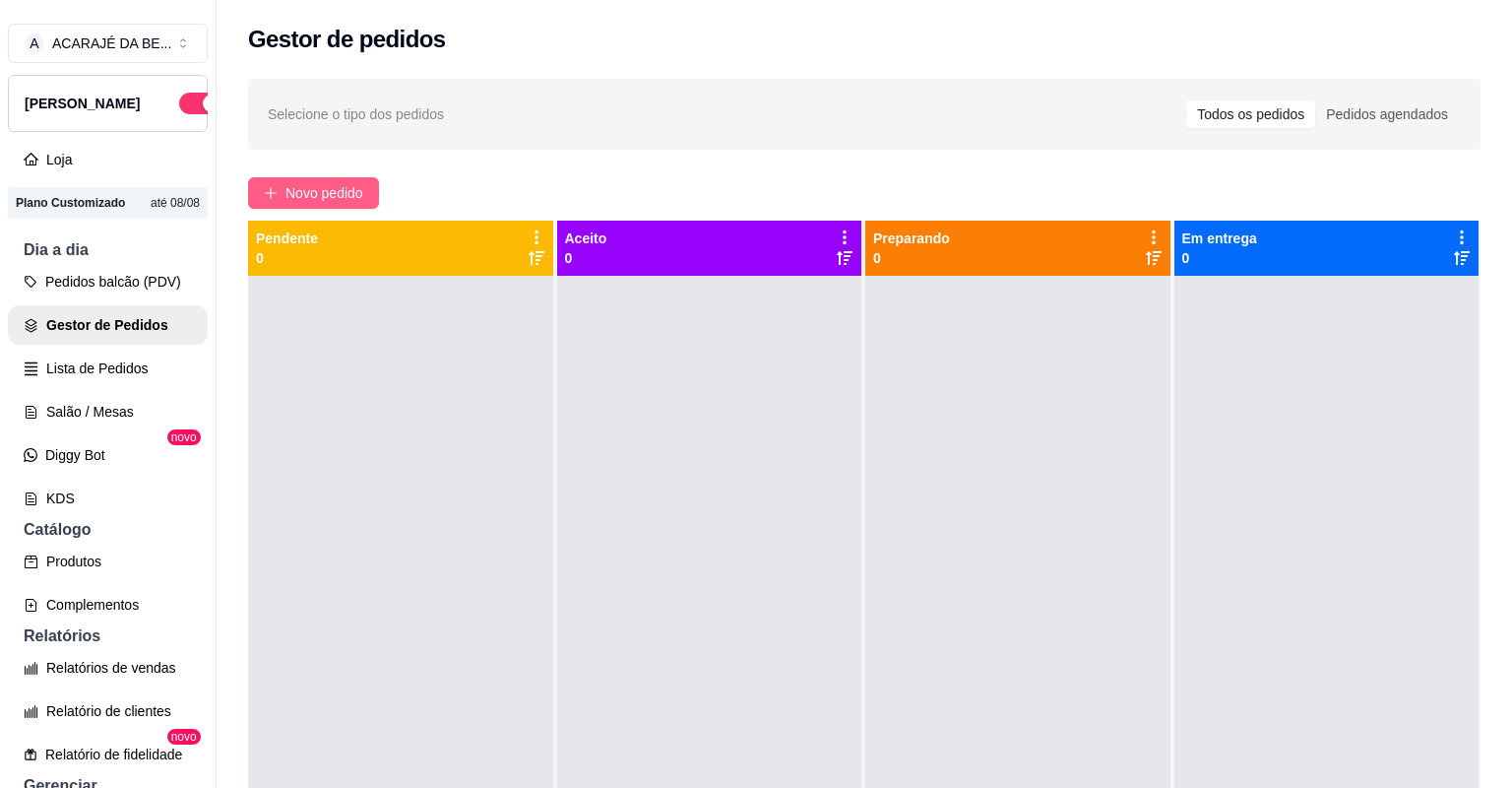 click on "Novo pedido" at bounding box center (324, 193) 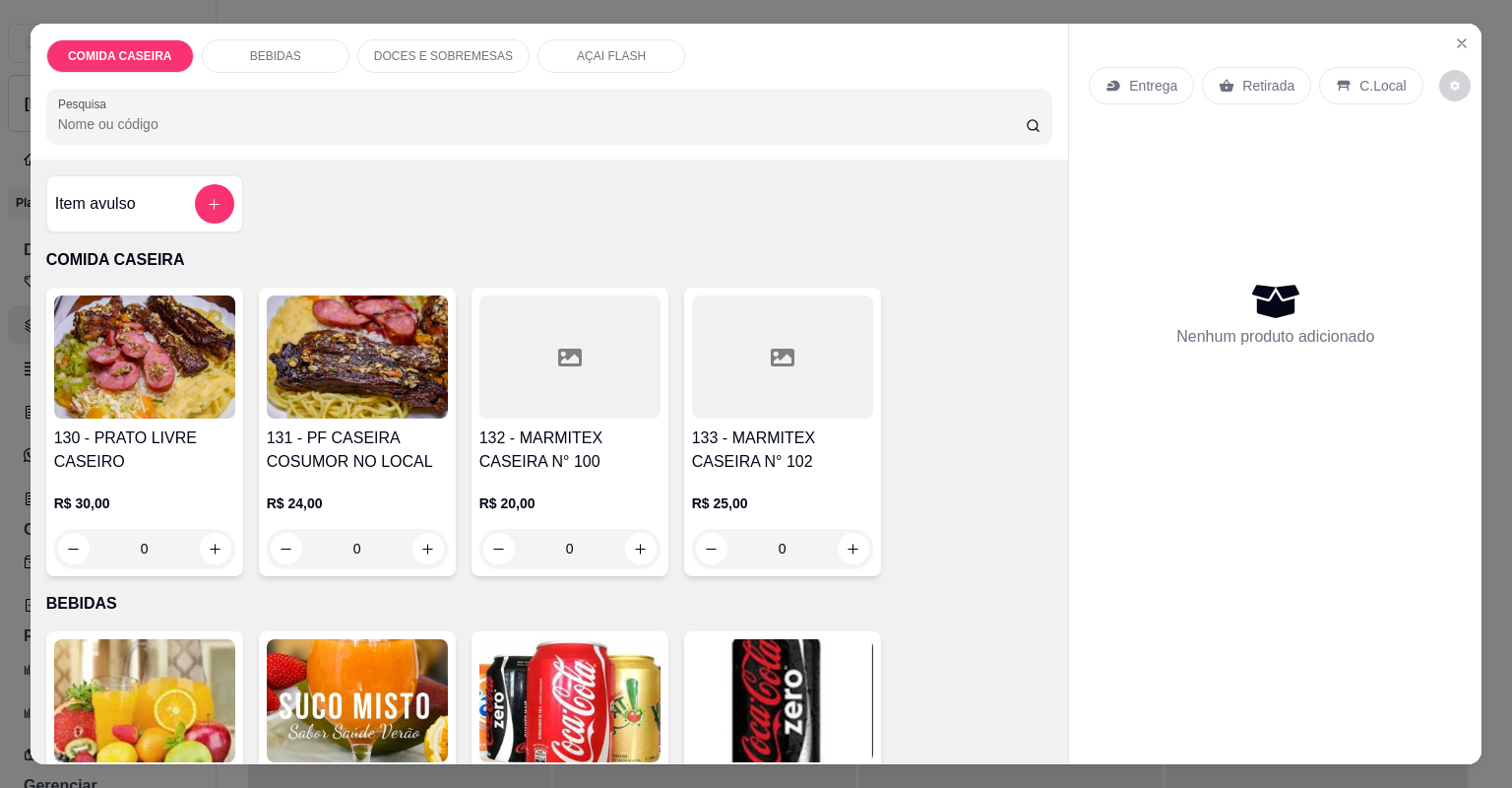 click on "132 - MARMITEX CASEIRA N° 100" at bounding box center (570, 450) 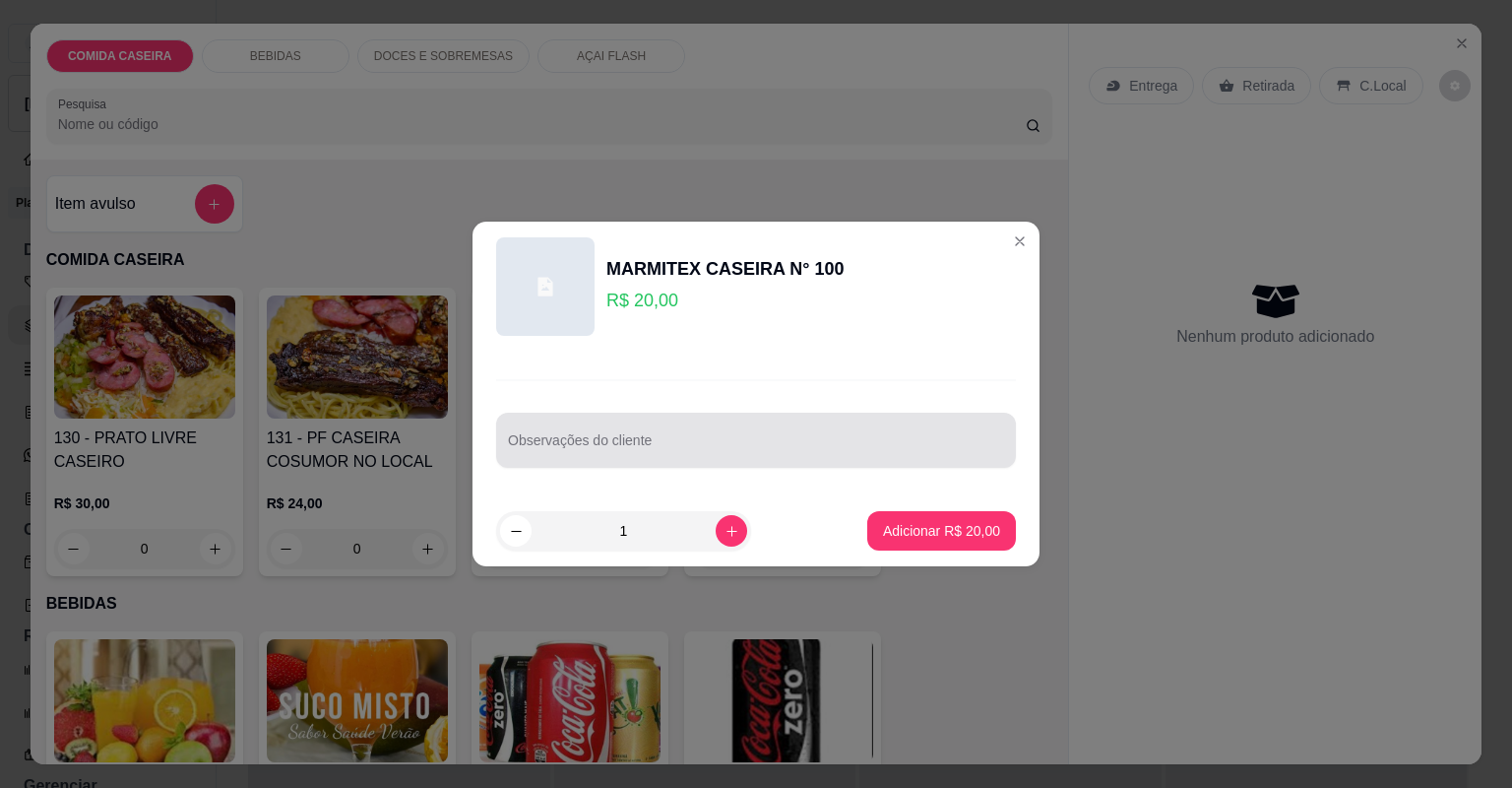 click at bounding box center (756, 440) 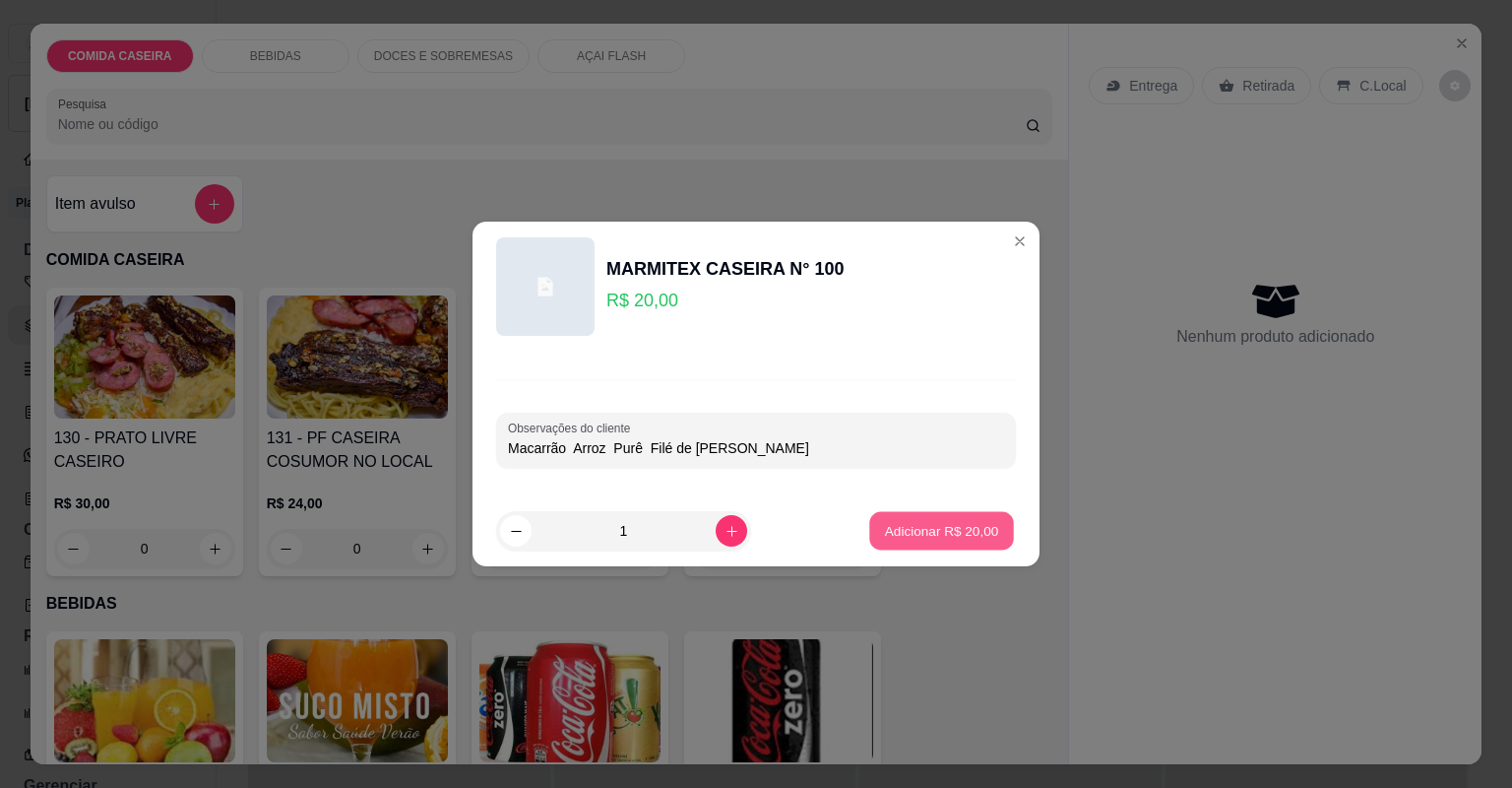 click on "Adicionar   R$ 20,00" at bounding box center (942, 530) 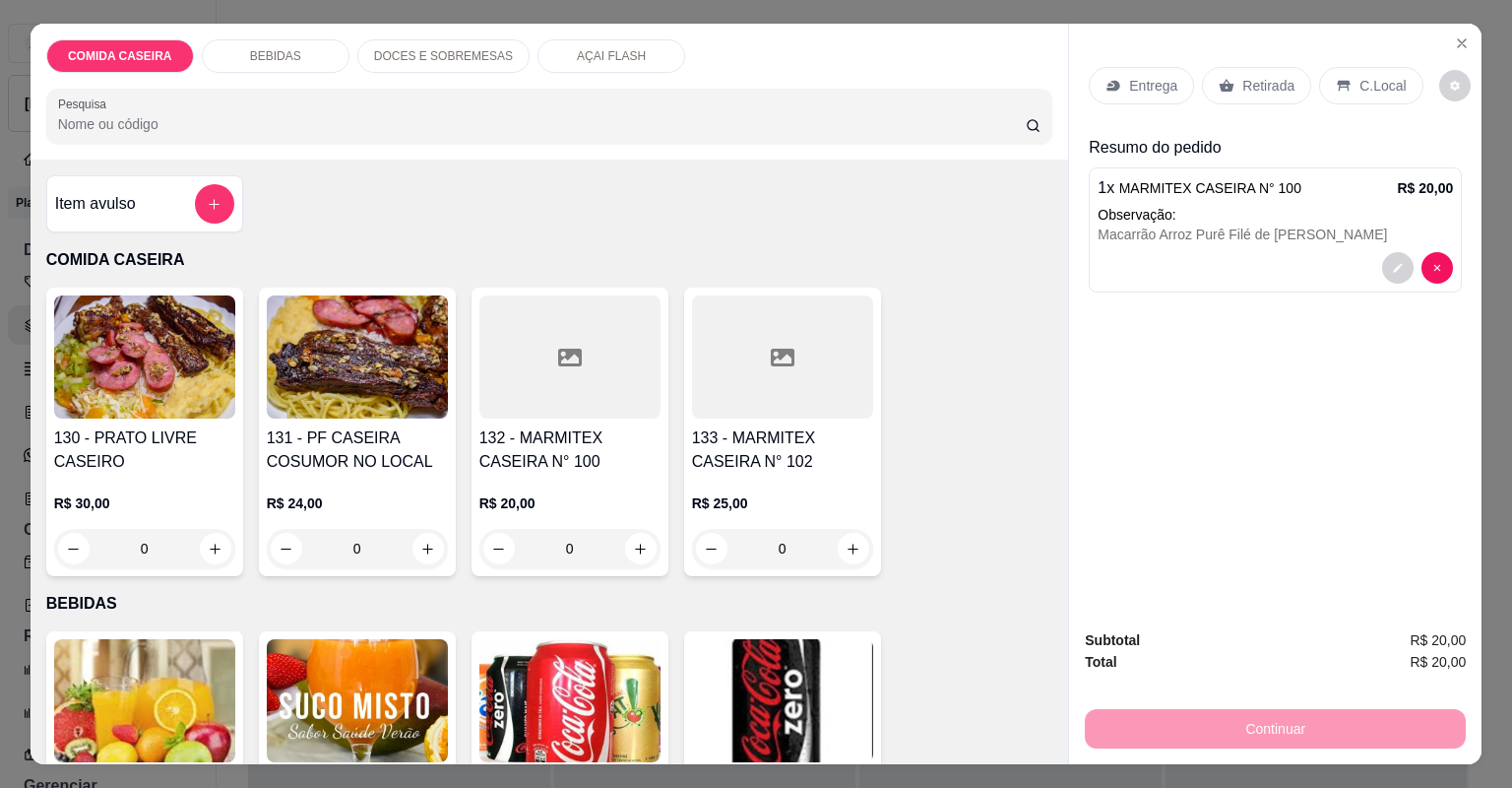 click on "Entrega" at bounding box center [1141, 86] 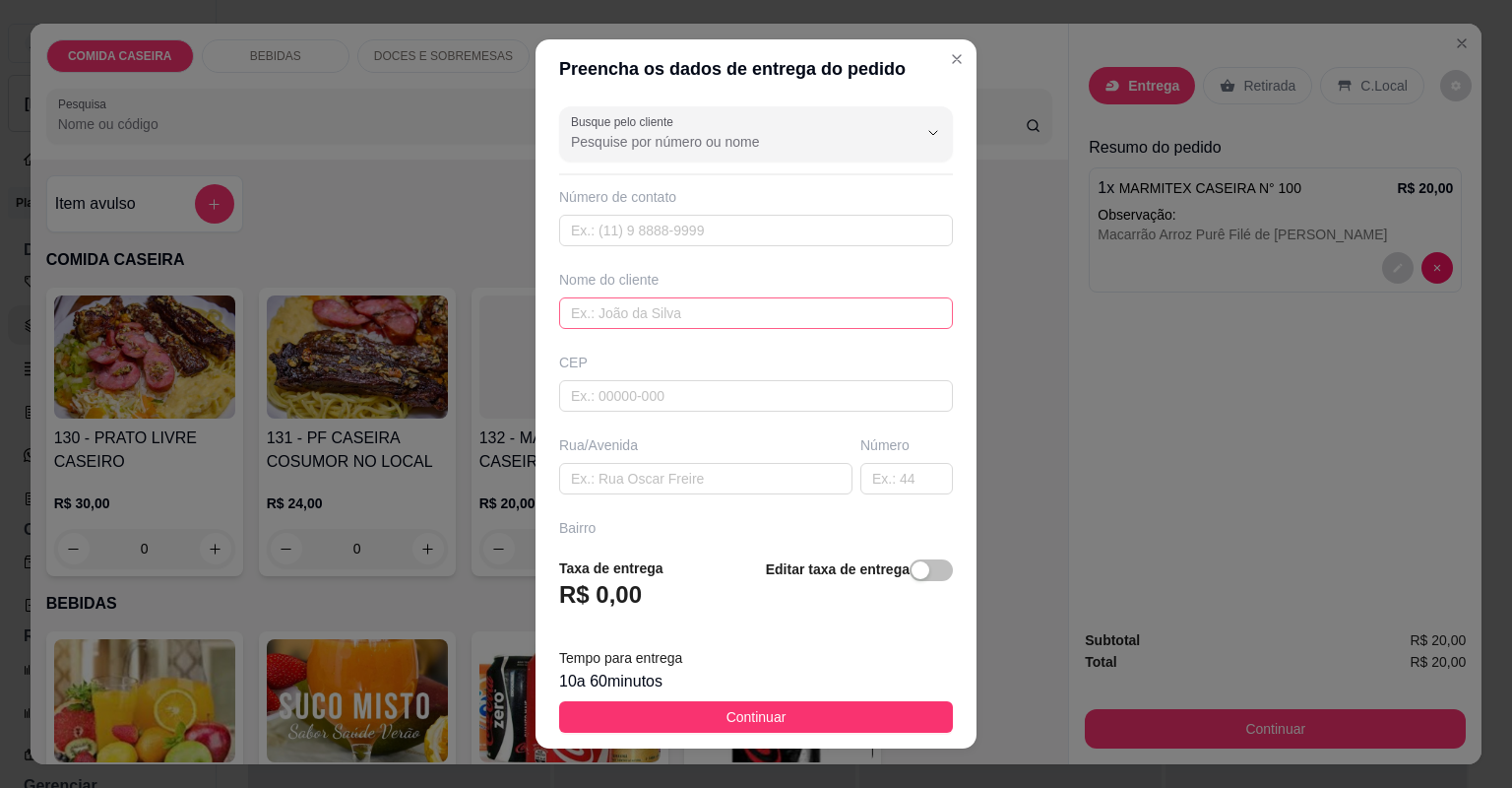 click on "Nome do cliente" at bounding box center (756, 299) 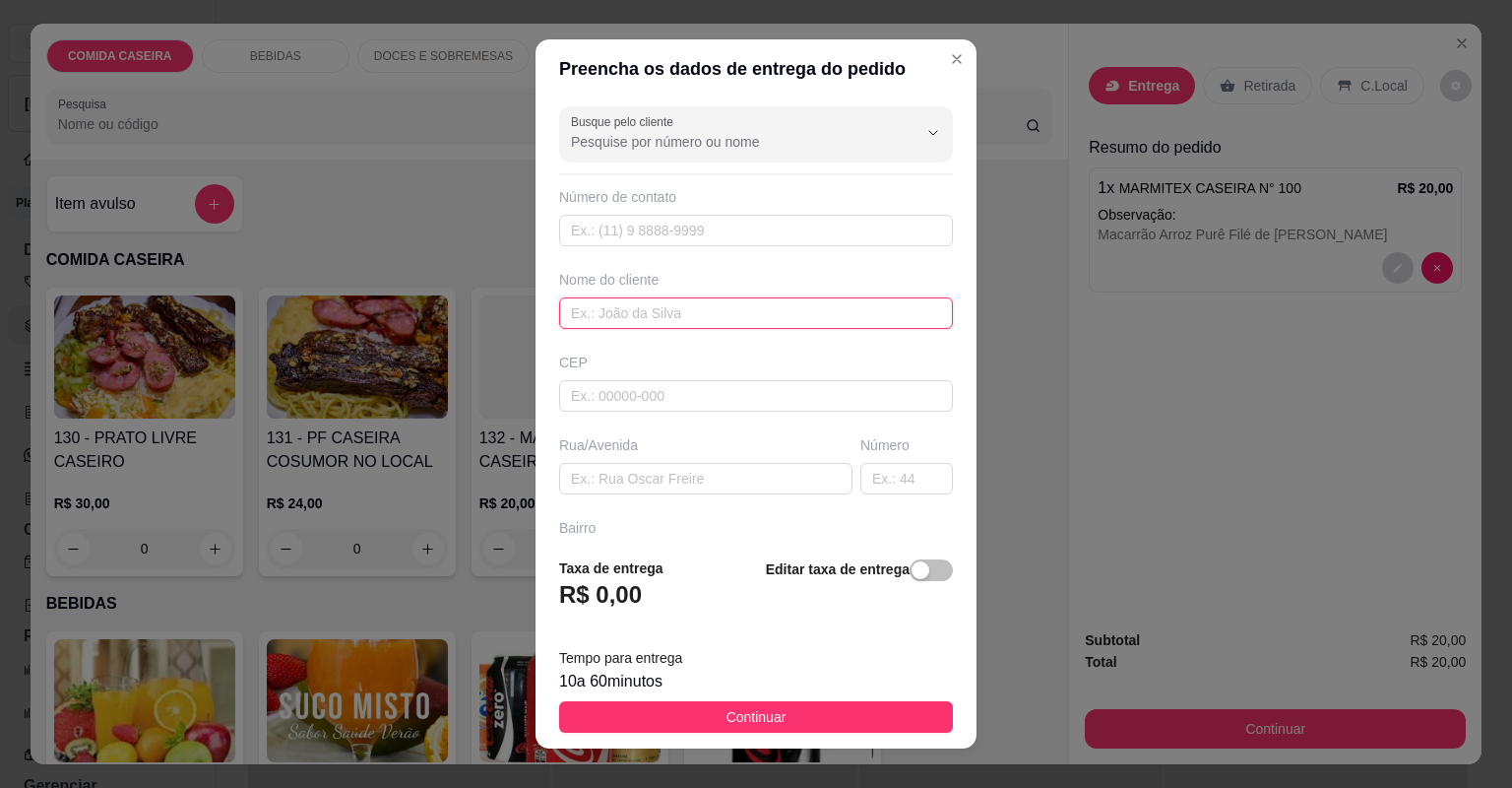 click at bounding box center (756, 313) 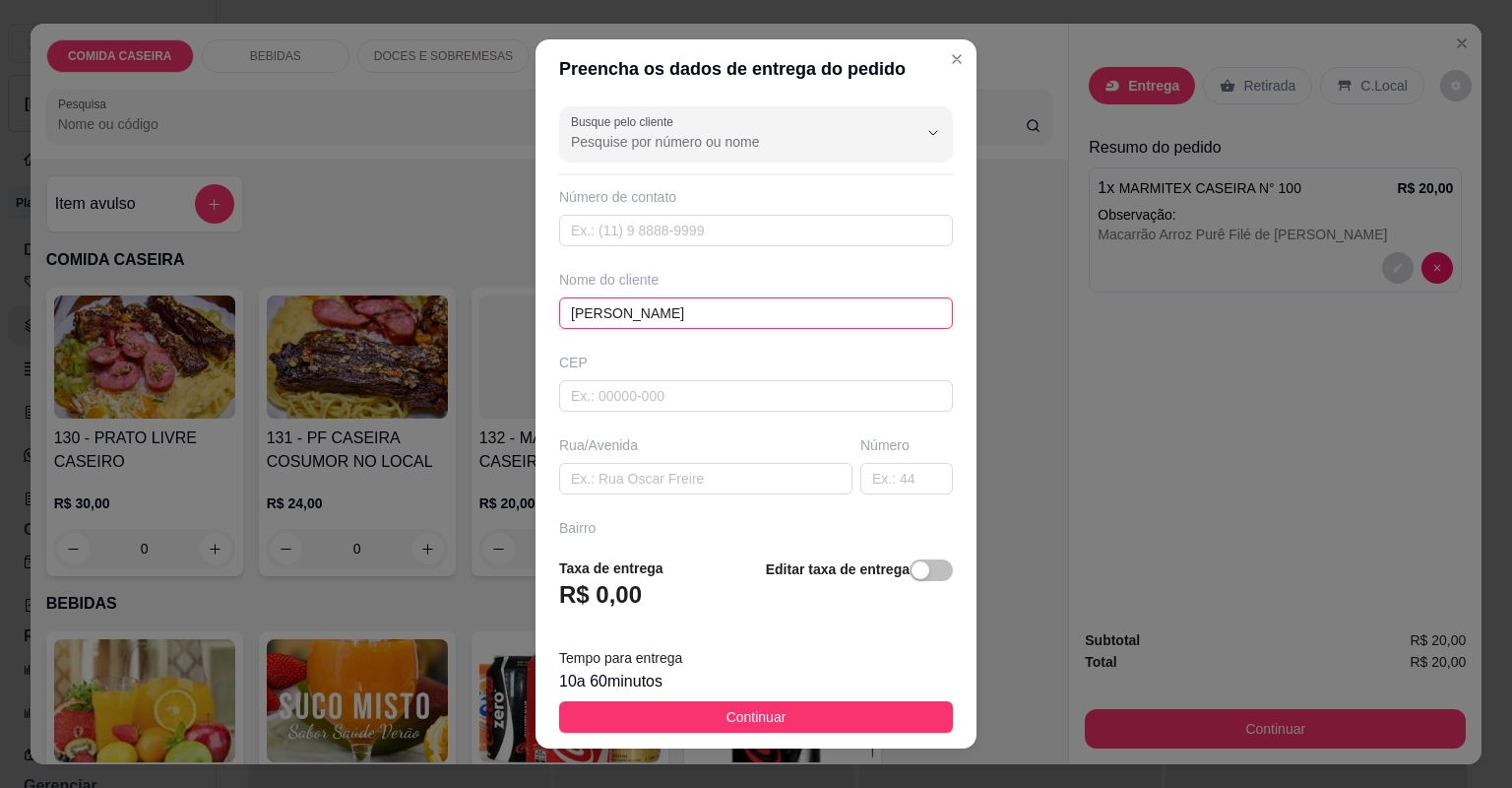 type on "[PERSON_NAME]" 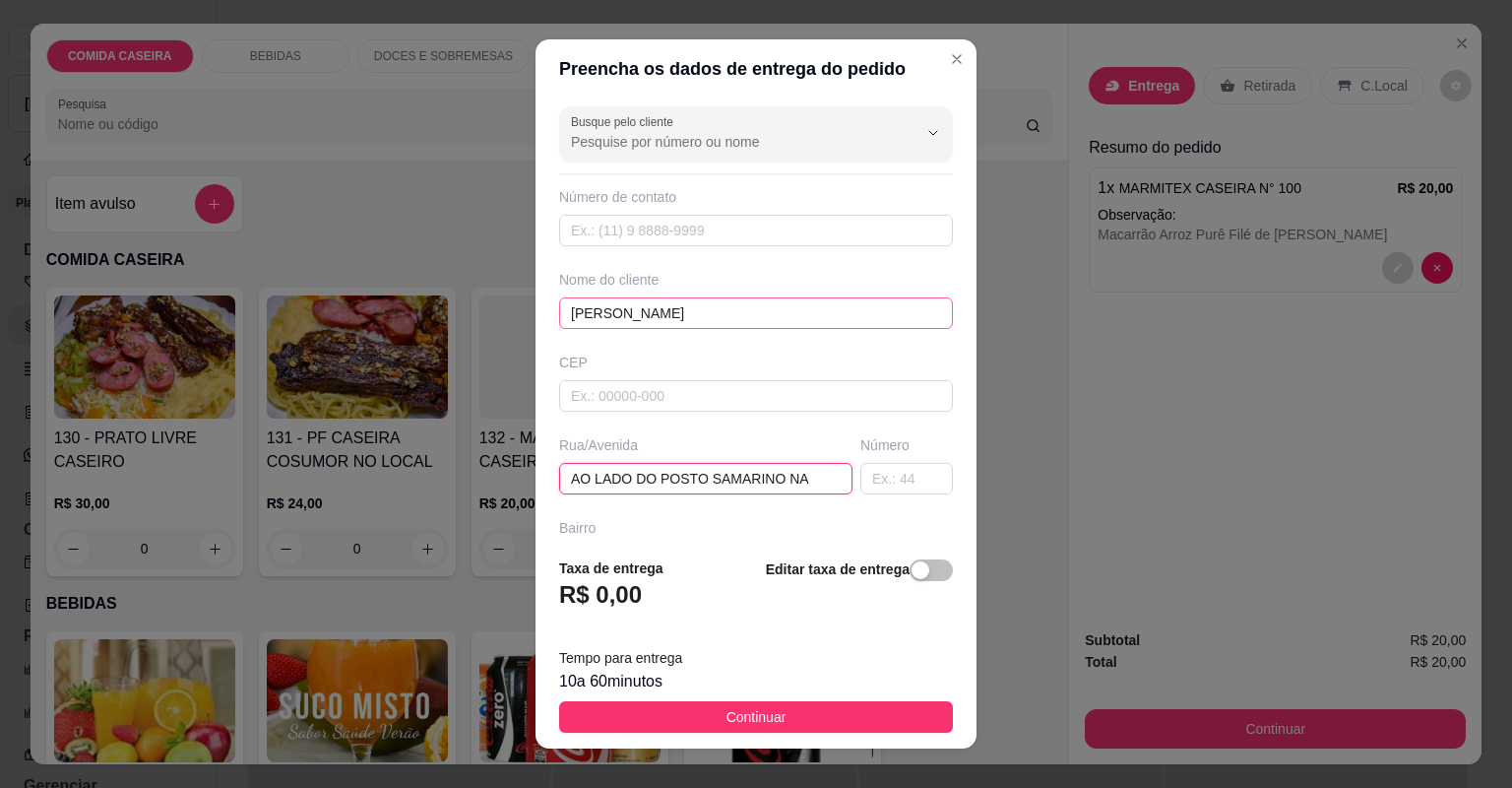 type on "AO LADO DO POSTO SAMARINO NA" 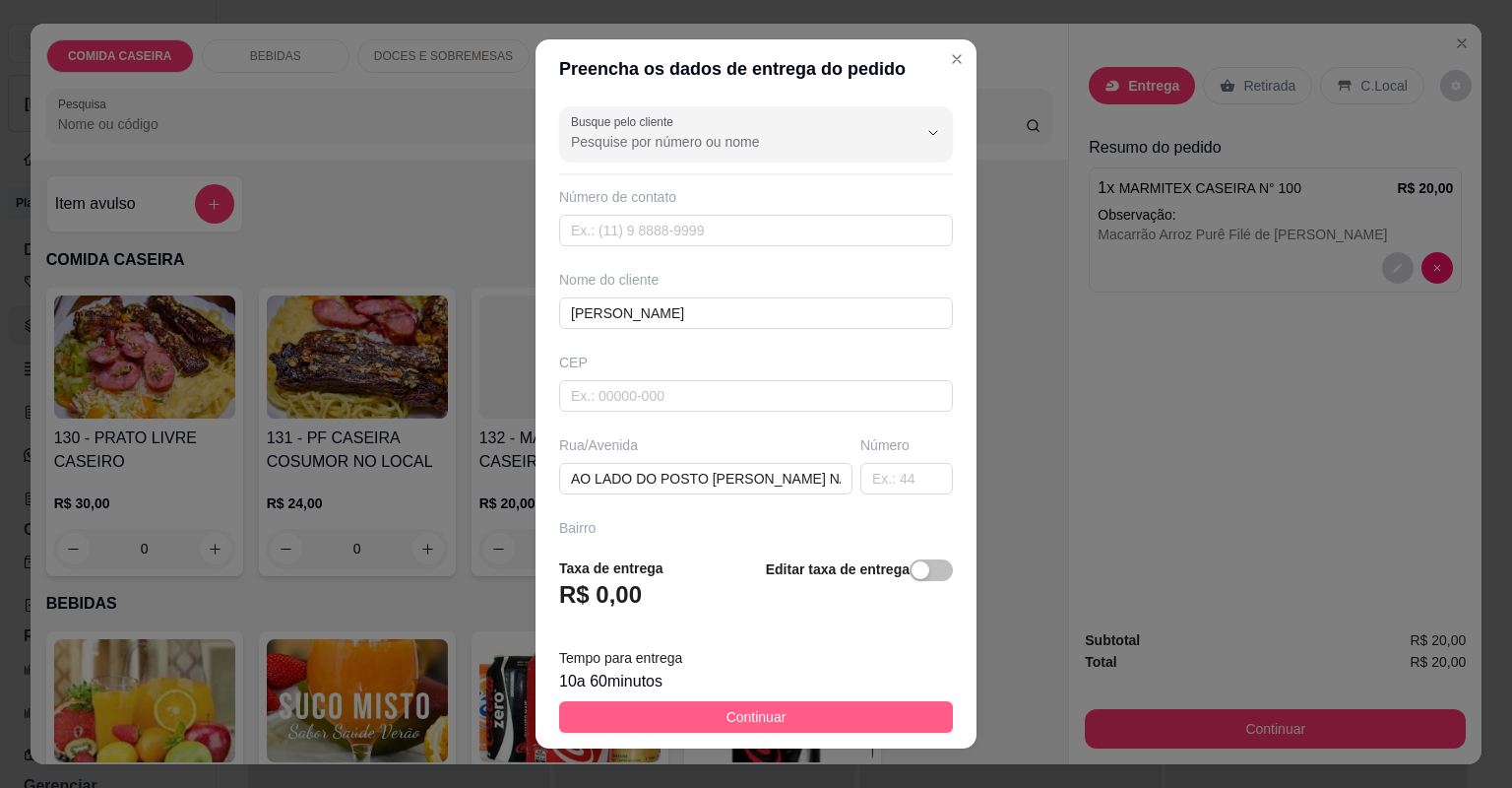 click on "Continuar" at bounding box center [756, 717] 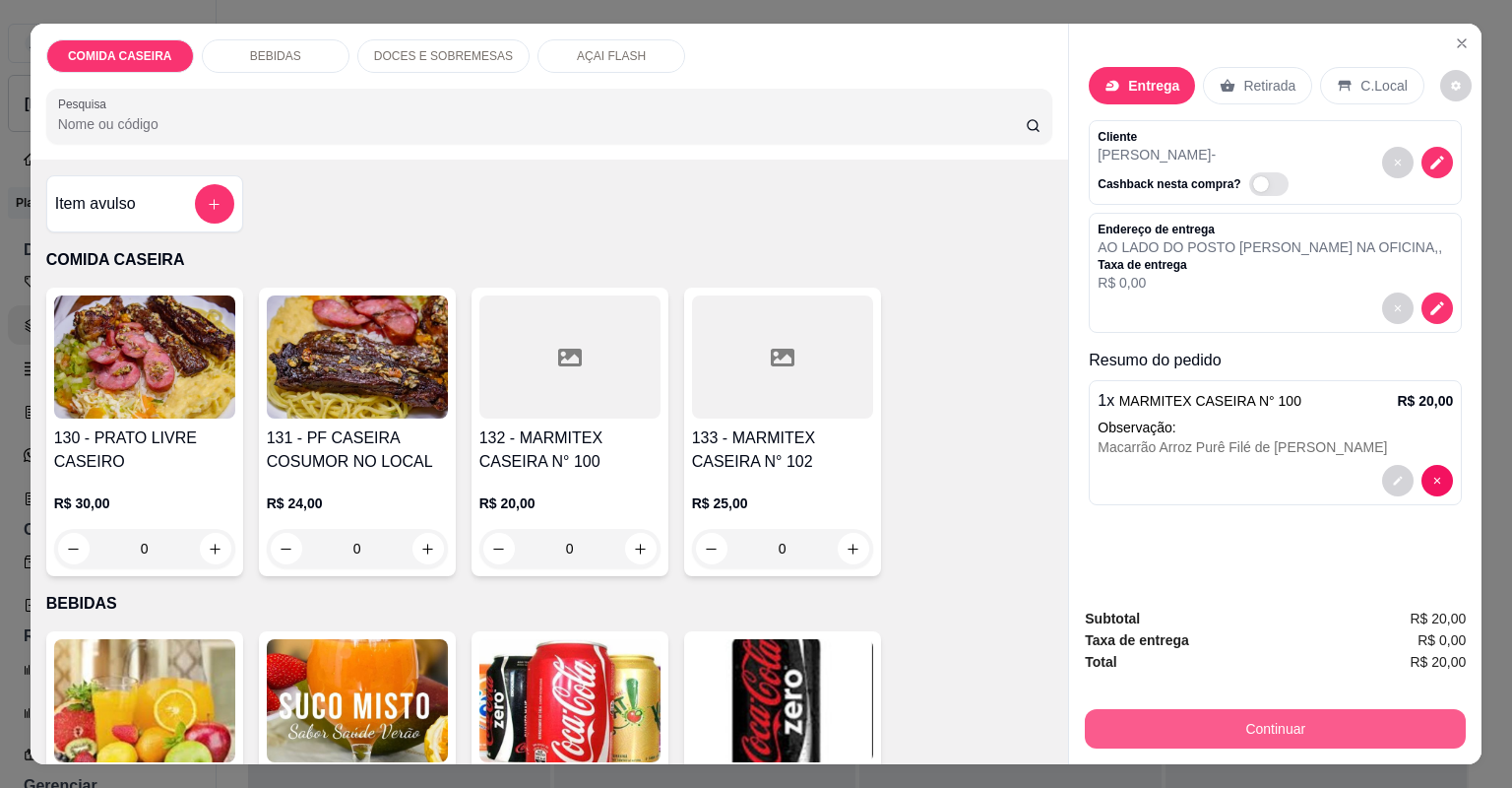 click on "Continuar" at bounding box center (1275, 729) 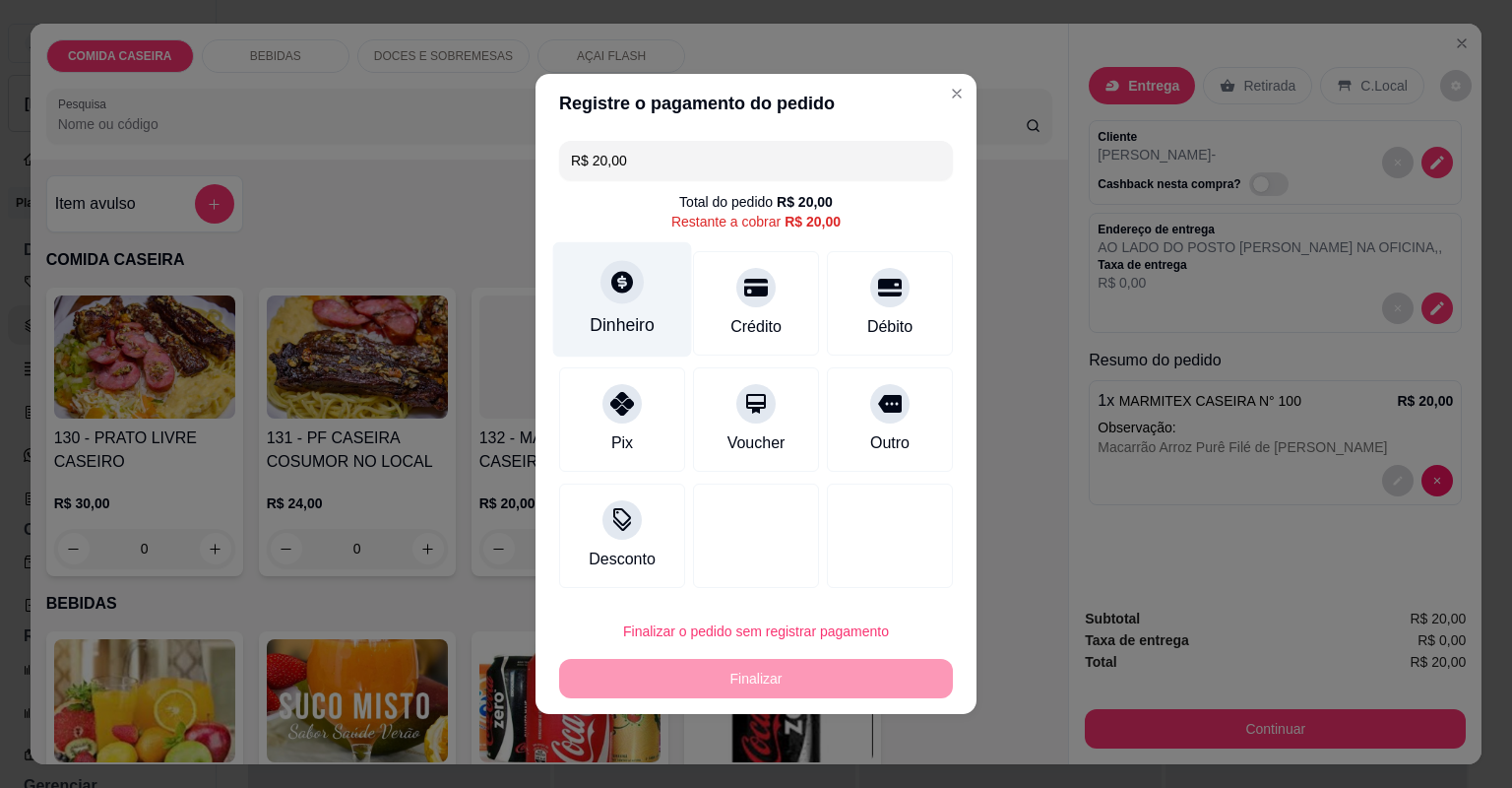 click 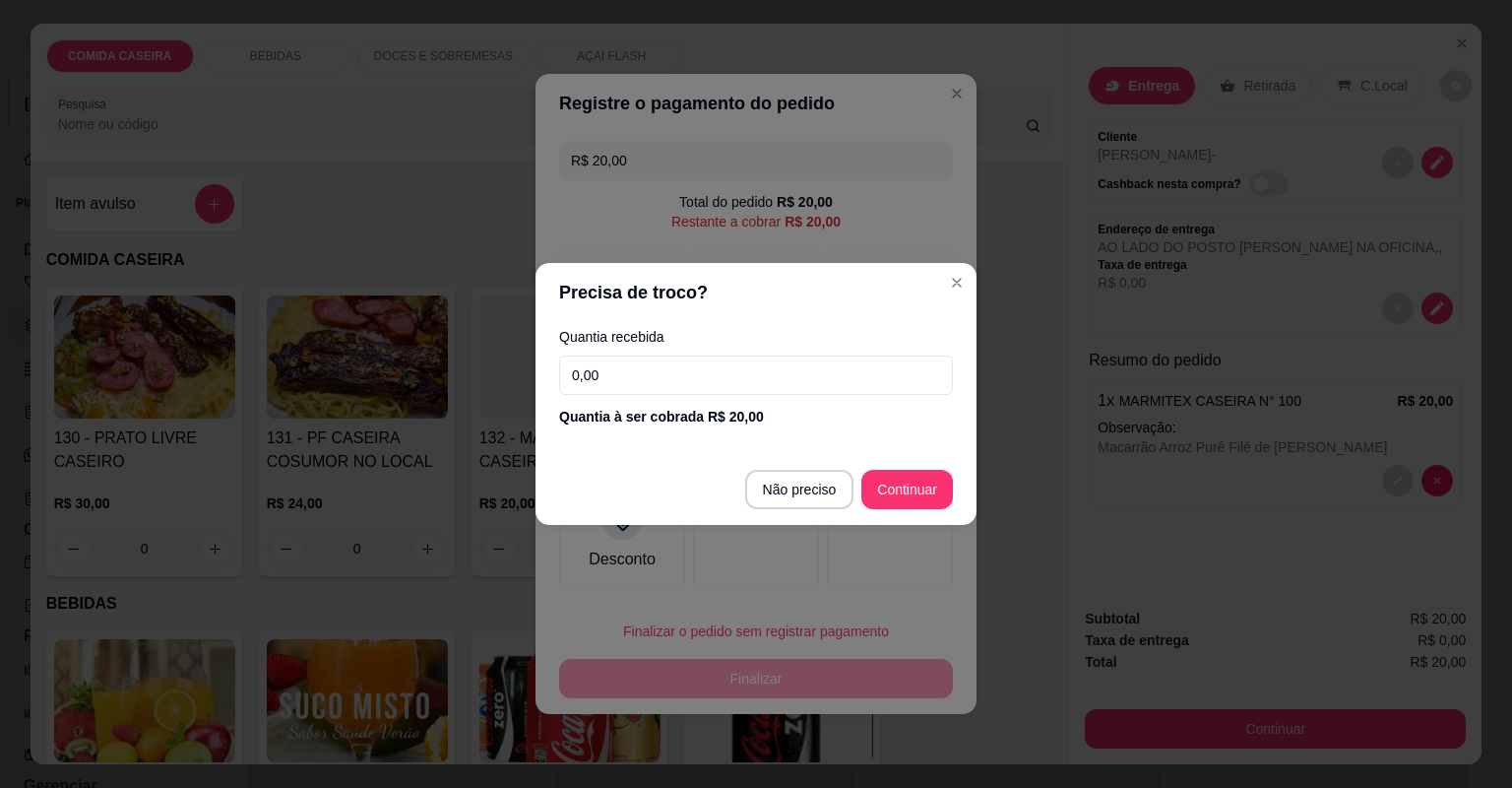 click on "0,00" at bounding box center (756, 375) 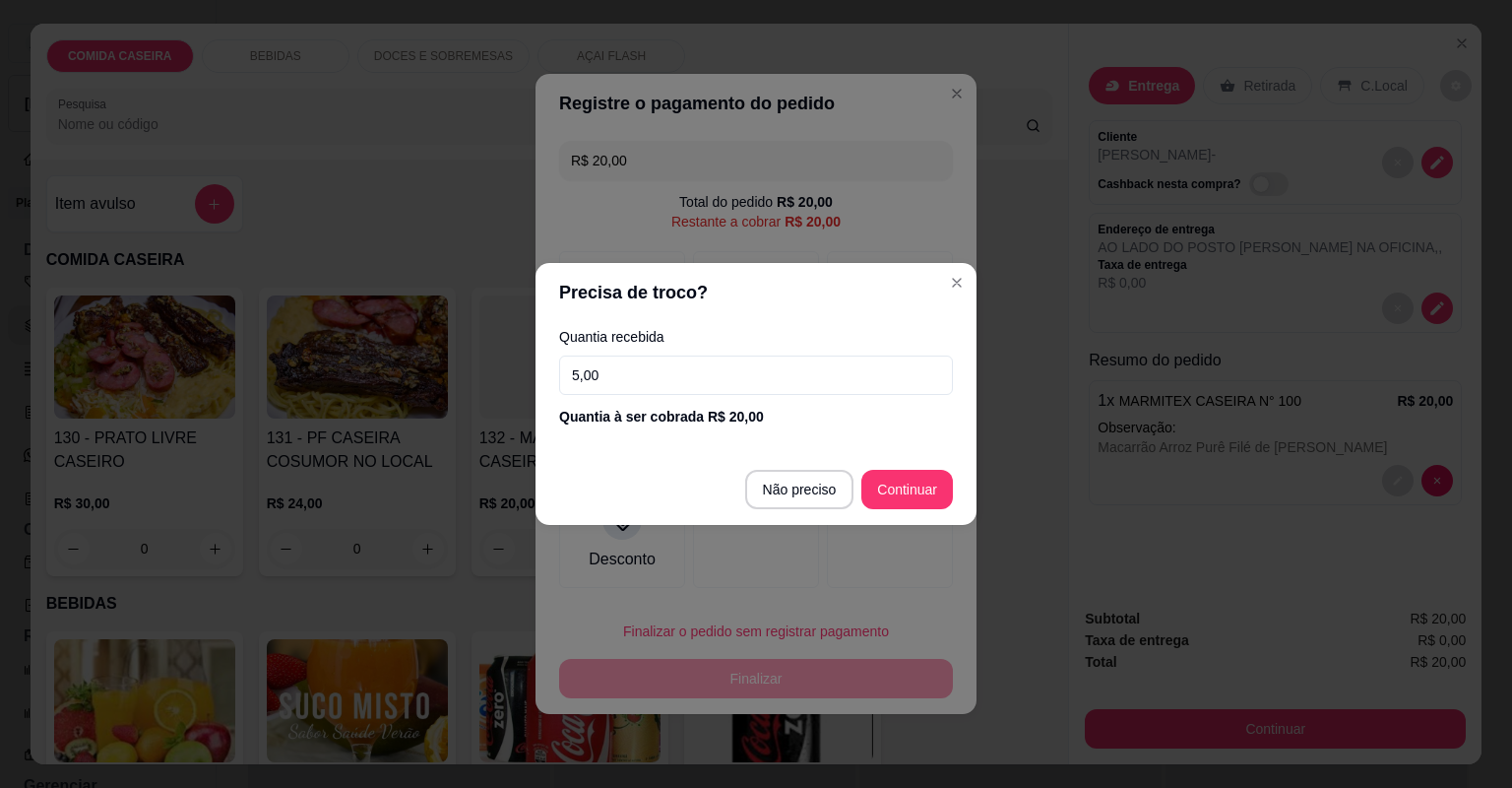 type on "50,00" 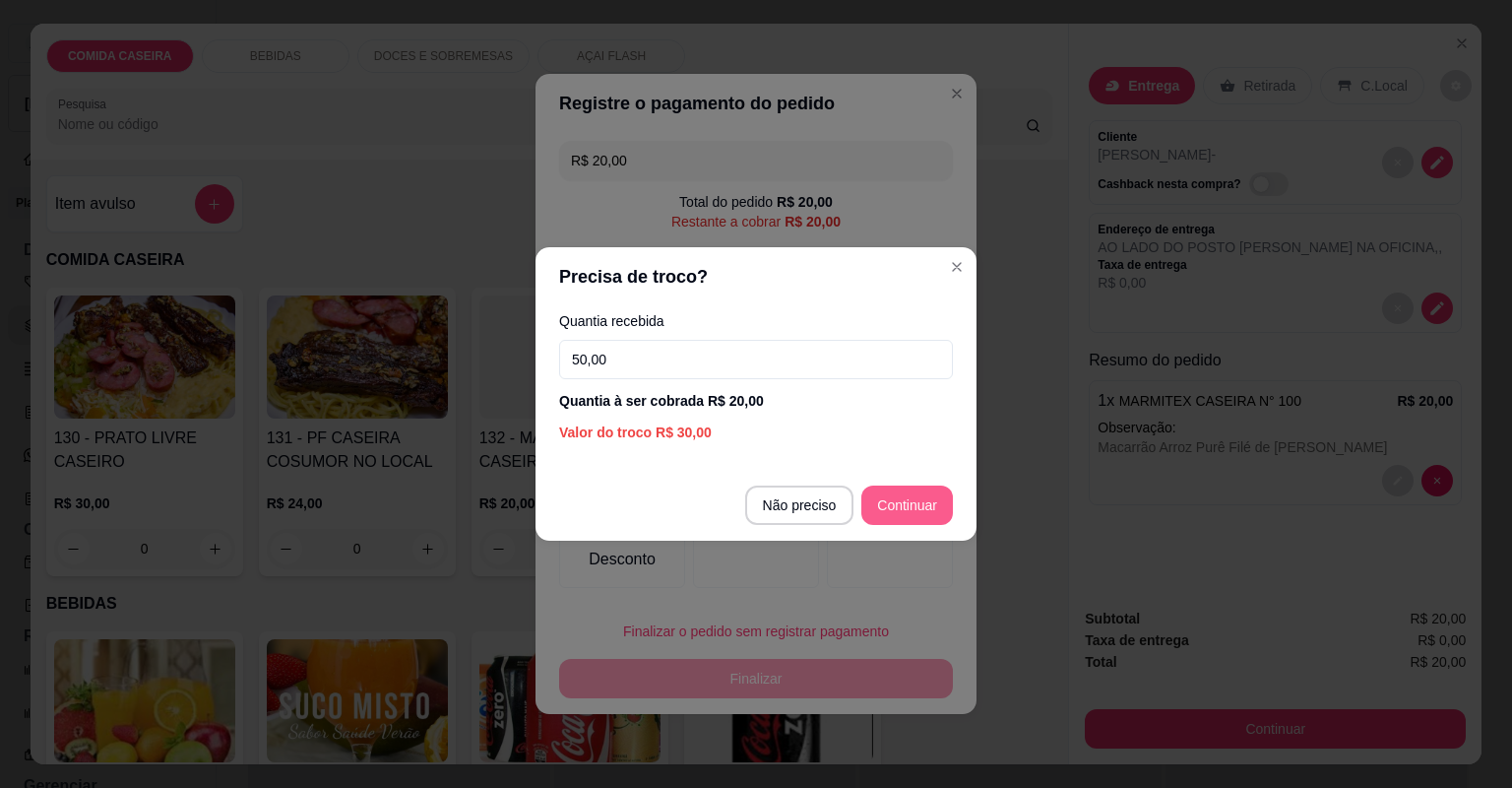 type on "R$ 0,00" 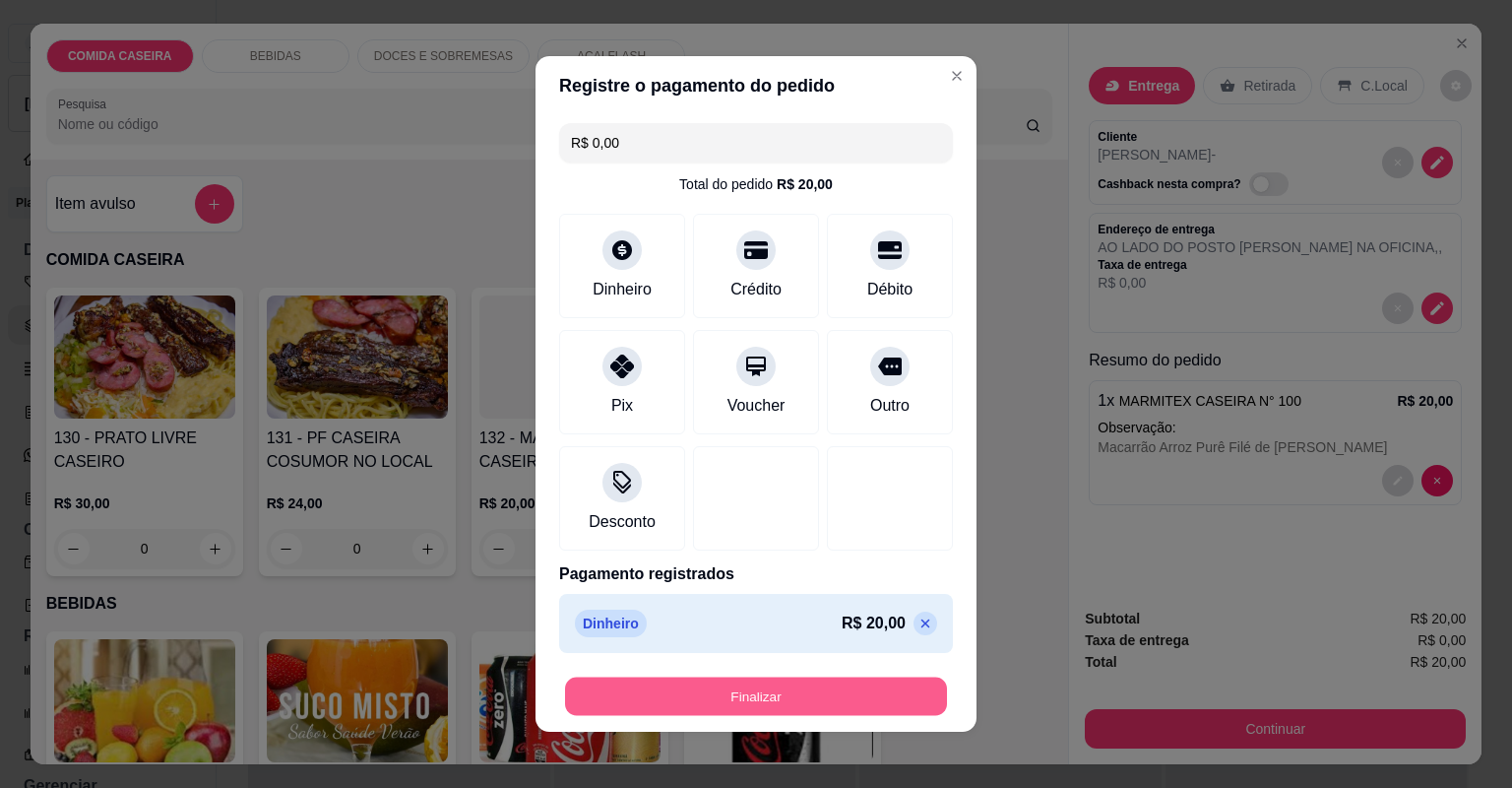 click on "Finalizar" at bounding box center [756, 696] 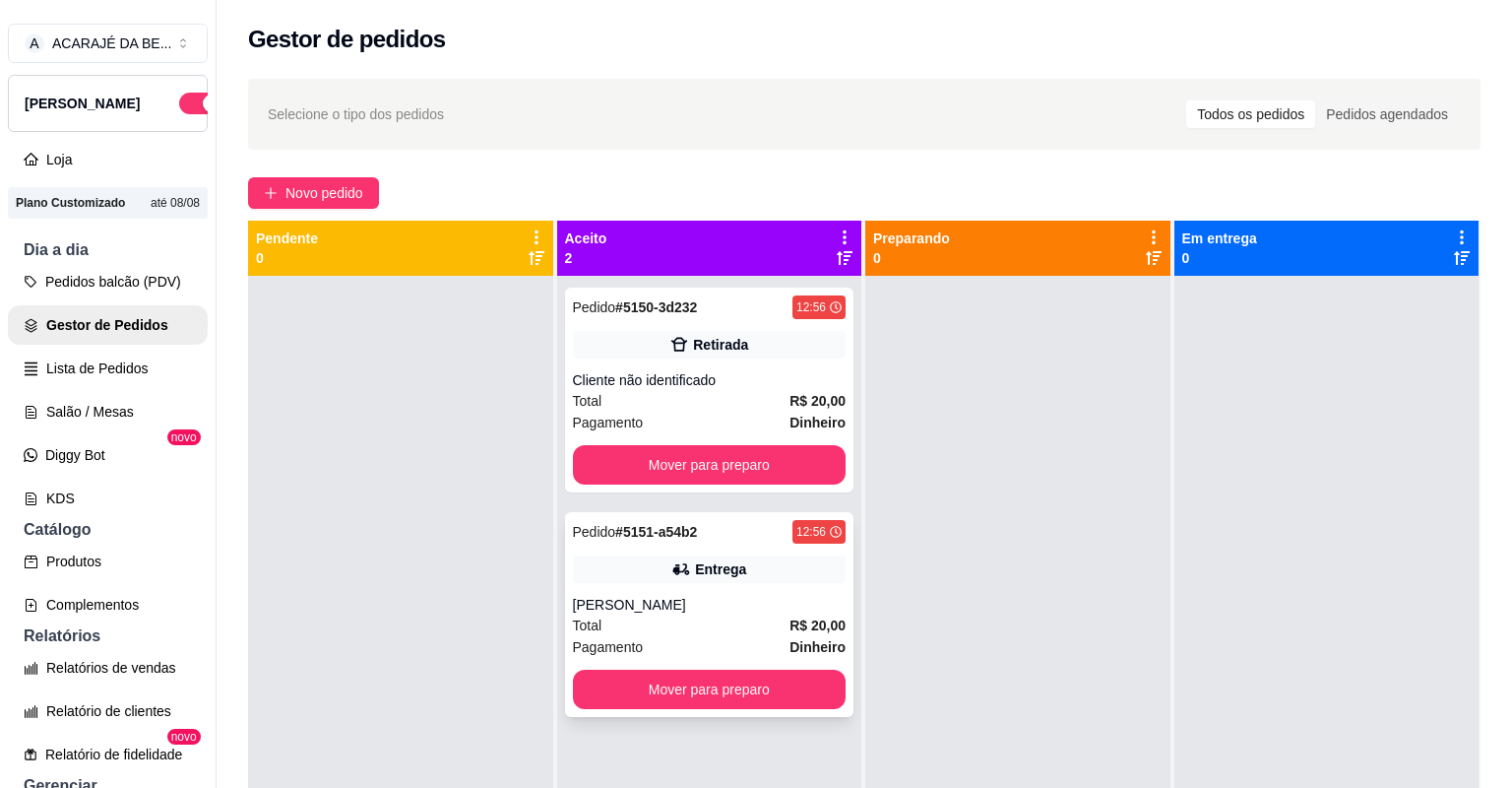 click on "[PERSON_NAME]" at bounding box center (710, 605) 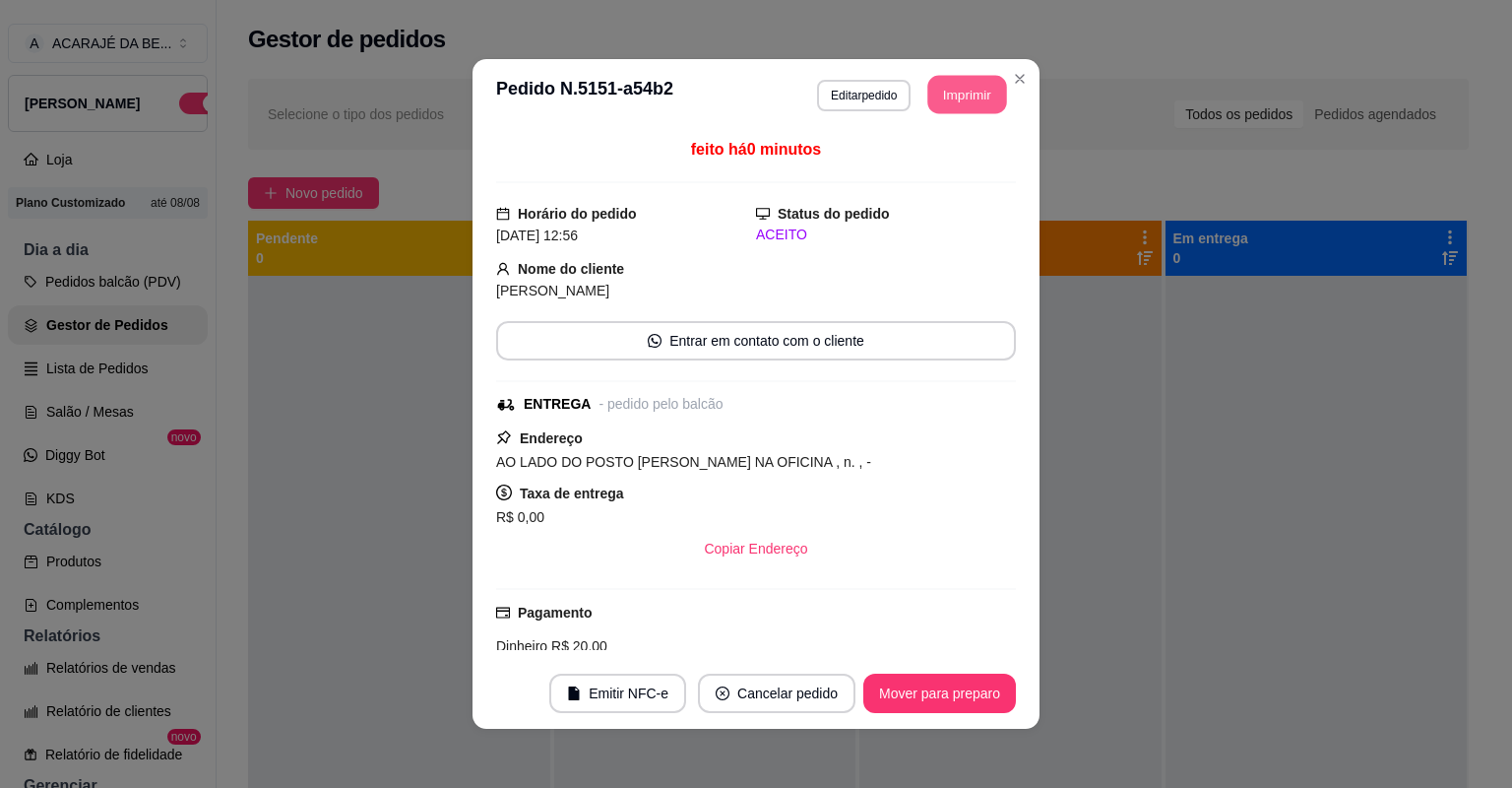 click on "Imprimir" at bounding box center [968, 95] 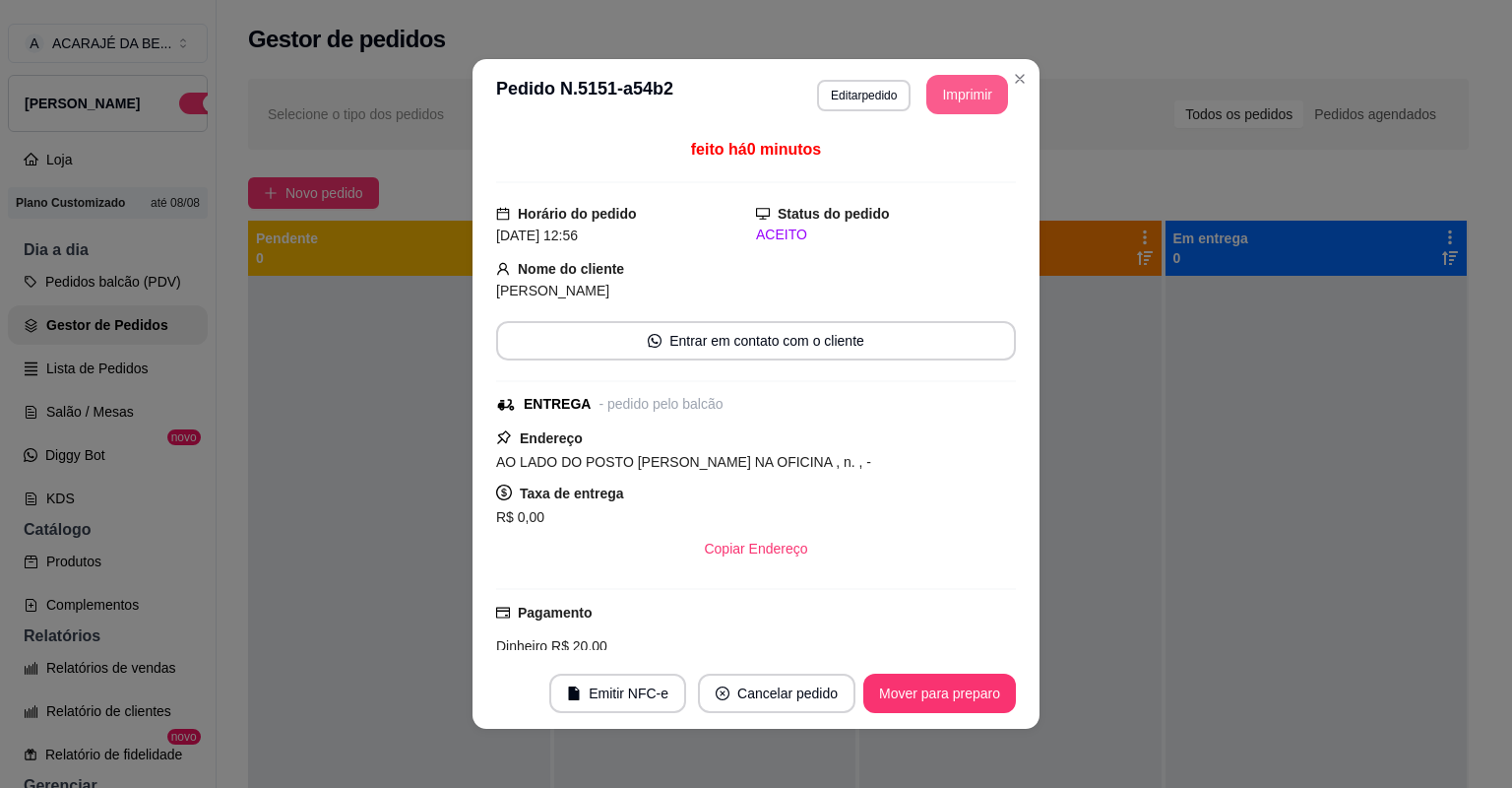 click on "Mover para preparo" at bounding box center (939, 693) 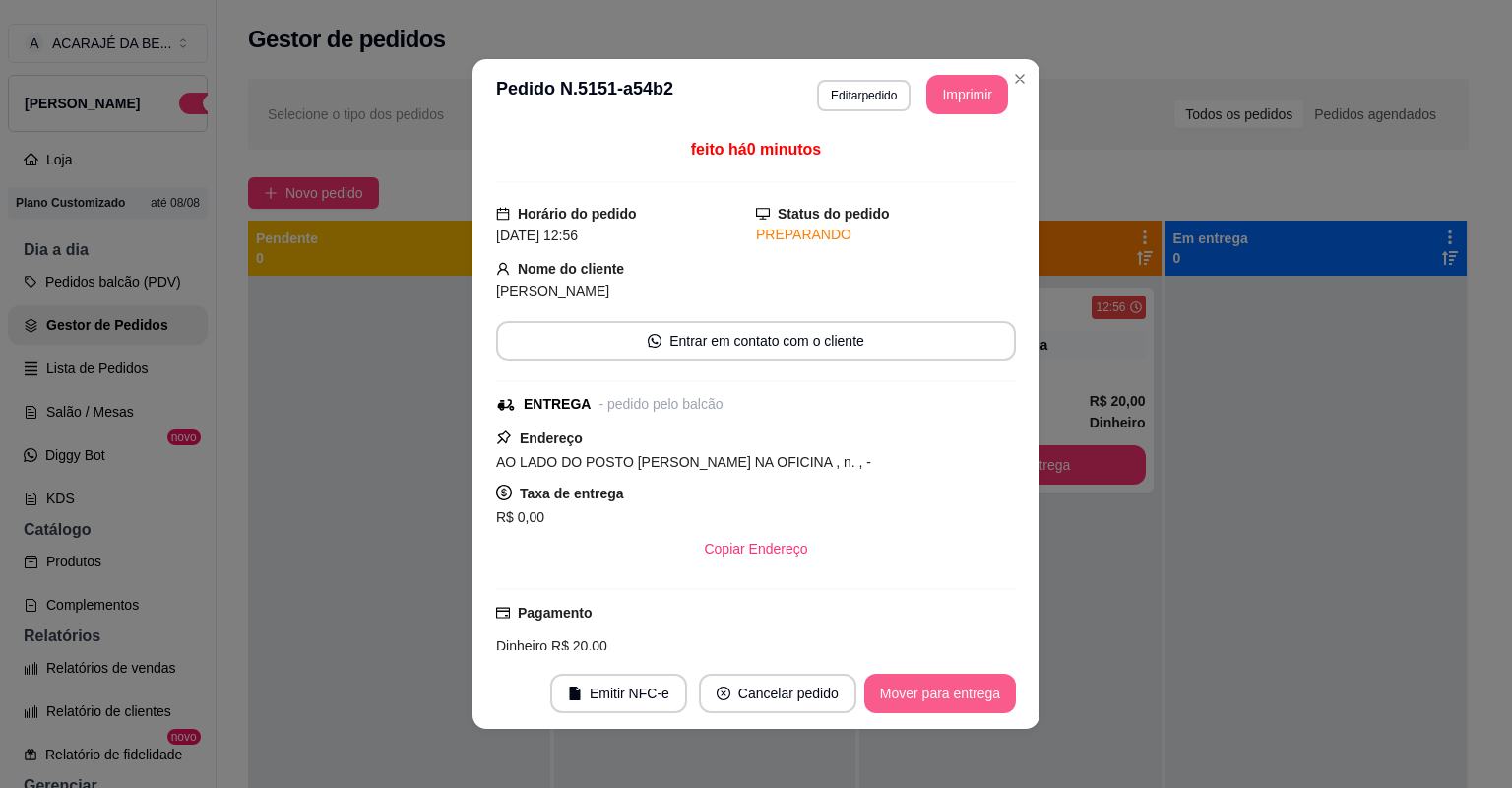 click on "Mover para entrega" at bounding box center [940, 693] 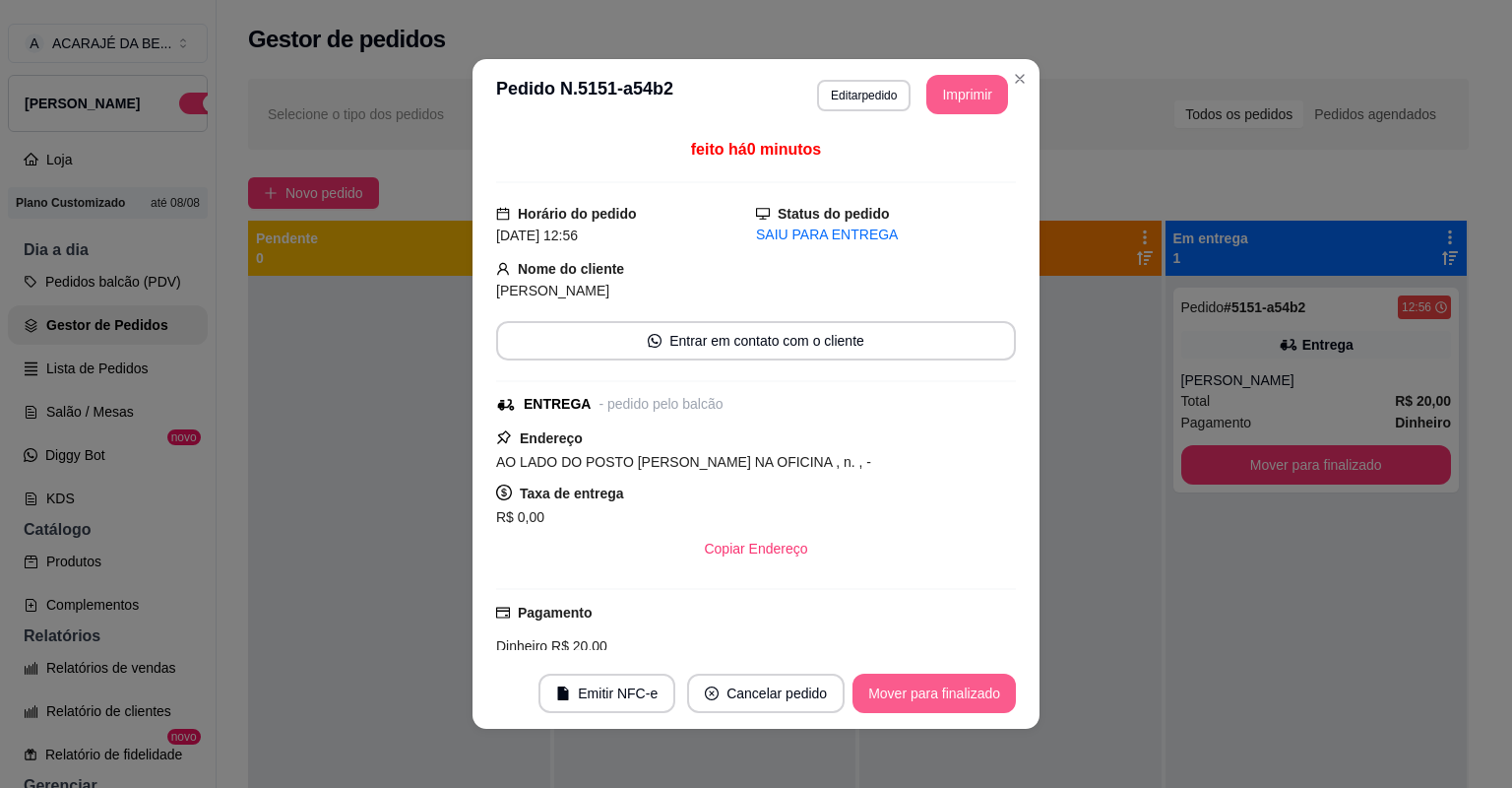 click on "Mover para finalizado" at bounding box center (934, 693) 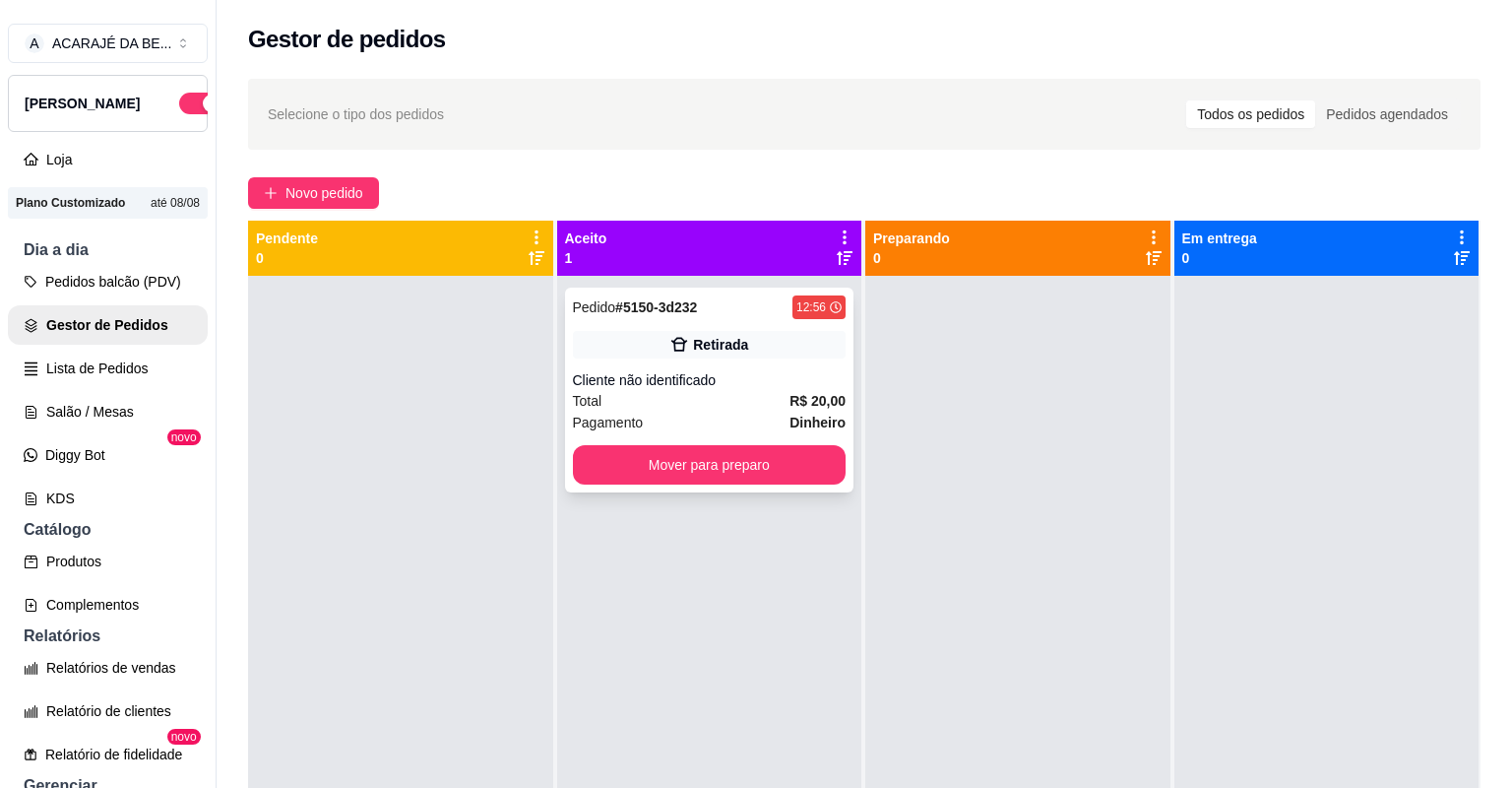 click on "Dinheiro" at bounding box center [817, 423] 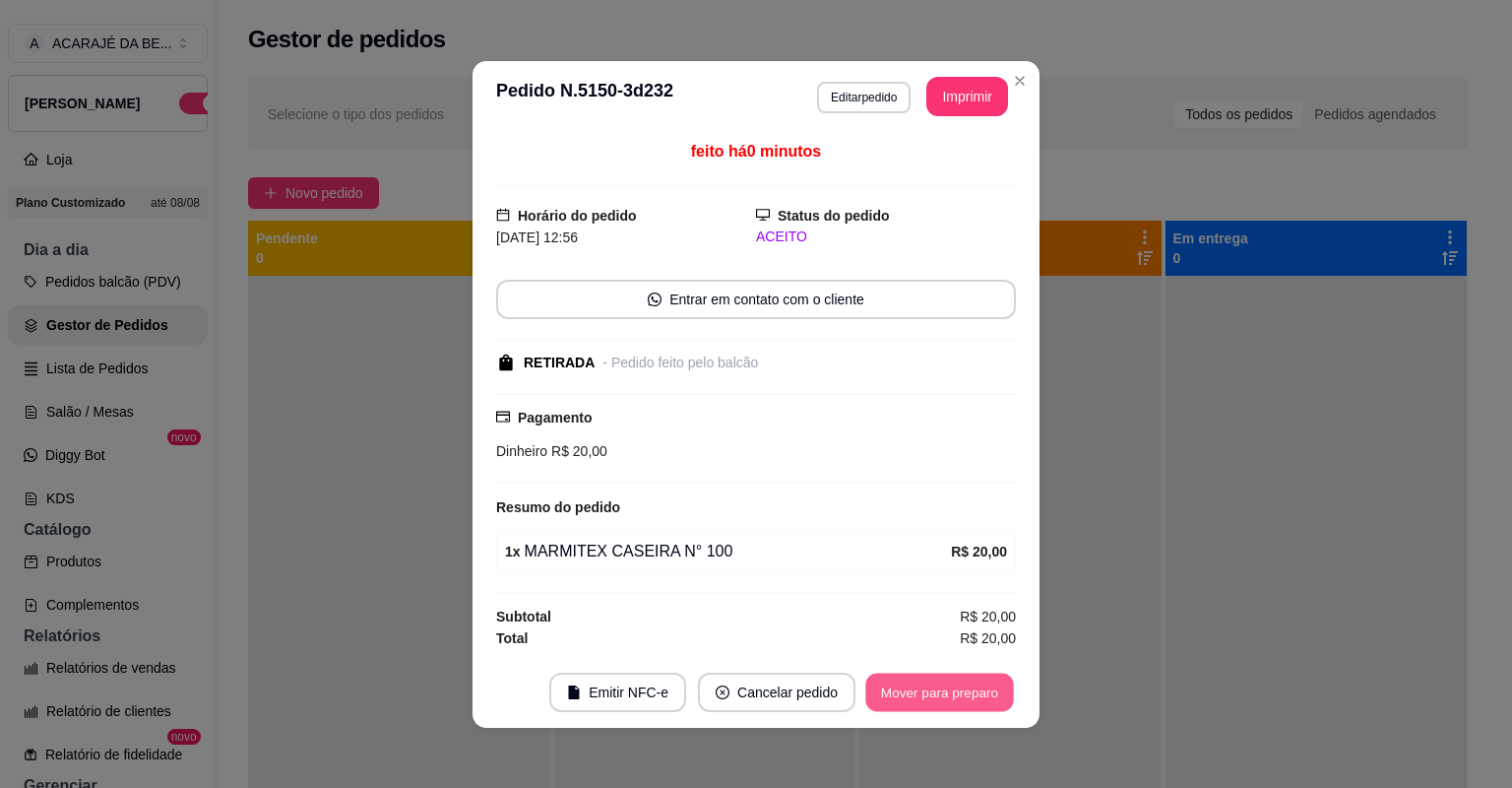 click on "Mover para preparo" at bounding box center (939, 691) 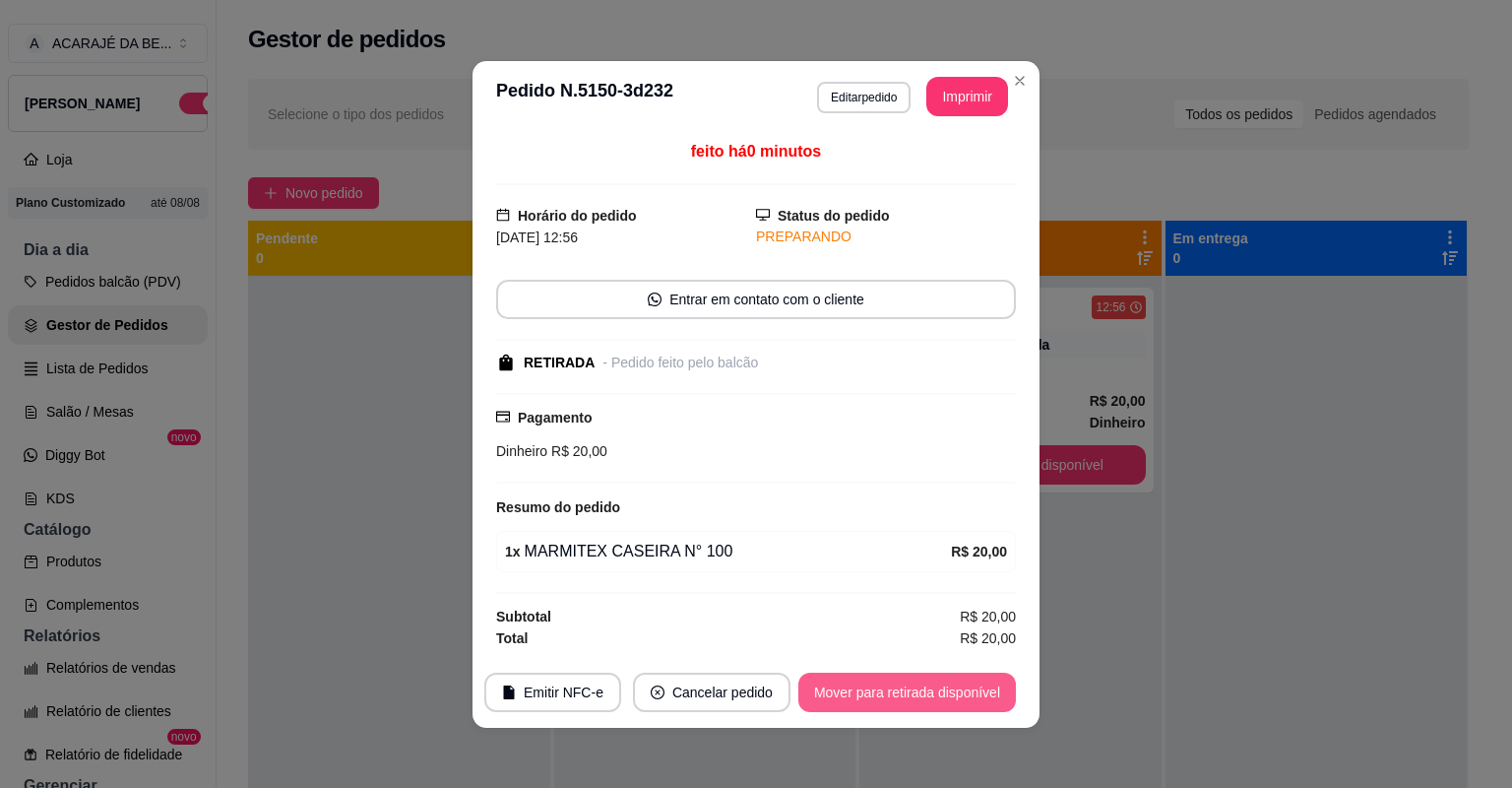 click on "Mover para retirada disponível" at bounding box center (907, 692) 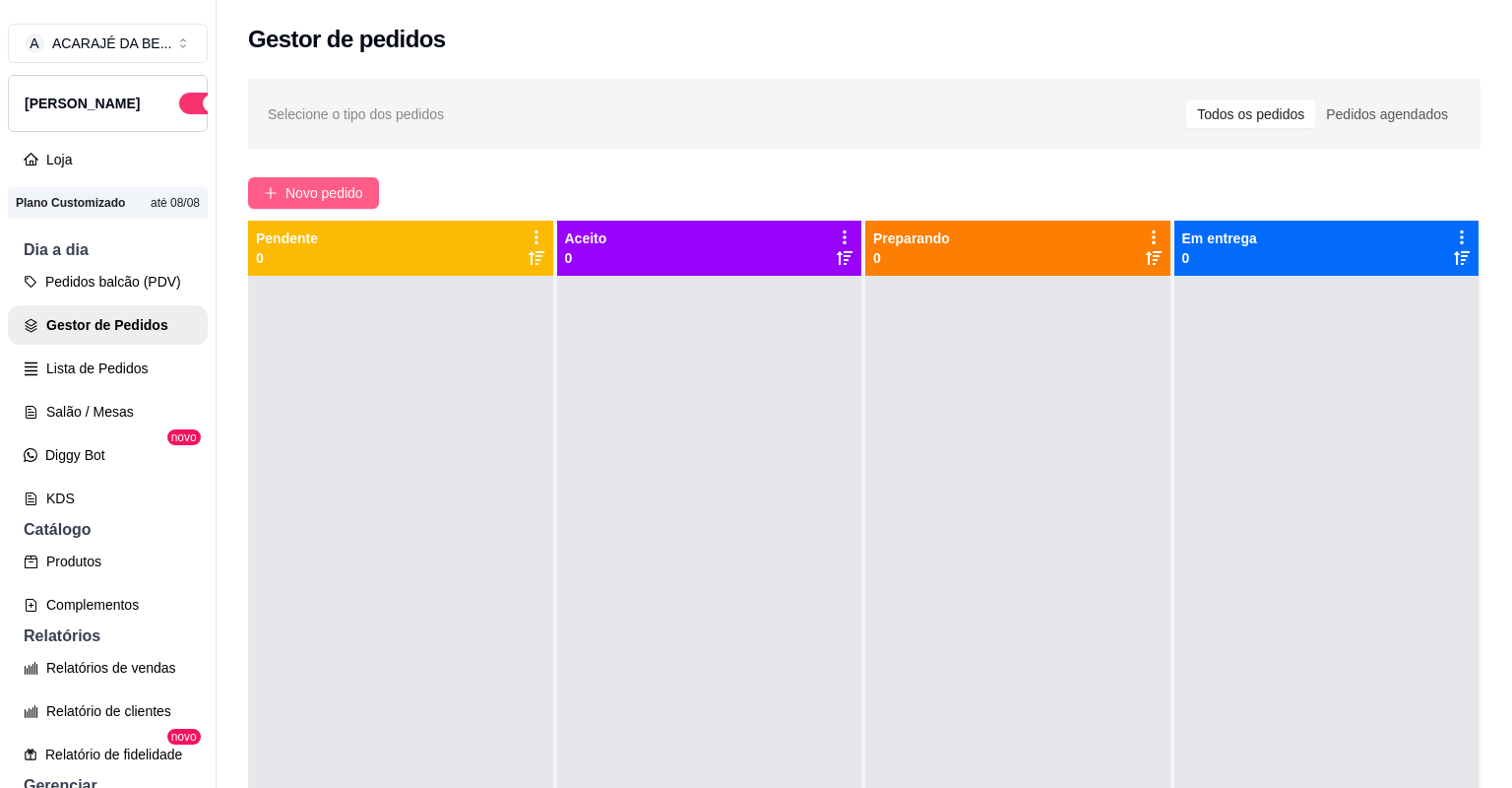 click on "Novo pedido" at bounding box center (324, 193) 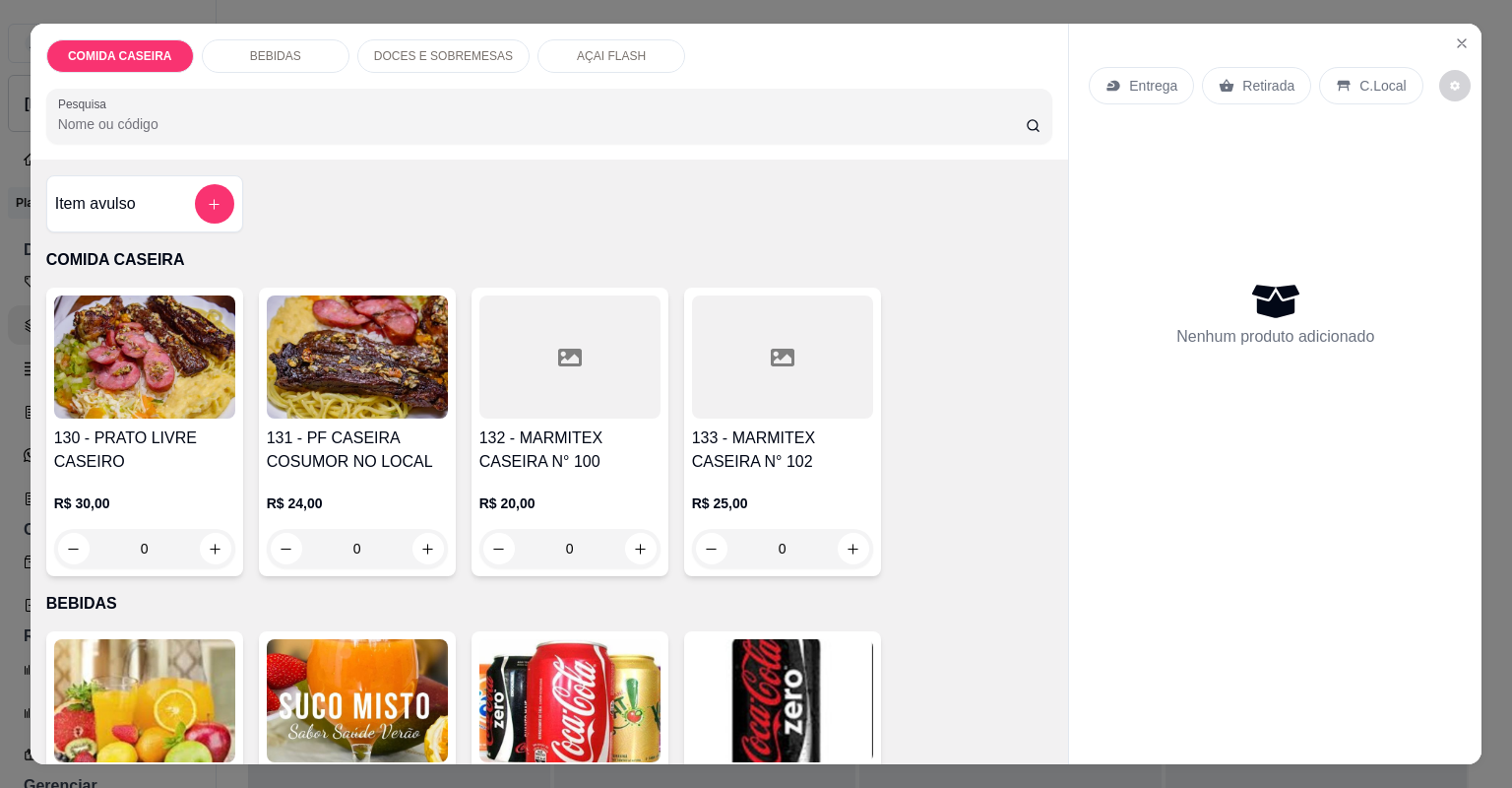 click on "132 - MARMITEX CASEIRA N° 100" at bounding box center [570, 450] 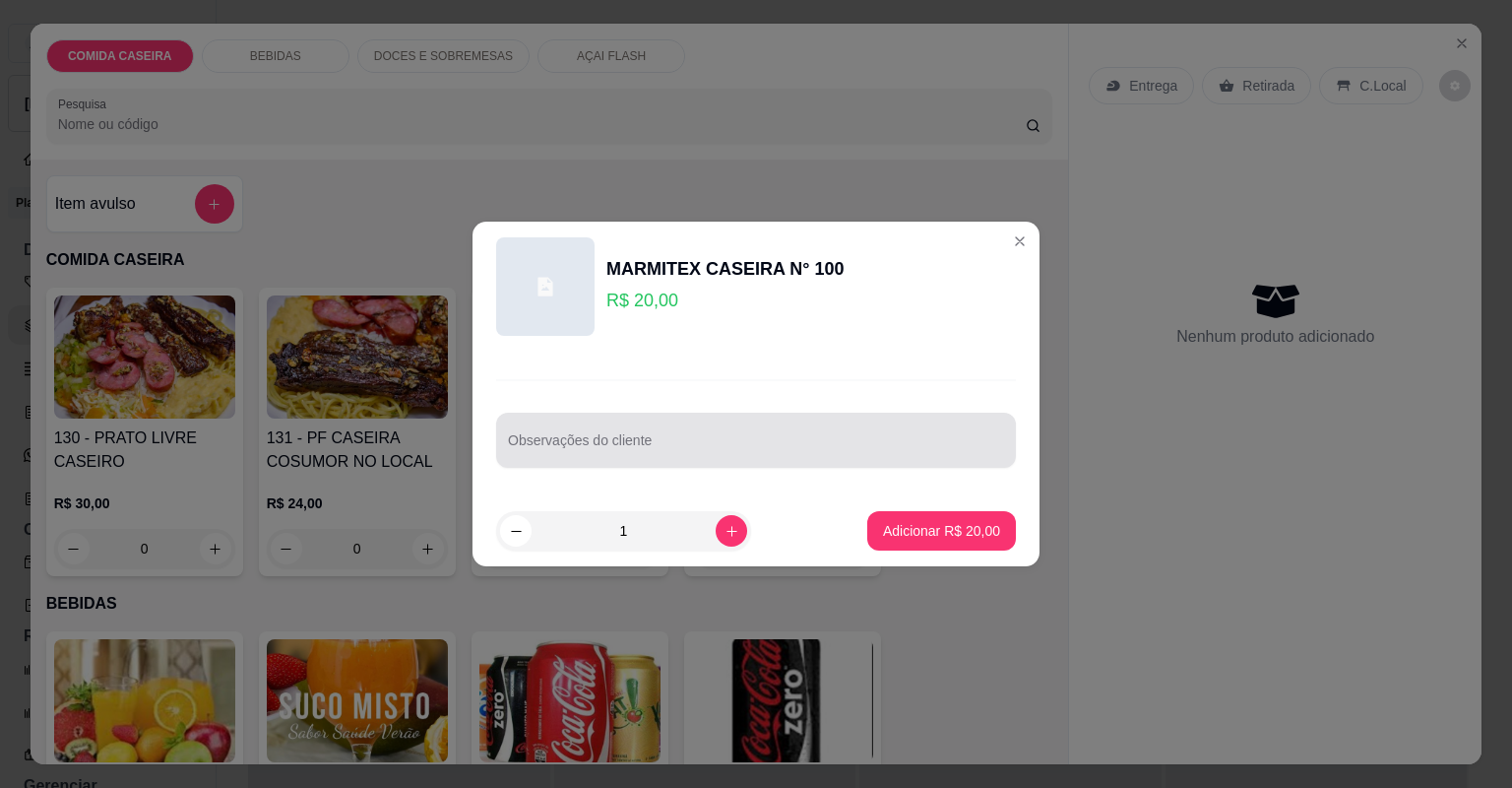 click on "Observações do cliente" at bounding box center [756, 448] 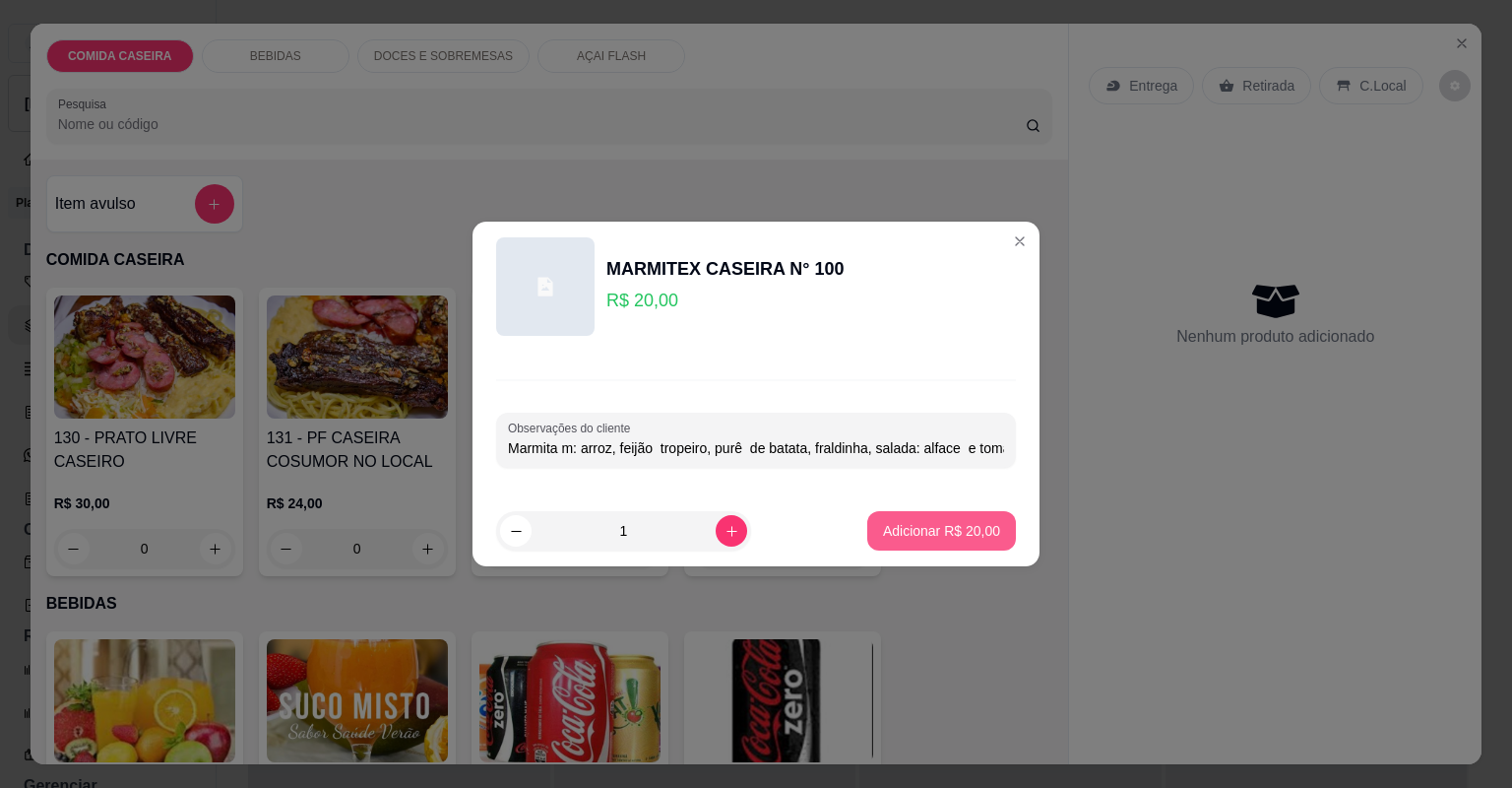 click on "Adicionar   R$ 20,00" at bounding box center (941, 531) 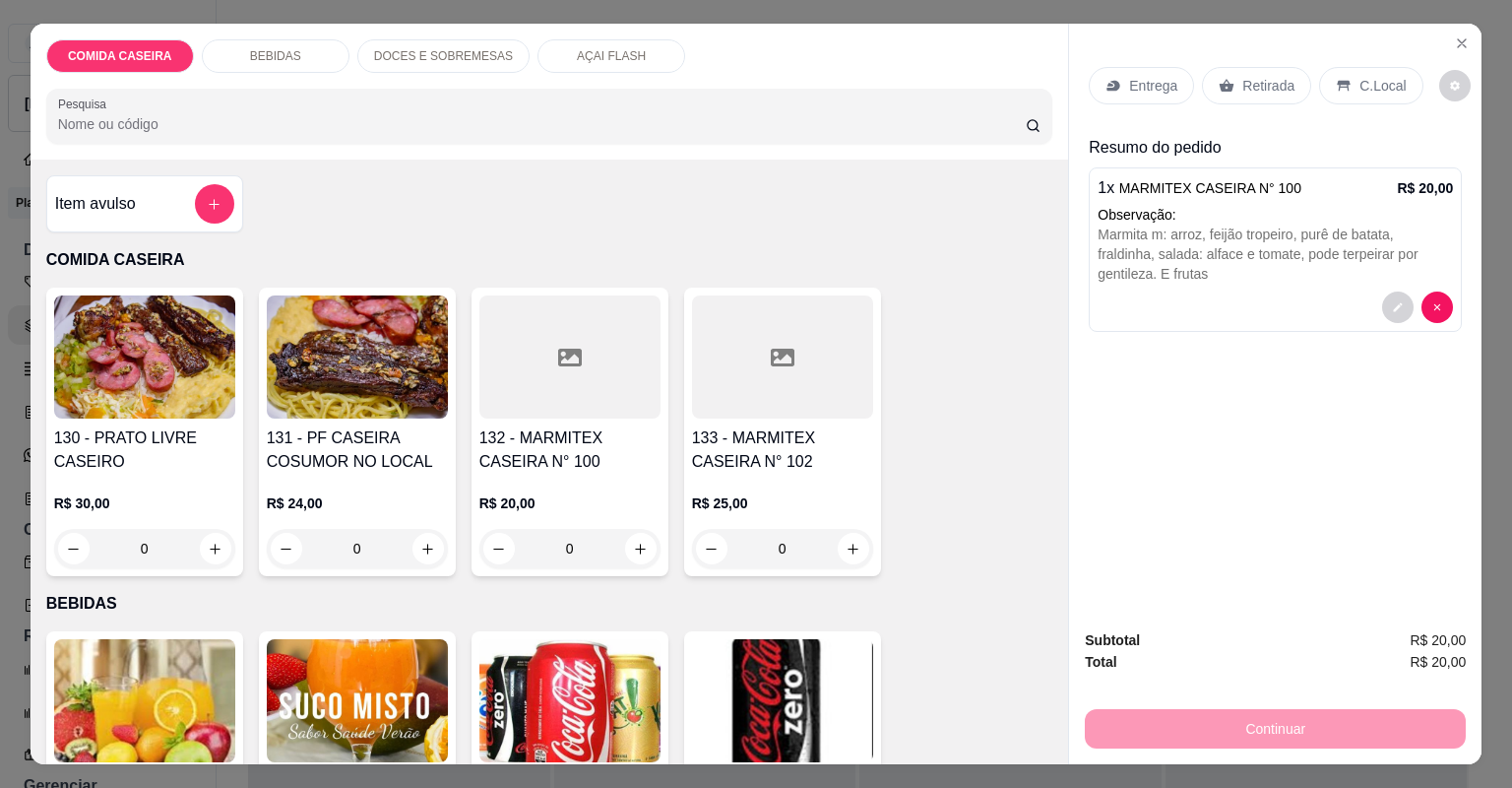 click on "Entrega" at bounding box center (1153, 86) 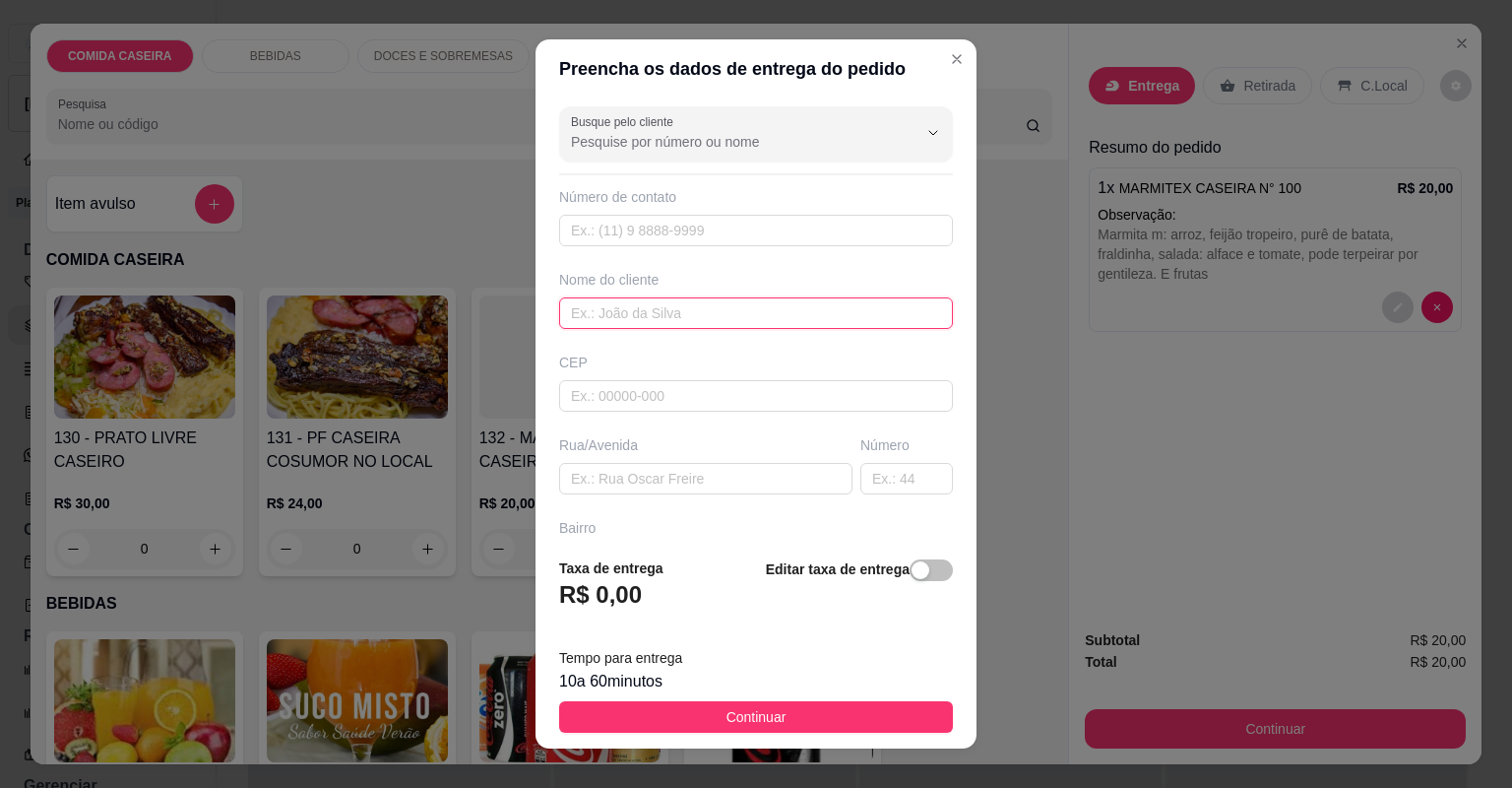 click at bounding box center [756, 313] 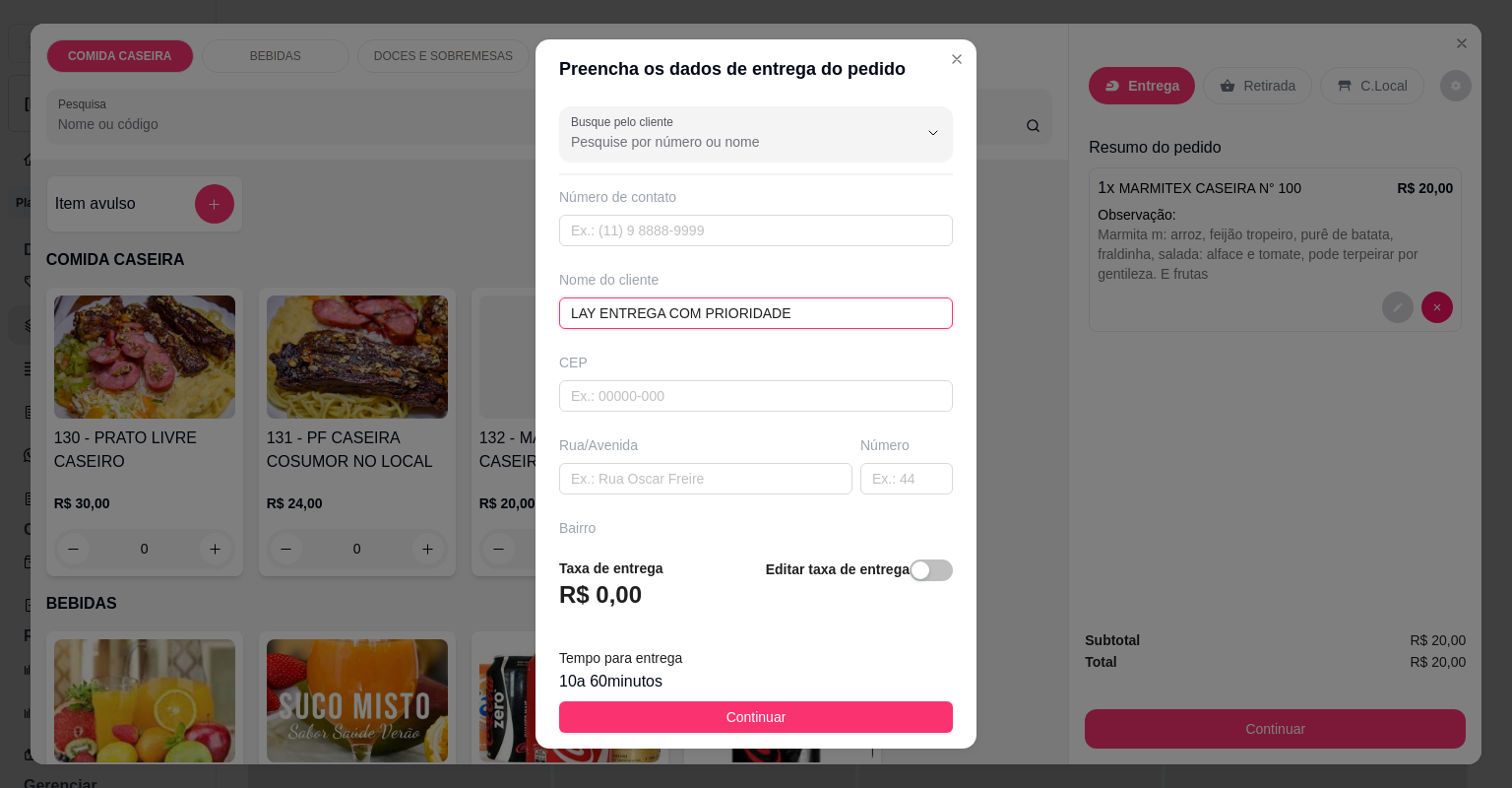 type on "LAY ENTREGA COM PRIORIDADE" 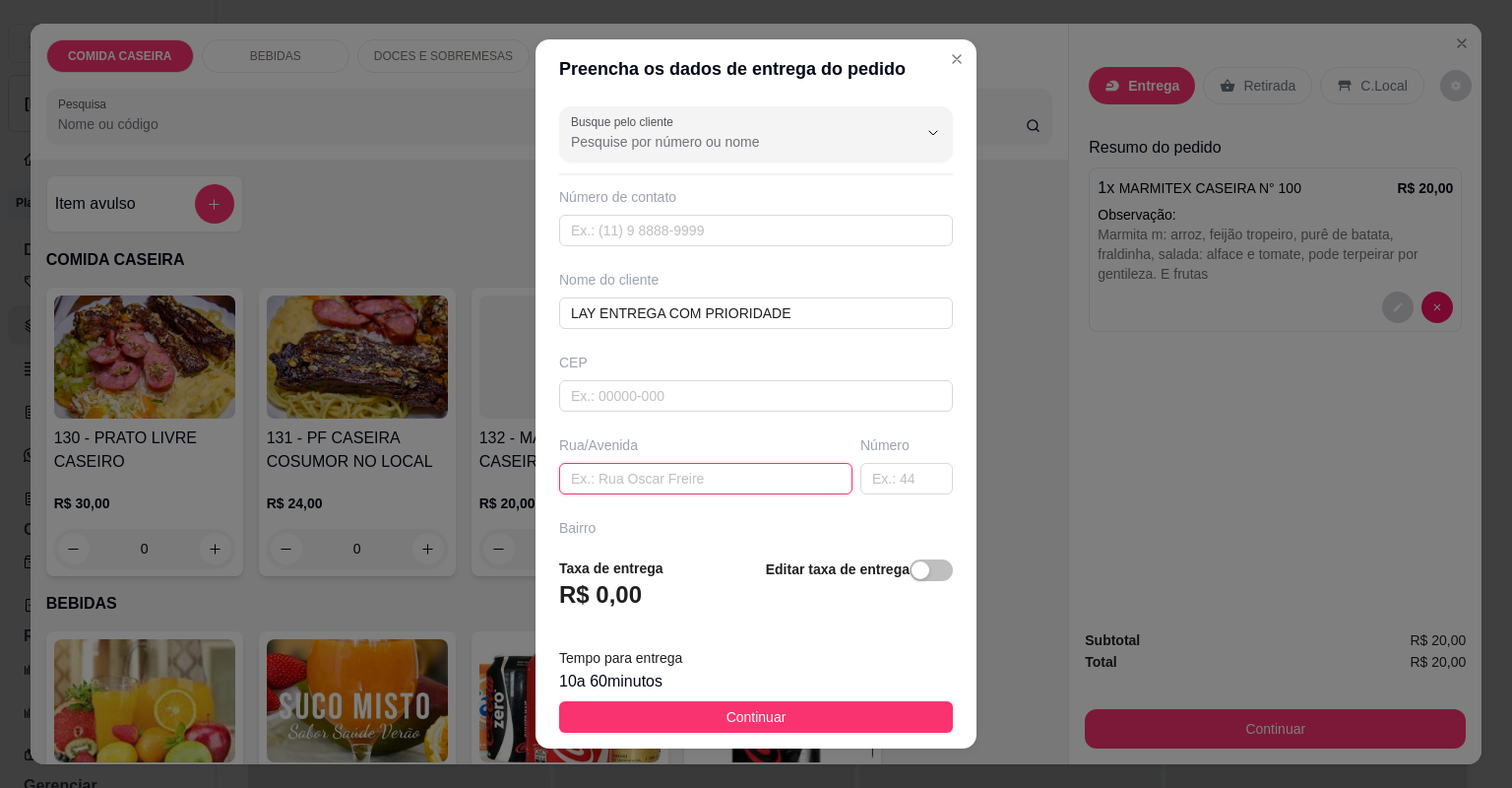 click at bounding box center (706, 479) 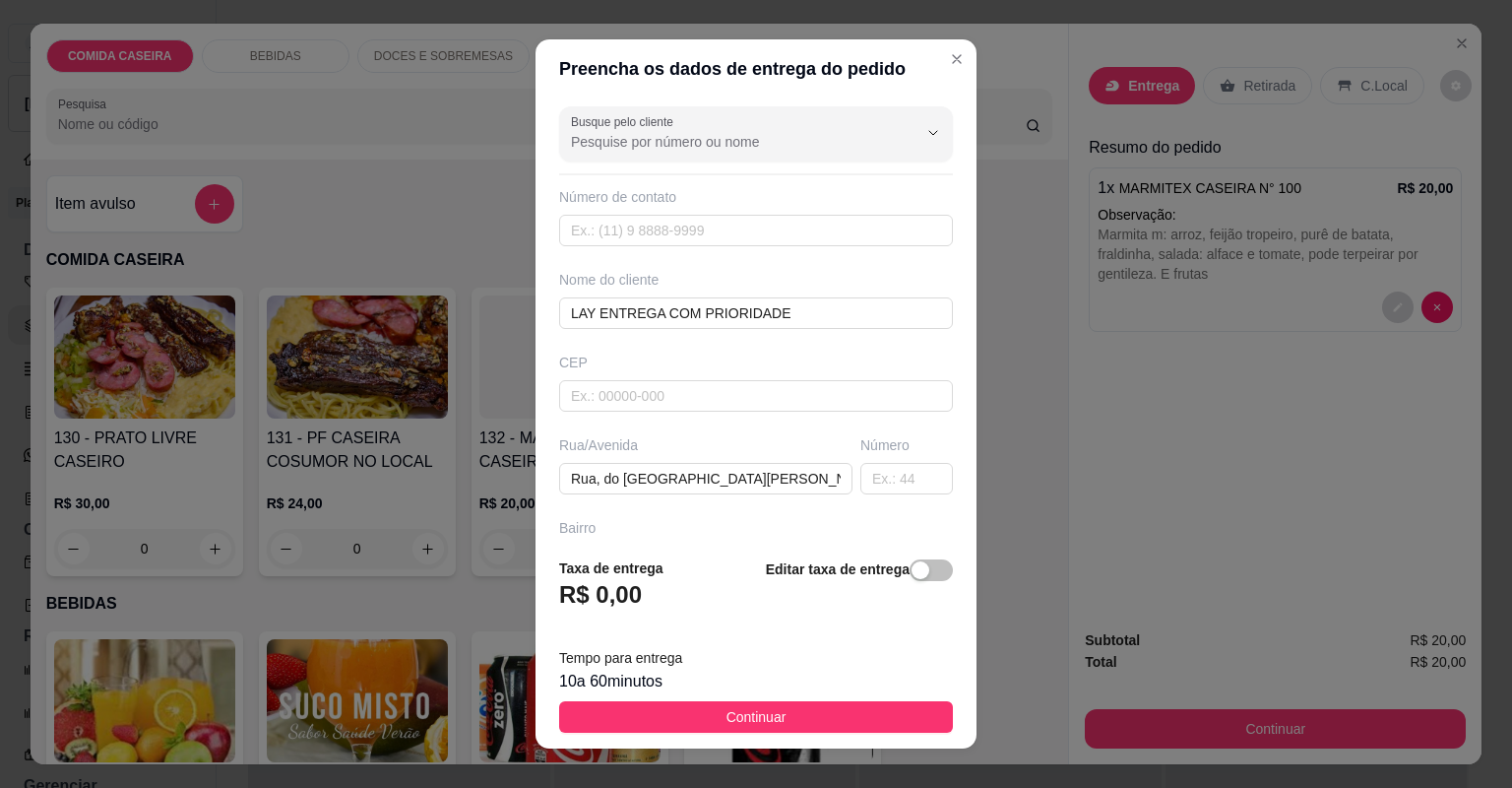 click on "Continuar" at bounding box center (756, 717) 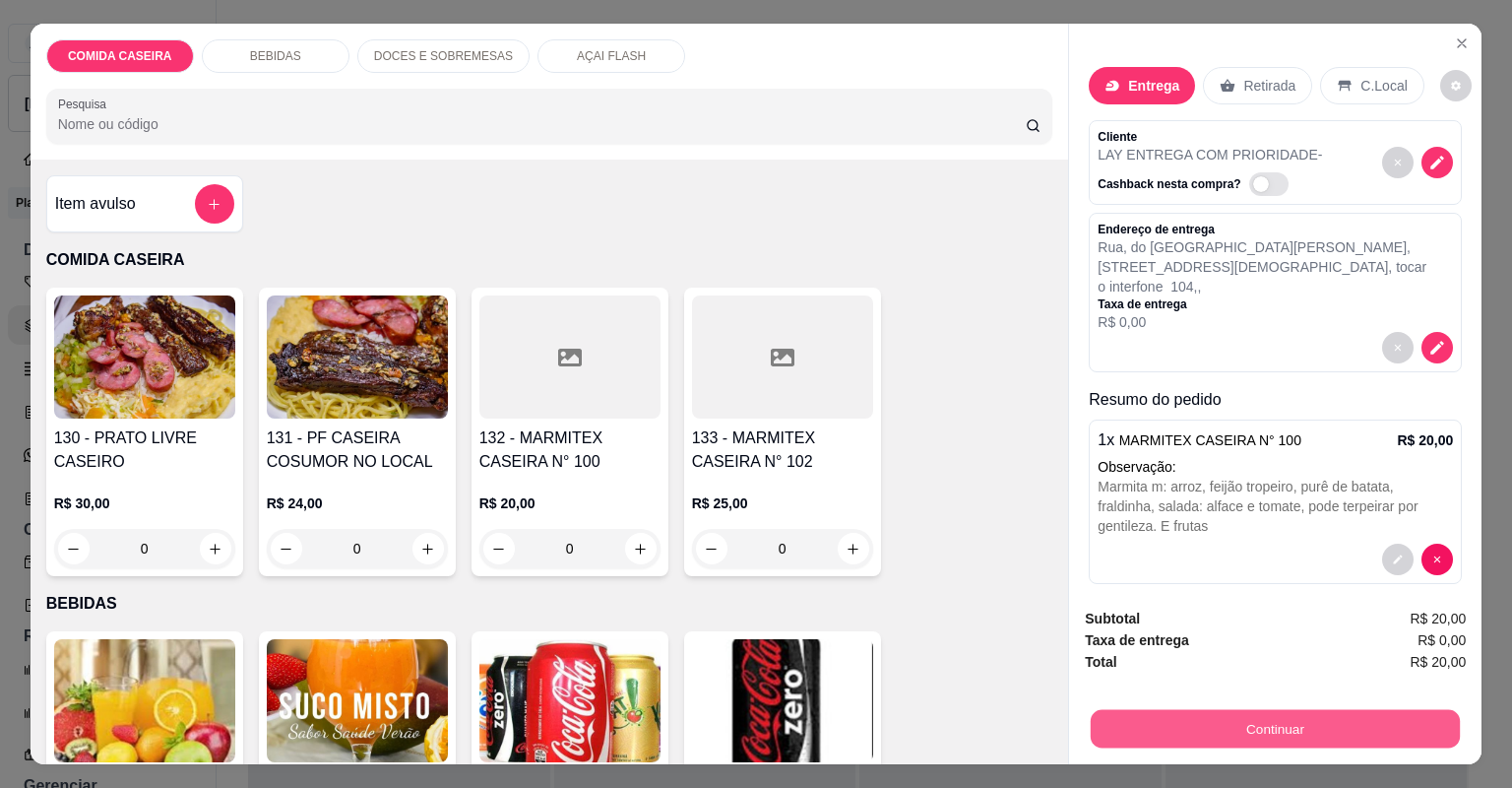 click on "Continuar" at bounding box center [1275, 729] 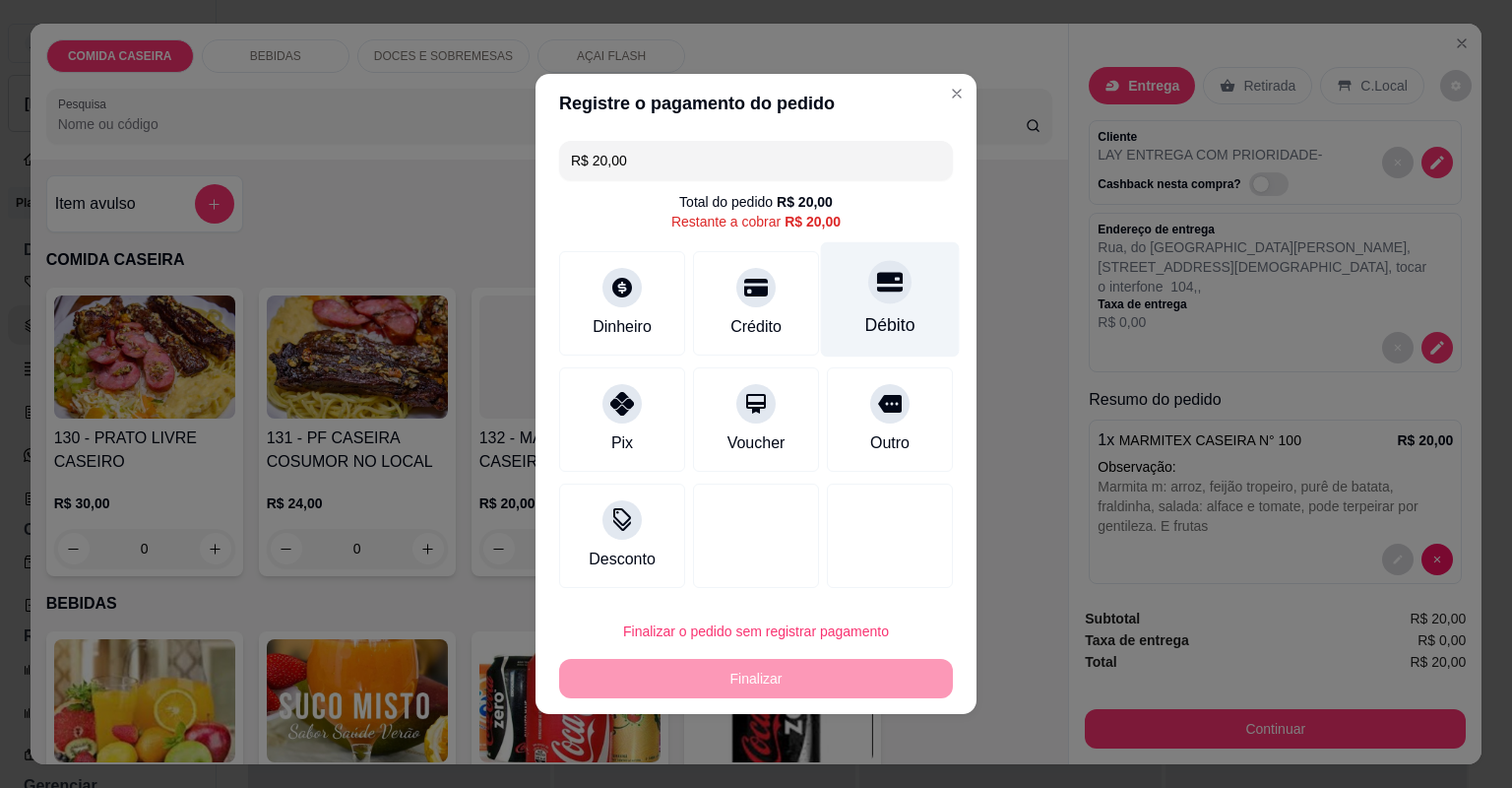 click on "Débito" at bounding box center (890, 299) 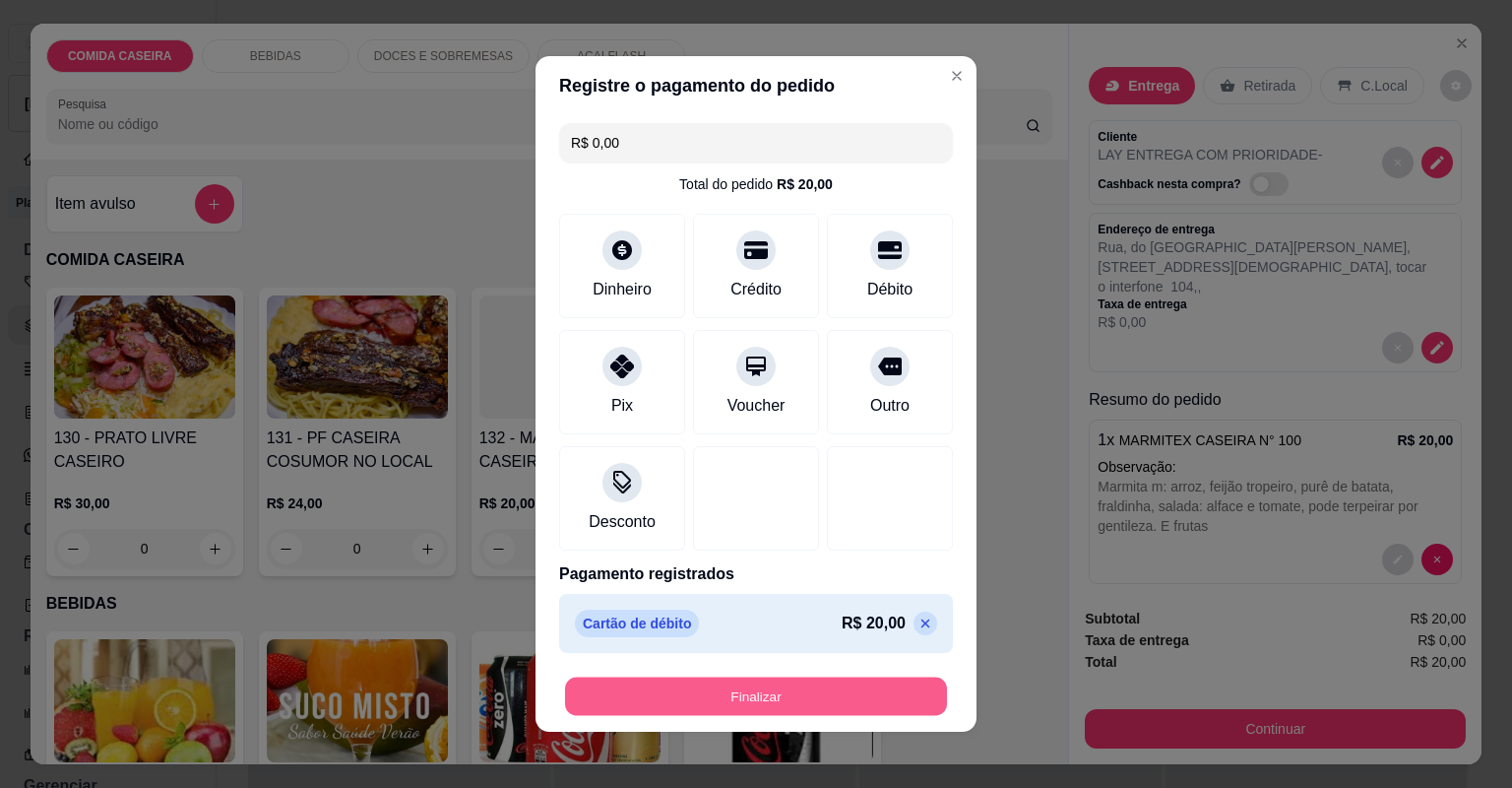 click on "Finalizar" at bounding box center [756, 696] 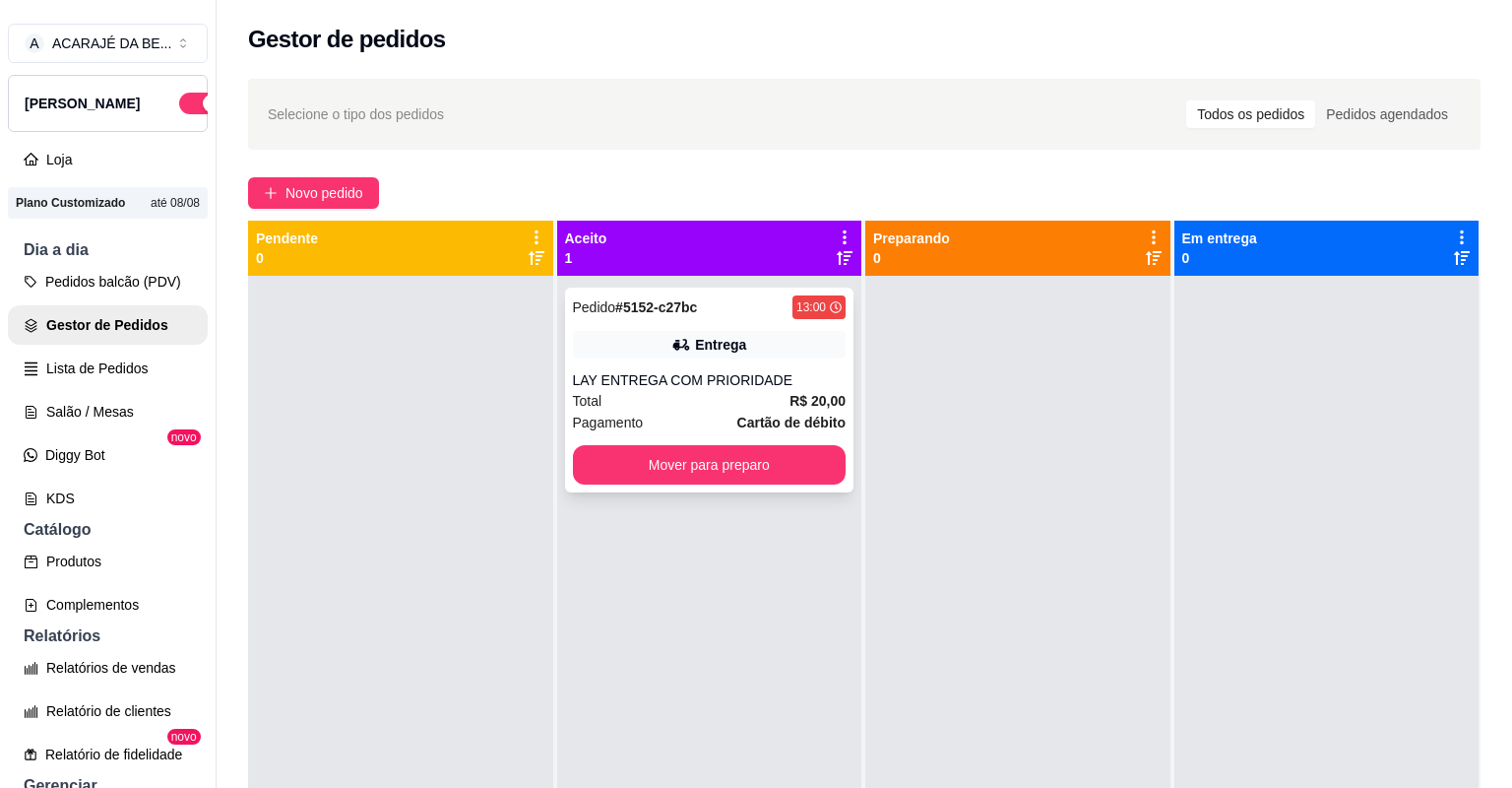 click on "Cartão de débito" at bounding box center [791, 423] 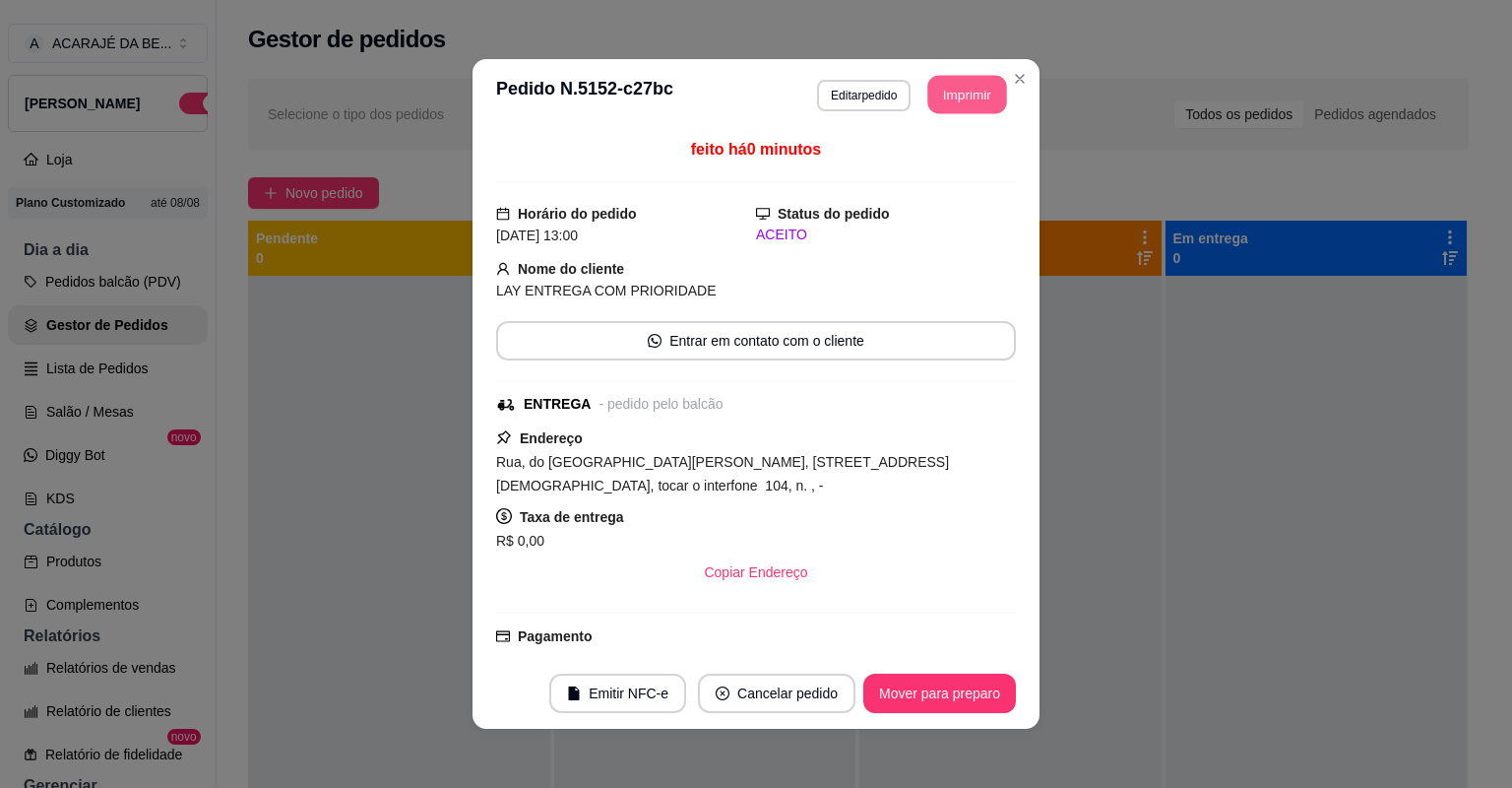 click on "Imprimir" at bounding box center [968, 95] 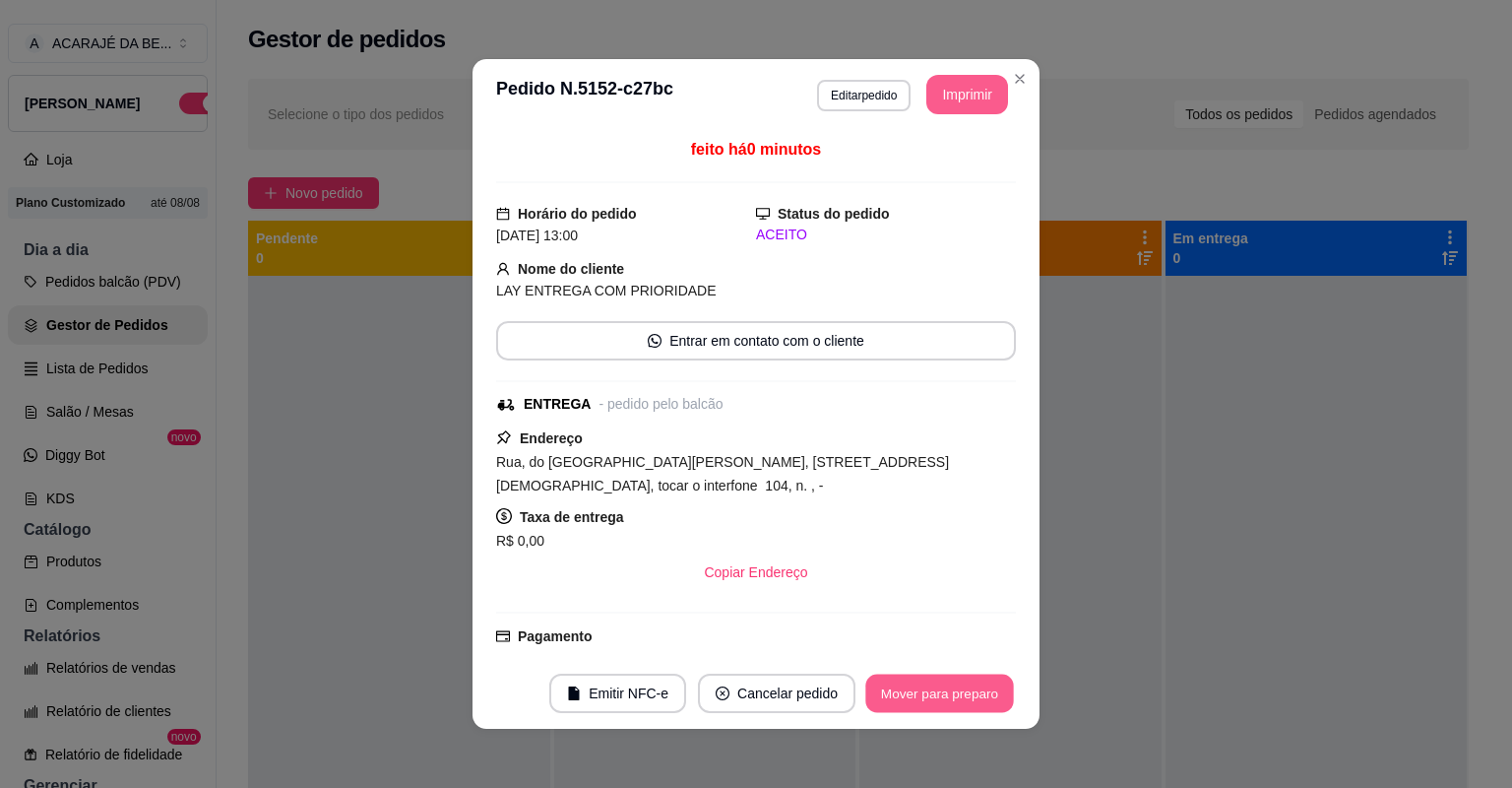 click on "Mover para preparo" at bounding box center [939, 693] 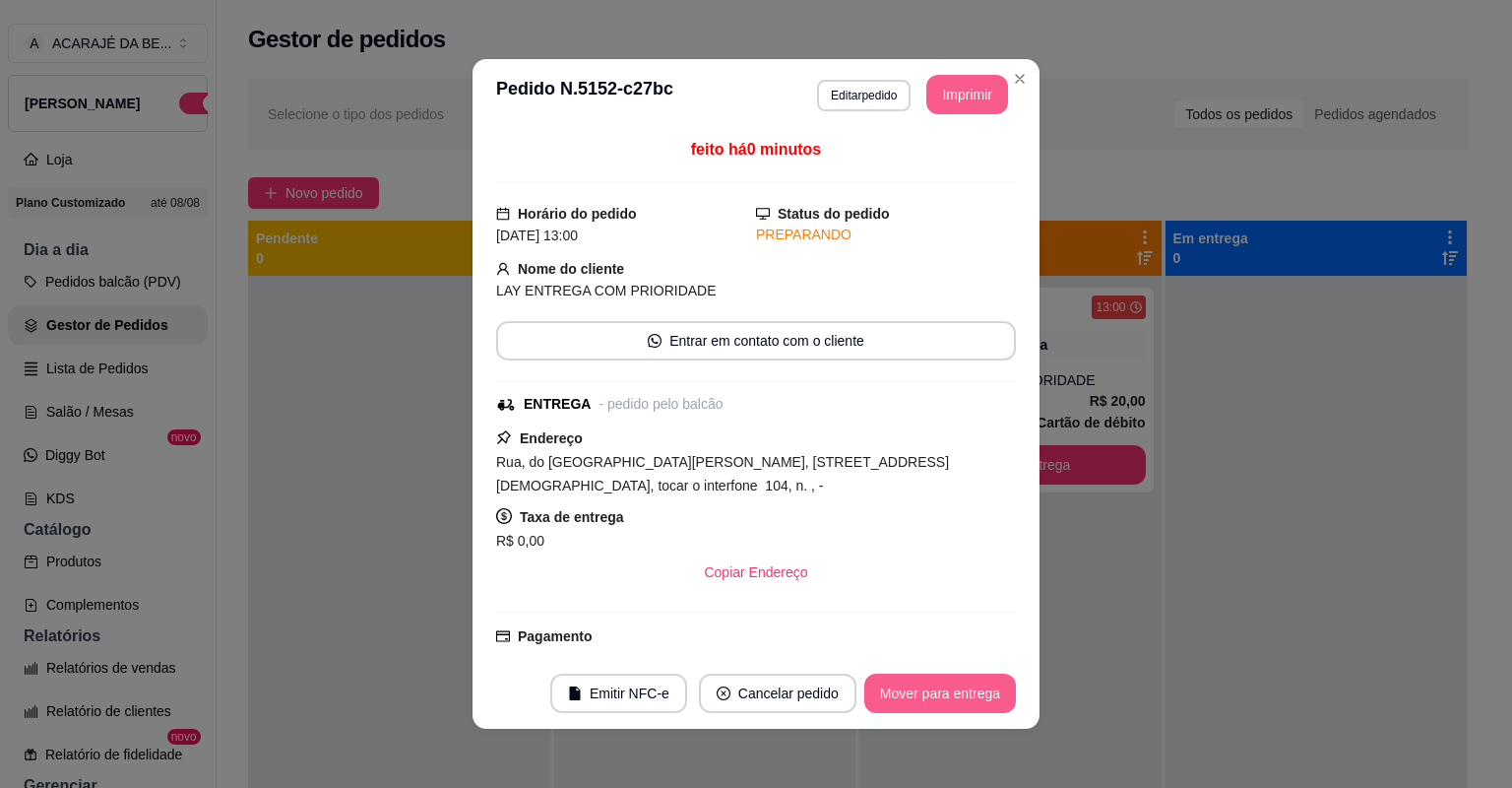click on "Mover para entrega" at bounding box center (940, 693) 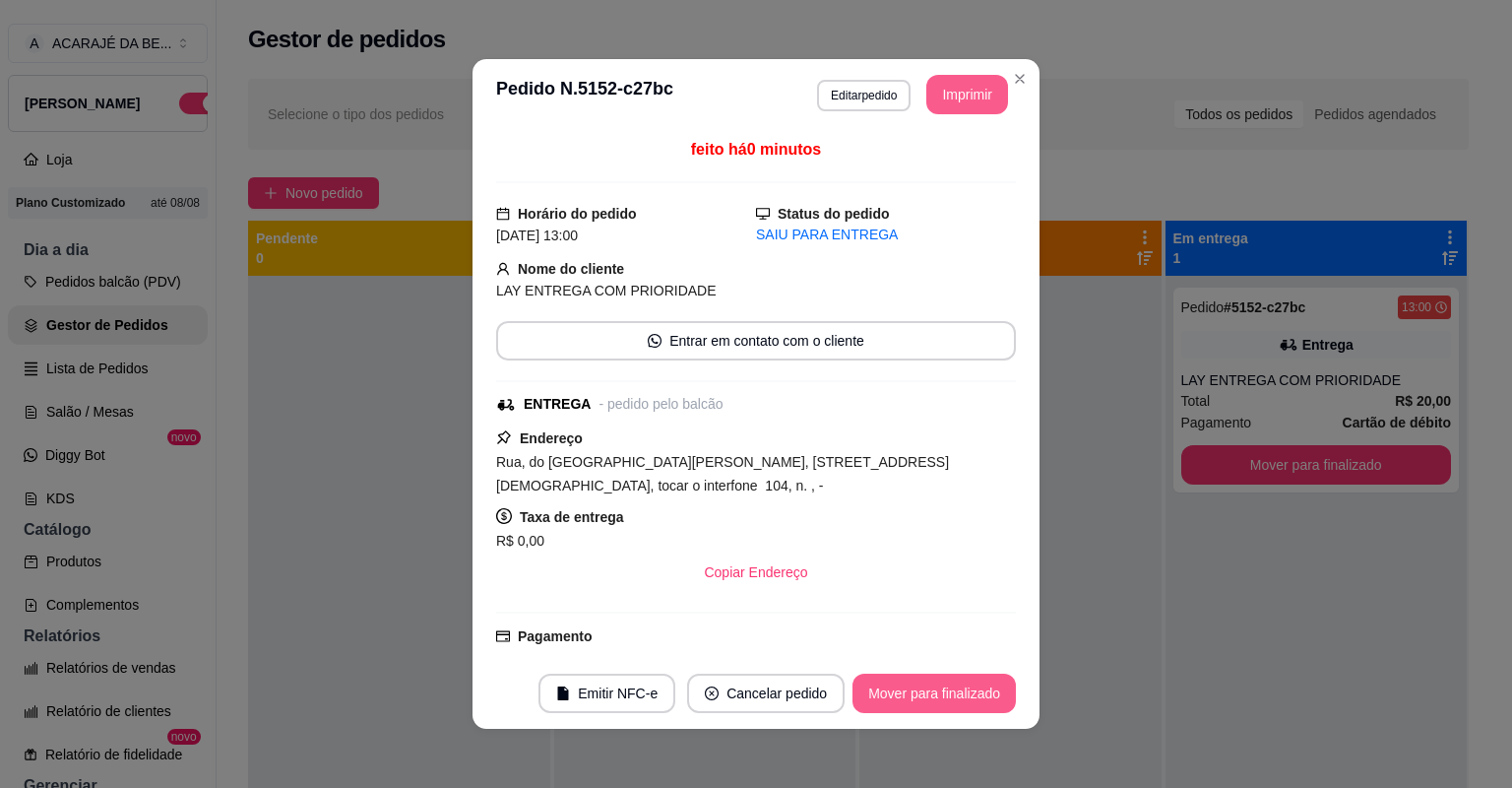 click on "Mover para finalizado" at bounding box center [934, 693] 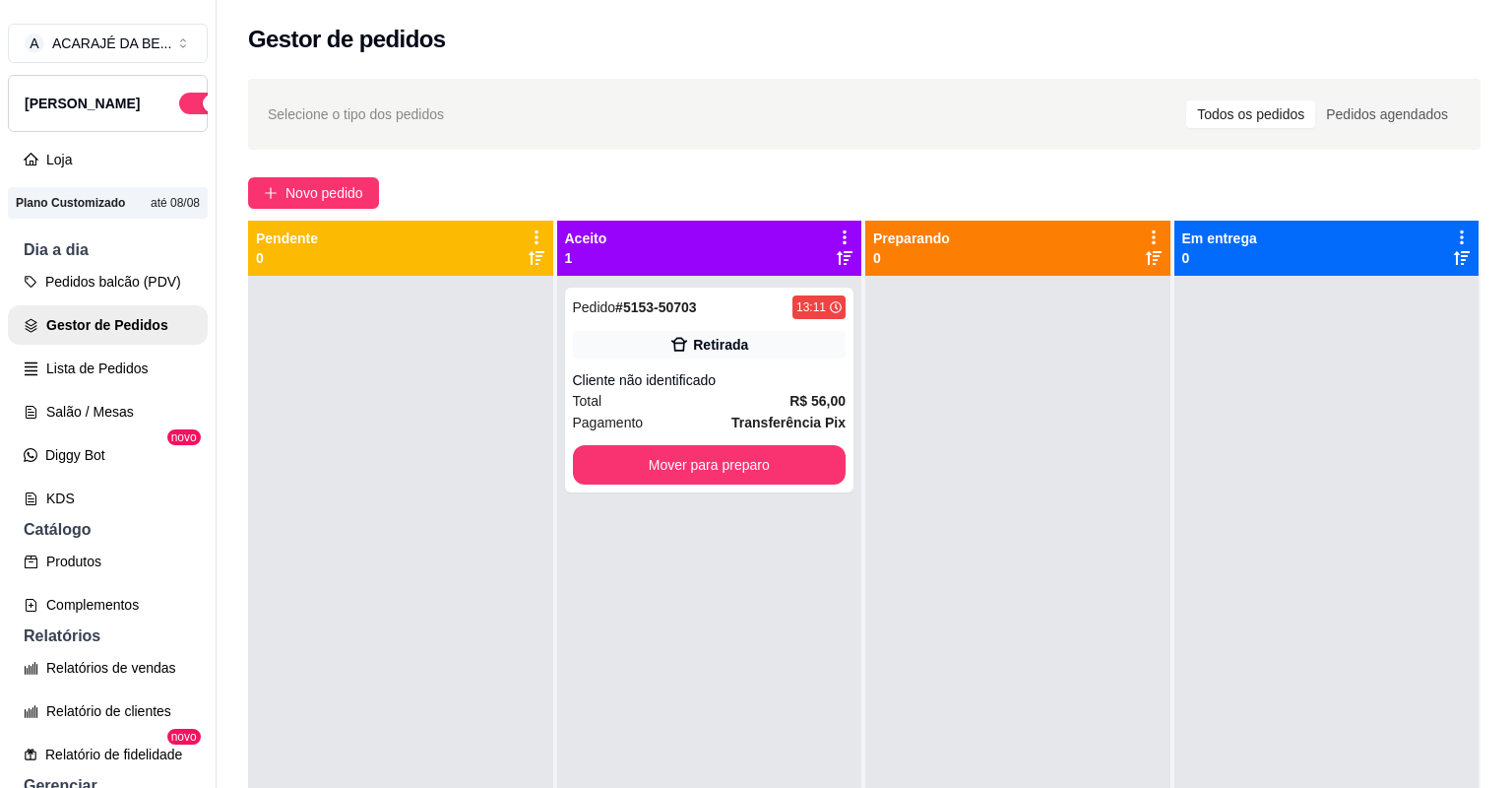 click on "A ACARAJÉ DA BE ... Loja Aberta Loja Plano Customizado até 08/08   Dia a dia Pedidos balcão (PDV) Gestor de Pedidos Lista de Pedidos Salão / Mesas Diggy Bot novo KDS Catálogo Produtos Complementos Relatórios Relatórios de vendas Relatório de clientes Relatório de fidelidade novo Gerenciar Entregadores novo Nota Fiscal (NFC-e) Controle de caixa Controle de fiado Cupons Clientes Estoque Configurações Diggy Planos Precisa de ajuda? Sair Gestor de pedidos Selecione o tipo dos pedidos Todos os pedidos Pedidos agendados Novo pedido Pendente 0 Aceito 1 Pedido  # 5153-50703 13:11 Retirada Cliente não identificado Total R$ 56,00 Pagamento Transferência Pix Mover para preparo Preparando 0 Em entrega 0 Cardápio Digital Diggy © 2025" at bounding box center (756, 394) 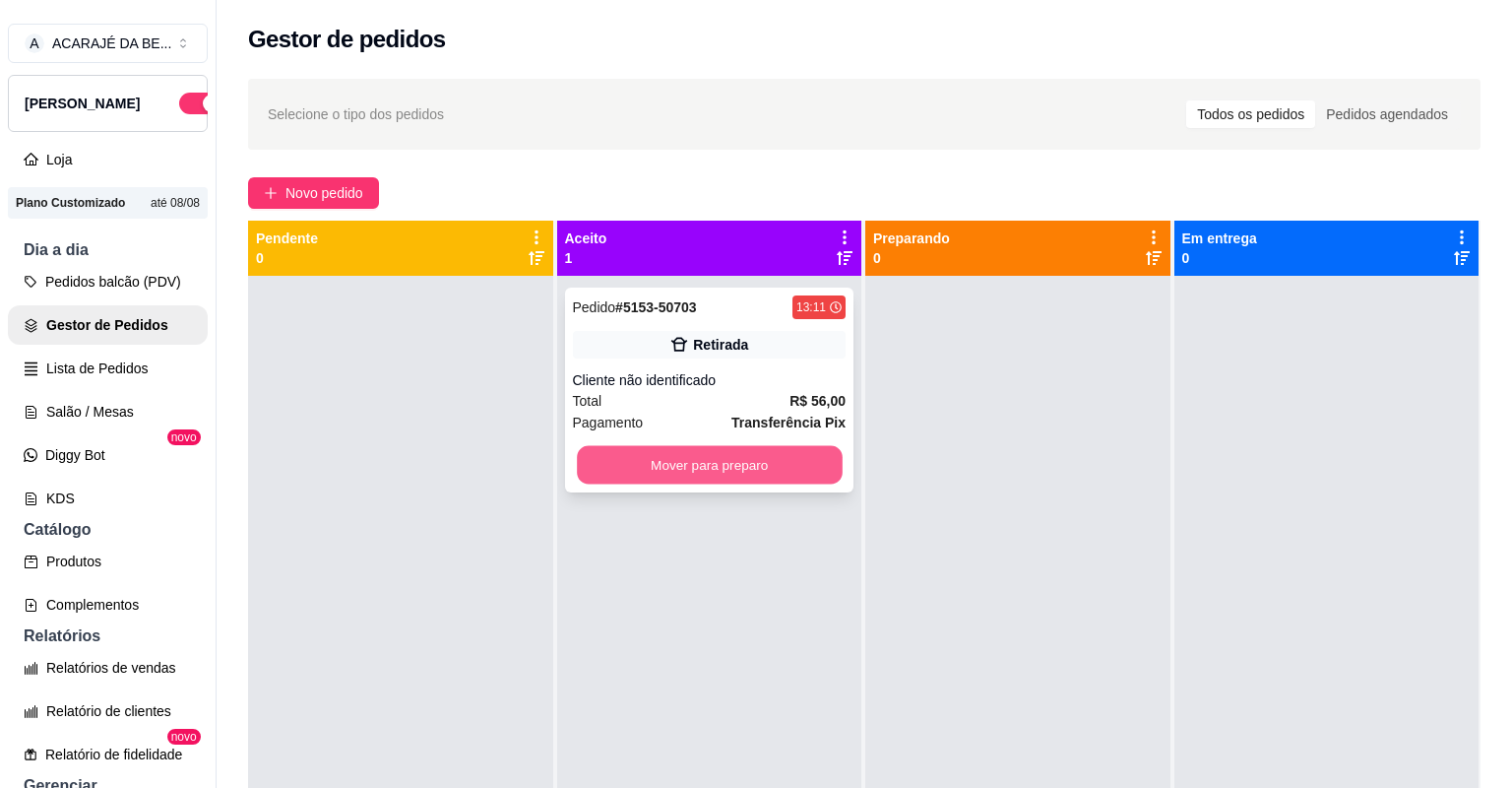 click on "Mover para preparo" at bounding box center [709, 465] 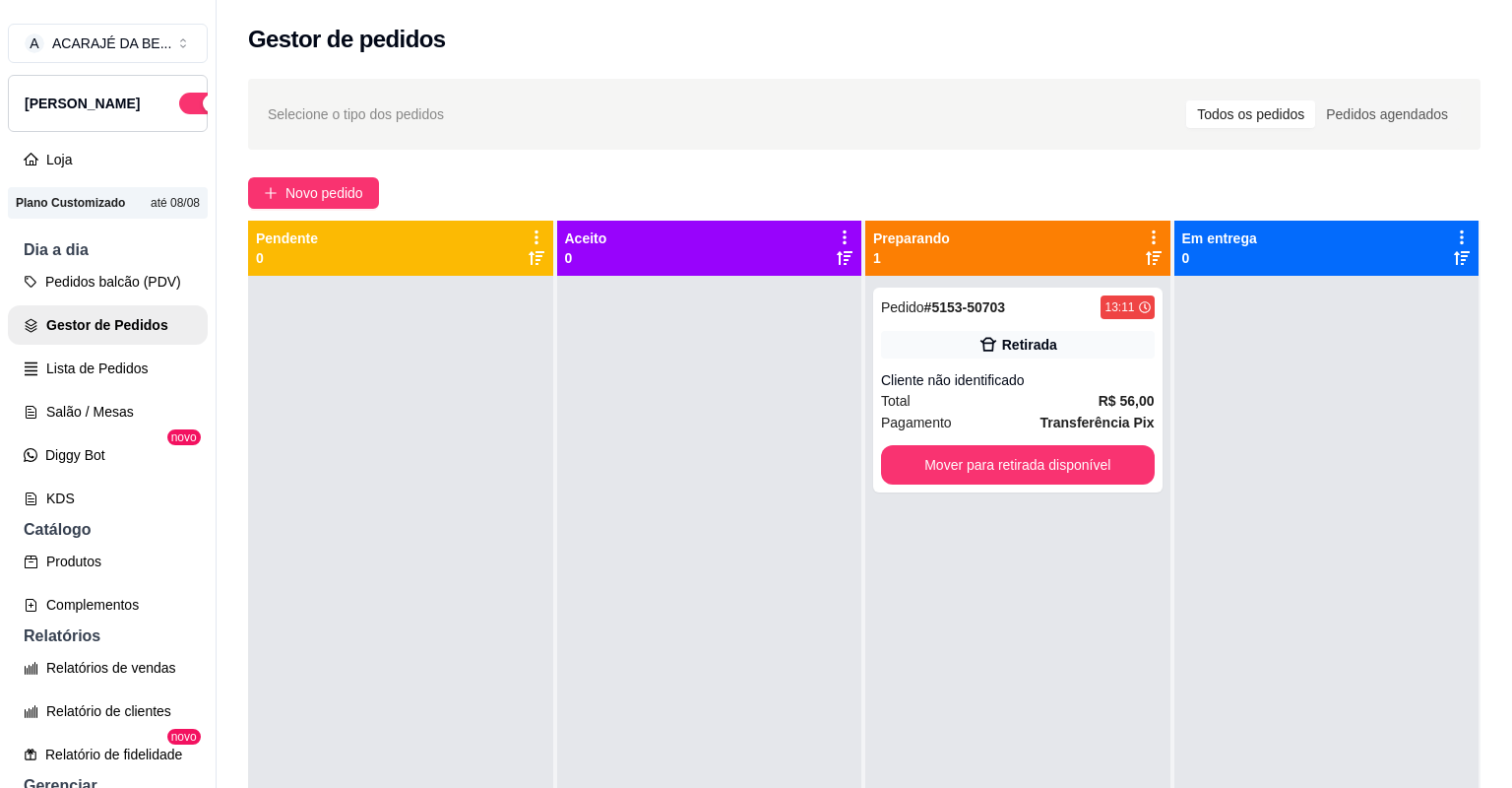 click on "Pedido  # 5153-50703 13:11 Retirada Cliente não identificado Total R$ 56,00 Pagamento Transferência Pix Mover para retirada disponível" at bounding box center (1018, 670) 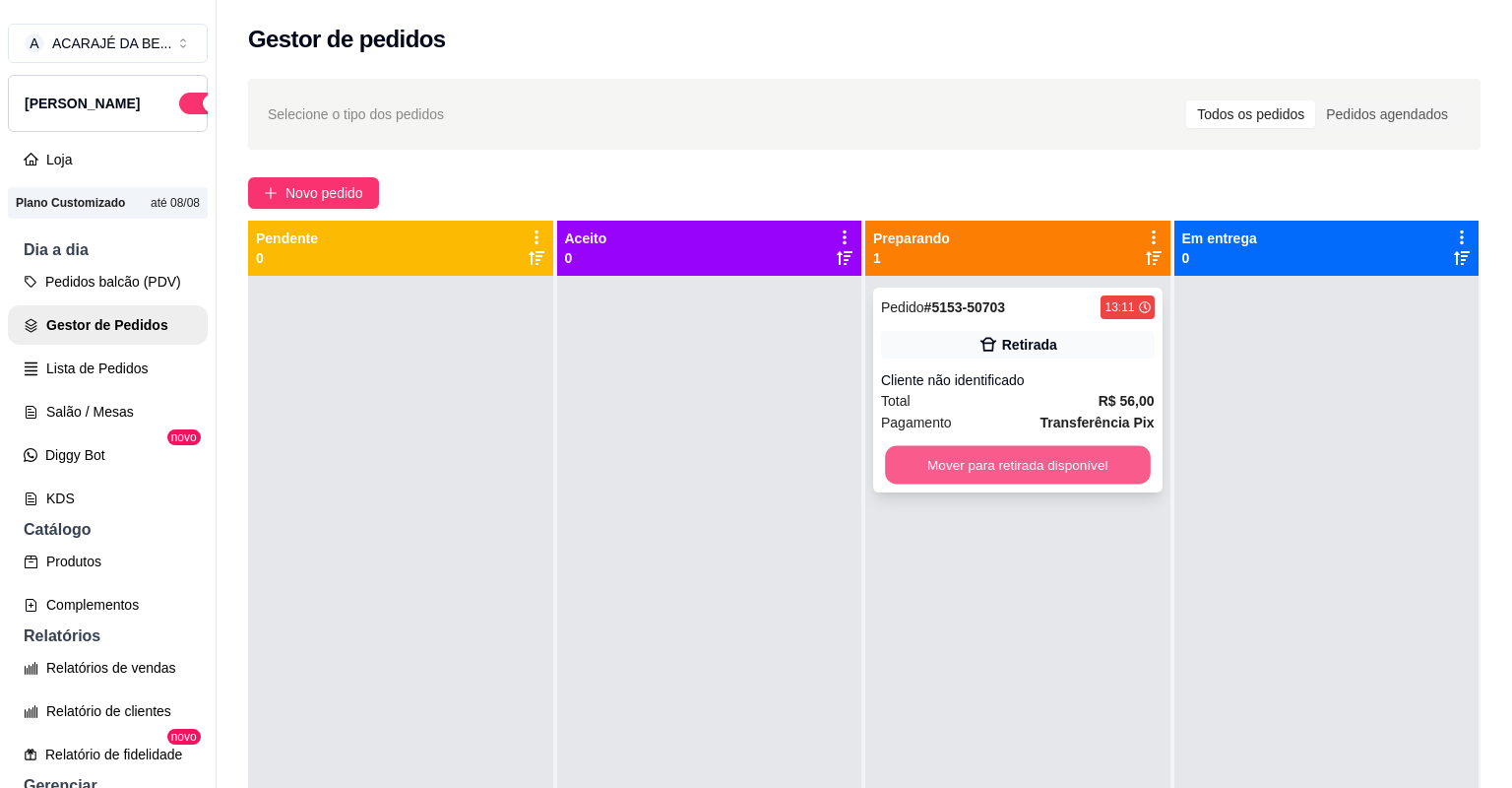 click on "Mover para retirada disponível" at bounding box center [1017, 465] 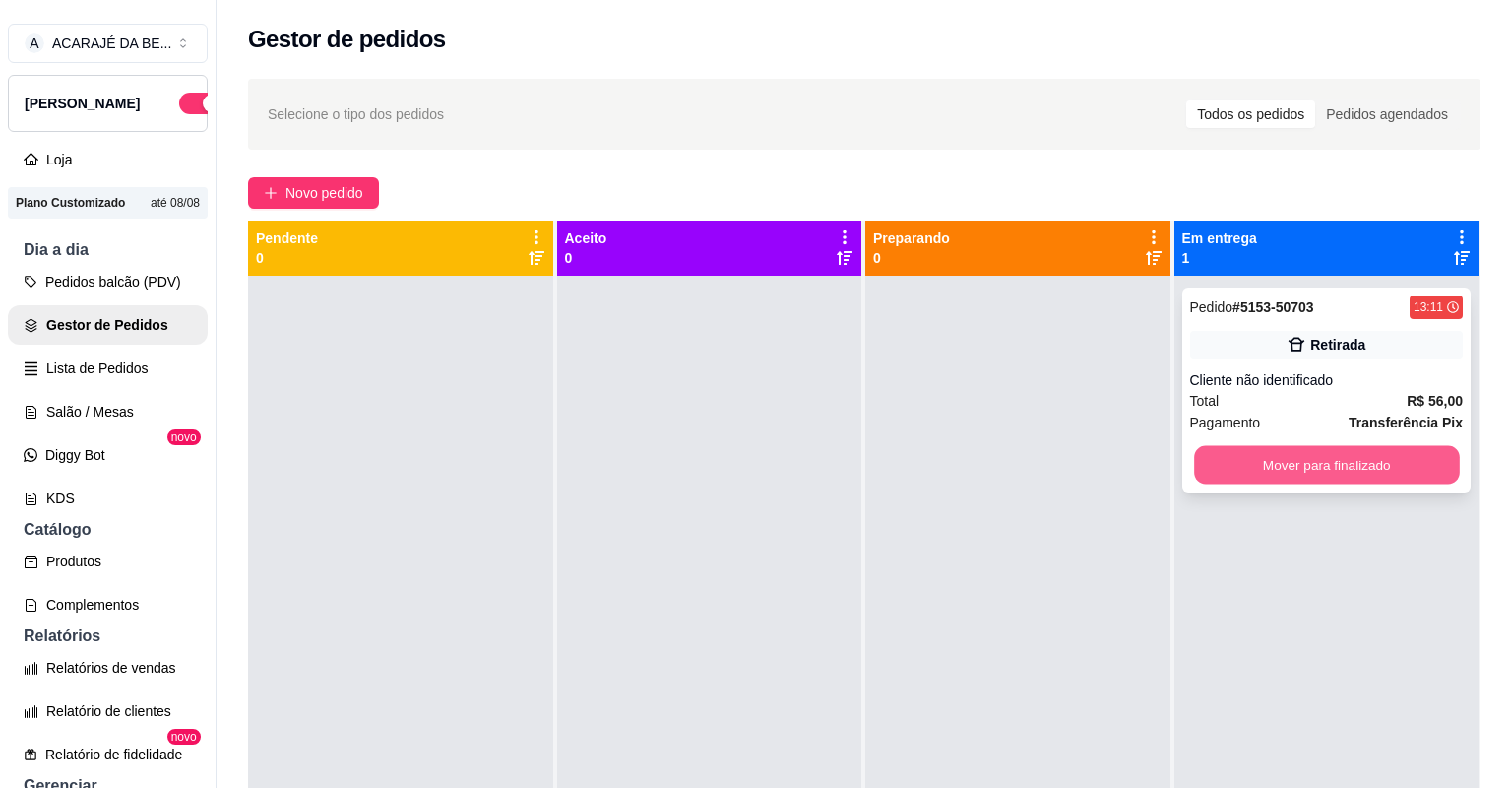click on "Mover para finalizado" at bounding box center (1326, 465) 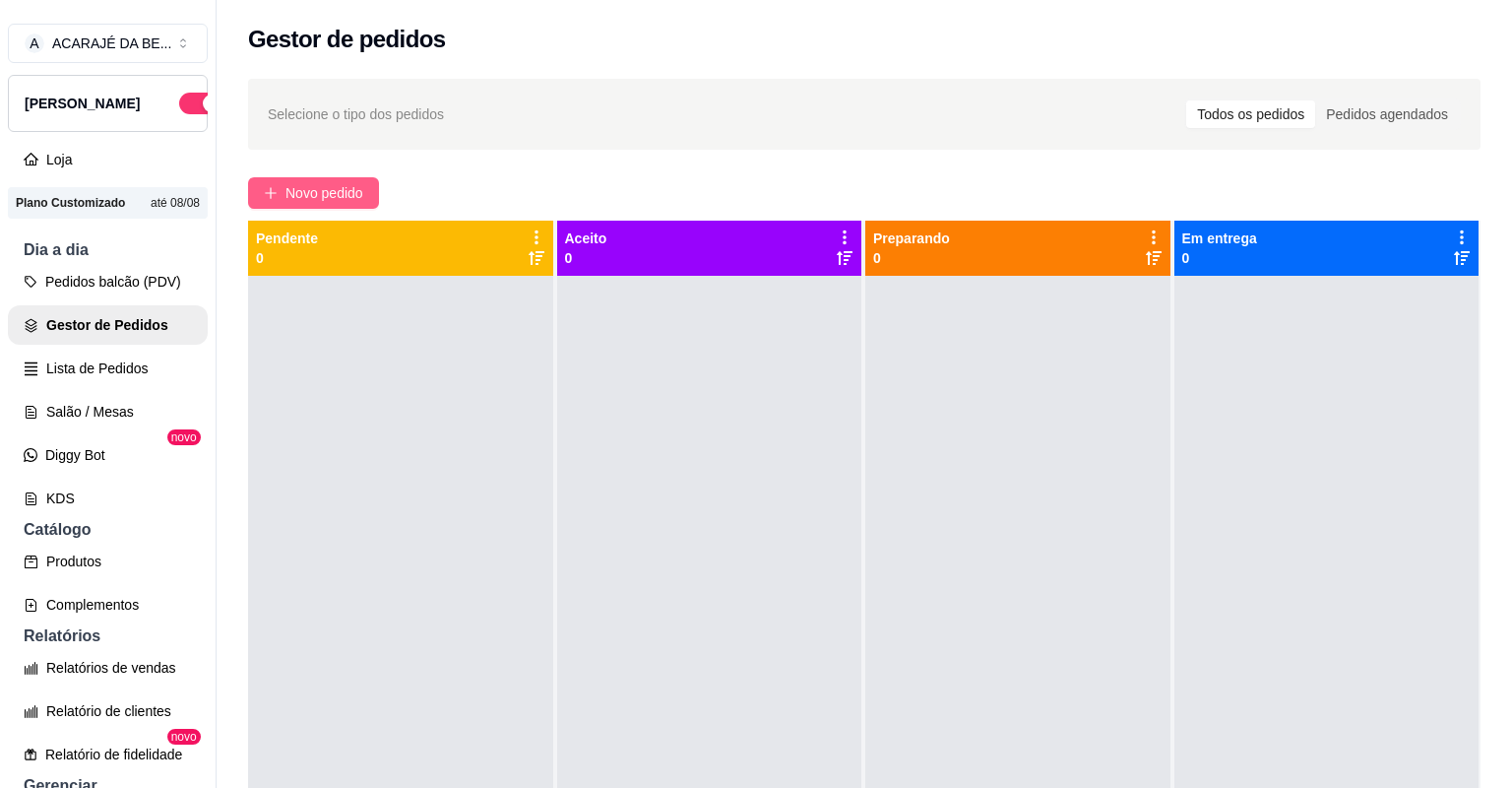 click on "Novo pedido" at bounding box center (324, 193) 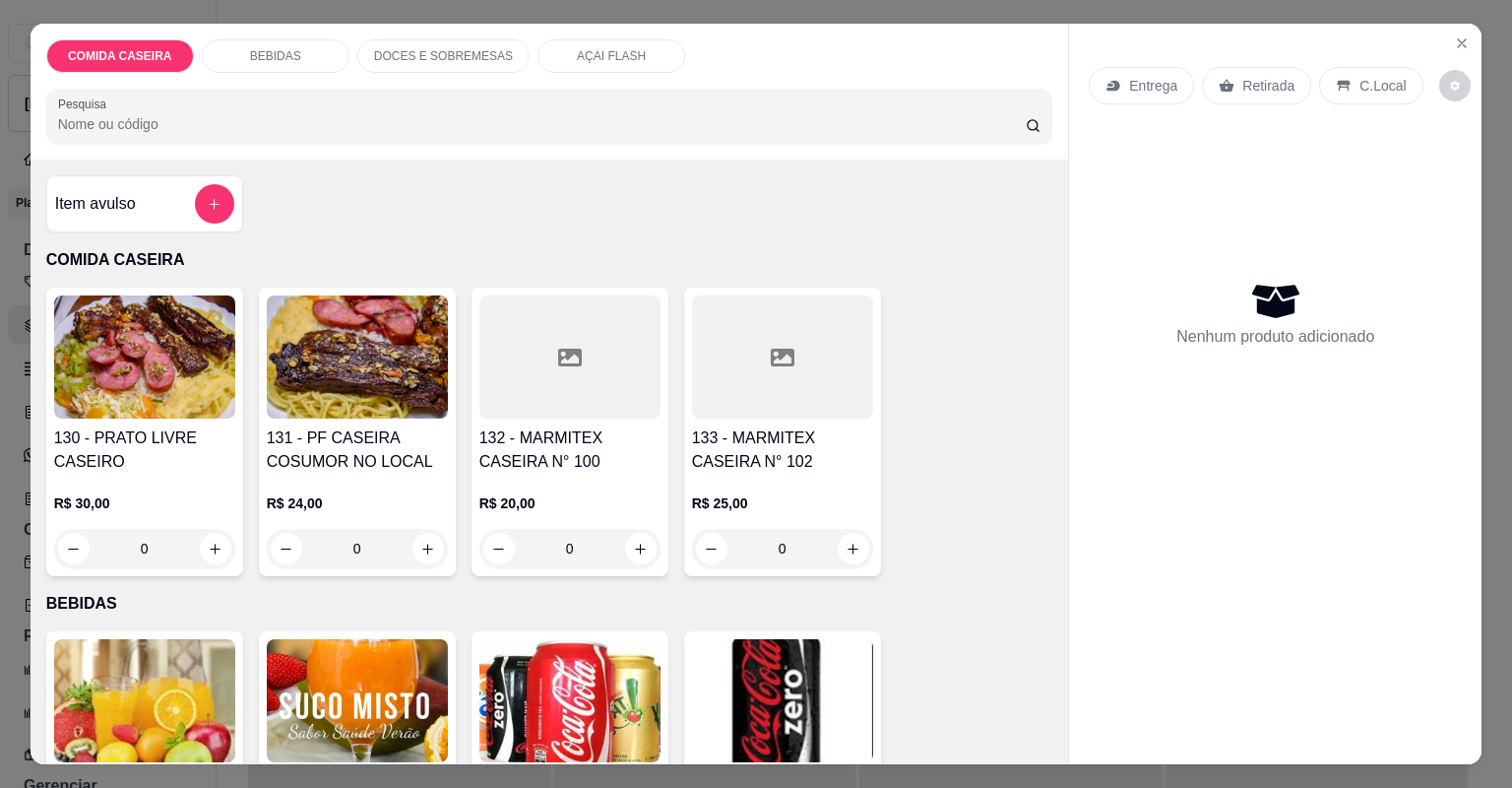 click at bounding box center [570, 357] 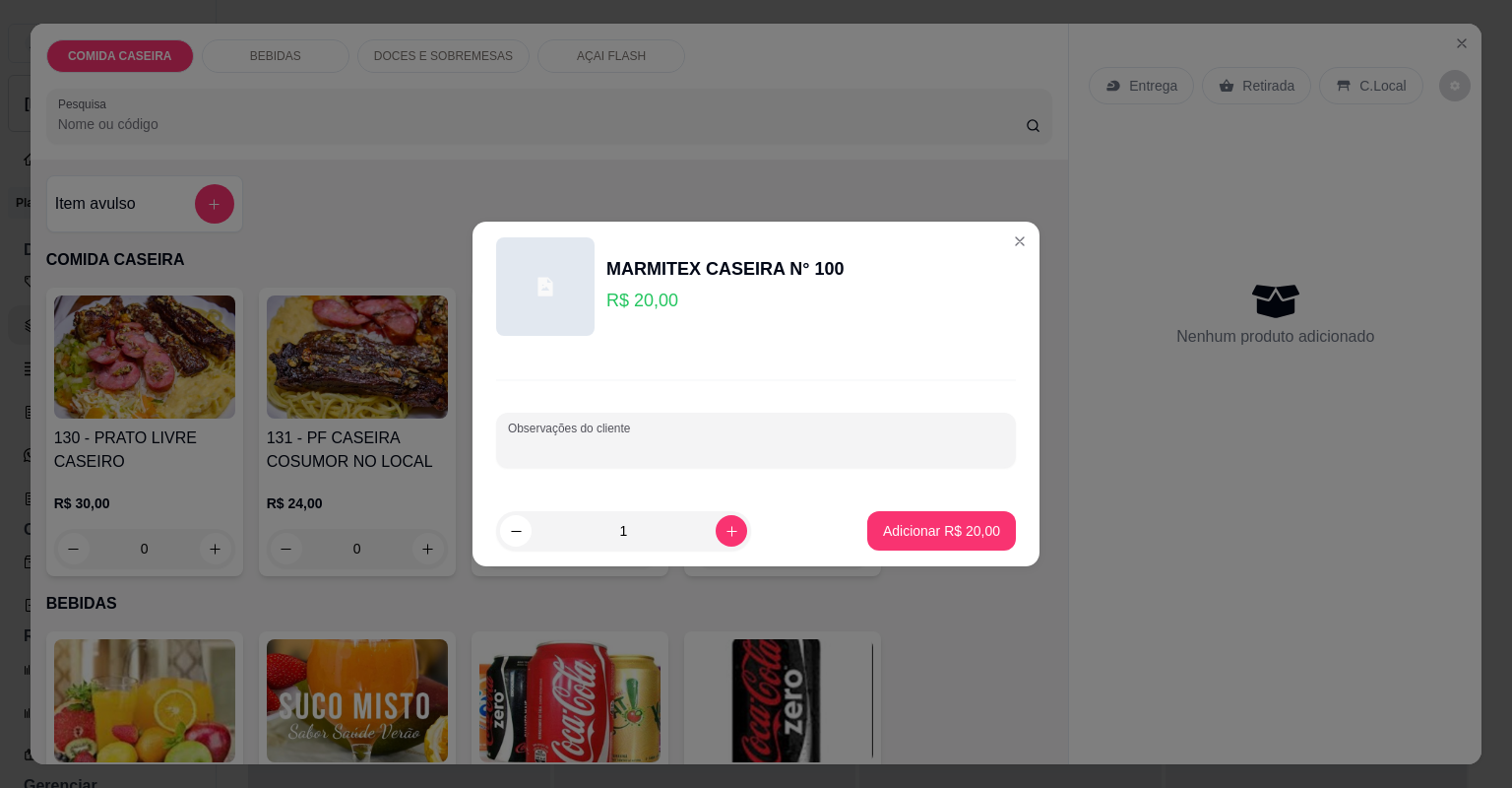 click on "Observações do cliente" at bounding box center (756, 448) 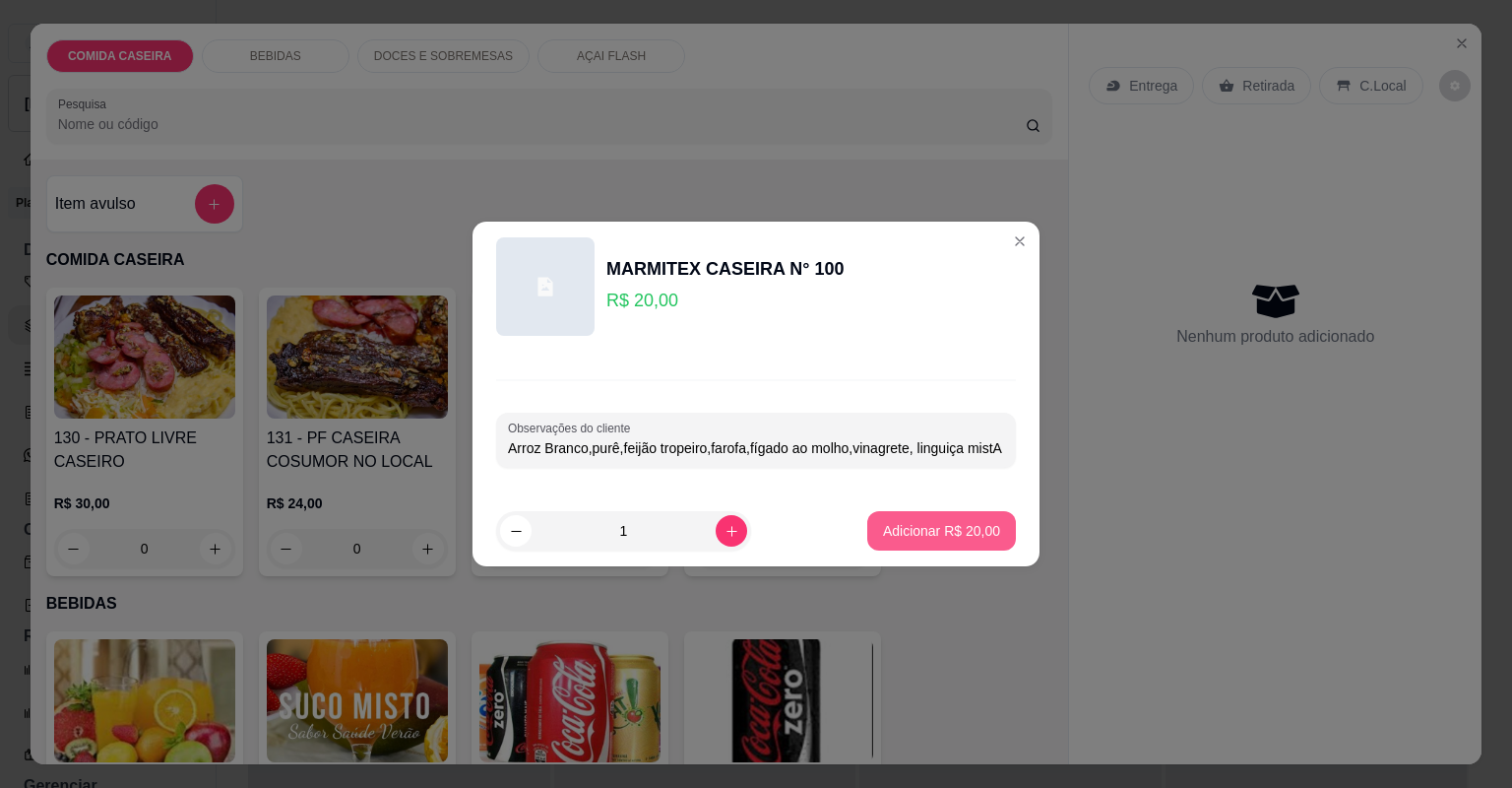 click on "Adicionar   R$ 20,00" at bounding box center [941, 531] 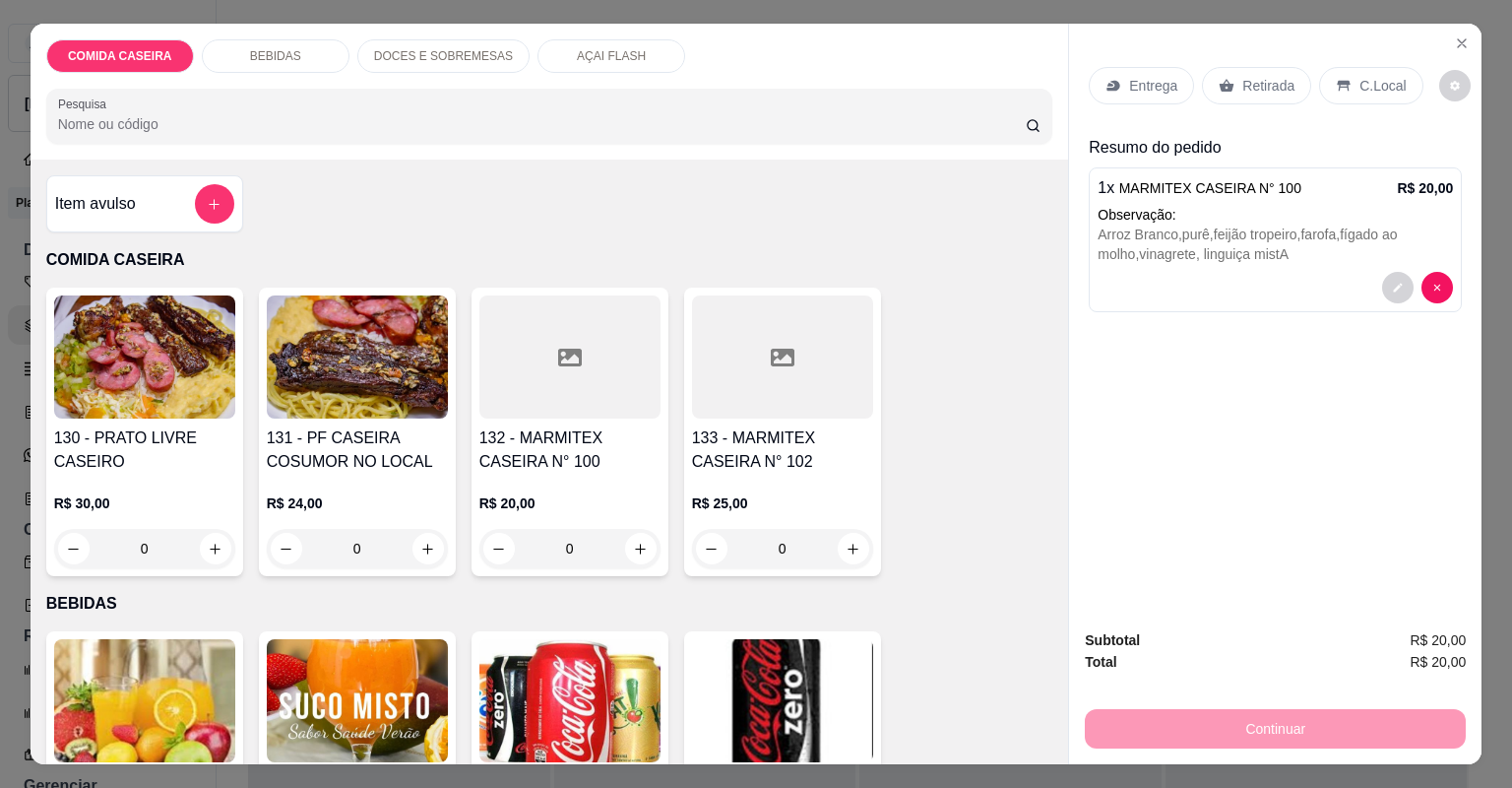 click on "Entrega" at bounding box center [1153, 86] 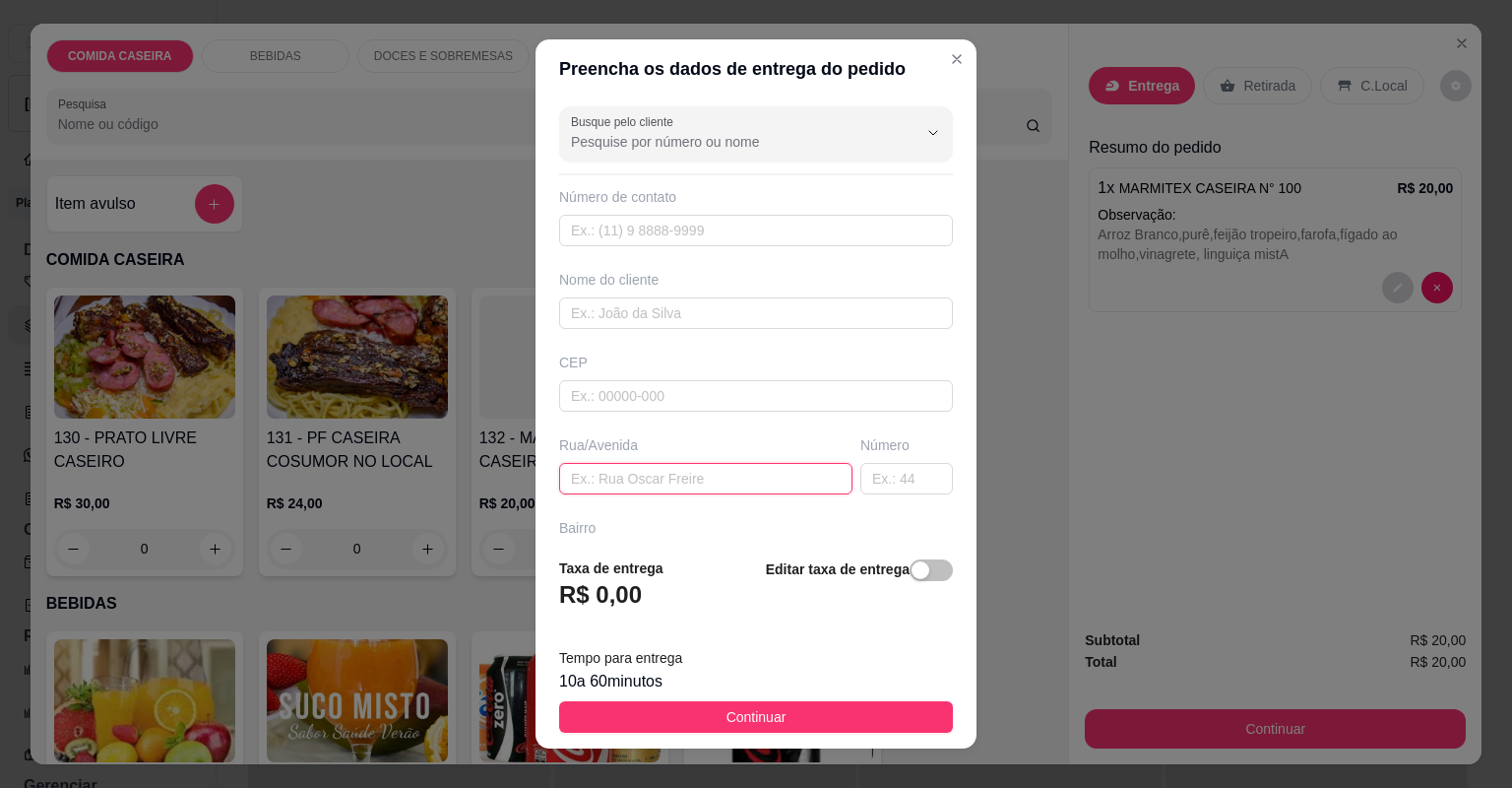 click at bounding box center [706, 479] 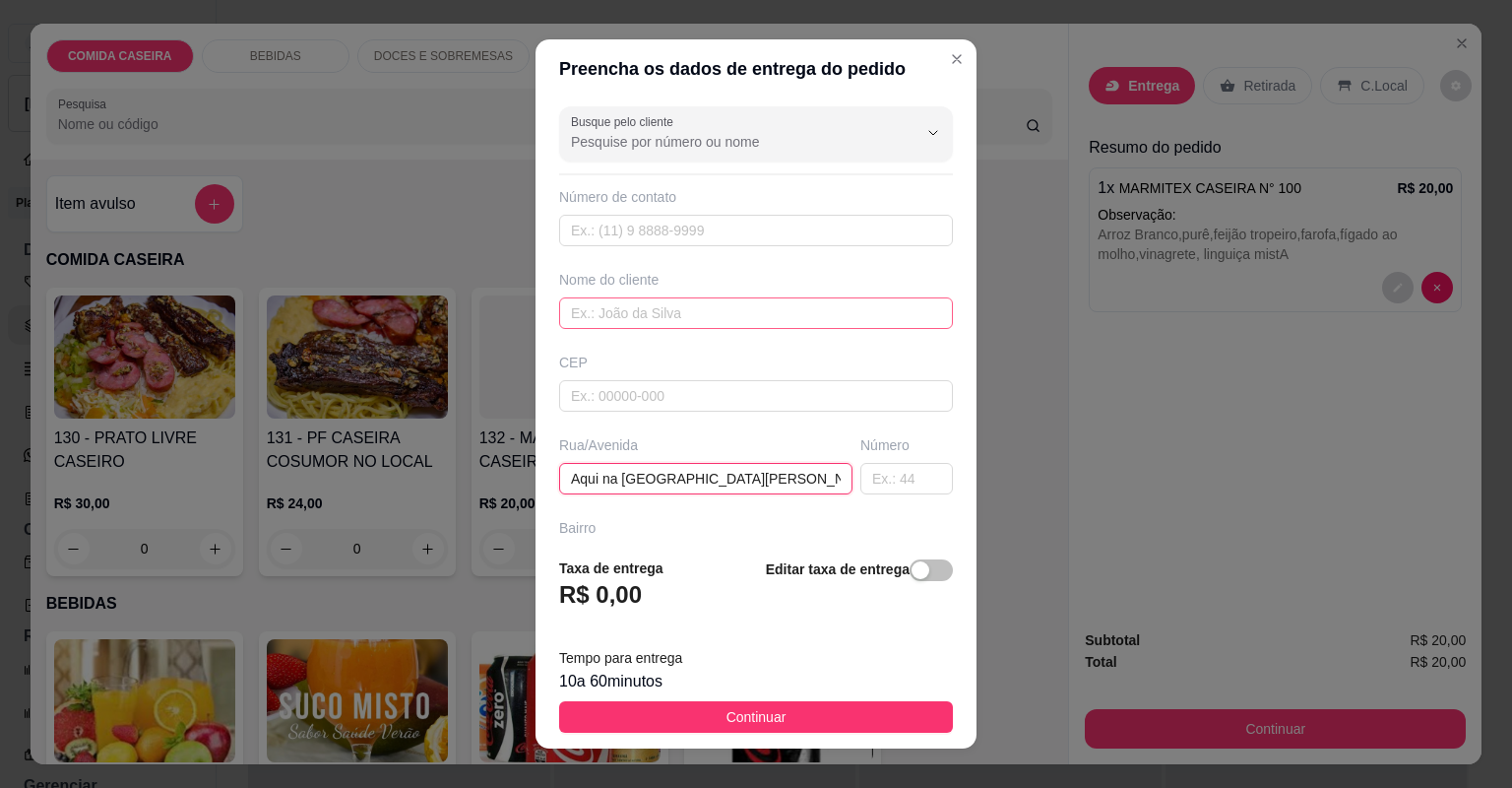 type on "Aqui na [GEOGRAPHIC_DATA][PERSON_NAME] número da casa 73" 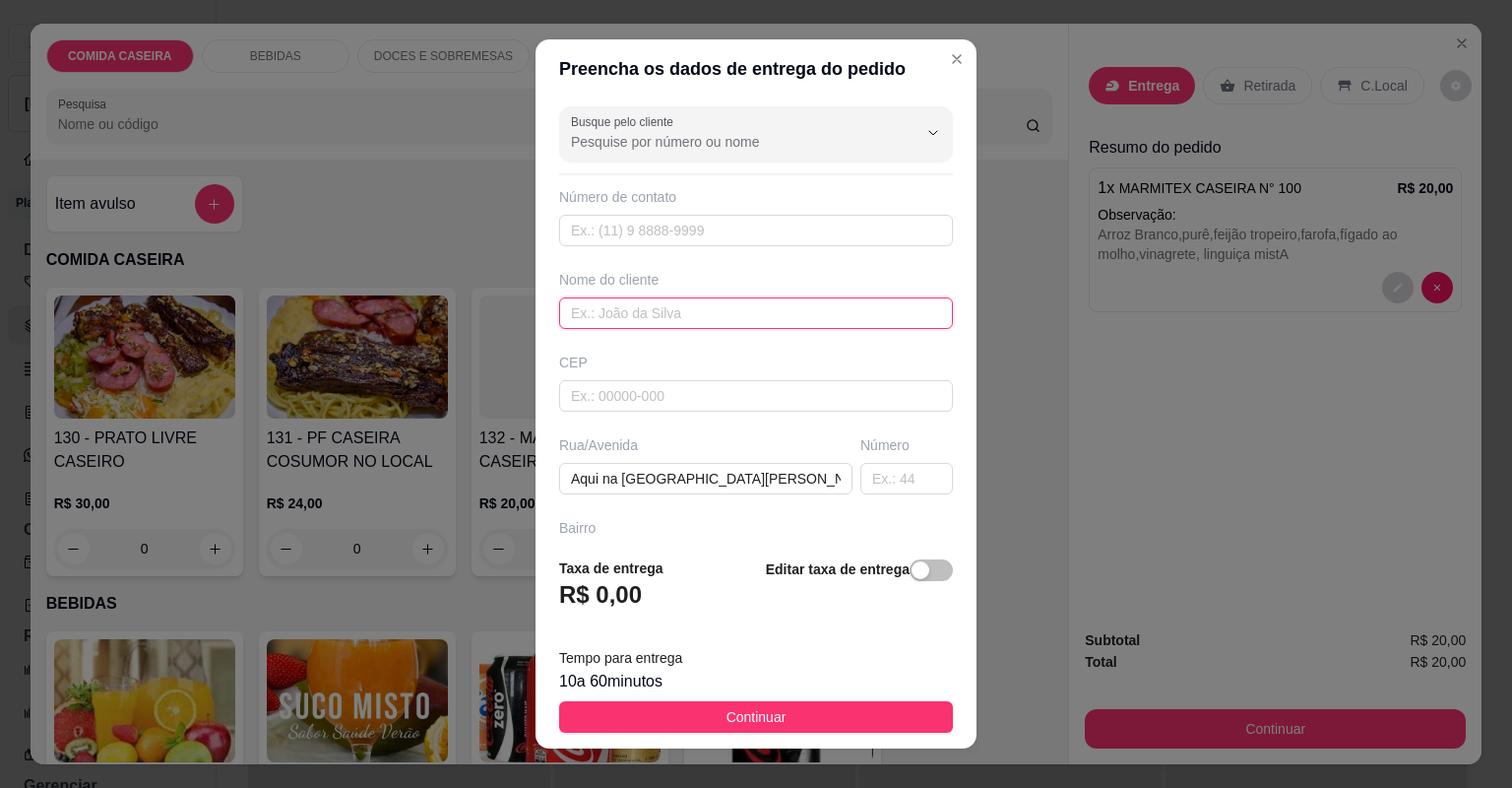 click at bounding box center [756, 313] 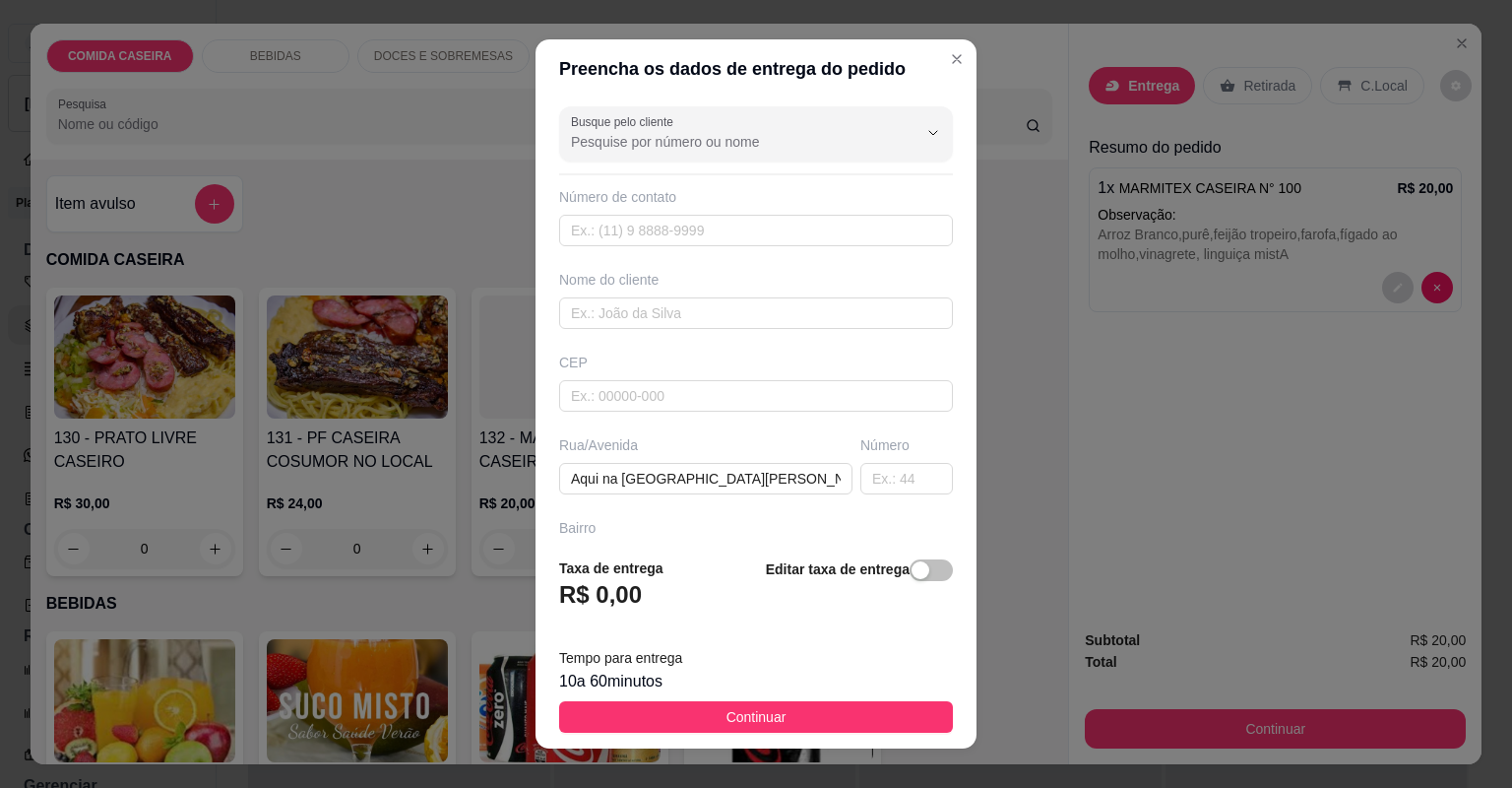 drag, startPoint x: 617, startPoint y: 264, endPoint x: 629, endPoint y: 284, distance: 23.323808 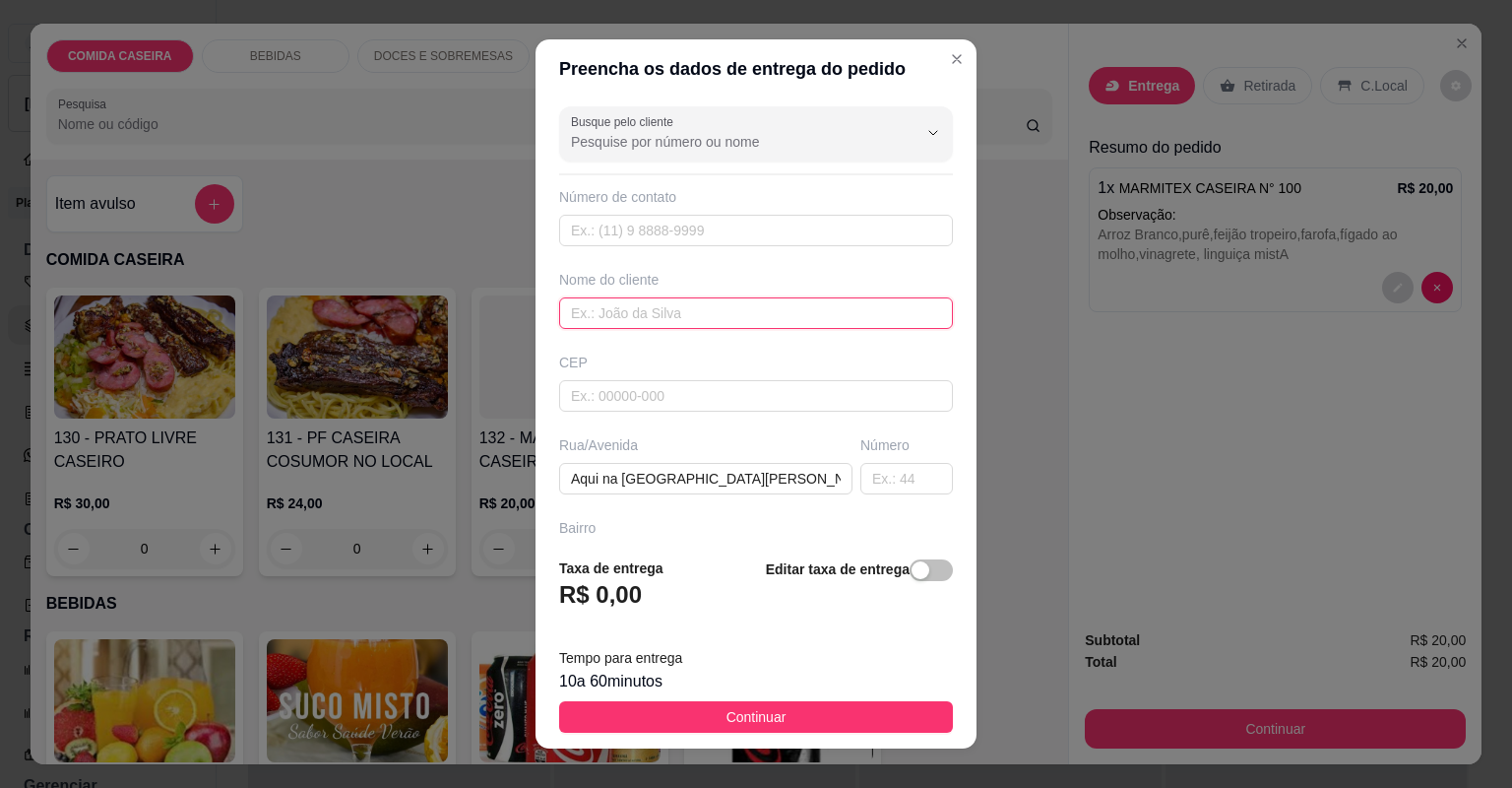 click at bounding box center [756, 313] 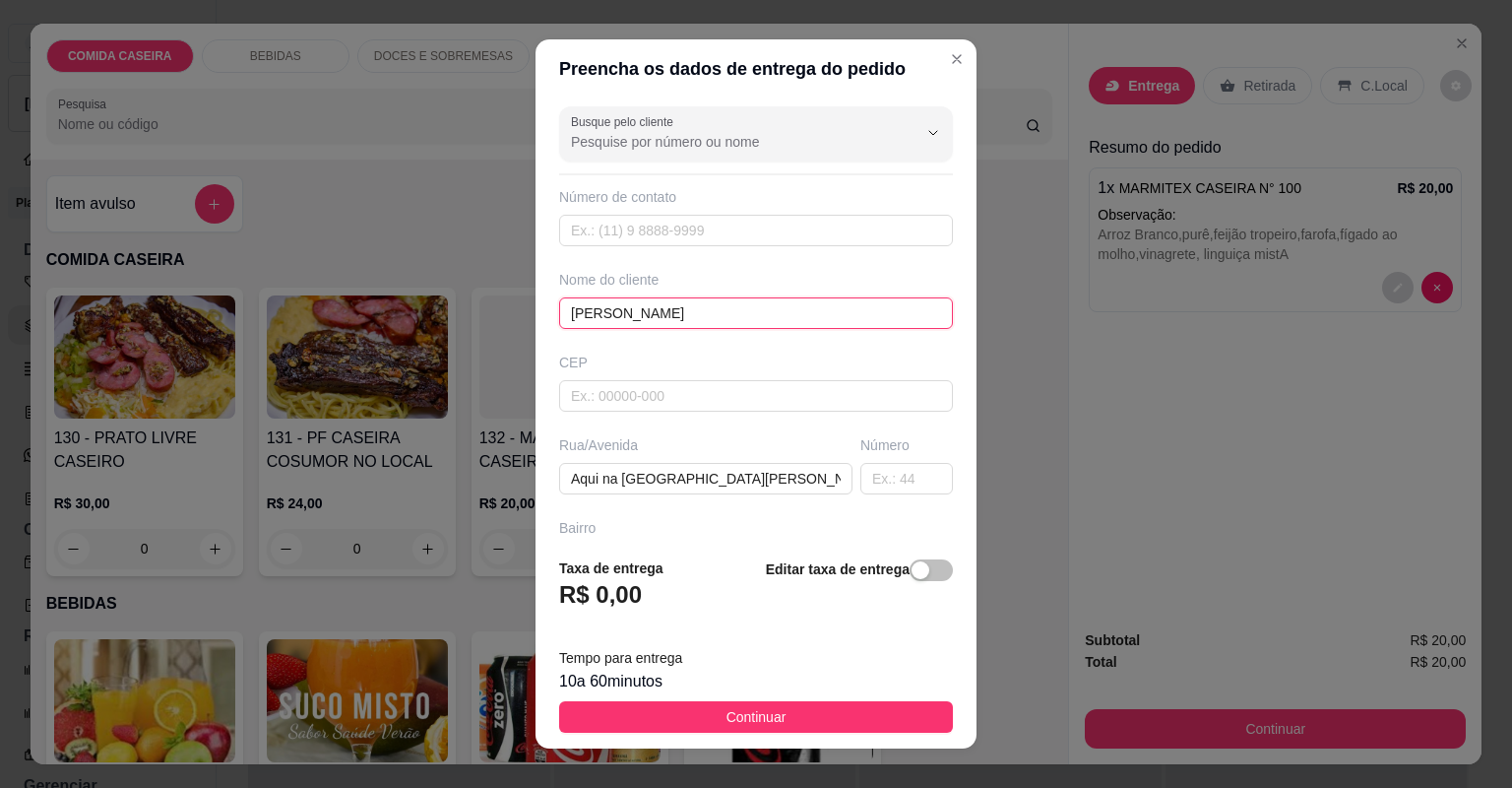 type on "ANDRESSA" 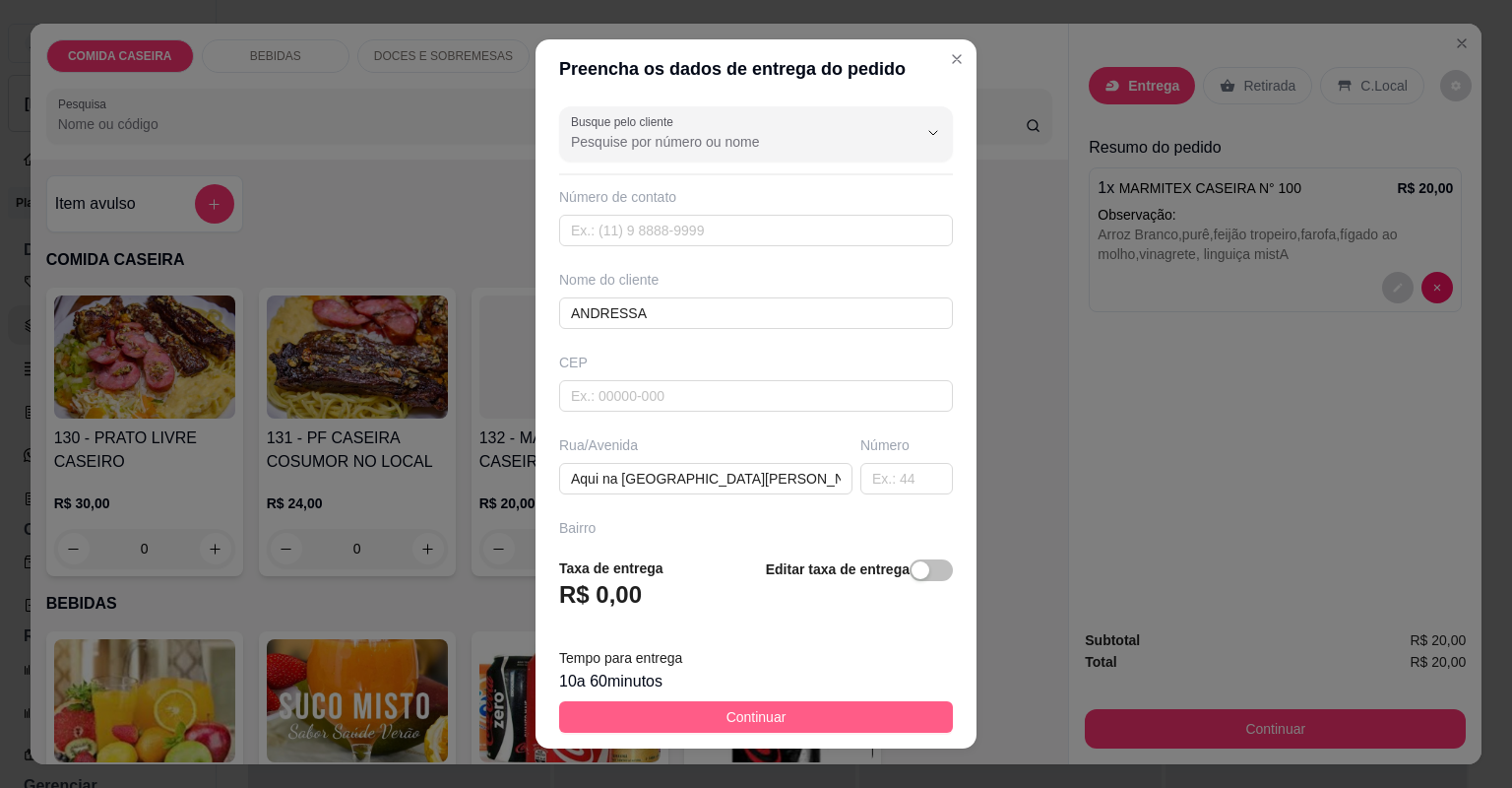 click on "Continuar" at bounding box center [756, 717] 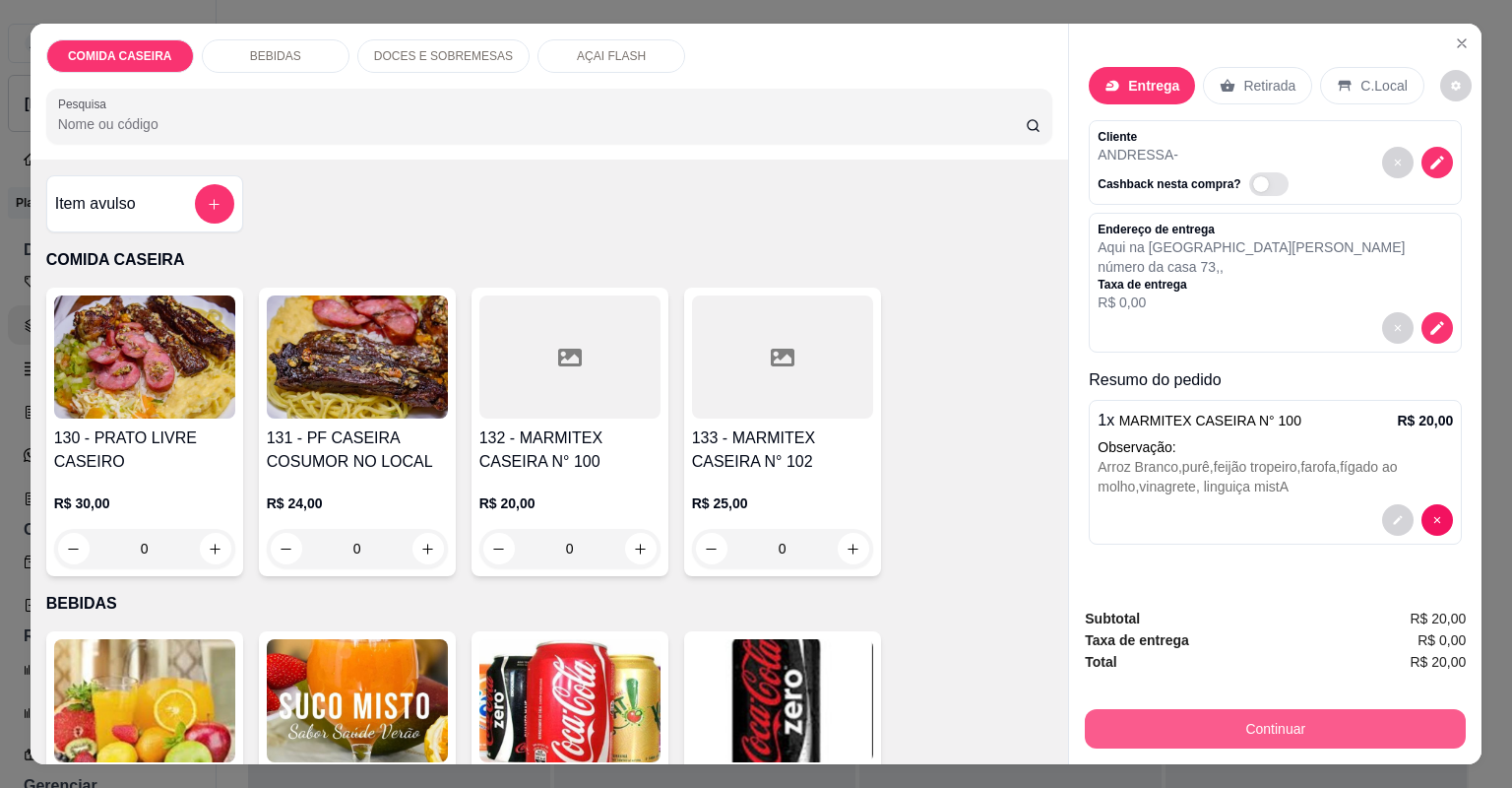 click on "Continuar" at bounding box center (1275, 729) 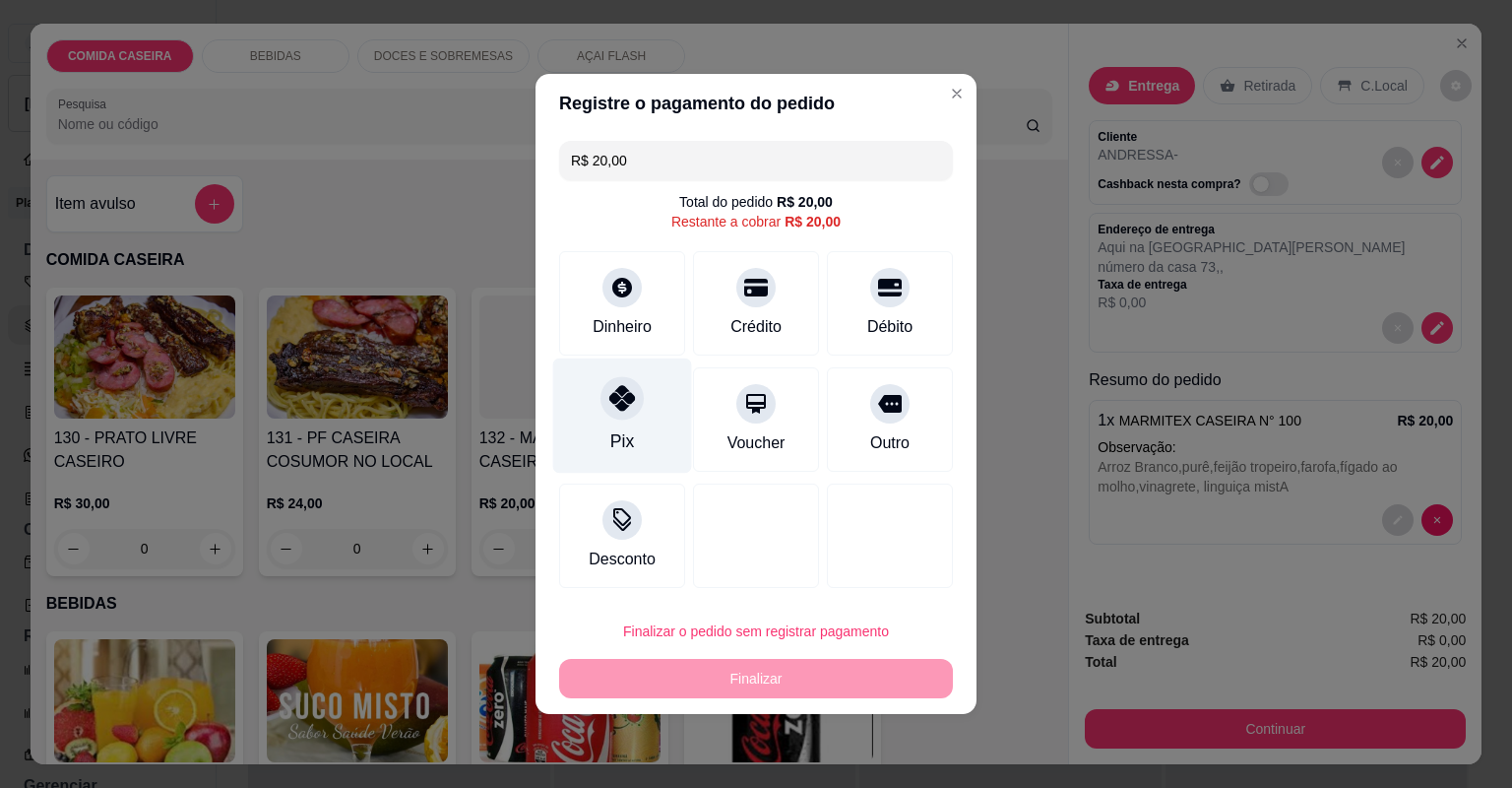 click on "Pix" at bounding box center [622, 416] 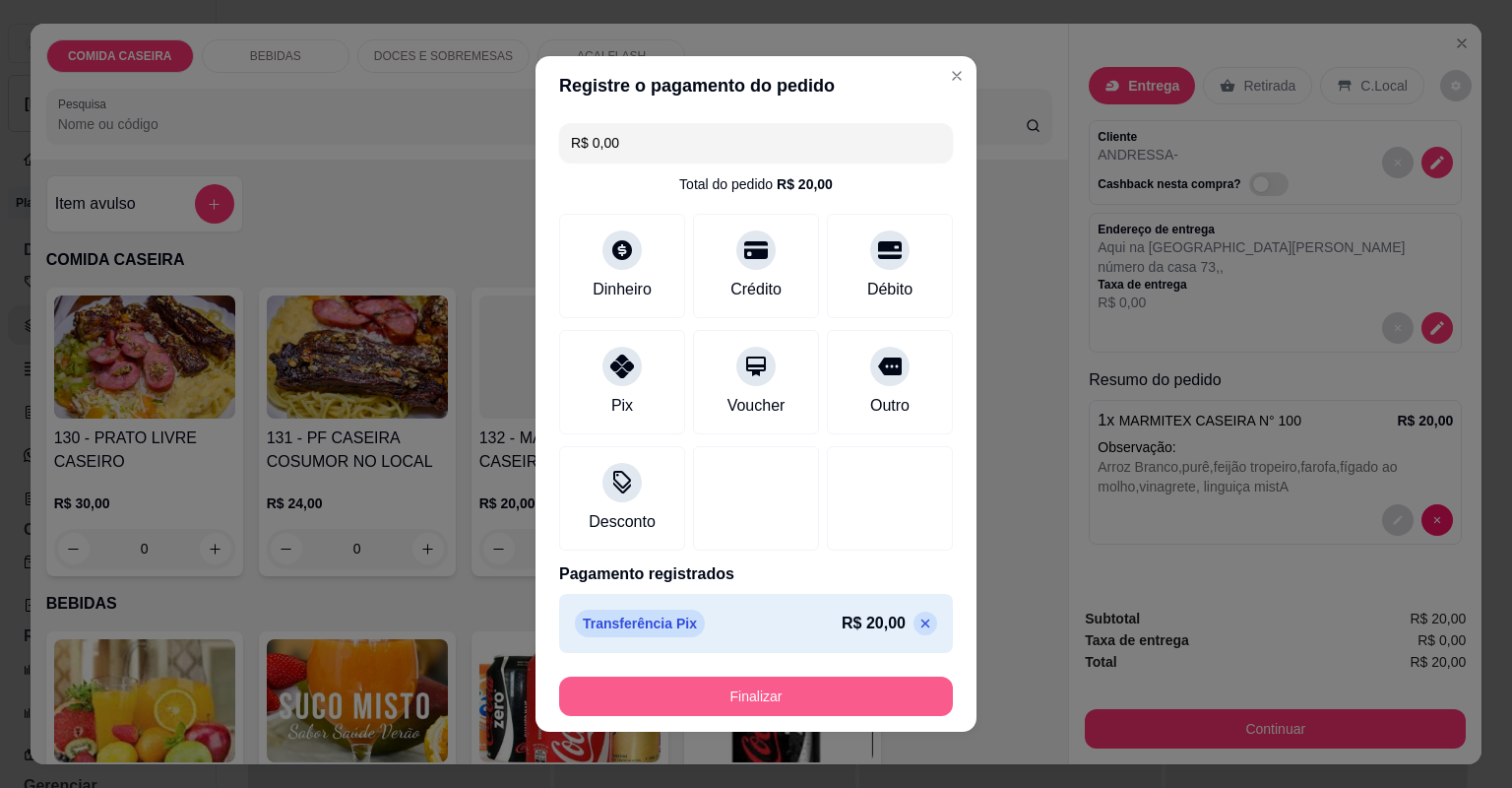 click on "Finalizar" at bounding box center (756, 696) 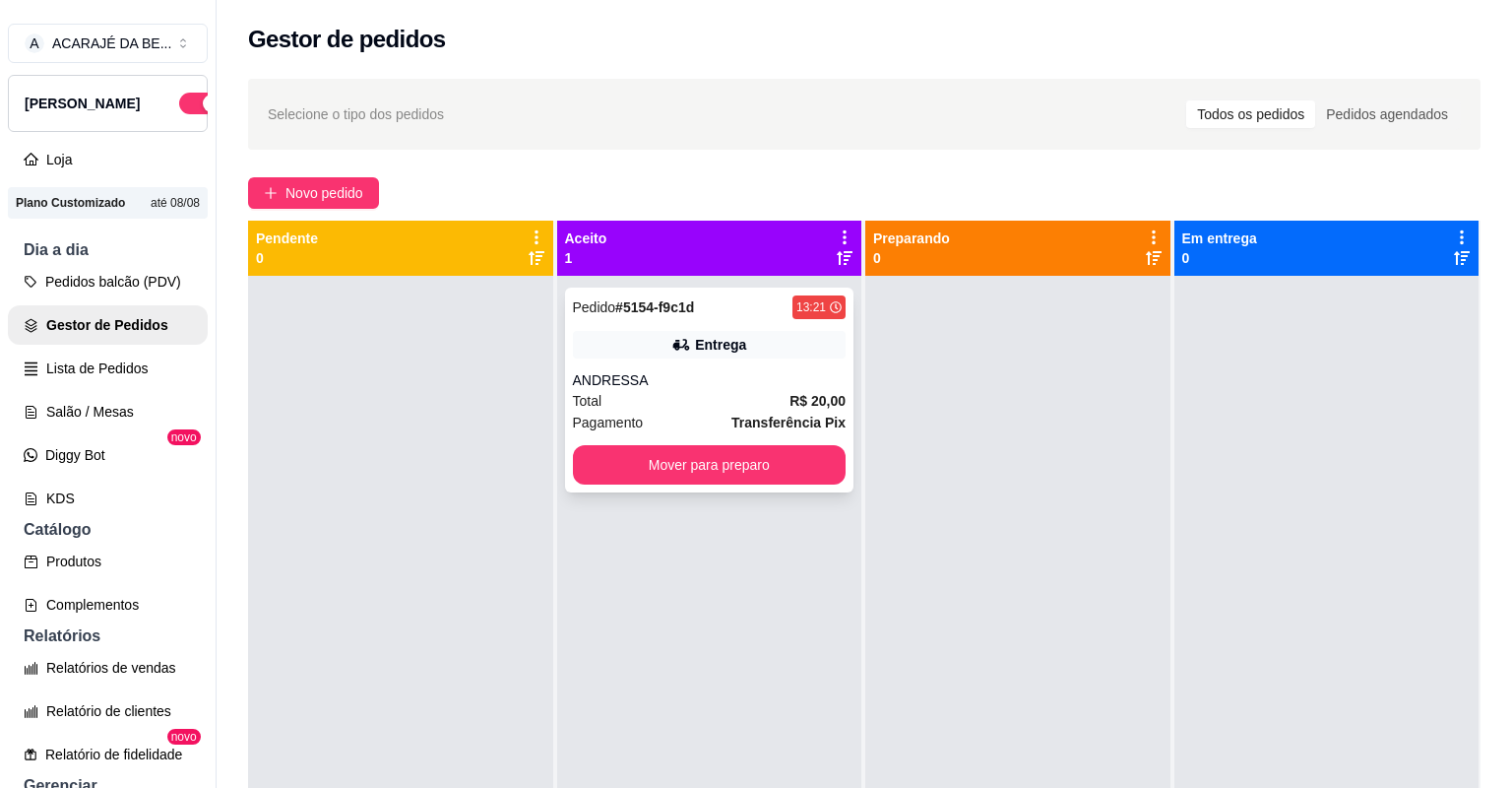 click on "Entrega" at bounding box center (710, 345) 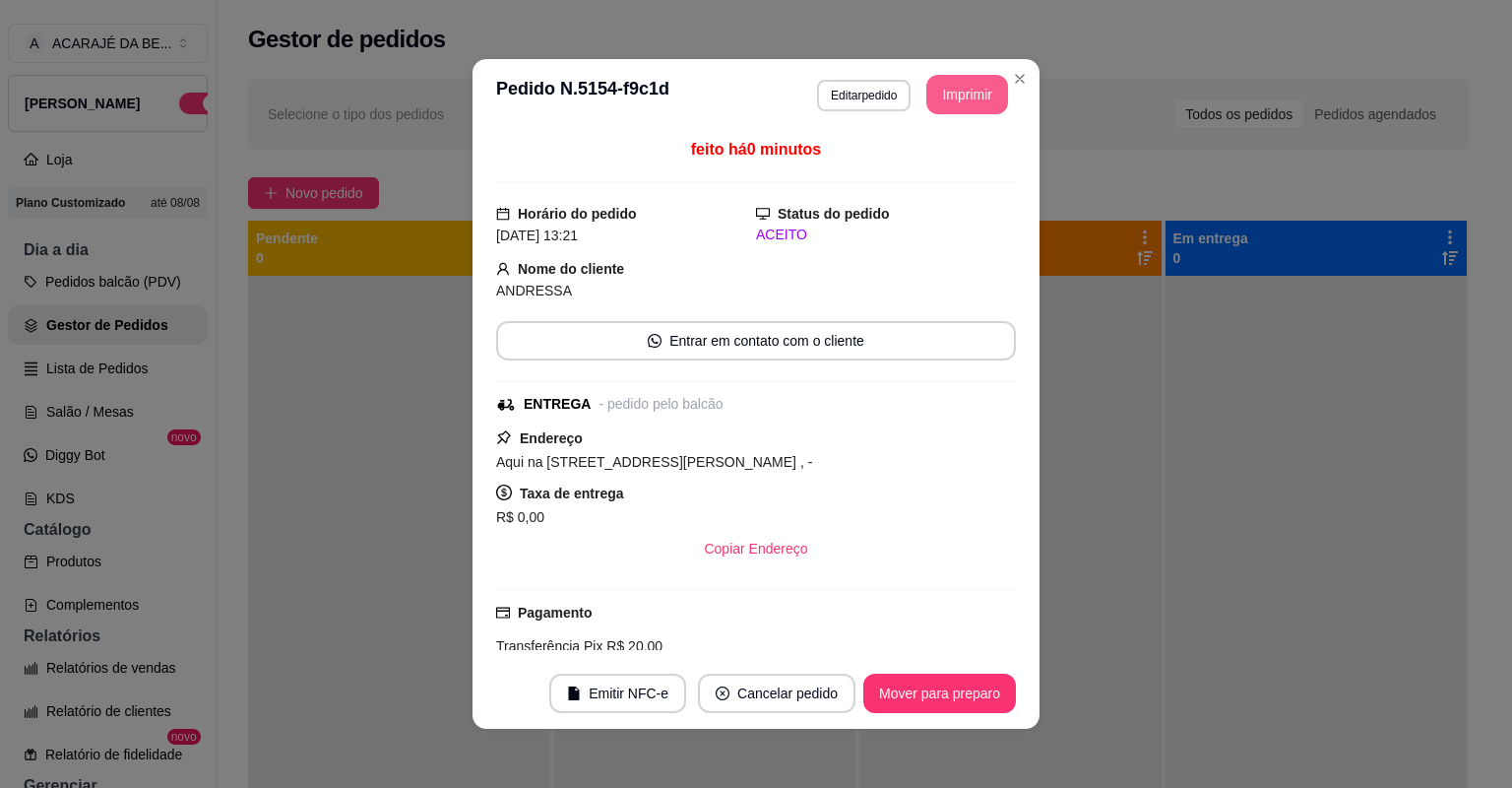 click on "Imprimir" at bounding box center (967, 95) 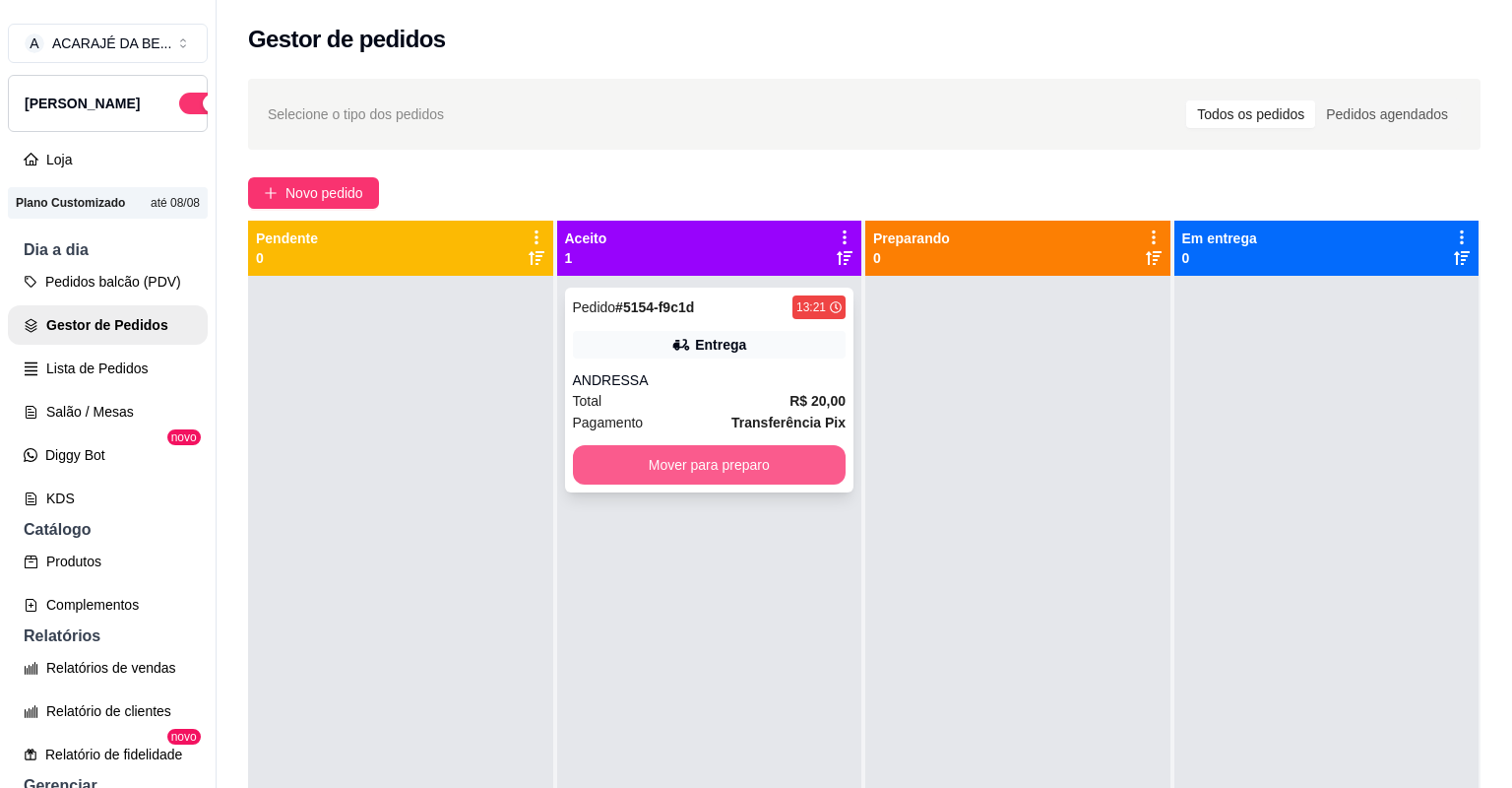 click on "Mover para preparo" at bounding box center [710, 465] 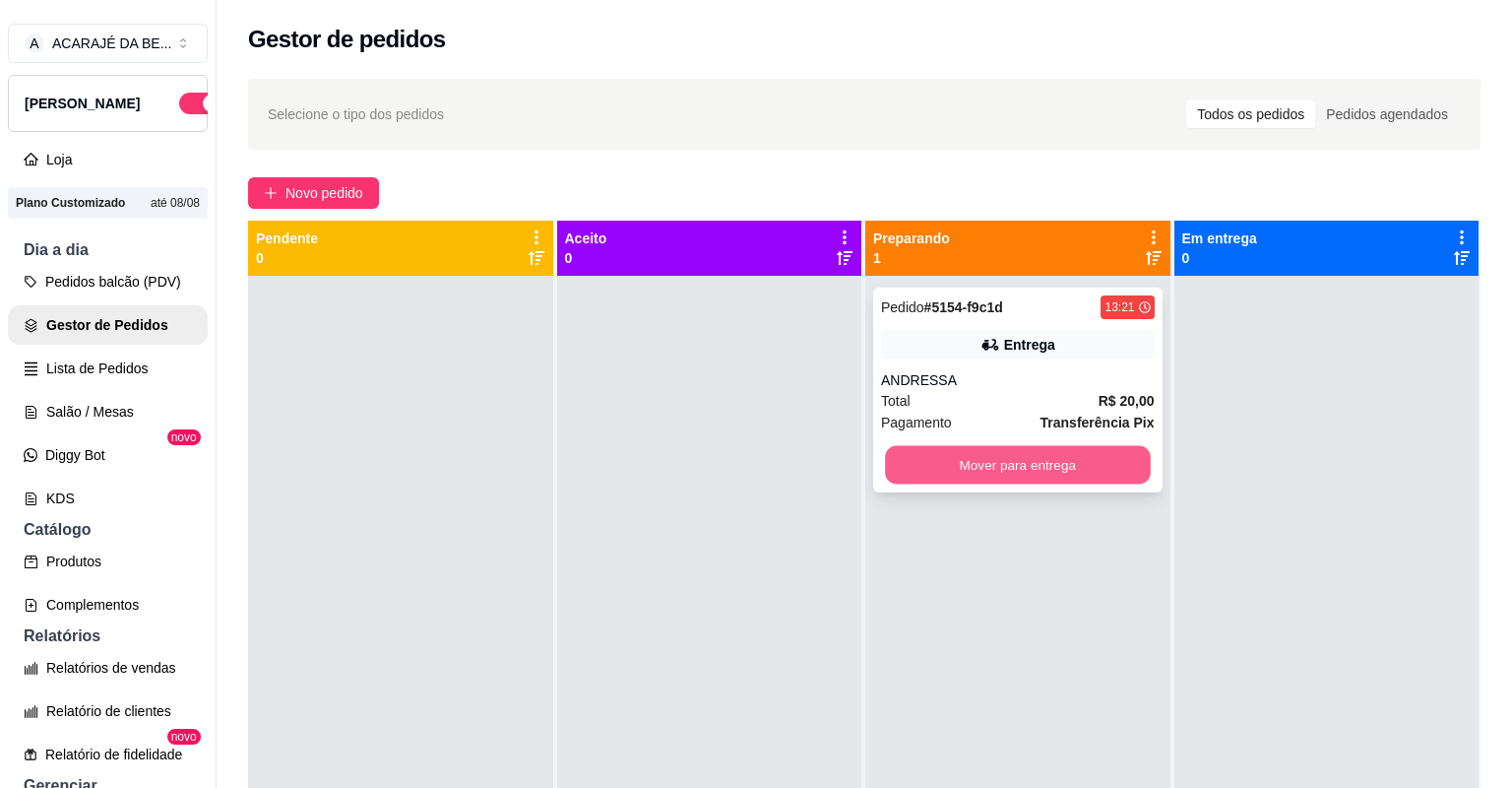 click on "Mover para entrega" at bounding box center [1017, 465] 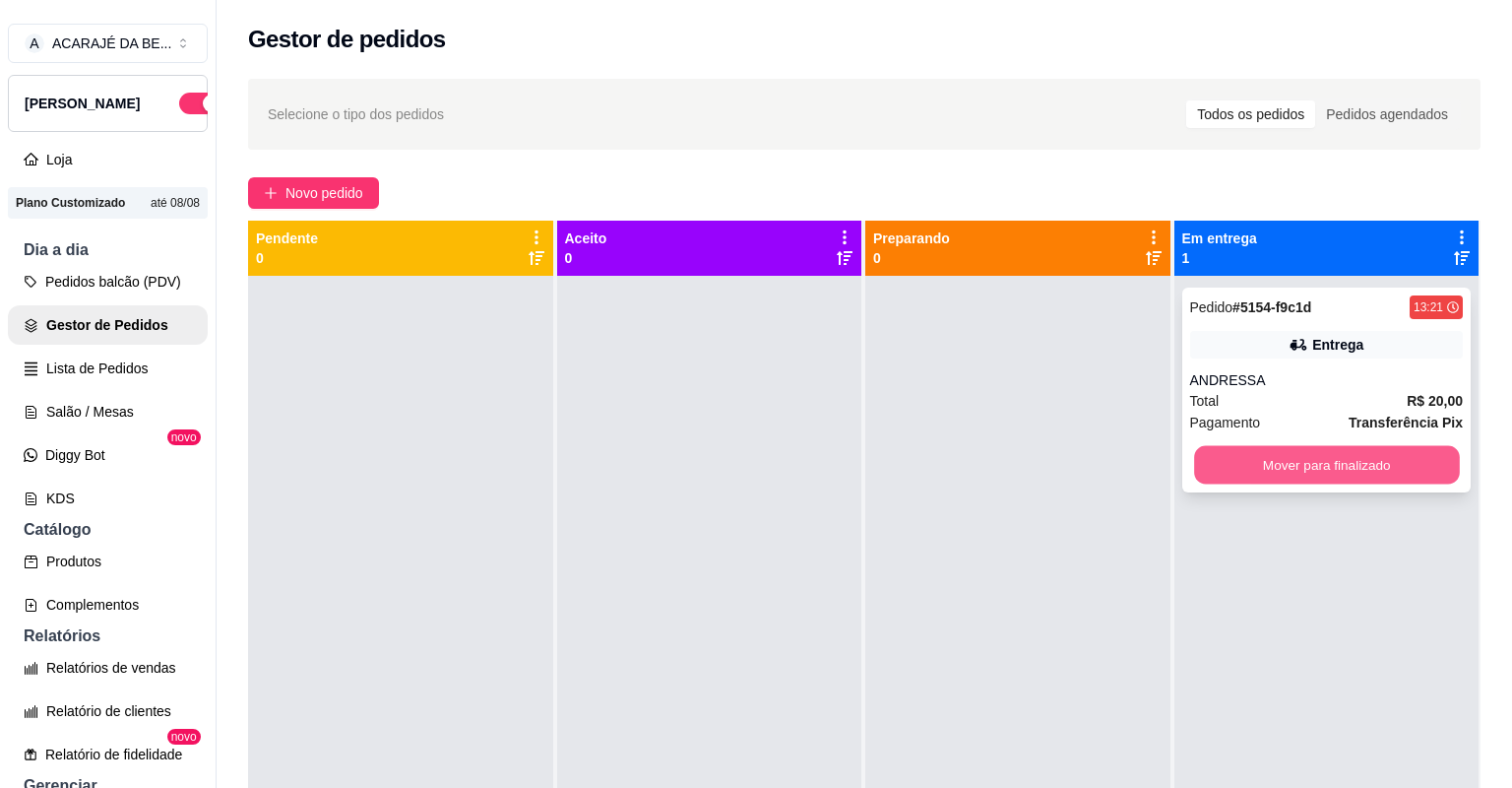 click on "Mover para finalizado" at bounding box center (1326, 465) 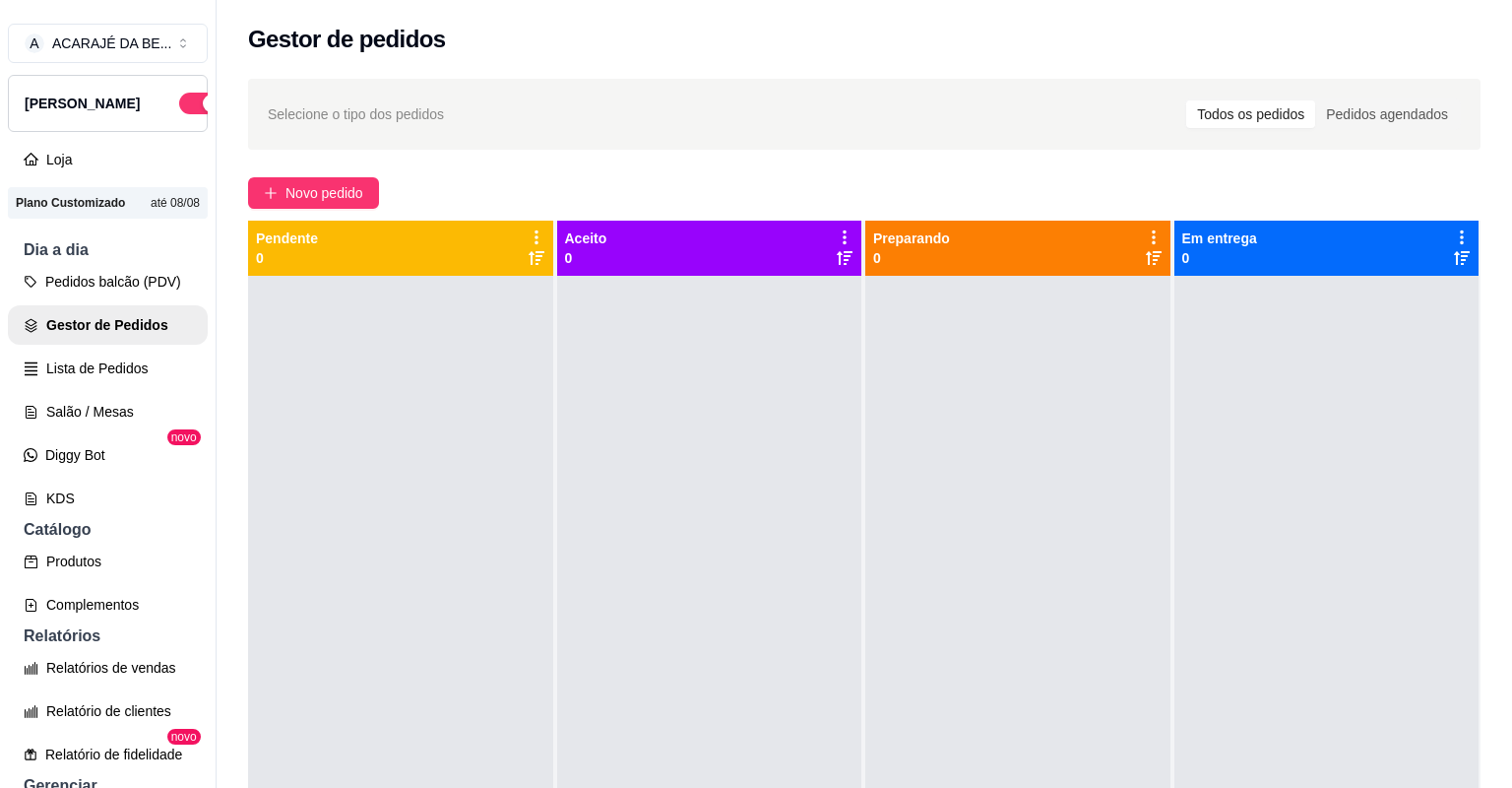 drag, startPoint x: 615, startPoint y: 478, endPoint x: 575, endPoint y: 481, distance: 40.112342 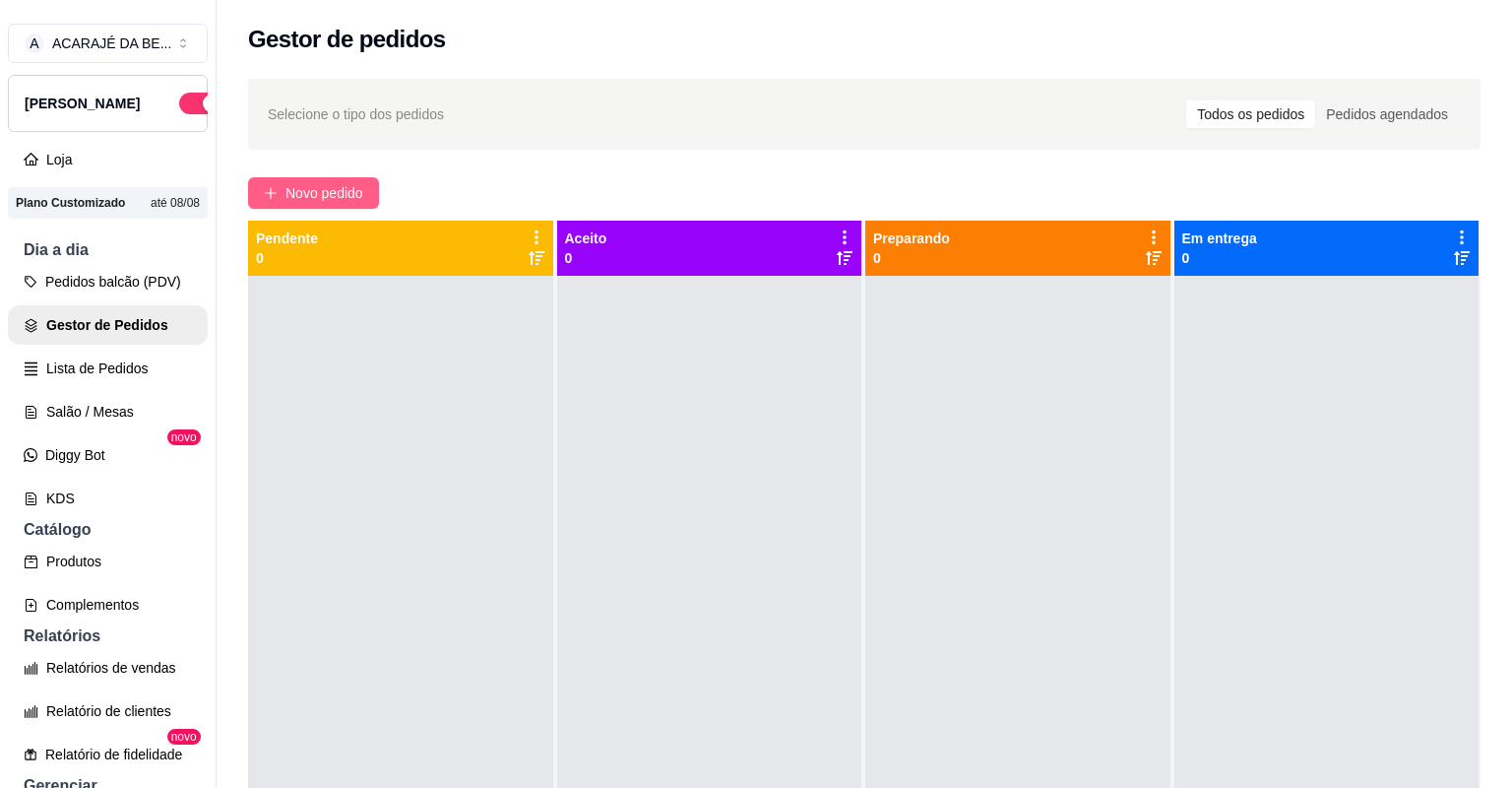 click on "Novo pedido" at bounding box center (324, 193) 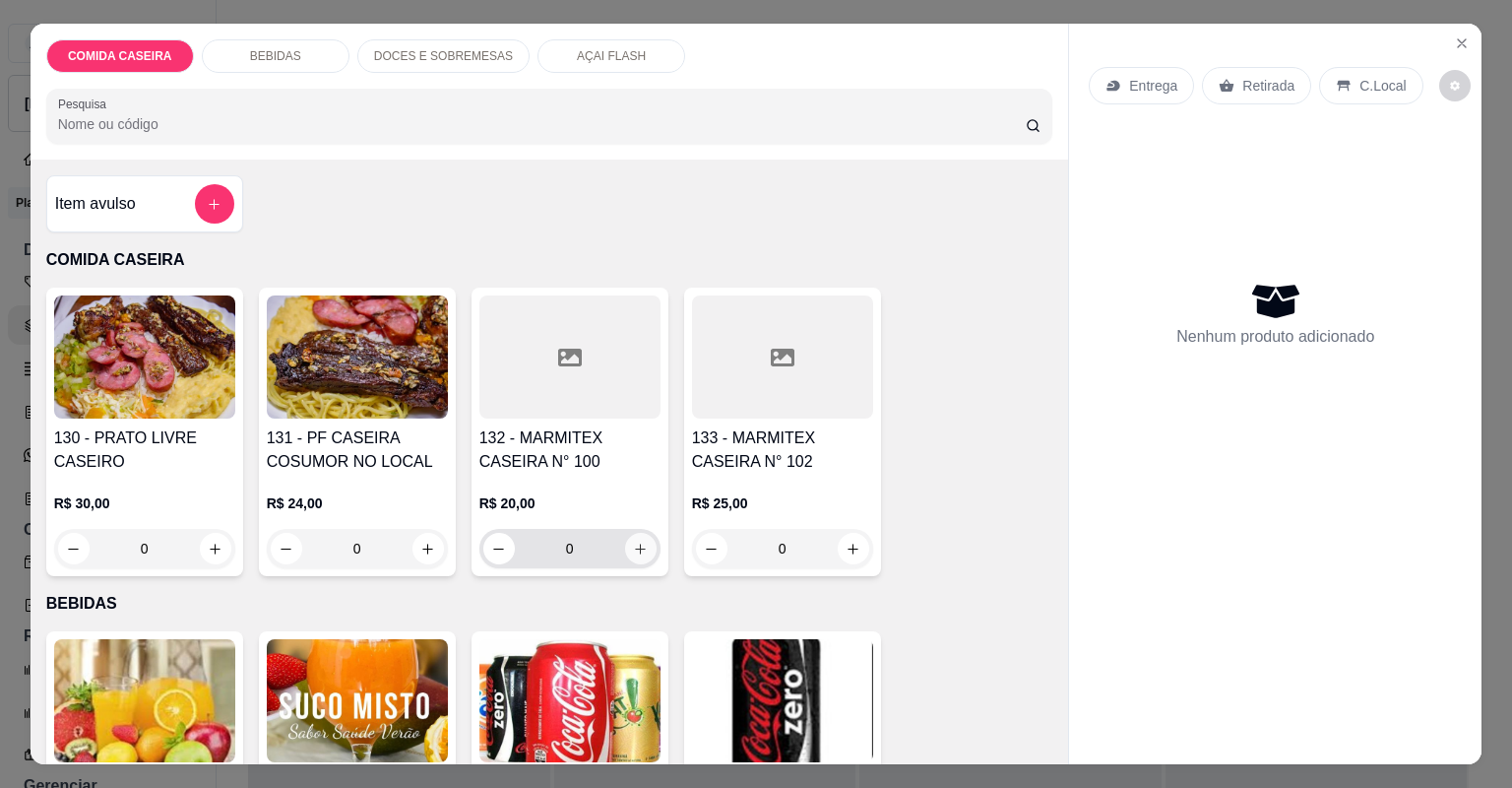 click 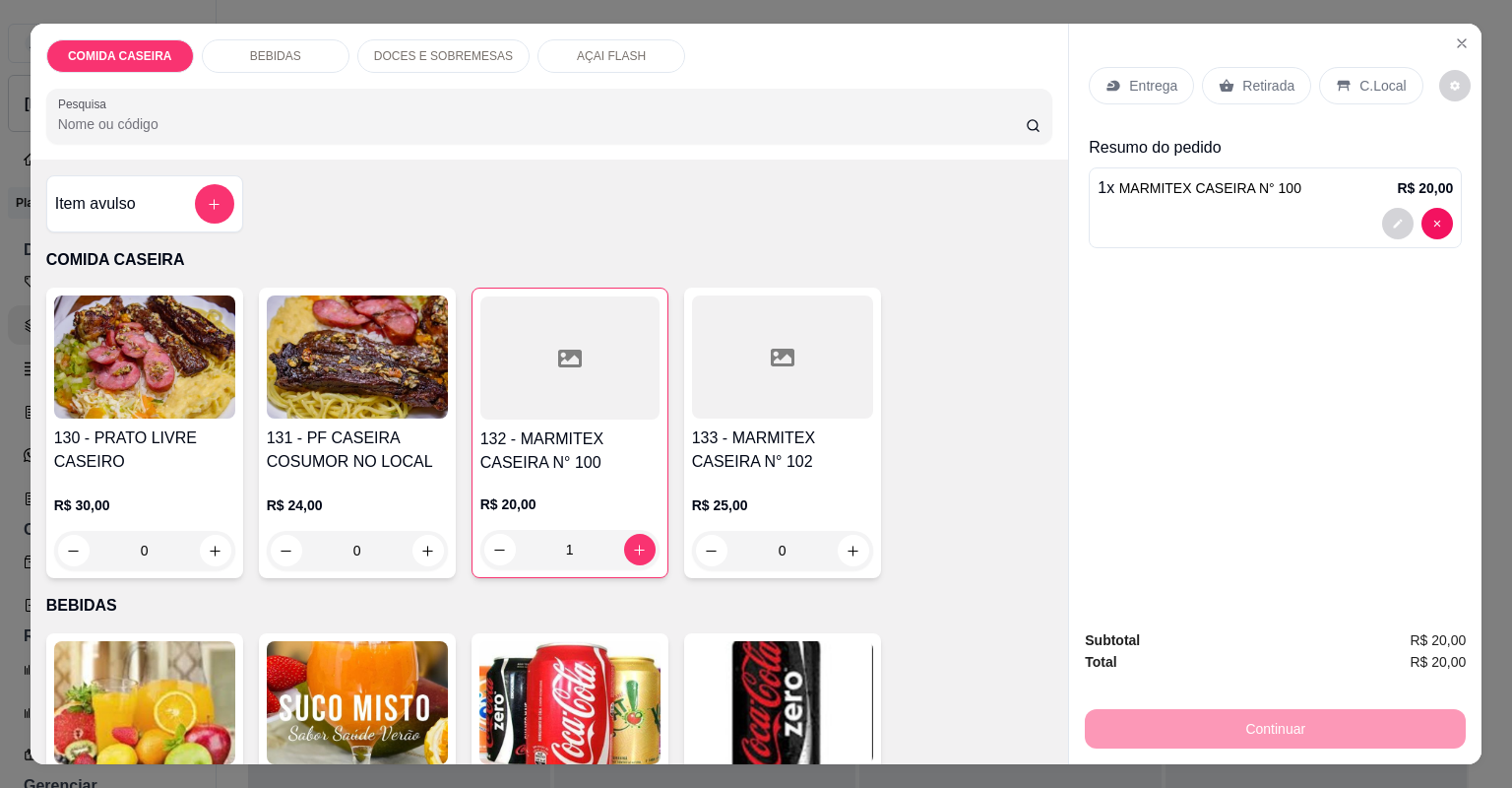 click 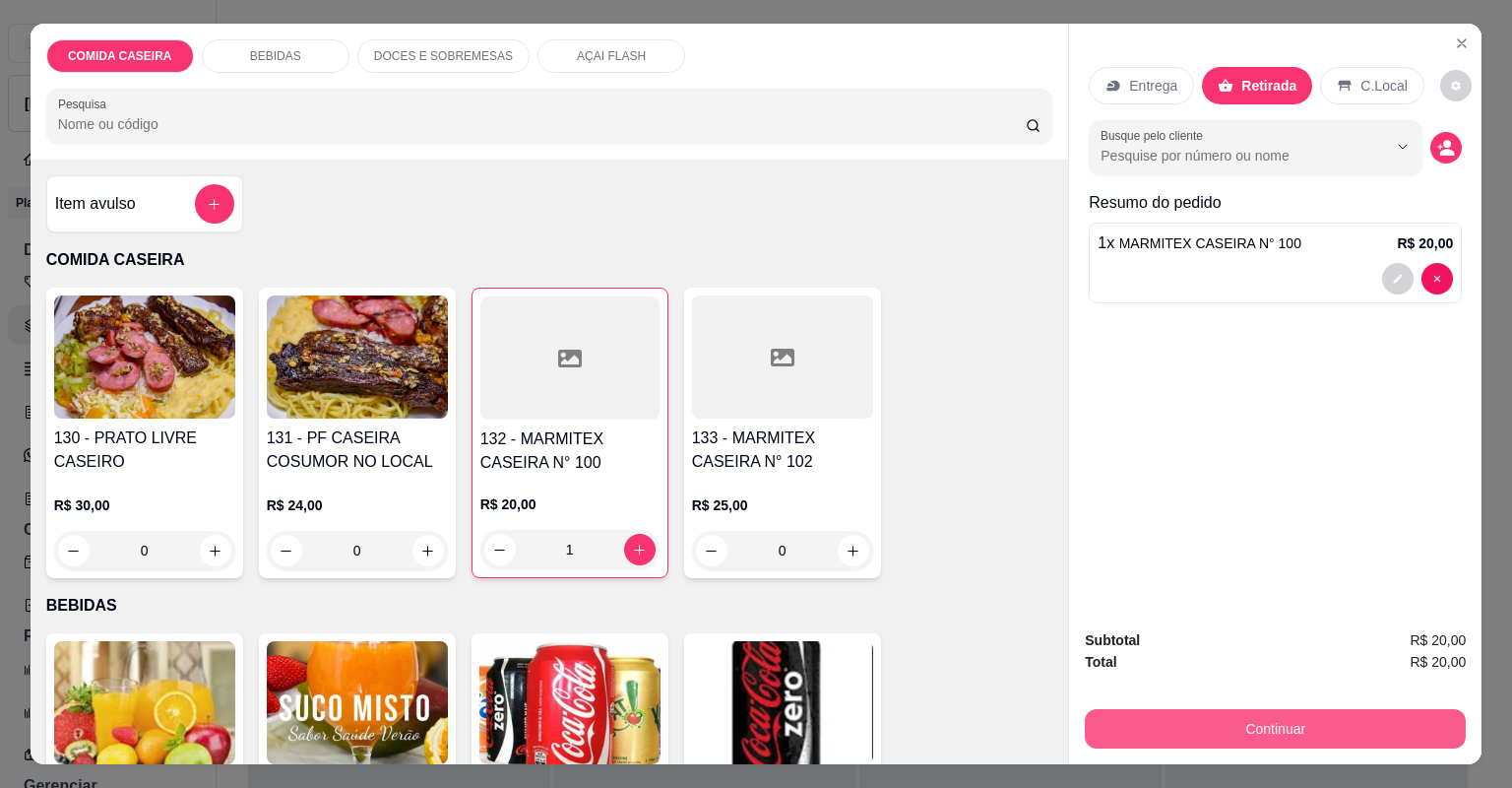 click on "Continuar" at bounding box center [1275, 729] 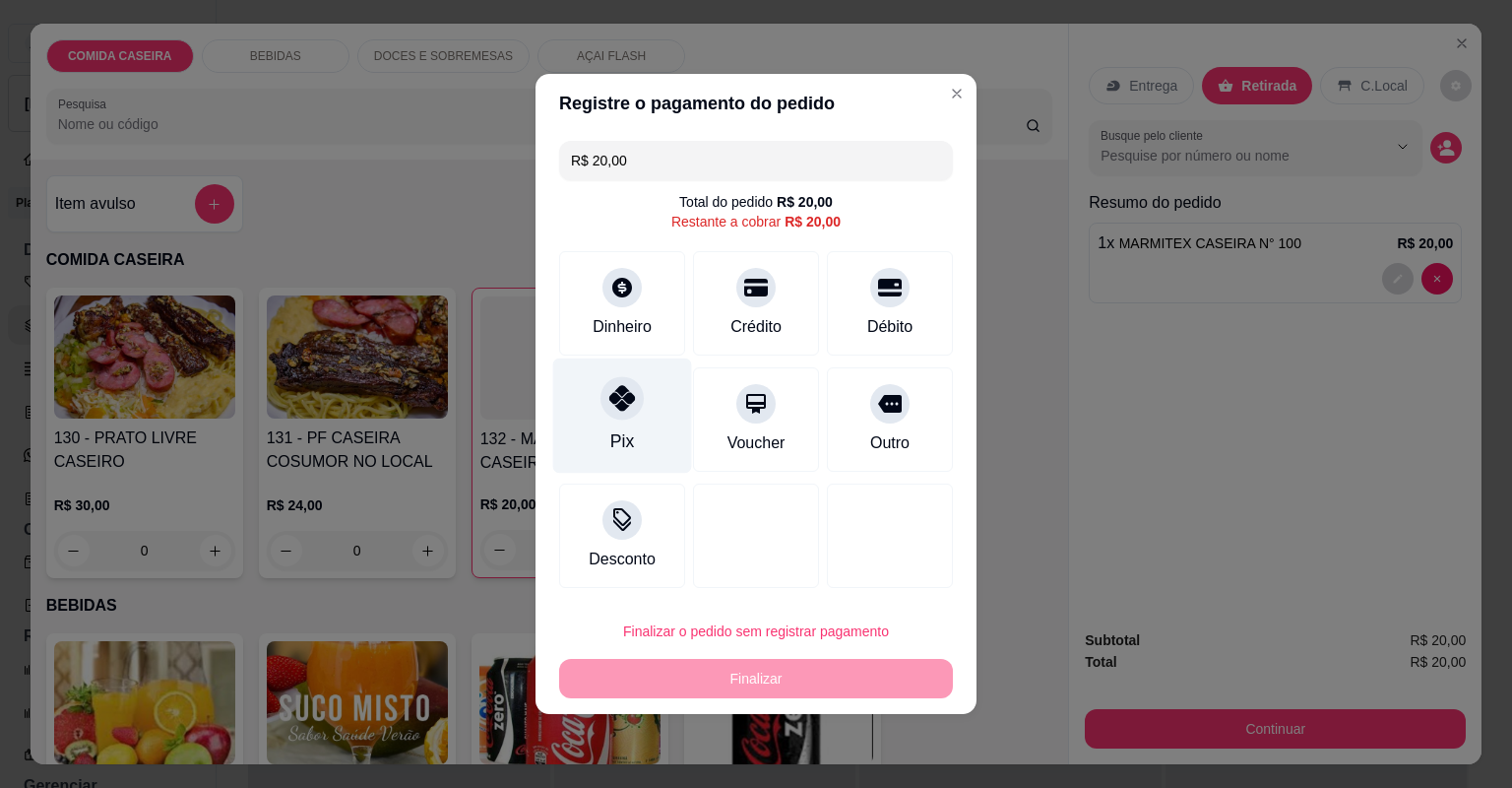 click on "Pix" at bounding box center [622, 416] 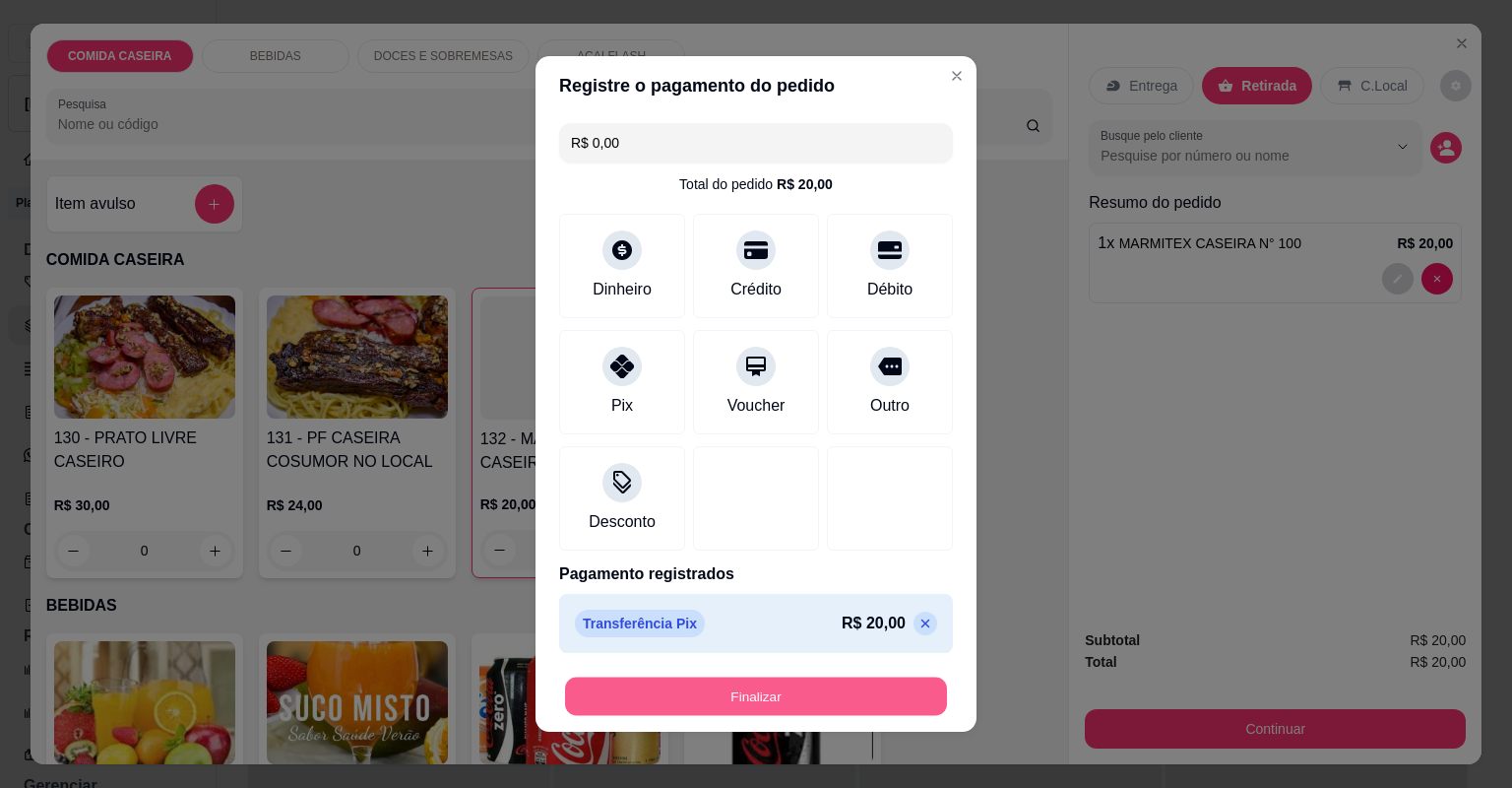 click on "Finalizar" at bounding box center (756, 696) 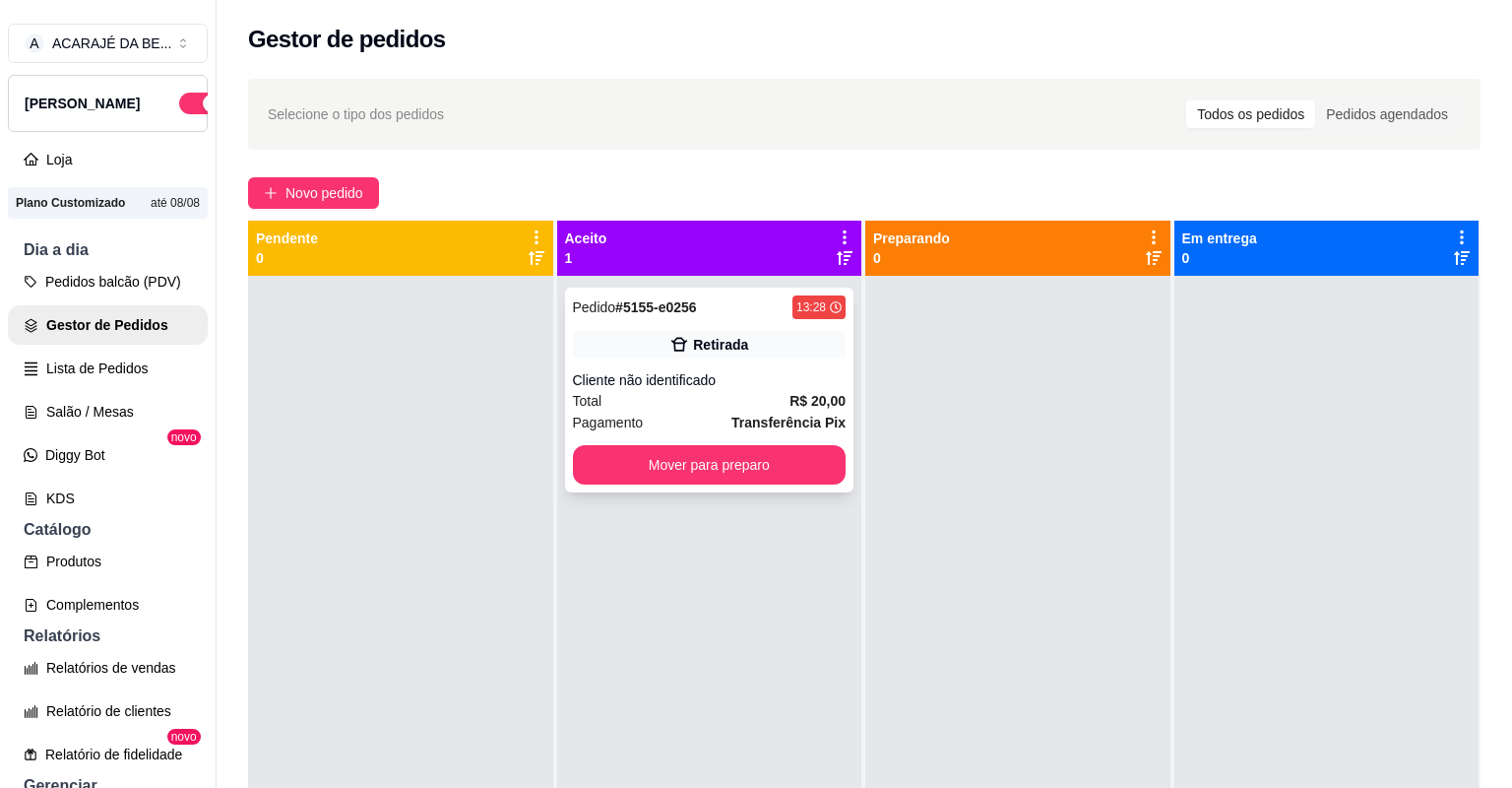 click on "Cliente não identificado" at bounding box center (710, 380) 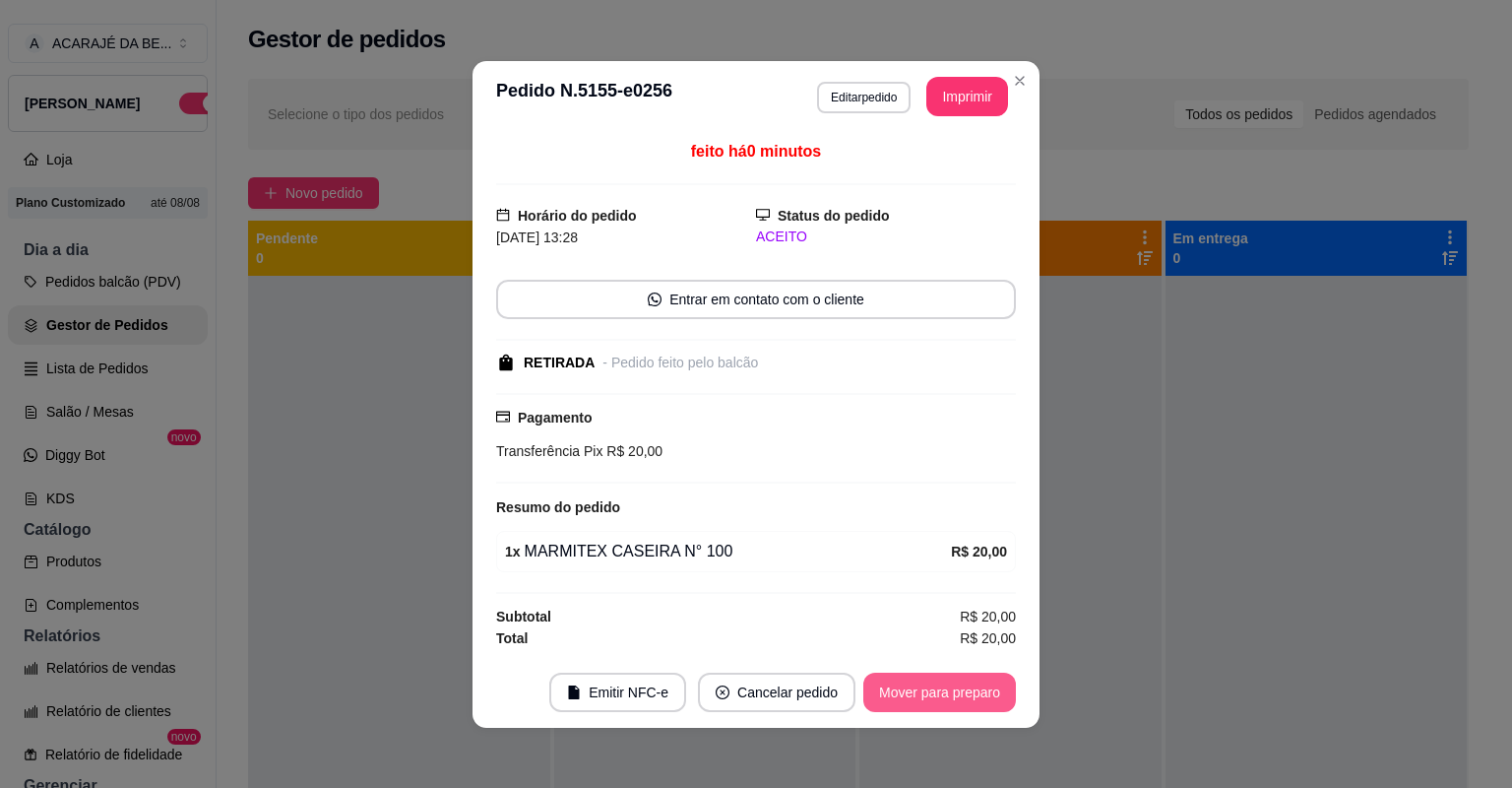 click on "Mover para preparo" at bounding box center [939, 692] 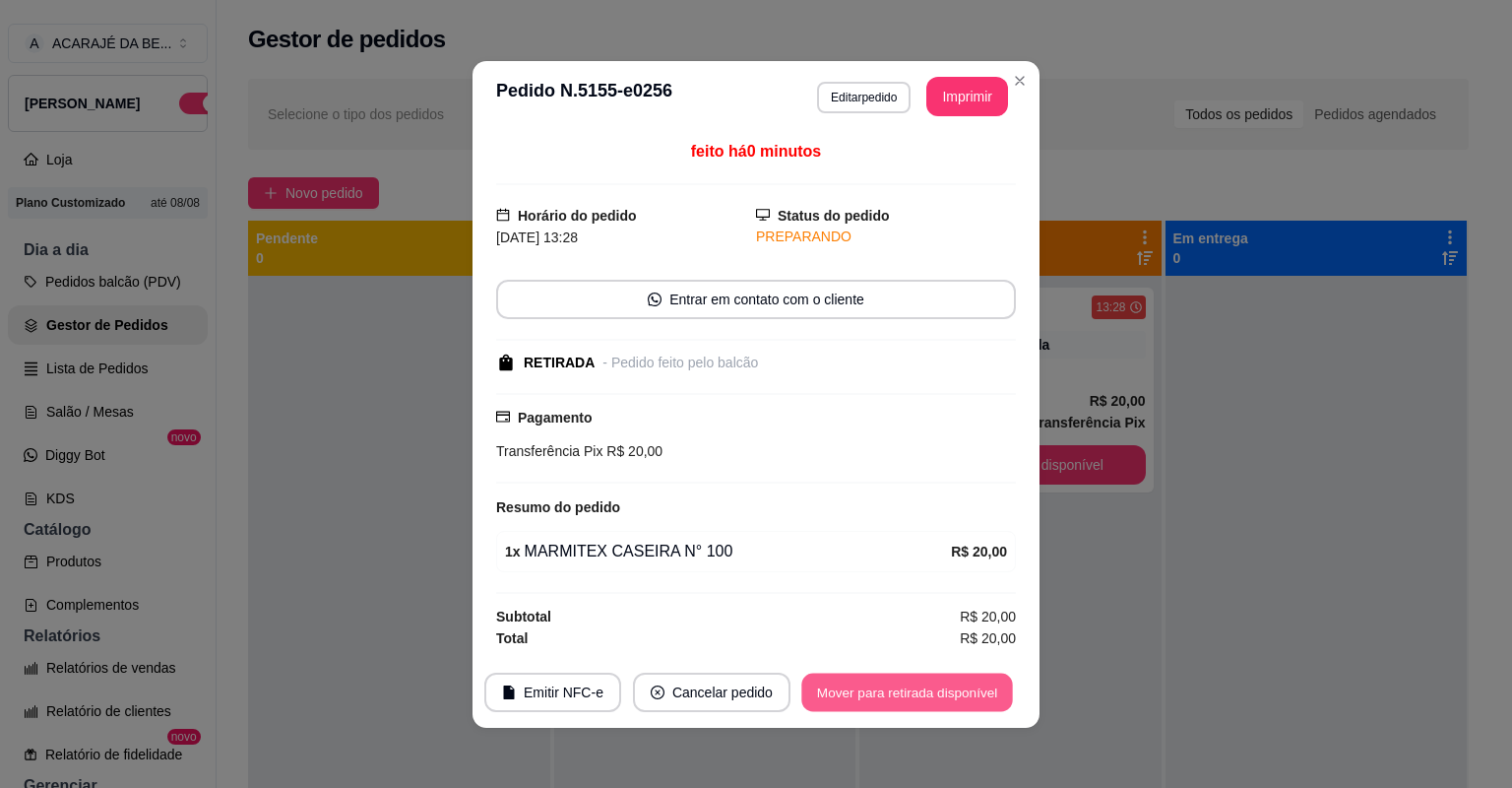 click on "Mover para retirada disponível" at bounding box center [907, 691] 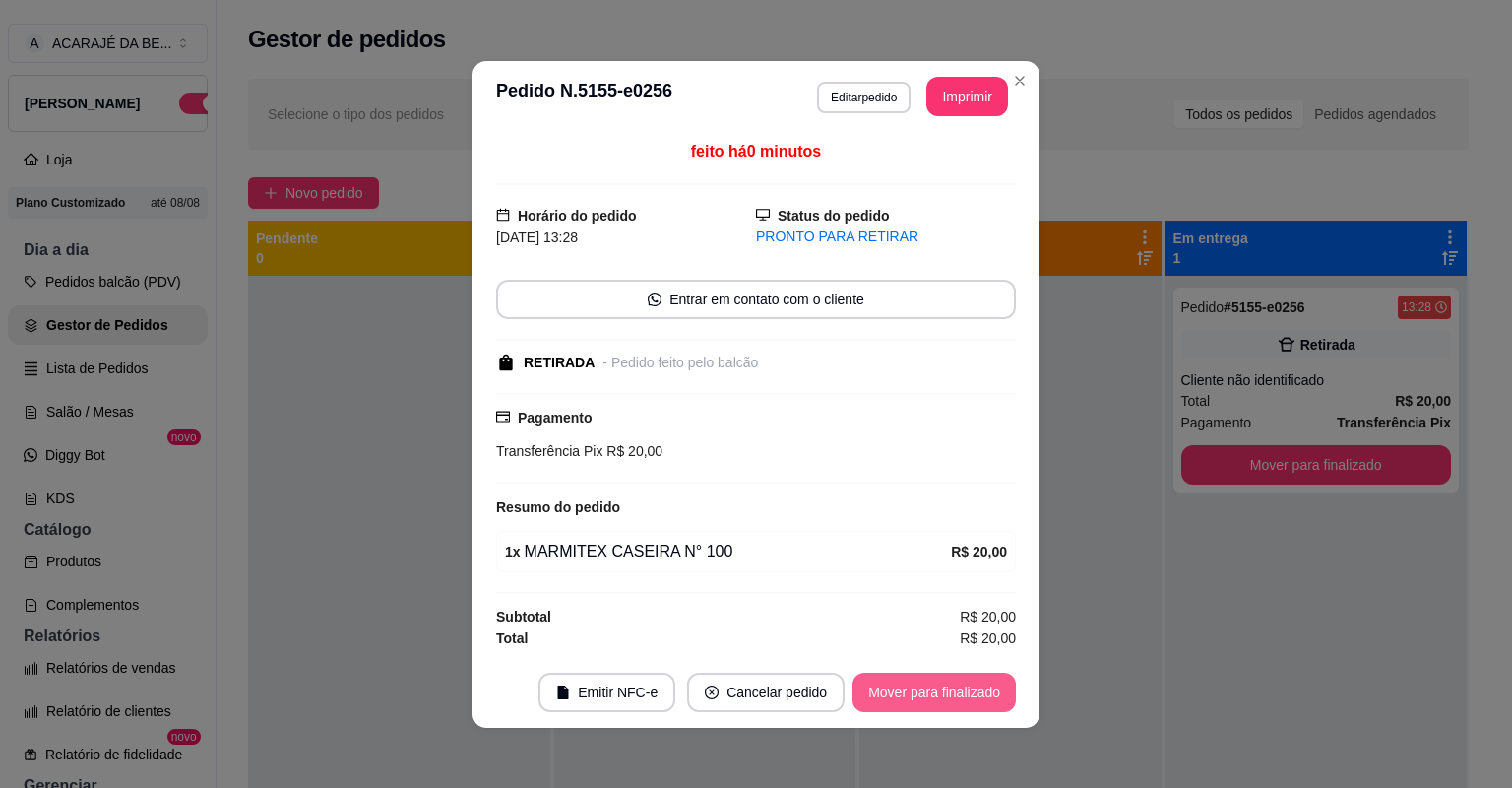 click on "Mover para finalizado" at bounding box center (934, 692) 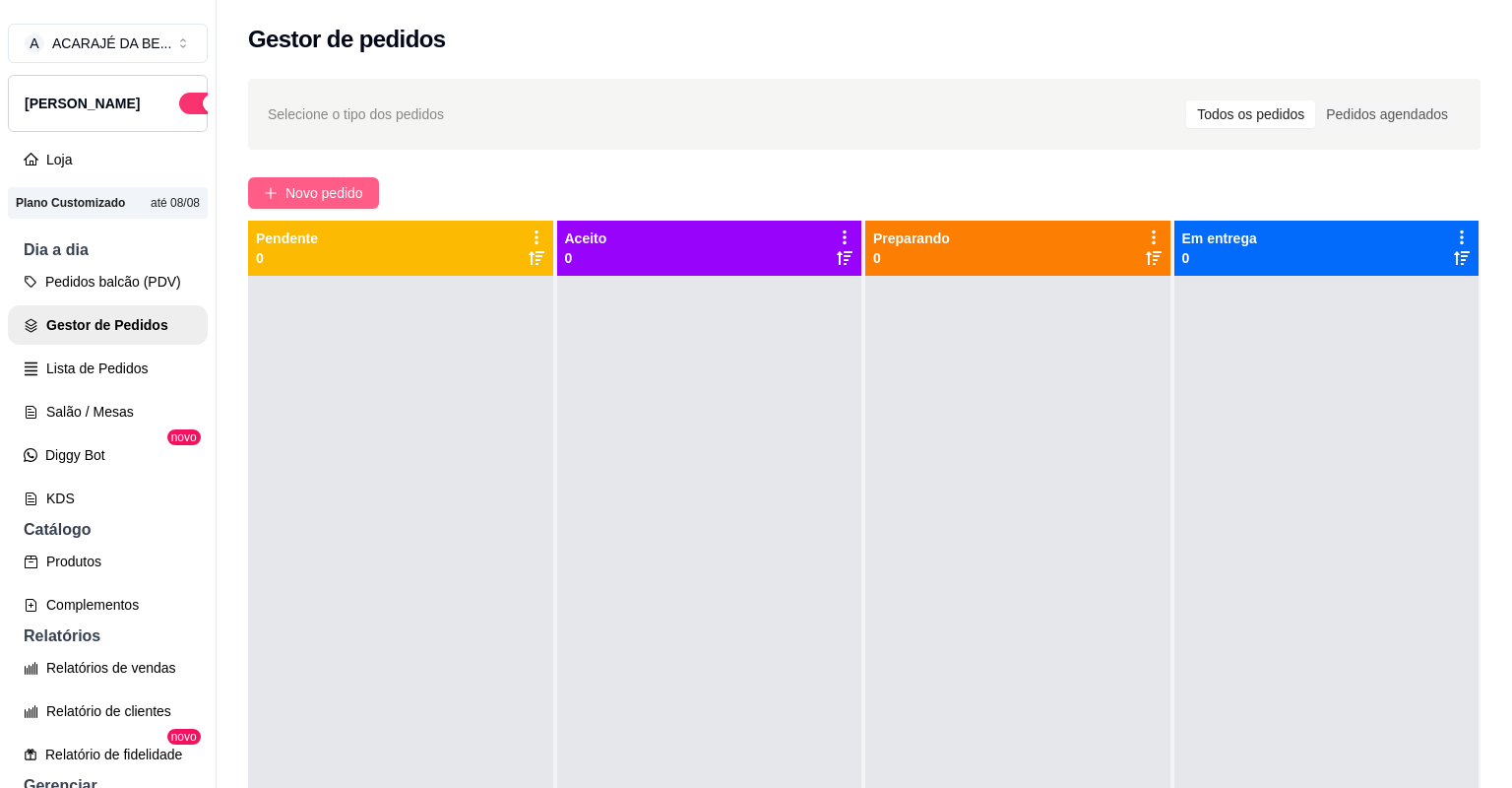 click on "Novo pedido" at bounding box center [324, 193] 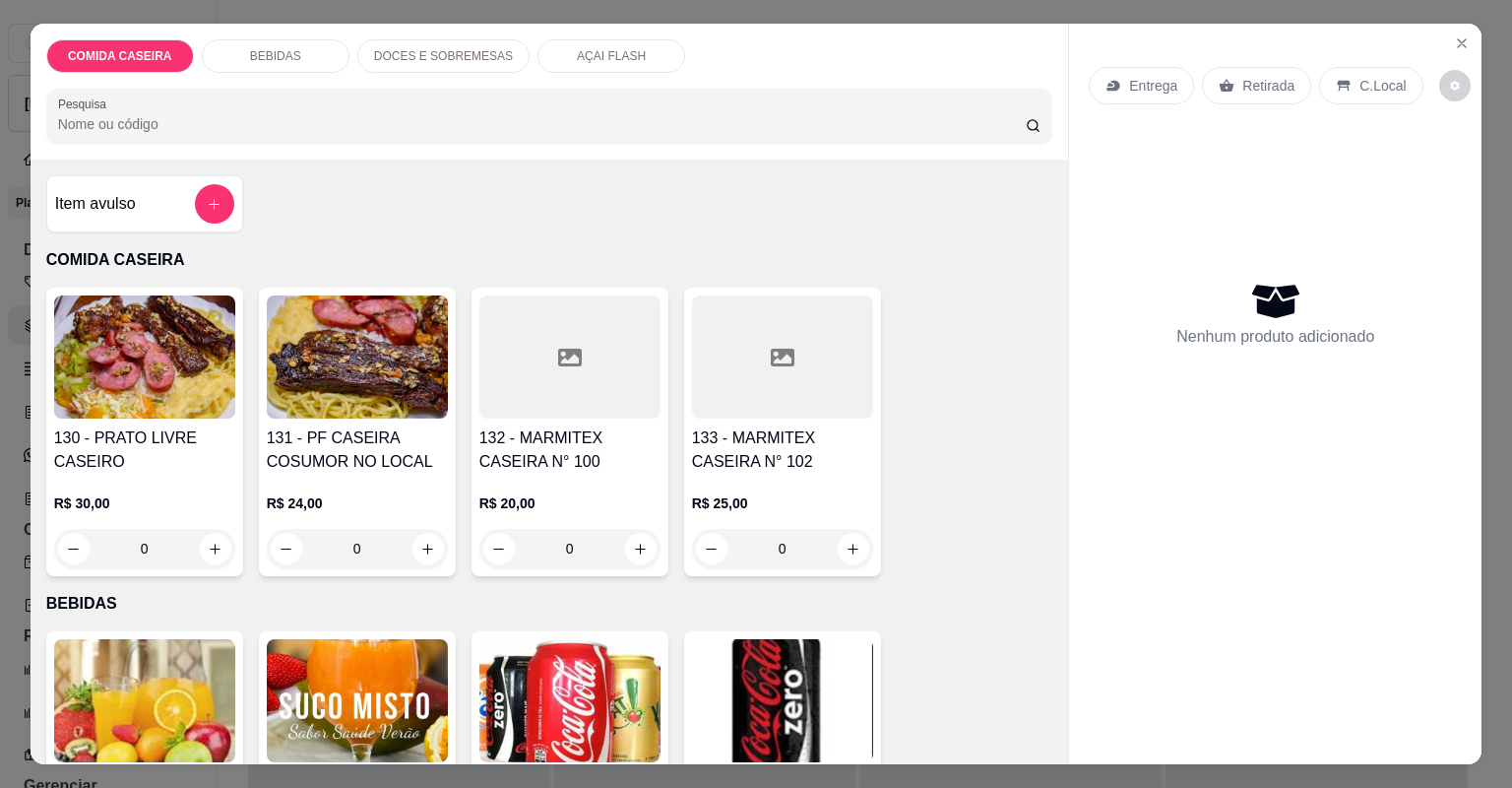 click on "BEBIDAS" at bounding box center [276, 56] 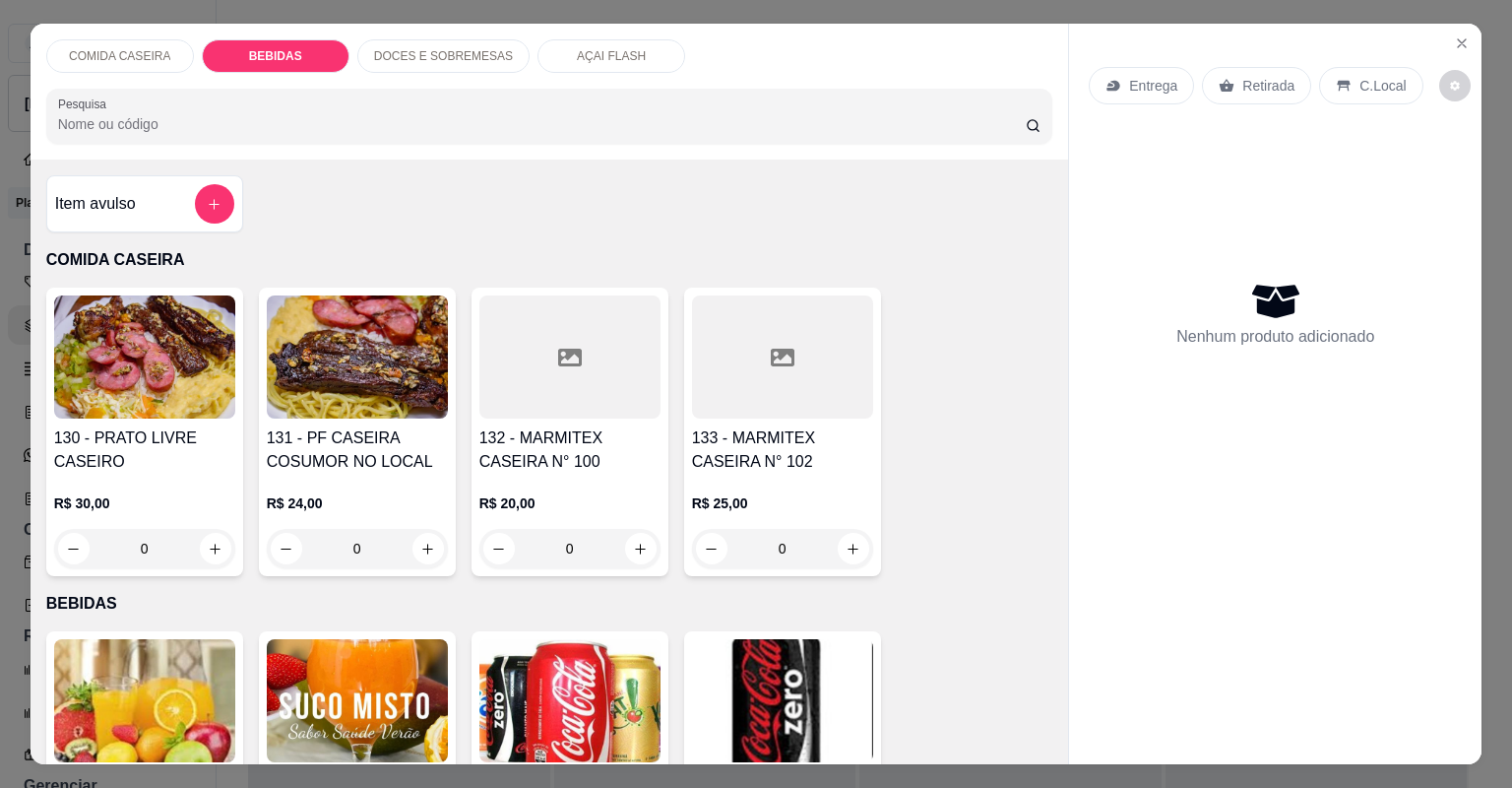 click 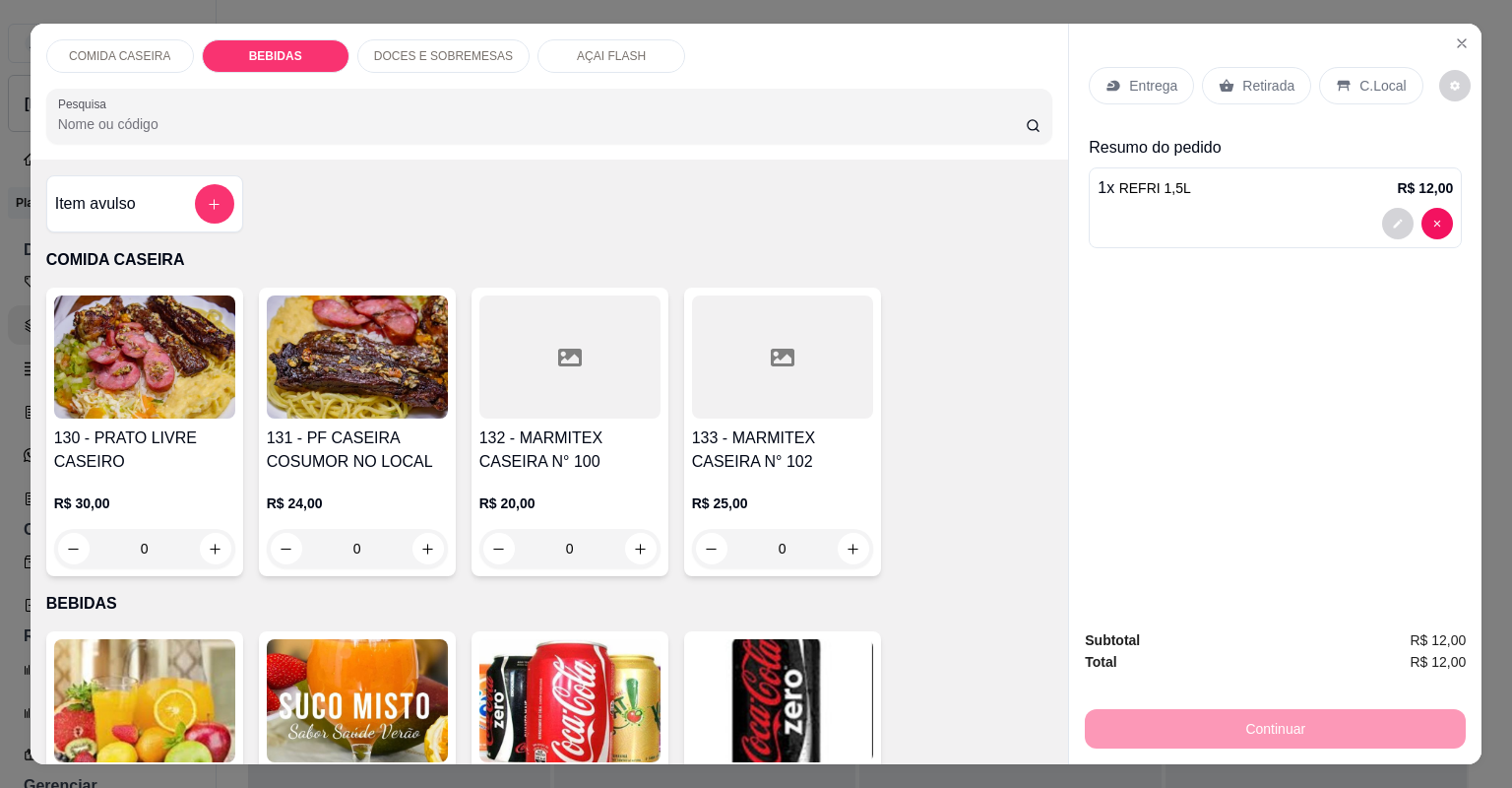 click on "Entrega" at bounding box center [1153, 86] 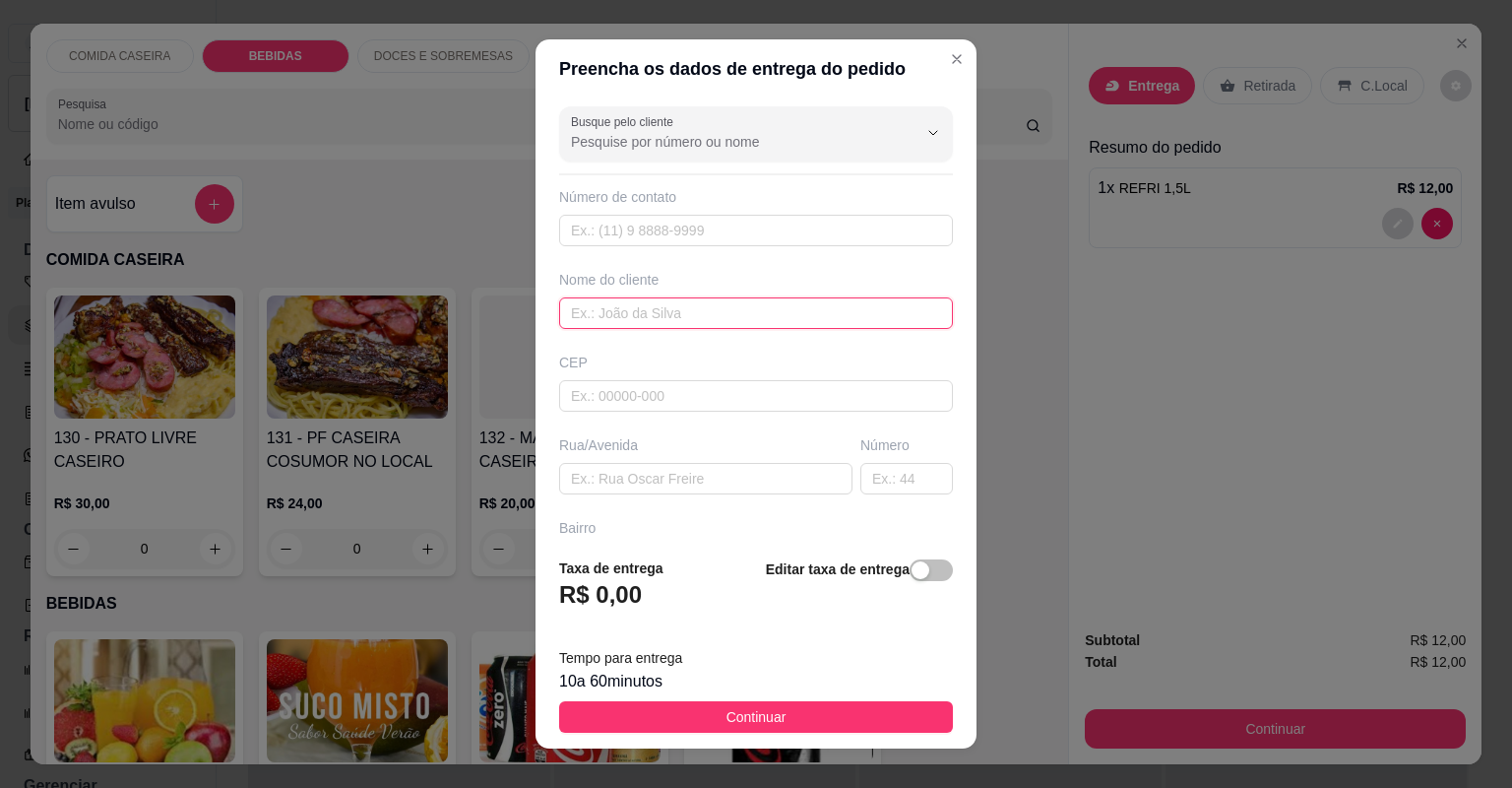 click at bounding box center (756, 313) 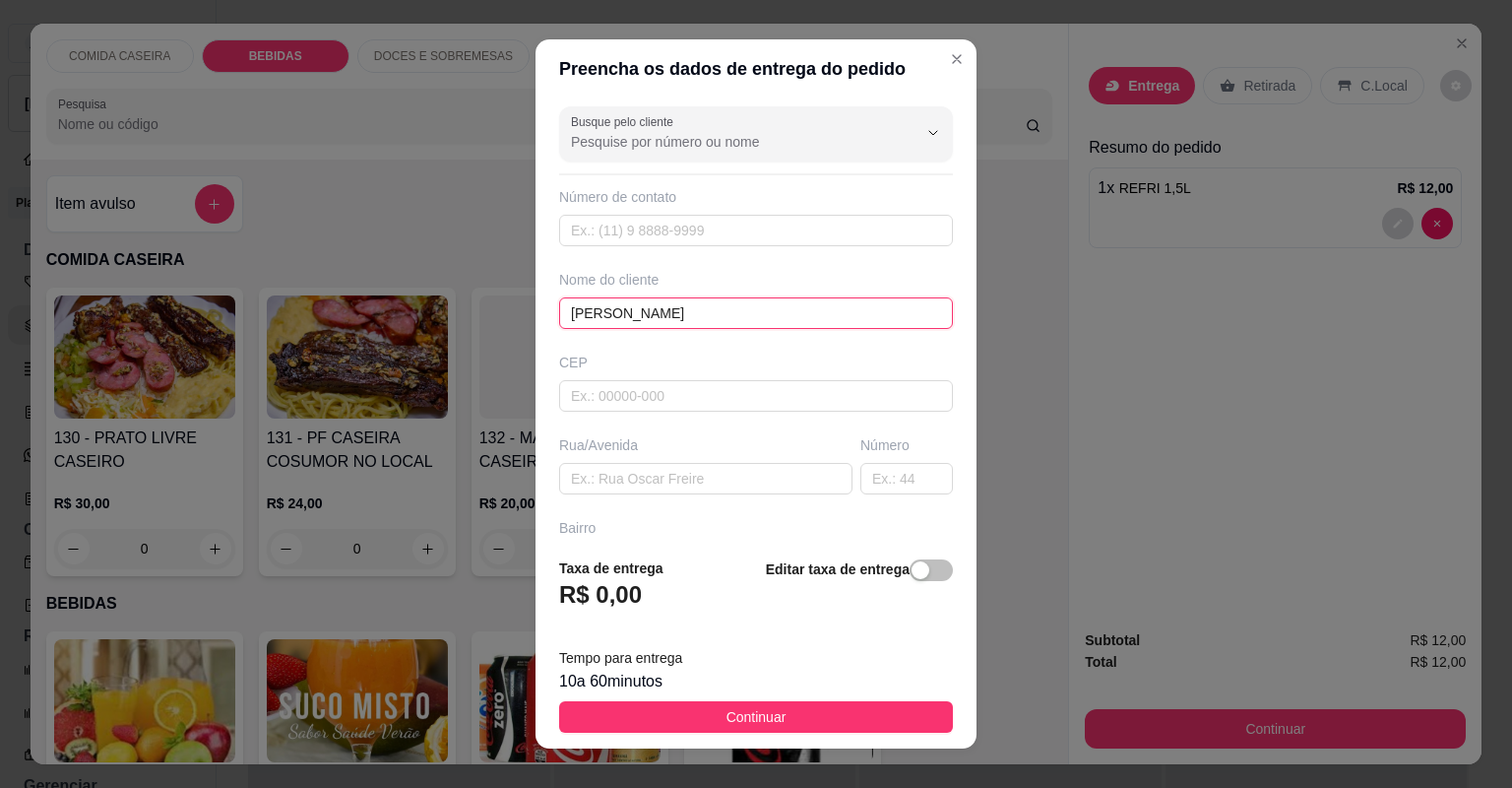 type on "[PERSON_NAME]" 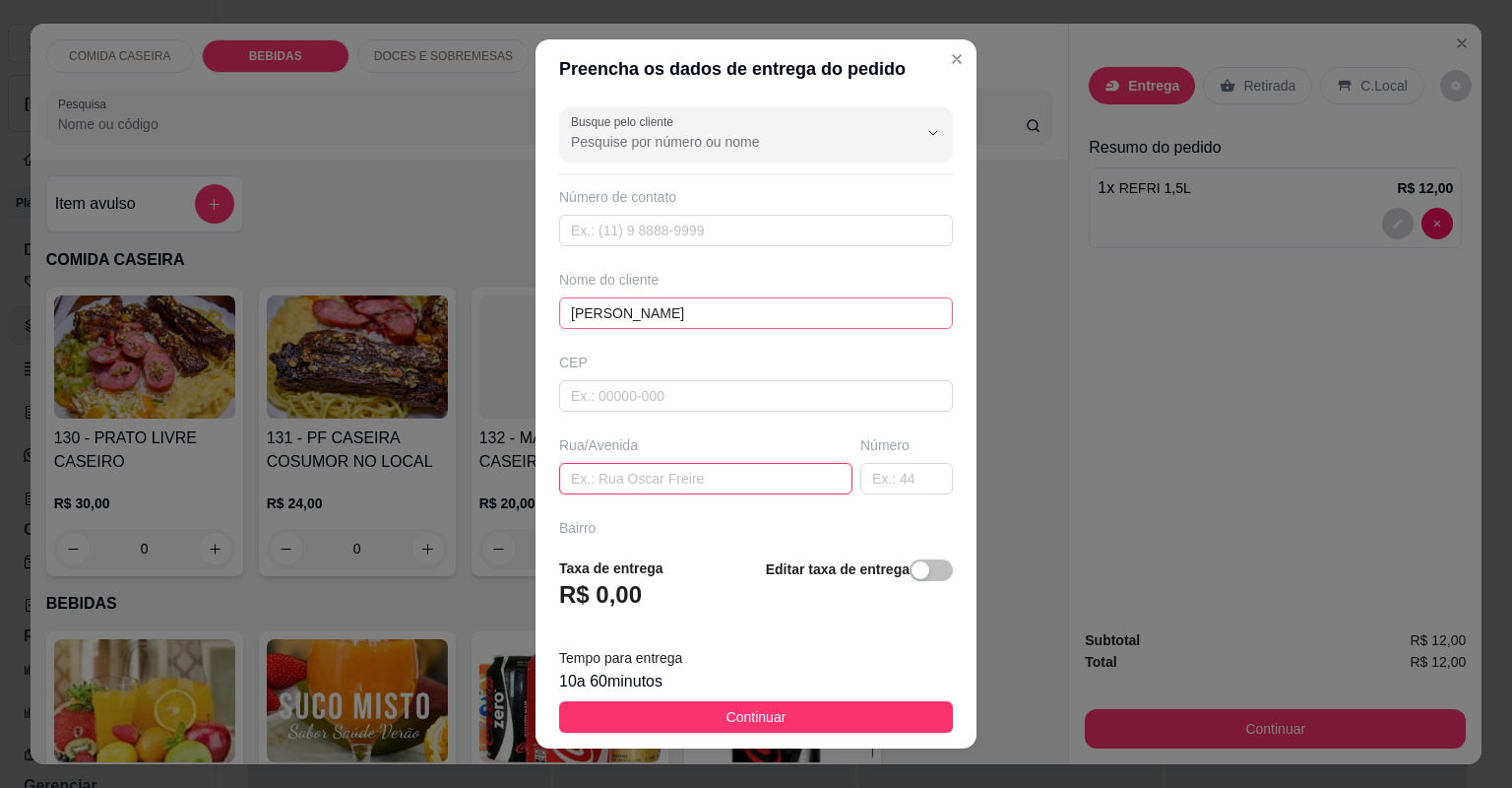 paste on "colégio modelo 9°B" 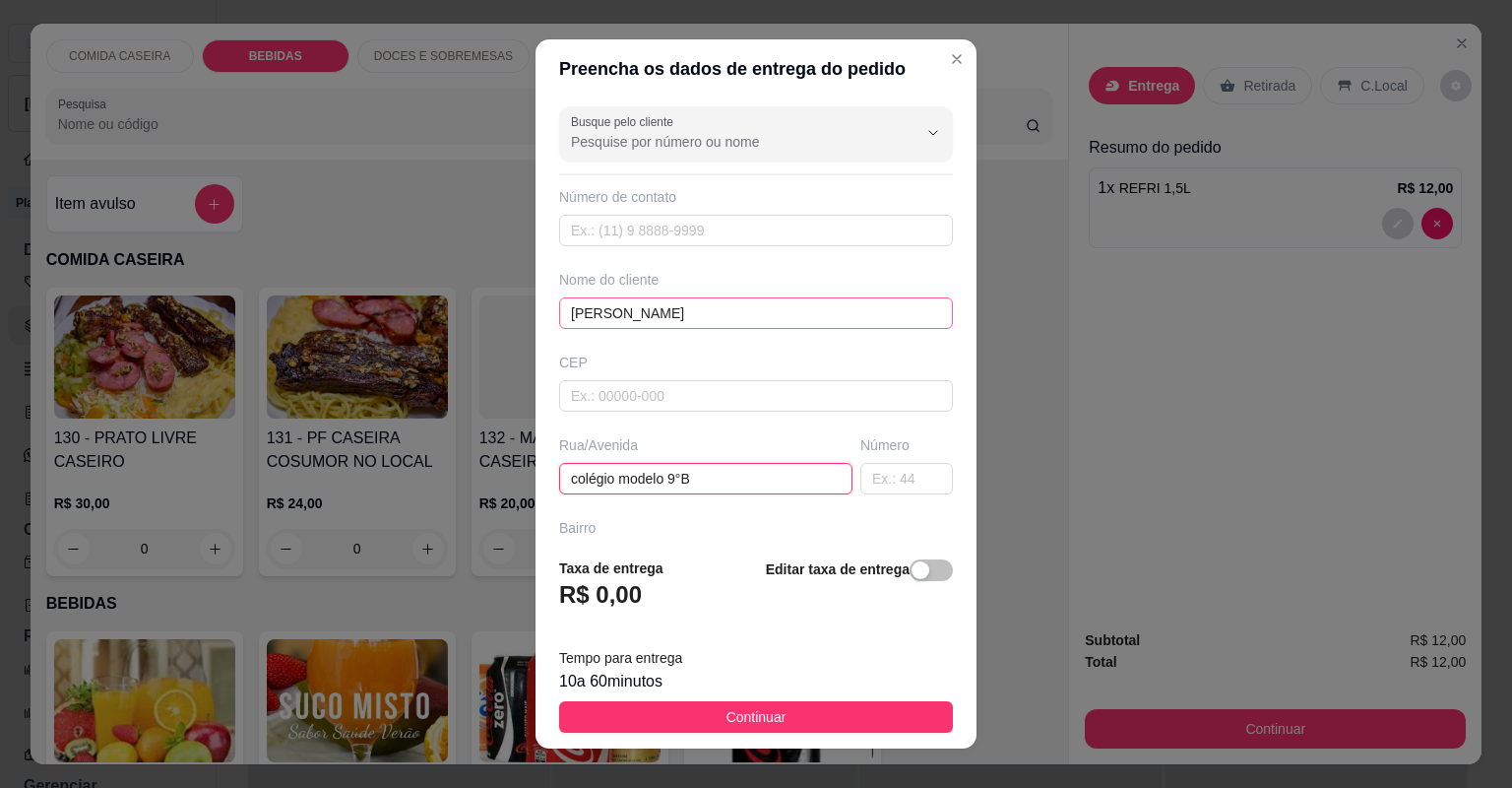 type on "colégio modelo 9°B" 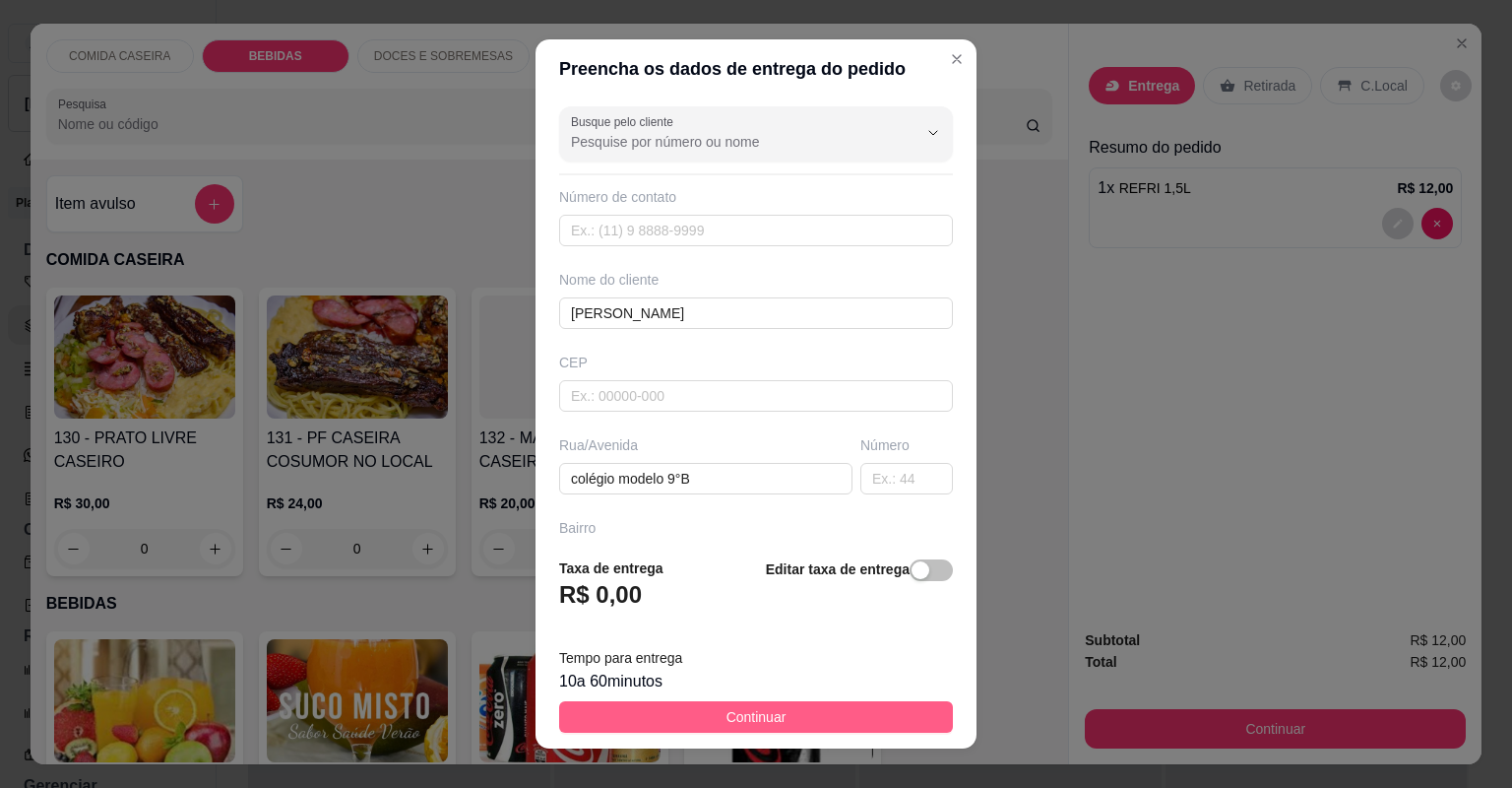 click on "Continuar" at bounding box center [756, 717] 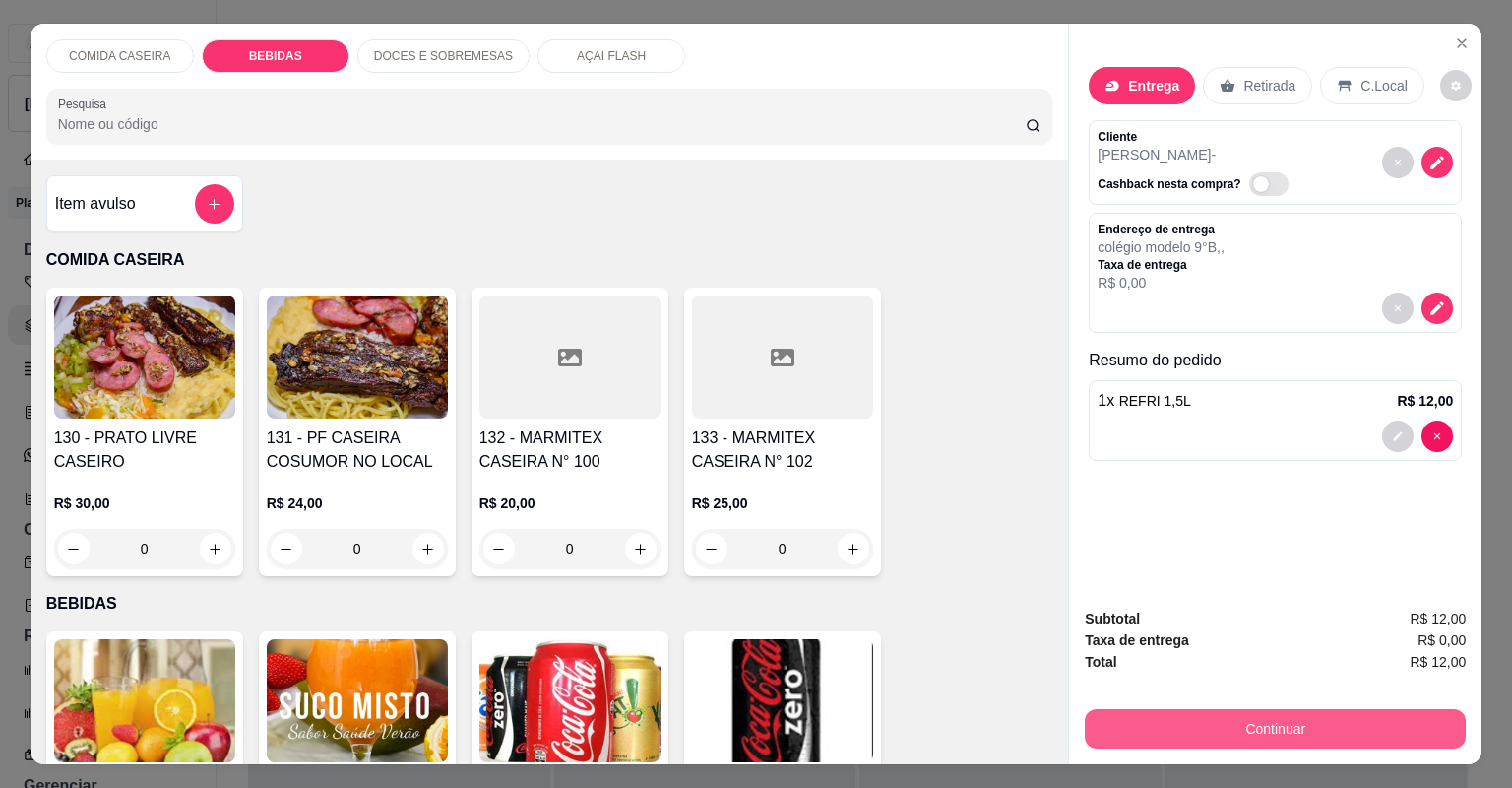 click on "Continuar" at bounding box center (1275, 729) 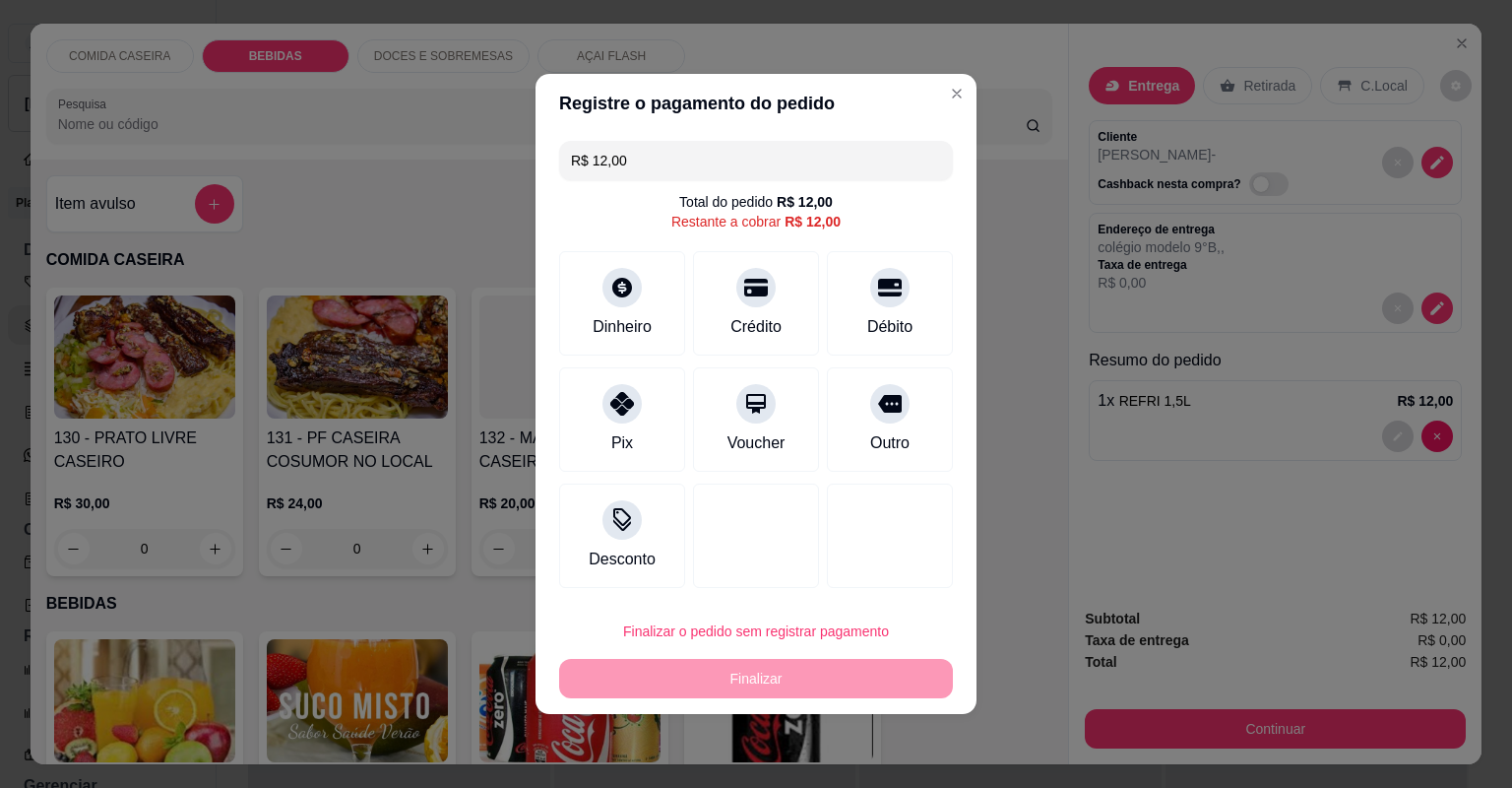 drag, startPoint x: 660, startPoint y: 154, endPoint x: 536, endPoint y: 163, distance: 124.32618 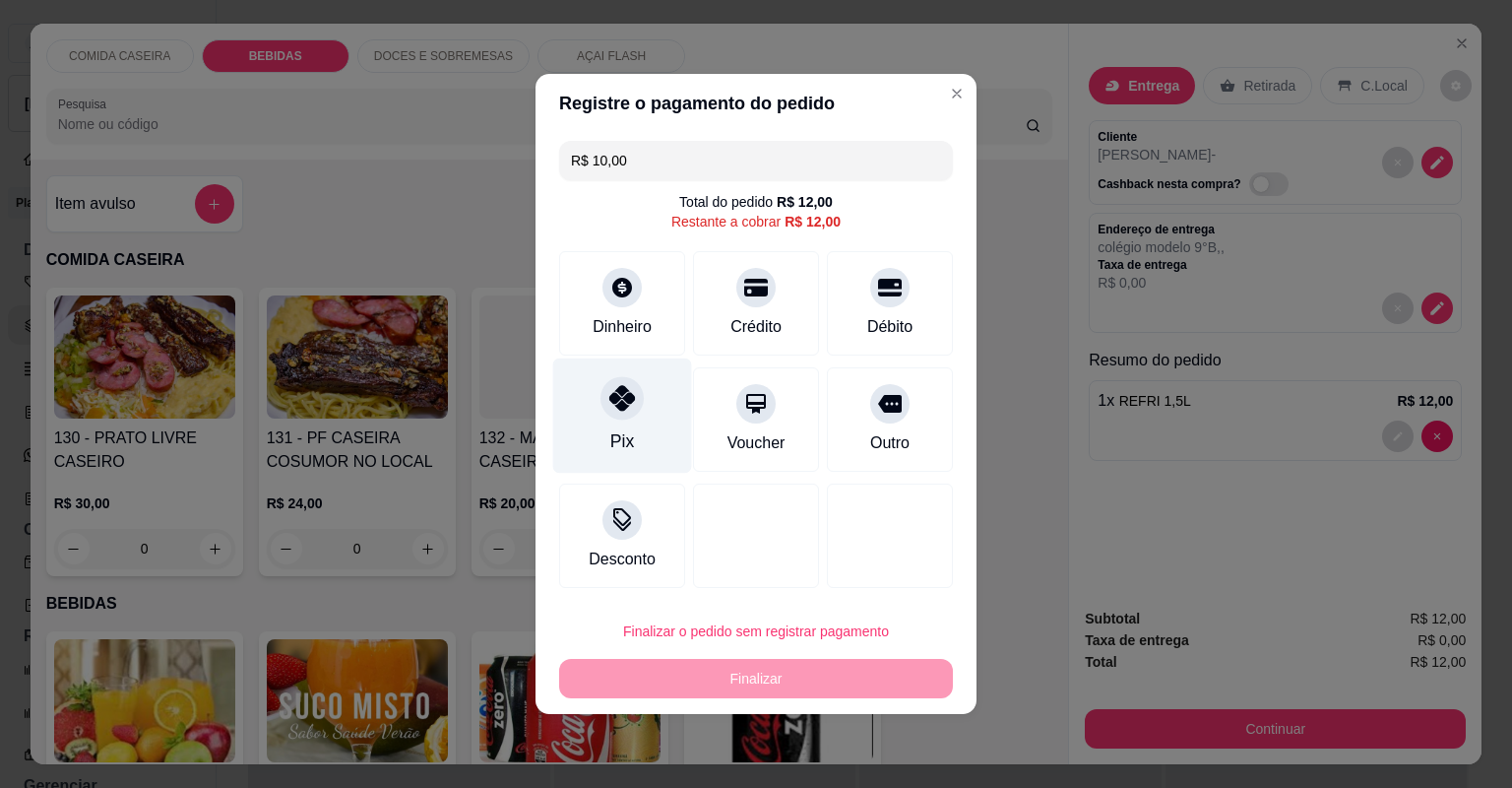 click on "Pix" at bounding box center (622, 416) 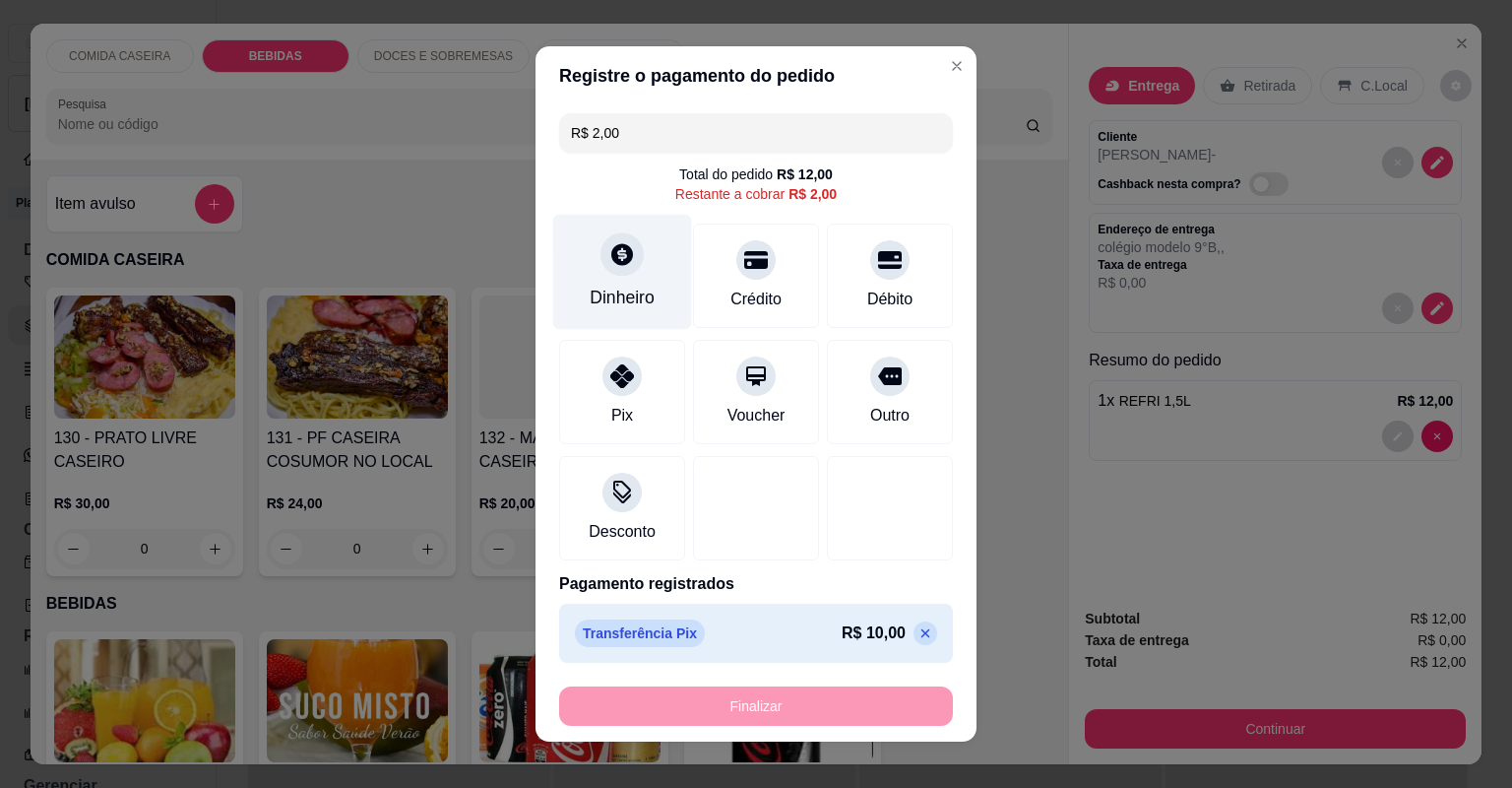 click on "Dinheiro" at bounding box center (622, 272) 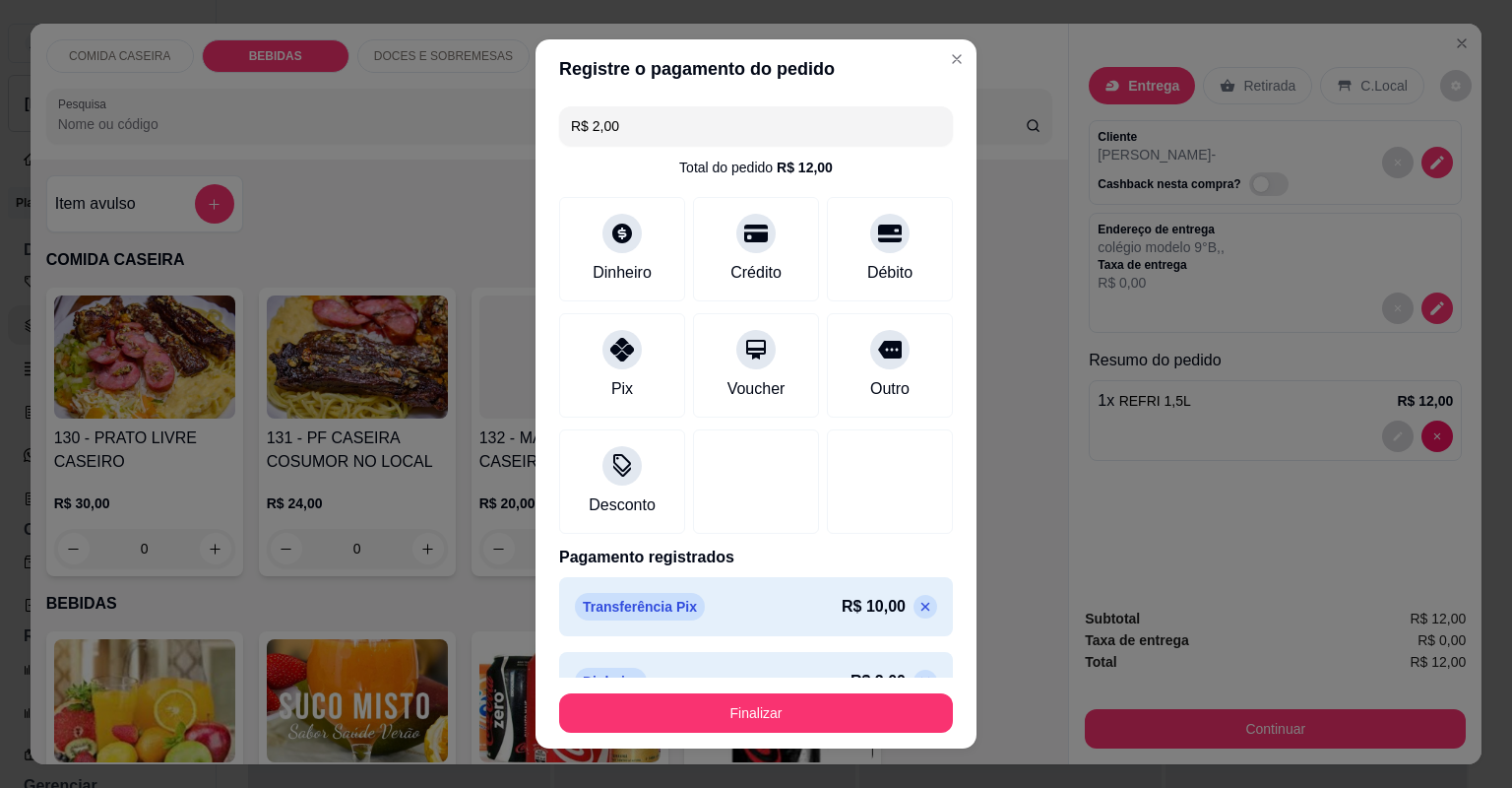 type on "R$ 0,00" 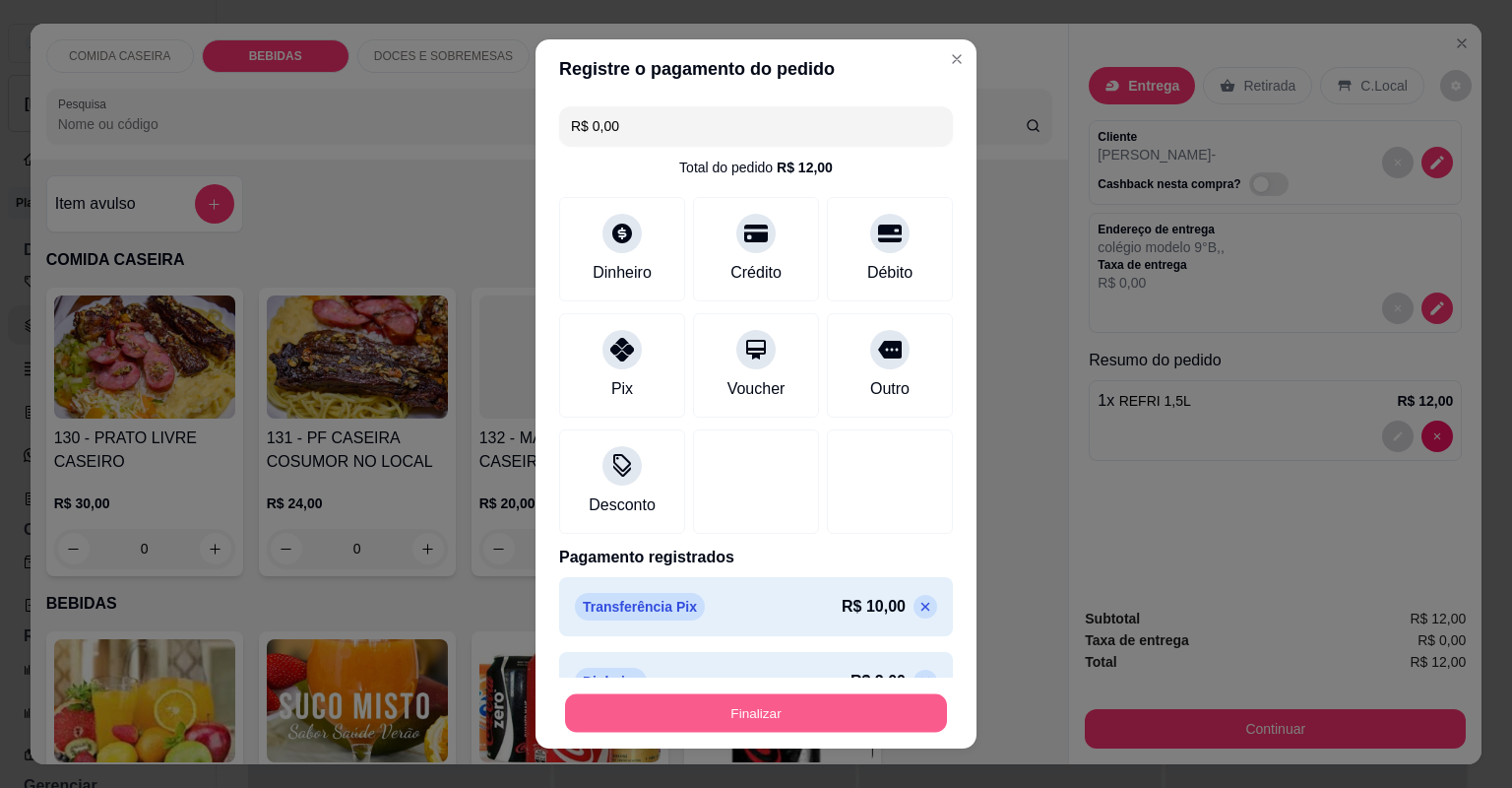 click on "Finalizar" at bounding box center (756, 713) 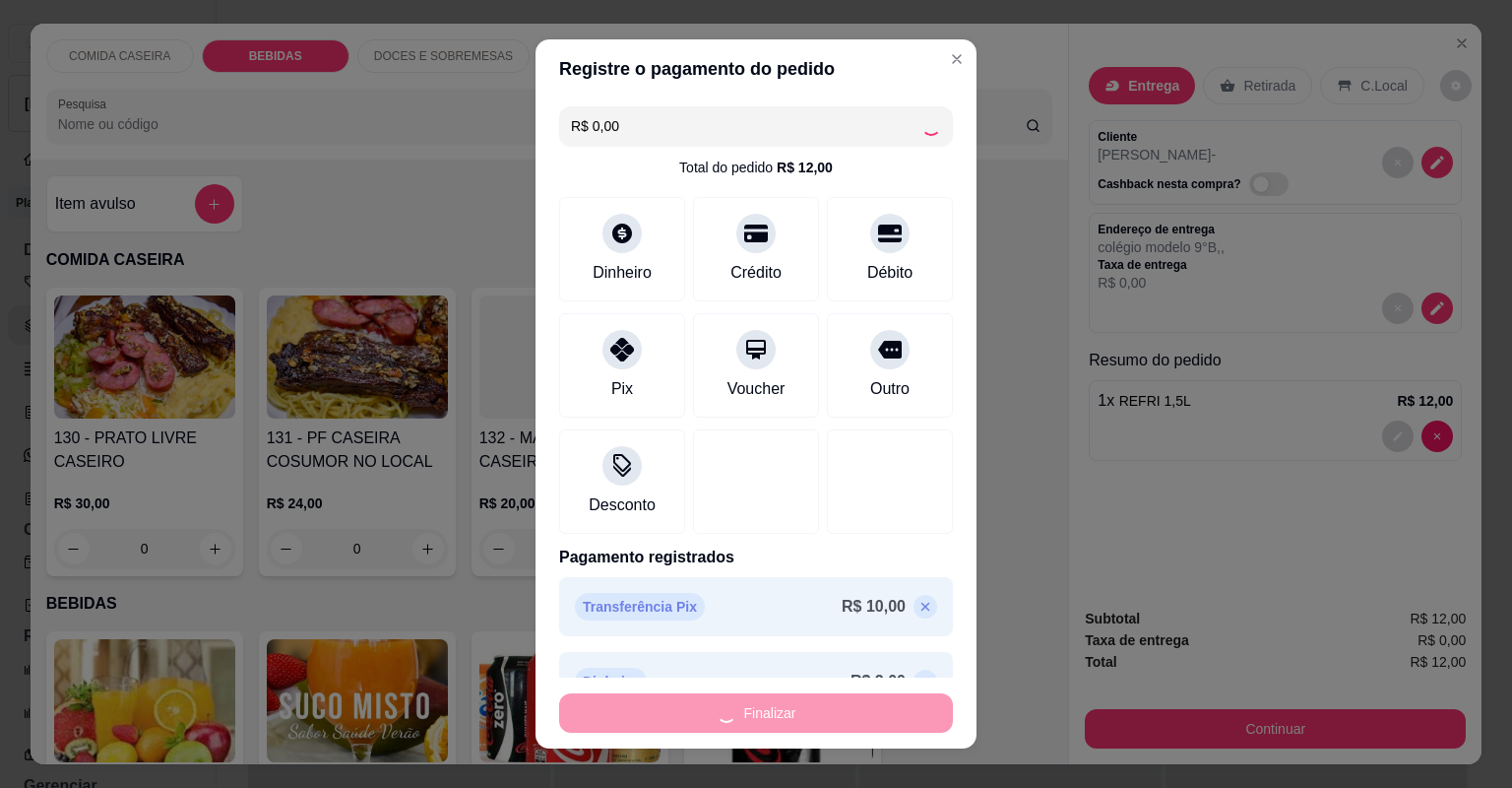 type on "0" 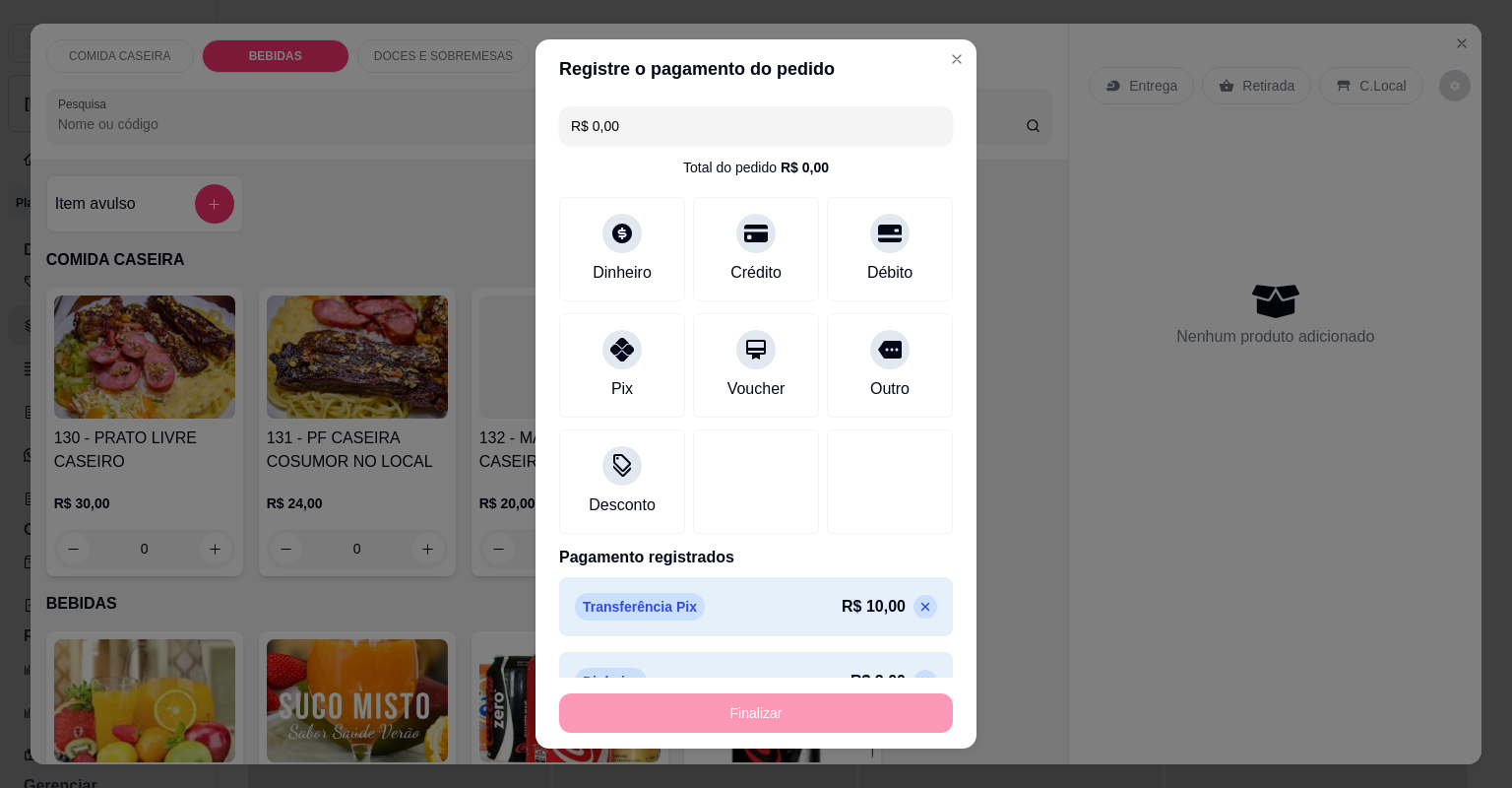 type on "-R$ 12,00" 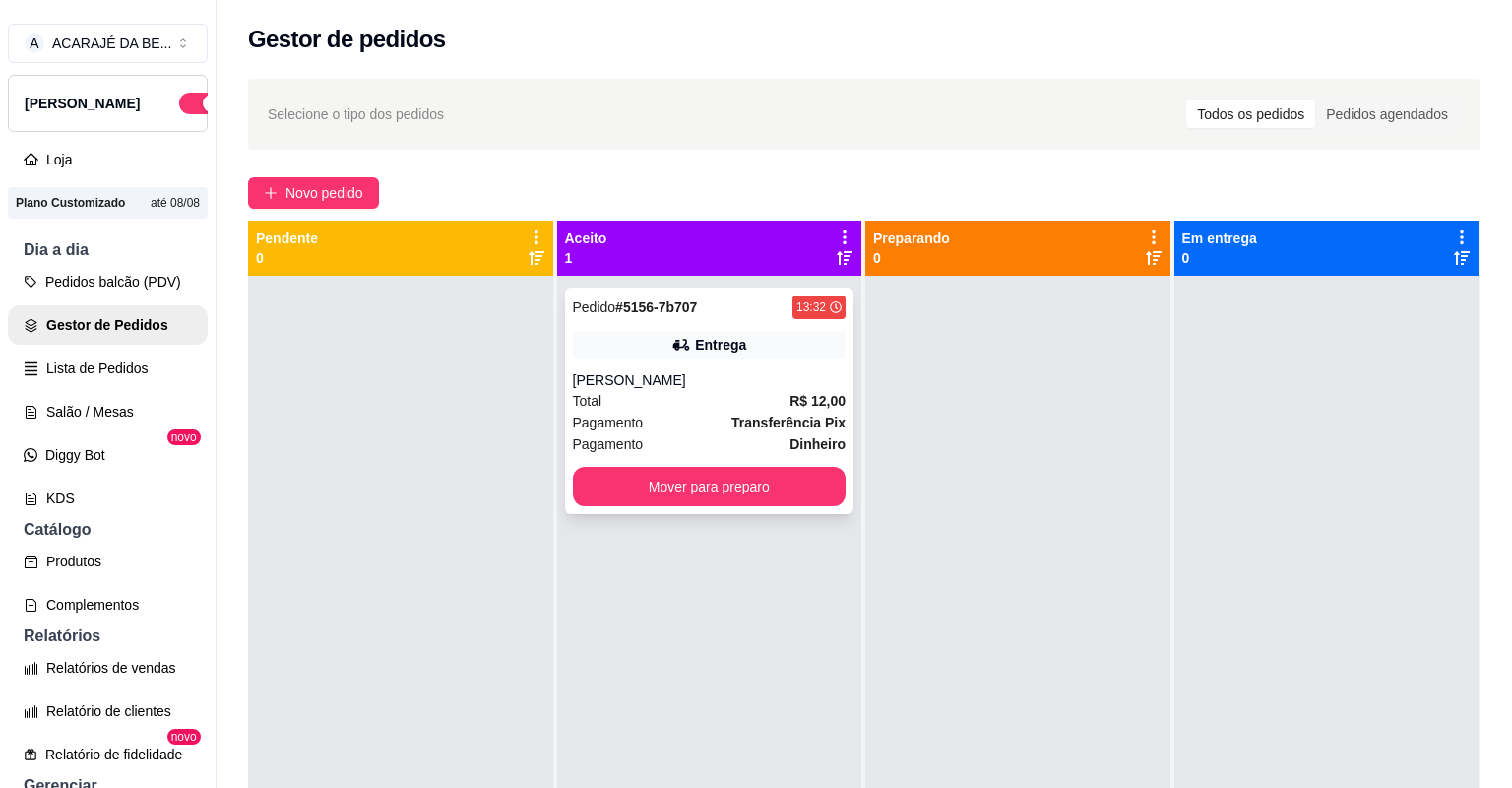 click on "Total R$ 12,00" at bounding box center (710, 401) 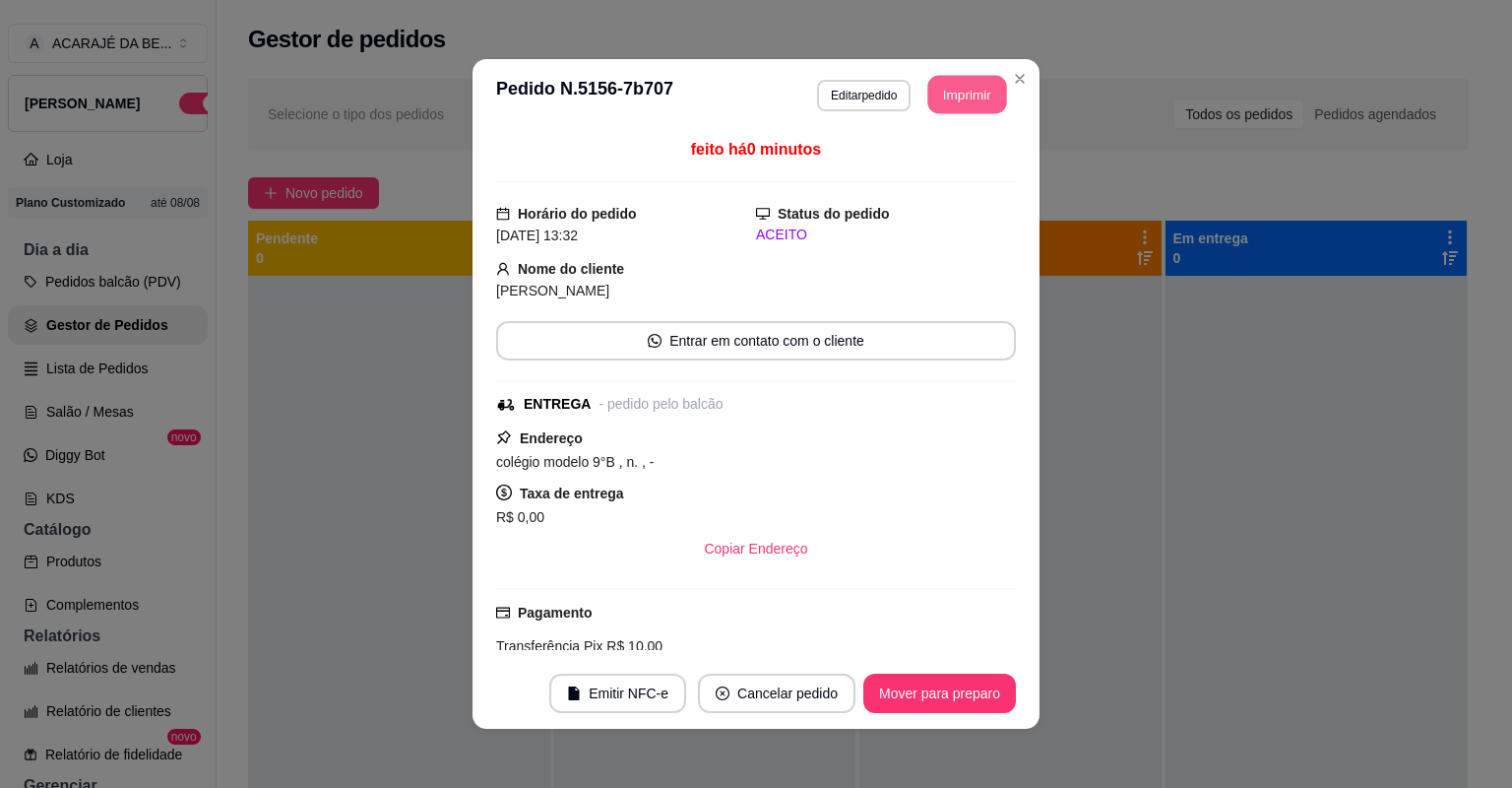 click on "Imprimir" at bounding box center [968, 95] 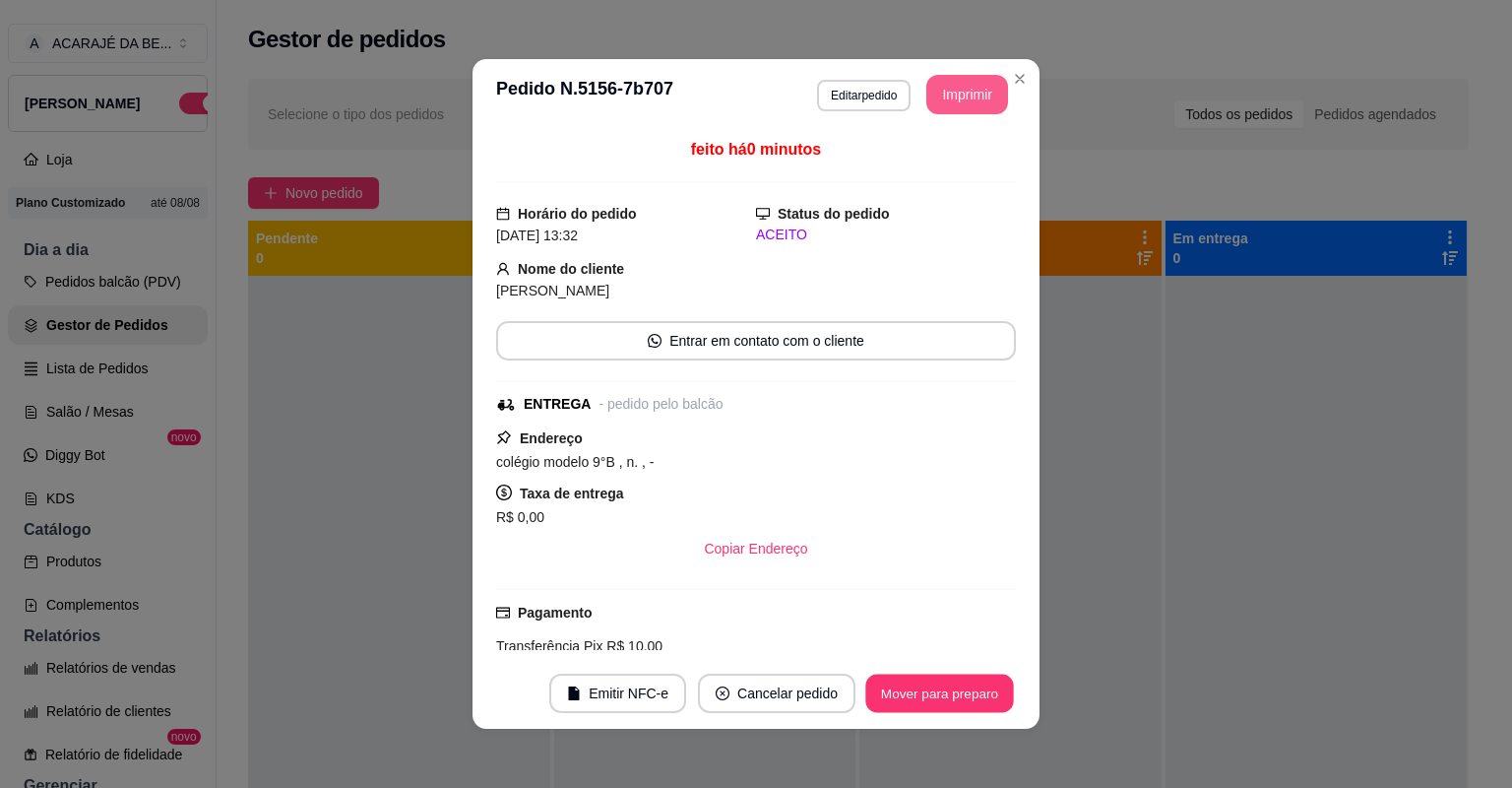 click on "Mover para preparo" at bounding box center (939, 693) 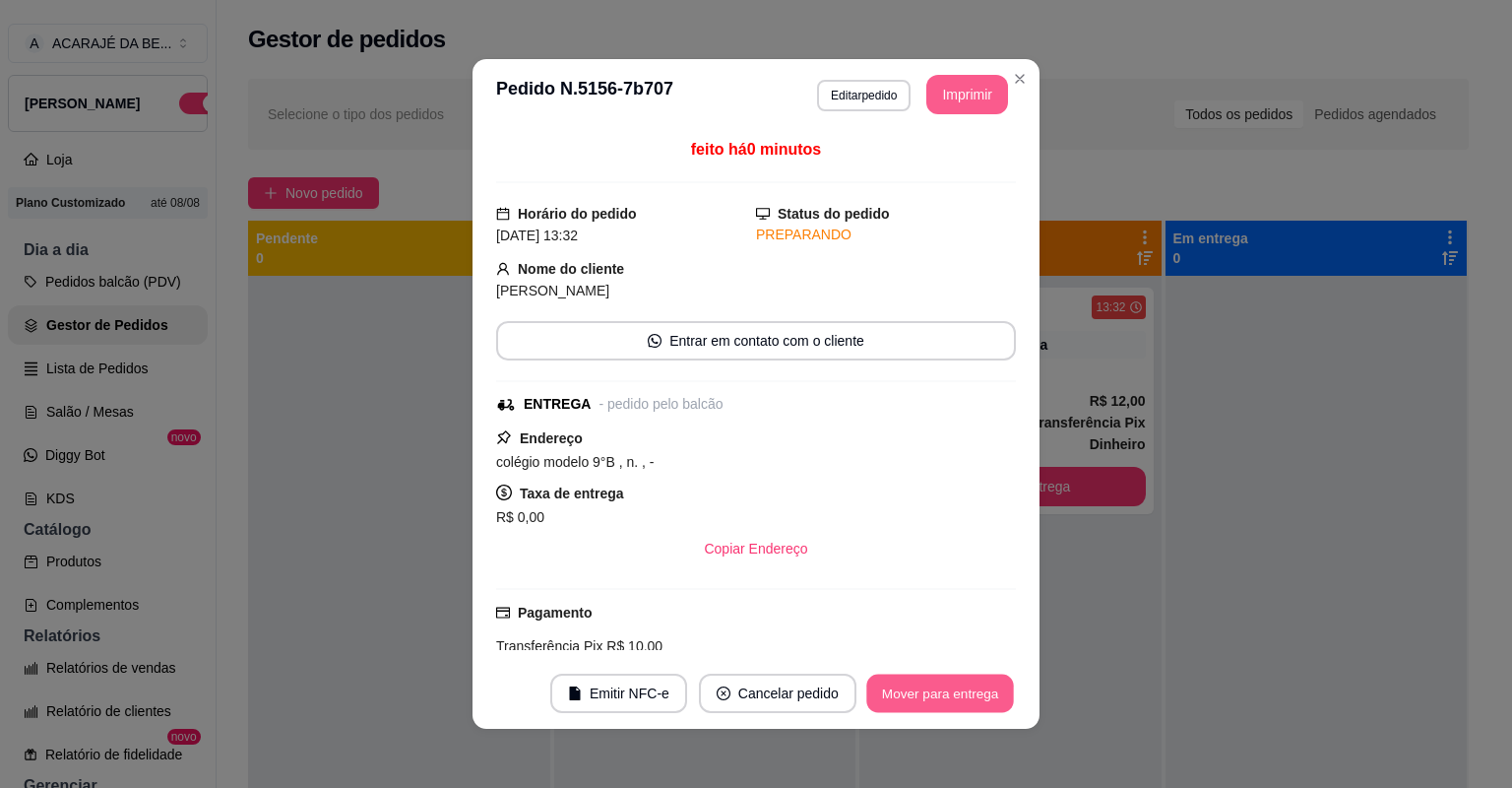 click on "Mover para entrega" at bounding box center (940, 693) 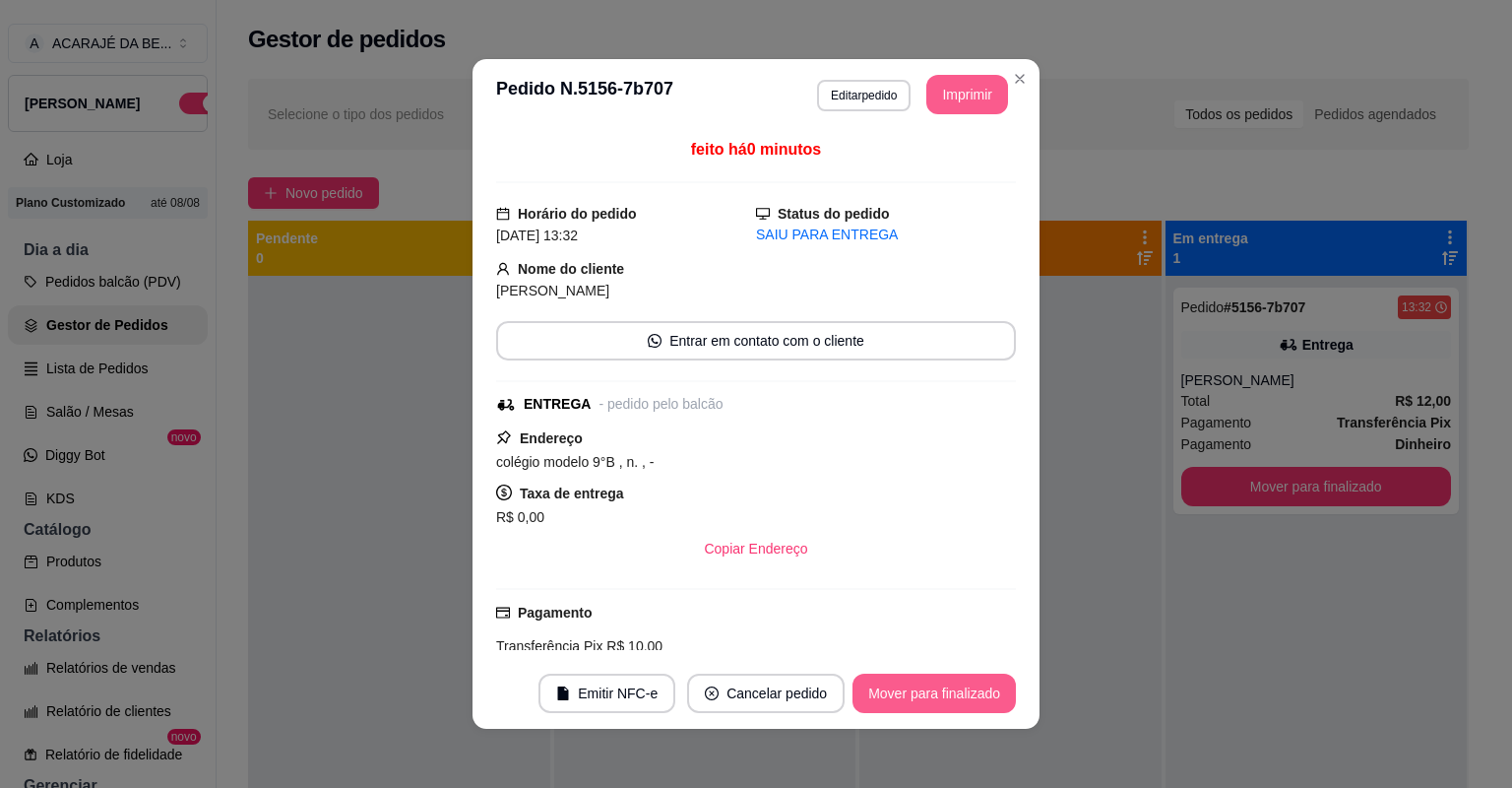 click on "Mover para finalizado" at bounding box center [934, 693] 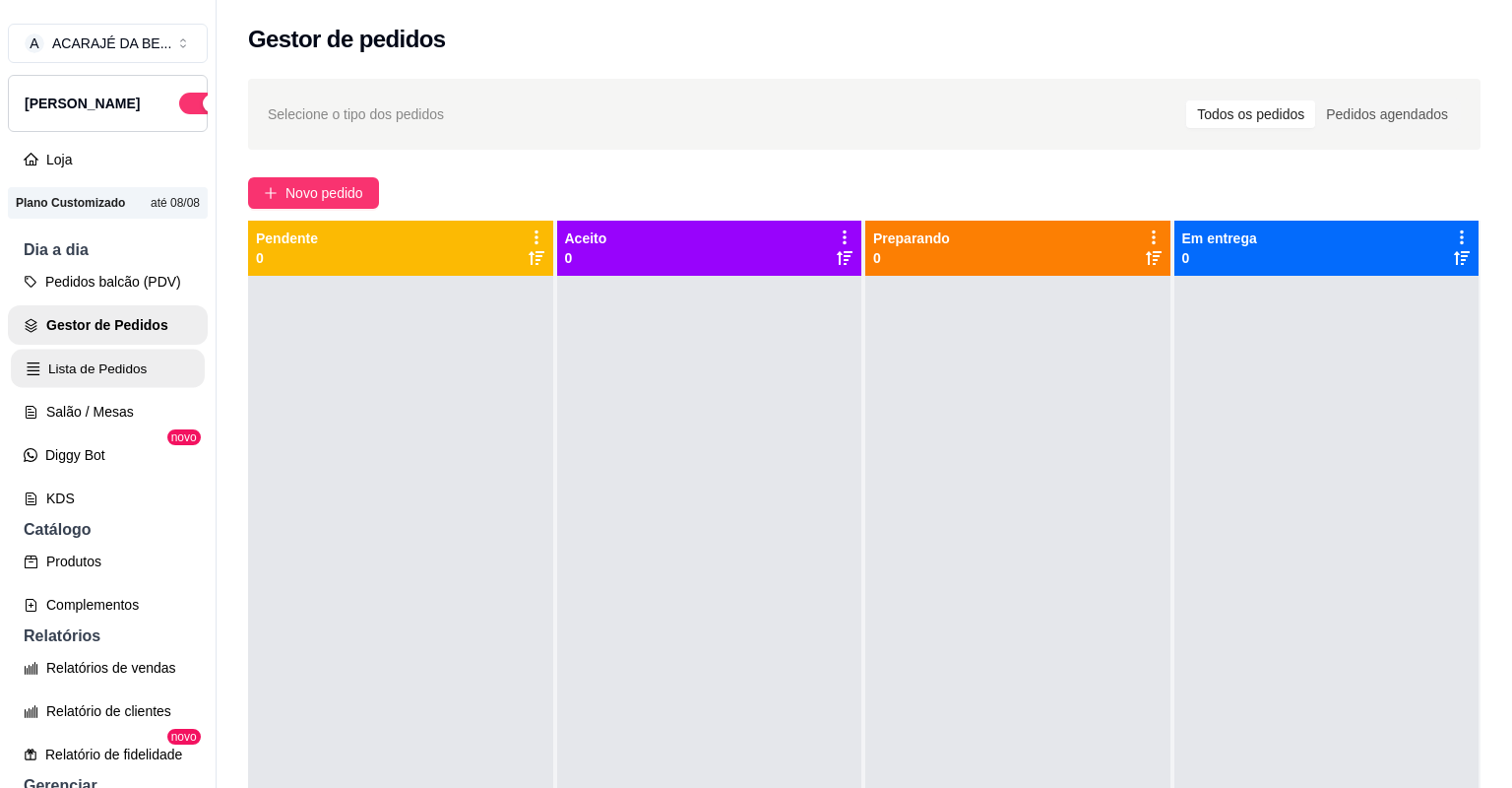 click on "Lista de Pedidos" at bounding box center [107, 368] 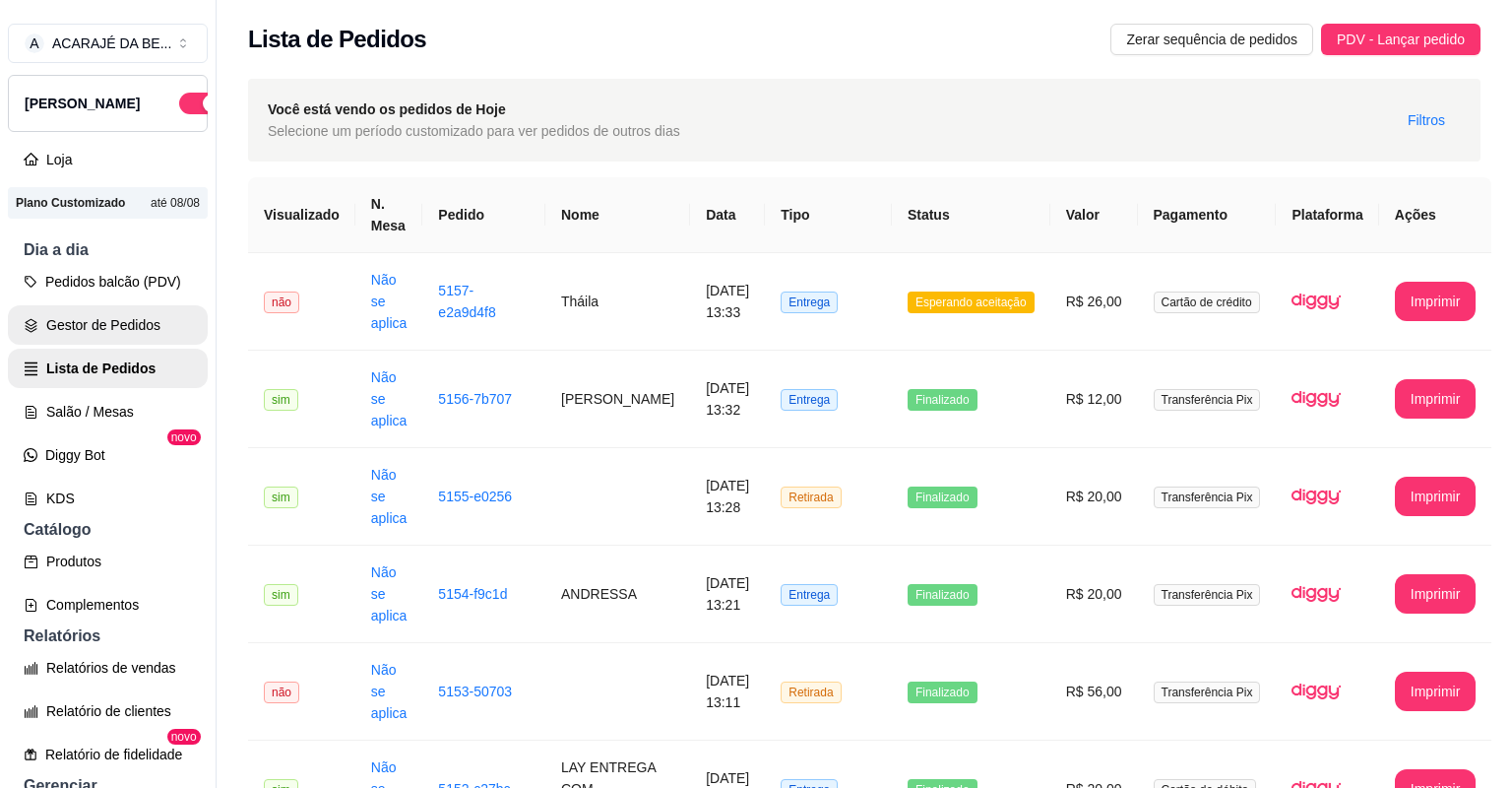 click on "Gestor de Pedidos" at bounding box center [107, 325] 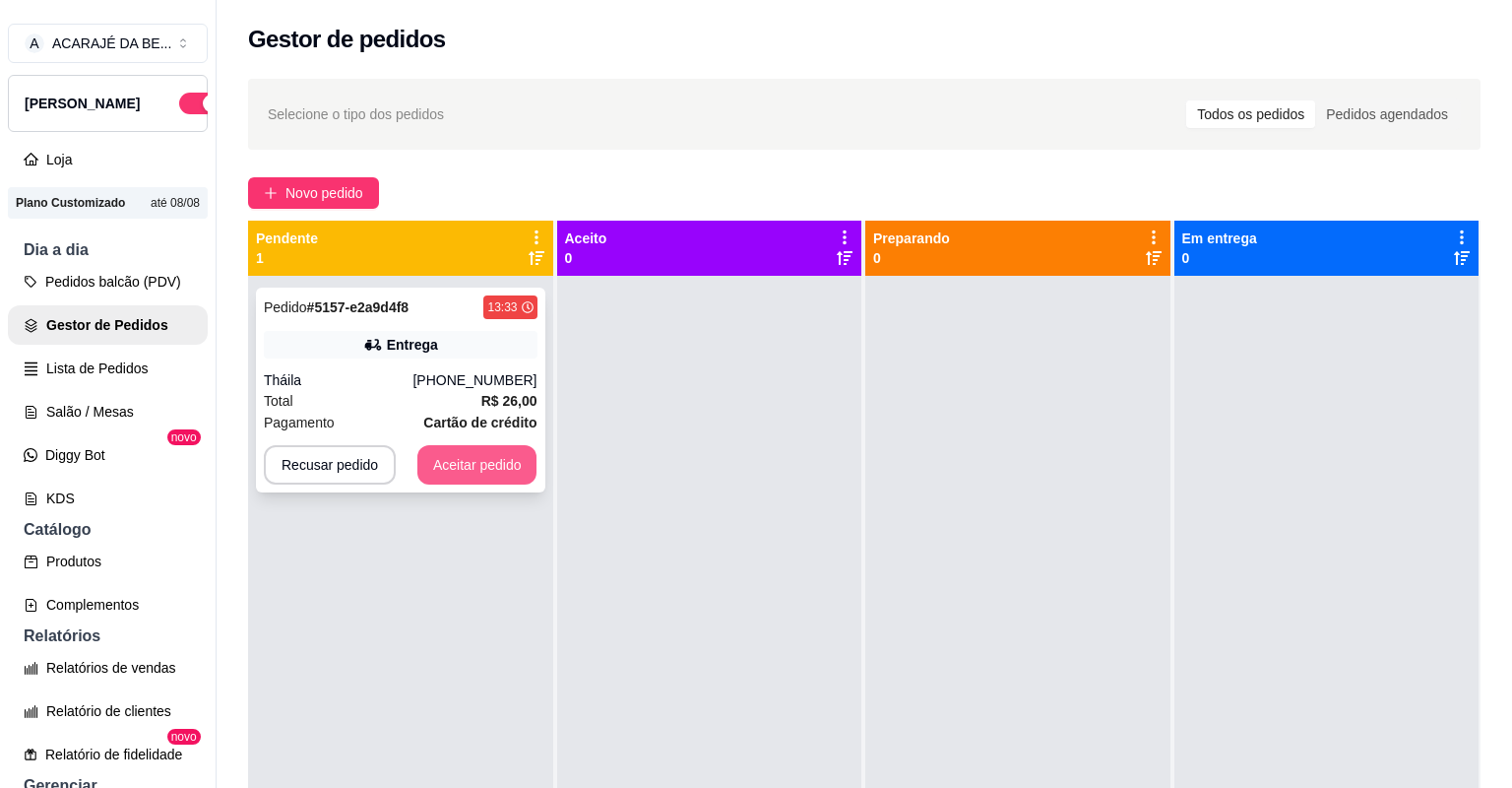 click on "Aceitar pedido" at bounding box center (477, 465) 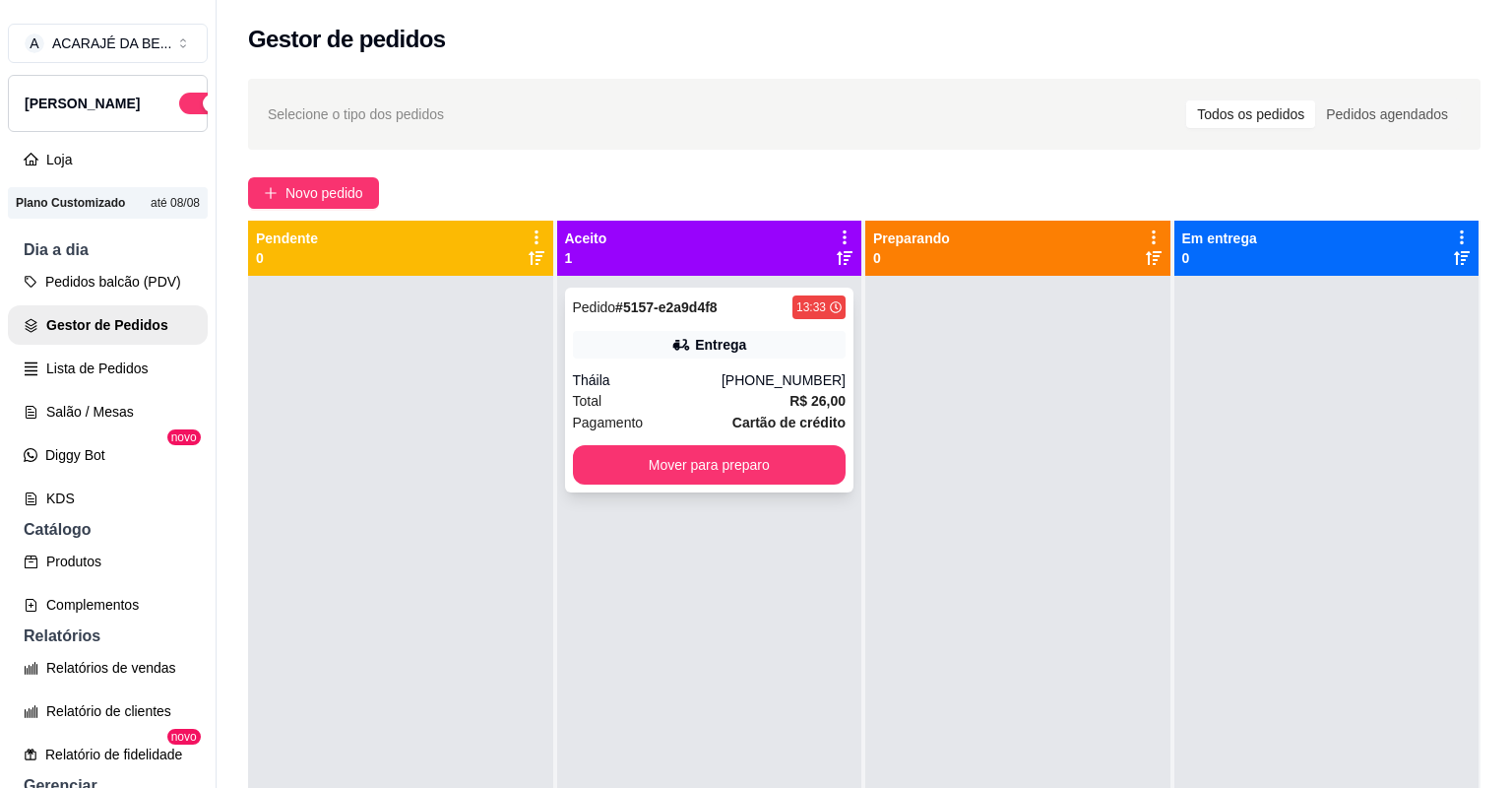 click on "Entrega" at bounding box center [721, 345] 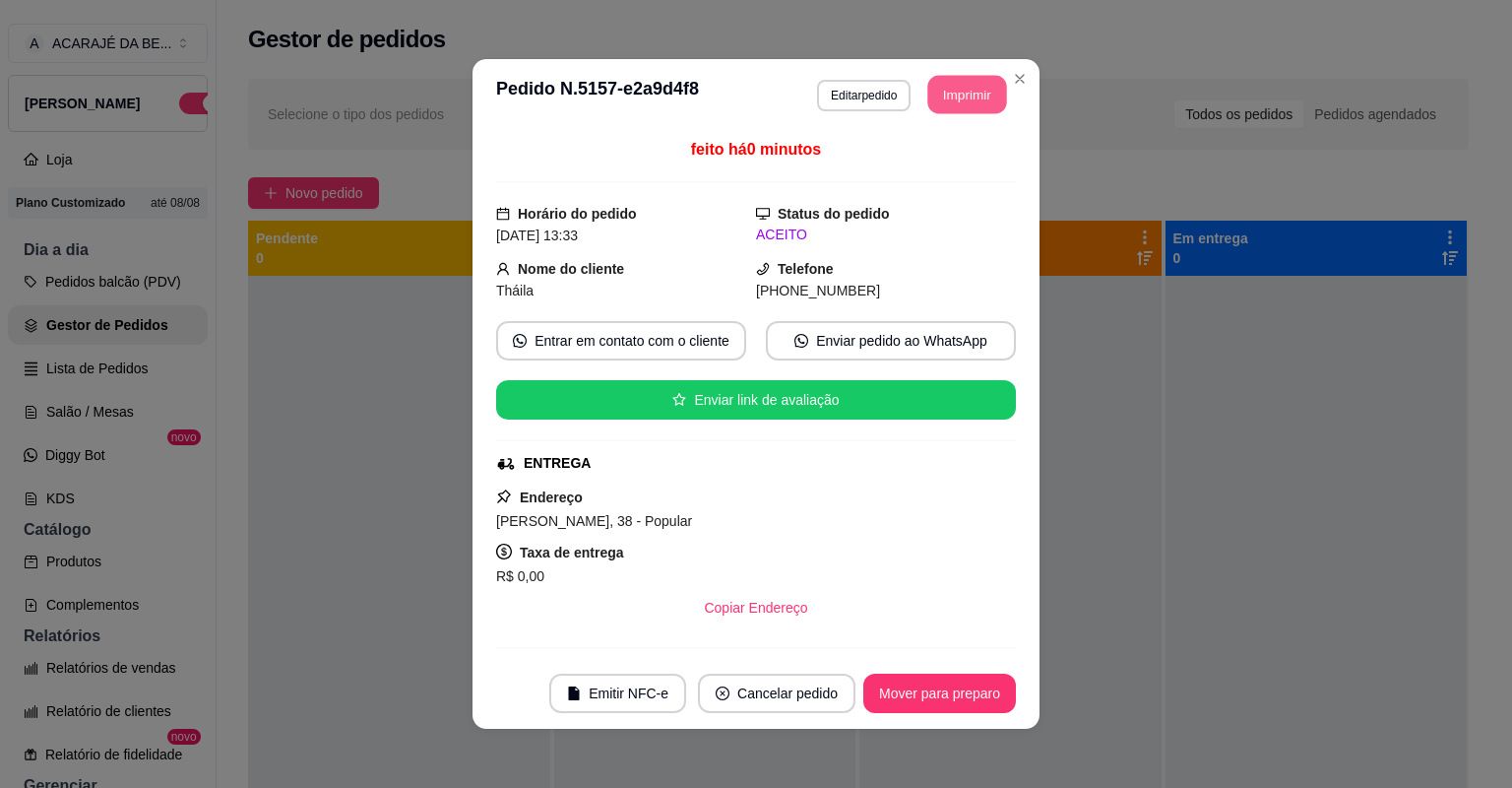 click on "Imprimir" at bounding box center [968, 95] 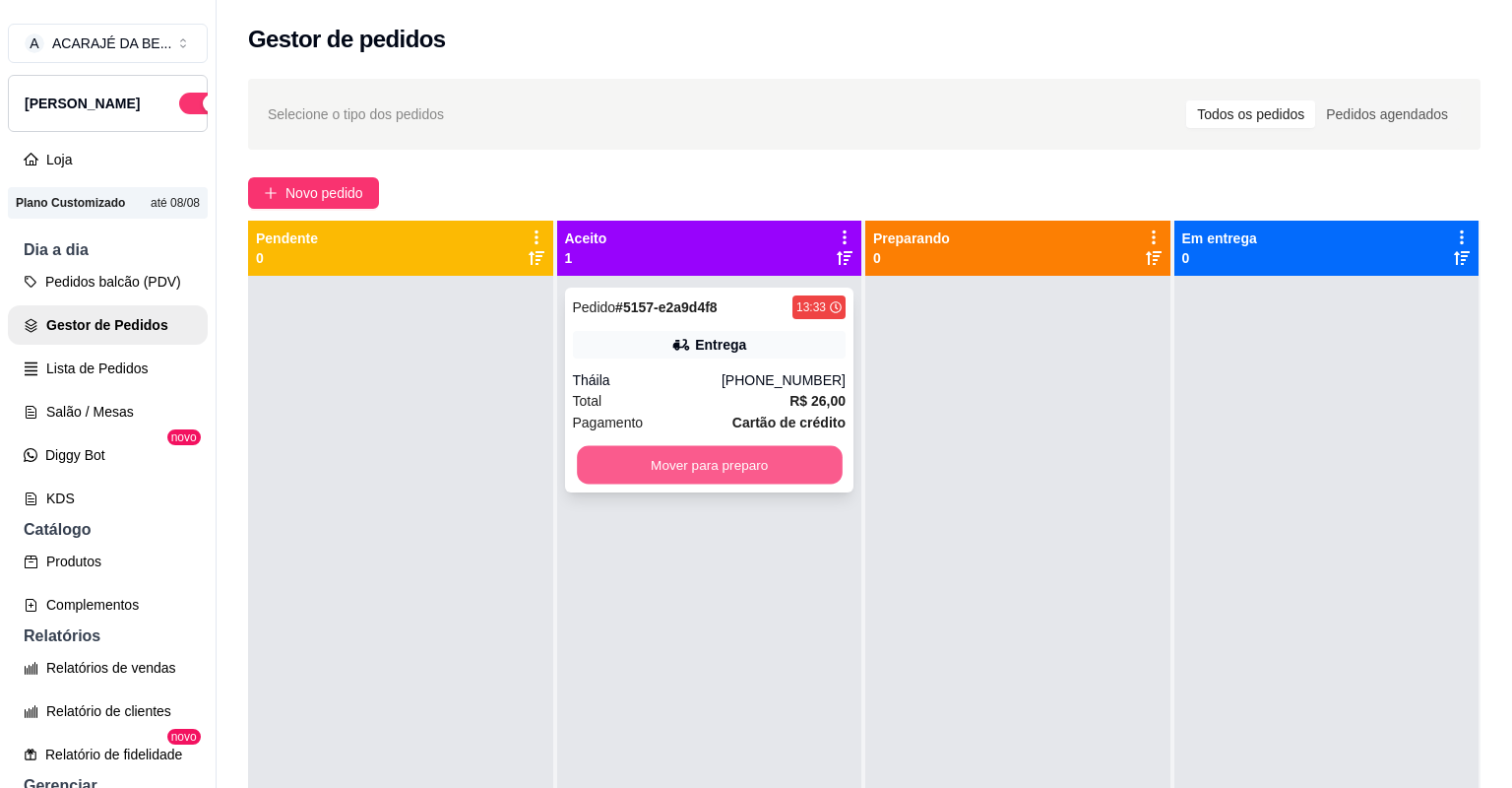 click on "Mover para preparo" at bounding box center (709, 465) 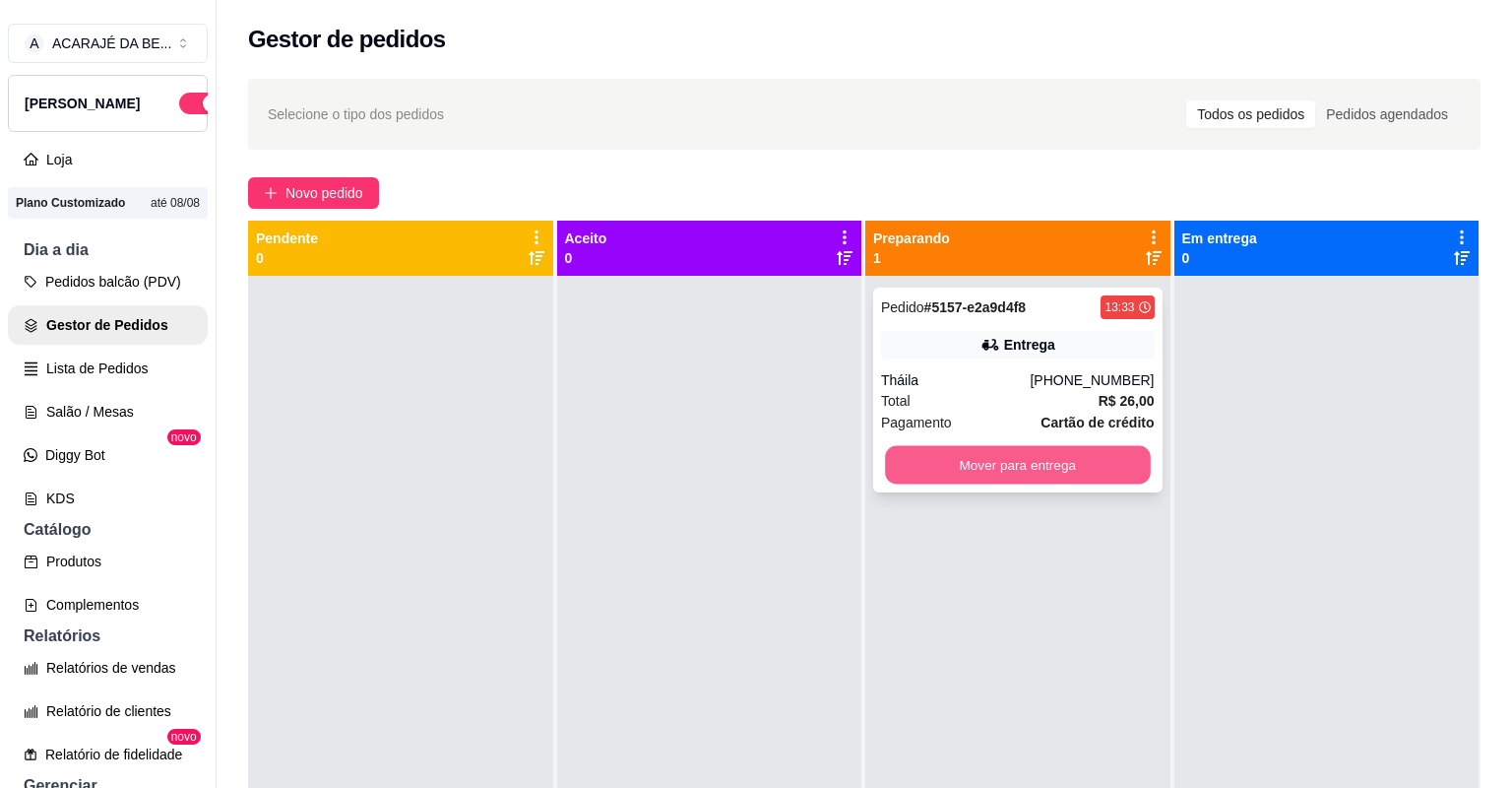 click on "Mover para entrega" at bounding box center (1017, 465) 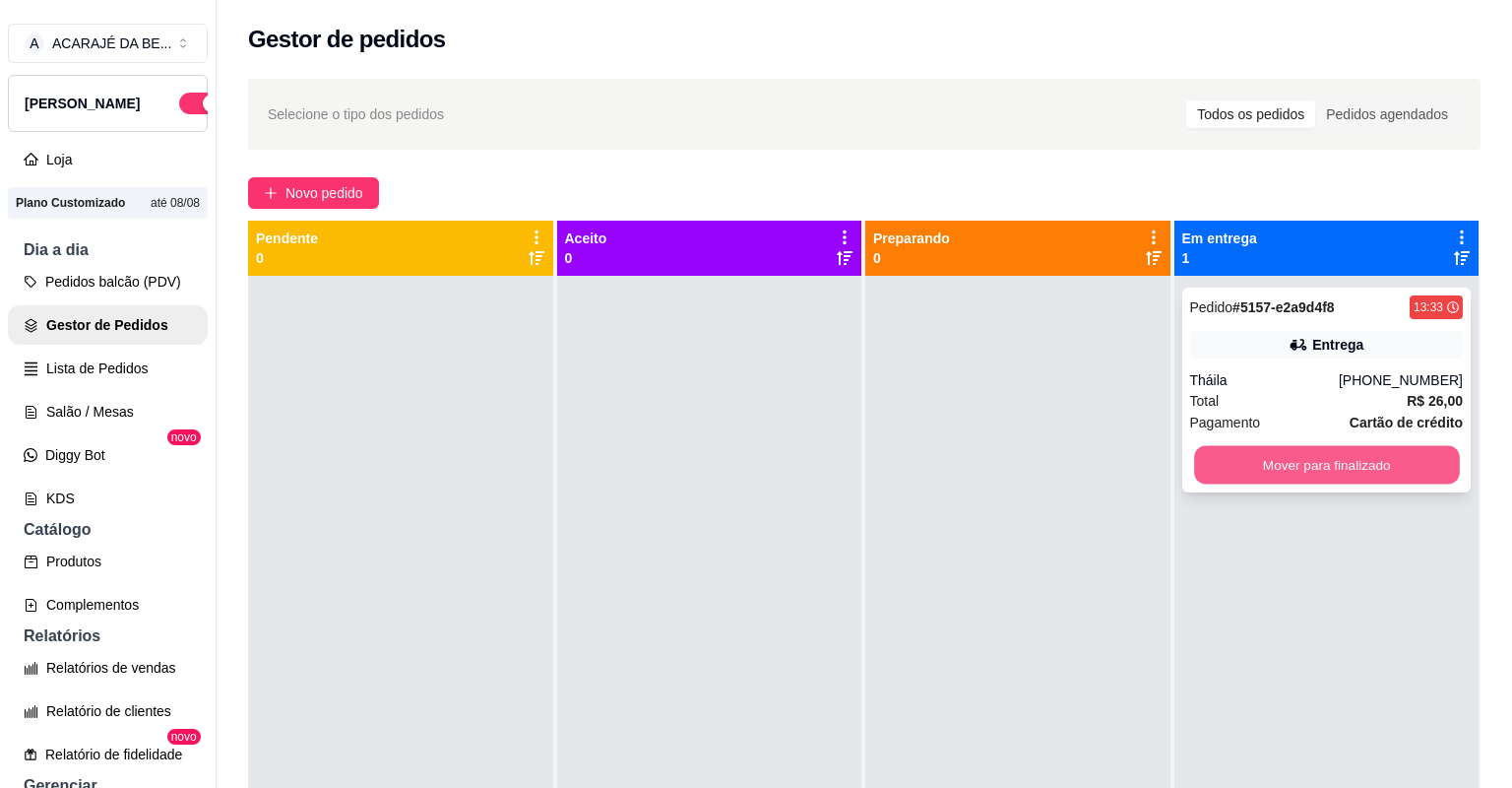 click on "Mover para finalizado" at bounding box center (1326, 465) 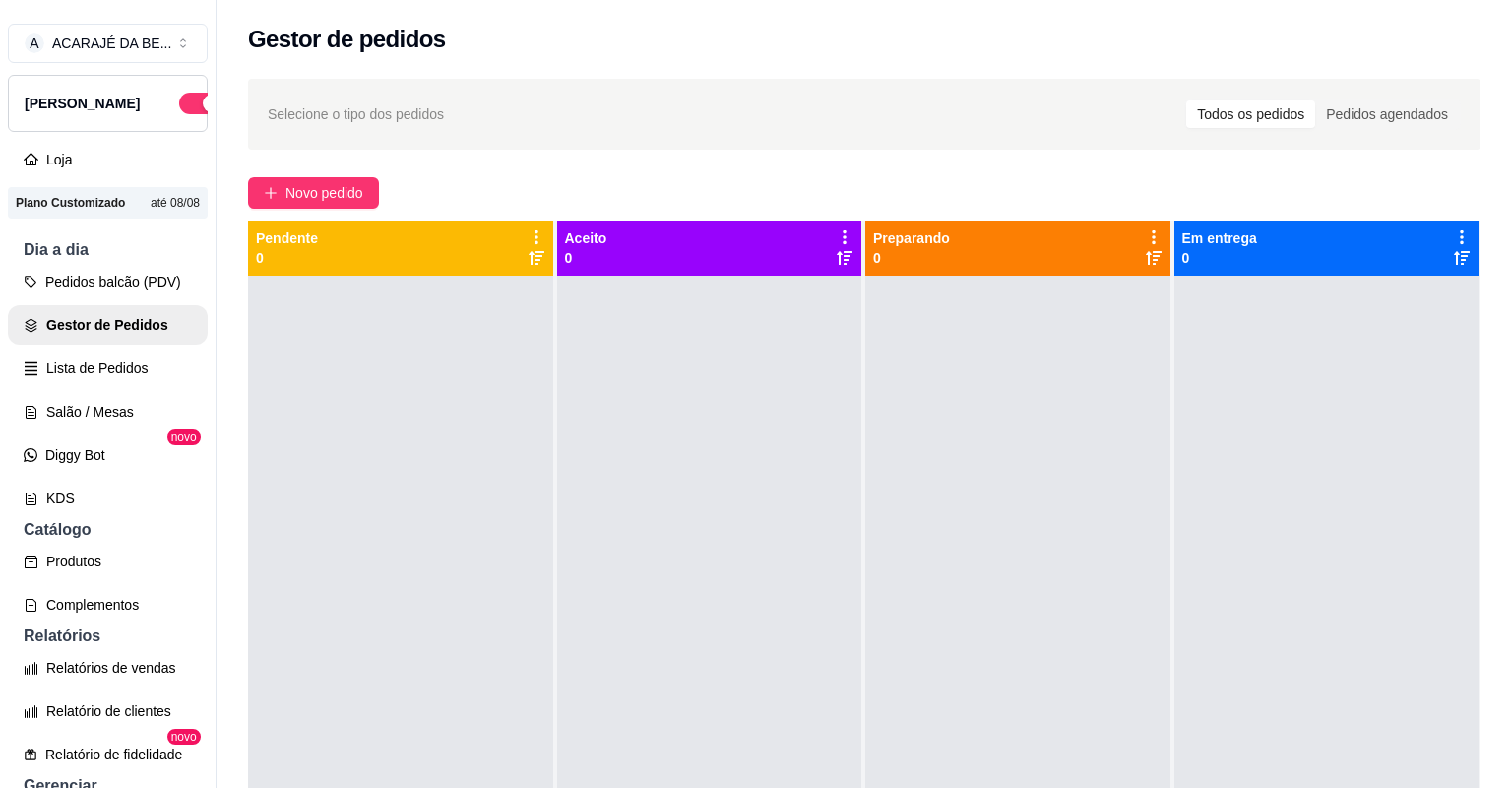 drag, startPoint x: 1197, startPoint y: 471, endPoint x: 1274, endPoint y: 540, distance: 103.39246 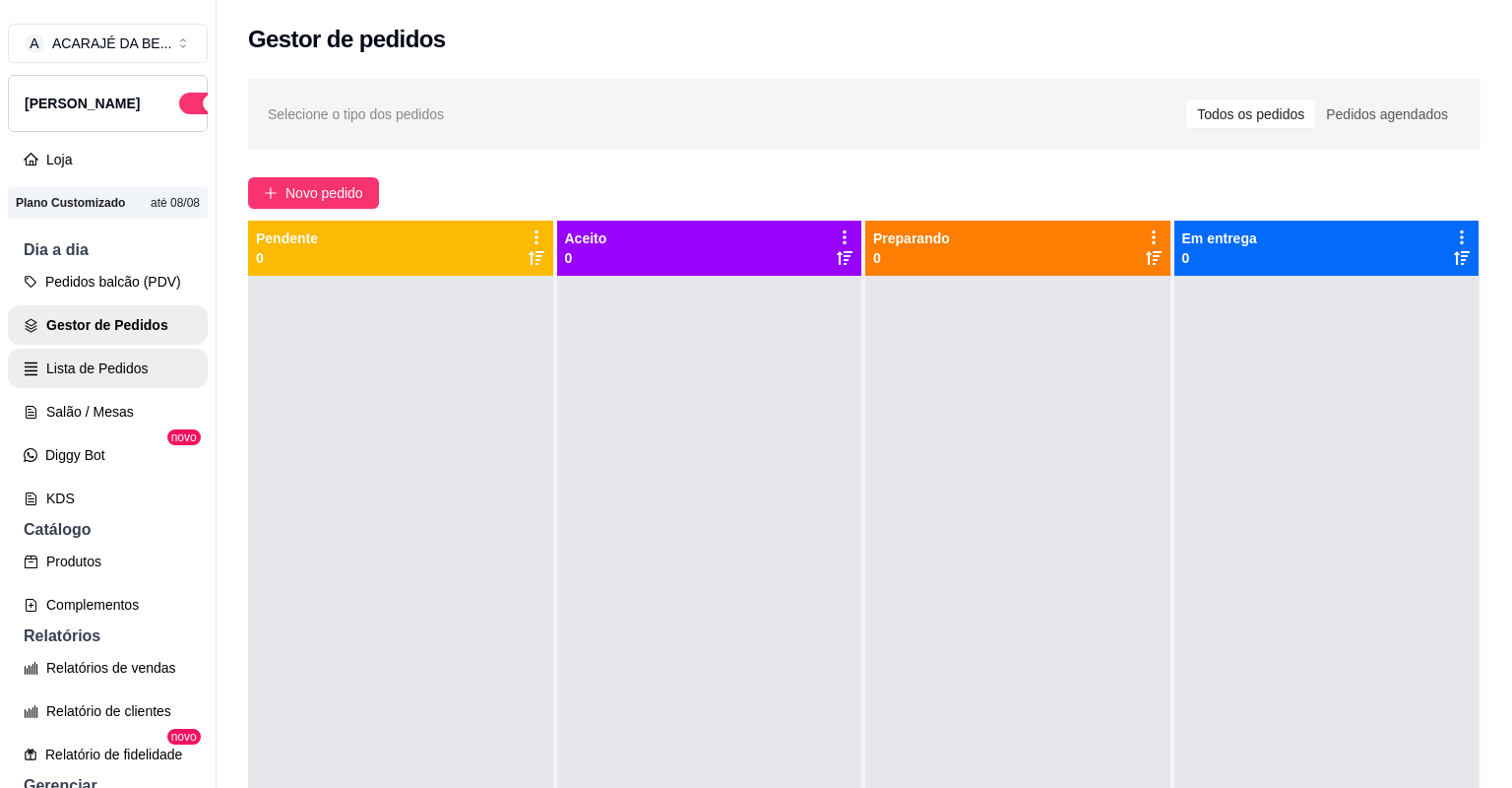 click on "Lista de Pedidos" at bounding box center (107, 368) 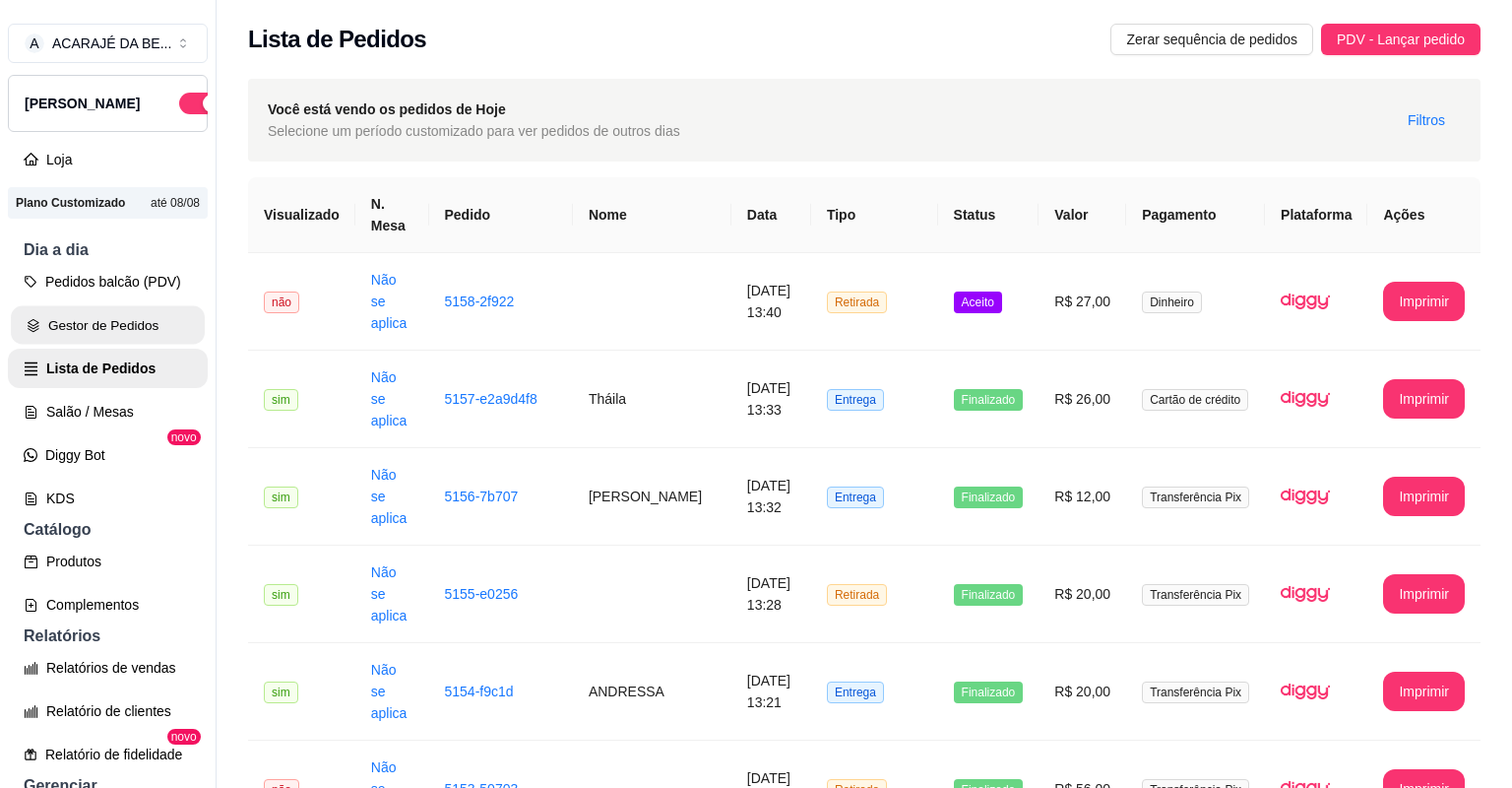 click on "Gestor de Pedidos" at bounding box center [107, 325] 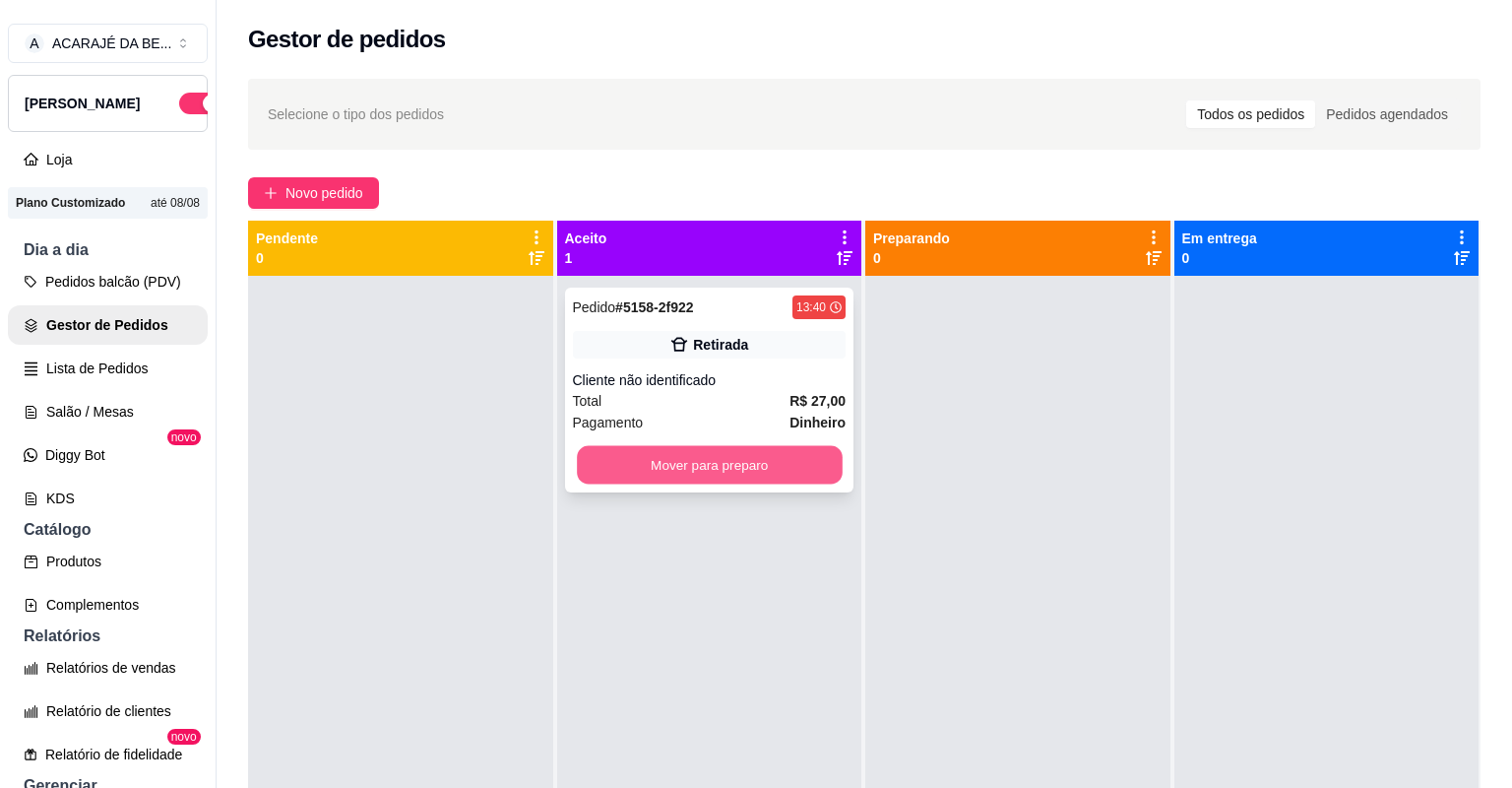 click on "Mover para preparo" at bounding box center (709, 465) 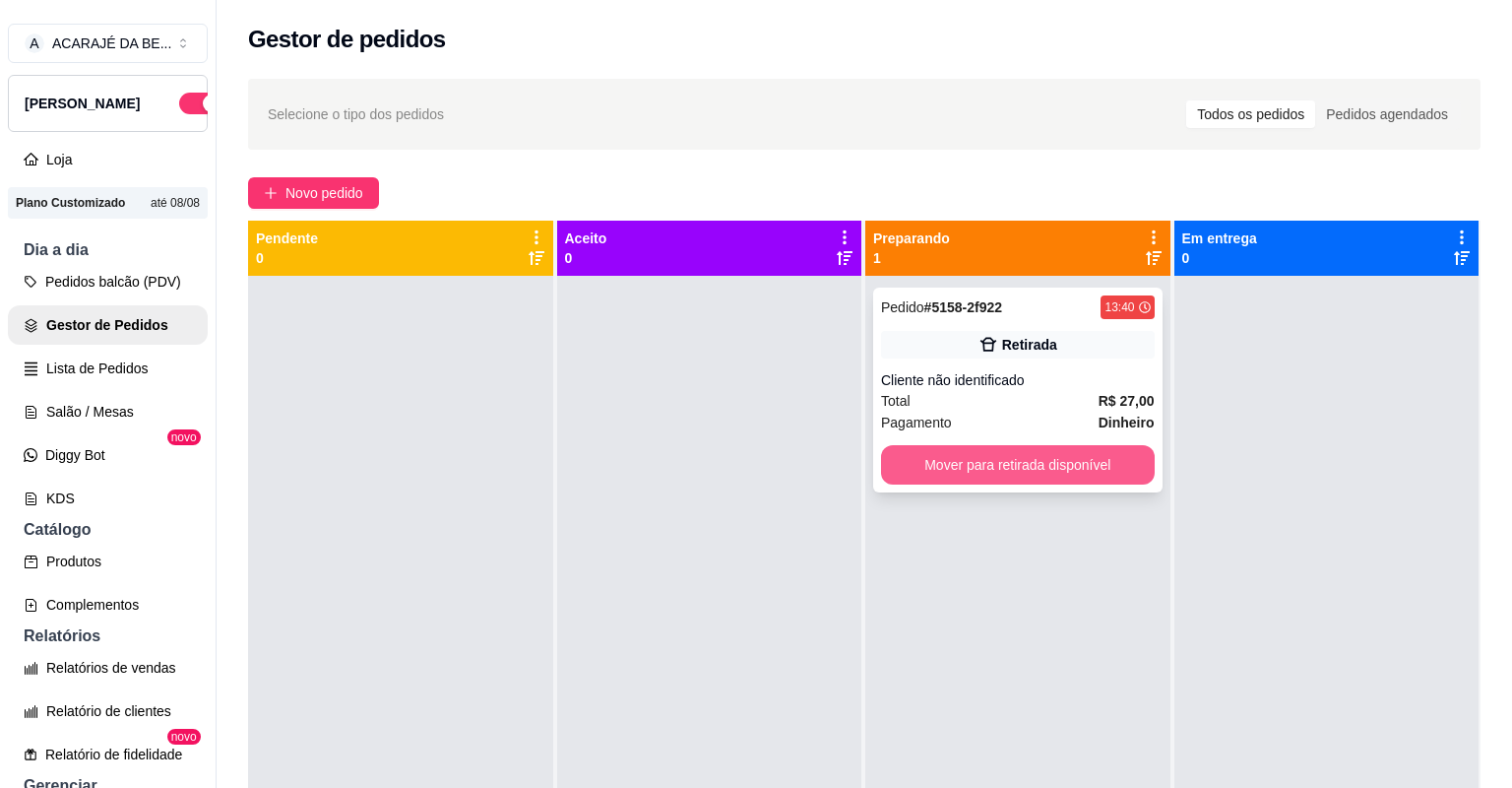 click on "Mover para retirada disponível" at bounding box center (1018, 465) 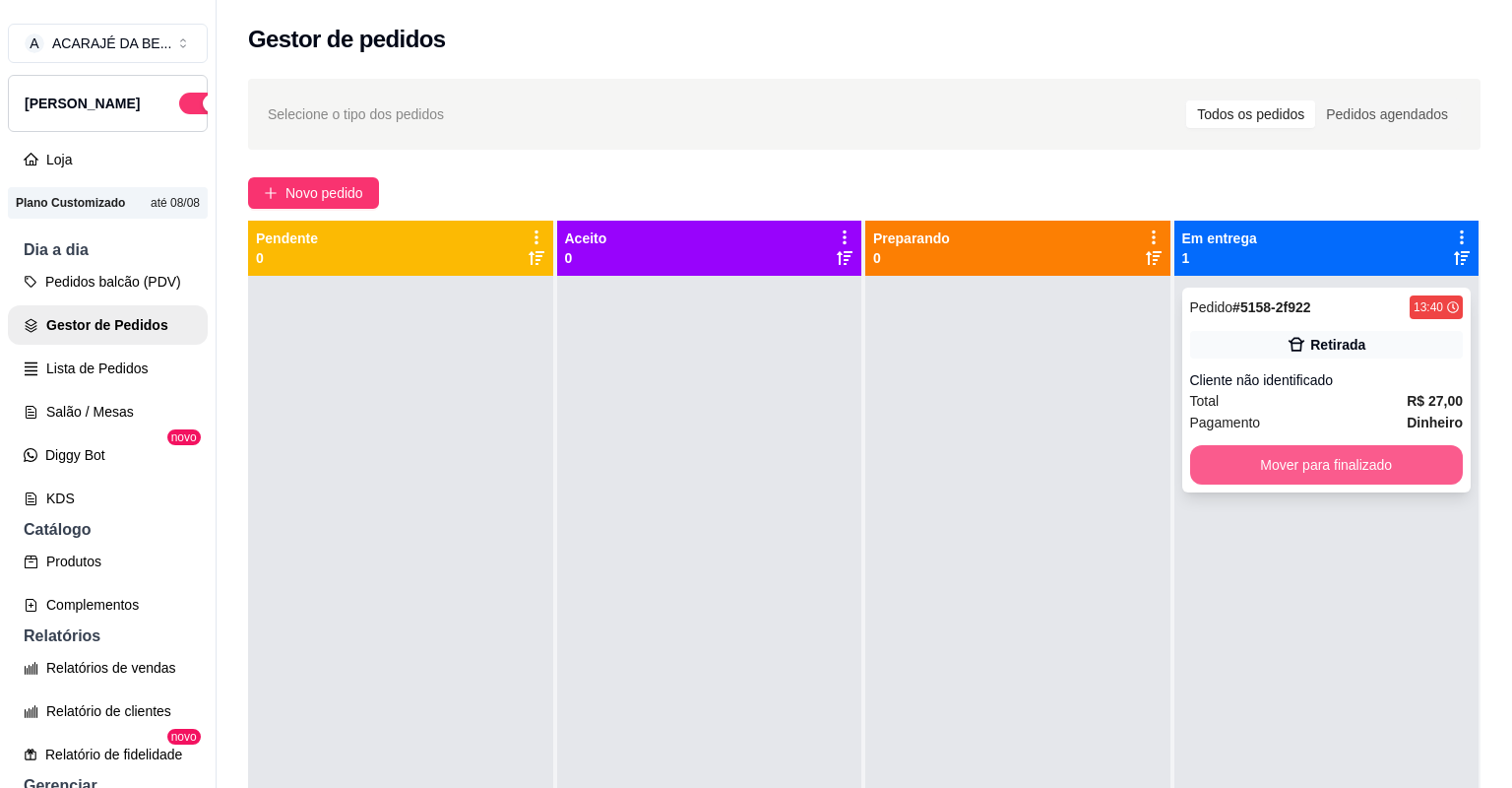 click on "Mover para finalizado" at bounding box center [1327, 465] 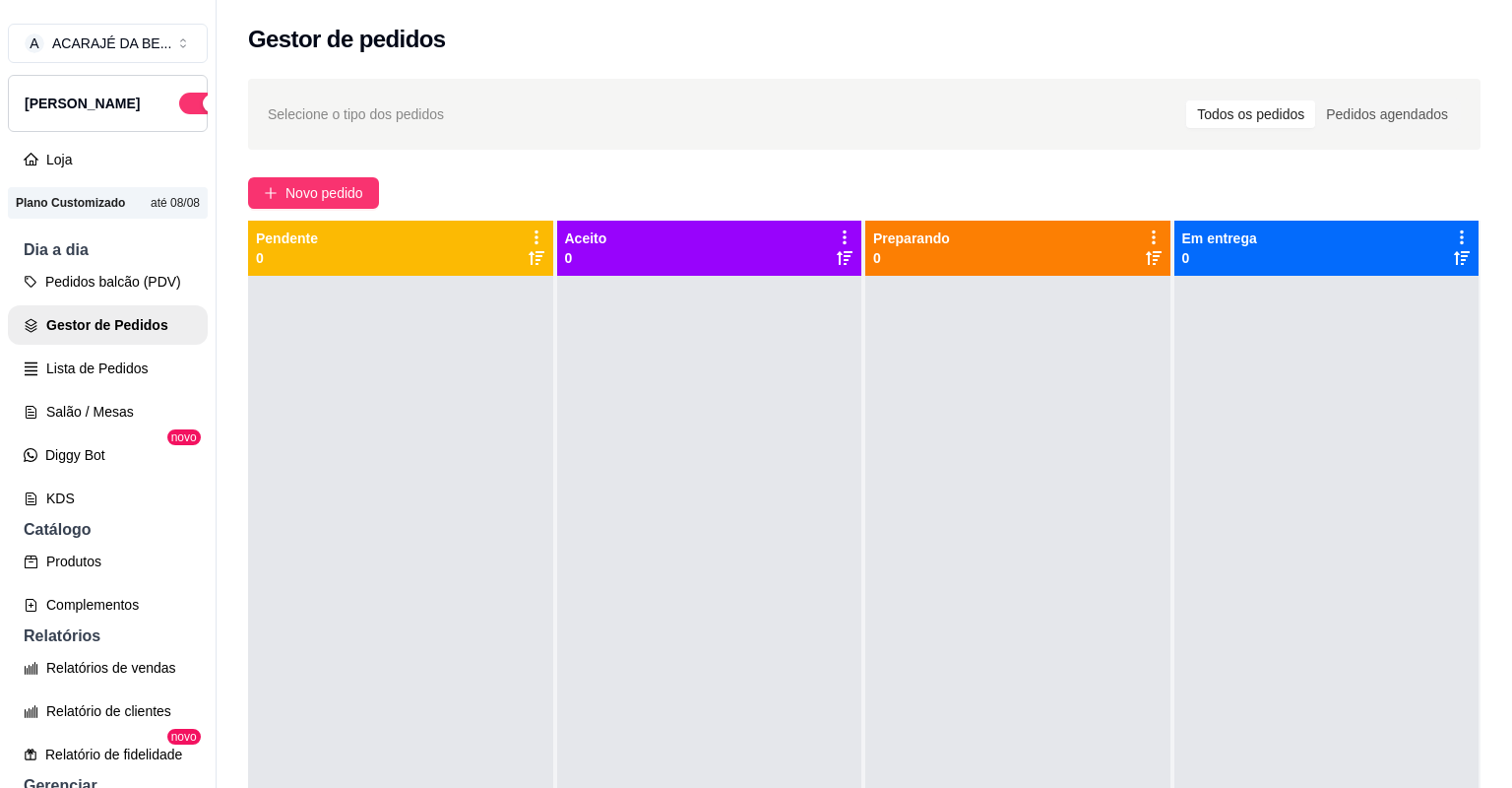 click at bounding box center [1327, 670] 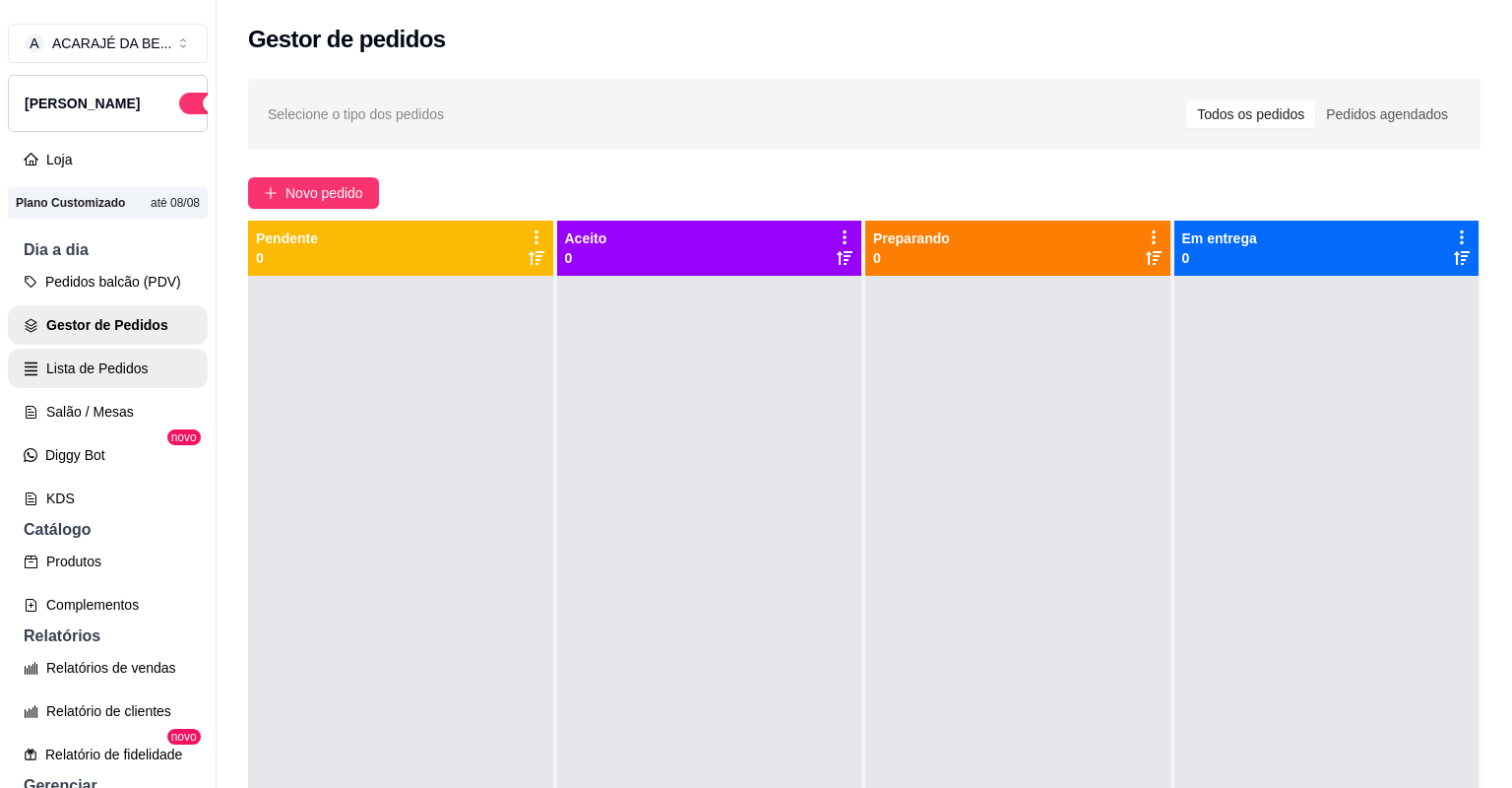 click on "Lista de Pedidos" at bounding box center (107, 368) 